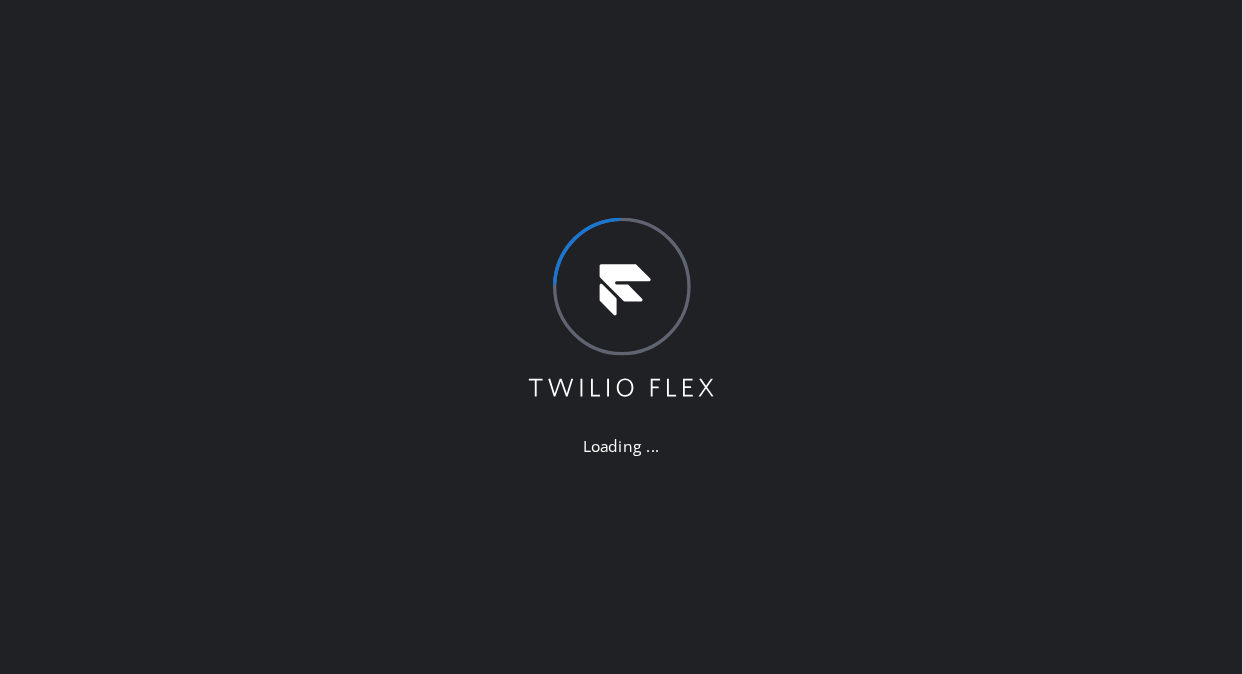 scroll, scrollTop: 0, scrollLeft: 0, axis: both 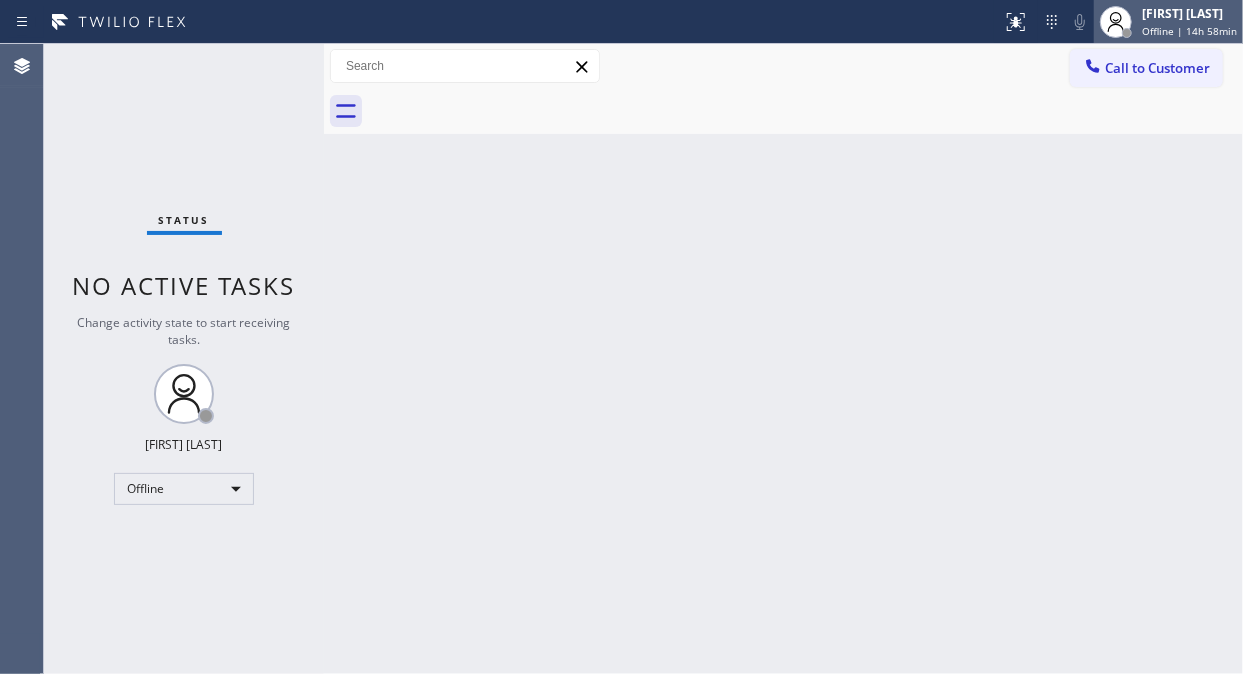 click on "Offline | 14h 58min" at bounding box center [1189, 31] 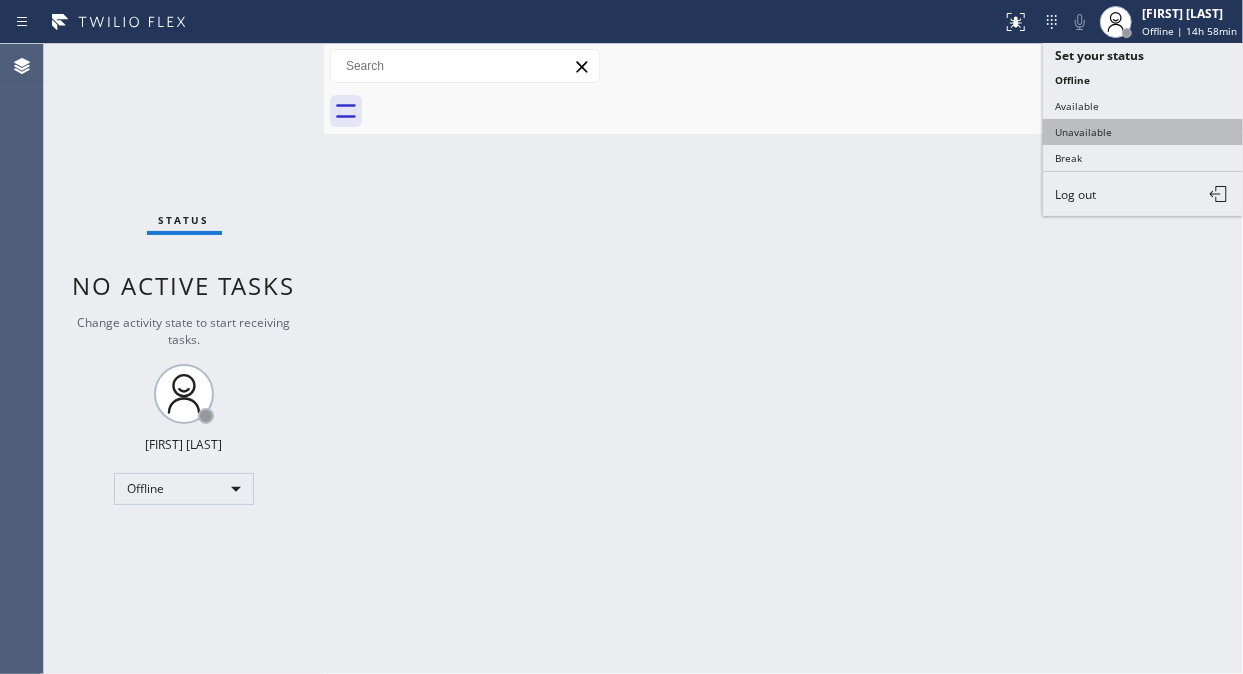 click on "Unavailable" at bounding box center (1143, 132) 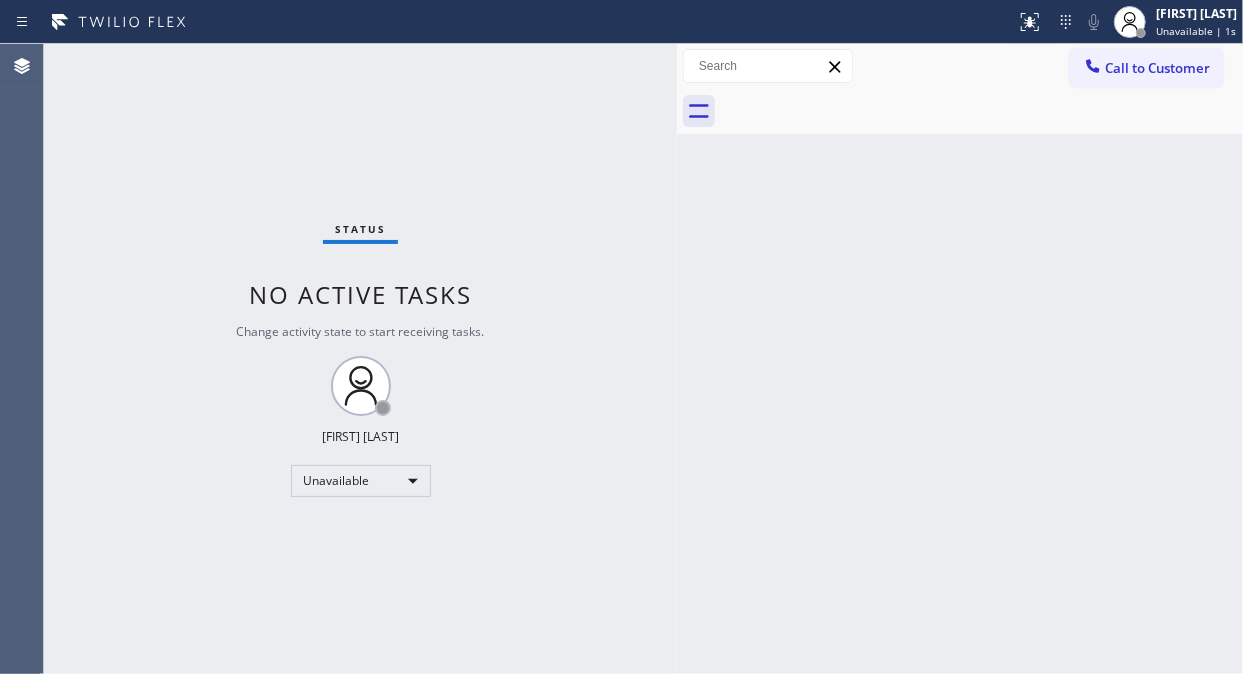 drag, startPoint x: 327, startPoint y: 166, endPoint x: 680, endPoint y: 224, distance: 357.73315 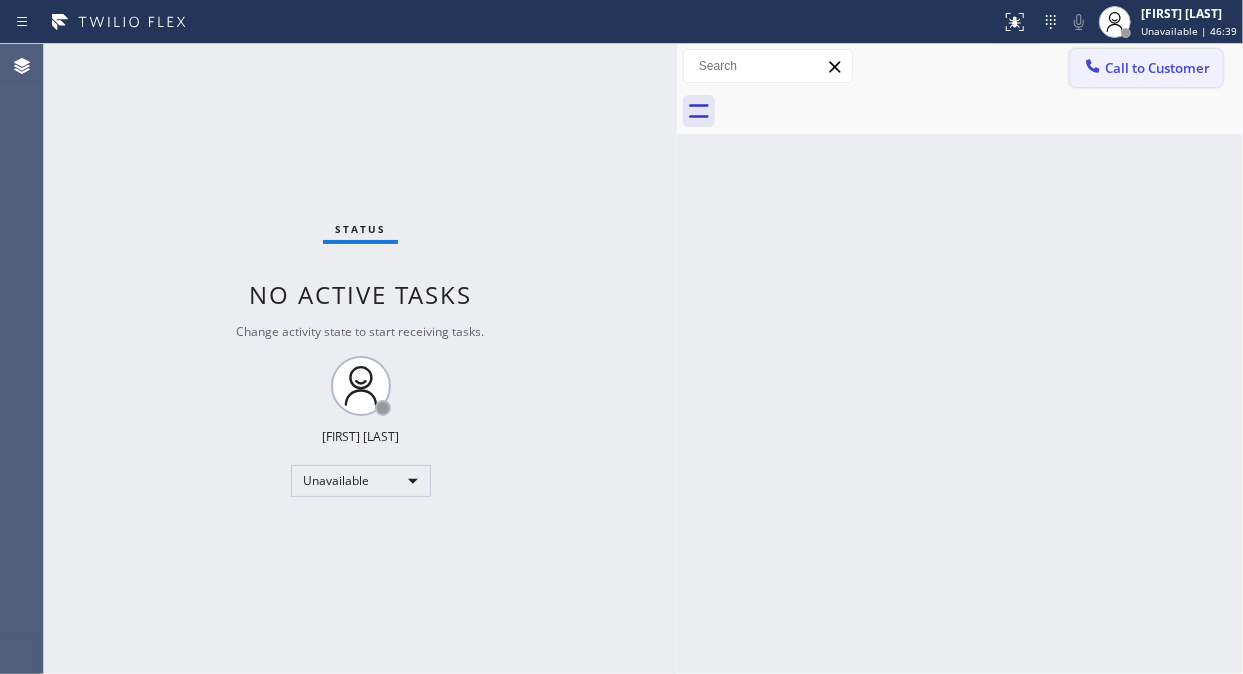 click on "Call to Customer" at bounding box center [1157, 68] 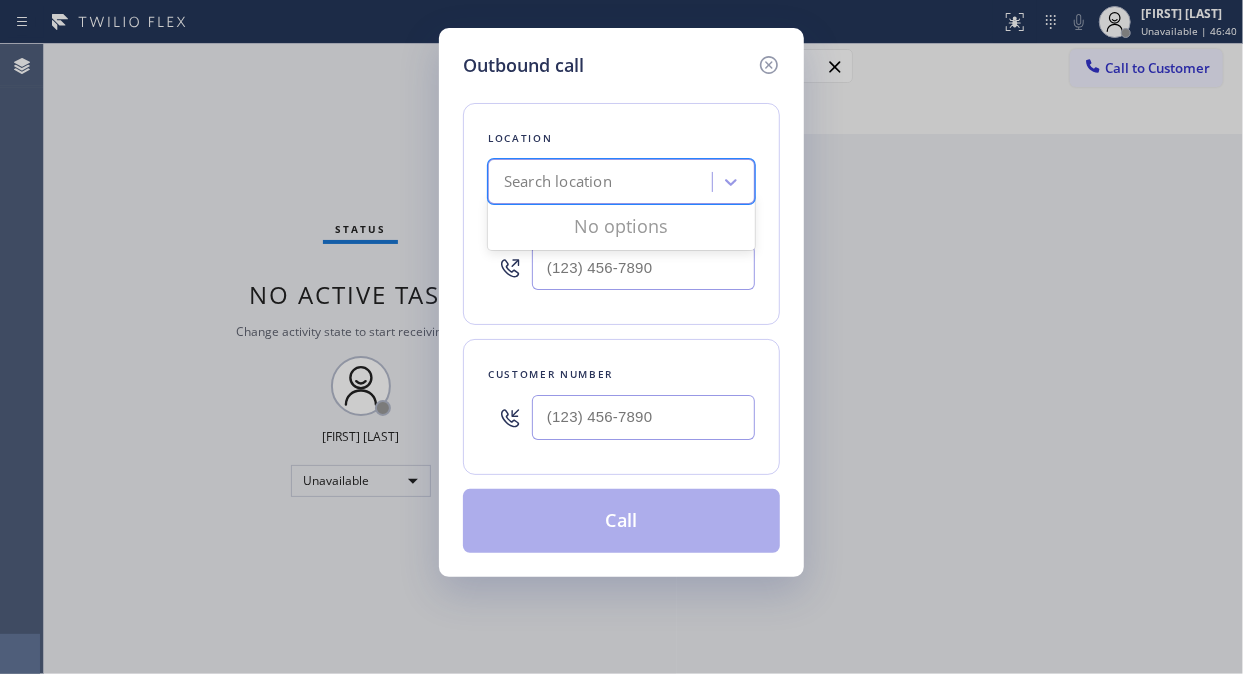 click on "Search location" at bounding box center (603, 182) 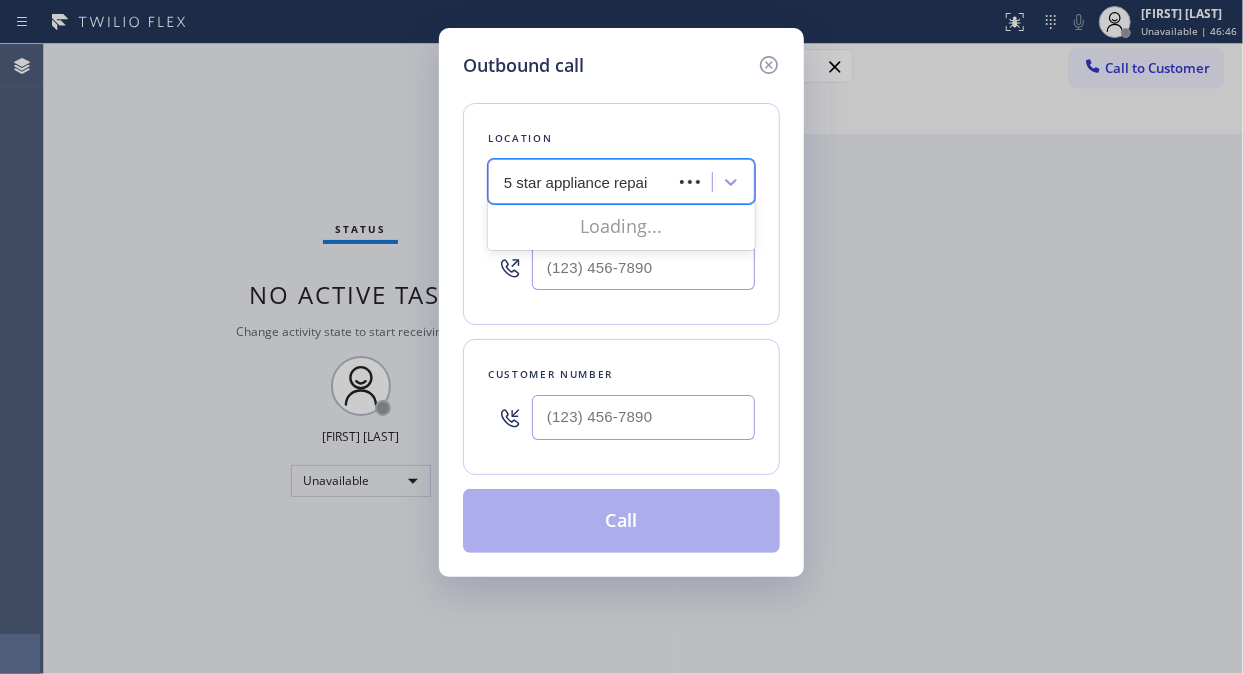 type on "5 star appliance repair" 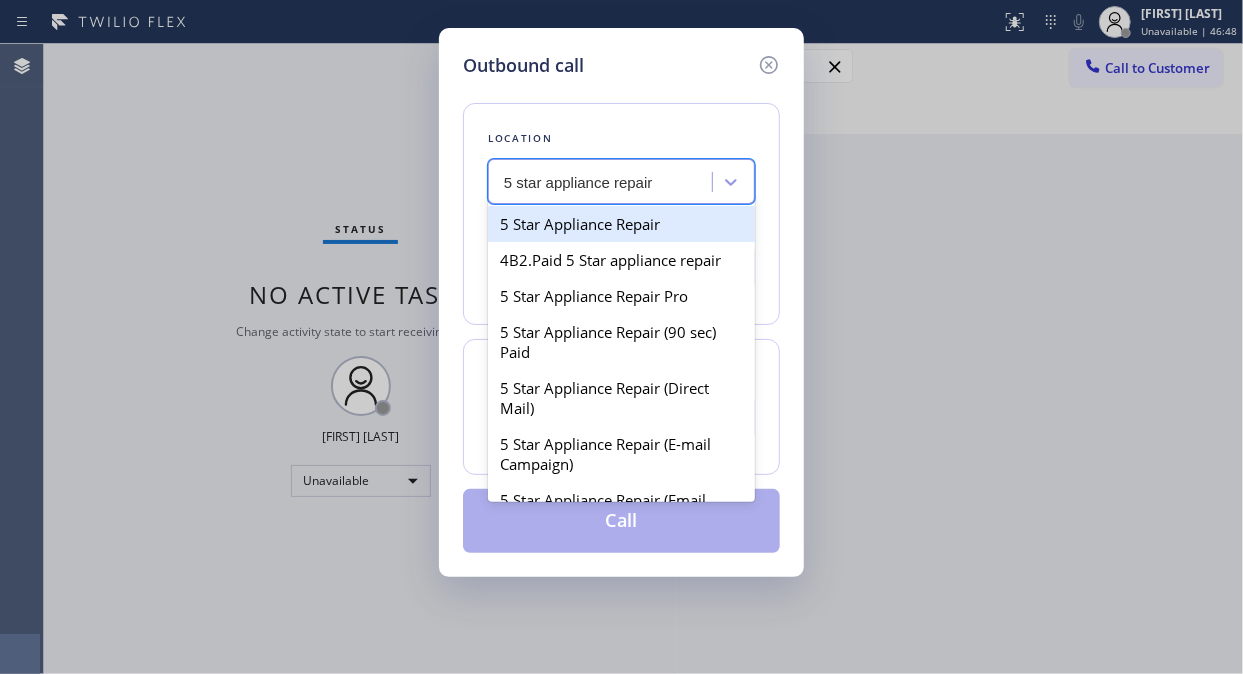 click on "5 Star Appliance Repair" at bounding box center [621, 224] 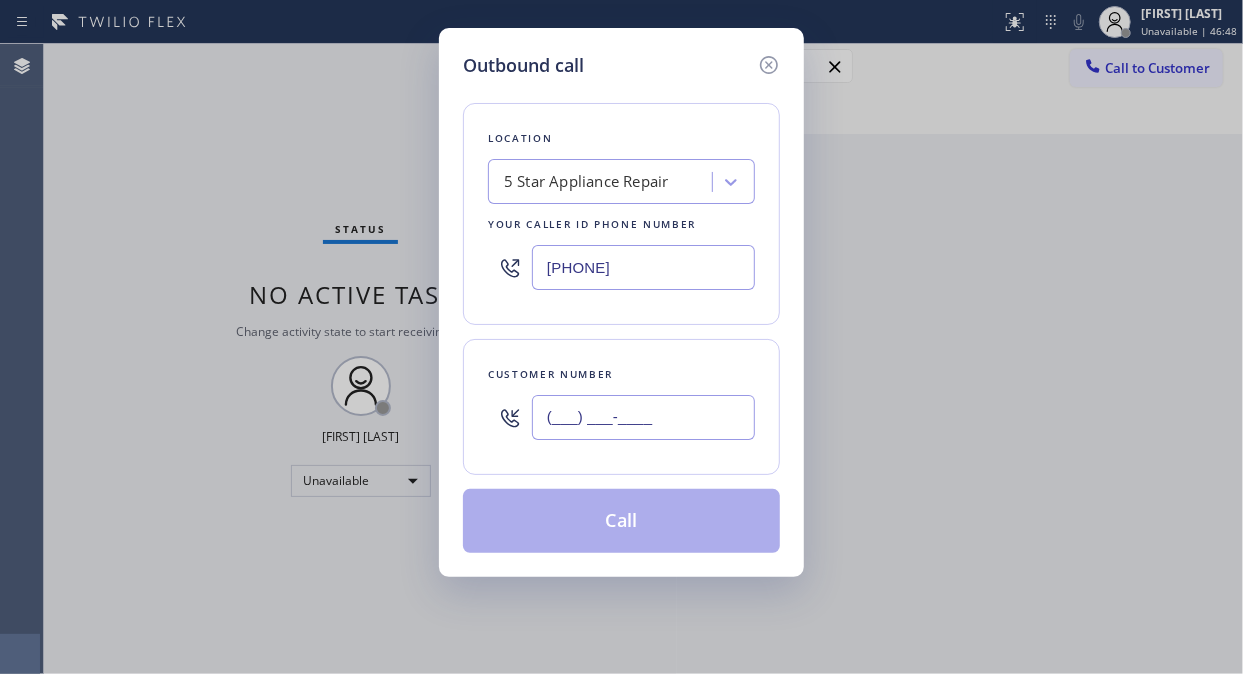 click on "(___) ___-____" at bounding box center (643, 417) 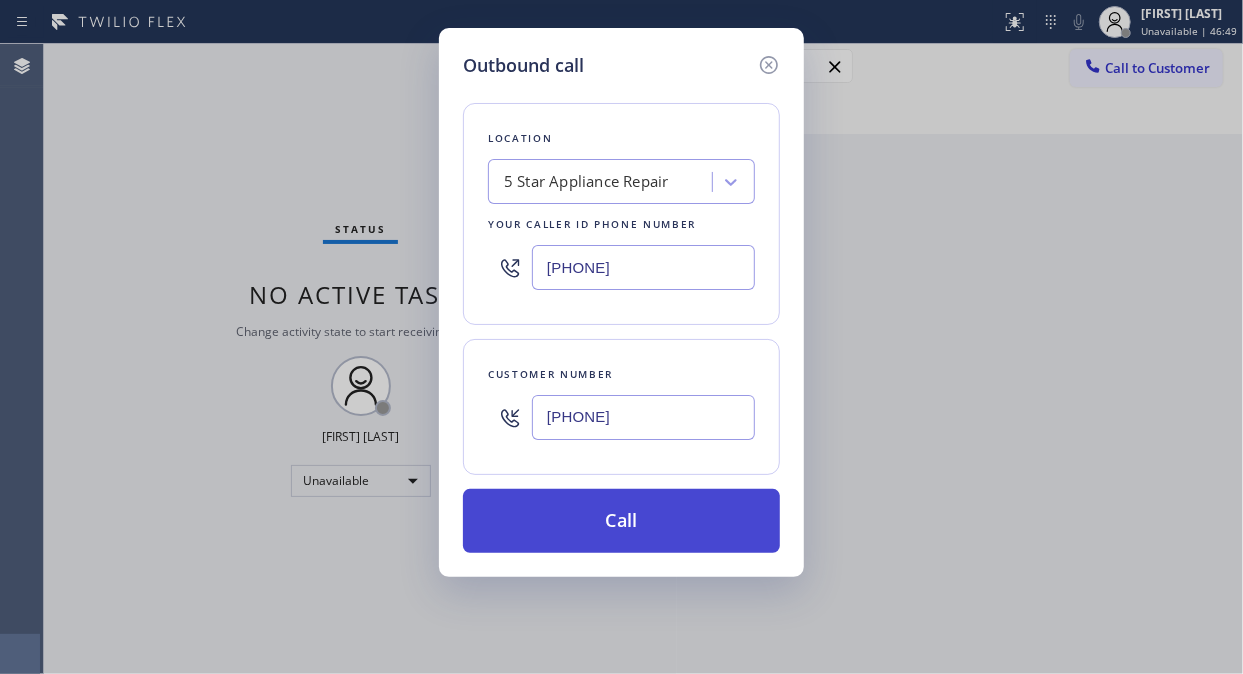 type on "[PHONE]" 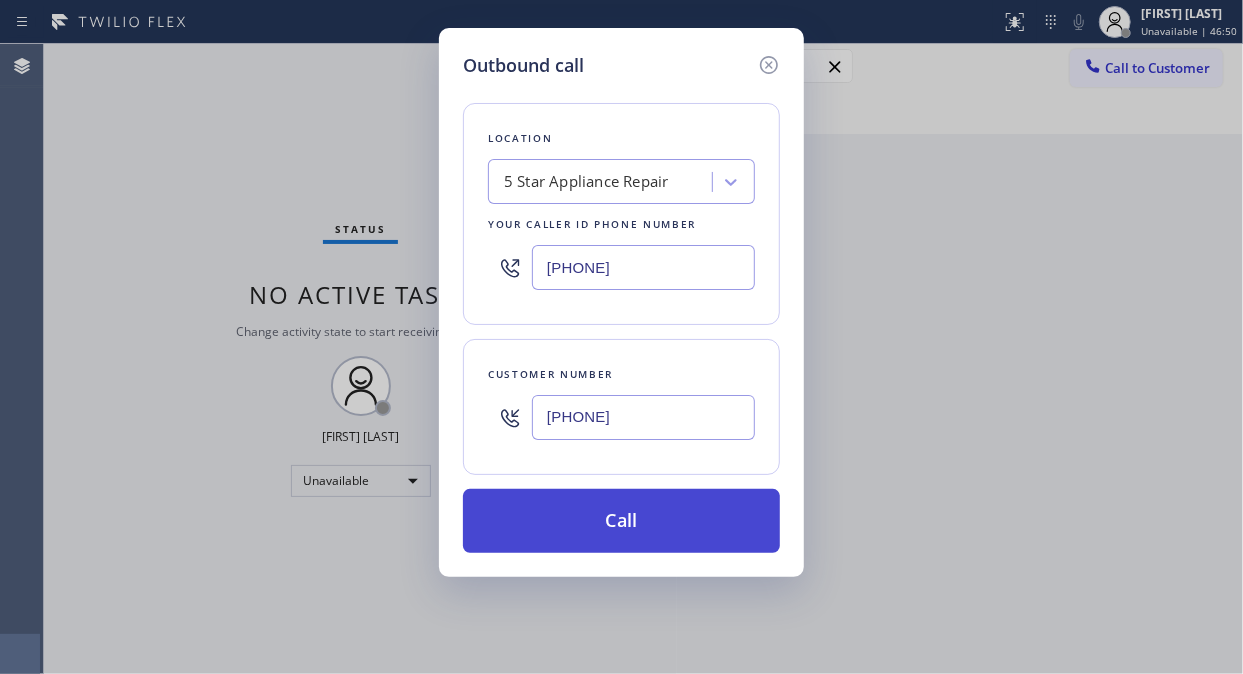 click on "Call" at bounding box center (621, 521) 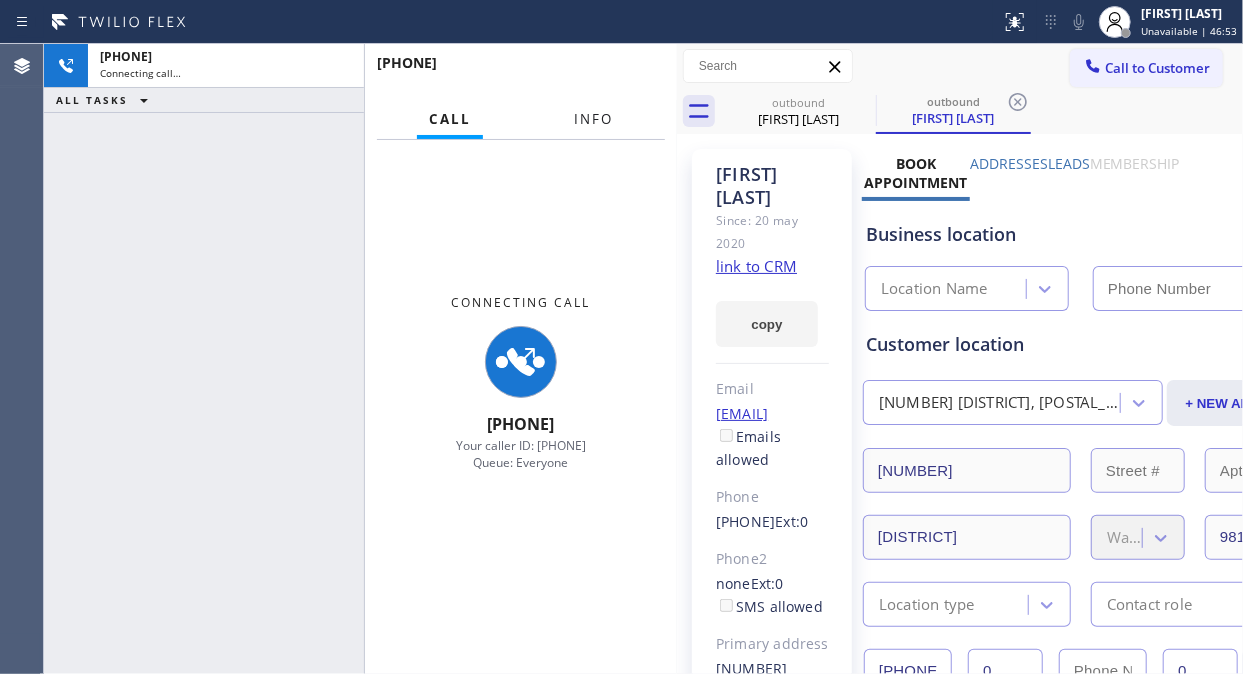 click on "Info" at bounding box center (593, 119) 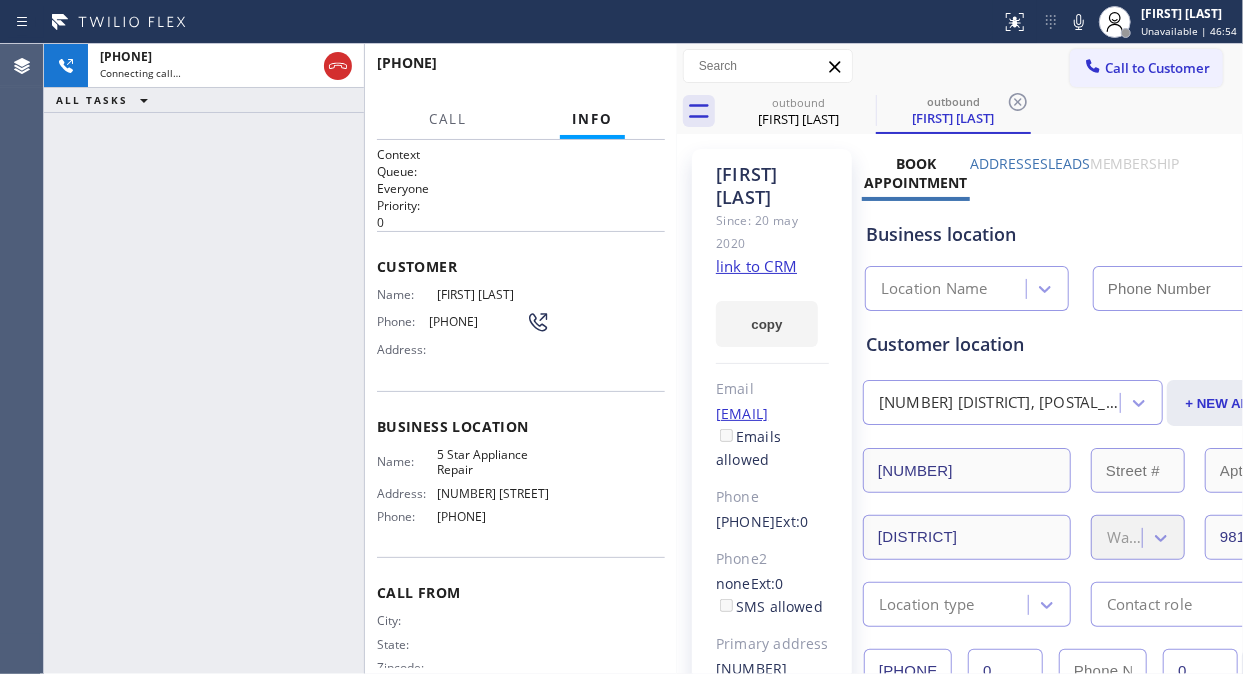 type on "[PHONE]" 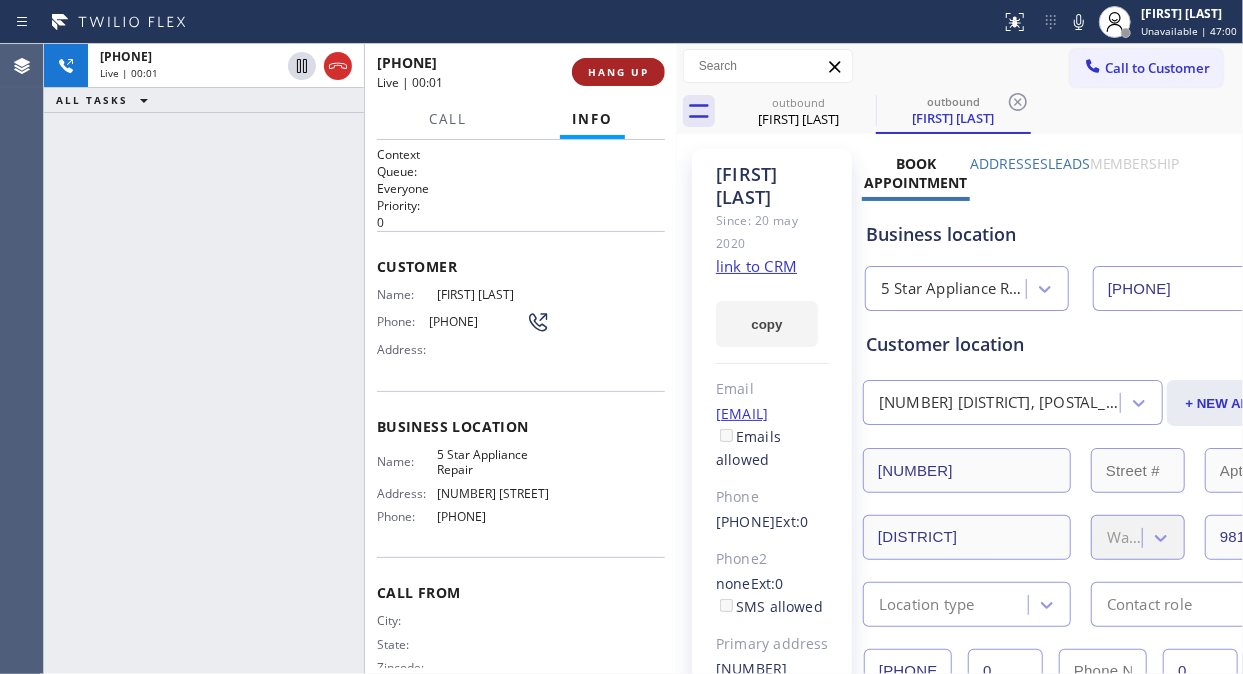 click on "HANG UP" at bounding box center [618, 72] 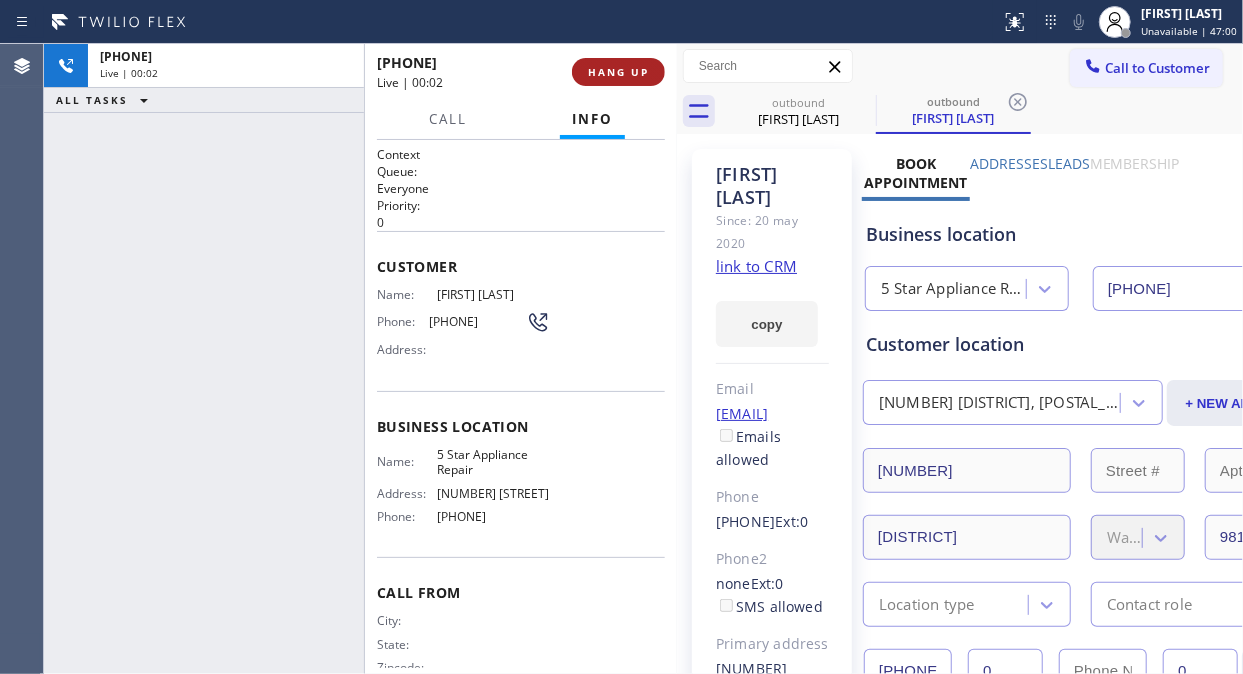 click on "HANG UP" at bounding box center (618, 72) 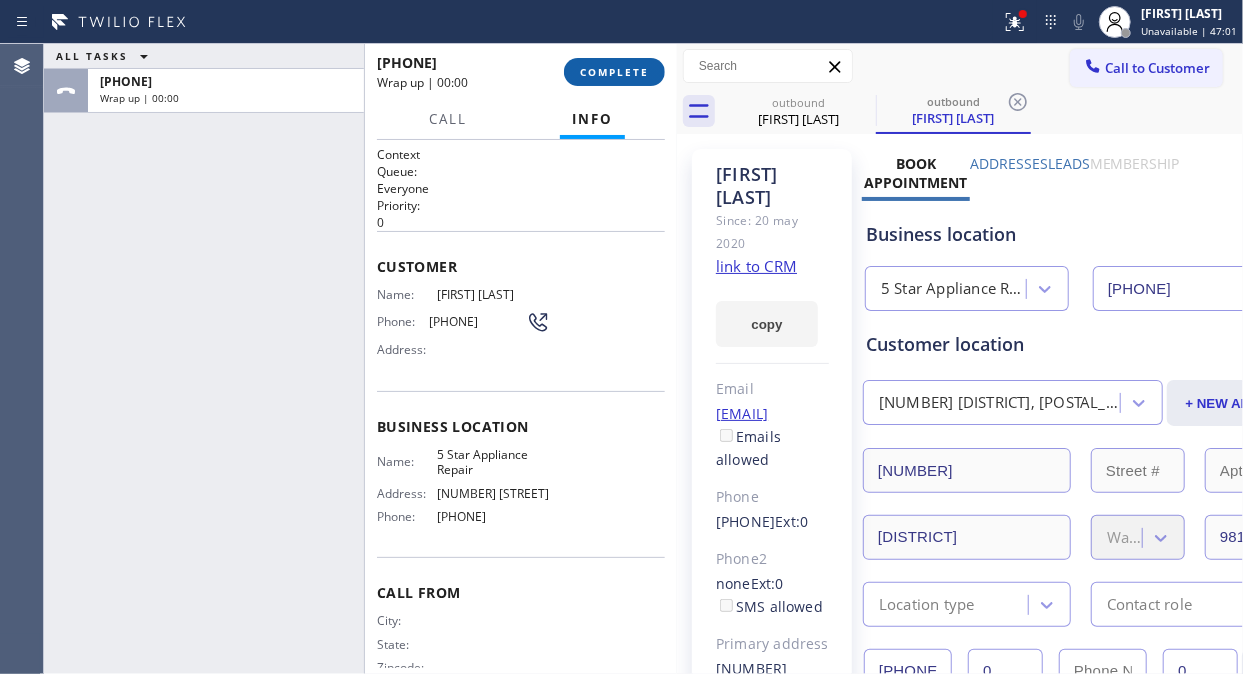 click on "COMPLETE" at bounding box center (614, 72) 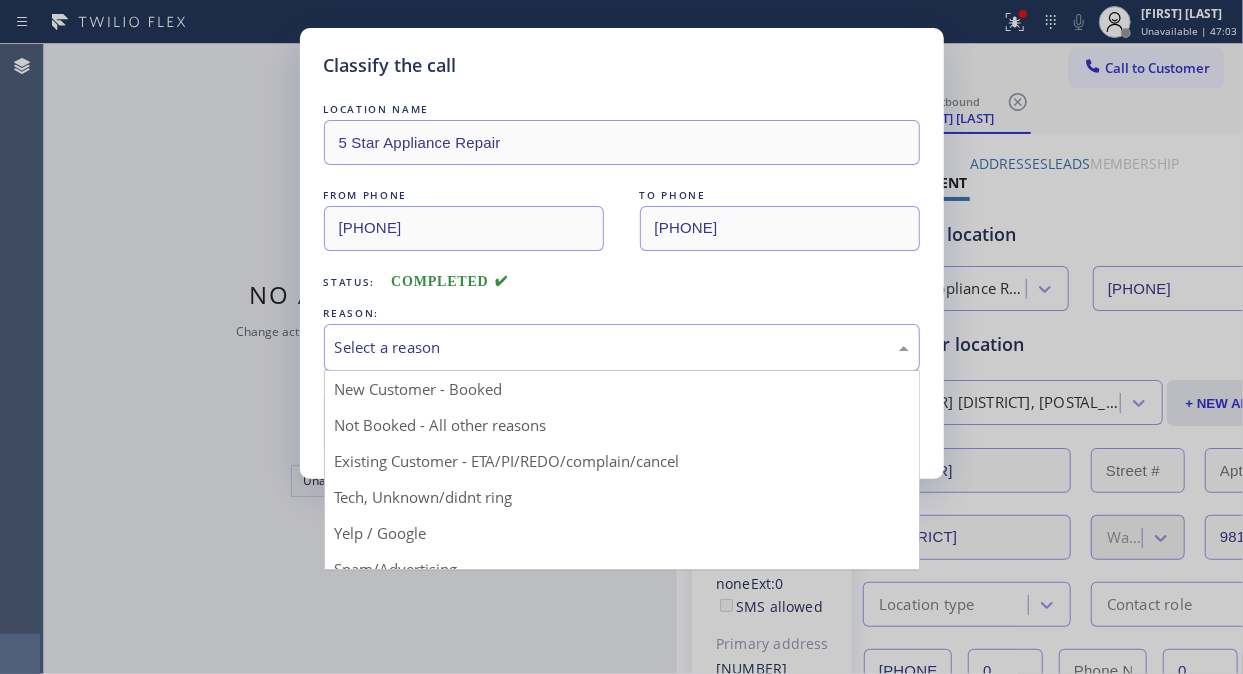 click on "Select a reason" at bounding box center [622, 347] 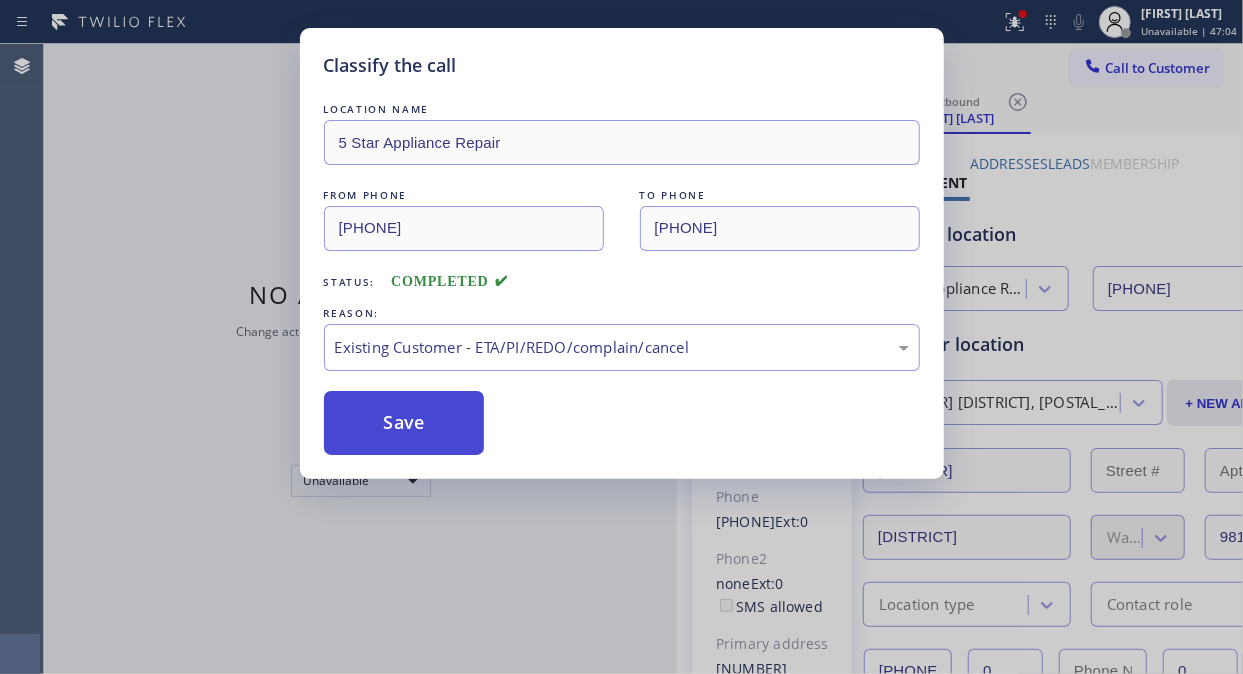 click on "Save" at bounding box center [404, 423] 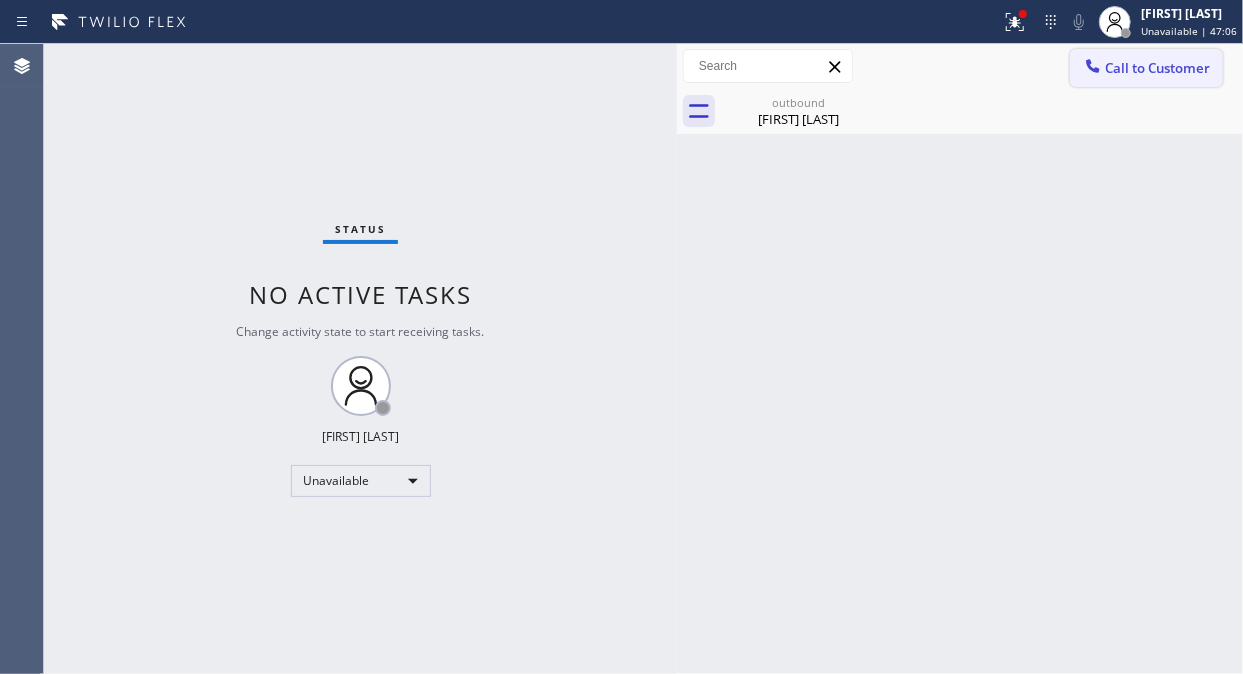 click 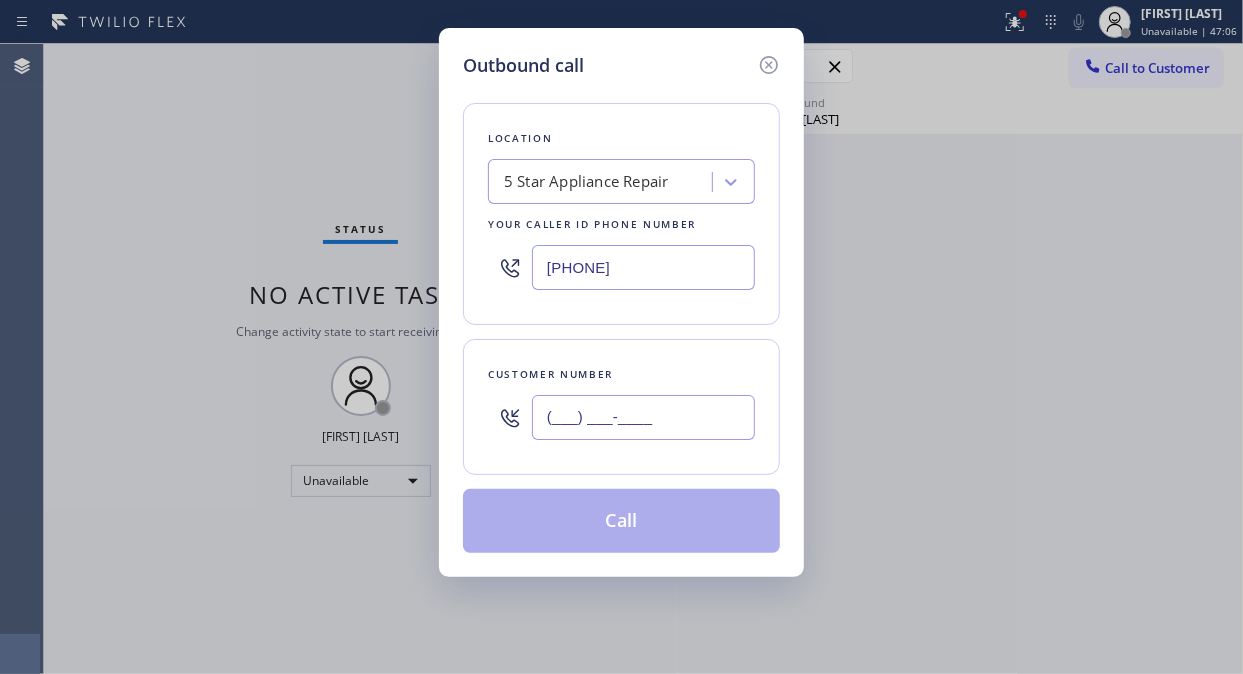 click on "(___) ___-____" at bounding box center (643, 417) 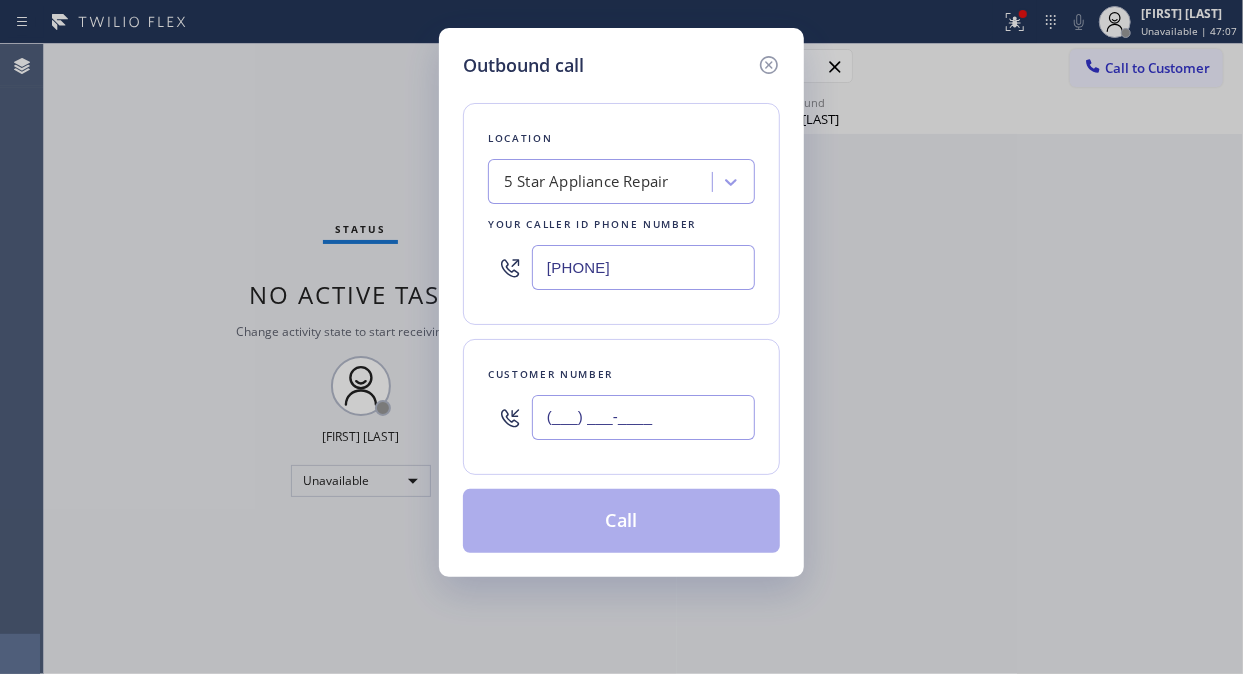 paste on "[PHONE]" 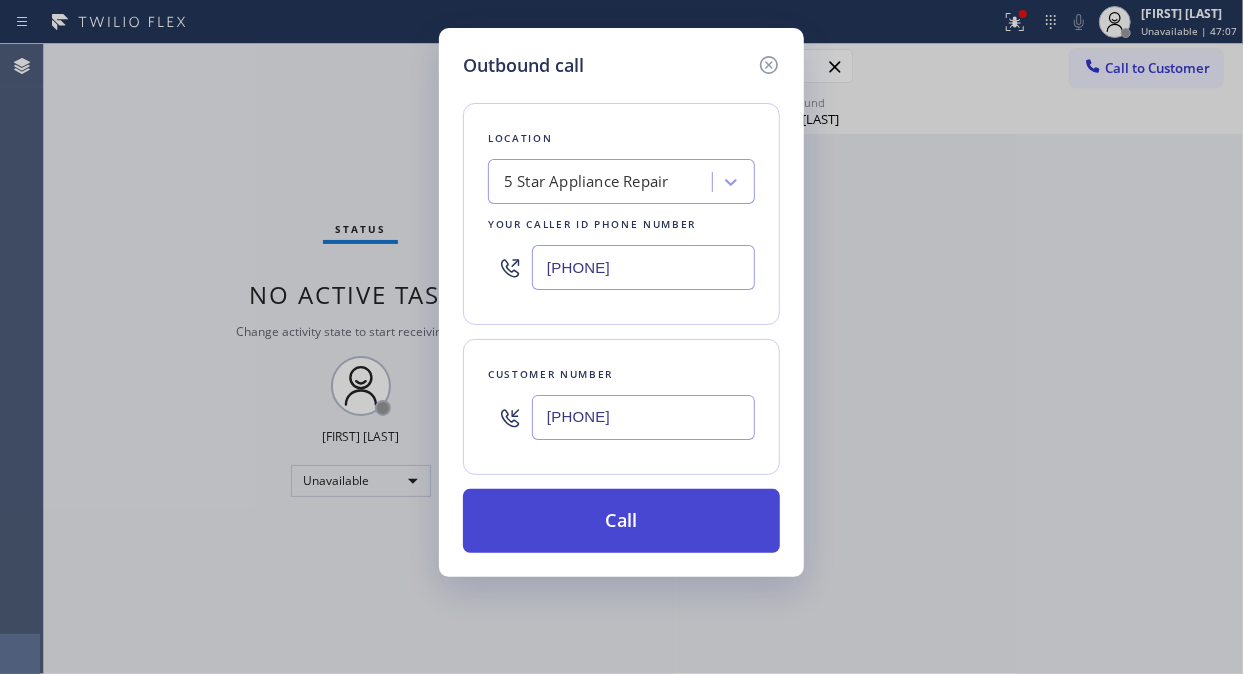 type on "[PHONE]" 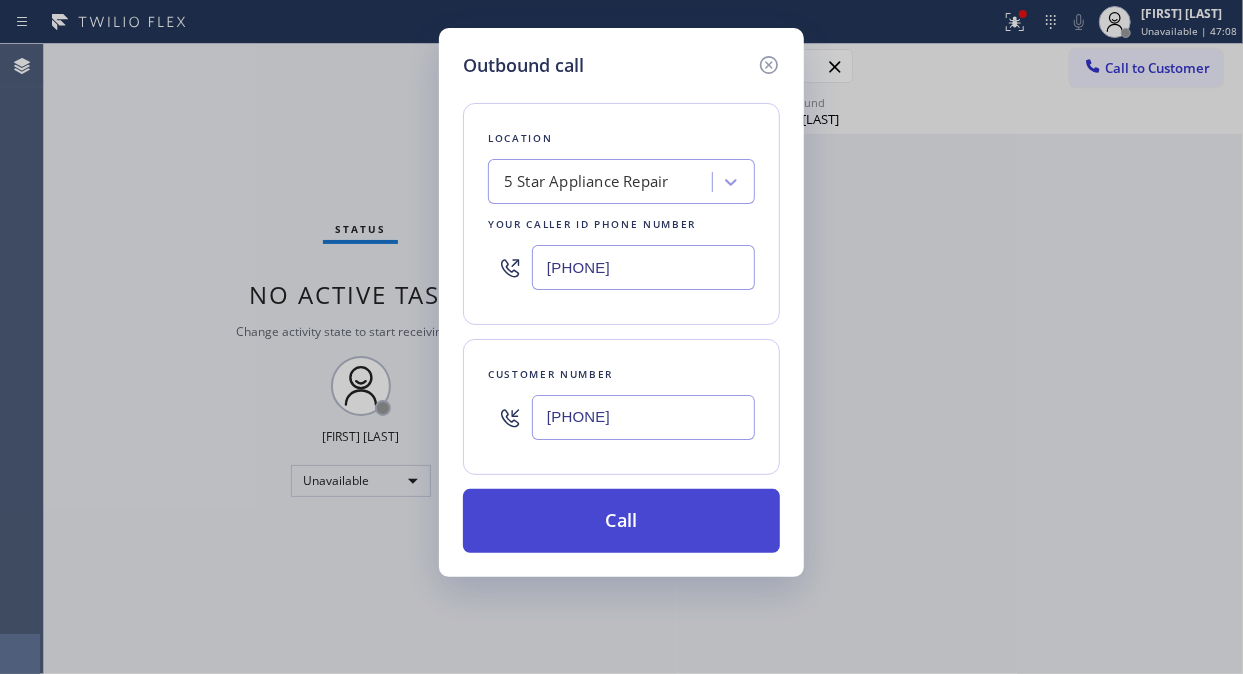 click on "Call" at bounding box center [621, 521] 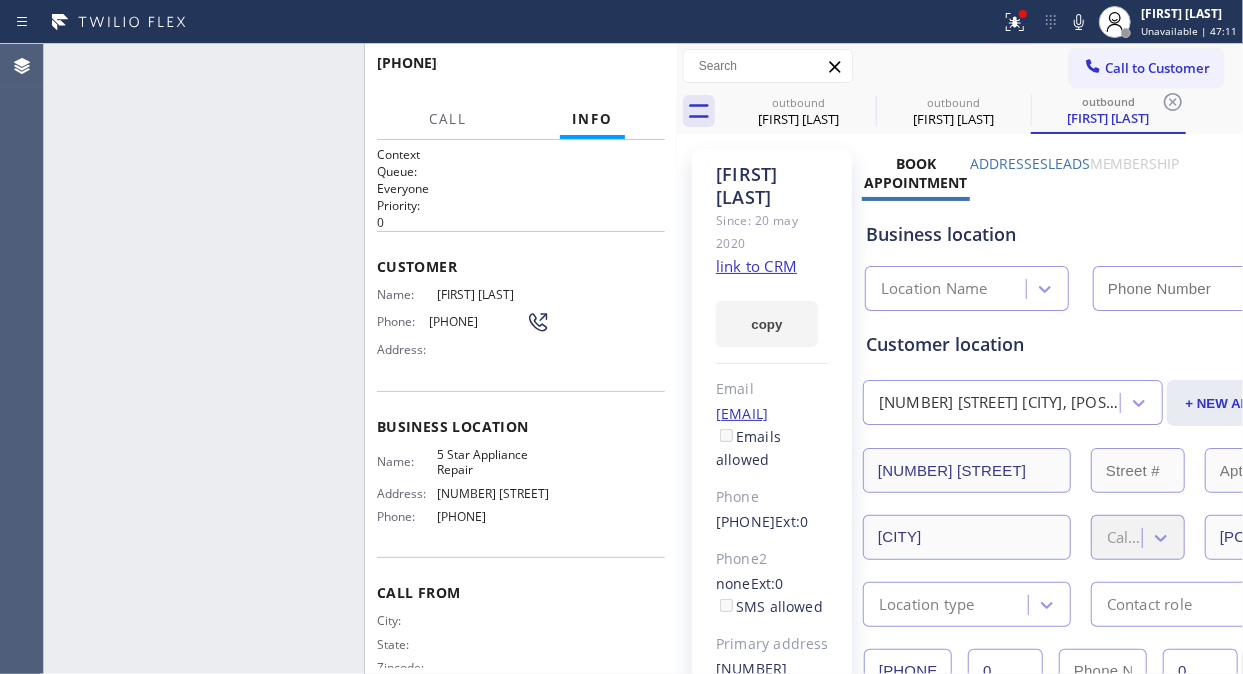 type on "[PHONE]" 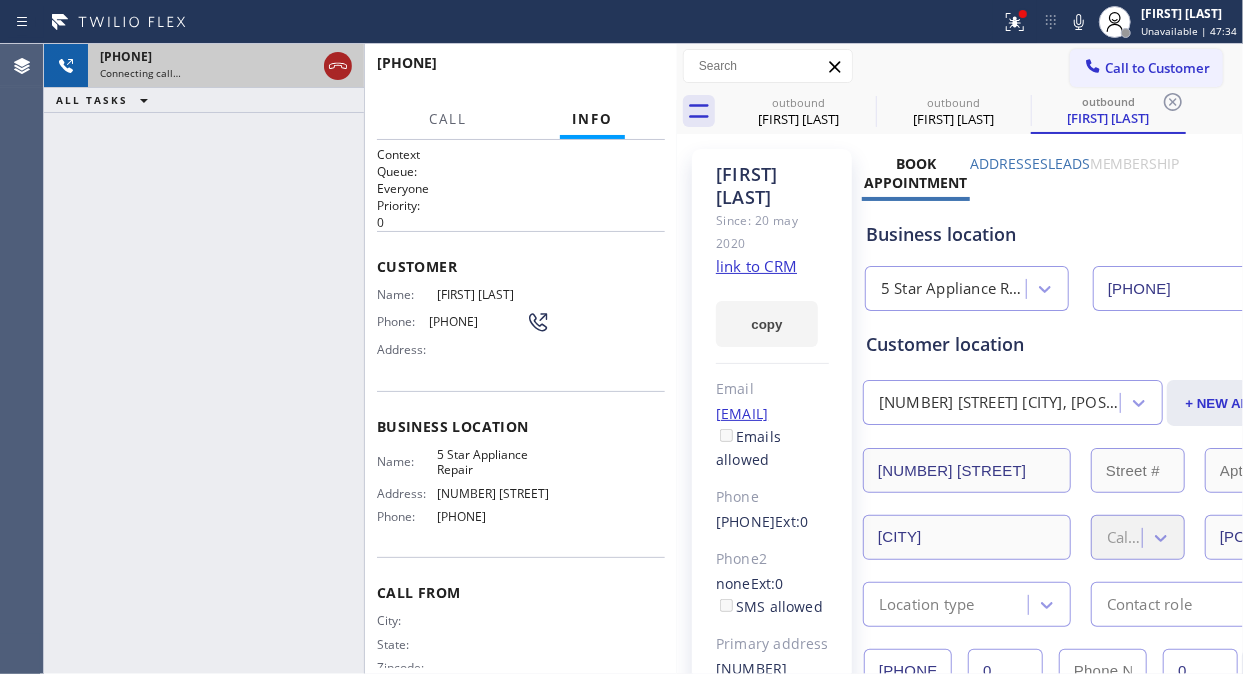 click 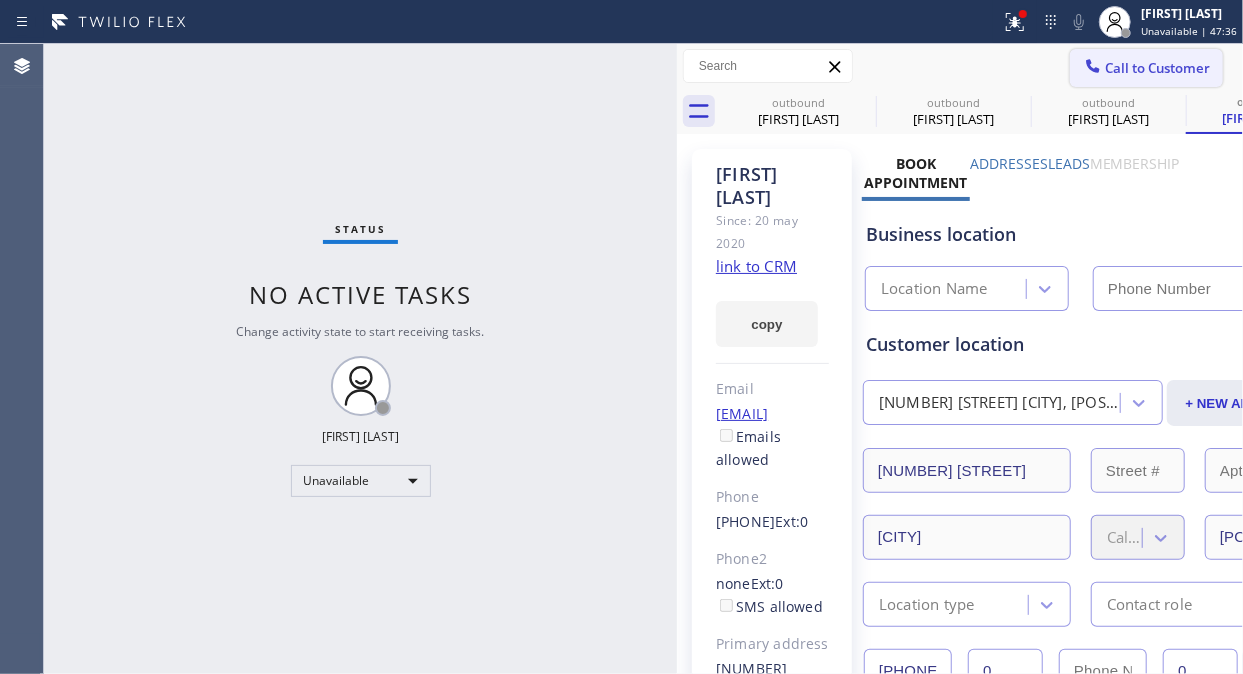 type on "[PHONE]" 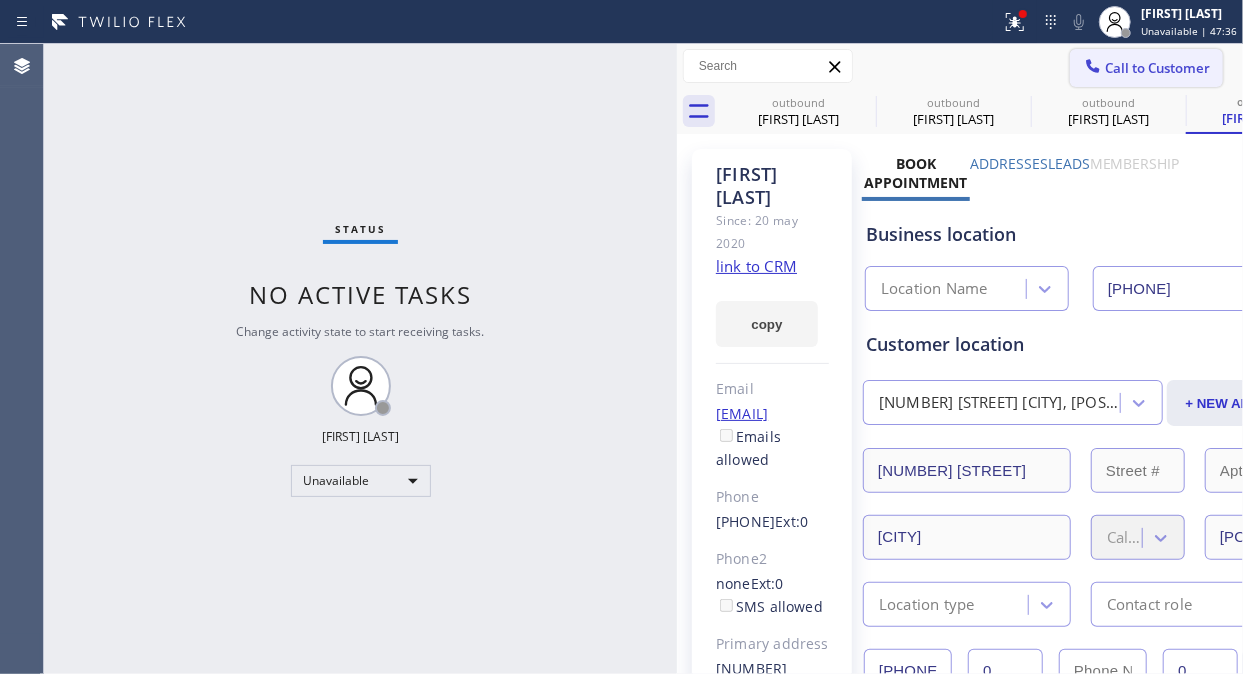 click on "Call to Customer" at bounding box center (1157, 68) 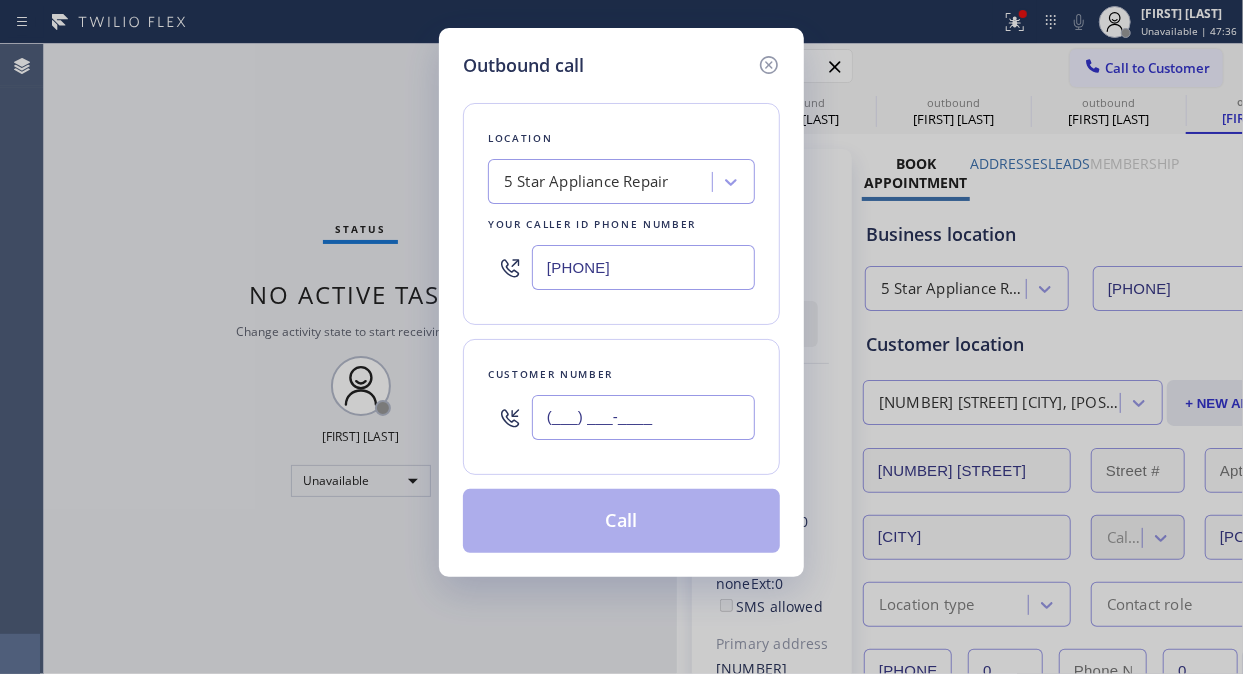 click on "(___) ___-____" at bounding box center [643, 417] 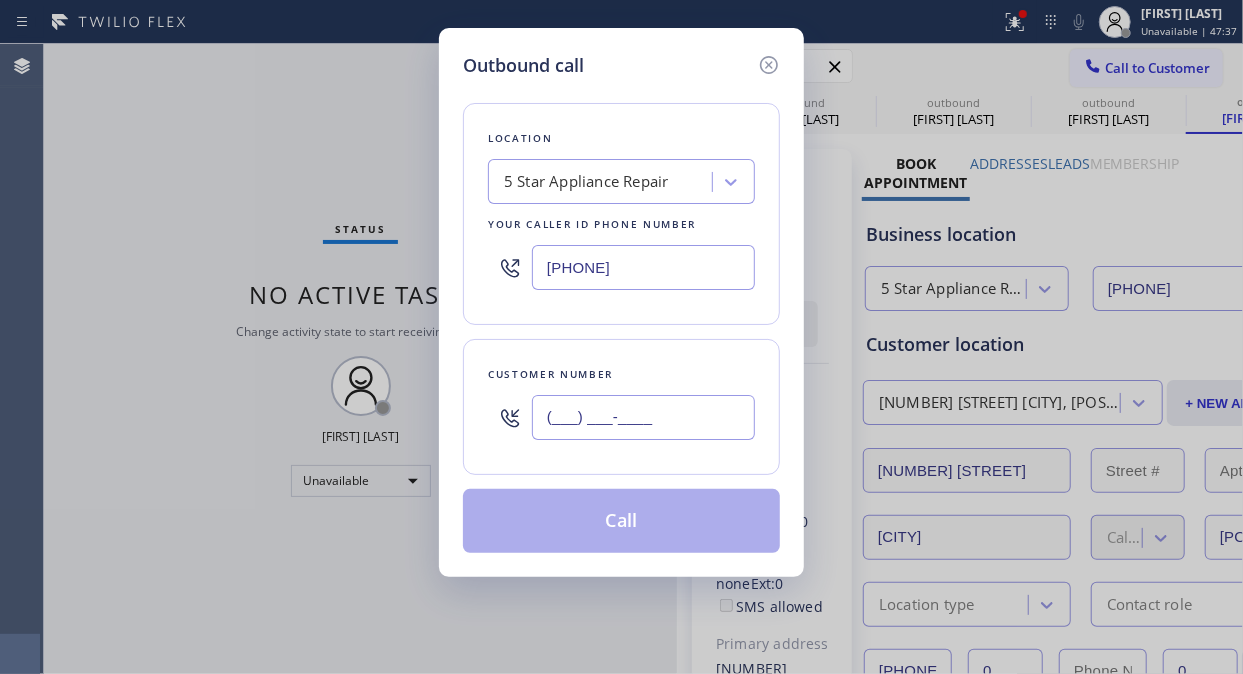 paste on "[PHONE]" 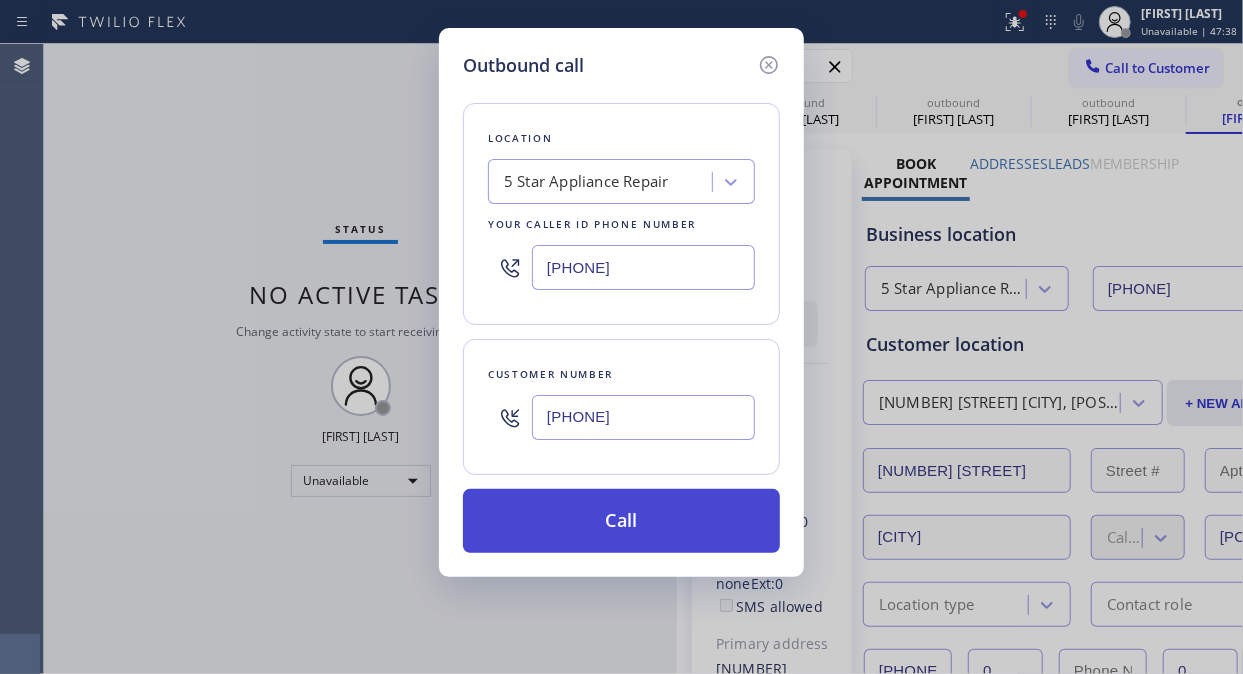 type on "[PHONE]" 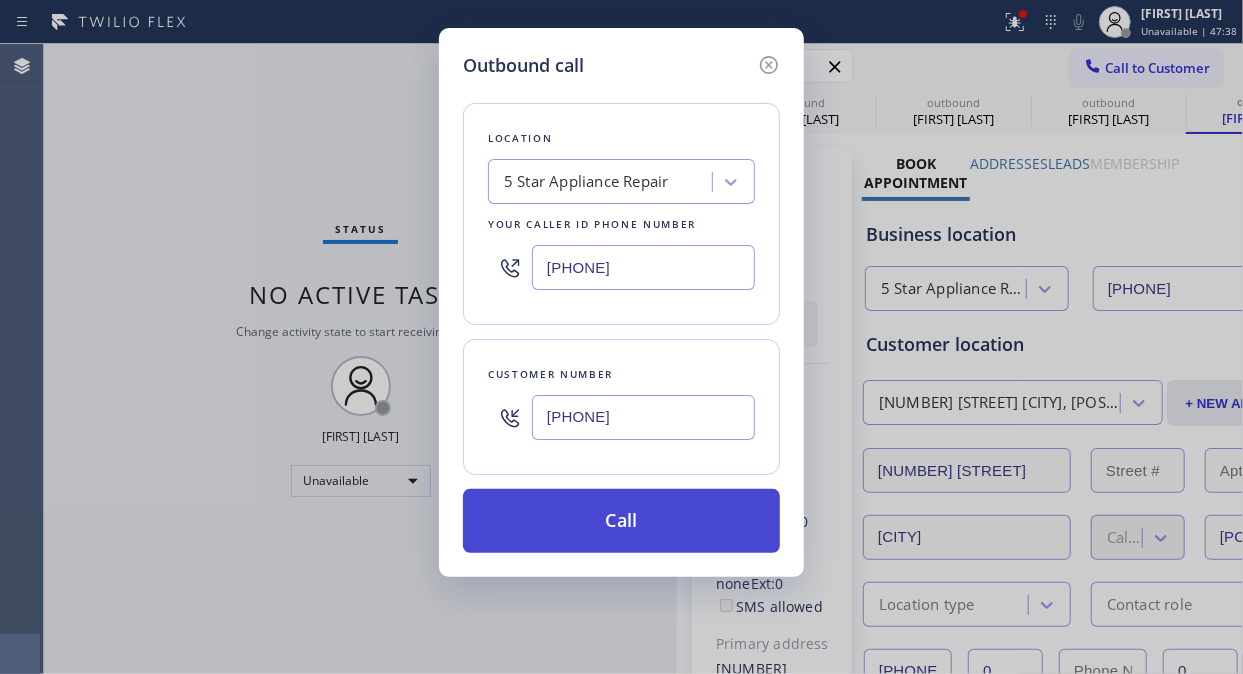 click on "Call" at bounding box center [621, 521] 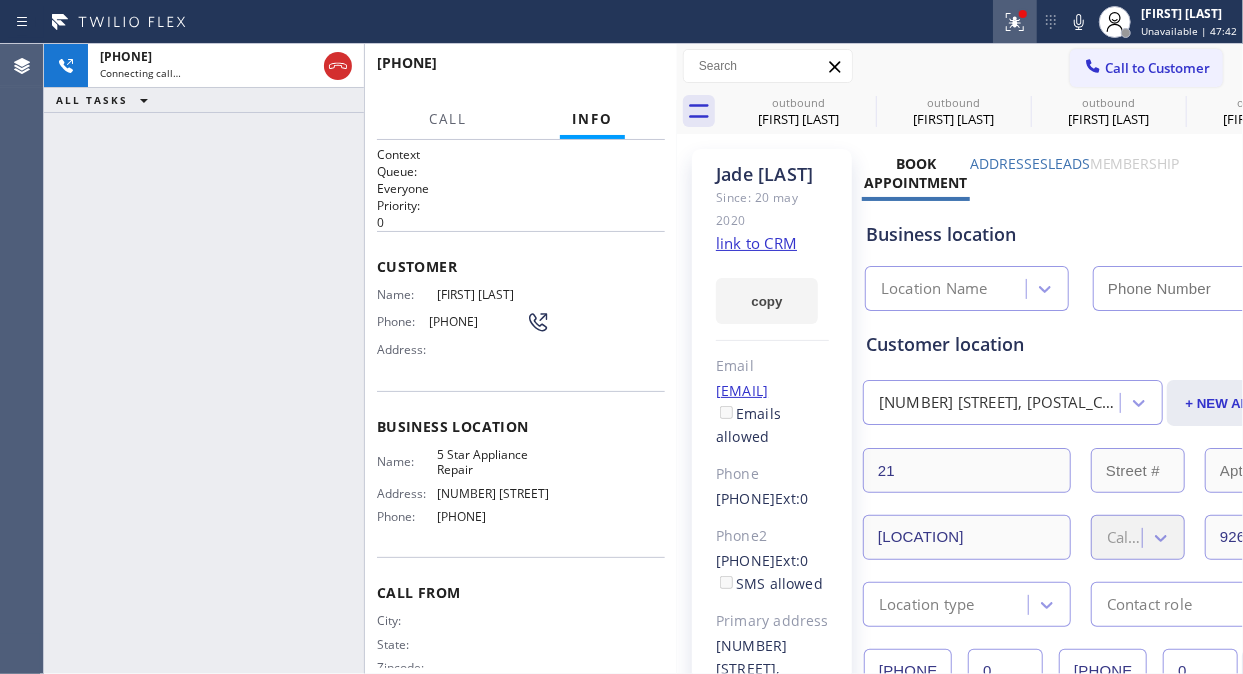 type on "[PHONE]" 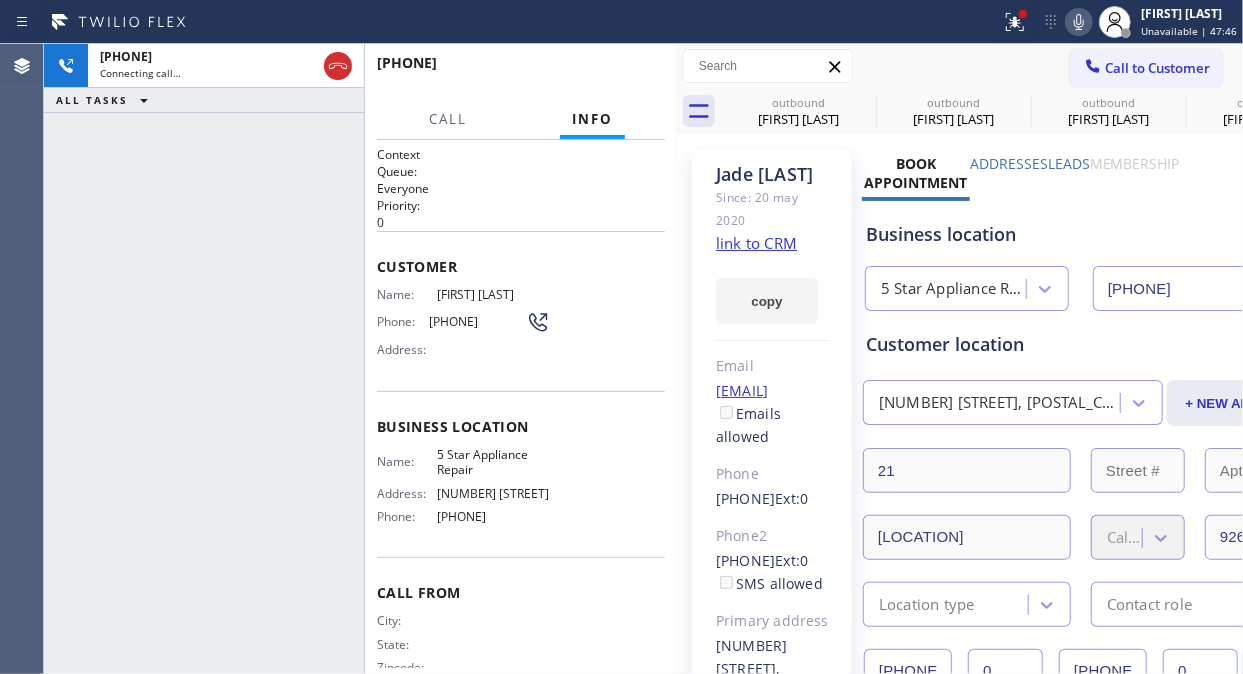 click 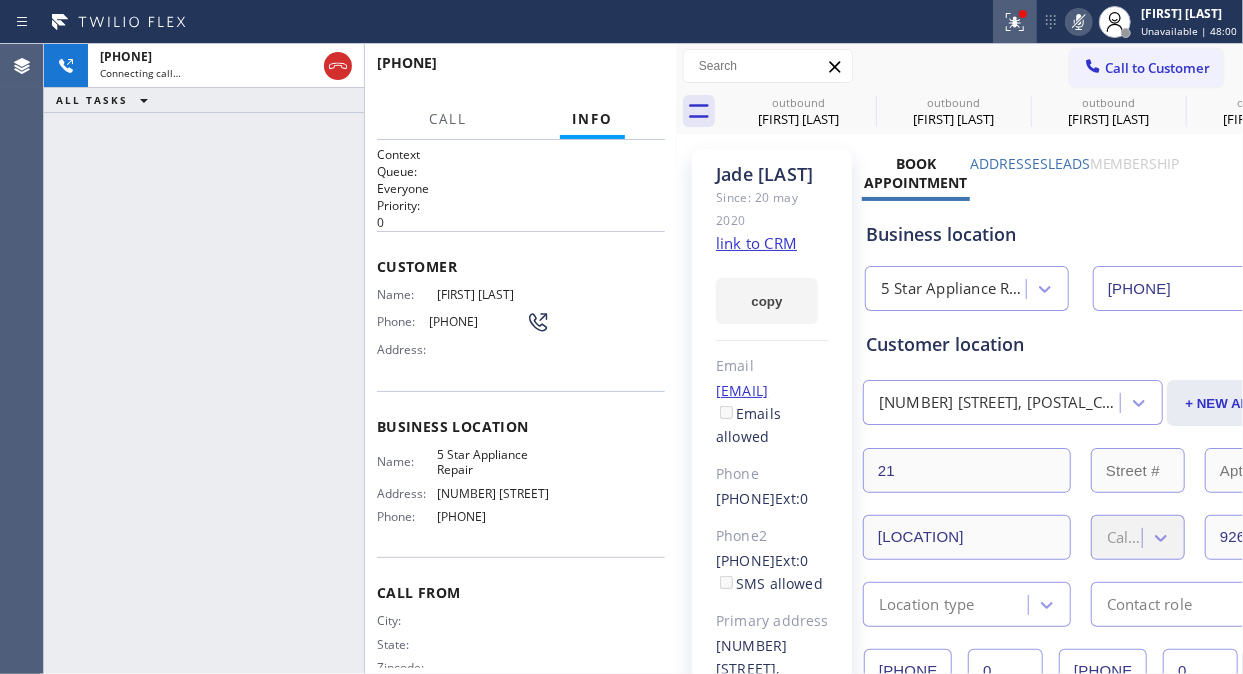 click at bounding box center [1015, 22] 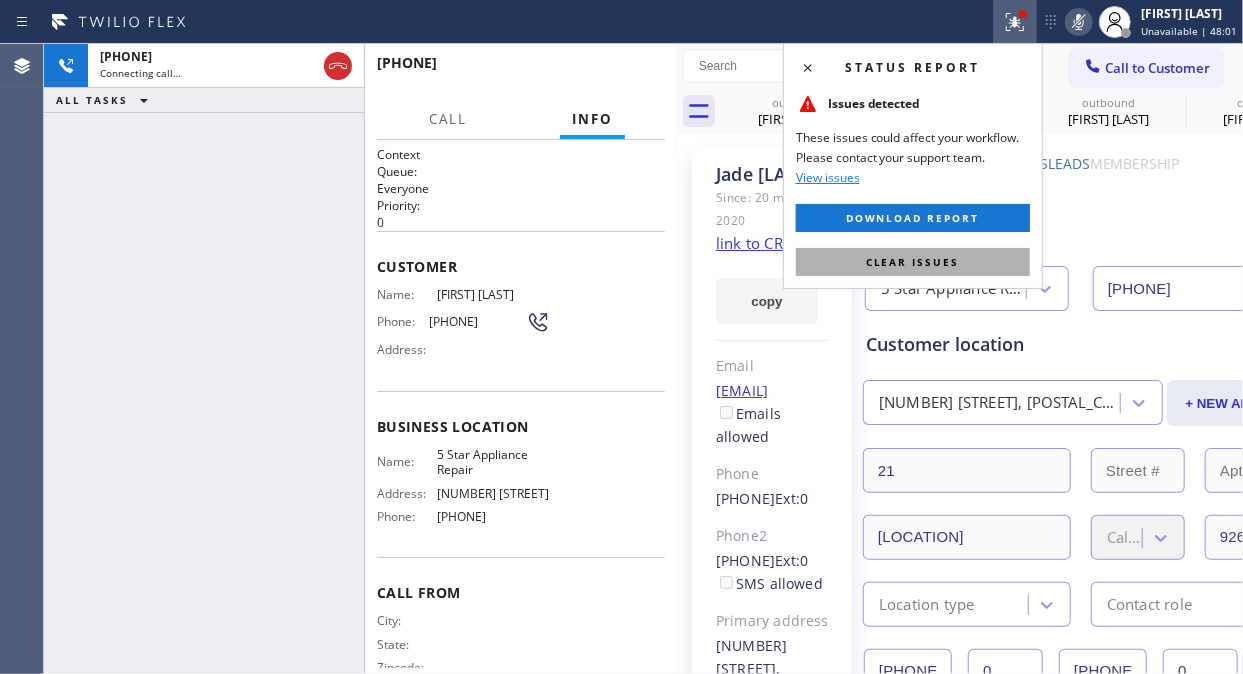 click on "Clear issues" at bounding box center (913, 262) 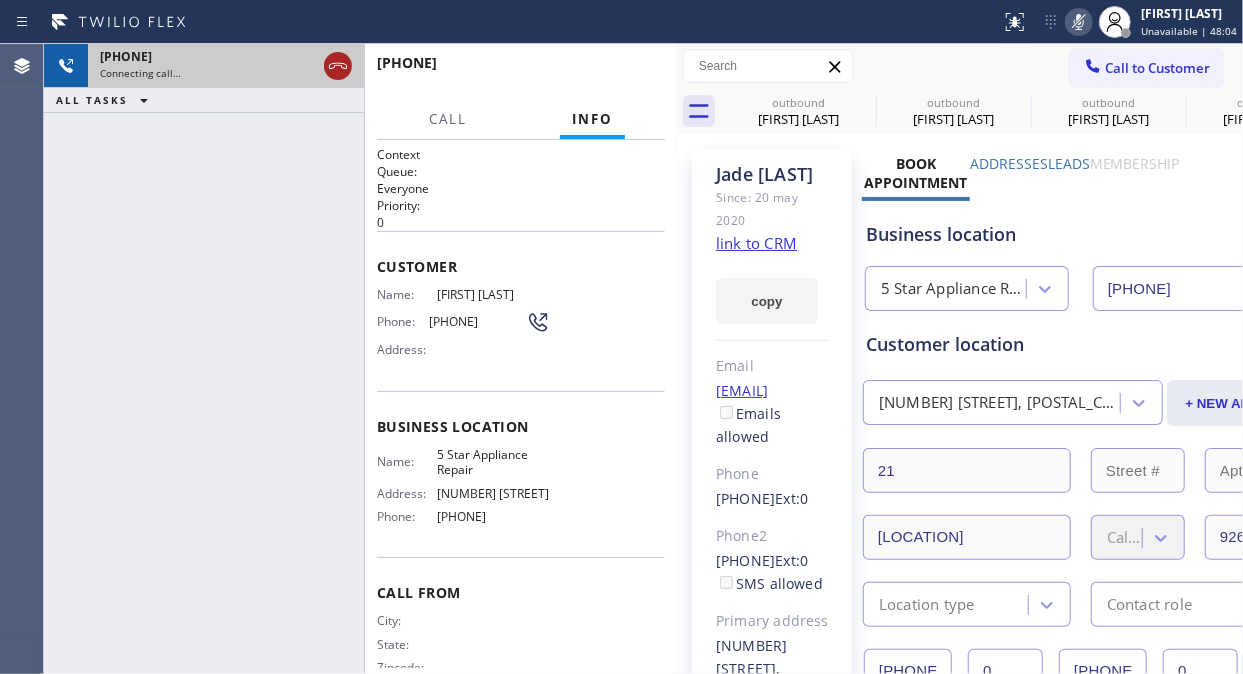 click 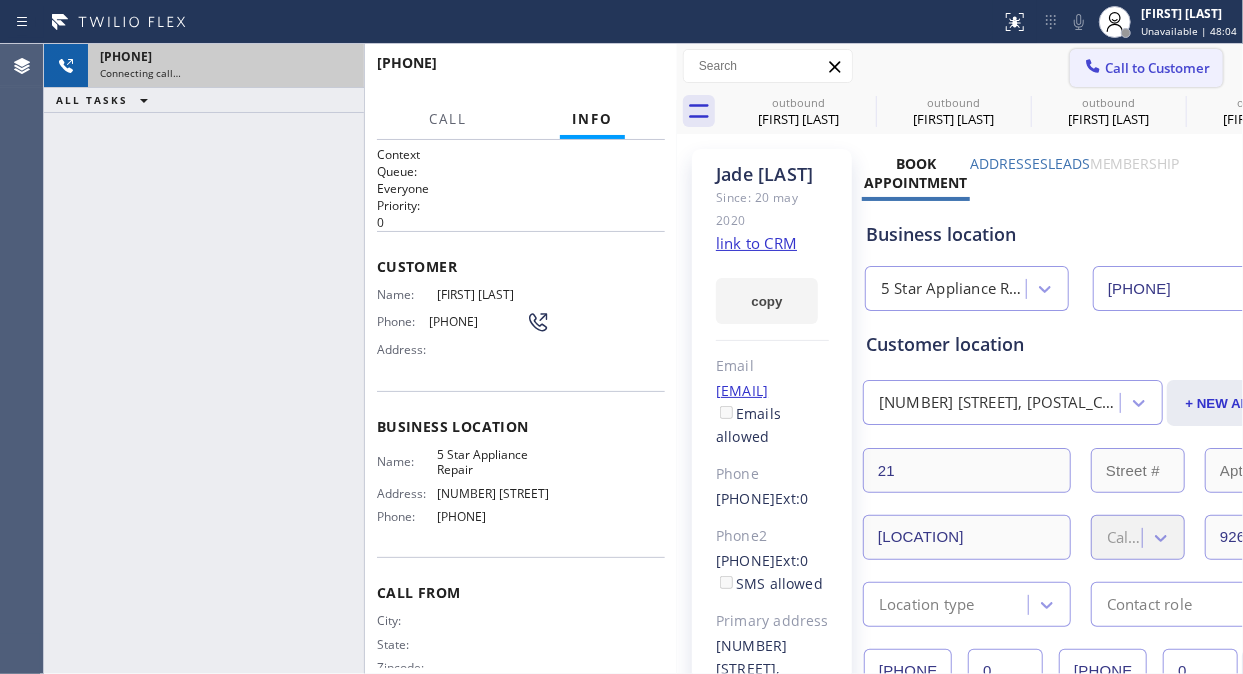 click on "Call to Customer" at bounding box center (1157, 68) 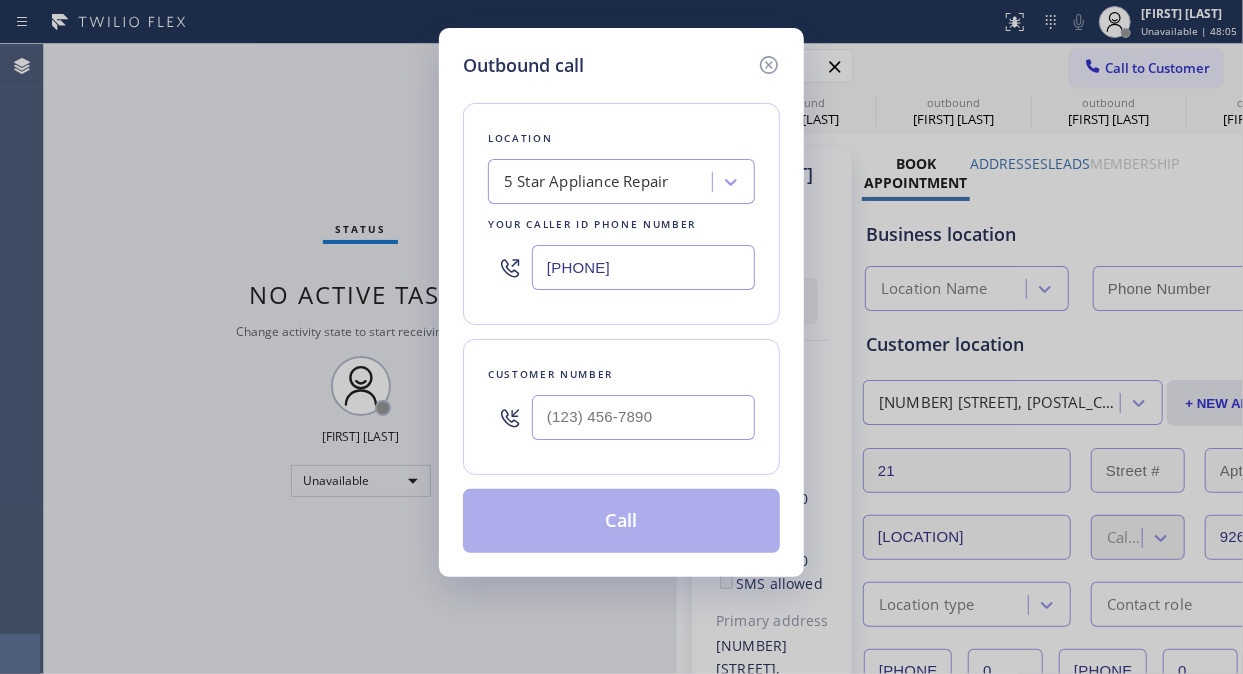 type on "[PHONE]" 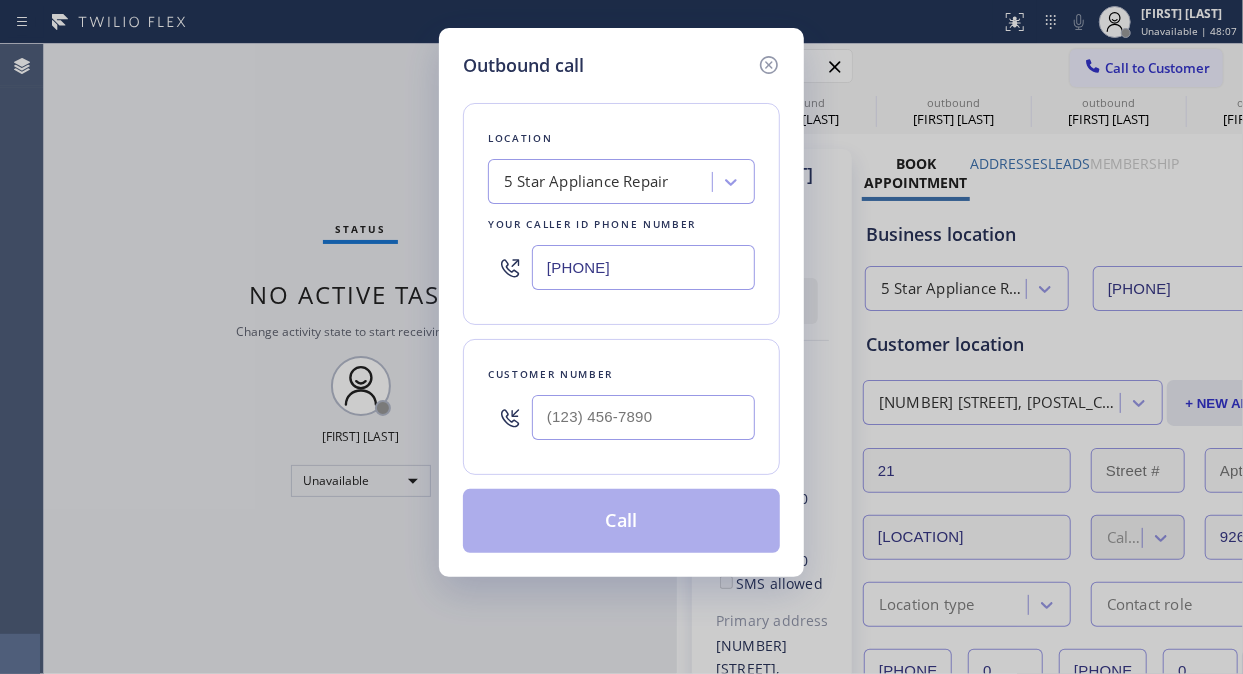 click at bounding box center [643, 417] 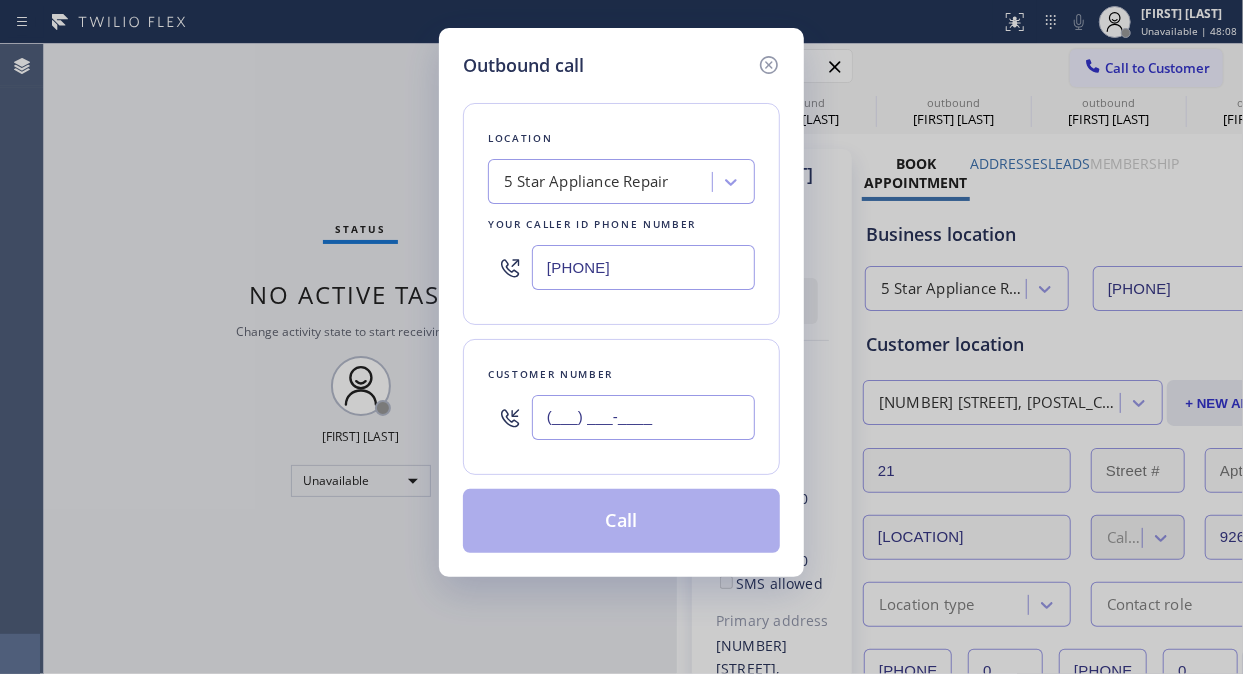 click on "(___) ___-____" at bounding box center [643, 417] 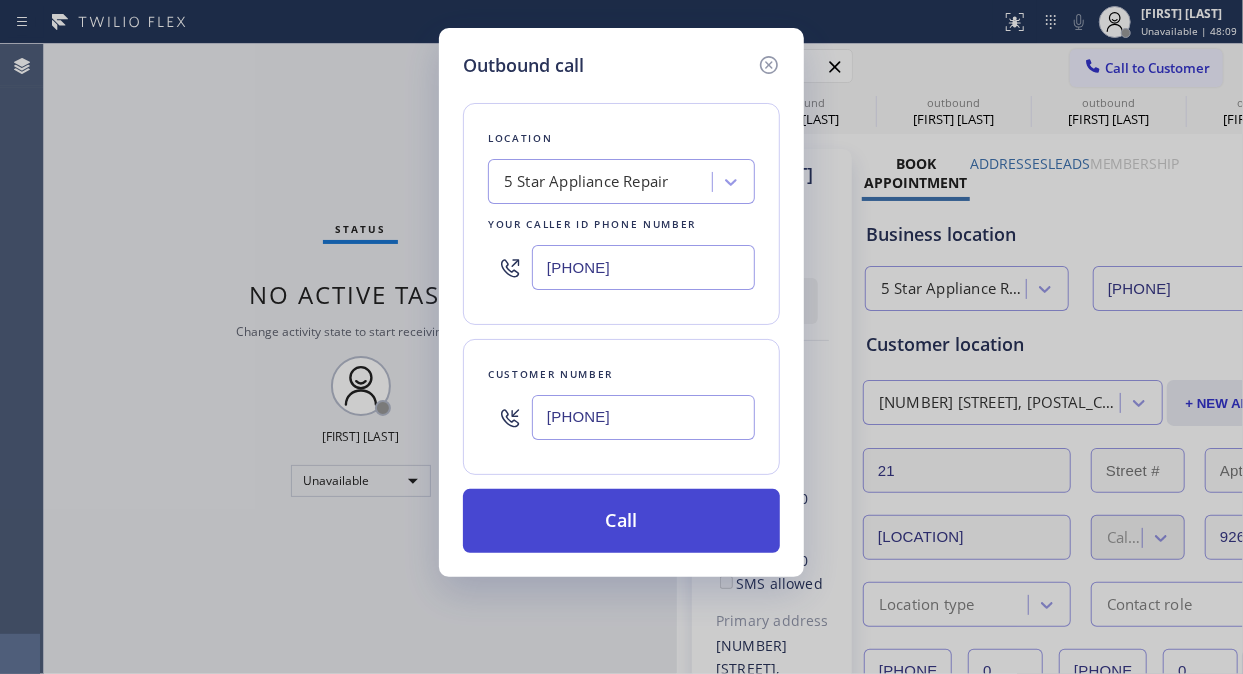 type on "[PHONE]" 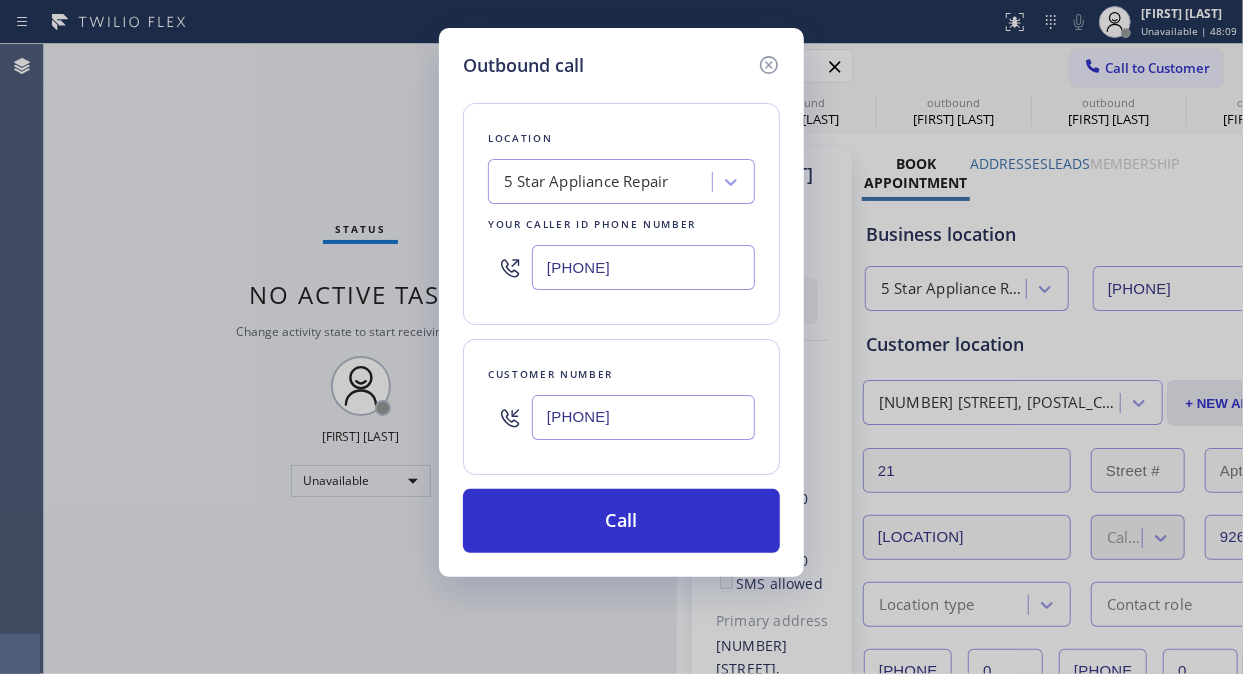 click on "Call" at bounding box center (621, 521) 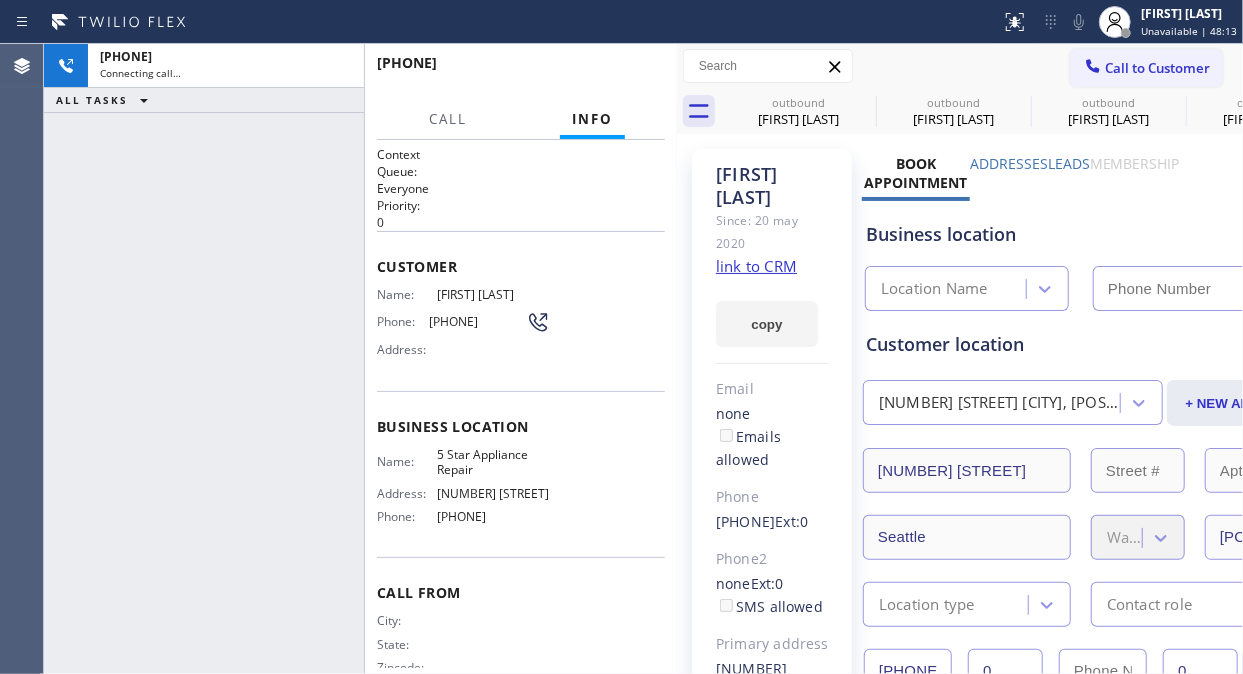 type on "[PHONE]" 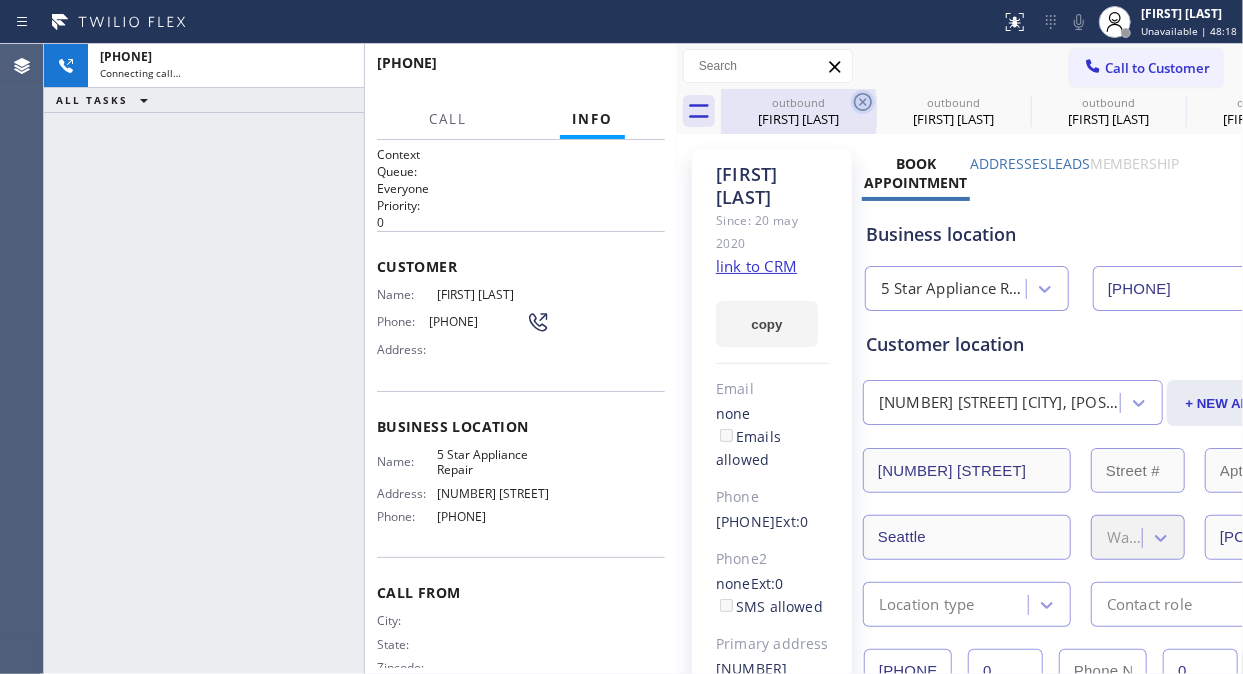 click 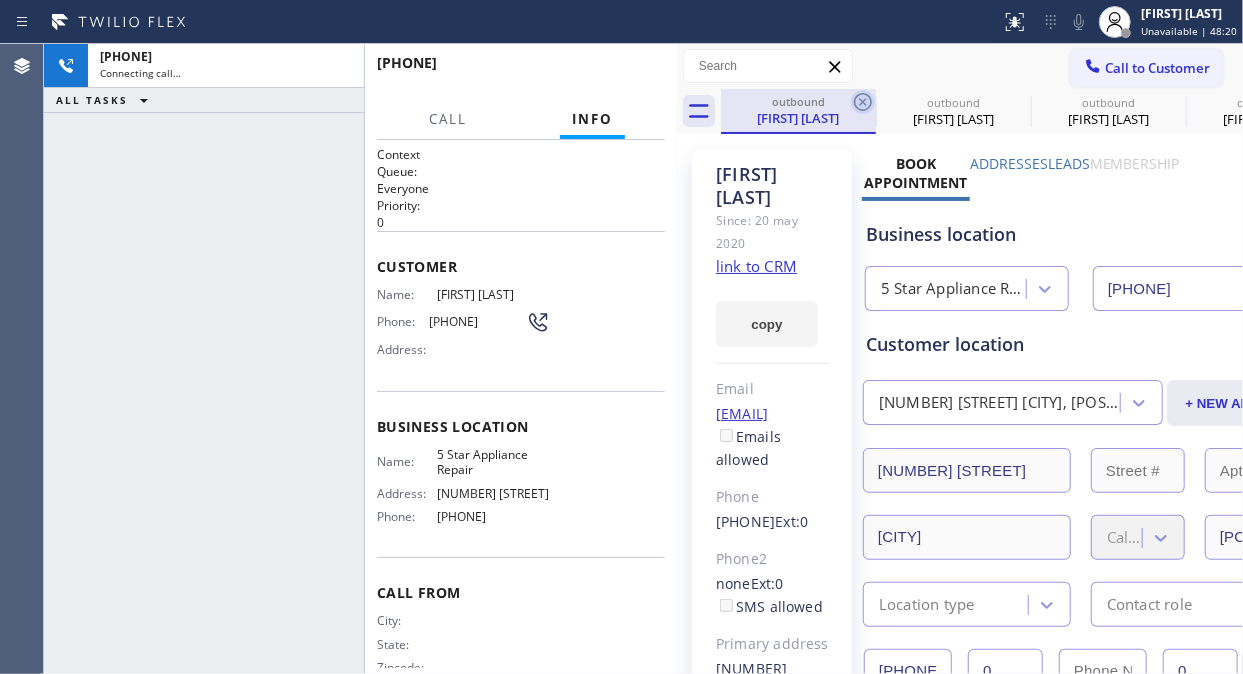 click 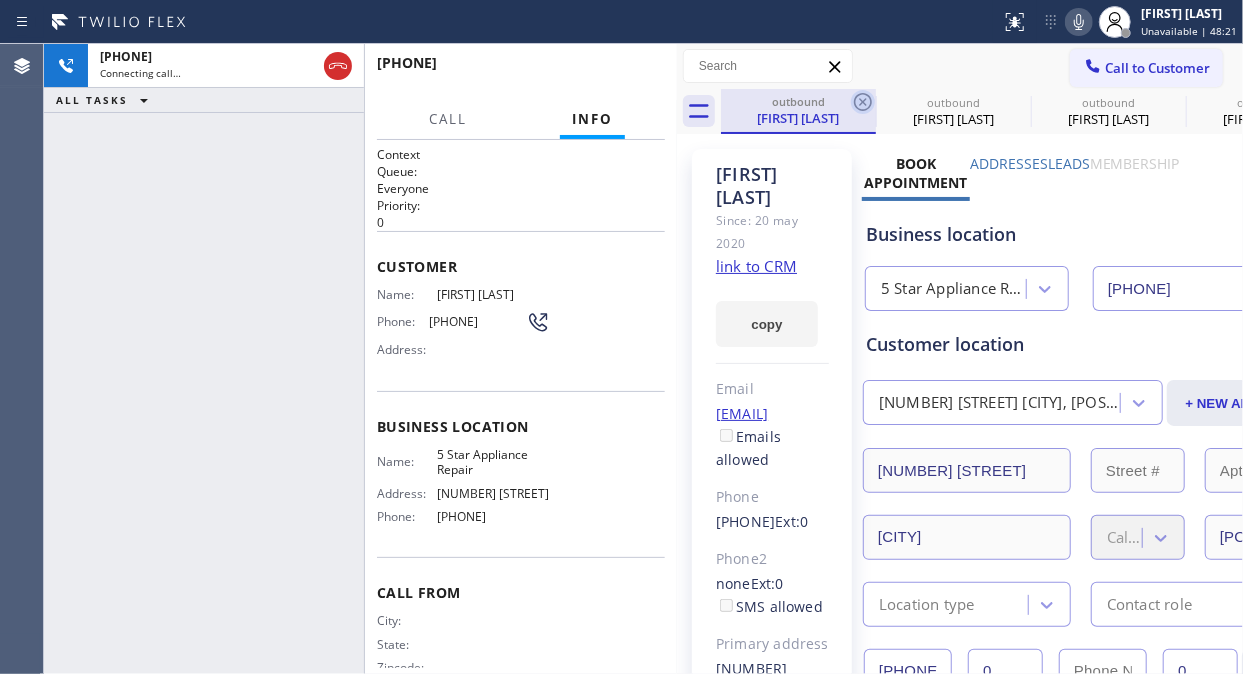 click 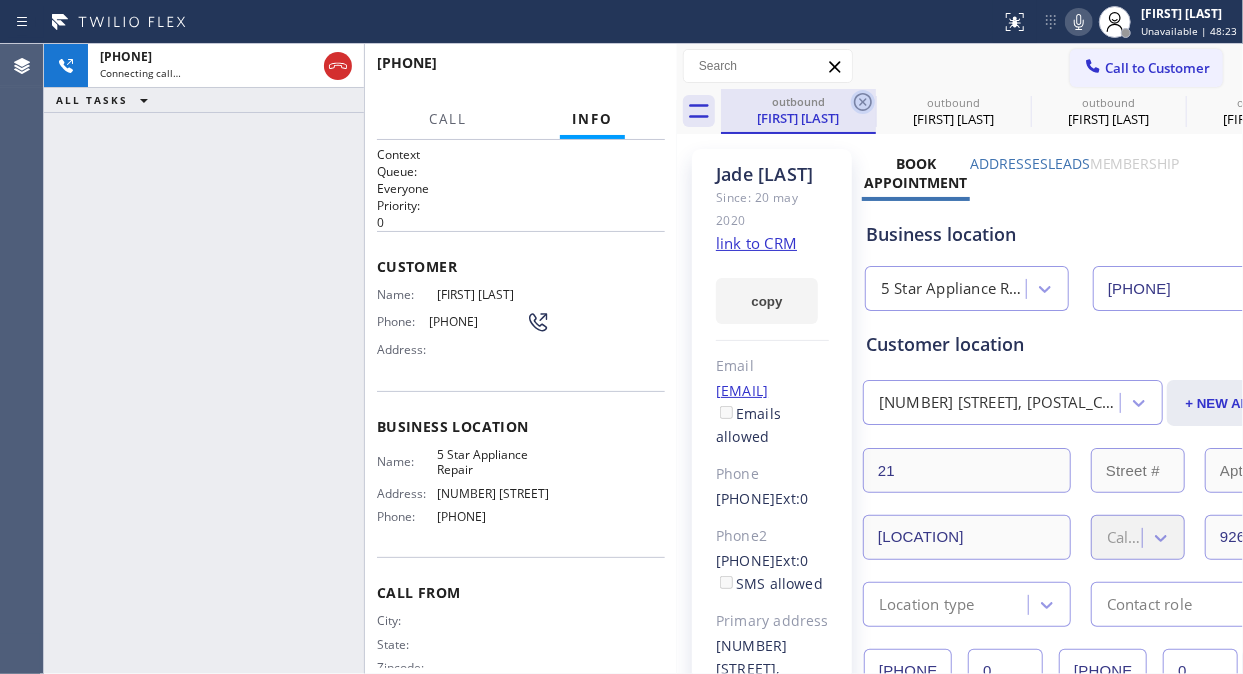 click 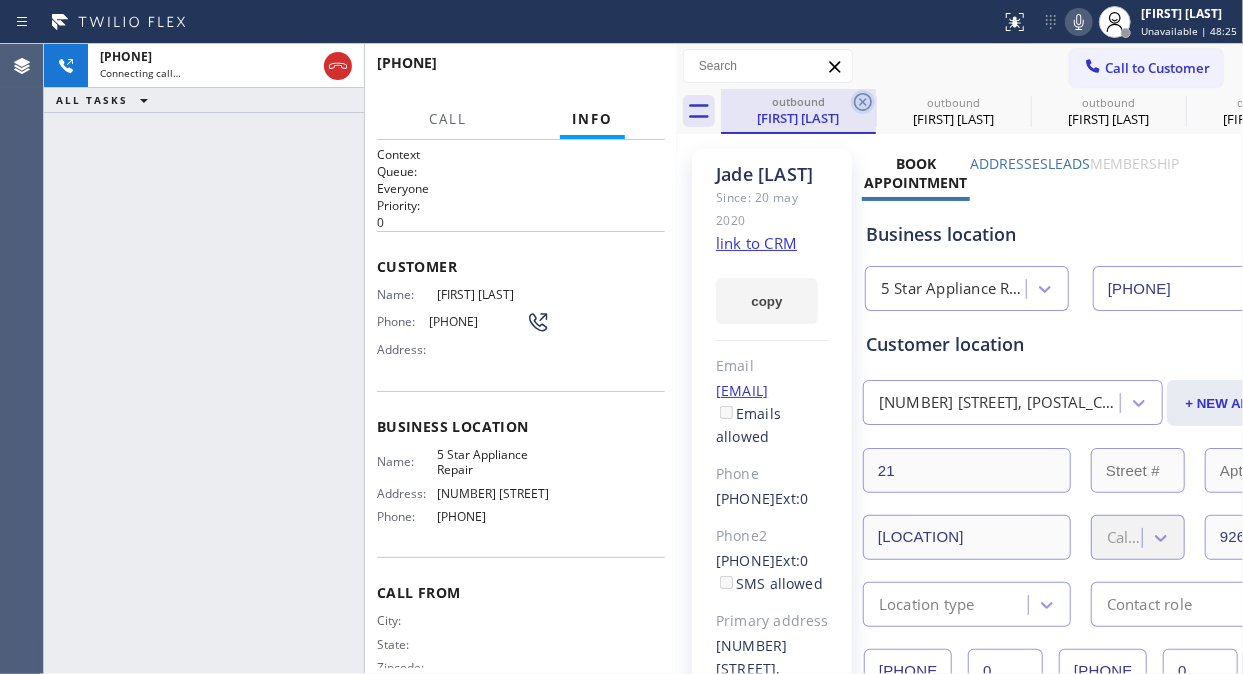 click 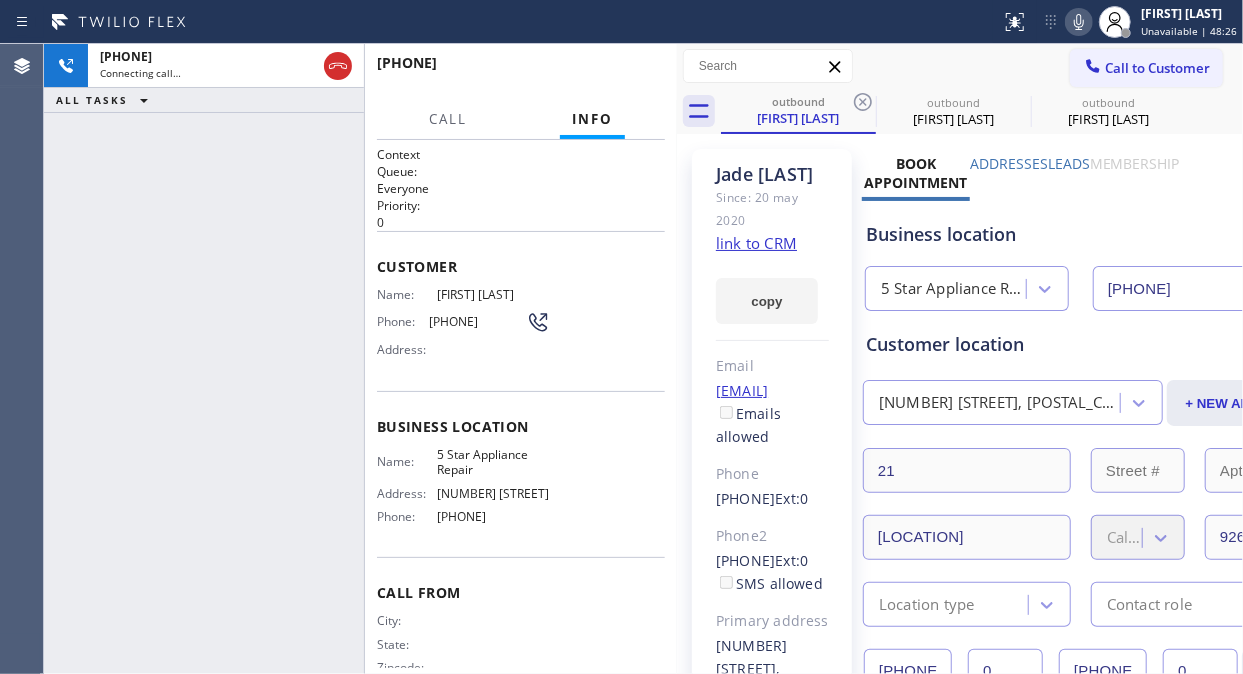 click 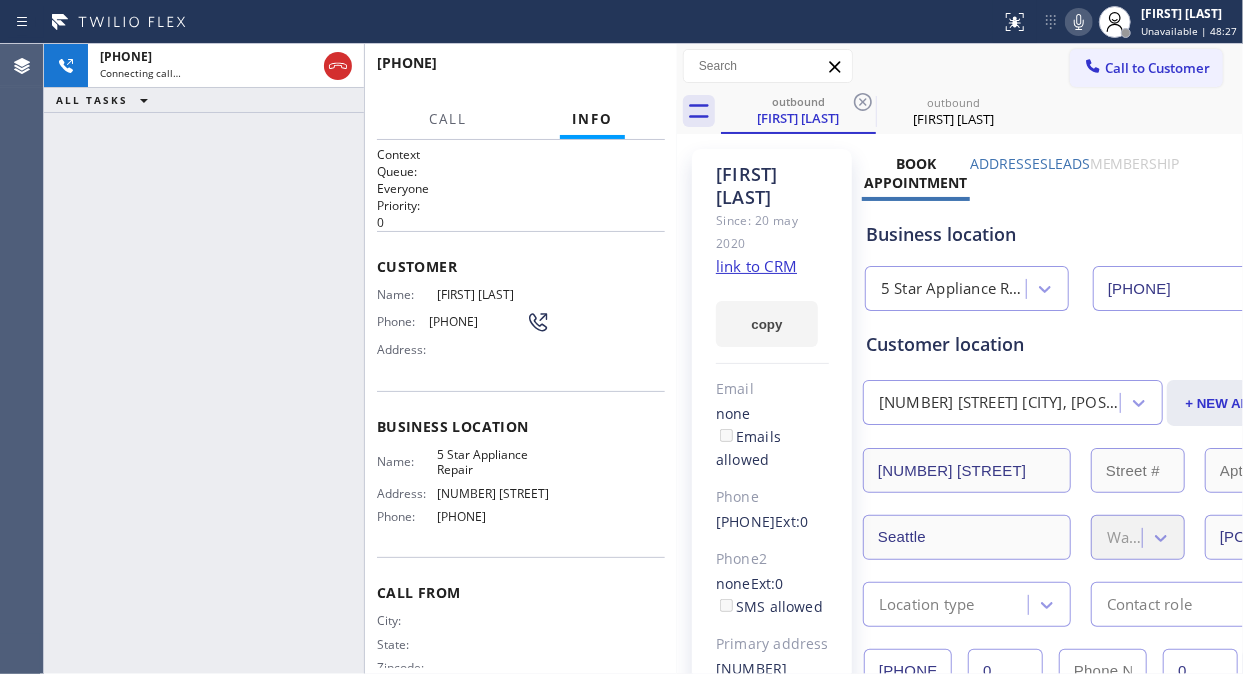 click 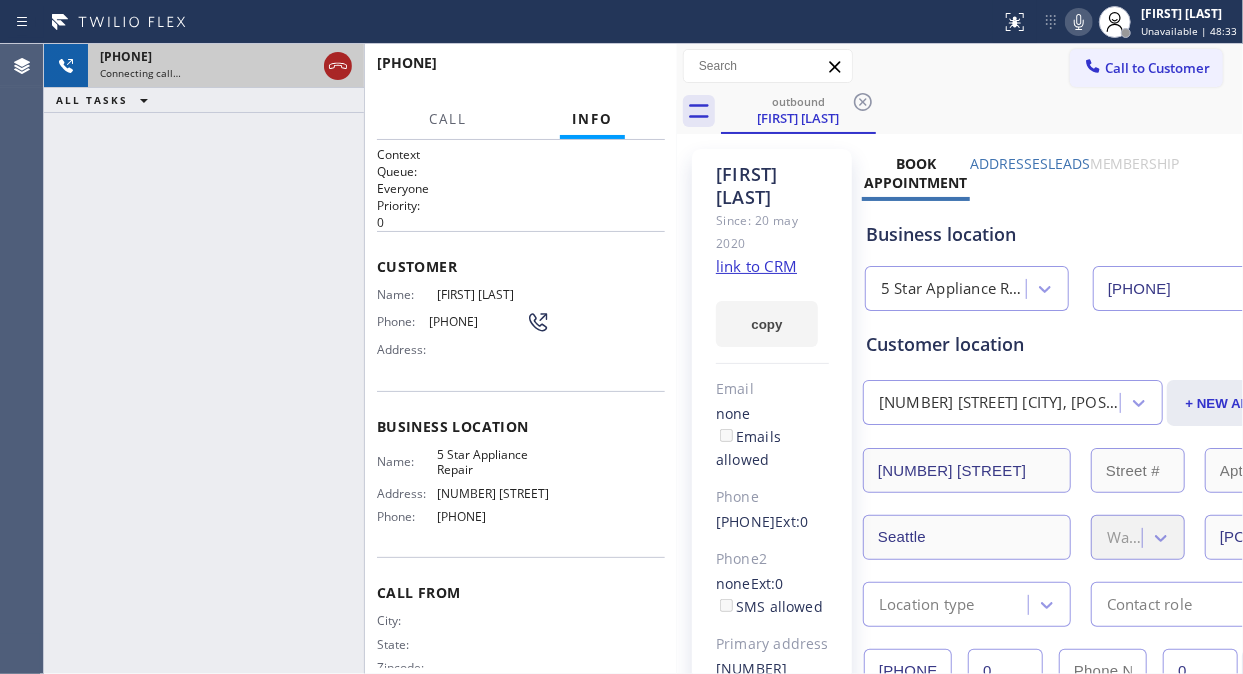click 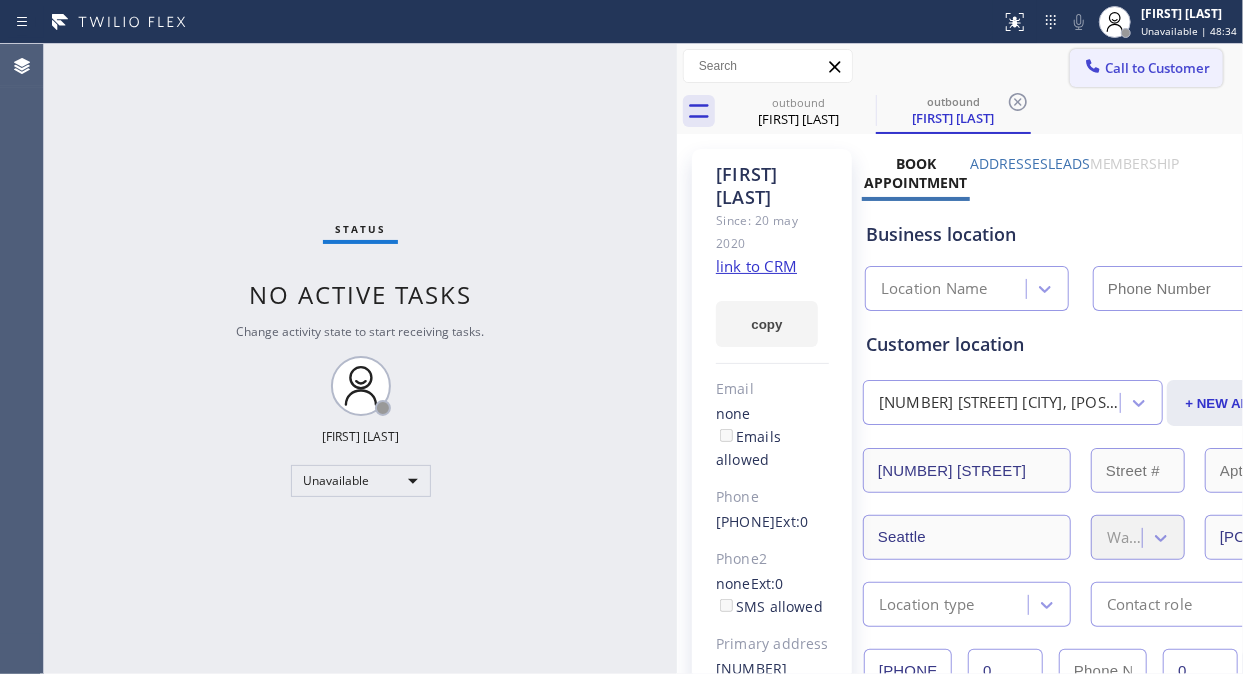 click on "Call to Customer" at bounding box center [1157, 68] 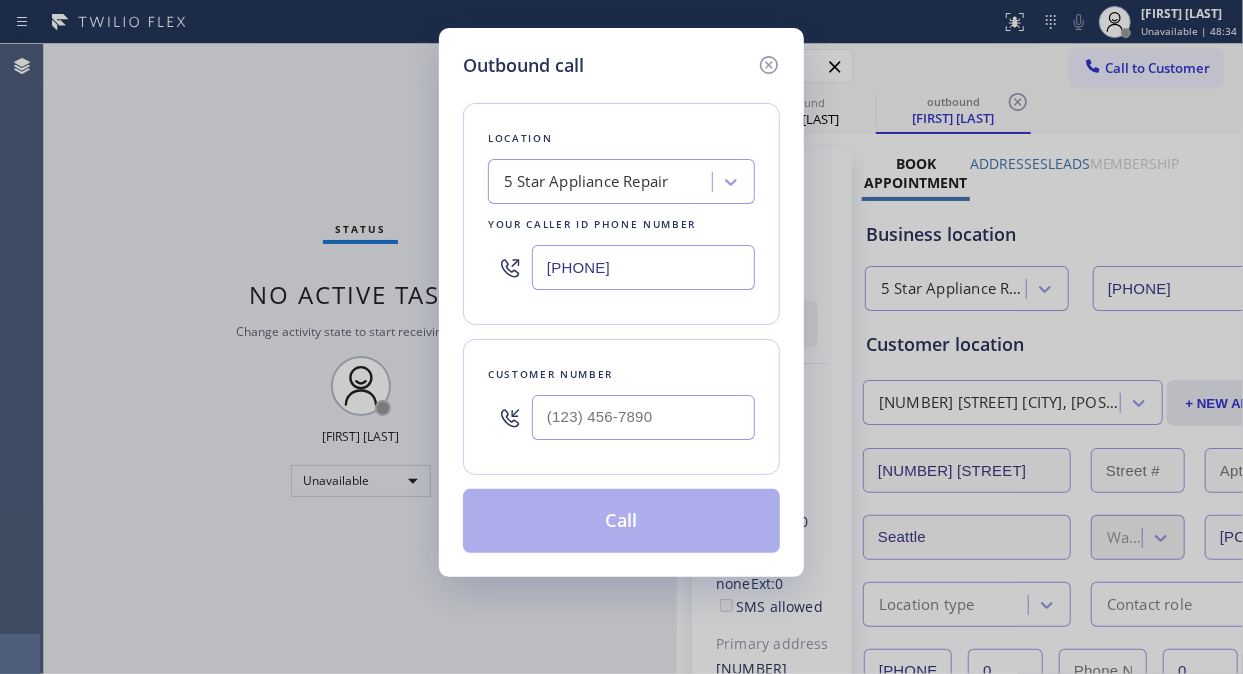 type on "[PHONE]" 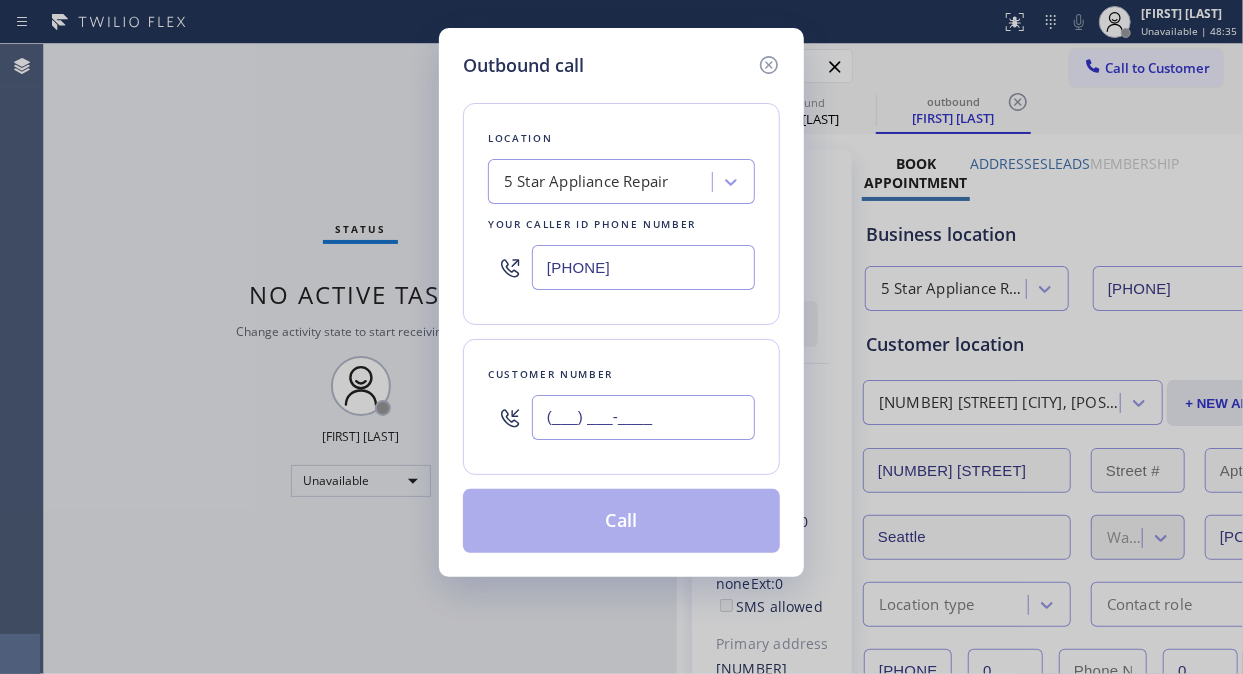click on "(___) ___-____" at bounding box center [643, 417] 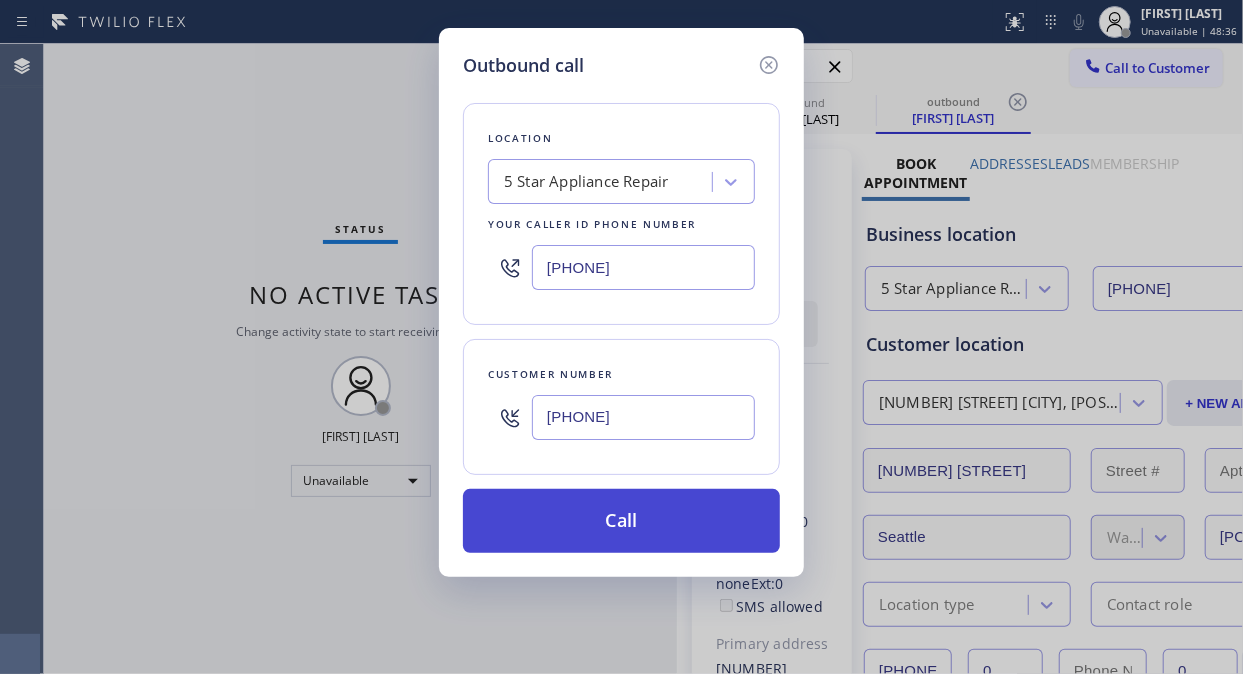 type on "[PHONE]" 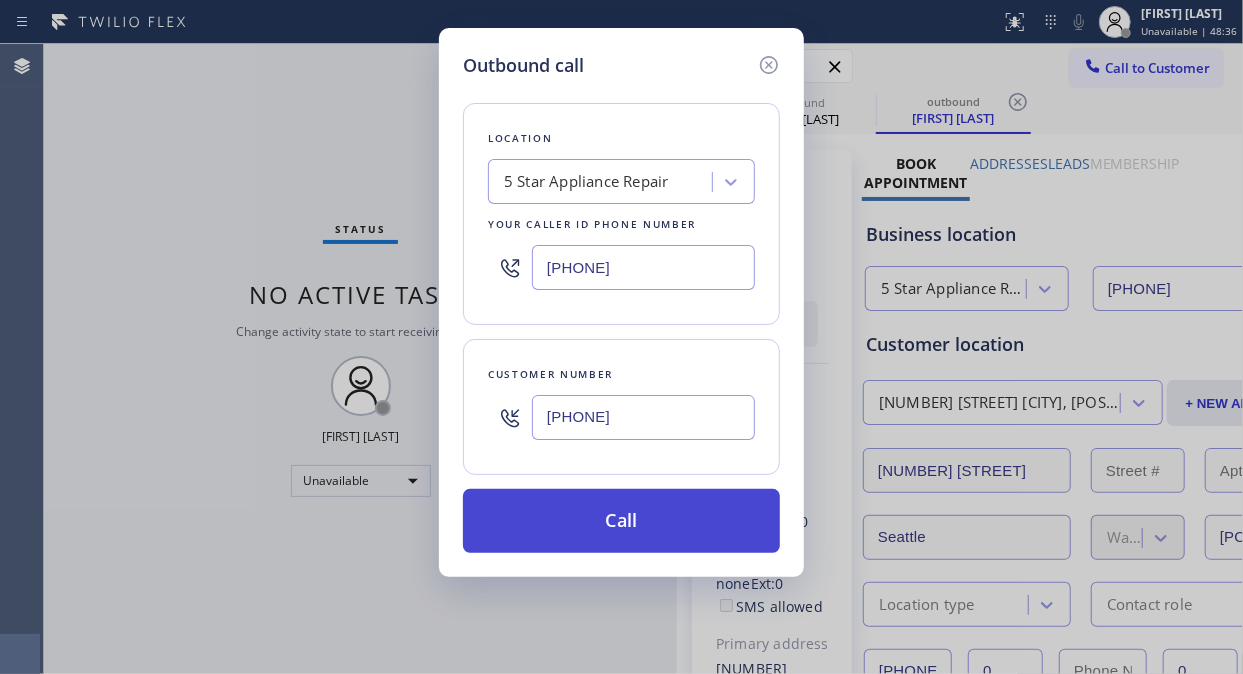 click on "Call" at bounding box center (621, 521) 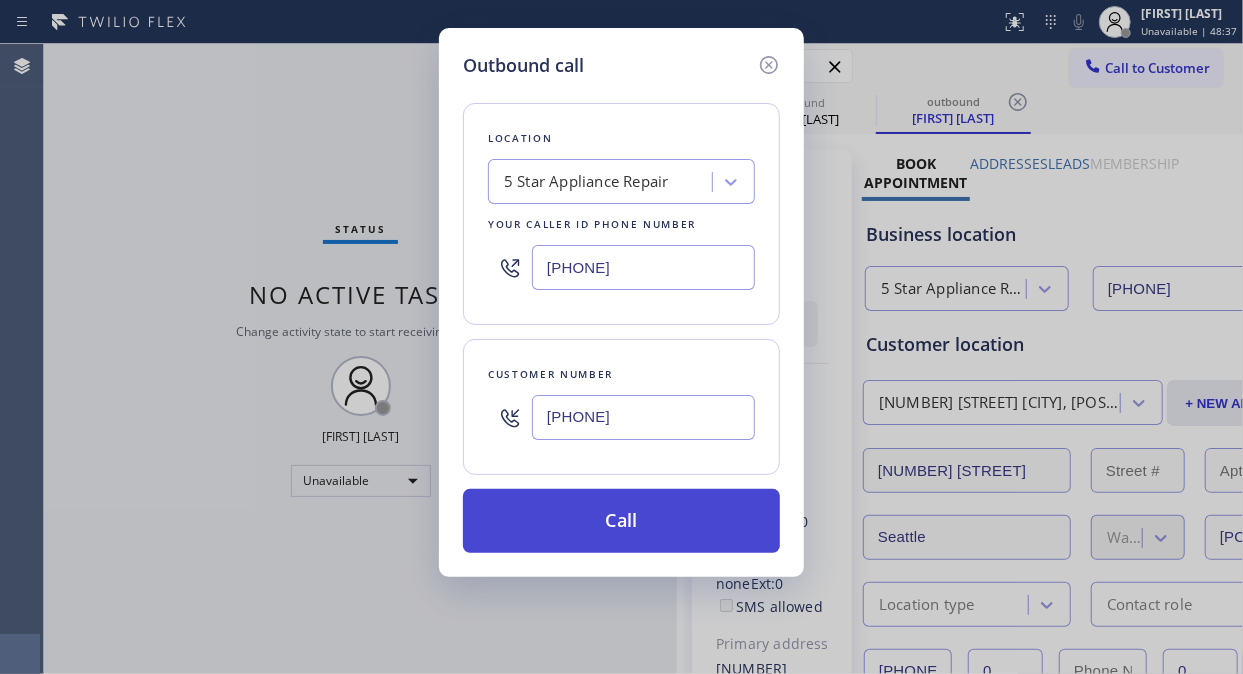 click on "Call" at bounding box center [621, 521] 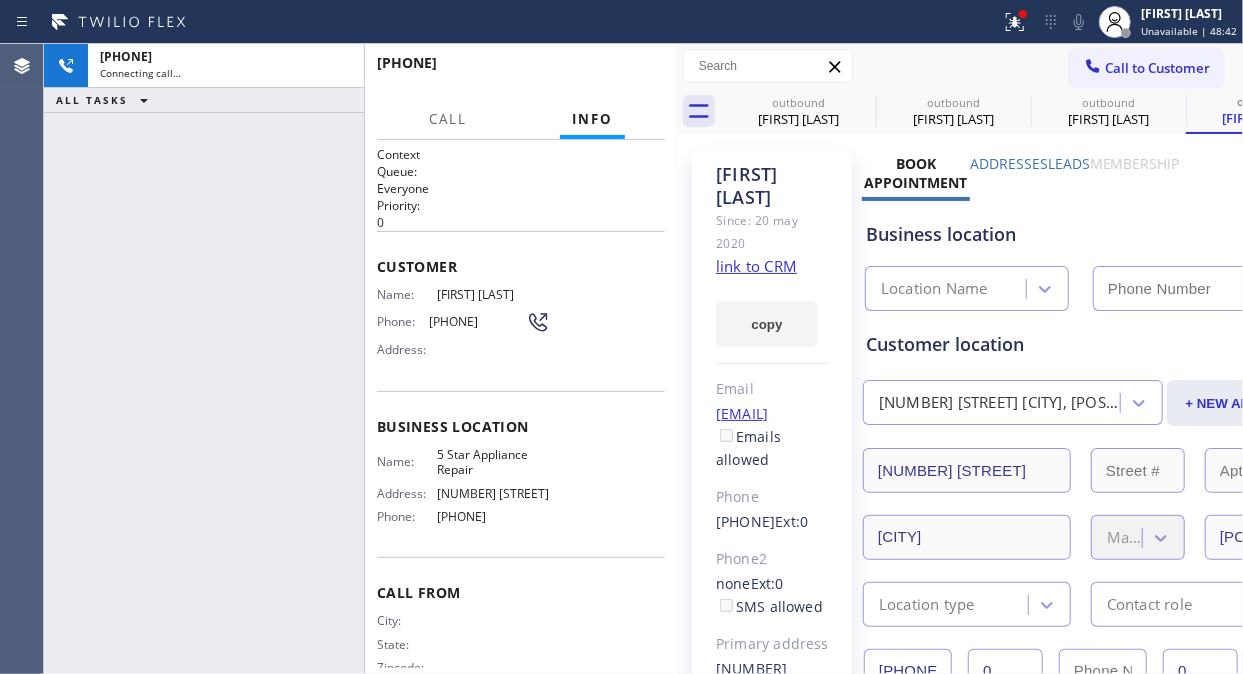 type on "[PHONE]" 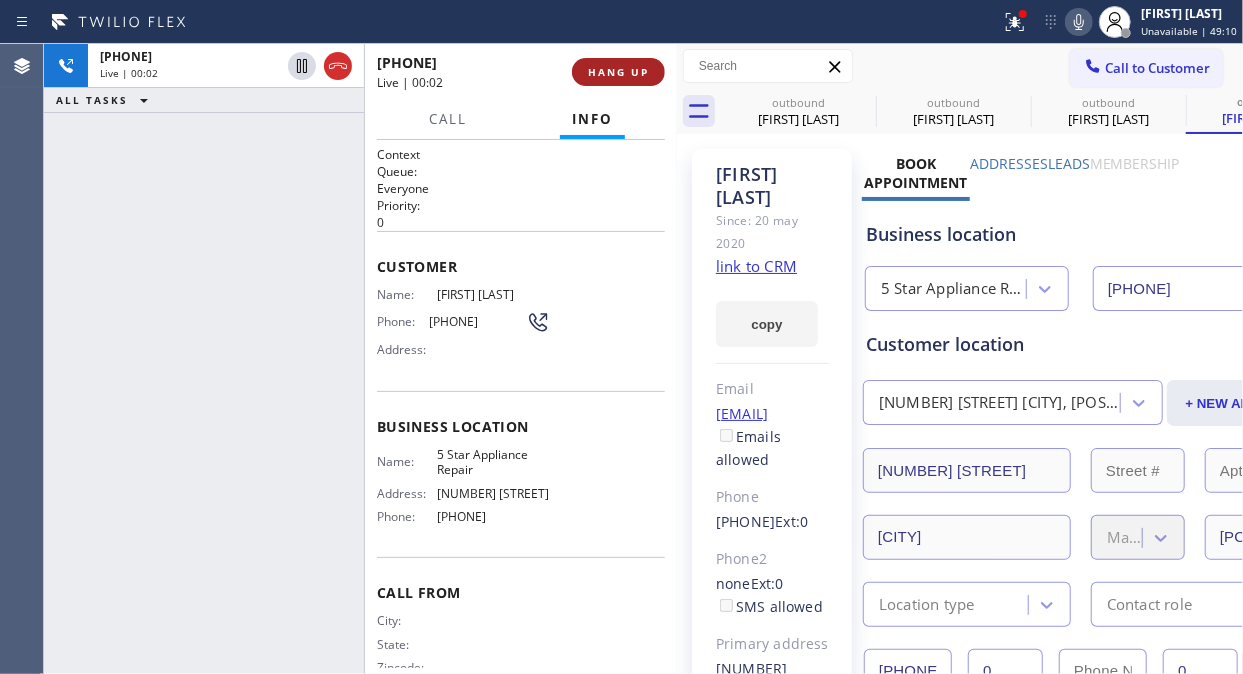 click at bounding box center [677, 359] 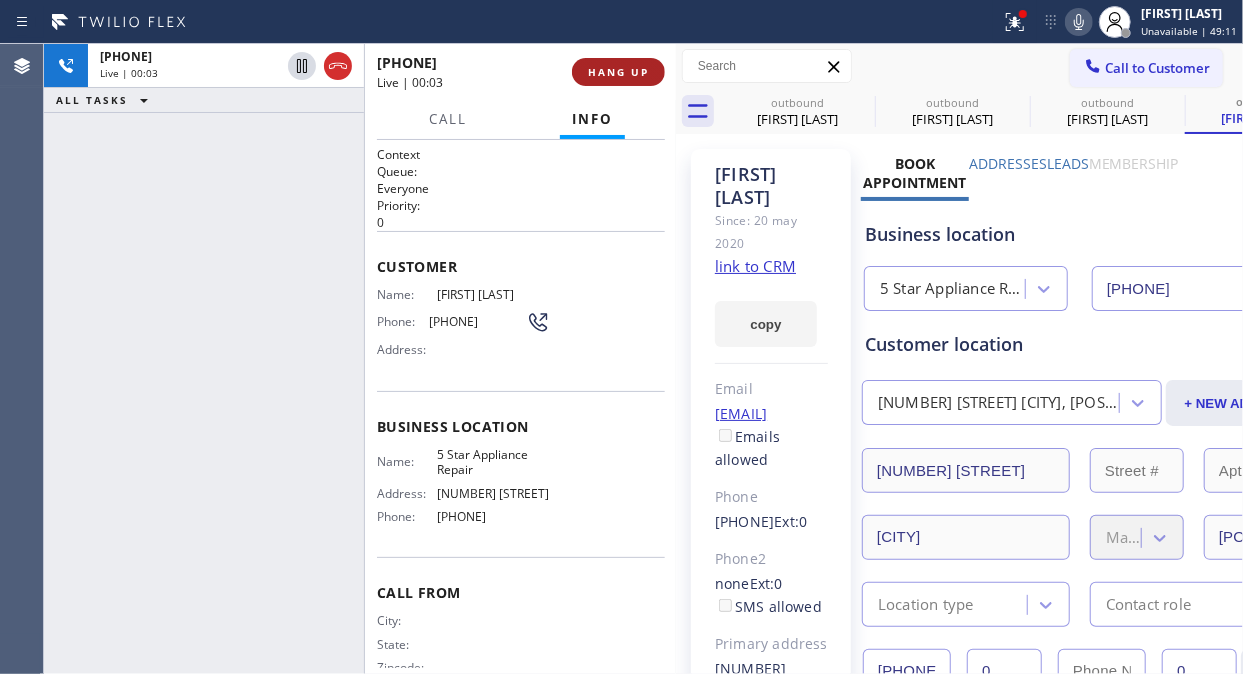 click on "HANG UP" at bounding box center (618, 72) 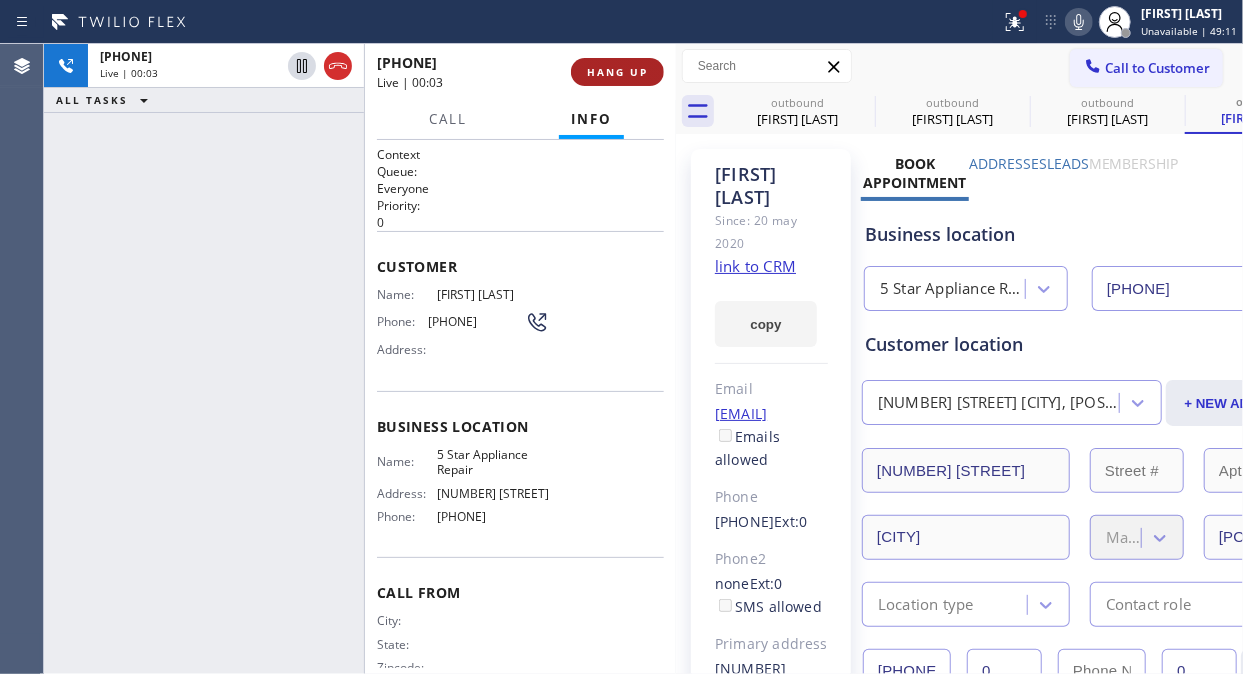 click on "HANG UP" at bounding box center [617, 72] 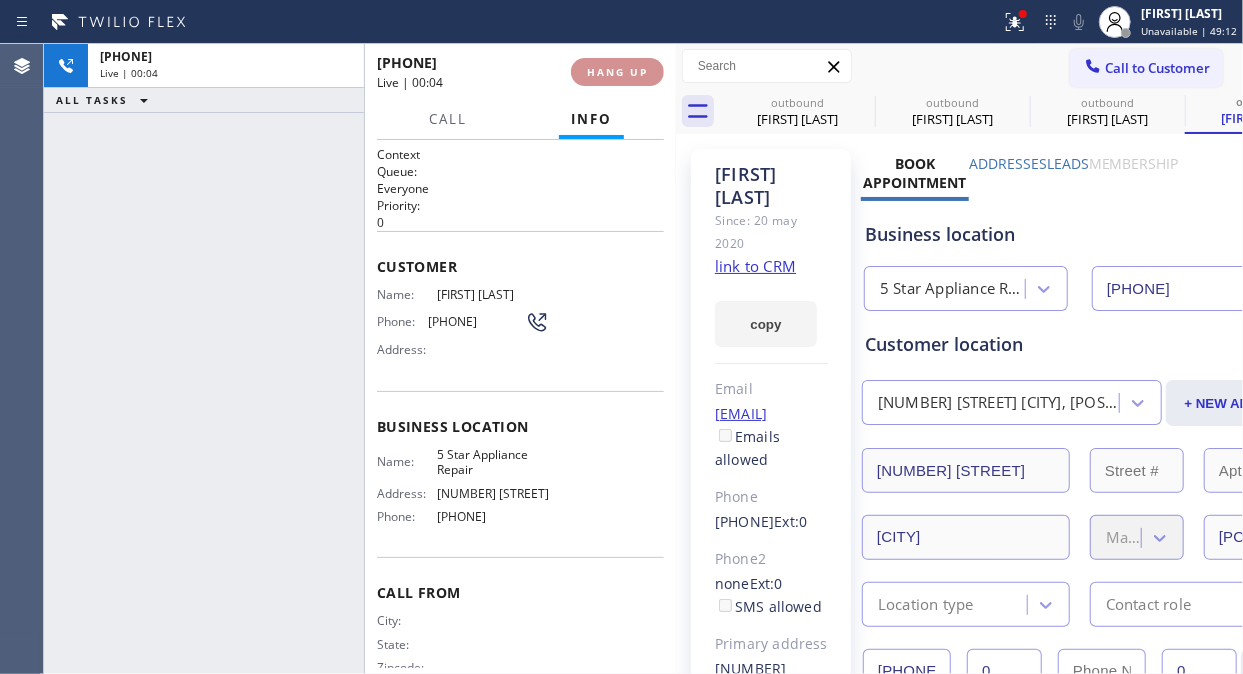 click on "HANG UP" at bounding box center [617, 72] 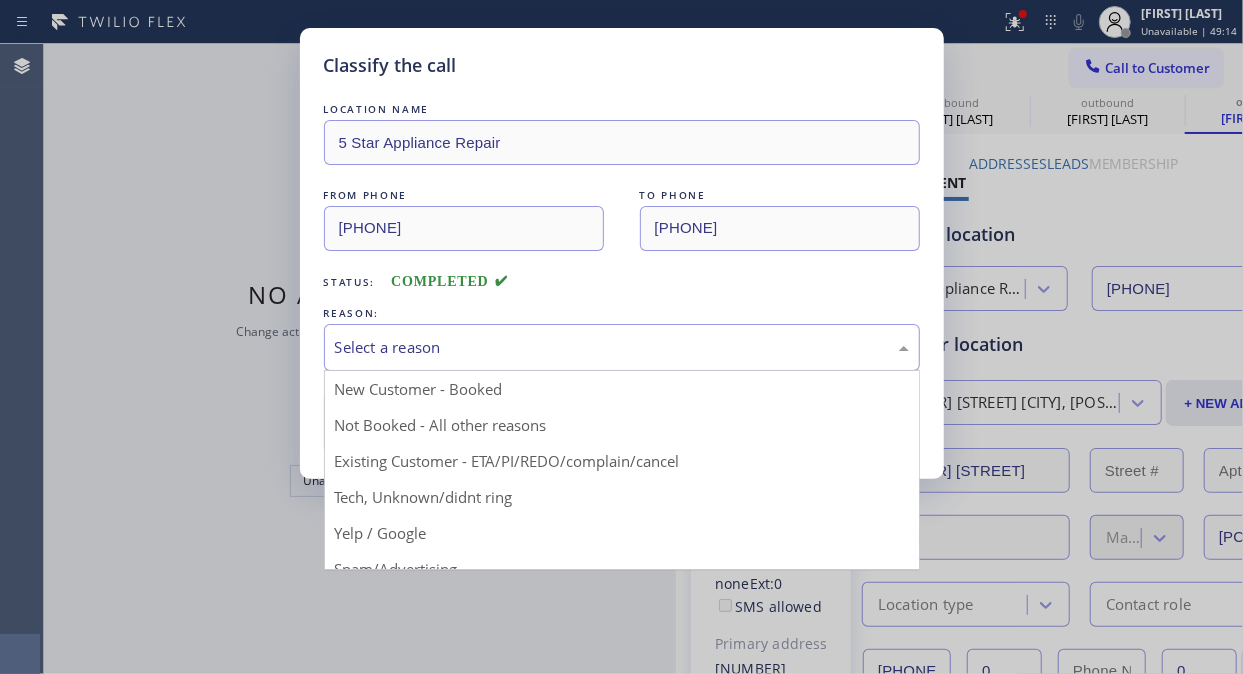 click on "Select a reason" at bounding box center [622, 347] 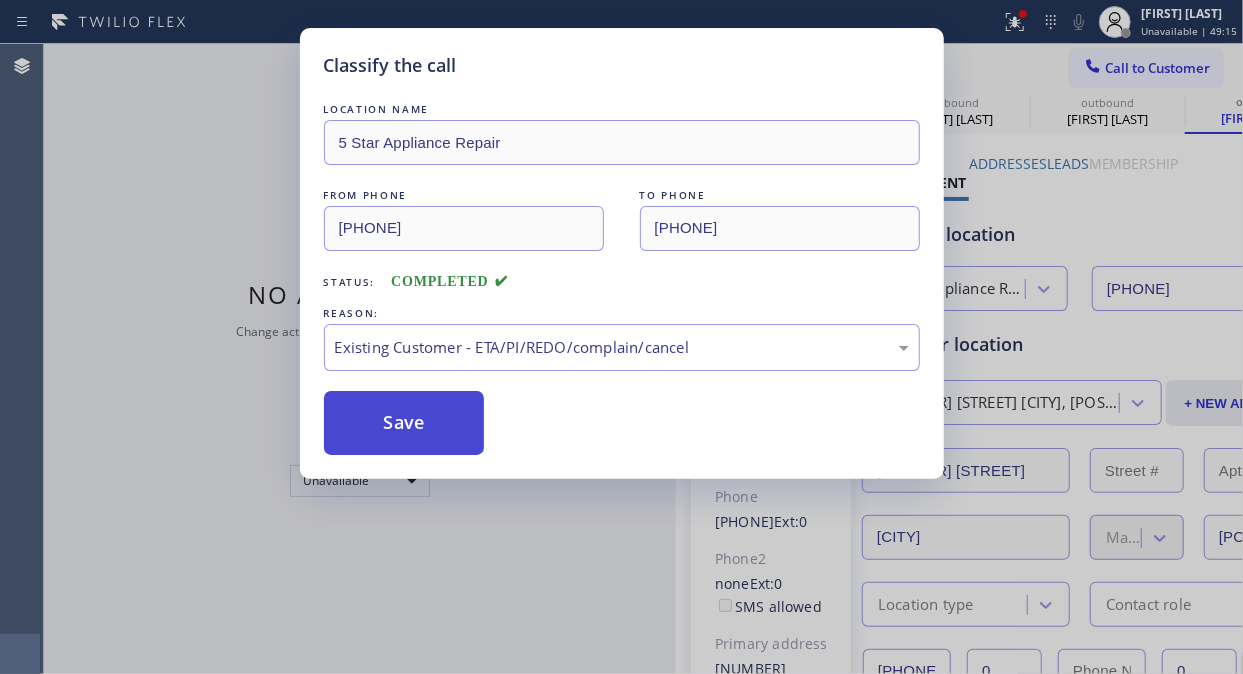 click on "Save" at bounding box center (404, 423) 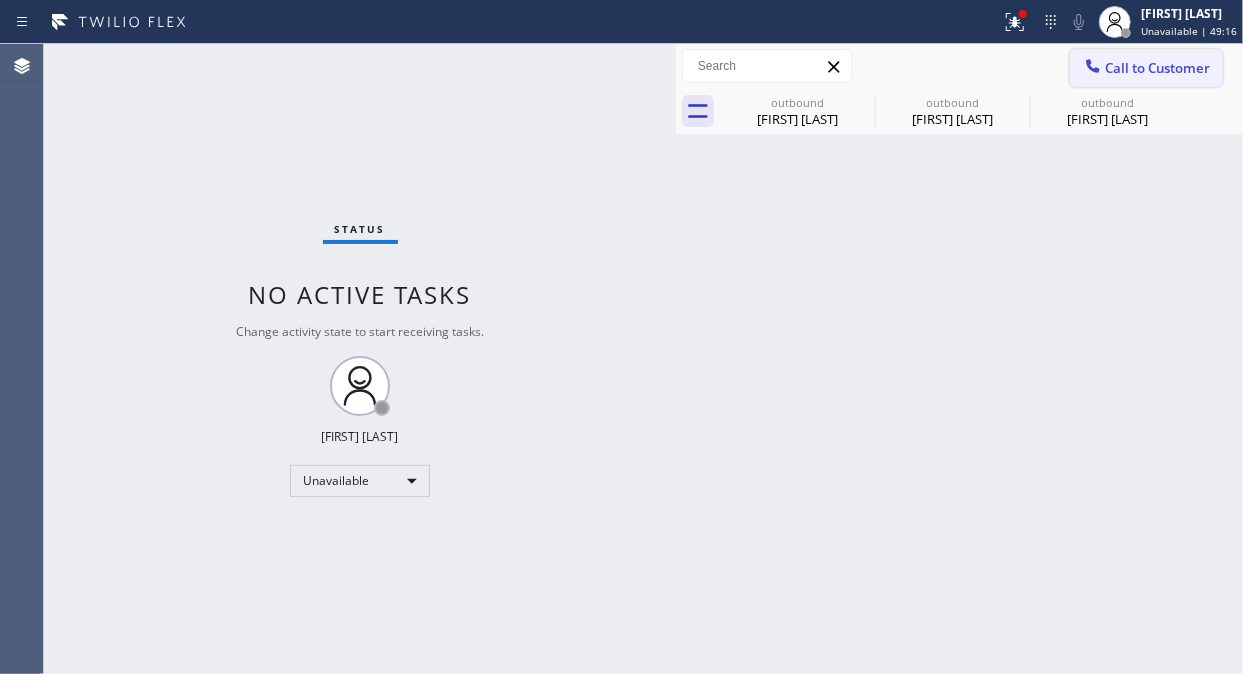 click 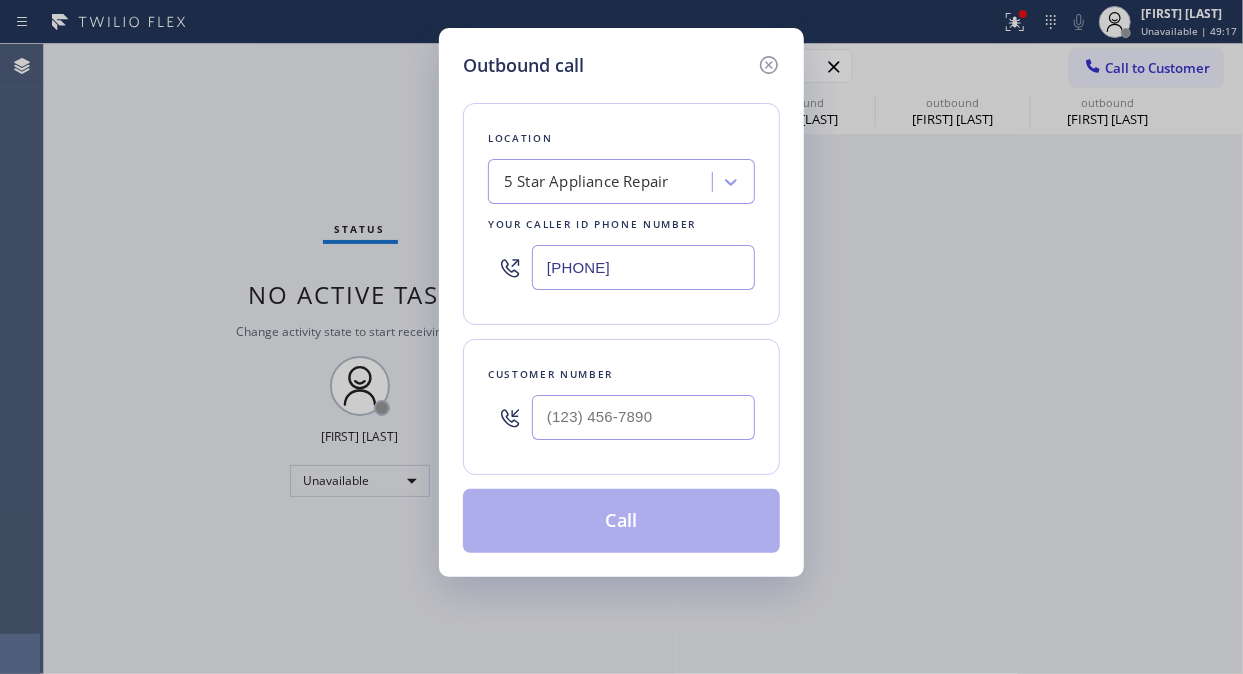 click at bounding box center [510, 417] 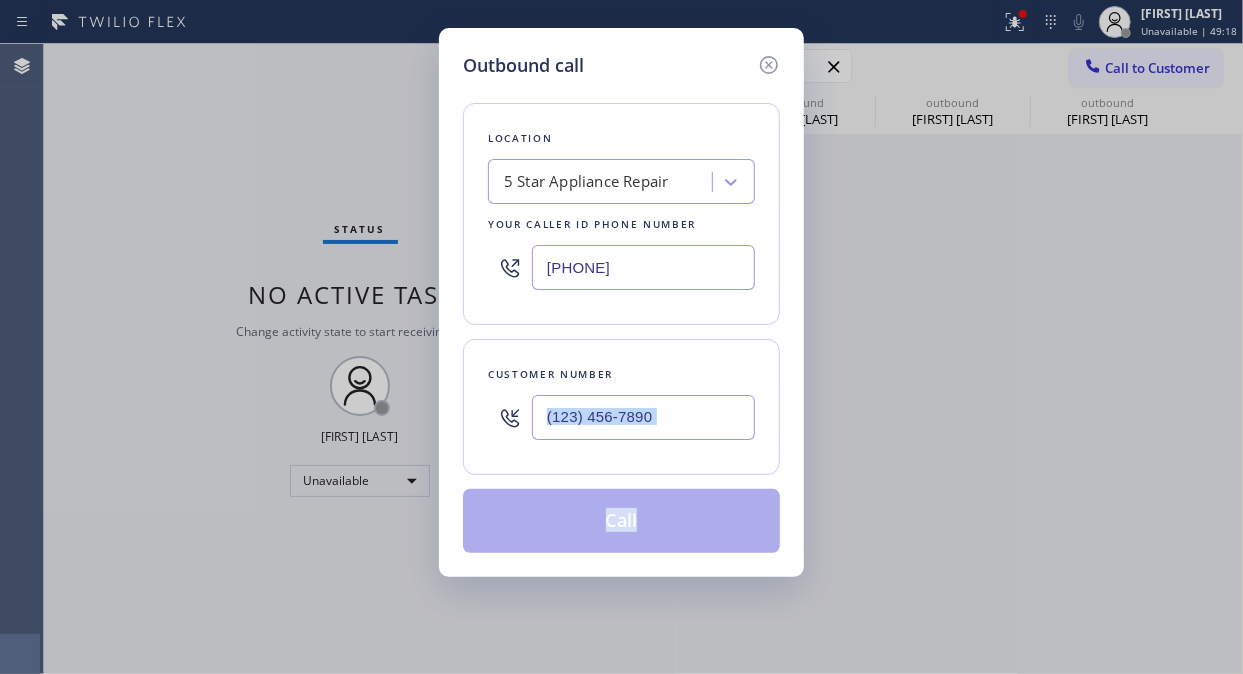 click at bounding box center (510, 417) 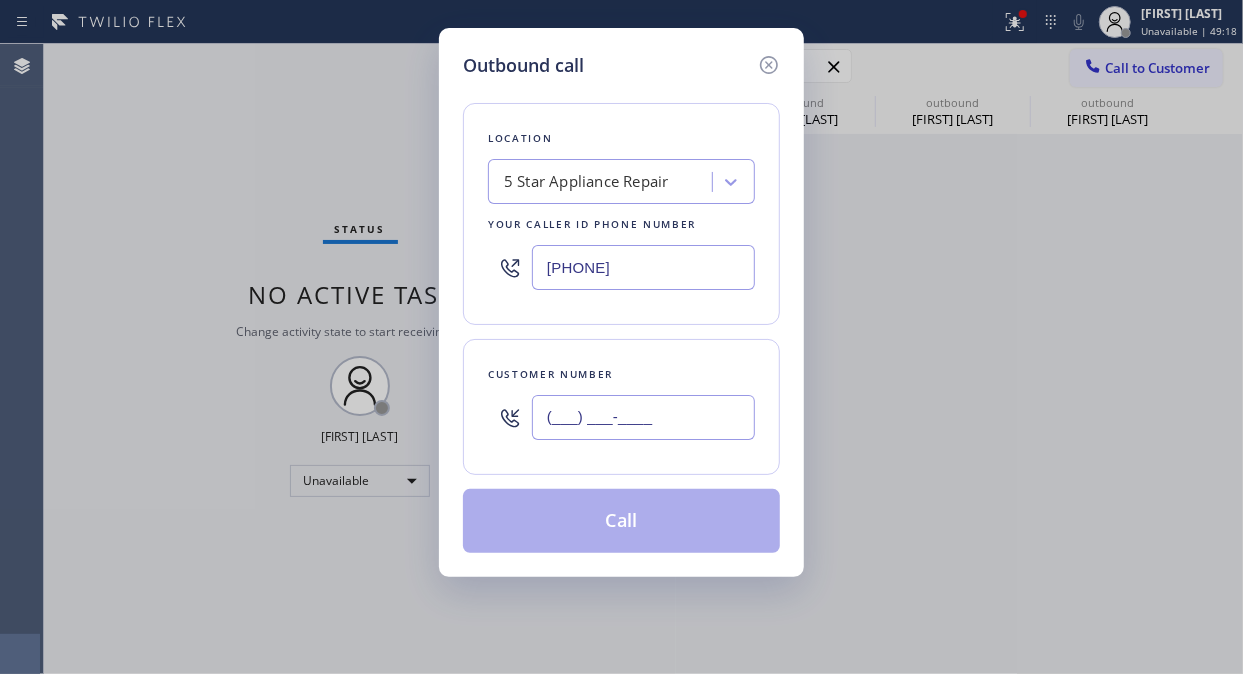 click on "(___) ___-____" at bounding box center (643, 417) 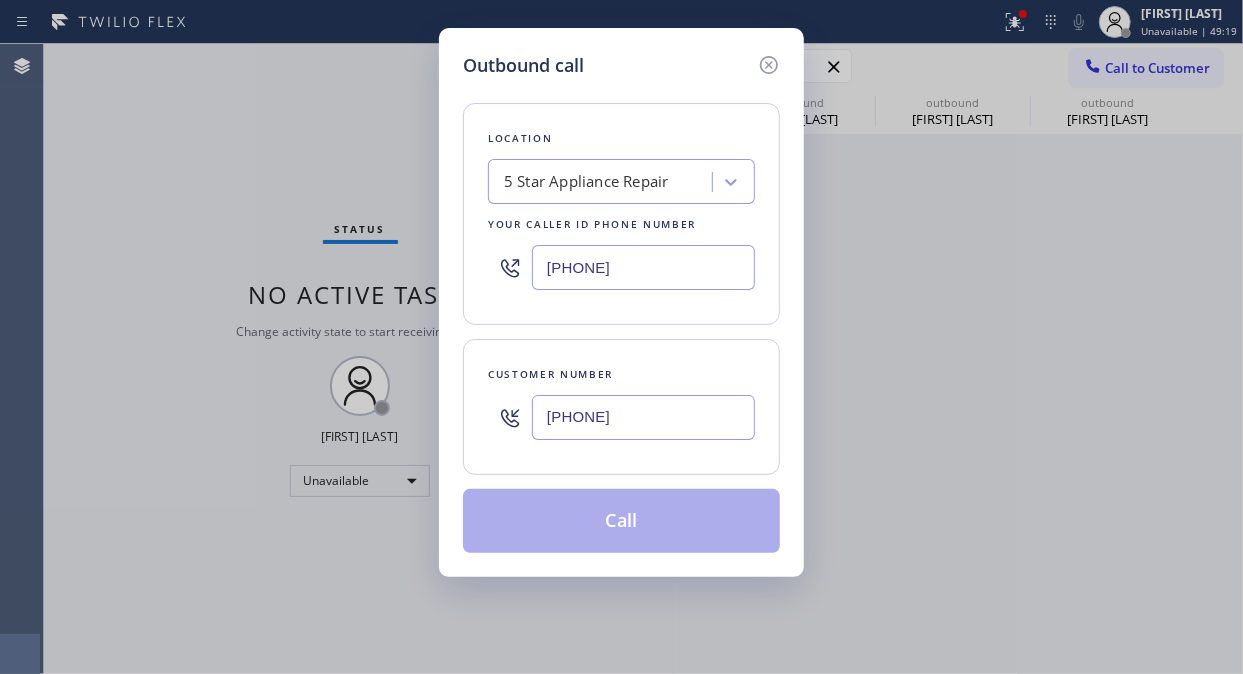 type on "[PHONE]" 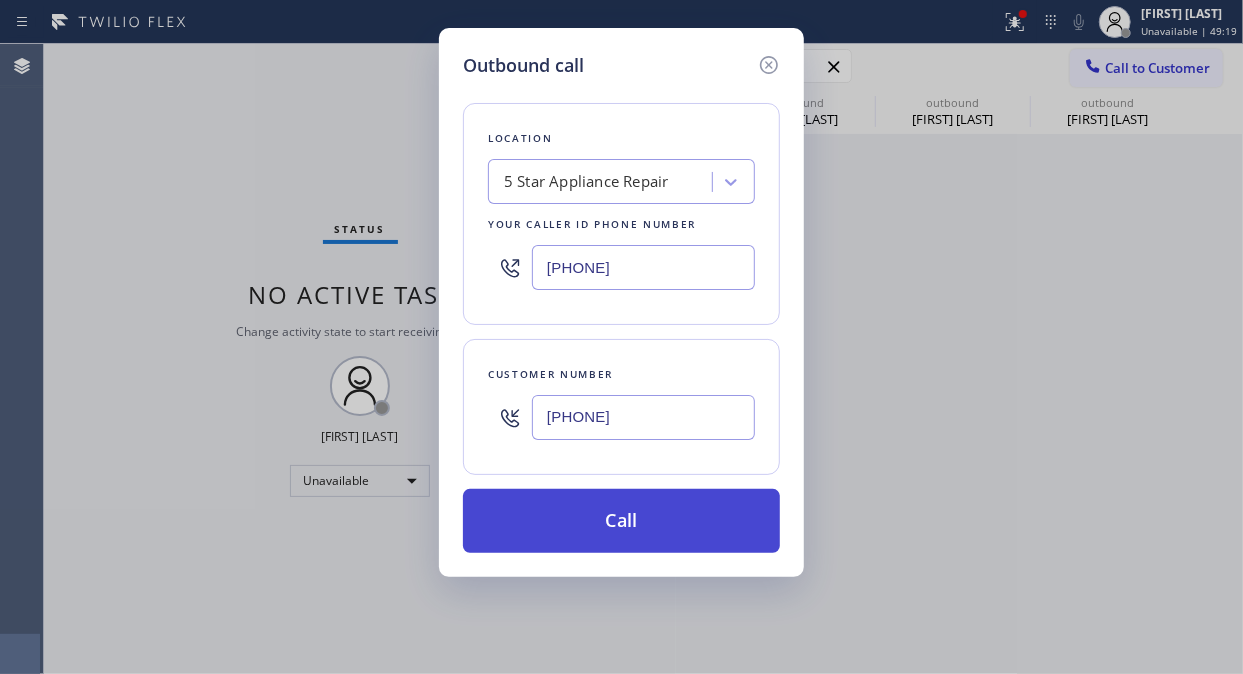 click on "Call" at bounding box center (621, 521) 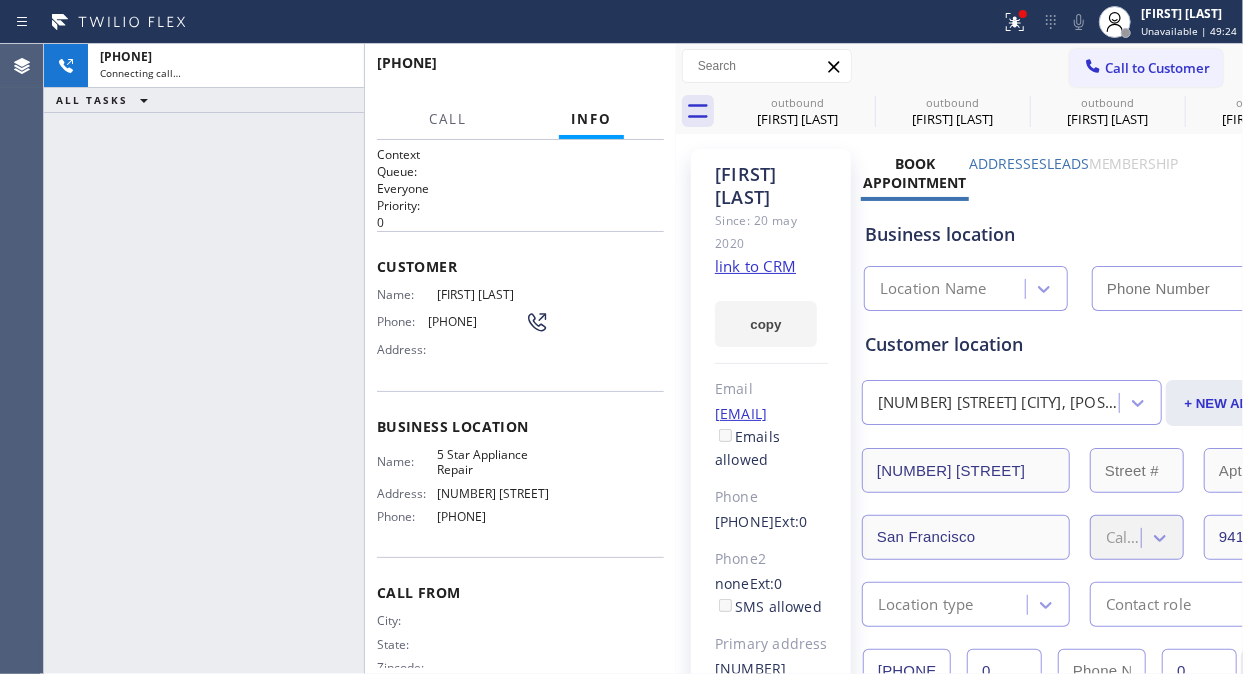 type on "[PHONE]" 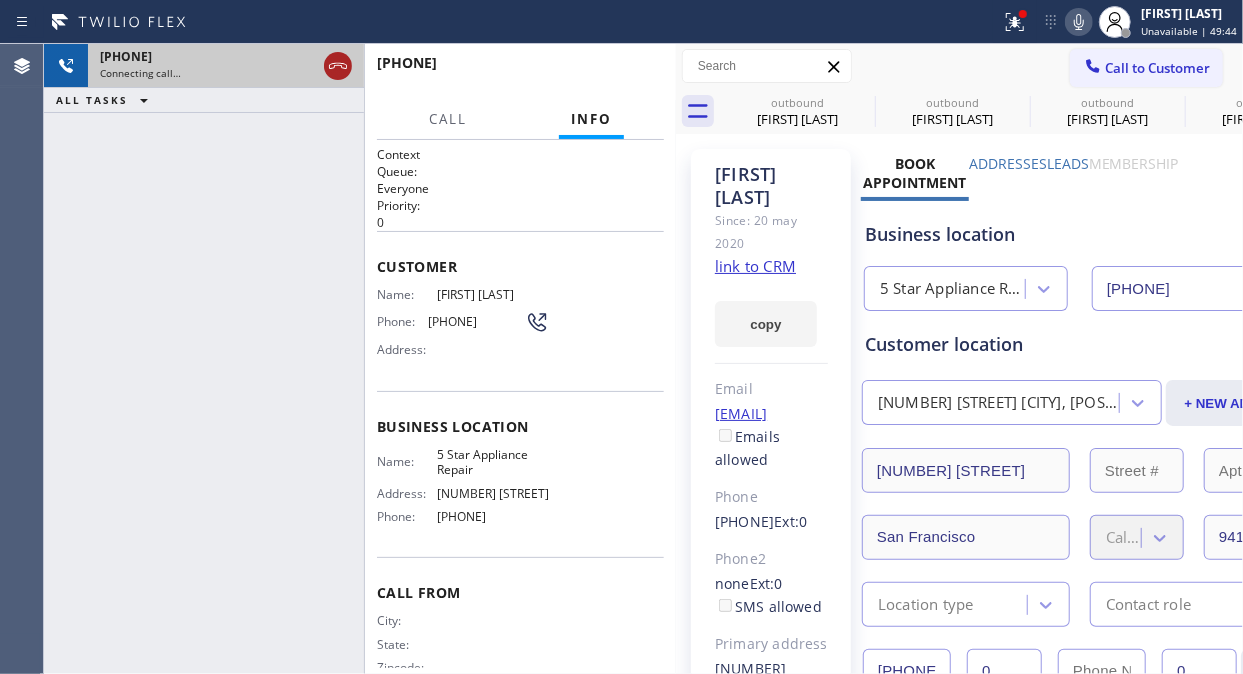 click 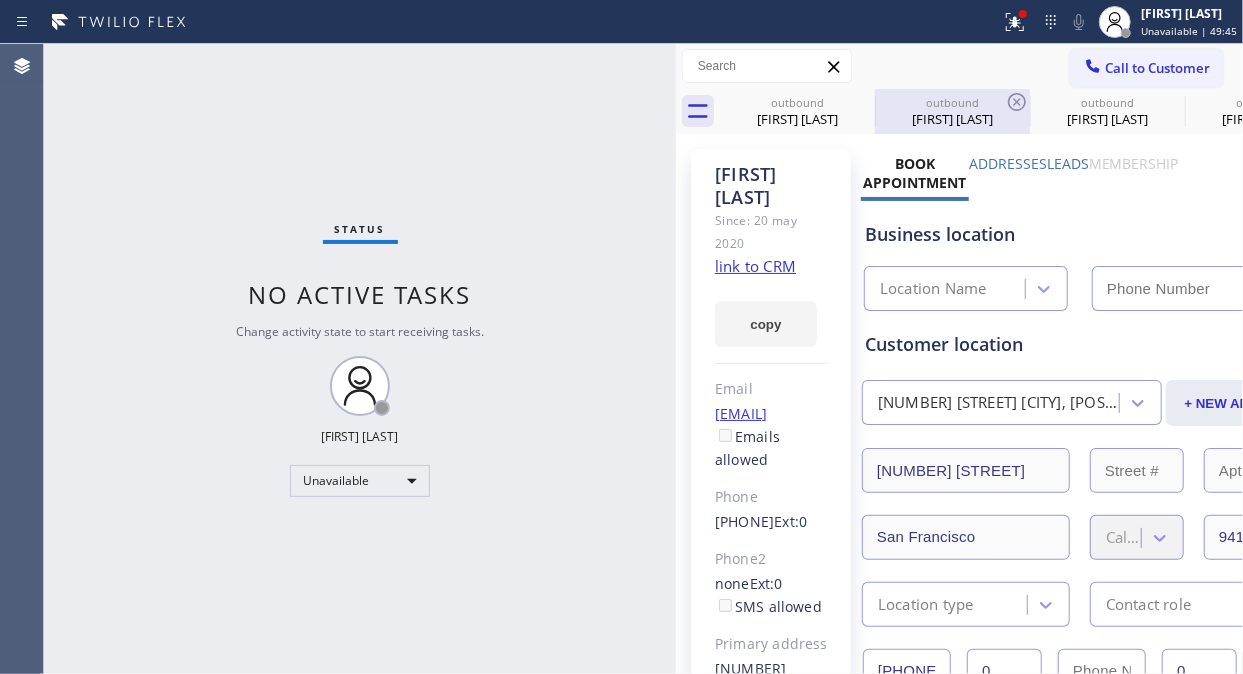 click at bounding box center (875, 112) 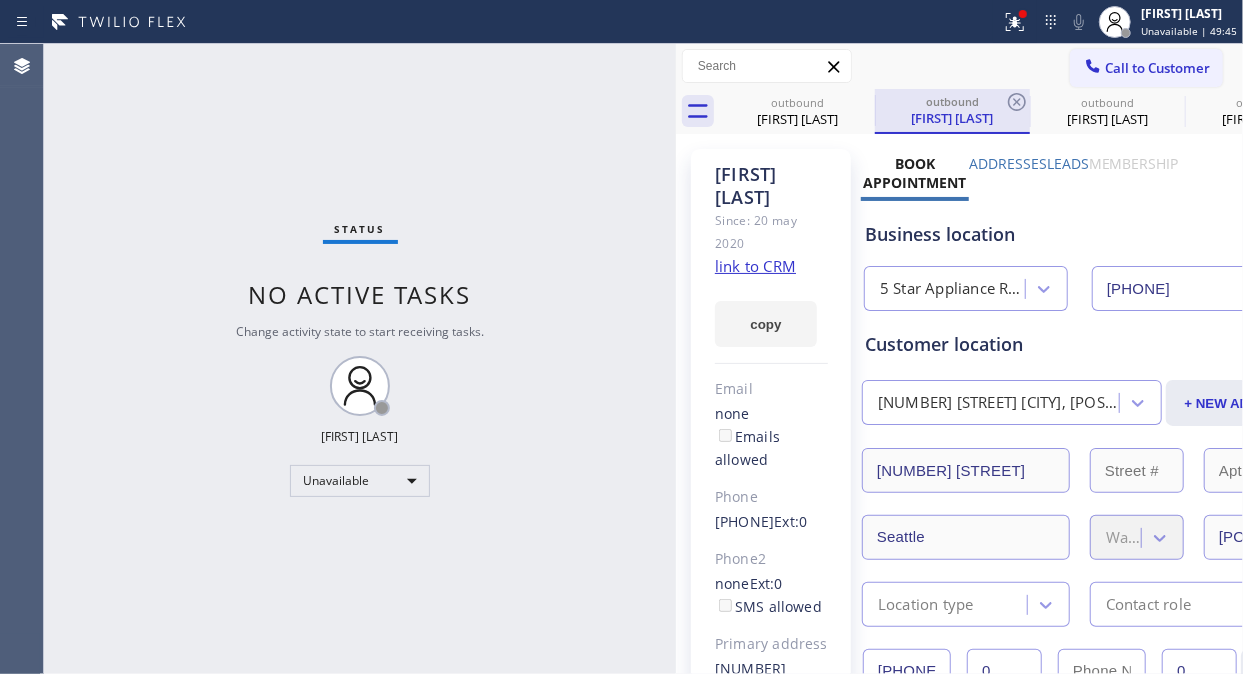 type on "[PHONE]" 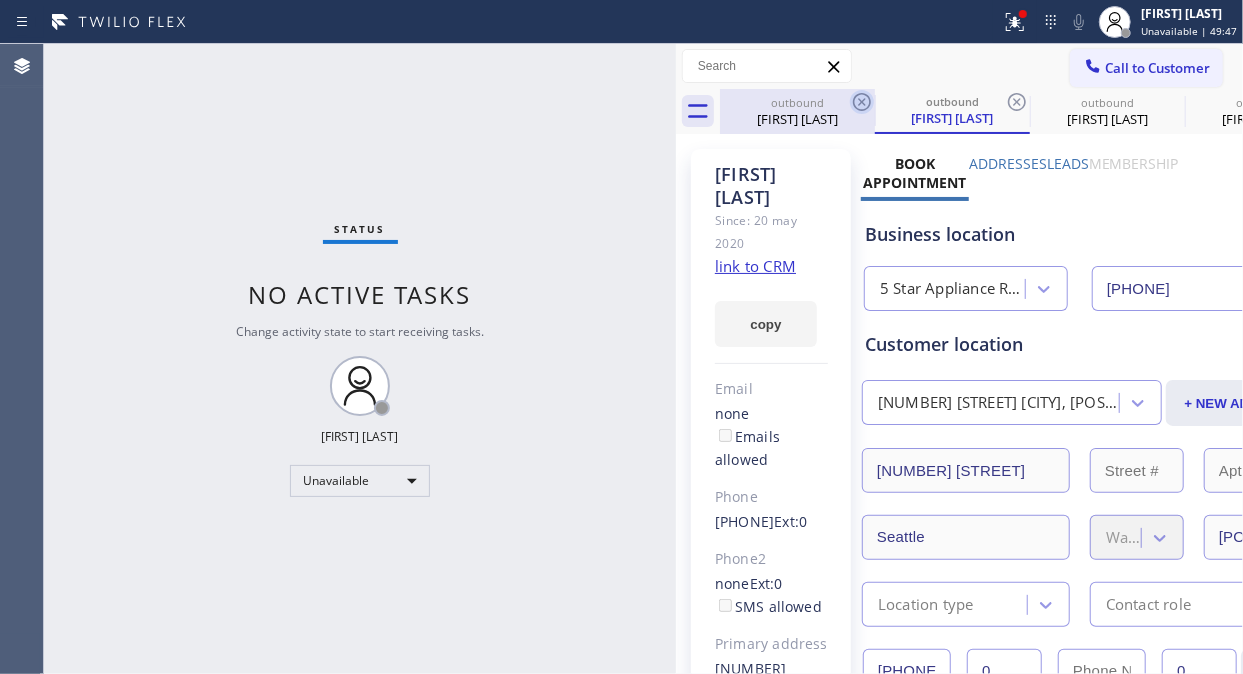 click 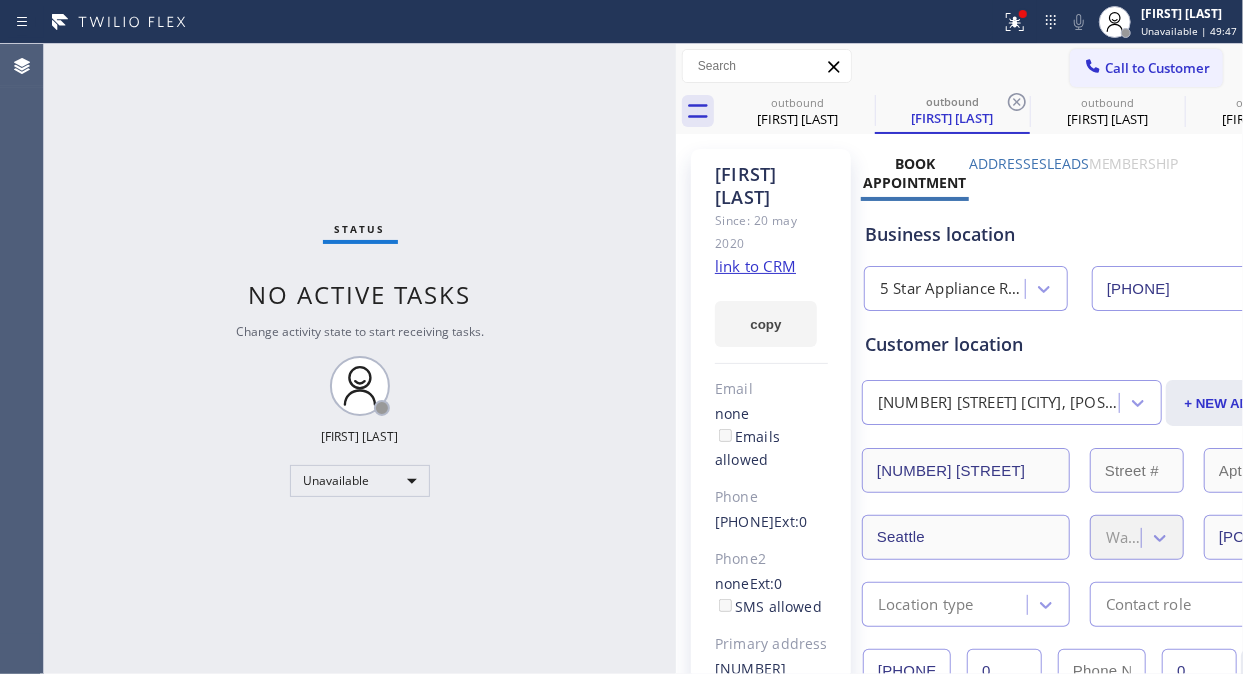 drag, startPoint x: 854, startPoint y: 101, endPoint x: 1083, endPoint y: 78, distance: 230.15213 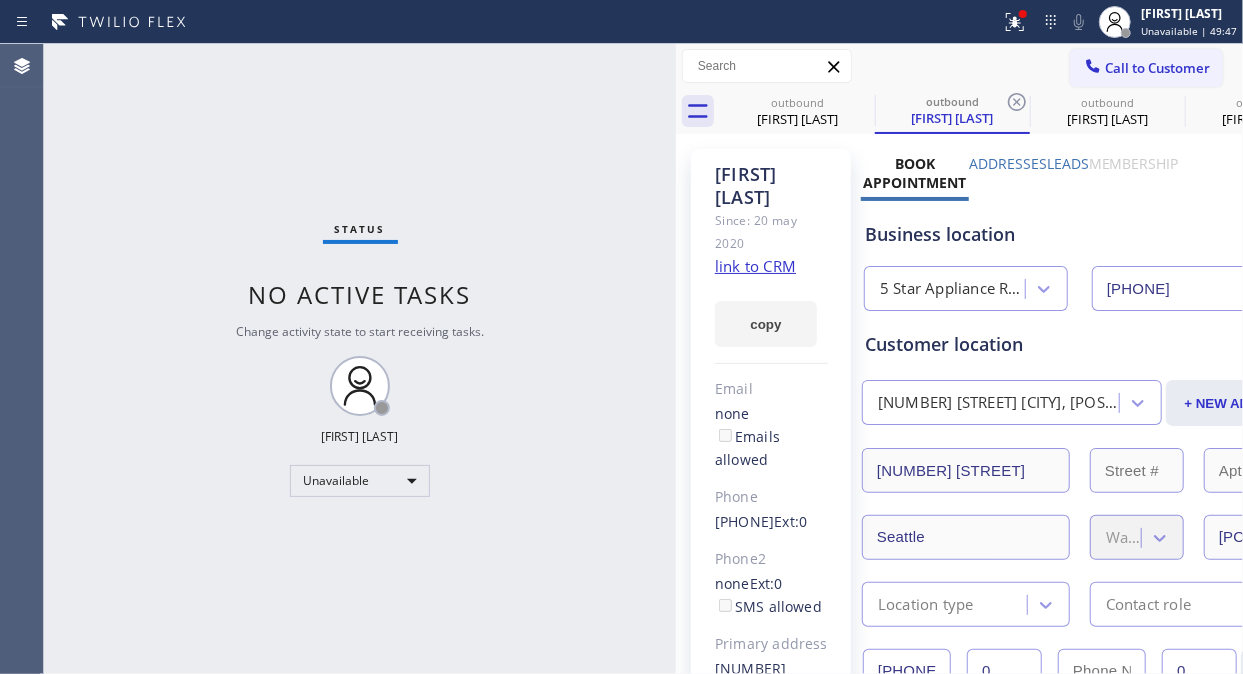 click 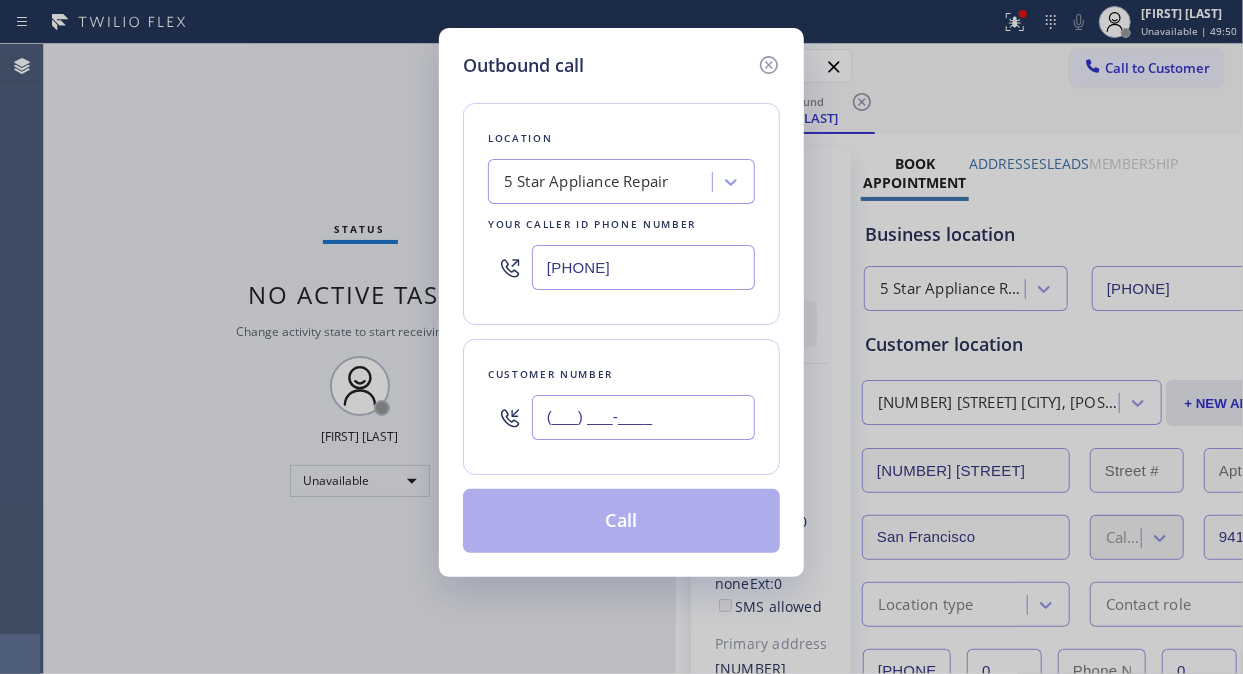 click on "(___) ___-____" at bounding box center (643, 417) 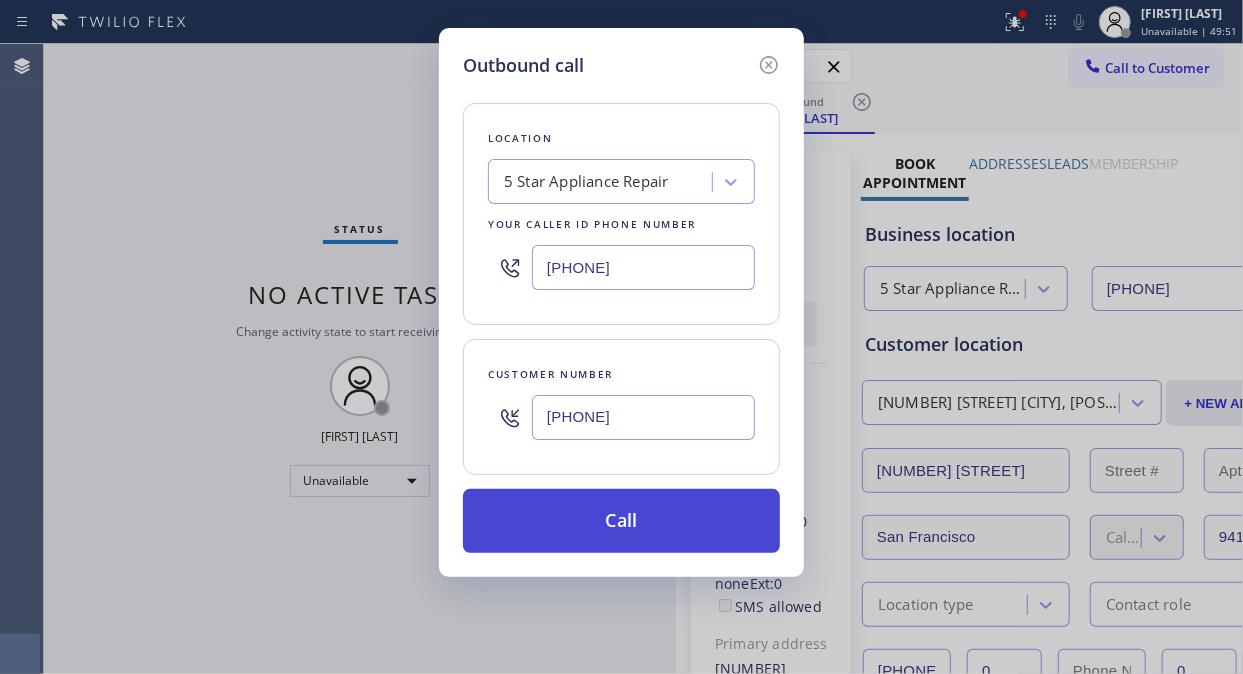 type on "[PHONE]" 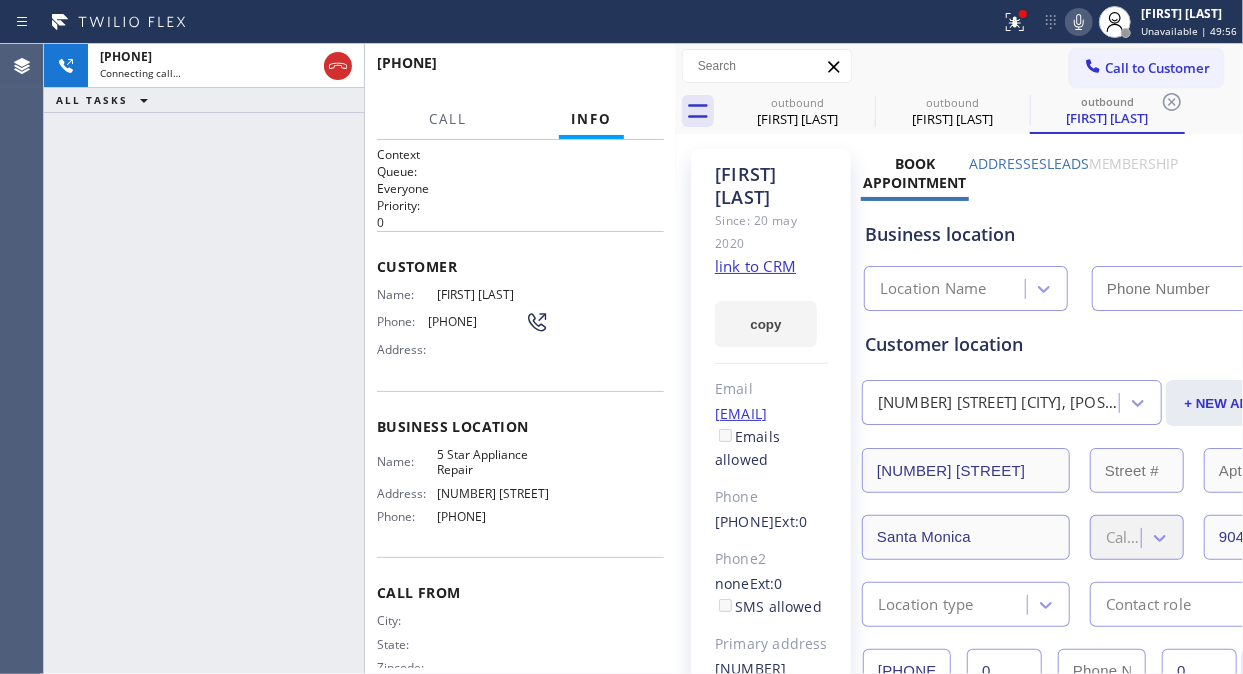 type on "[PHONE]" 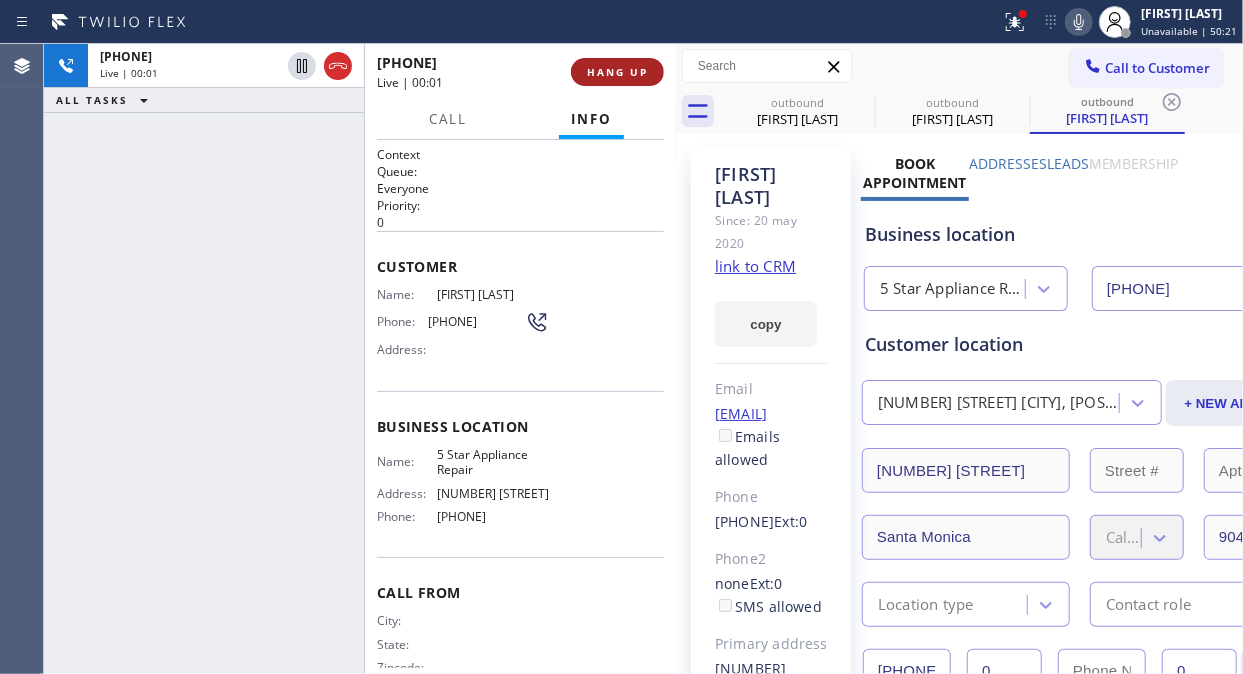 click on "HANG UP" at bounding box center [617, 72] 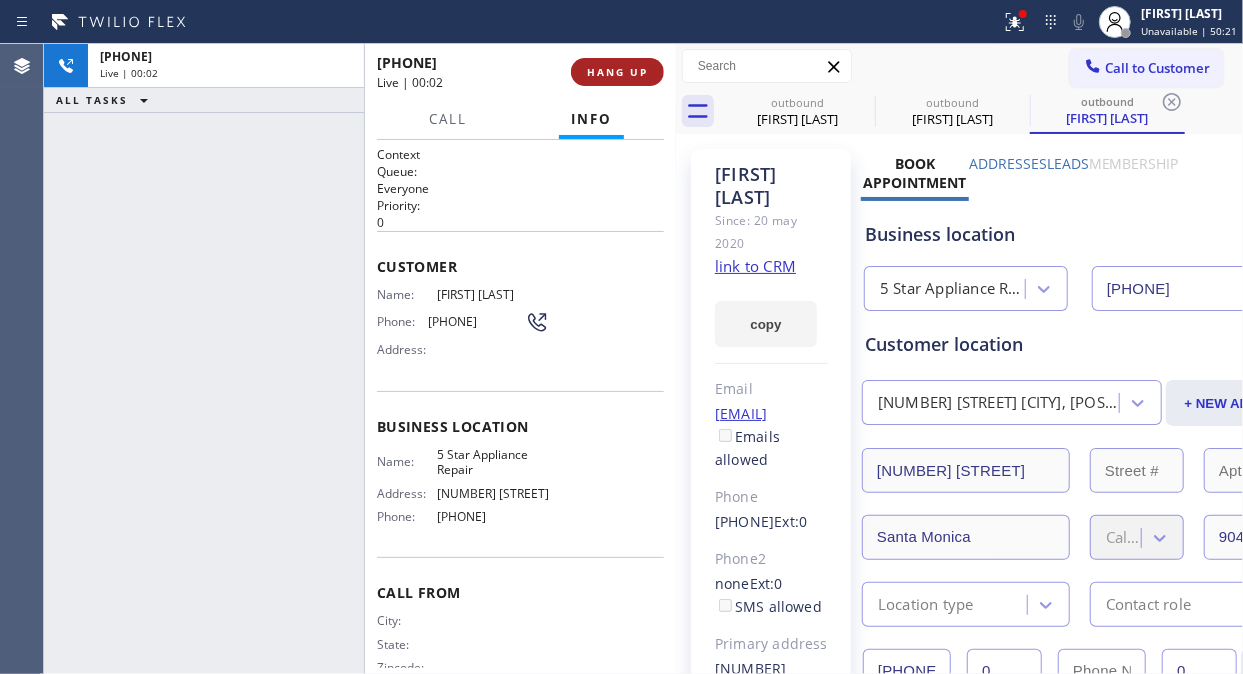 click on "HANG UP" at bounding box center (617, 72) 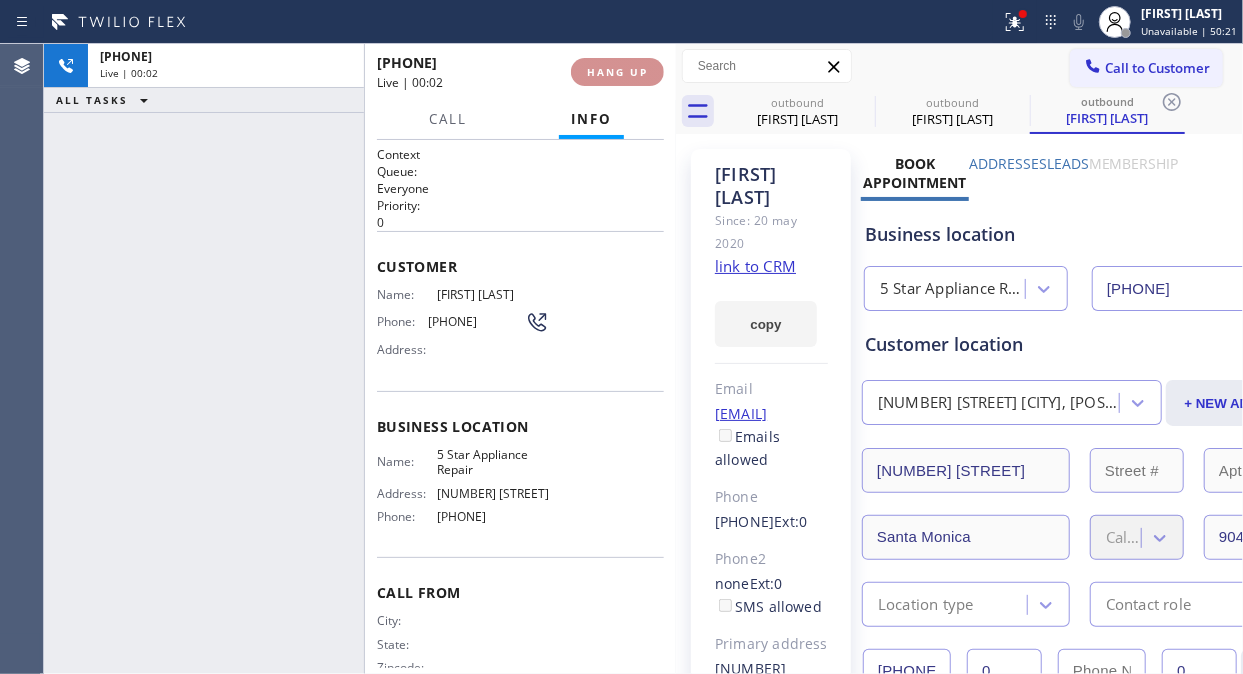 click on "HANG UP" at bounding box center [617, 72] 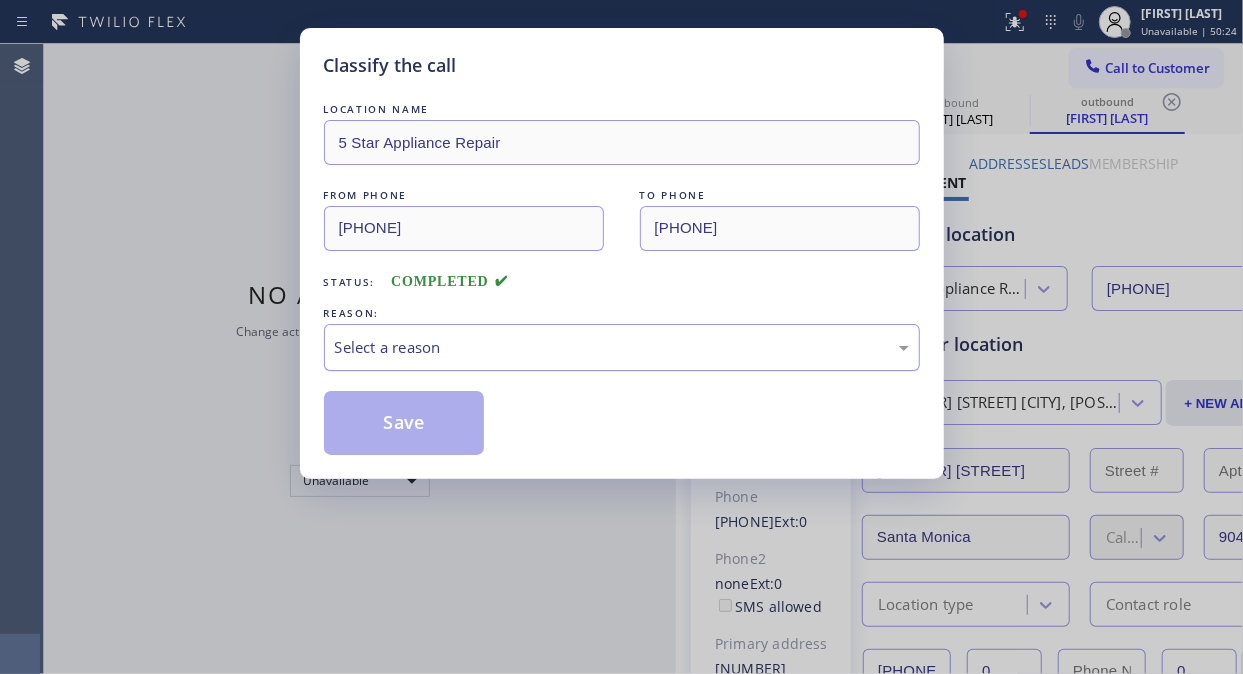 click on "Select a reason" at bounding box center [622, 347] 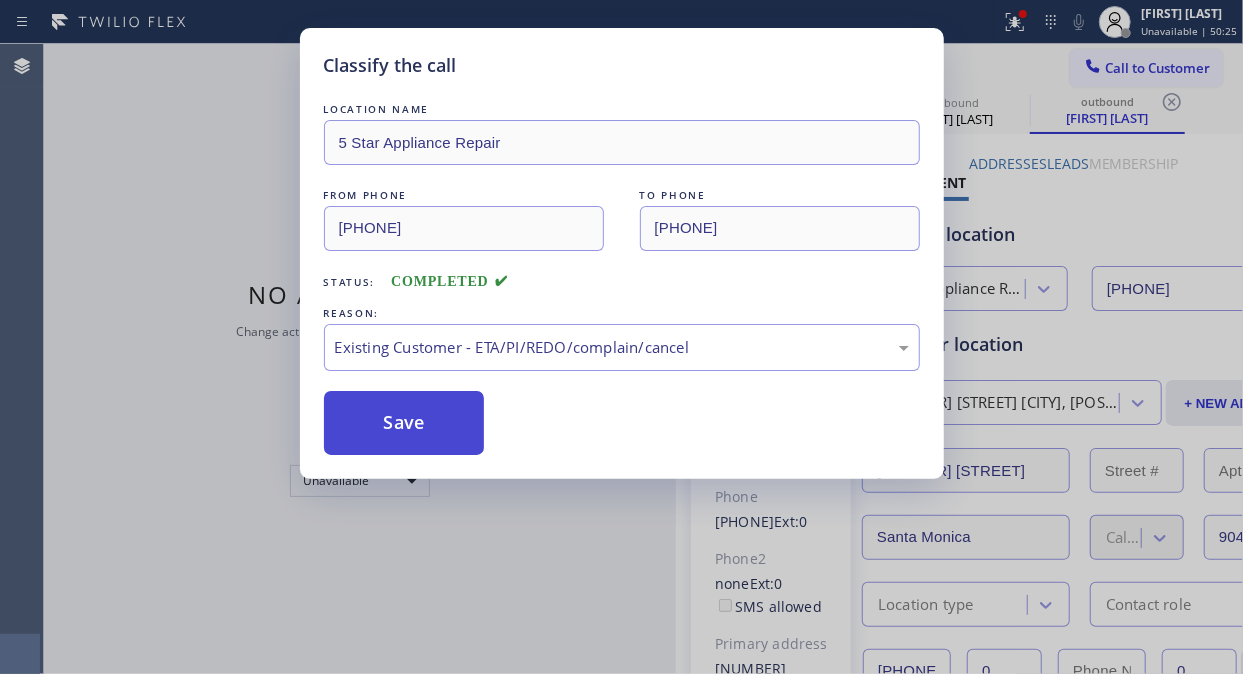 click on "Save" at bounding box center (404, 423) 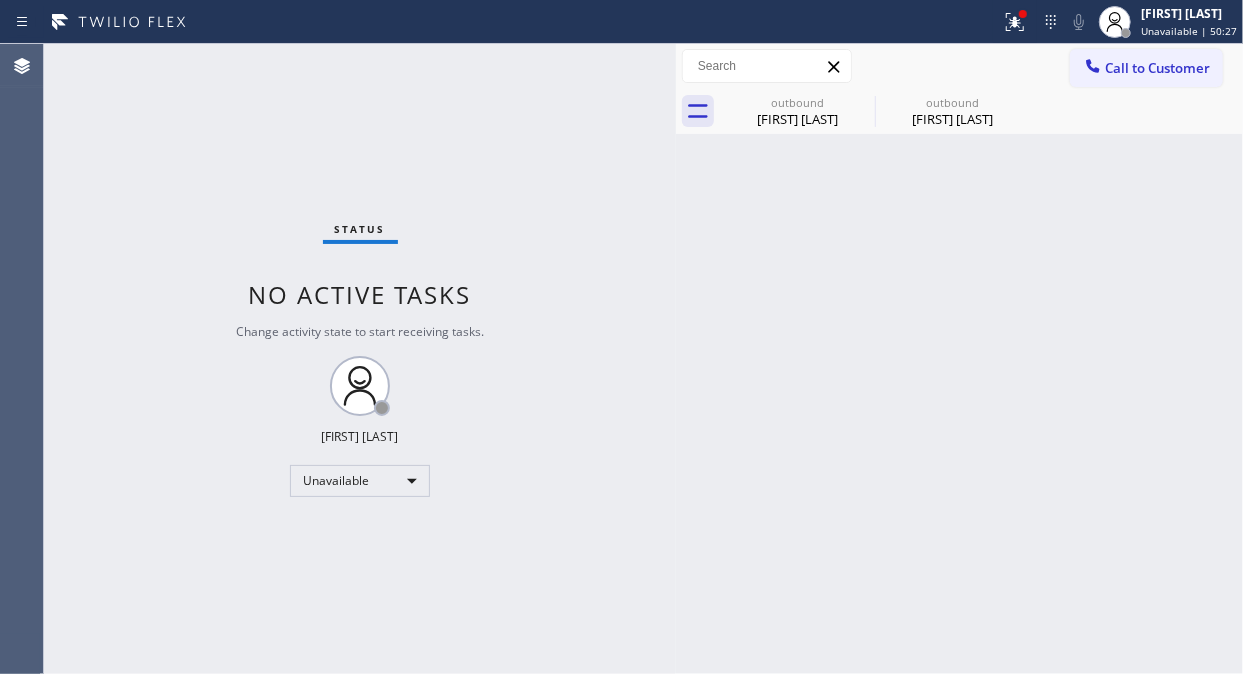 click on "Call to Customer" at bounding box center [1157, 68] 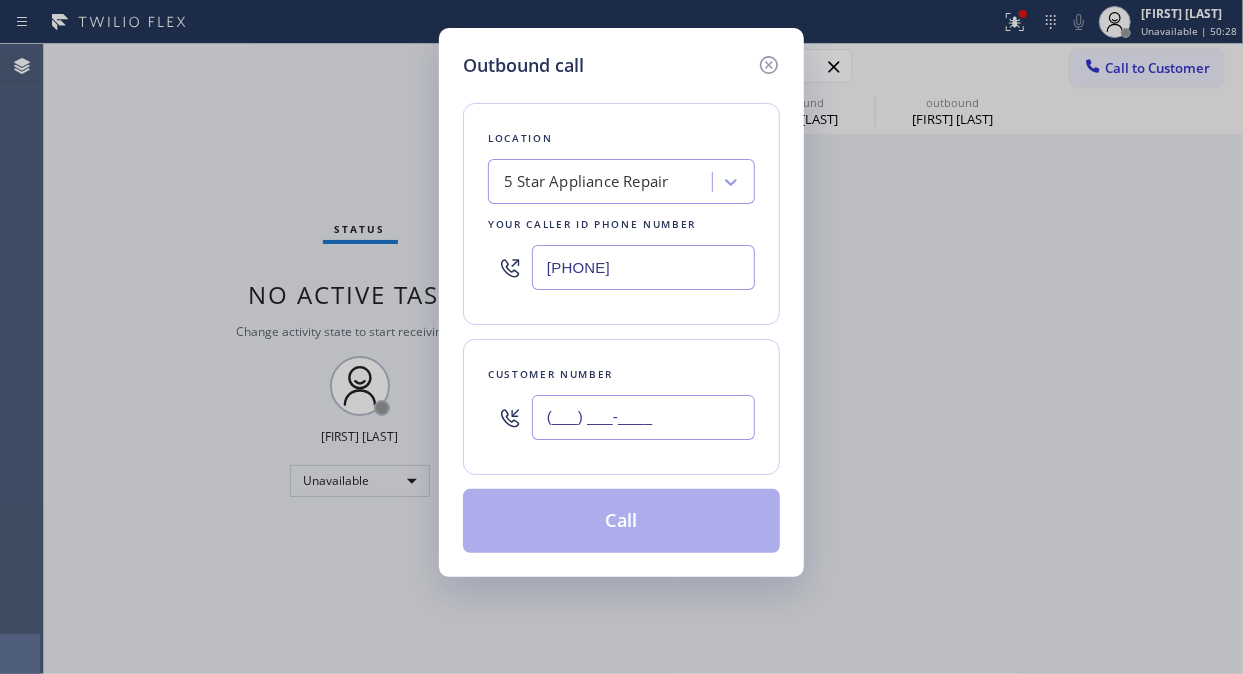 click on "(___) ___-____" at bounding box center (643, 417) 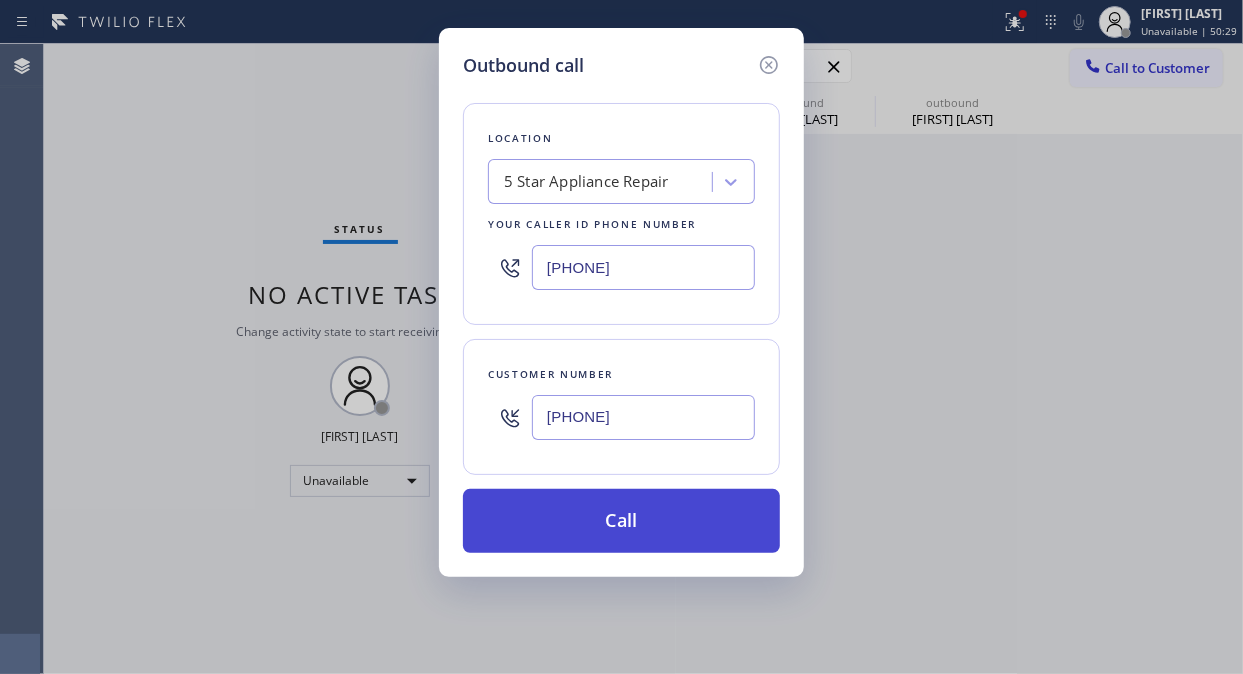 type on "[PHONE]" 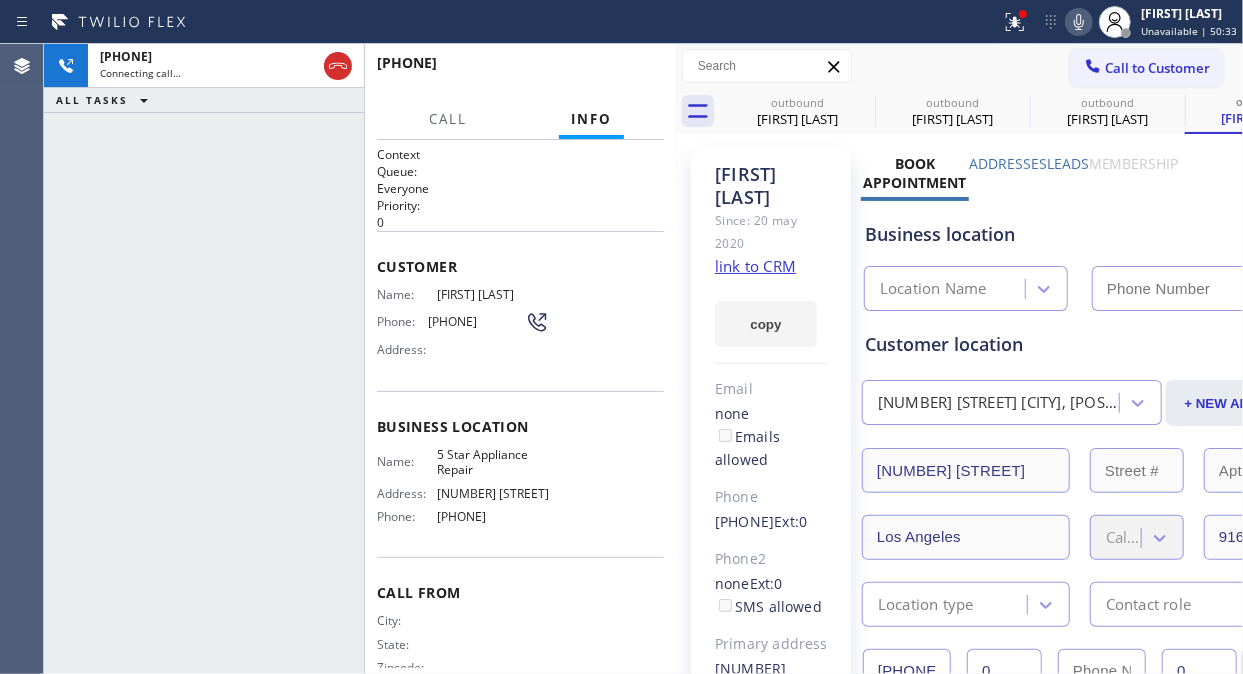 type on "[PHONE]" 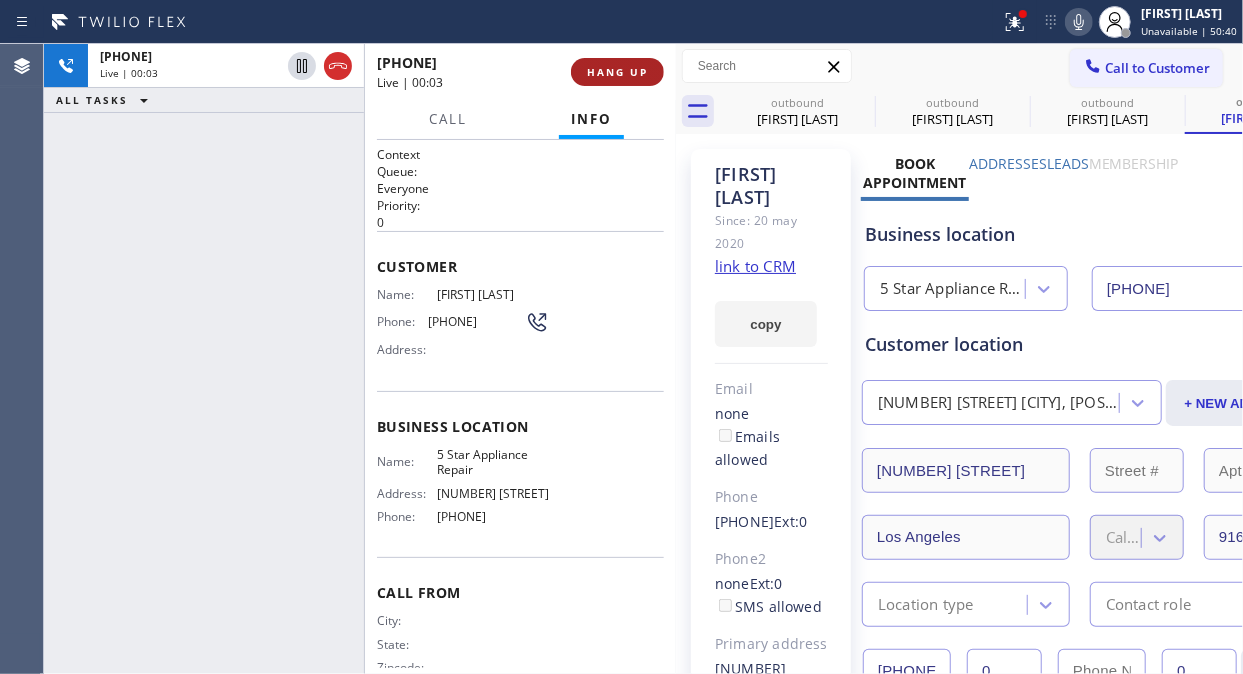 click on "HANG UP" at bounding box center [617, 72] 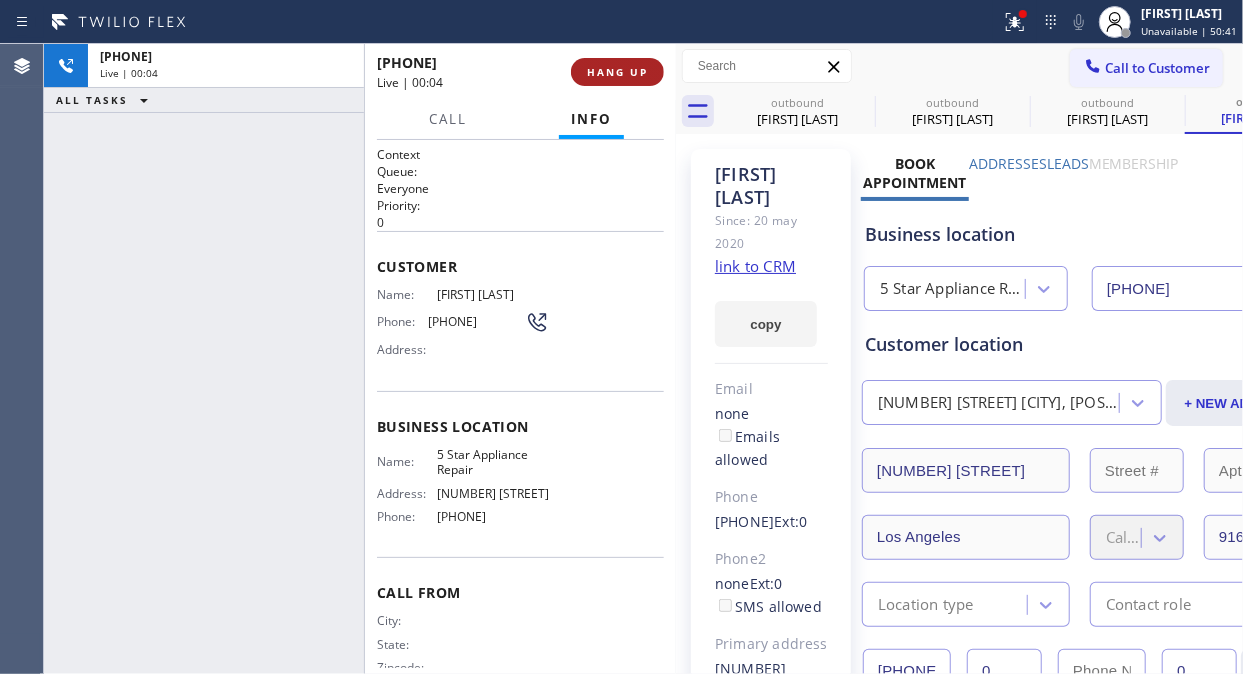 click on "HANG UP" at bounding box center [617, 72] 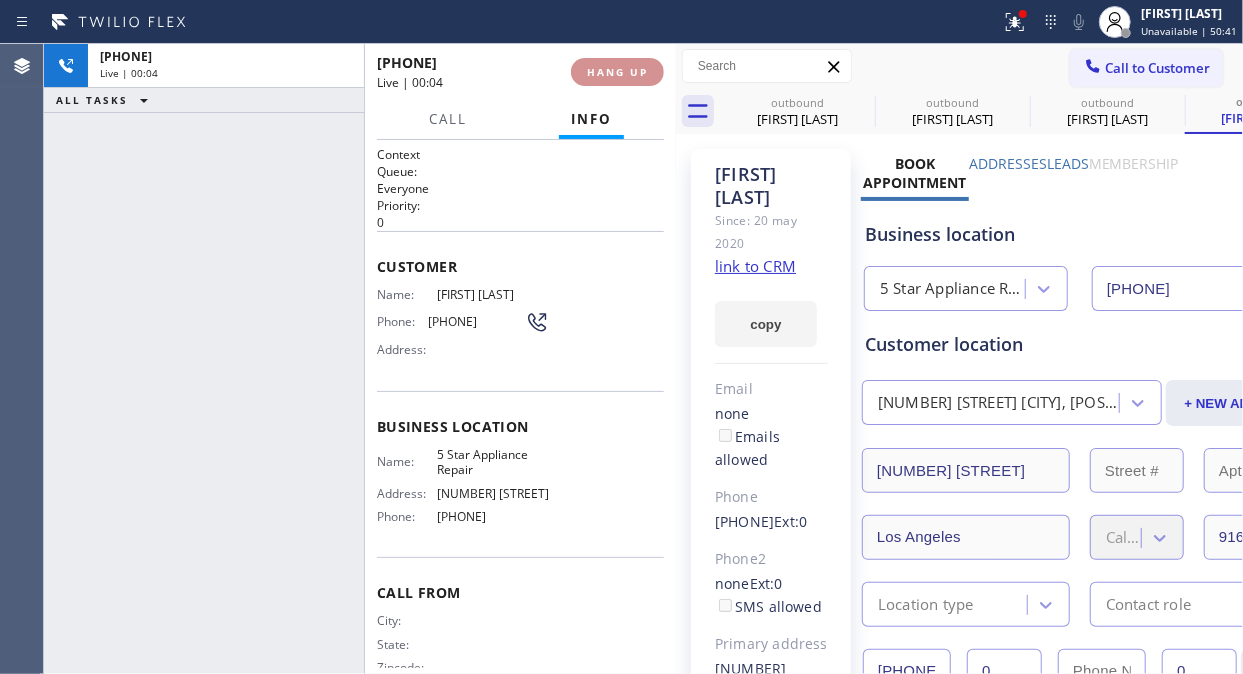 click on "HANG UP" at bounding box center (617, 72) 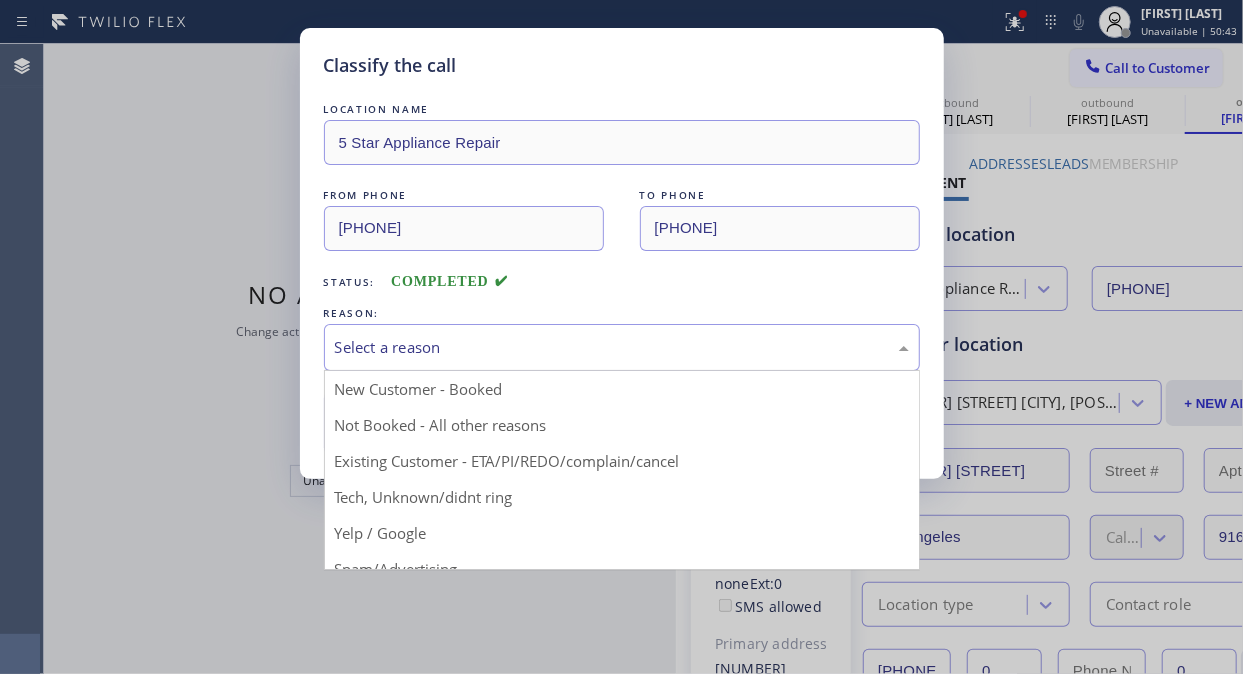 click on "Select a reason" at bounding box center (622, 347) 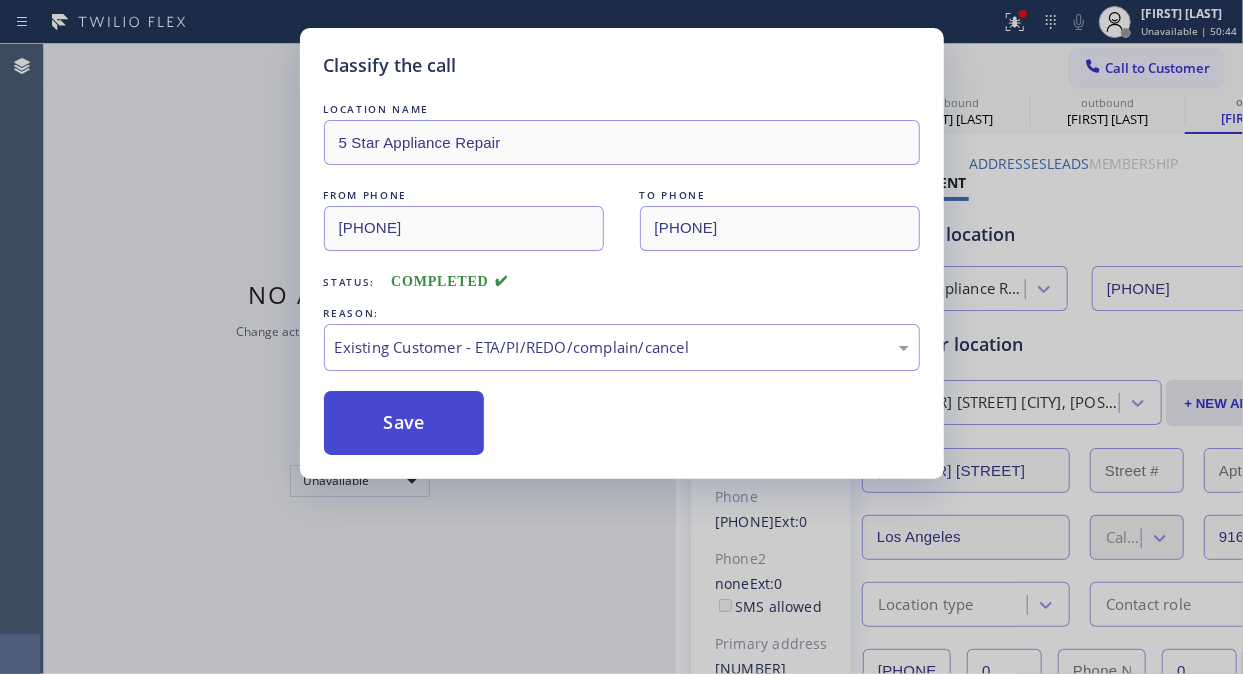click on "Save" at bounding box center (404, 423) 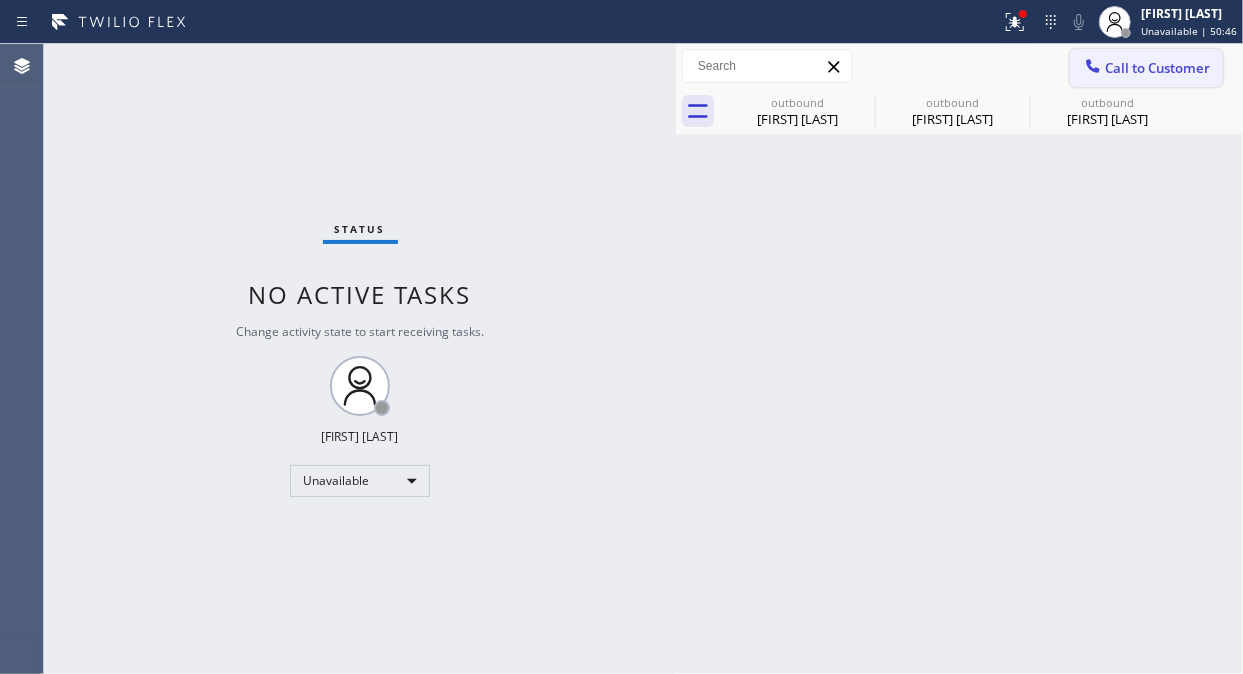 click on "Call to Customer" at bounding box center (1157, 68) 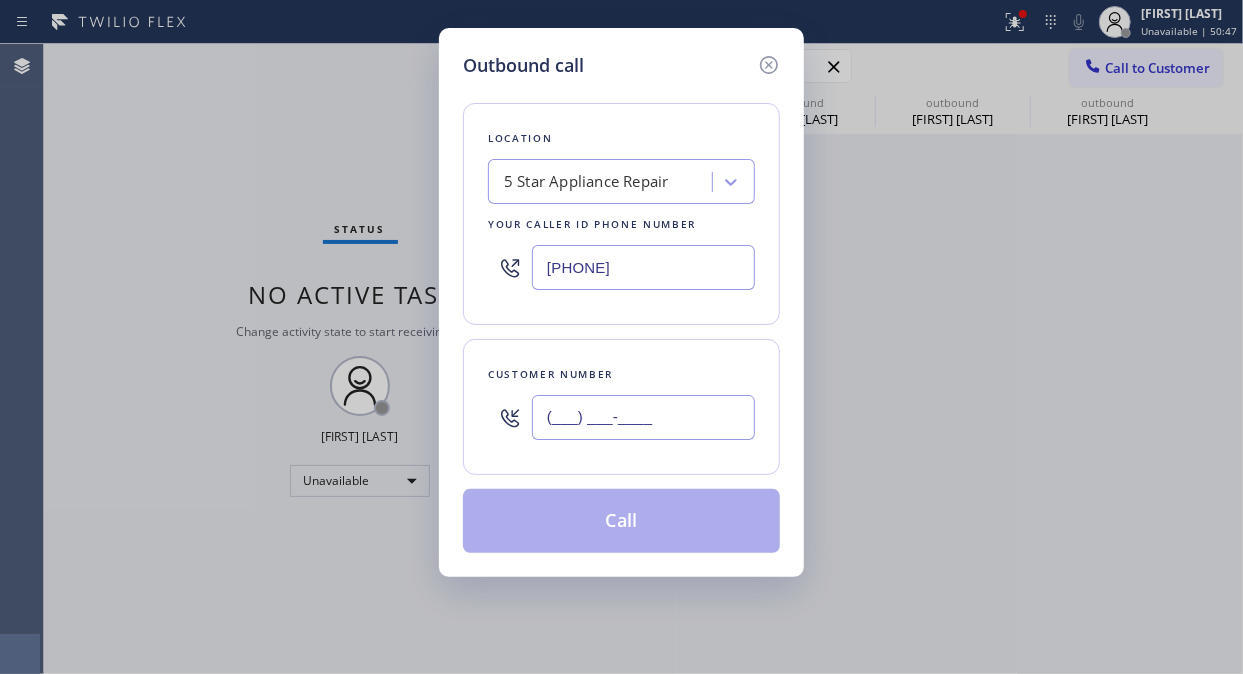 click on "(___) ___-____" at bounding box center (643, 417) 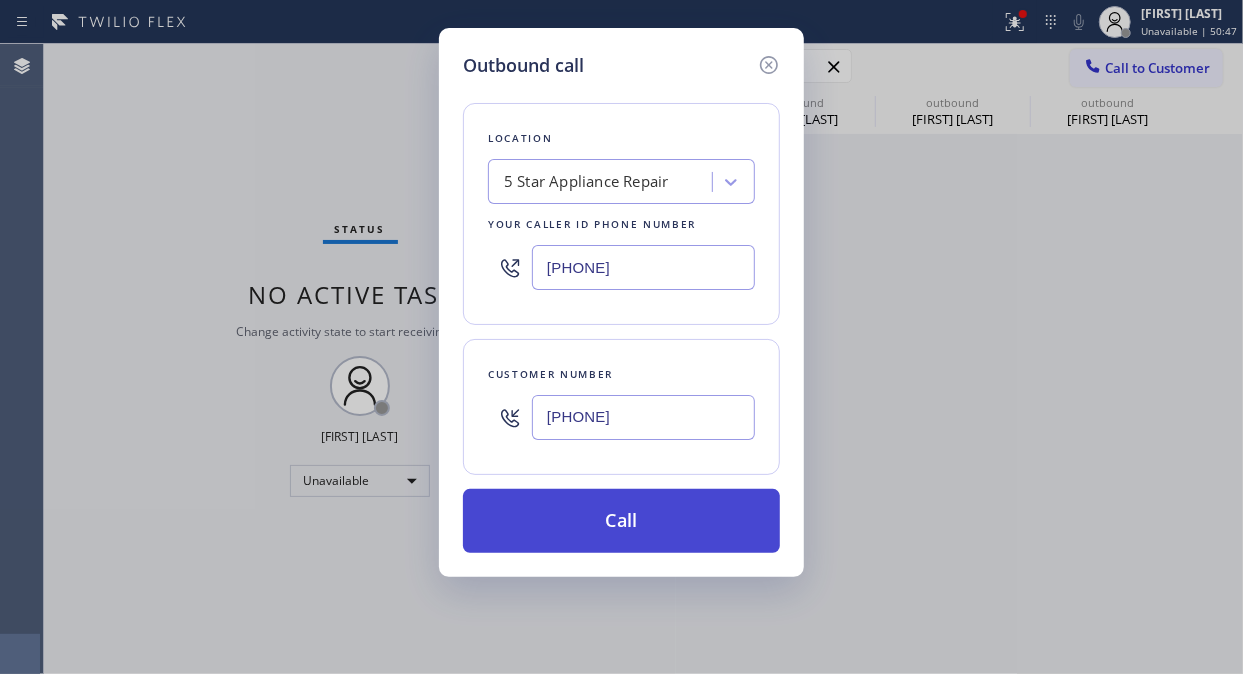 type on "[PHONE]" 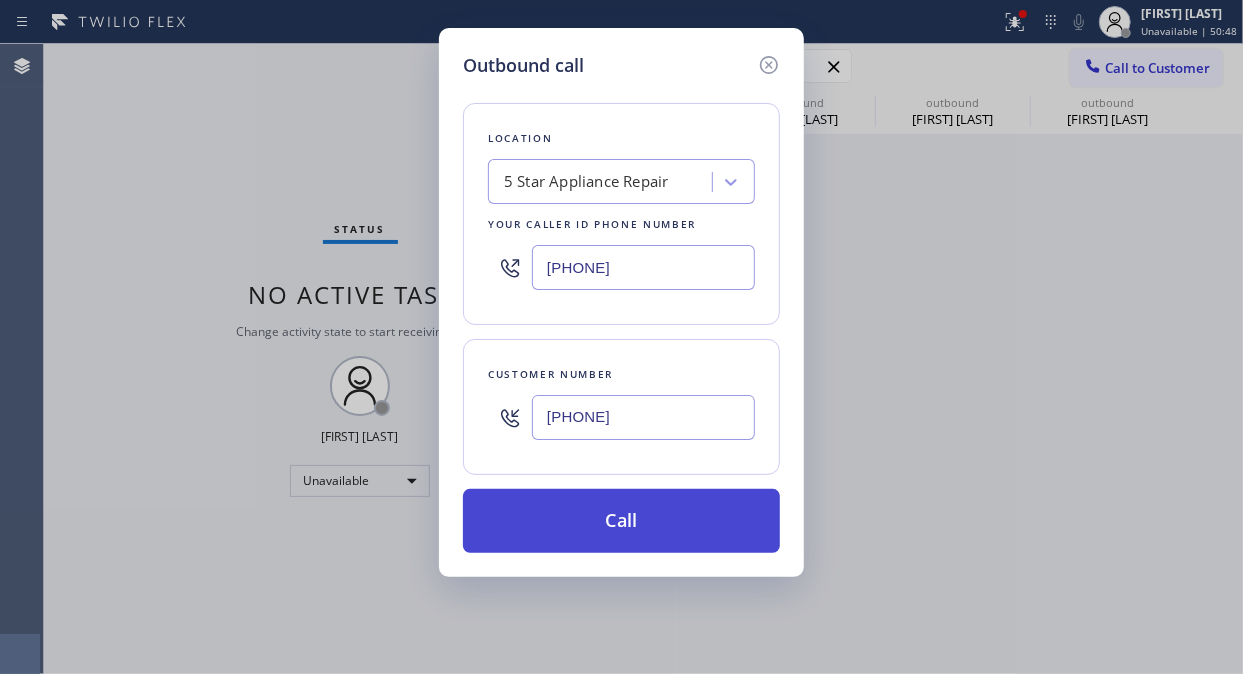 click on "Call" at bounding box center (621, 521) 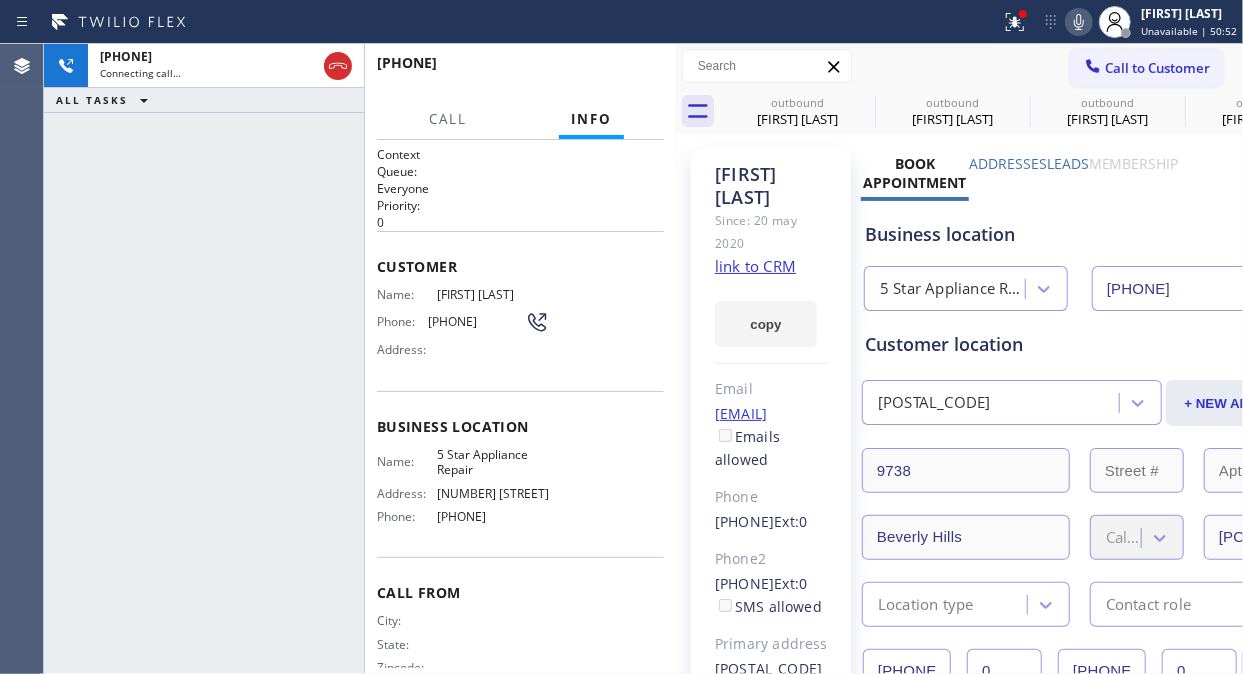 type on "[PHONE]" 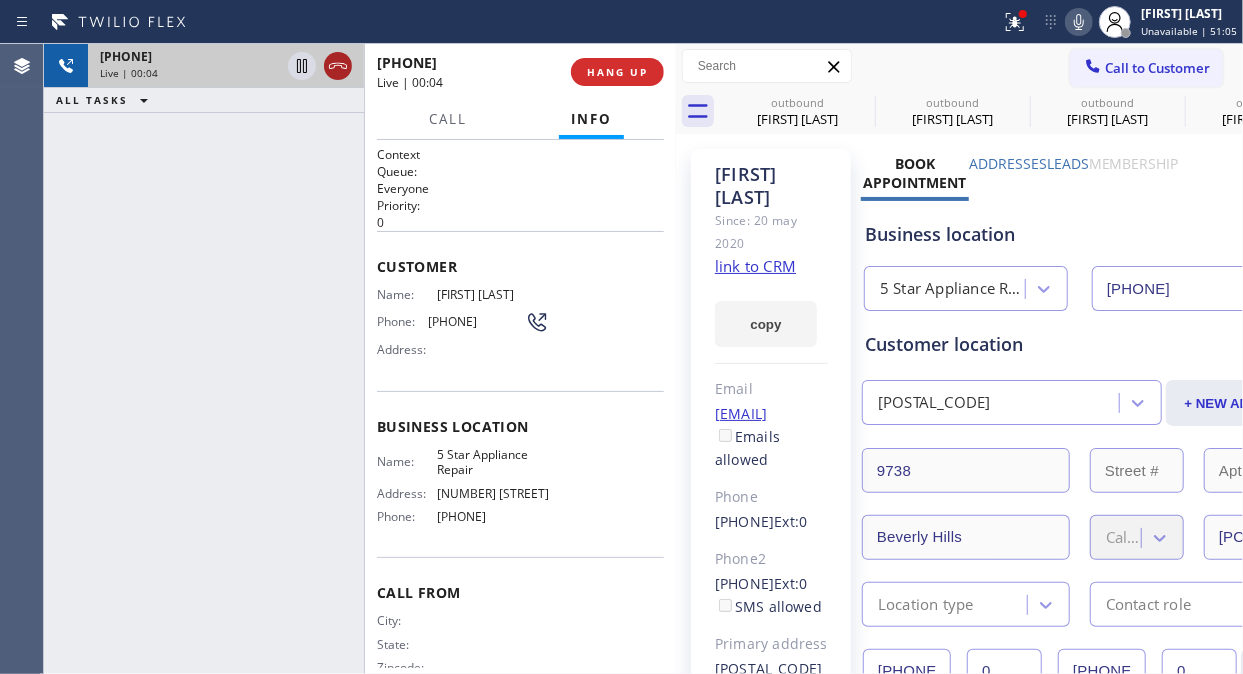 click 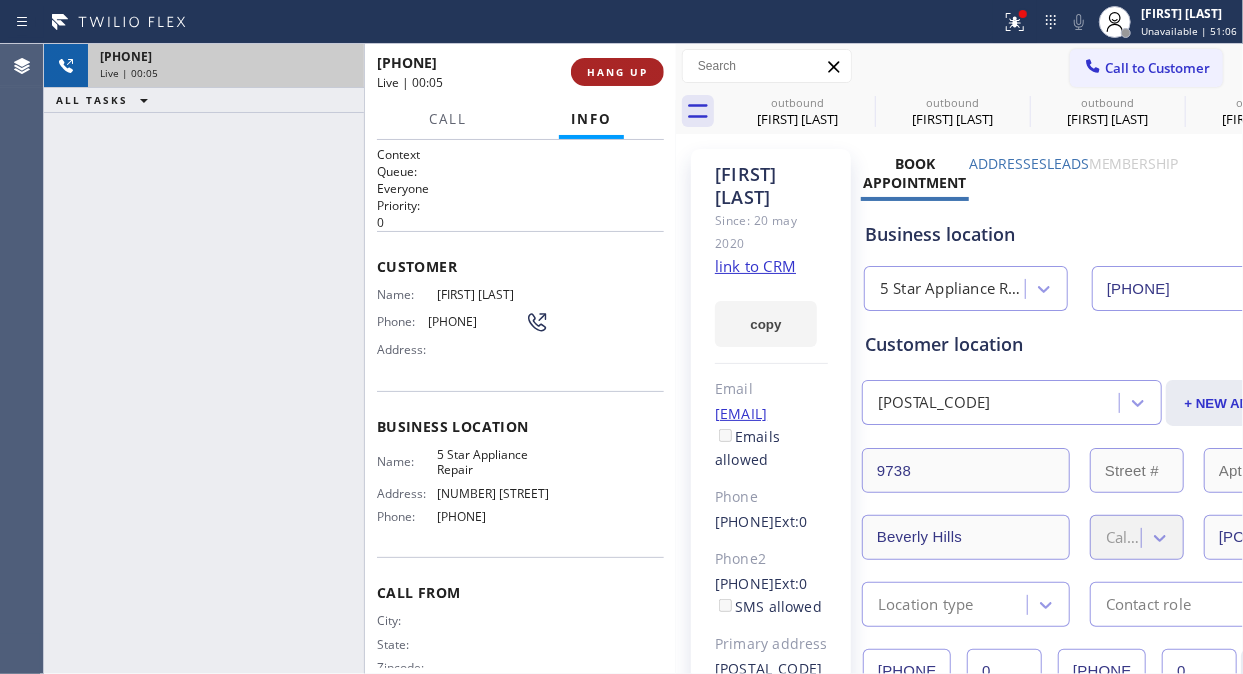 click on "HANG UP" at bounding box center [617, 72] 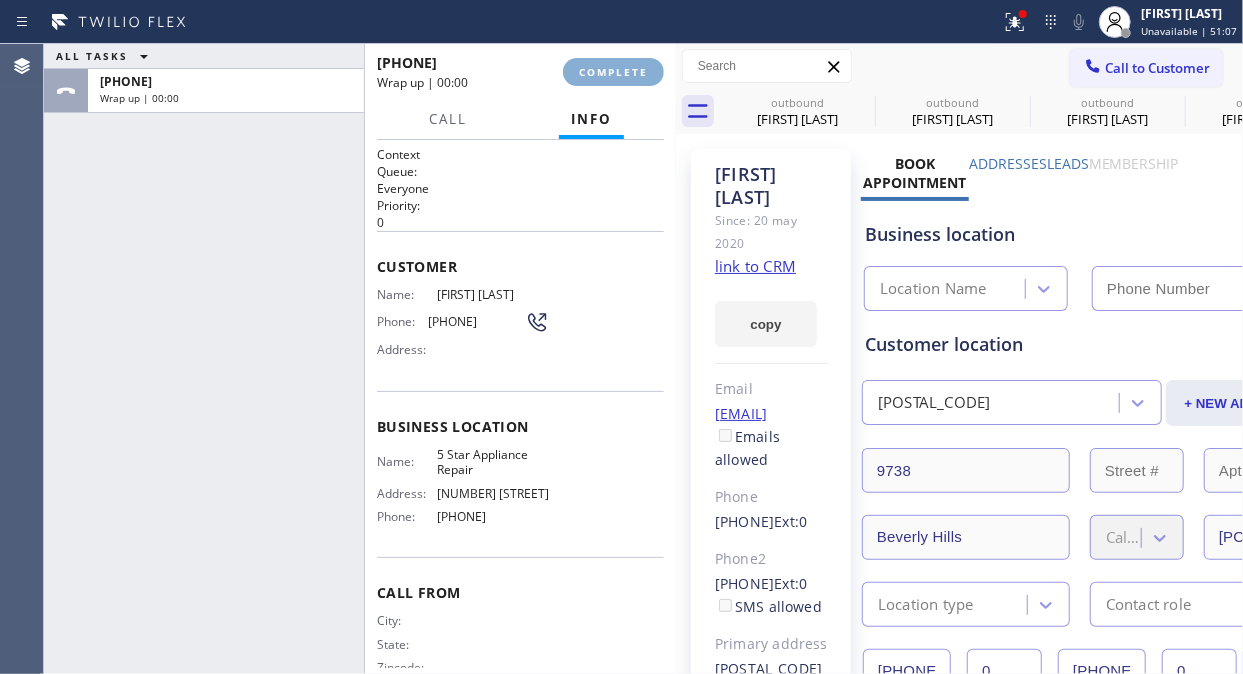 type on "[PHONE]" 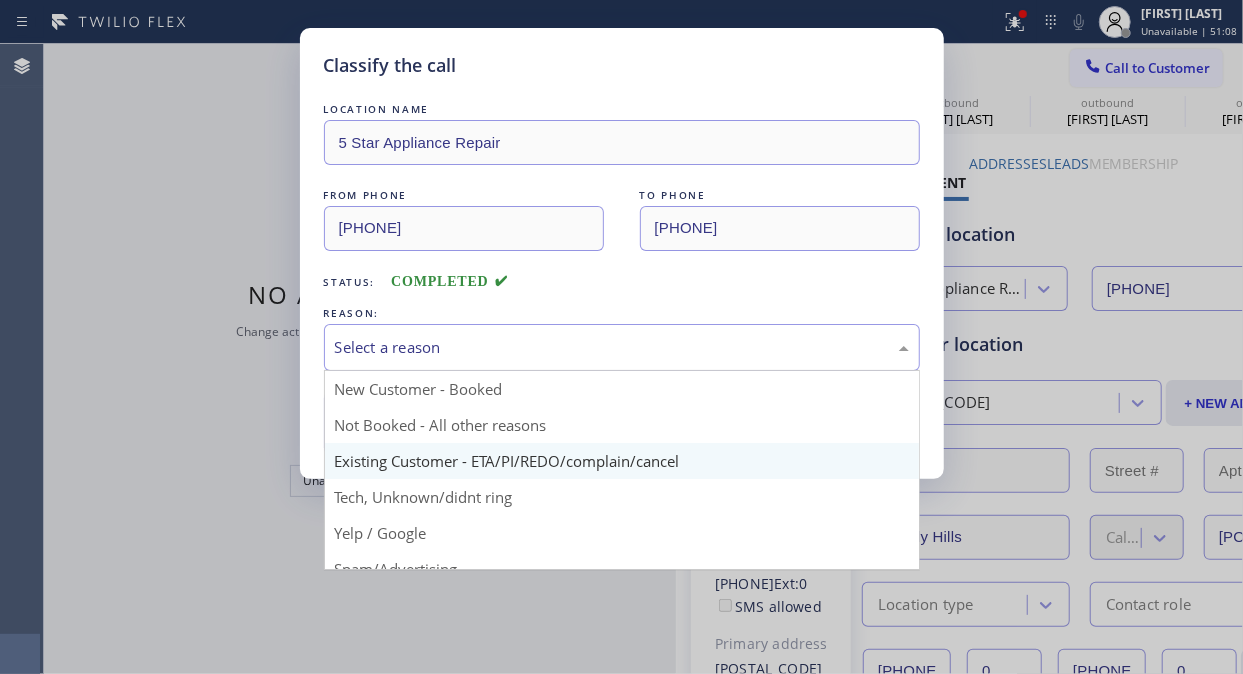 drag, startPoint x: 611, startPoint y: 342, endPoint x: 611, endPoint y: 443, distance: 101 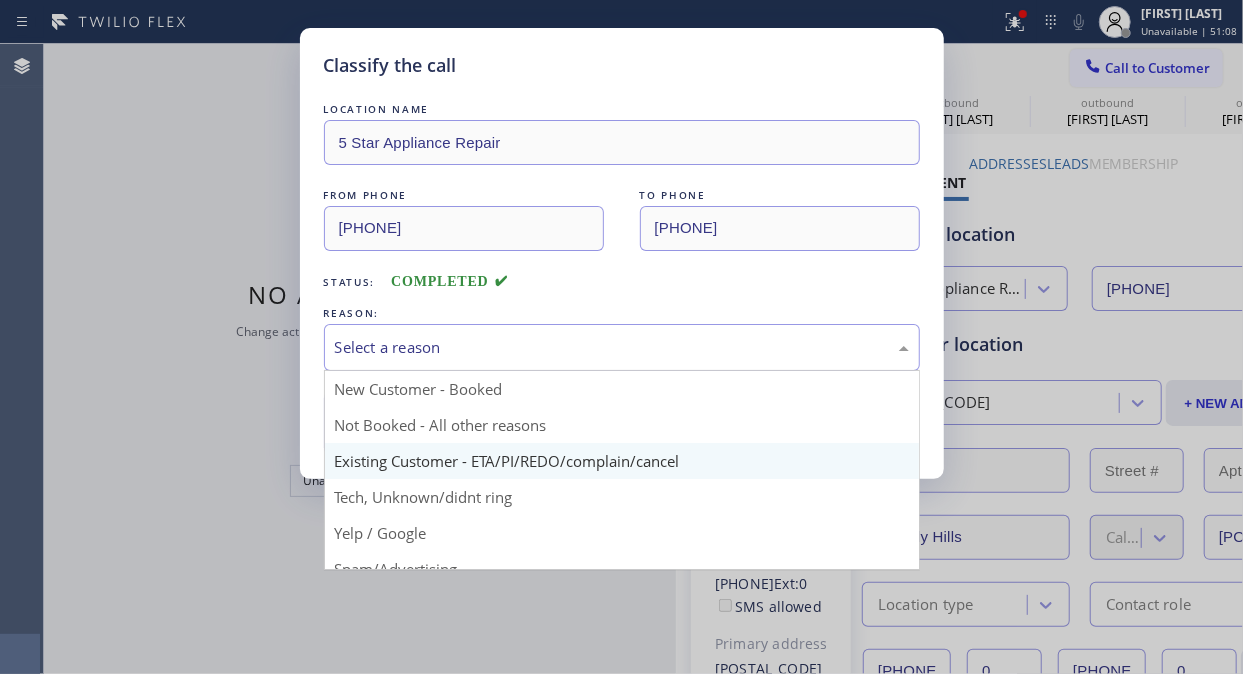 click on "Select a reason" at bounding box center (622, 347) 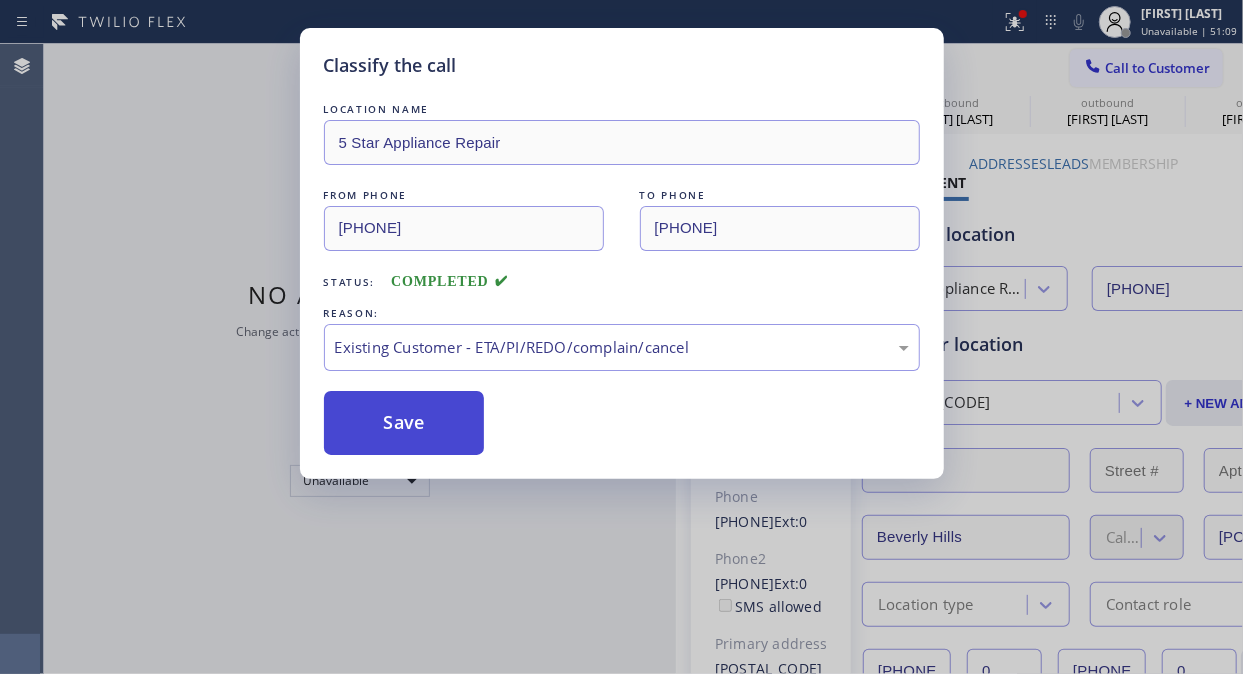 click on "Save" at bounding box center (404, 423) 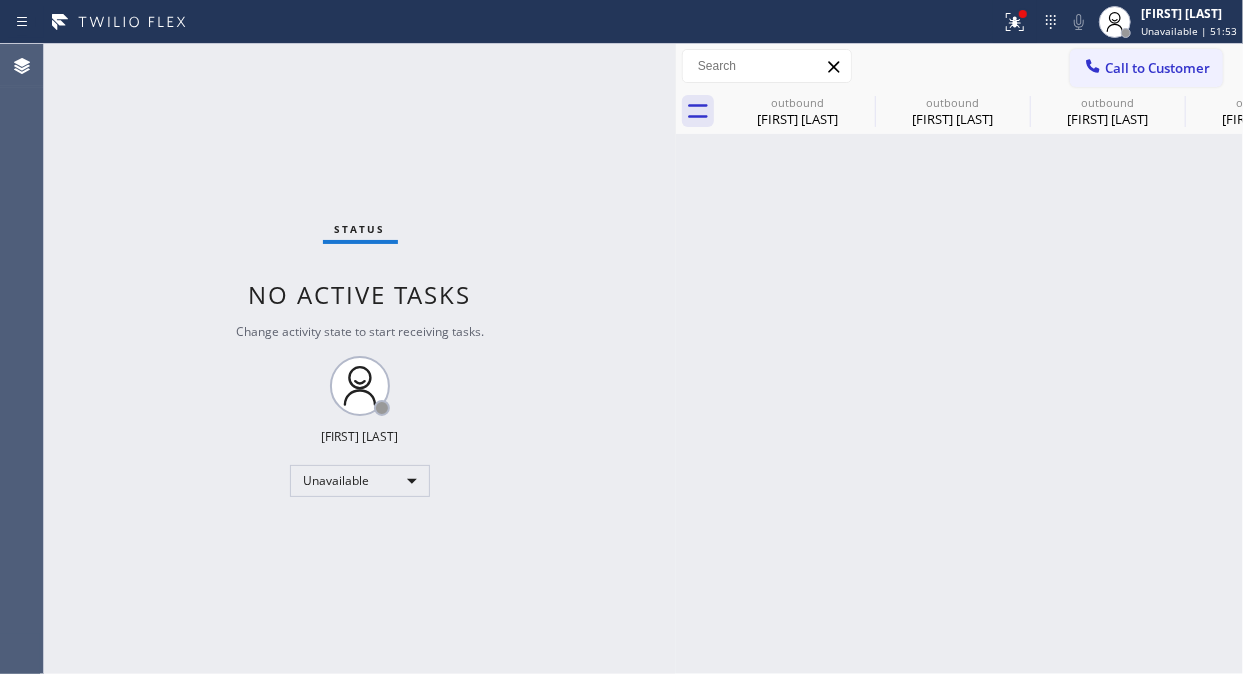 drag, startPoint x: 1165, startPoint y: 64, endPoint x: 1094, endPoint y: 102, distance: 80.529495 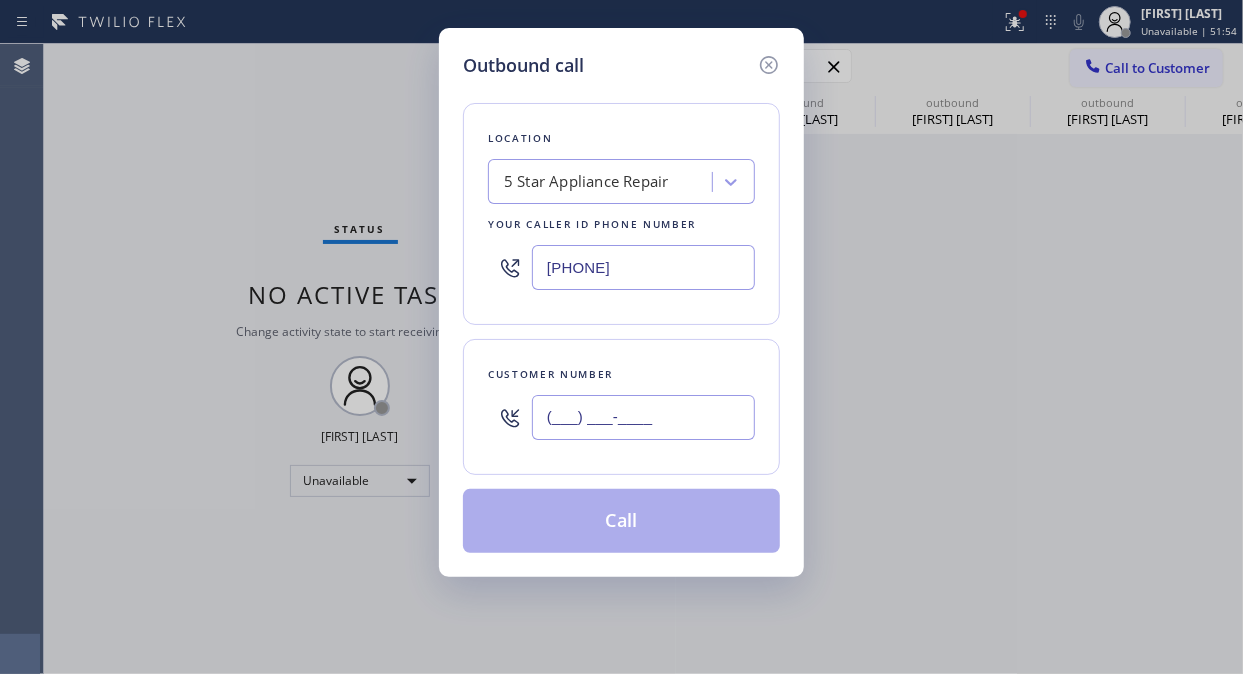 click on "(___) ___-____" at bounding box center (643, 417) 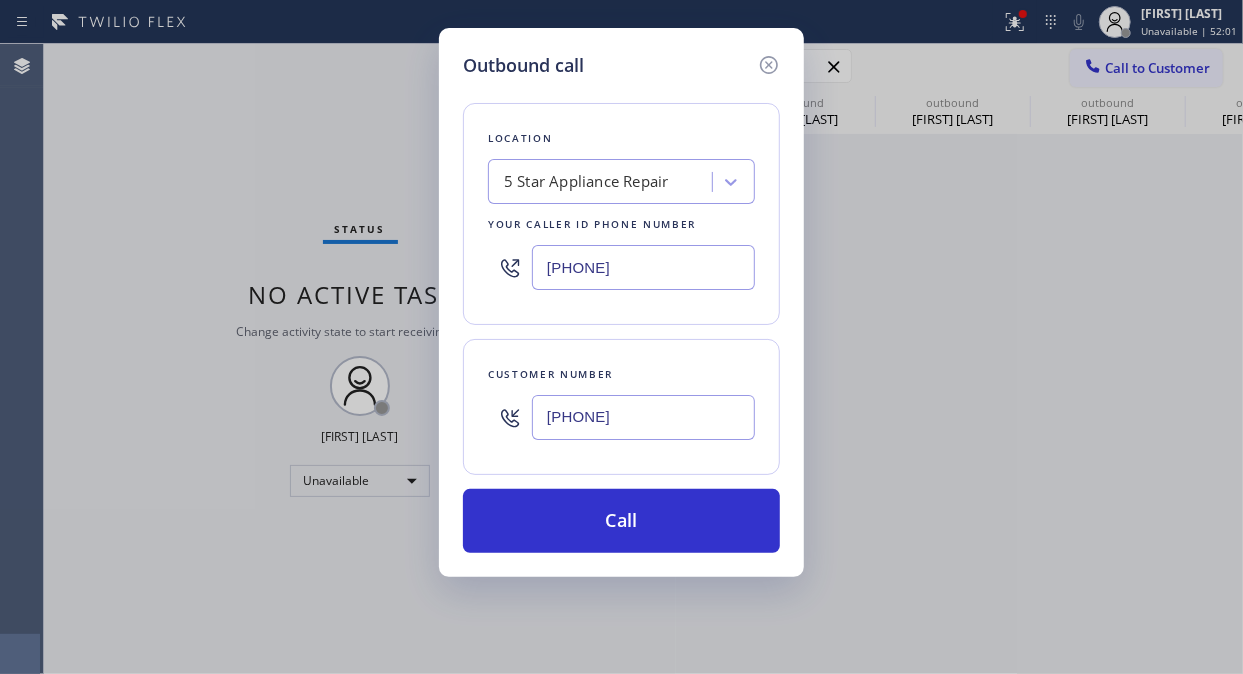 click on "[PHONE]" at bounding box center [643, 417] 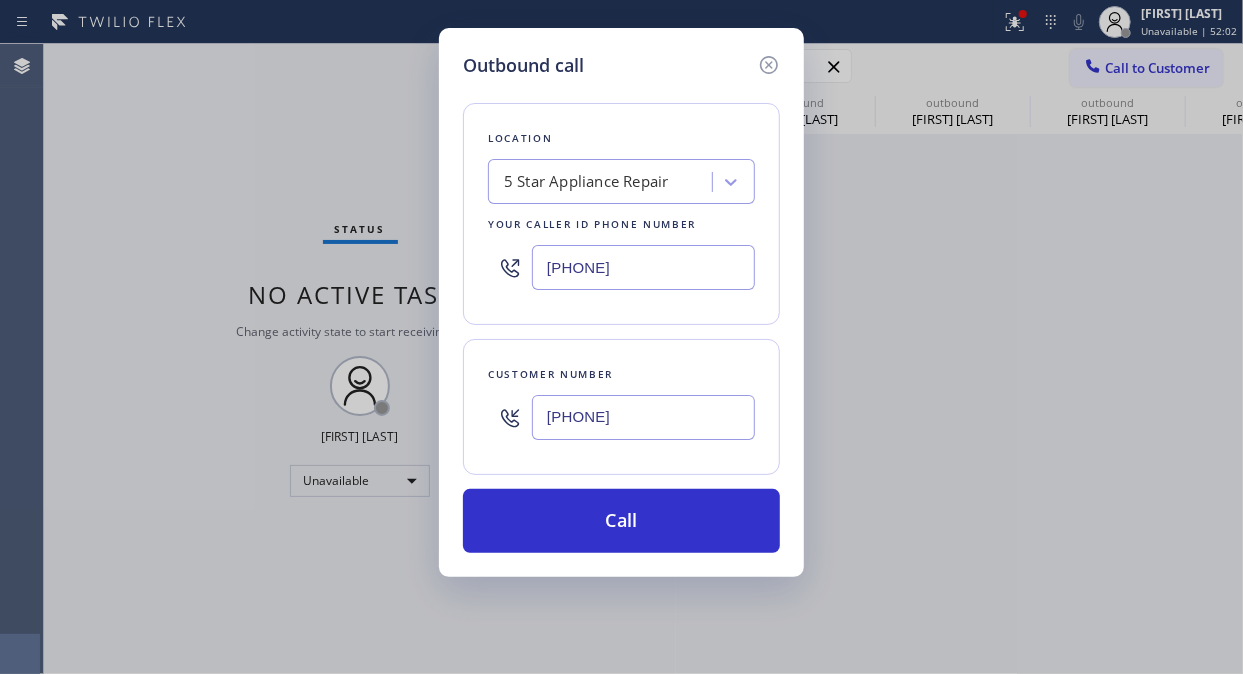 paste on "[PHONE]" 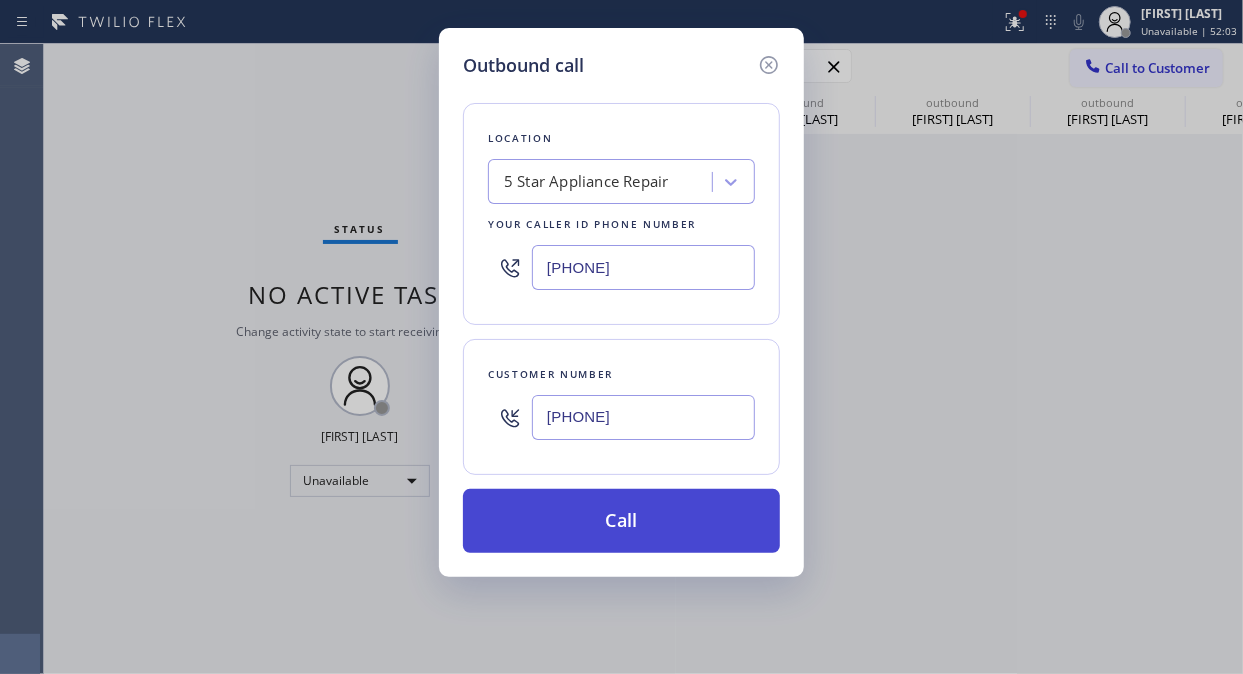type on "[PHONE]" 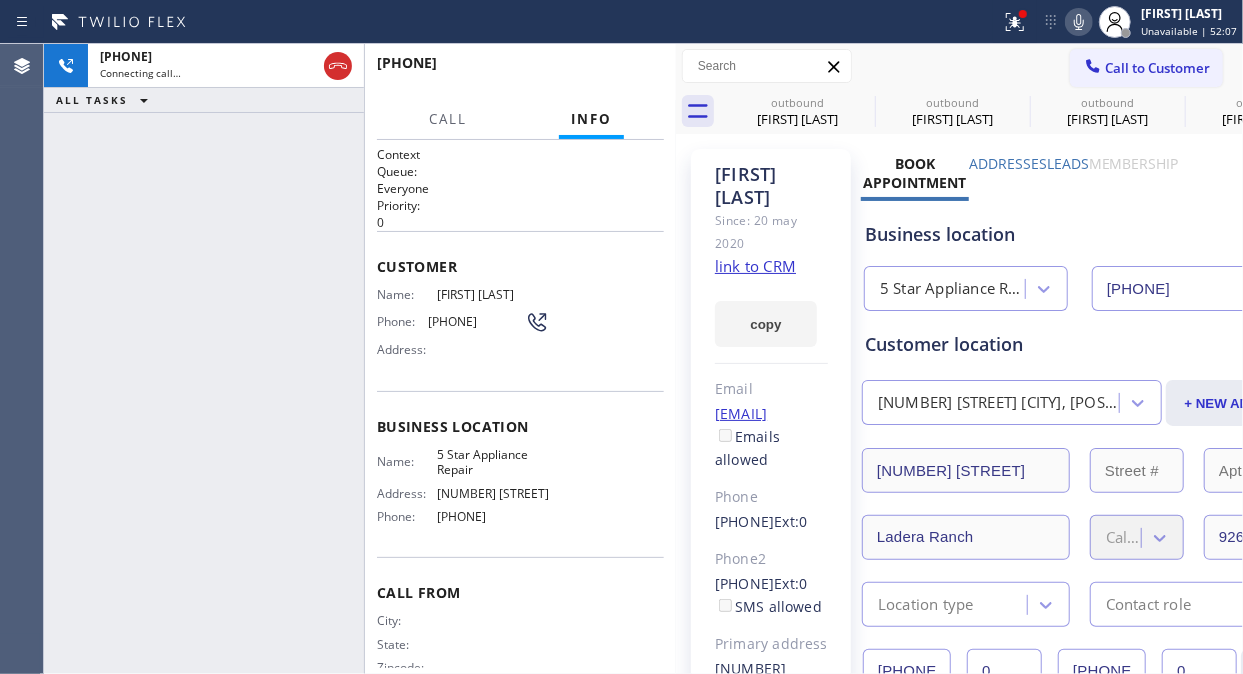 type on "[PHONE]" 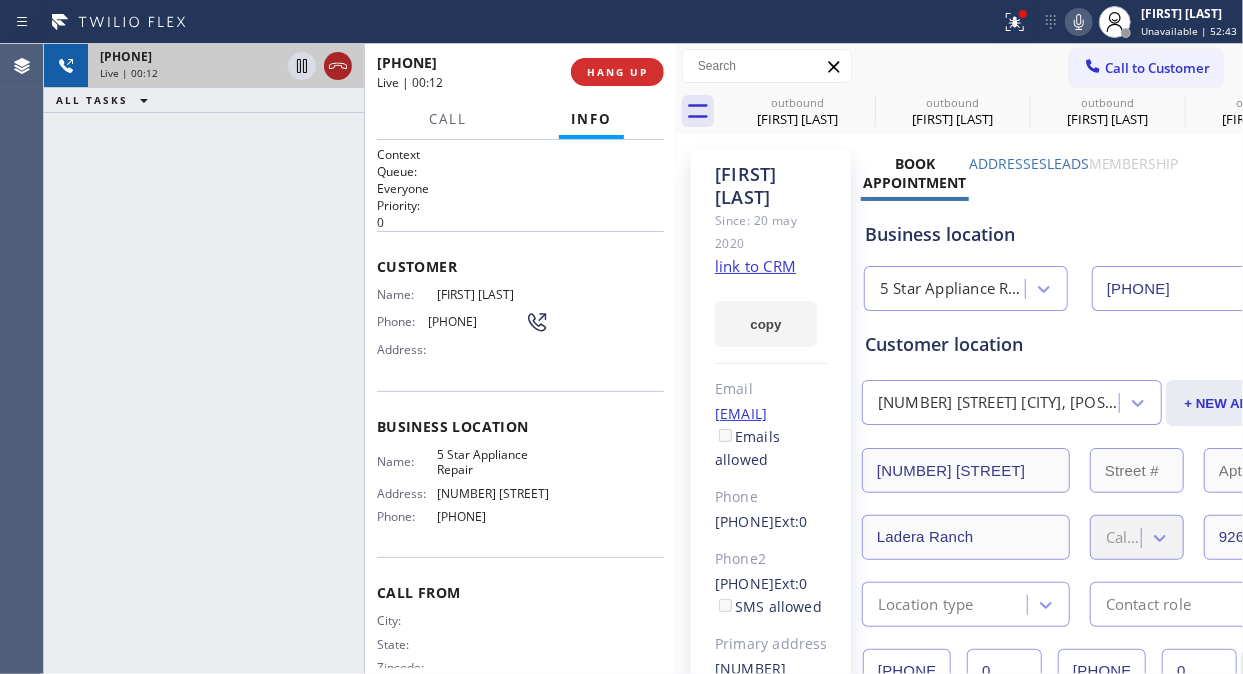 click 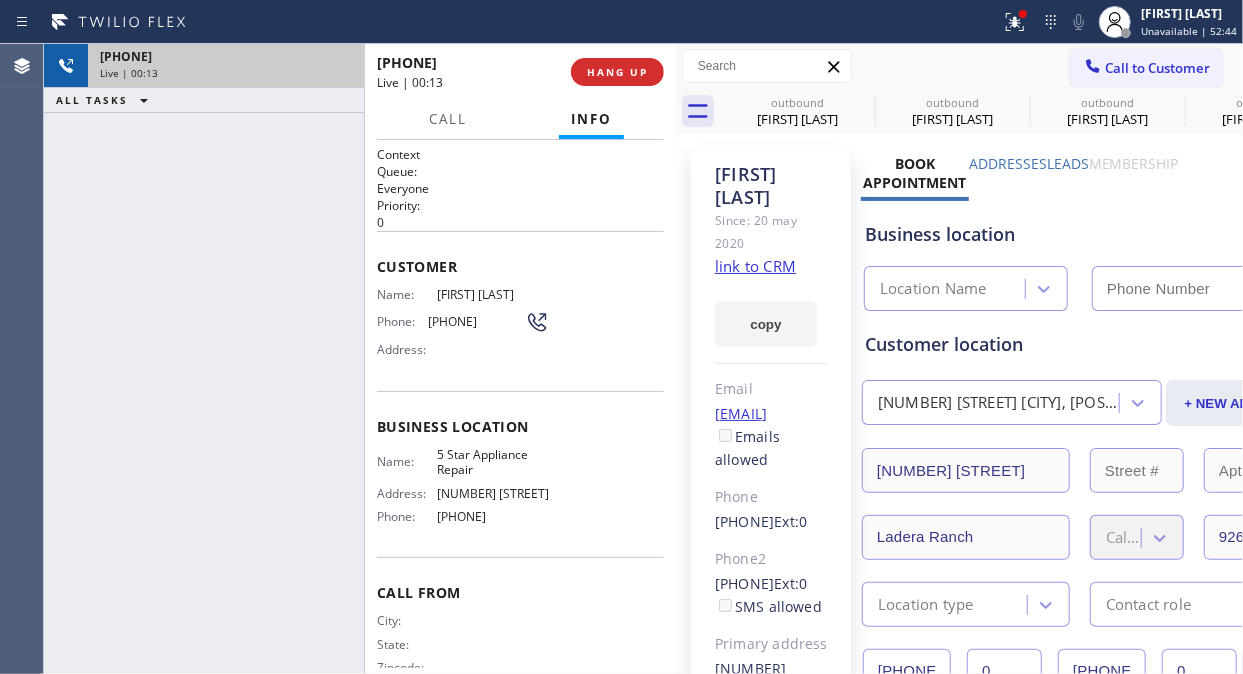 type on "[PHONE]" 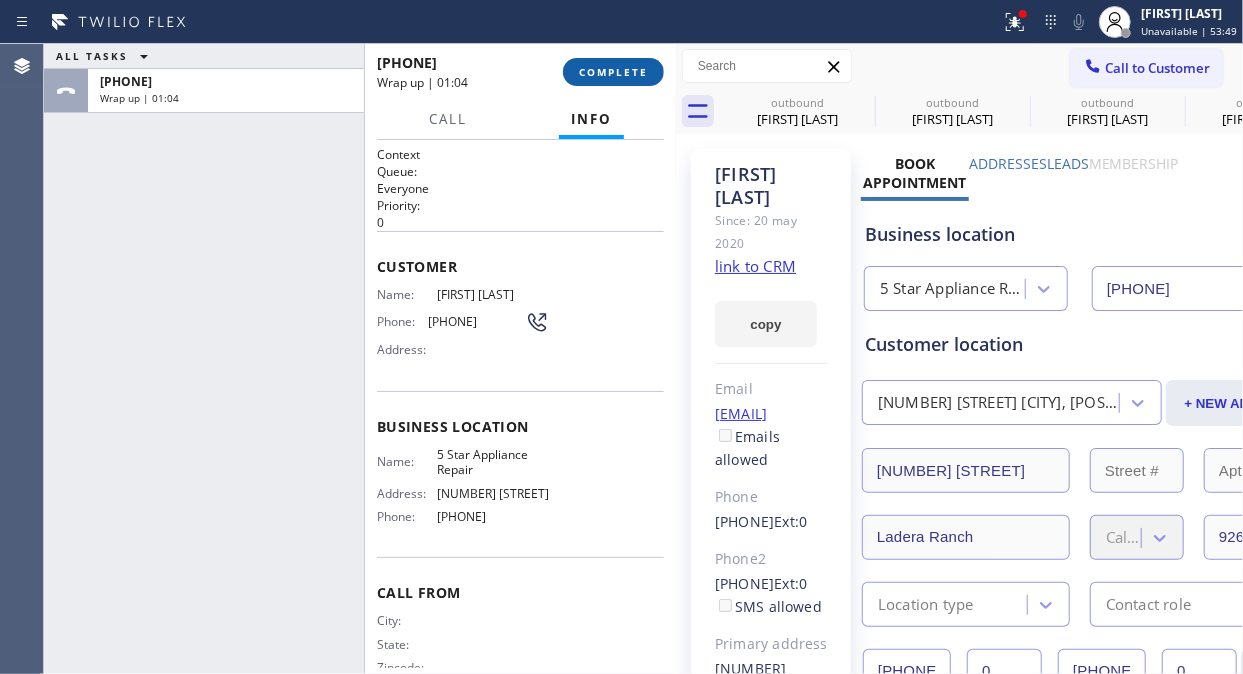 click on "COMPLETE" at bounding box center [613, 72] 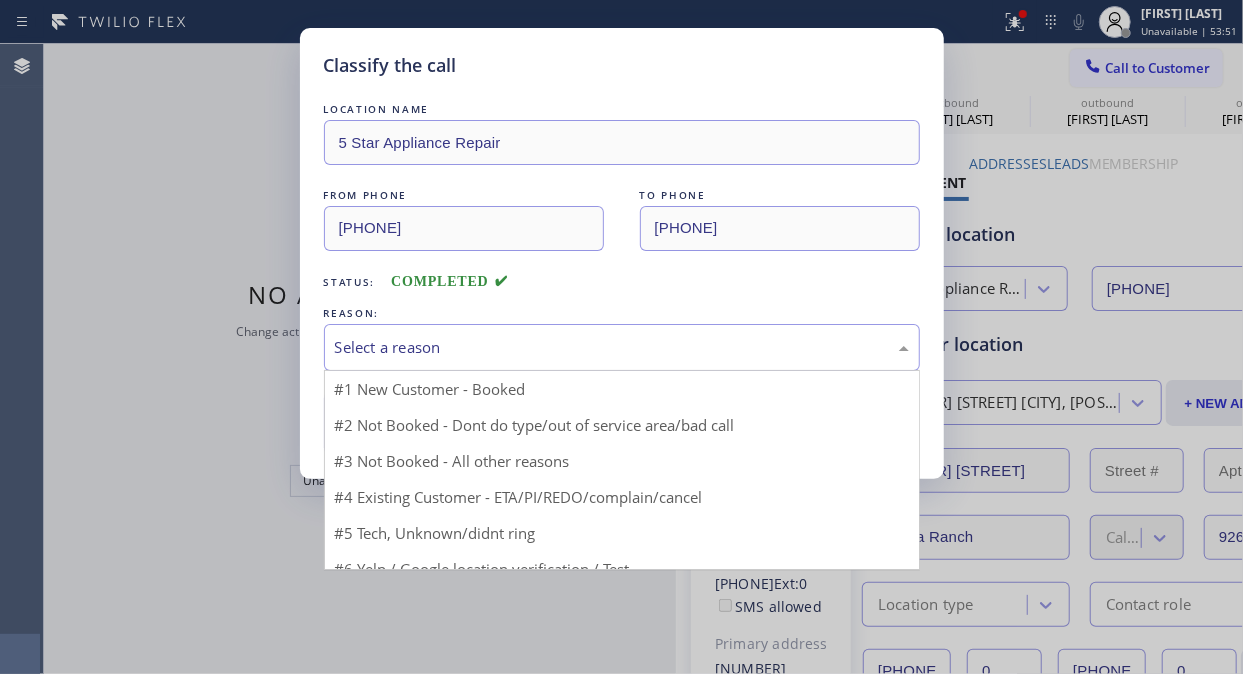 click on "Select a reason" at bounding box center [622, 347] 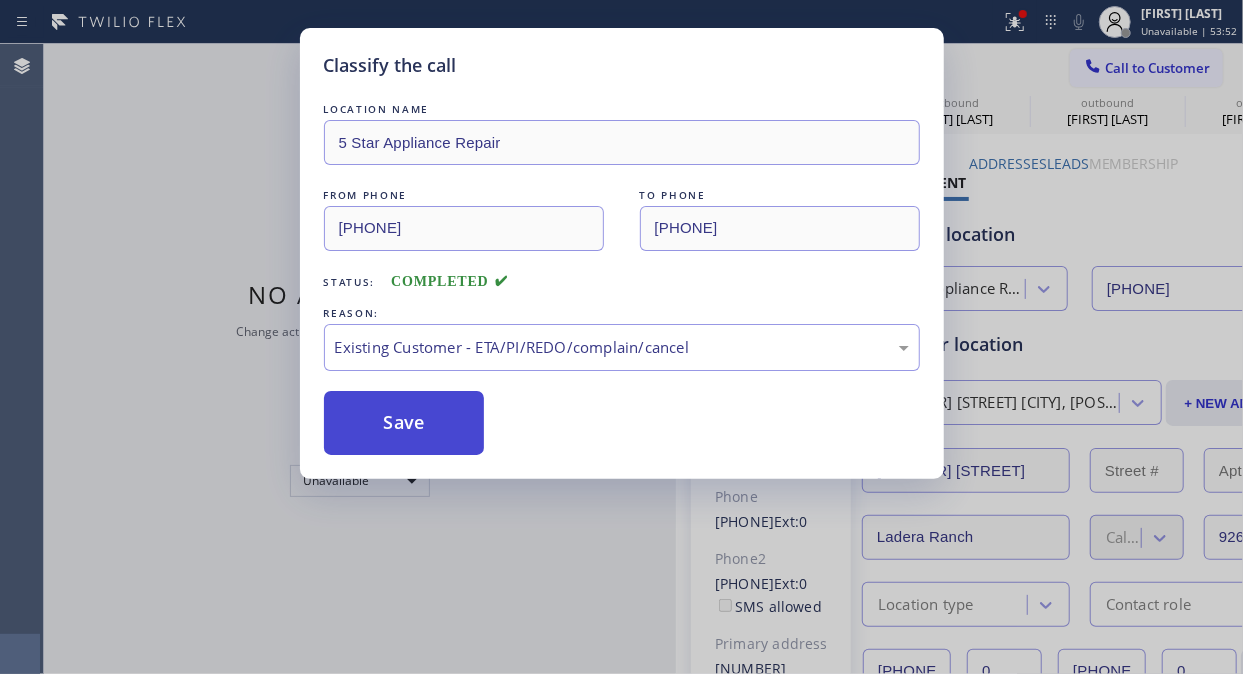 click on "Save" at bounding box center (404, 423) 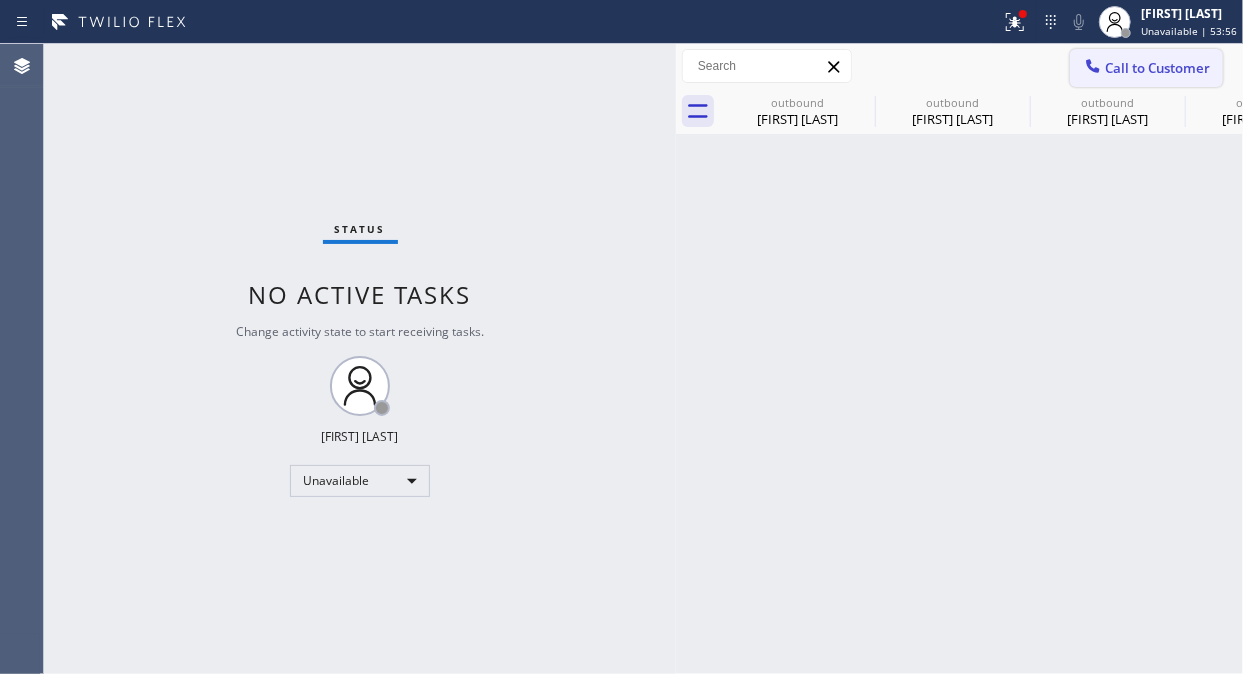 click on "Call to Customer" at bounding box center [1157, 68] 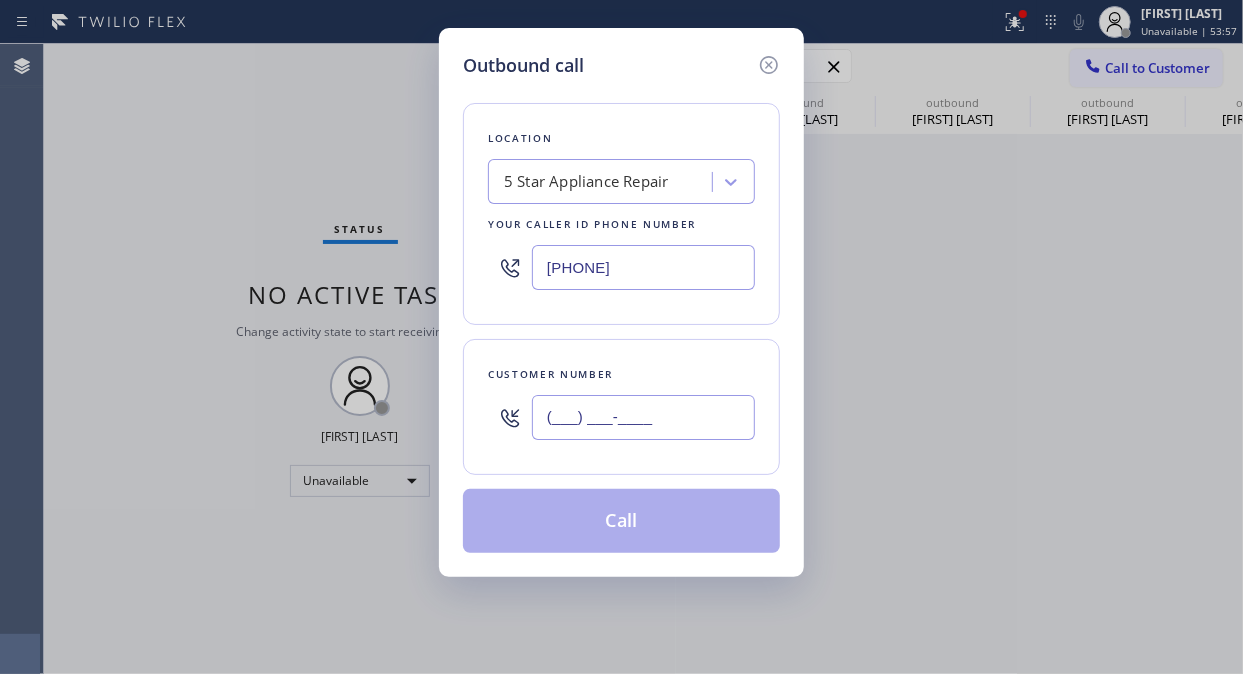 click on "(___) ___-____" at bounding box center (643, 417) 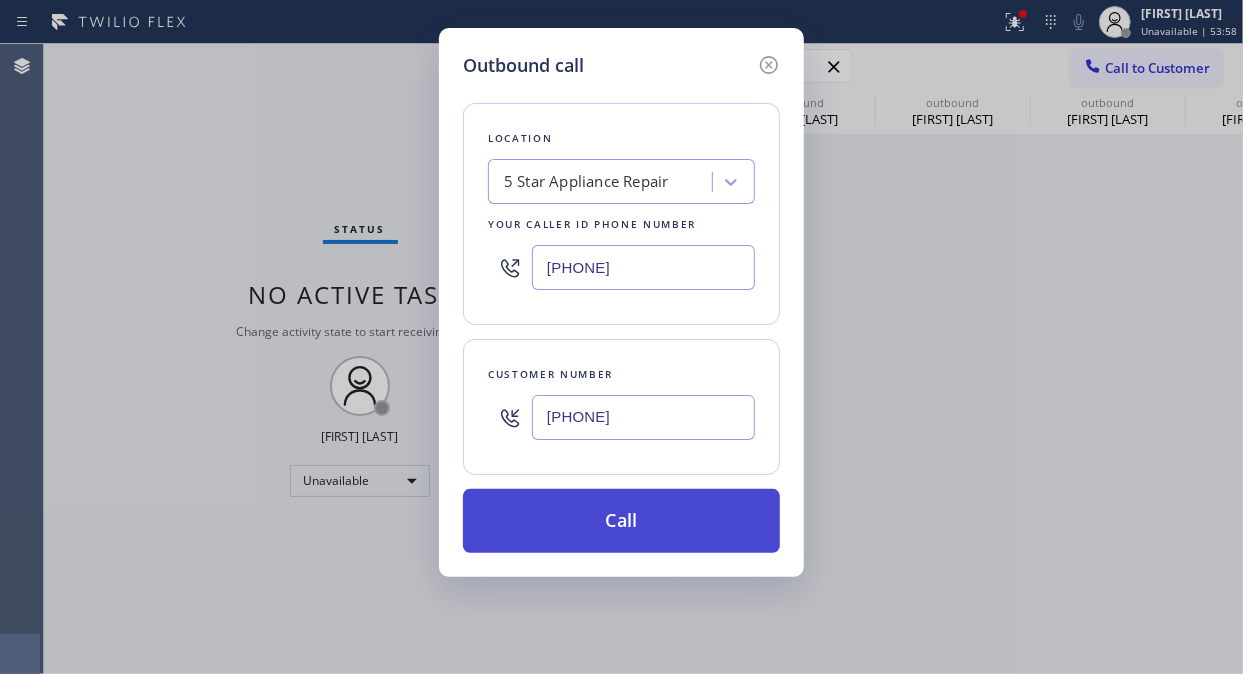 type on "[PHONE]" 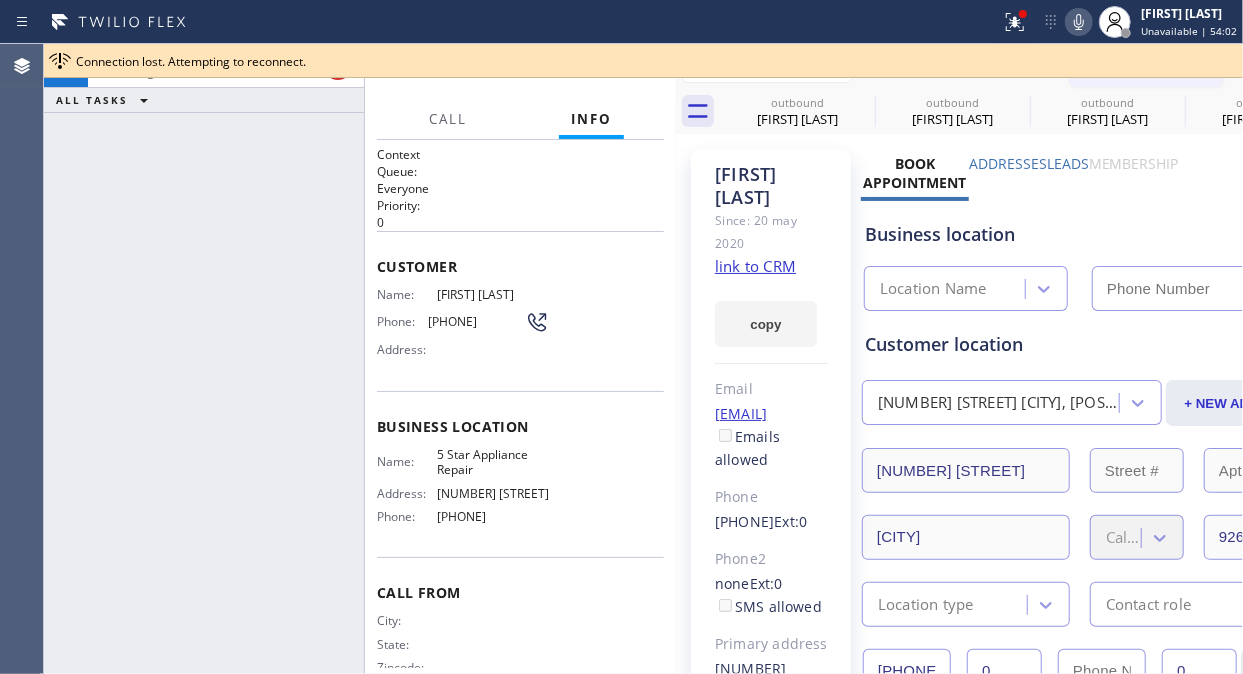 type on "[PHONE]" 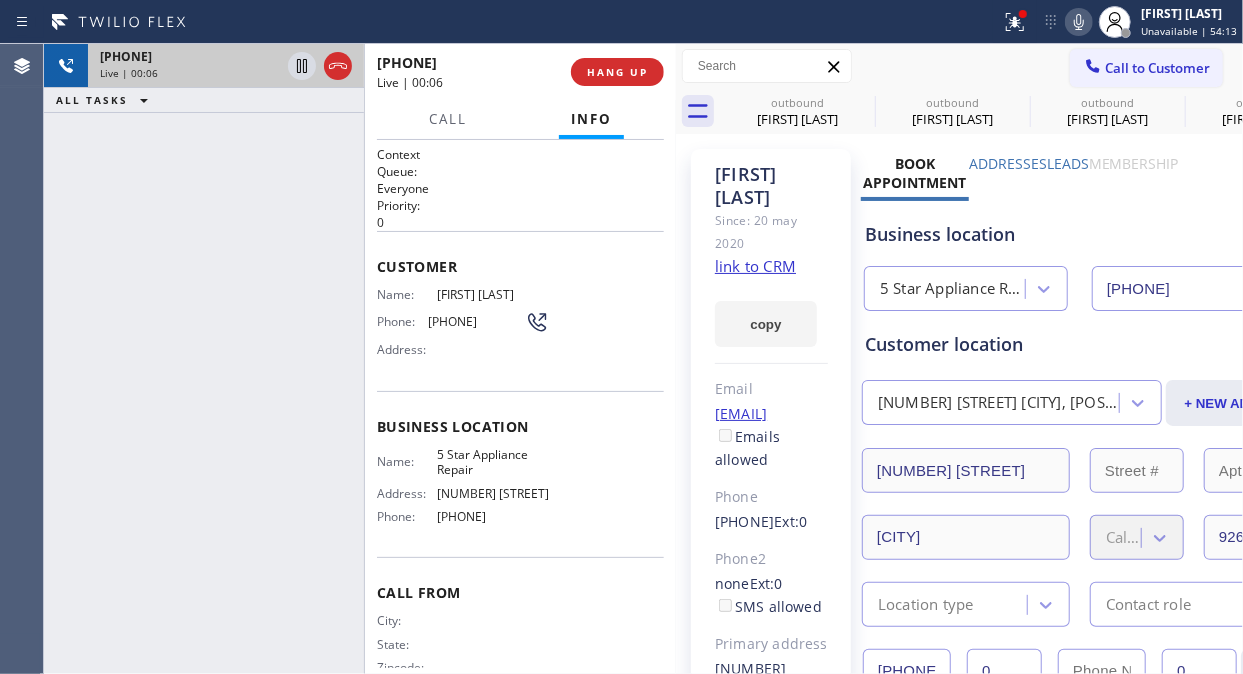 click at bounding box center (320, 66) 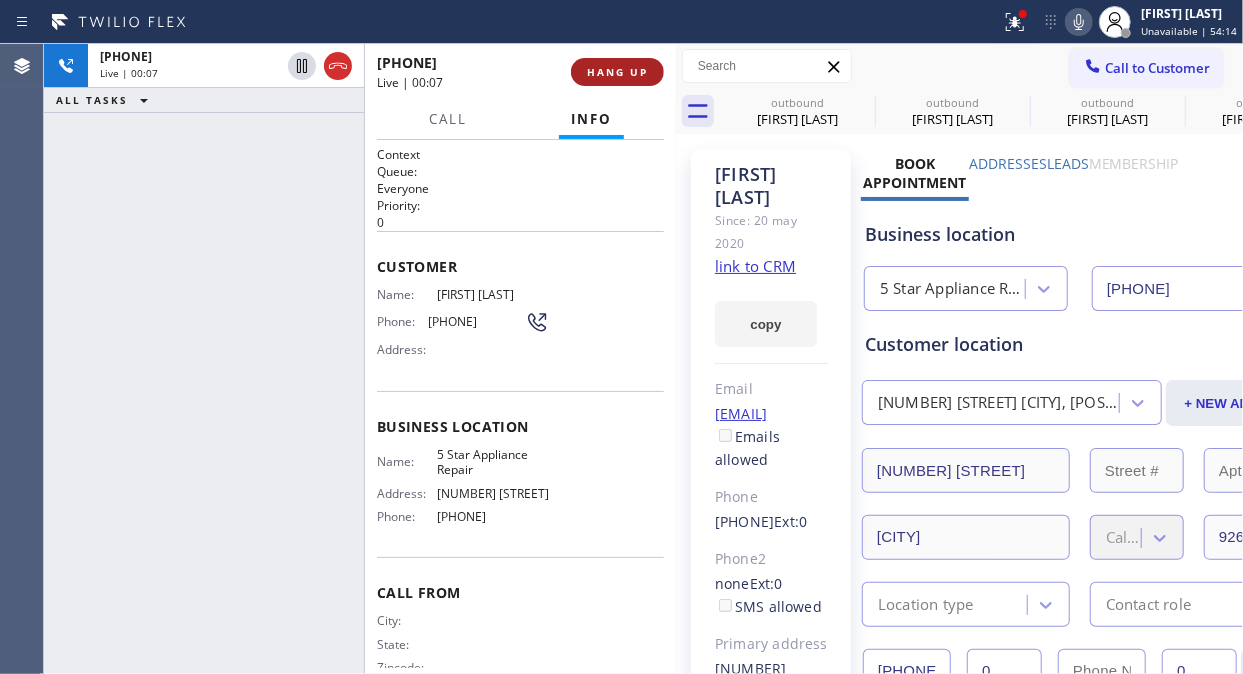 click on "HANG UP" at bounding box center [617, 72] 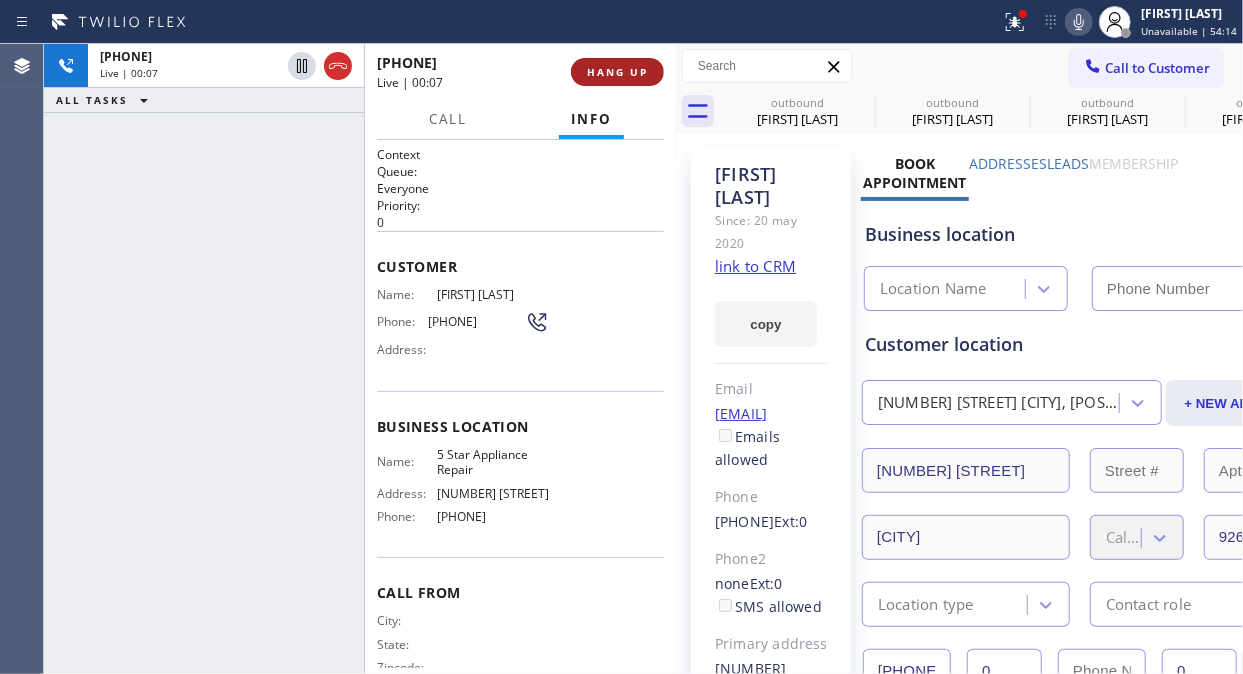 click on "HANG UP" at bounding box center (617, 72) 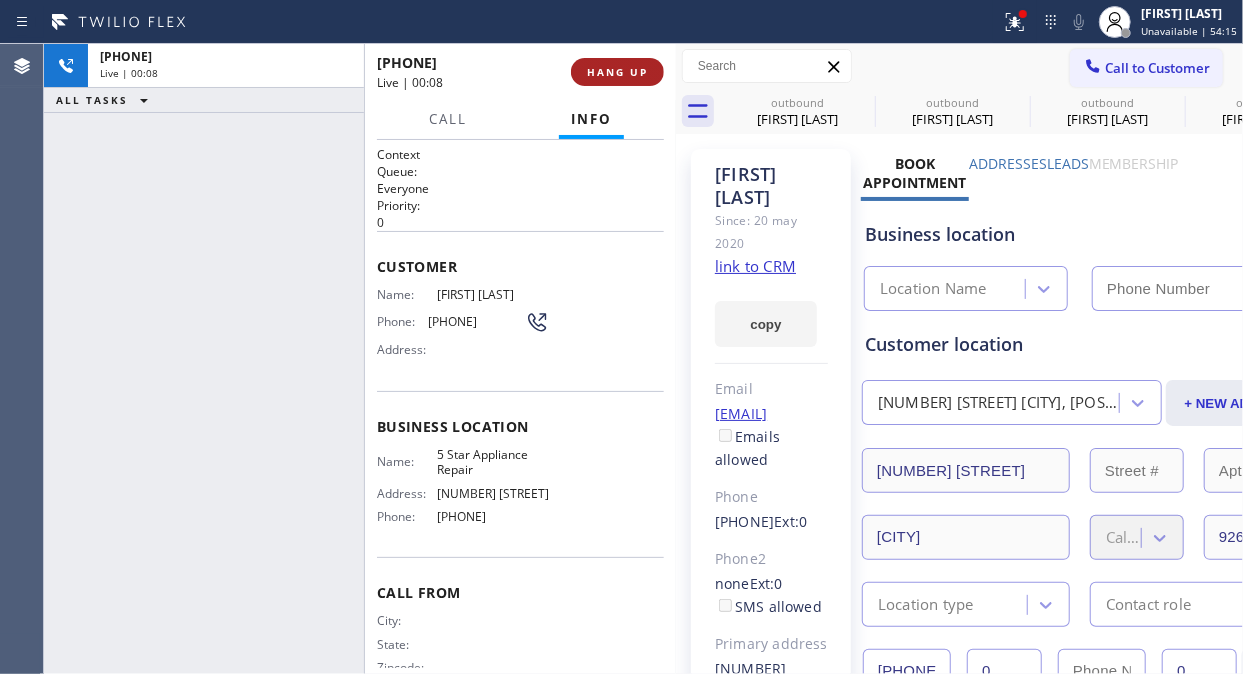 type on "[PHONE]" 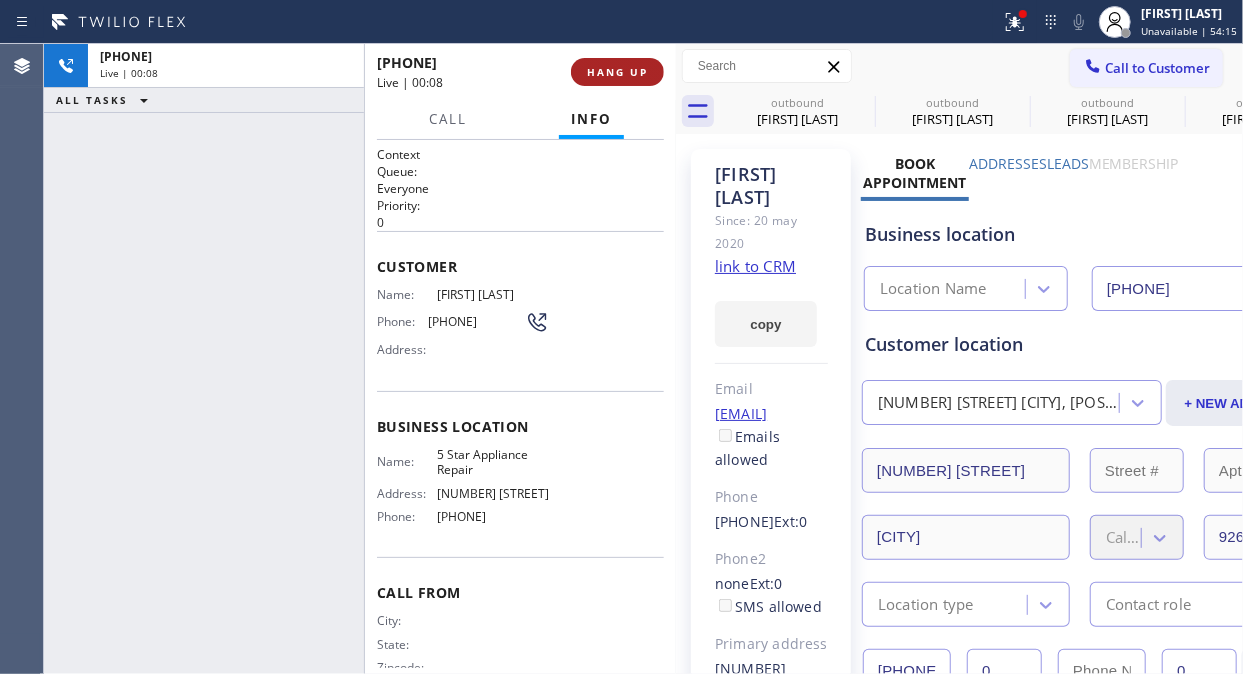 click on "HANG UP" at bounding box center (617, 72) 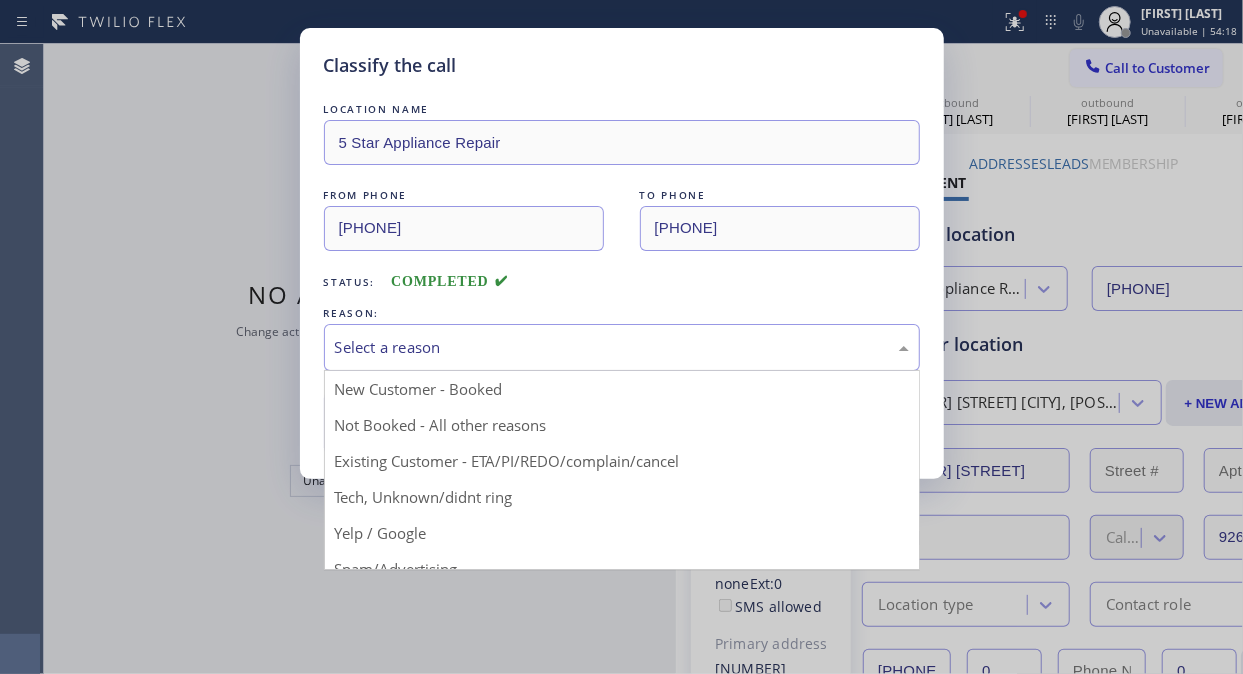 click on "Select a reason" at bounding box center [622, 347] 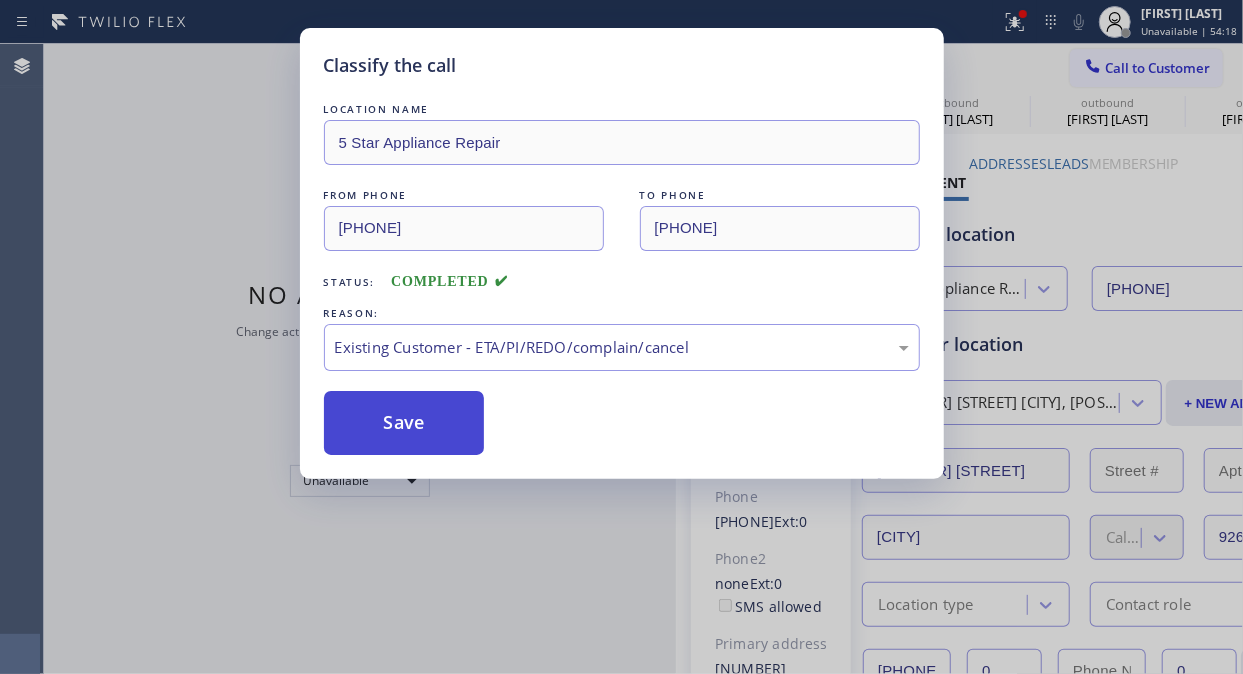 click on "Save" at bounding box center (404, 423) 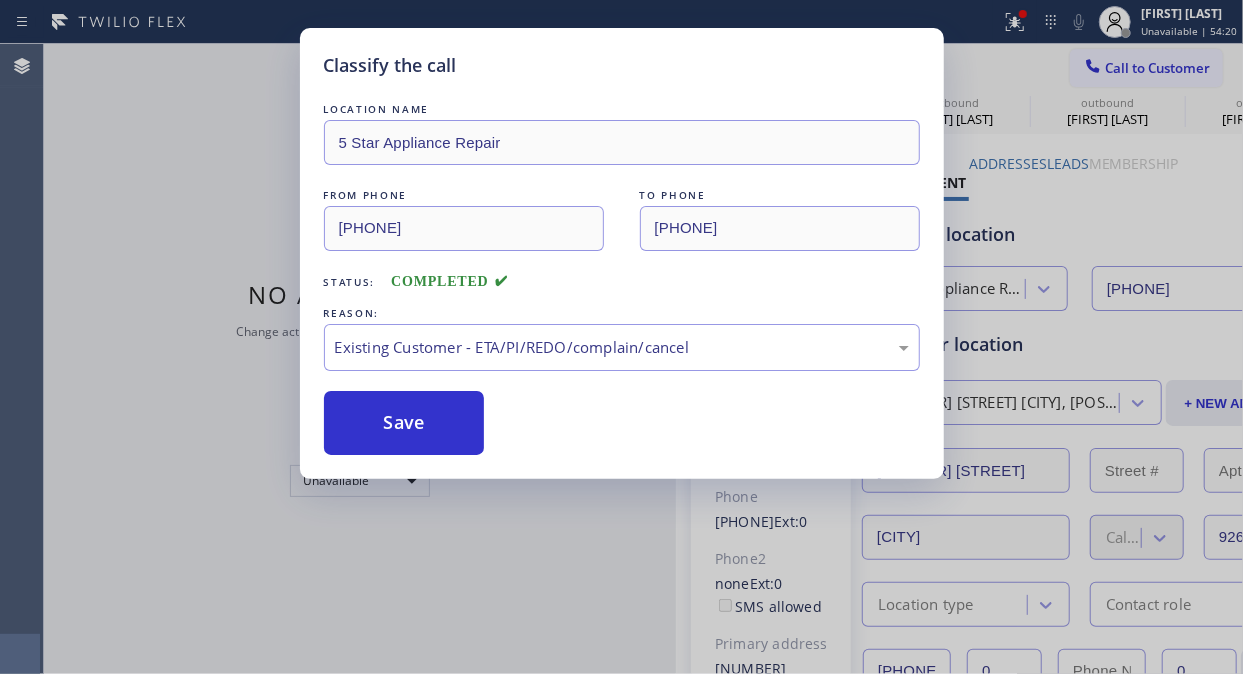 click on "Call to Customer" at bounding box center (1157, 68) 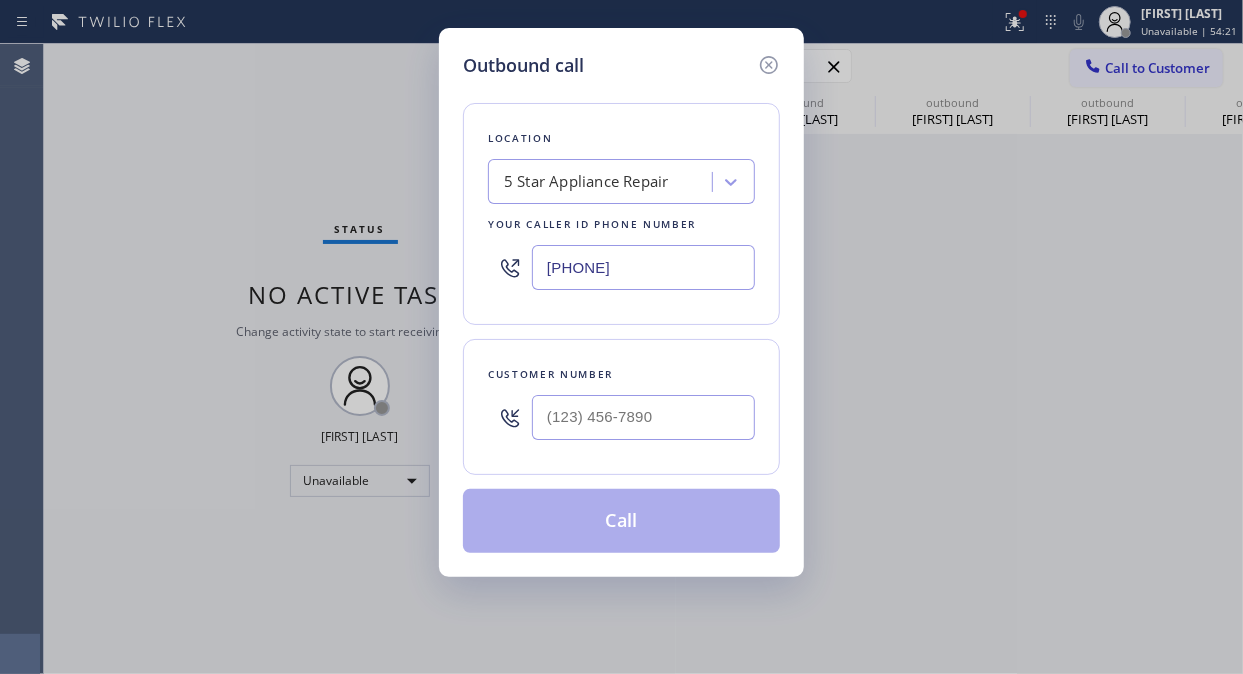 click on "Outbound call Location 5 Star Appliance Repair Your caller id phone number [PHONE] Customer number Call Customer info Name   Phone none Address none Change Sender ID HVAC [PHONE] 5 Star Appliance [PHONE] Appliance Repair [PHONE] Plumbing [PHONE] Air Duct Cleaning [PHONE]  Electricians [PHONE]  Cancel Change Check personal SMS Reset Change No tabs Call to Customer Outbound call Location 5 Star Appliance Repair Your caller id phone number [PHONE] Customer number Call Outbound call Technician Search Technician Your caller id phone number Your caller id phone number Call" at bounding box center [621, 337] 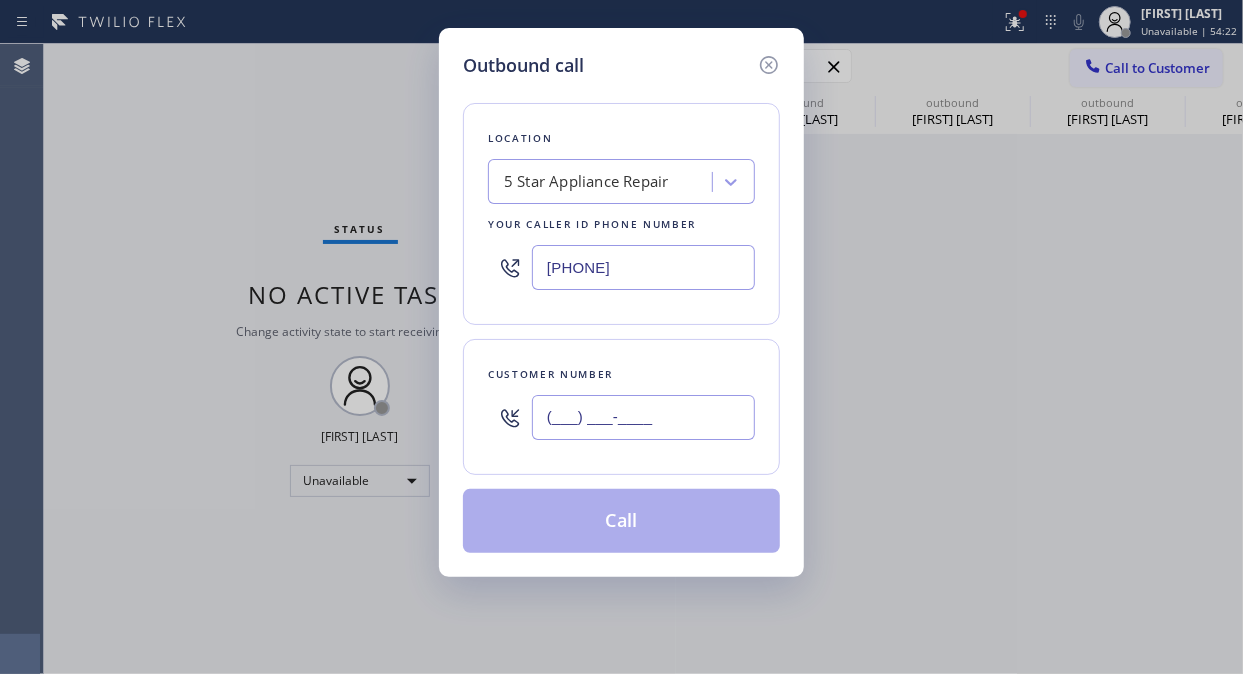 click on "(___) ___-____" at bounding box center (643, 417) 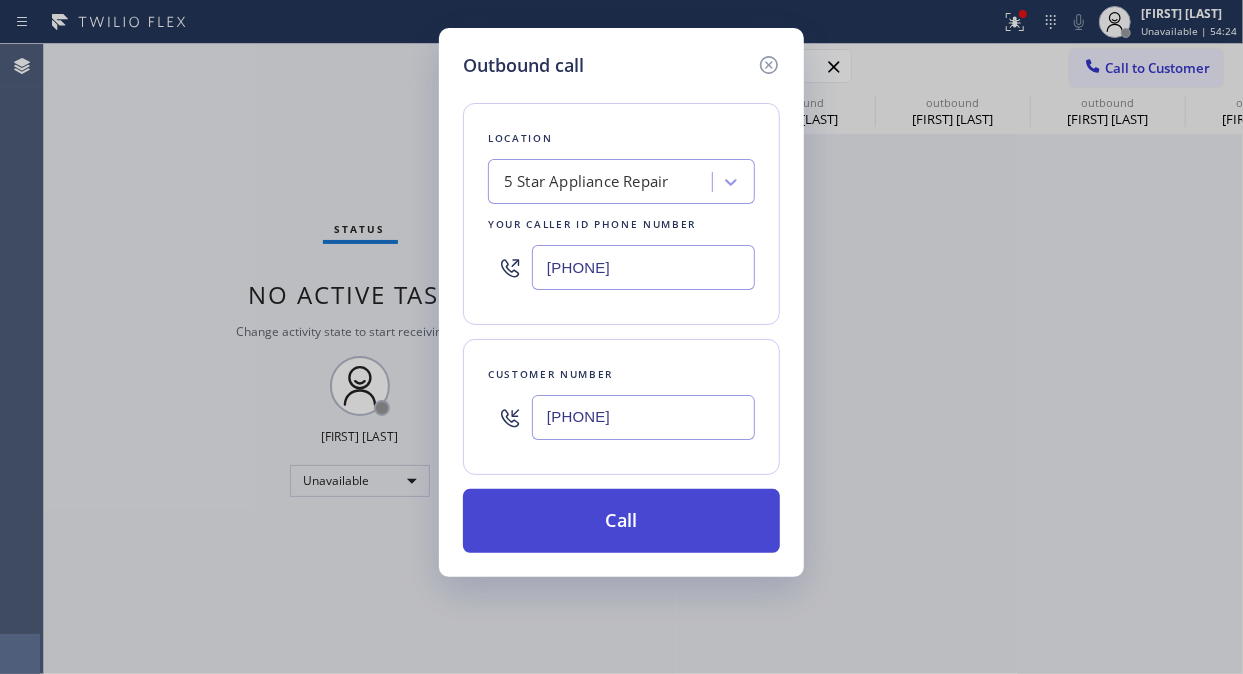 type on "[PHONE]" 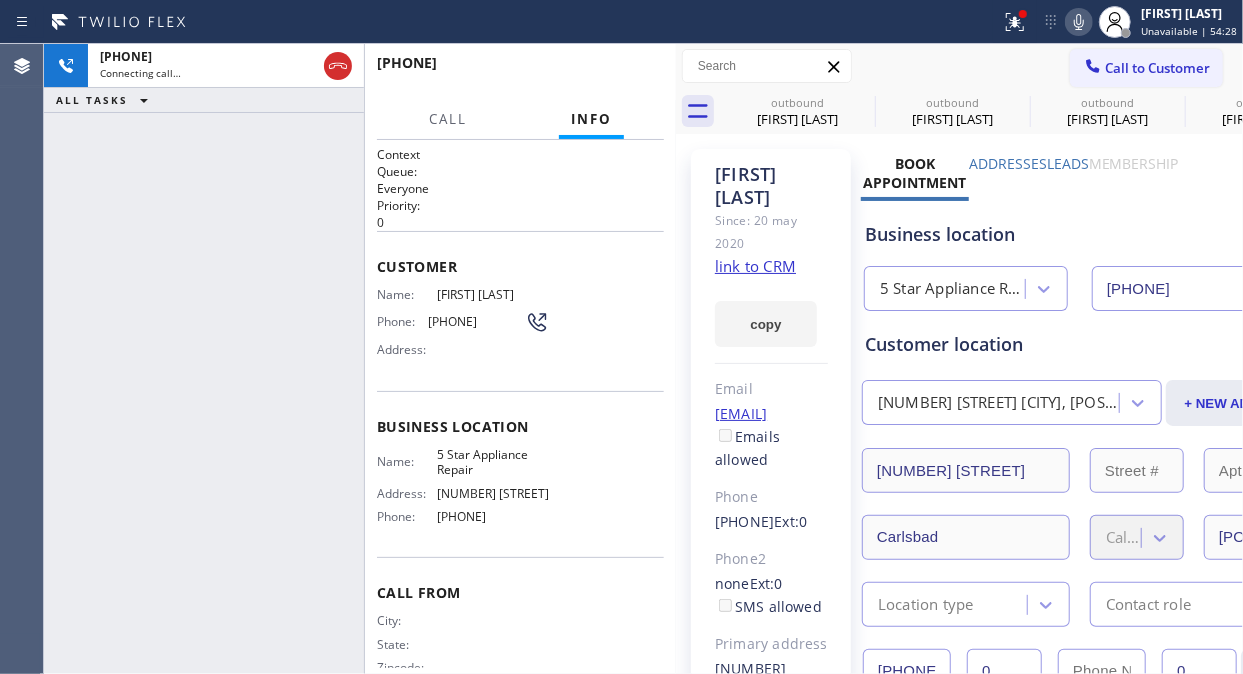 type on "[PHONE]" 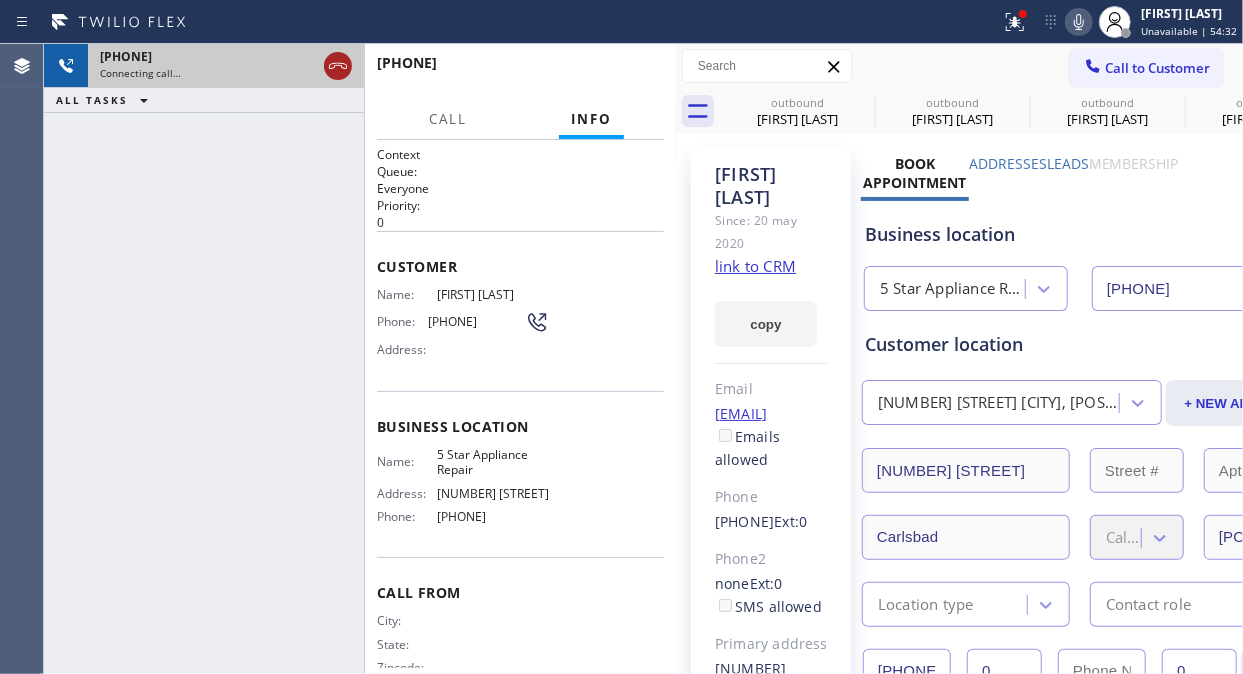 click 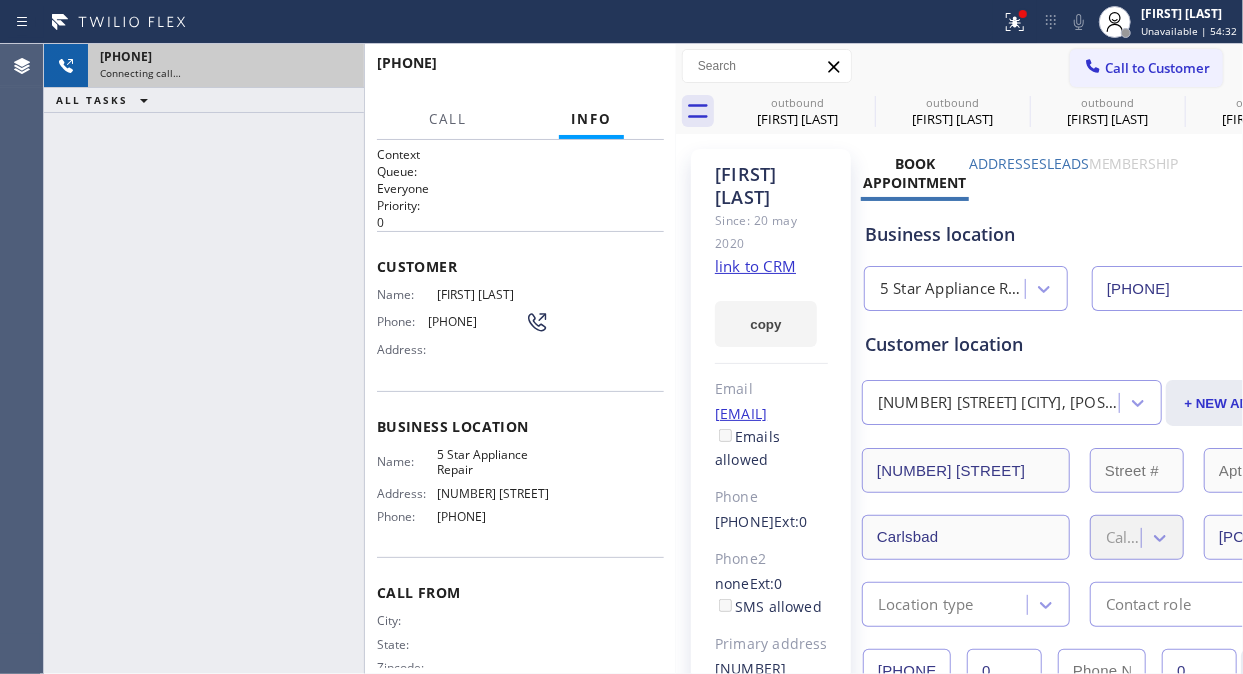 click at bounding box center [1093, 68] 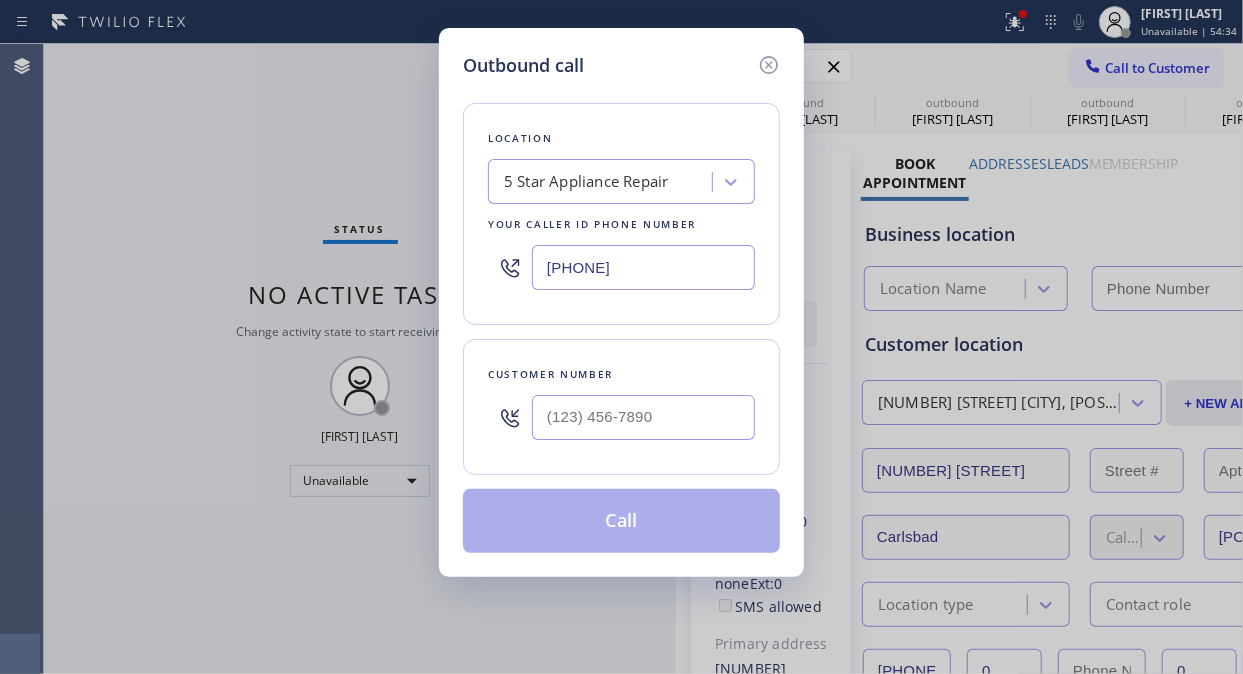 type on "[PHONE]" 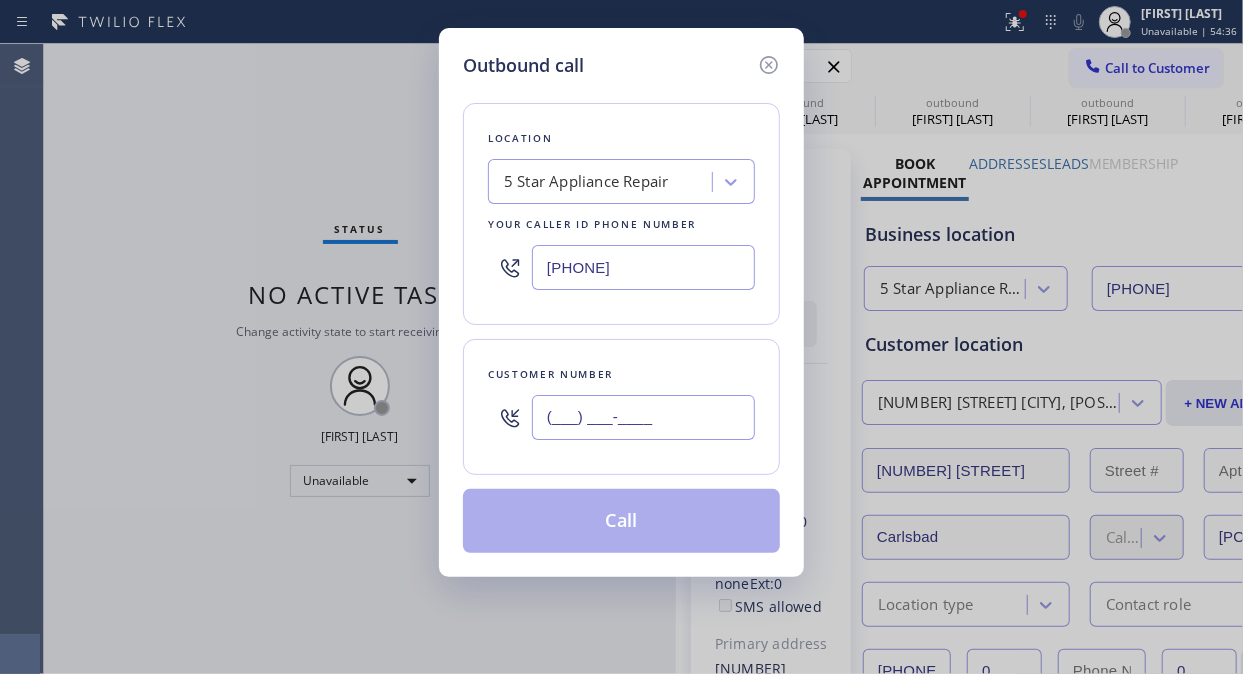 click on "(___) ___-____" at bounding box center (643, 417) 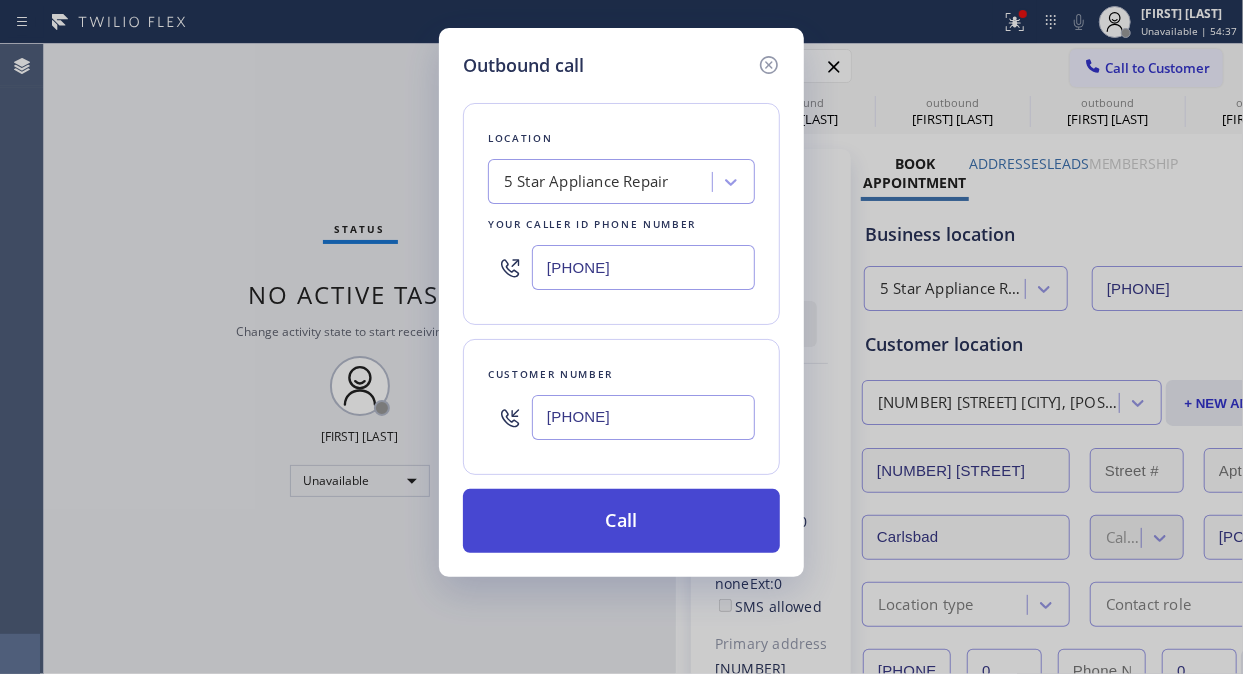 type on "[PHONE]" 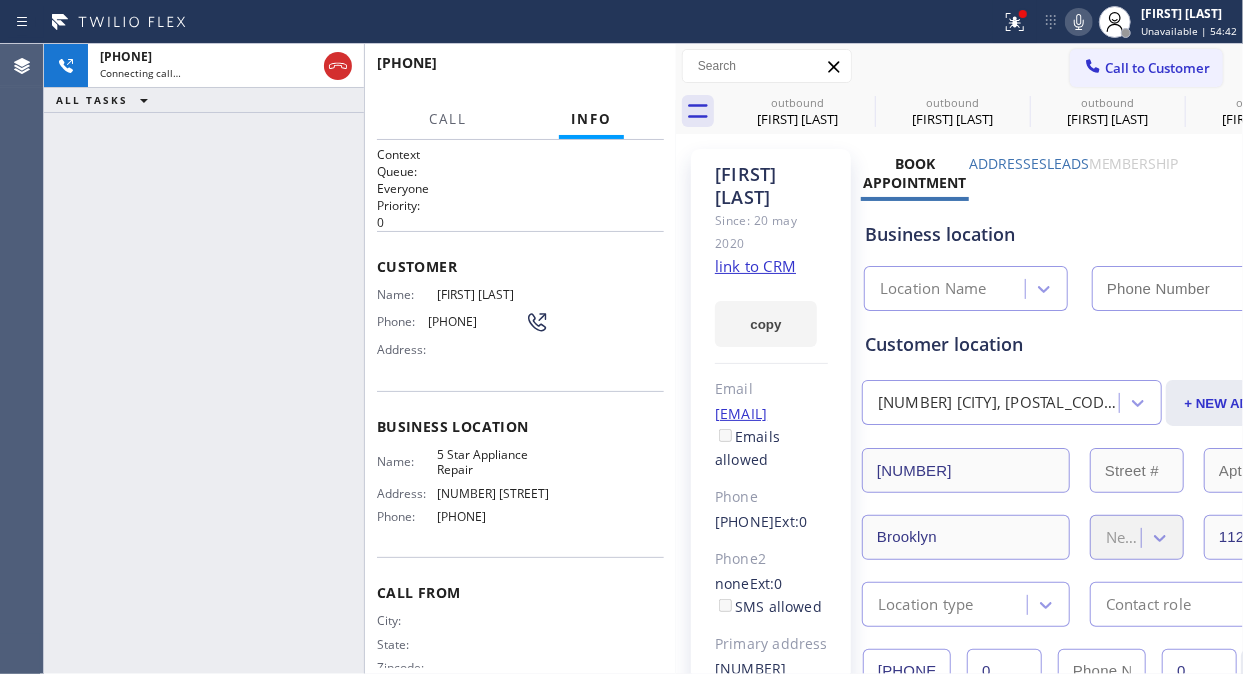 type on "[PHONE]" 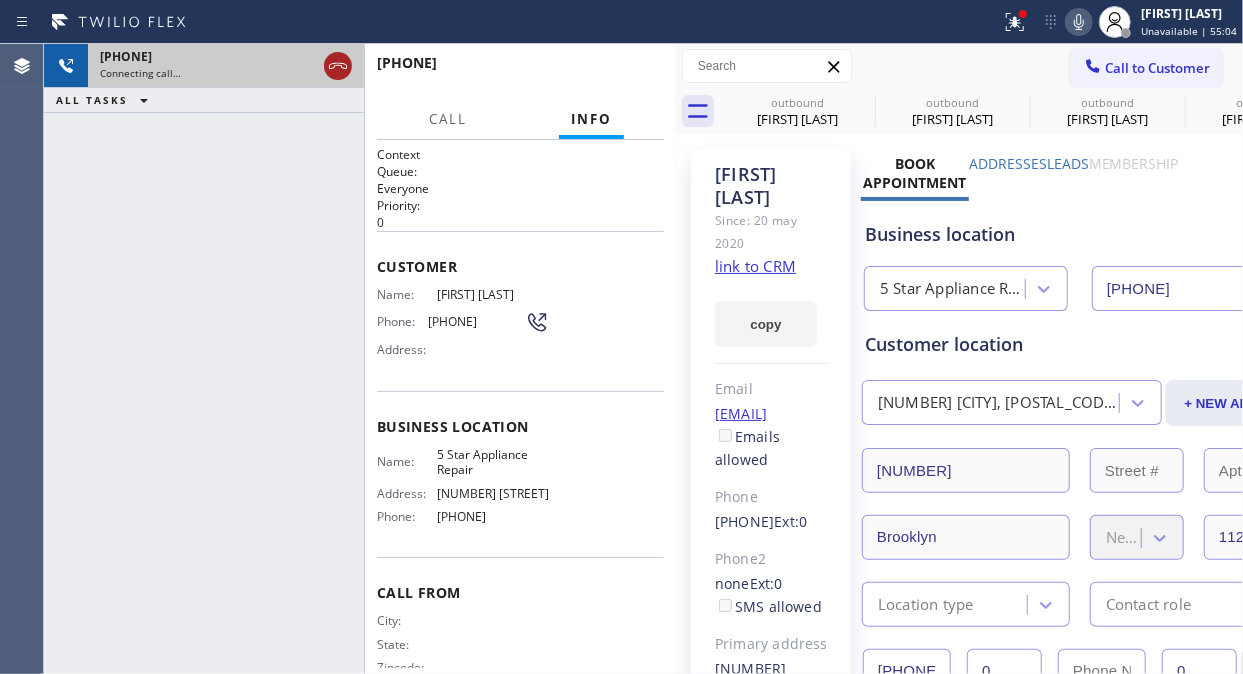click 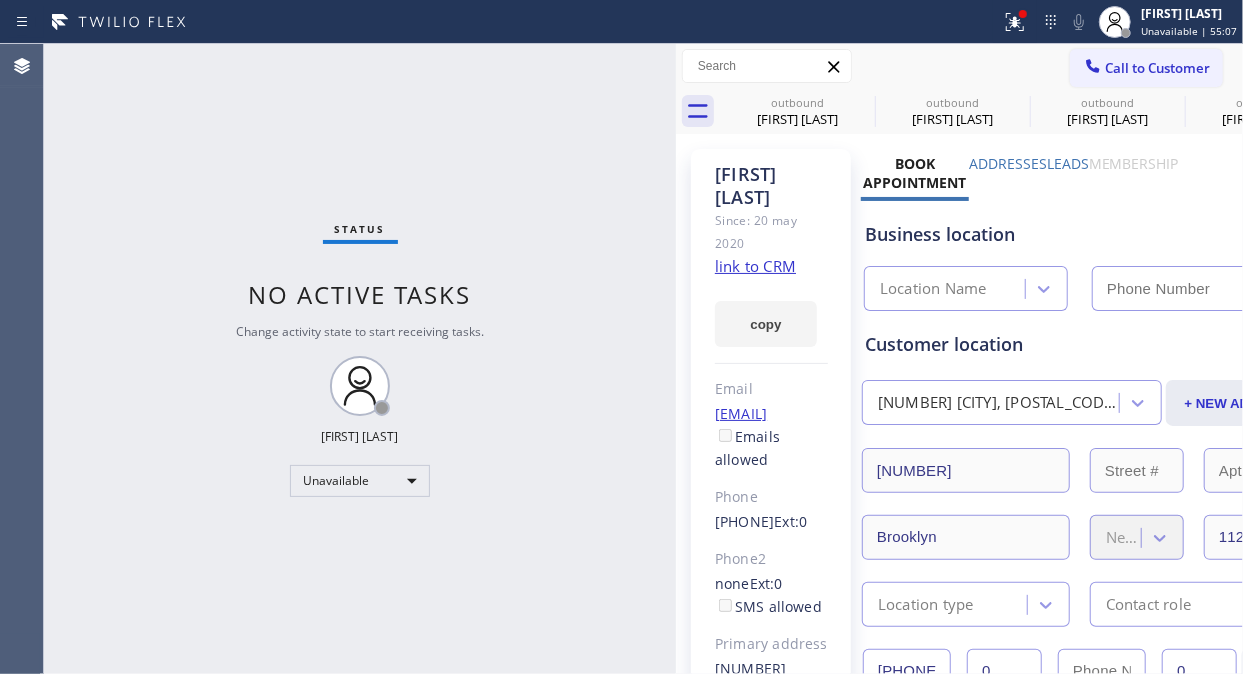 type on "[PHONE]" 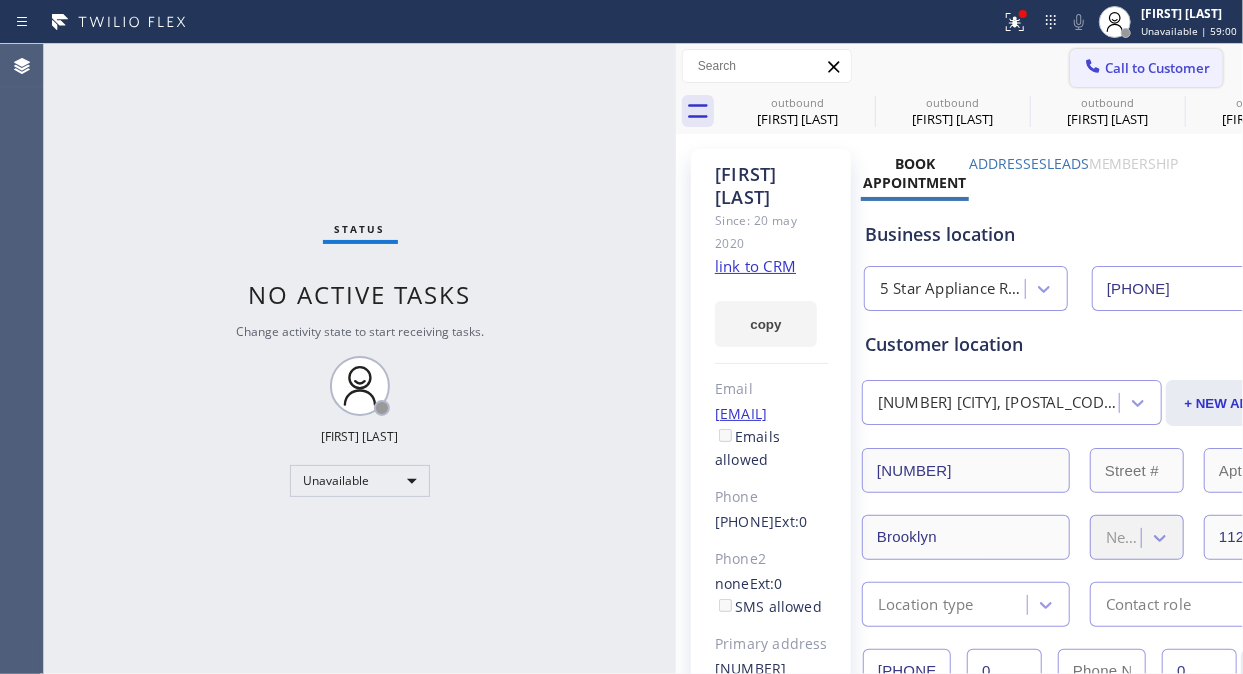 click on "Call to Customer" at bounding box center [1146, 68] 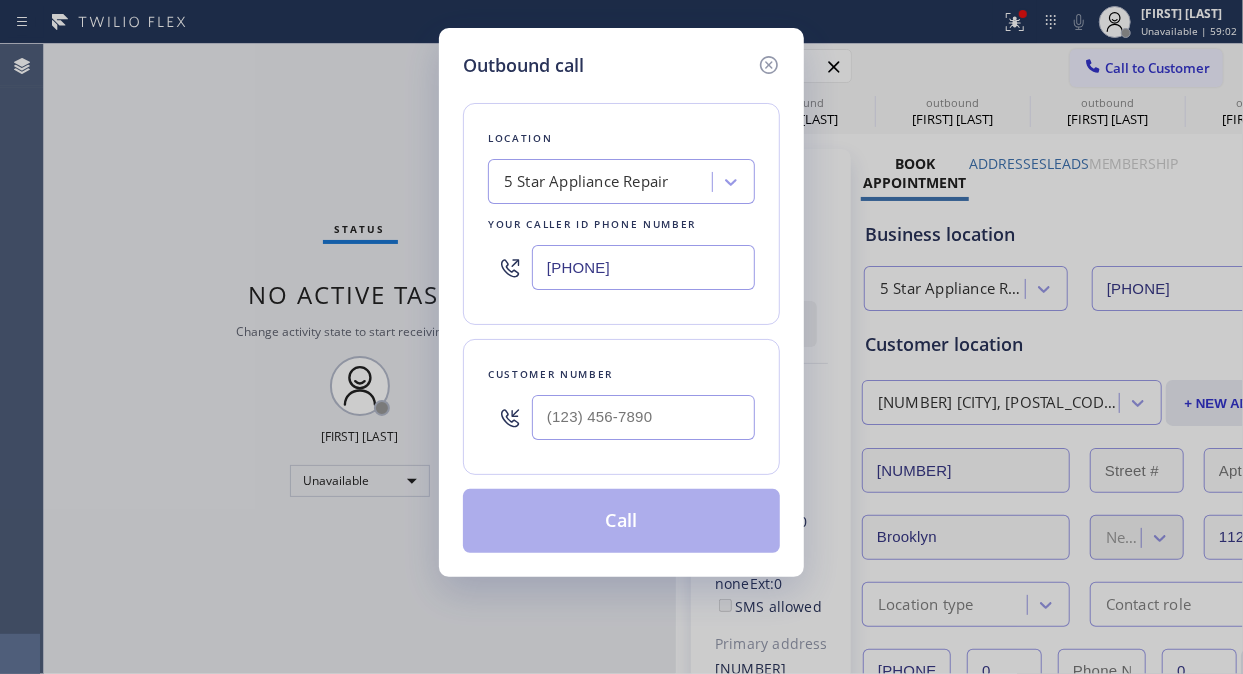 drag, startPoint x: 661, startPoint y: 268, endPoint x: 496, endPoint y: 263, distance: 165.07574 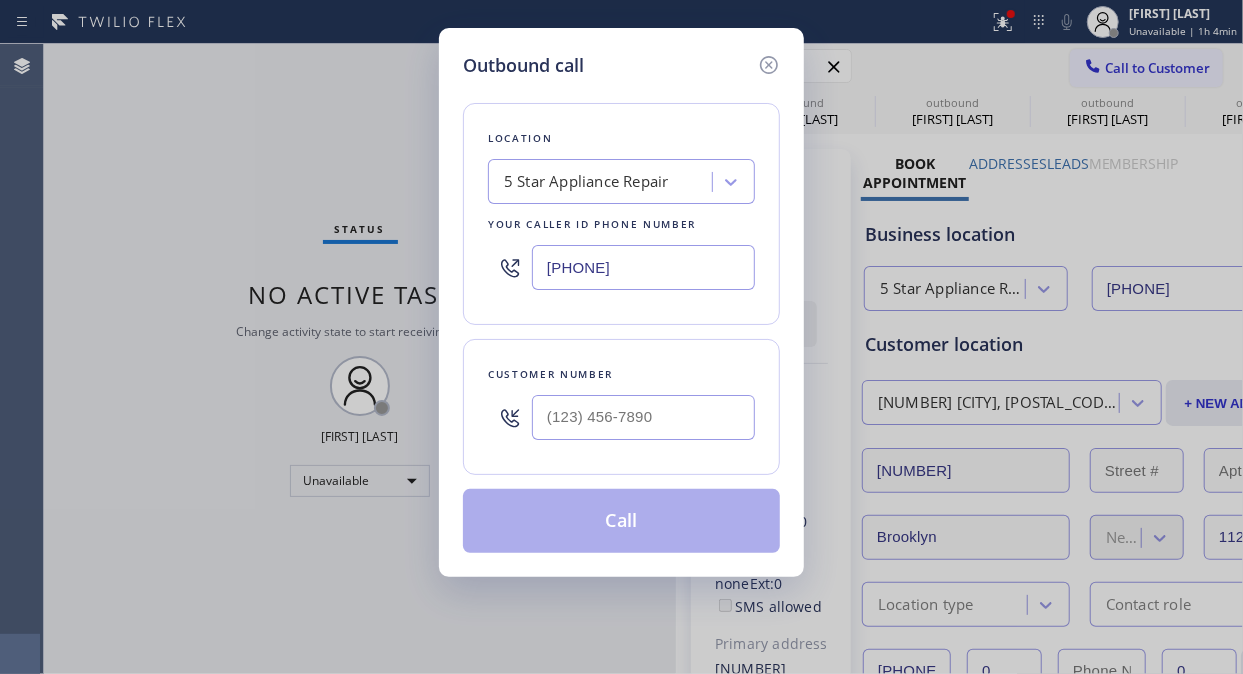 type on "(___) ___-____" 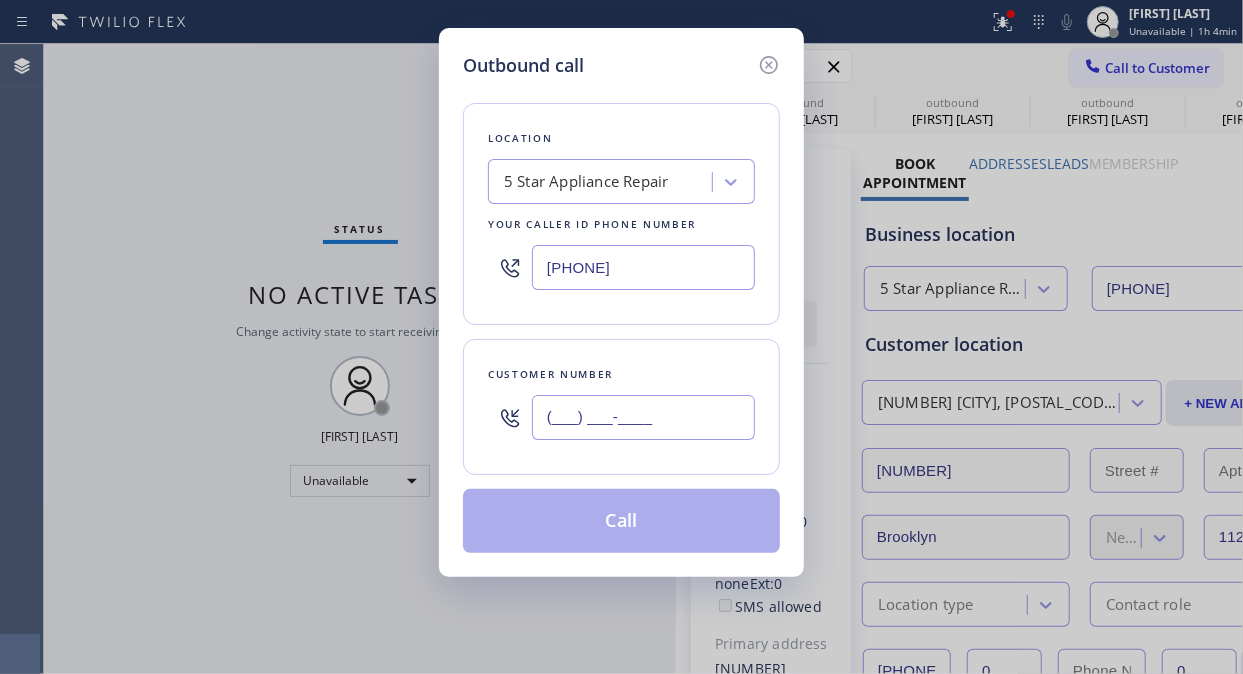 click on "(___) ___-____" at bounding box center [643, 417] 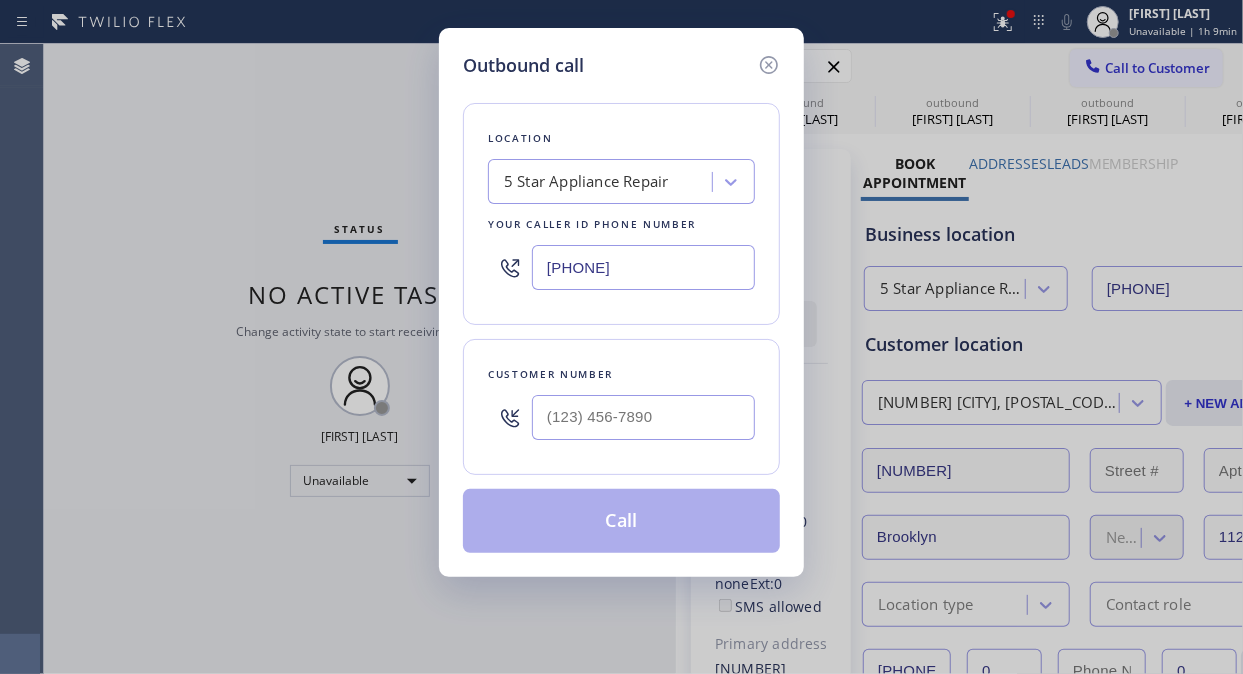 type on "(___) ___-____" 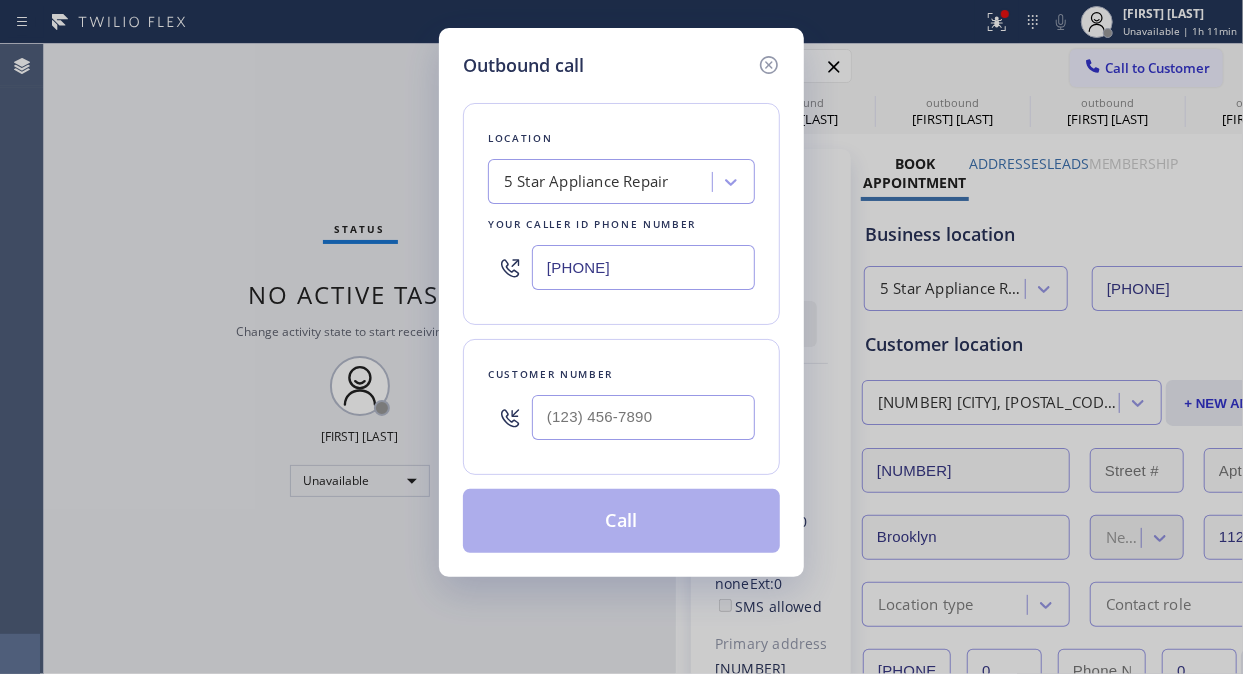 type on "(___) ___-____" 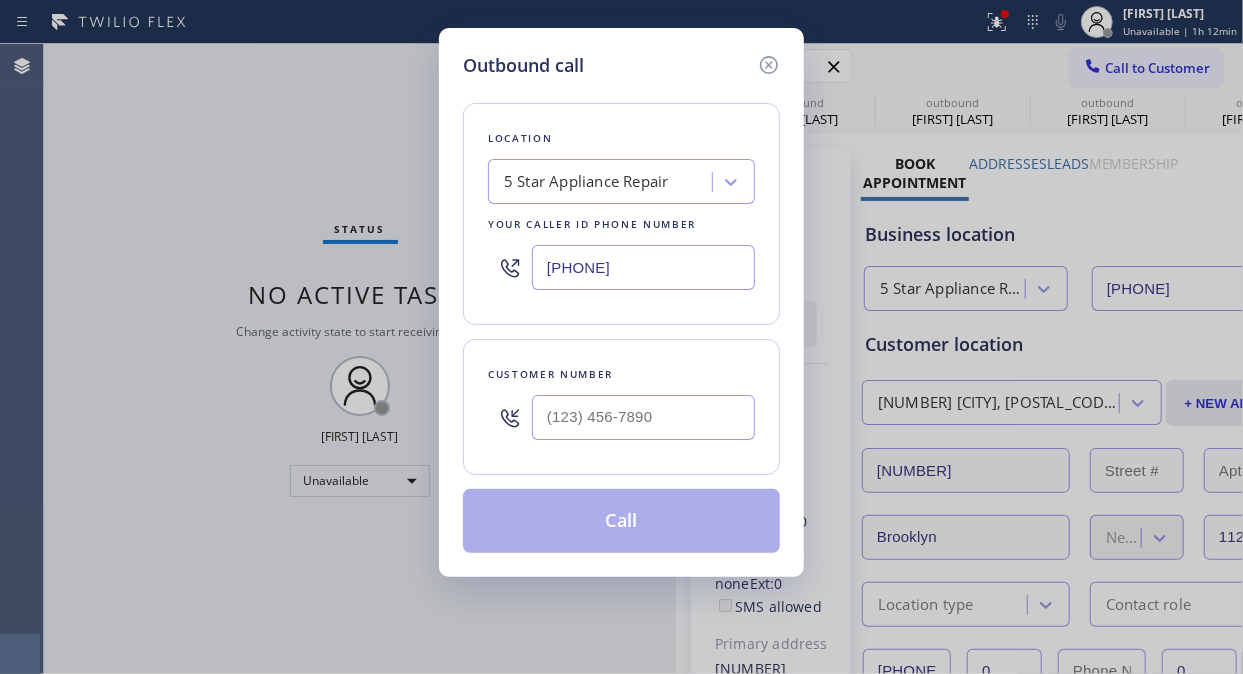 type on "(___) ___-____" 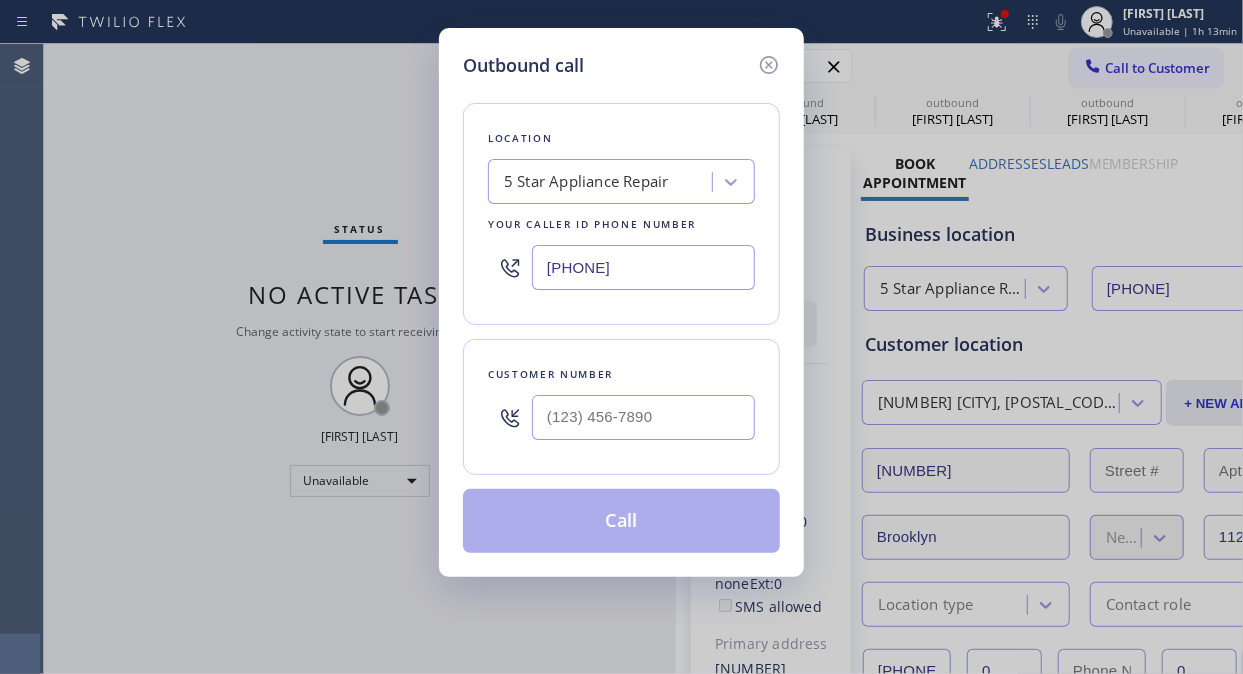 type on "(___) ___-____" 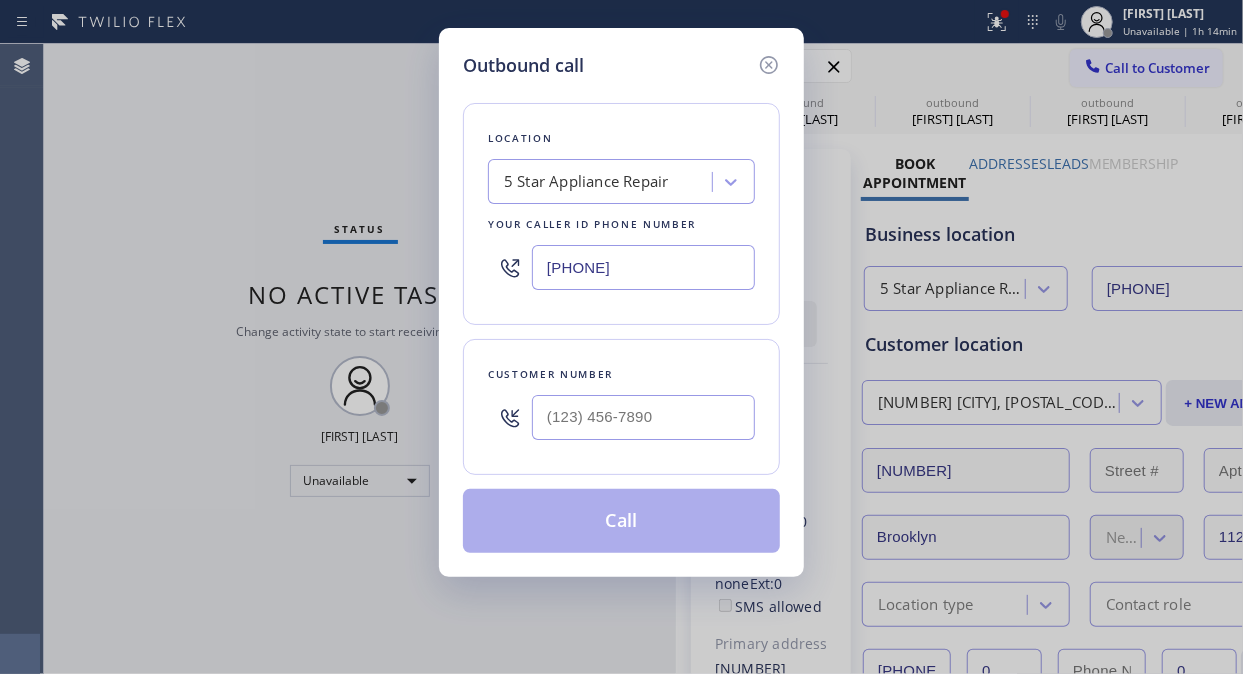type on "(___) ___-____" 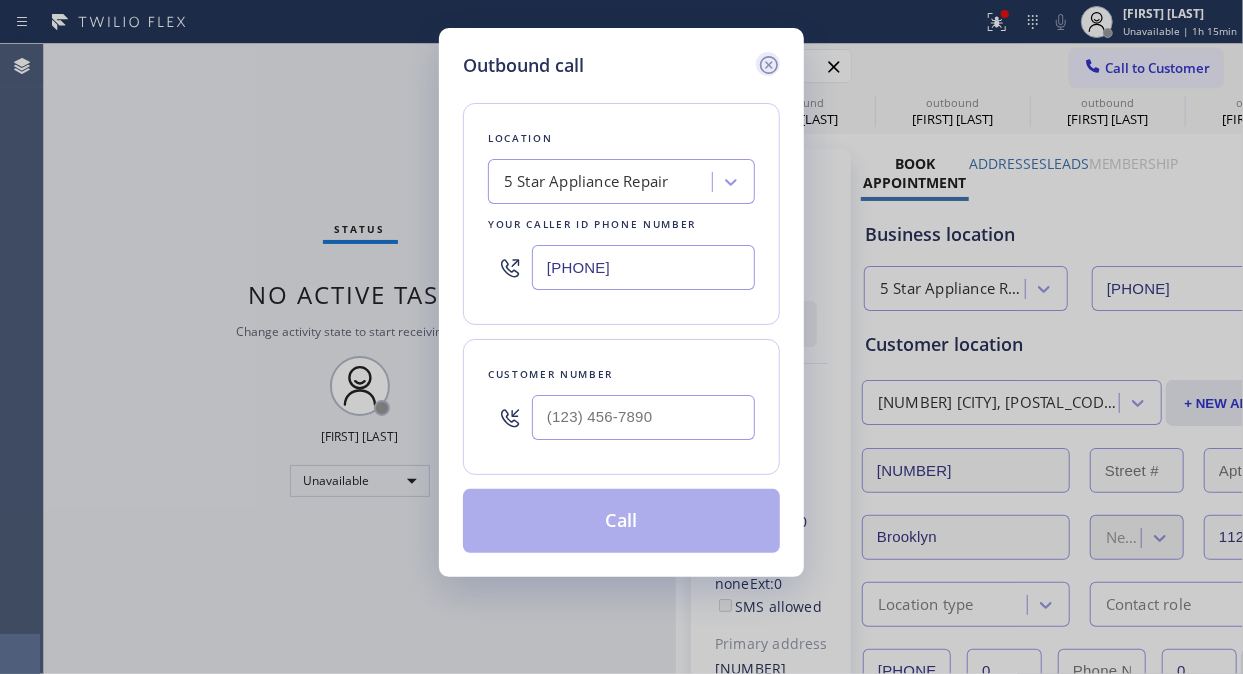 click 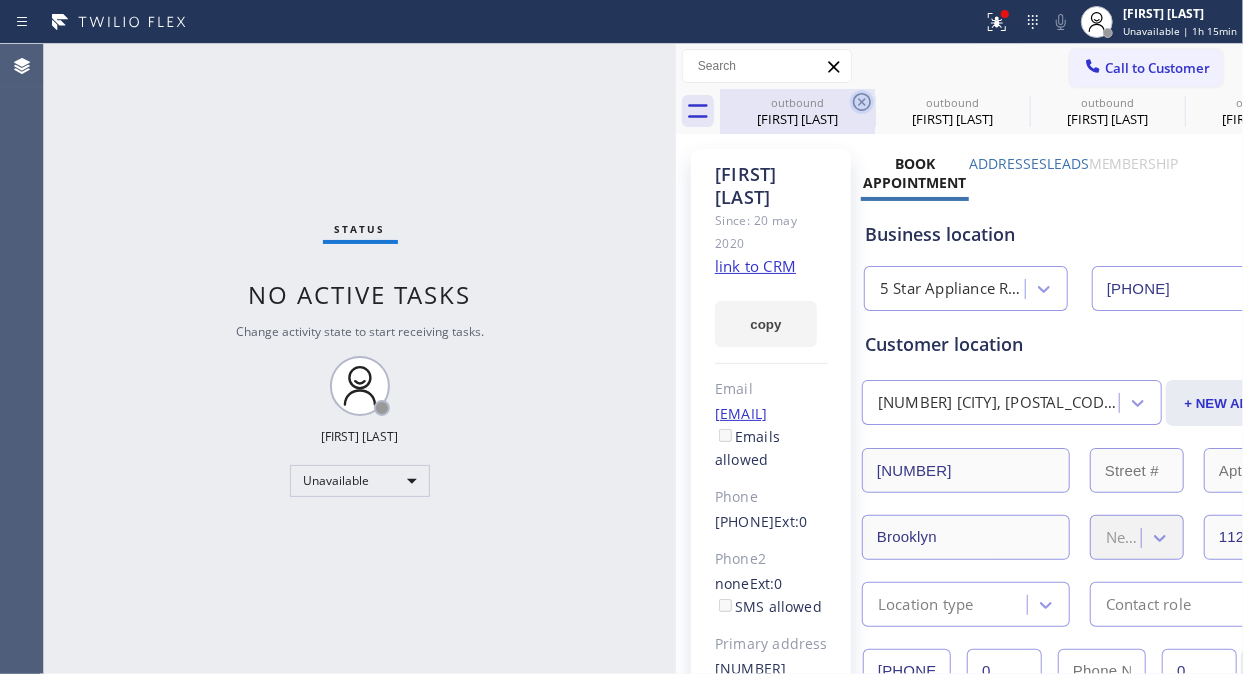 click 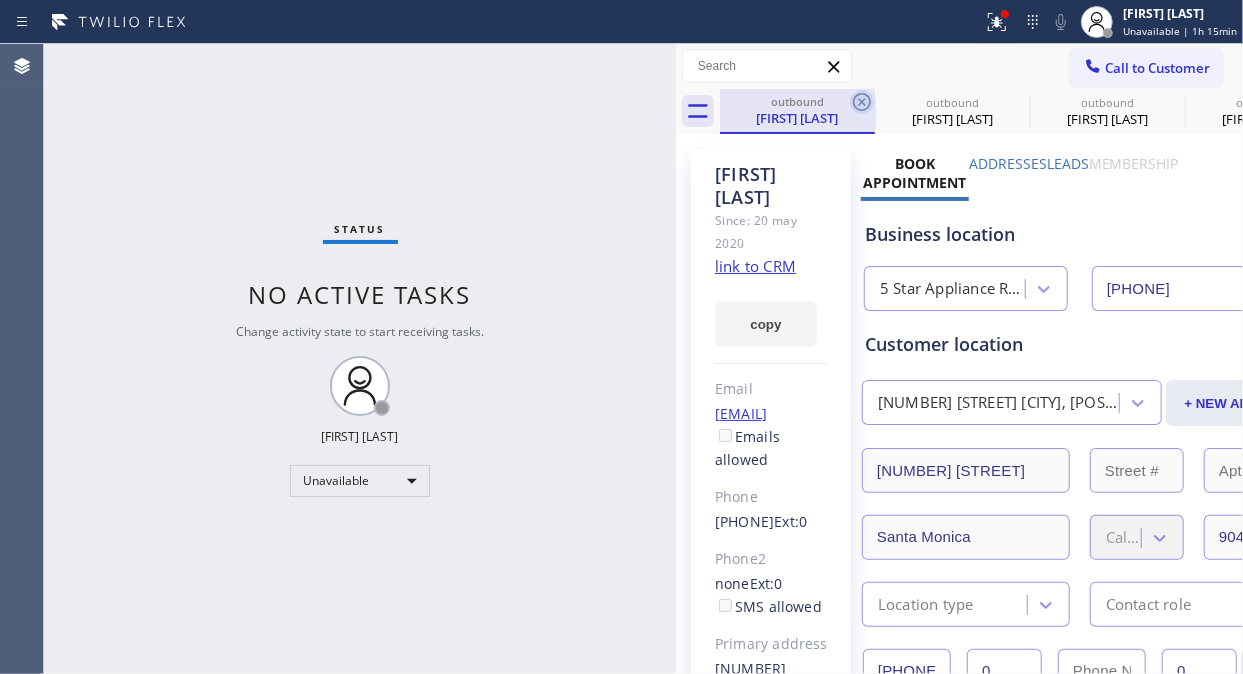 click 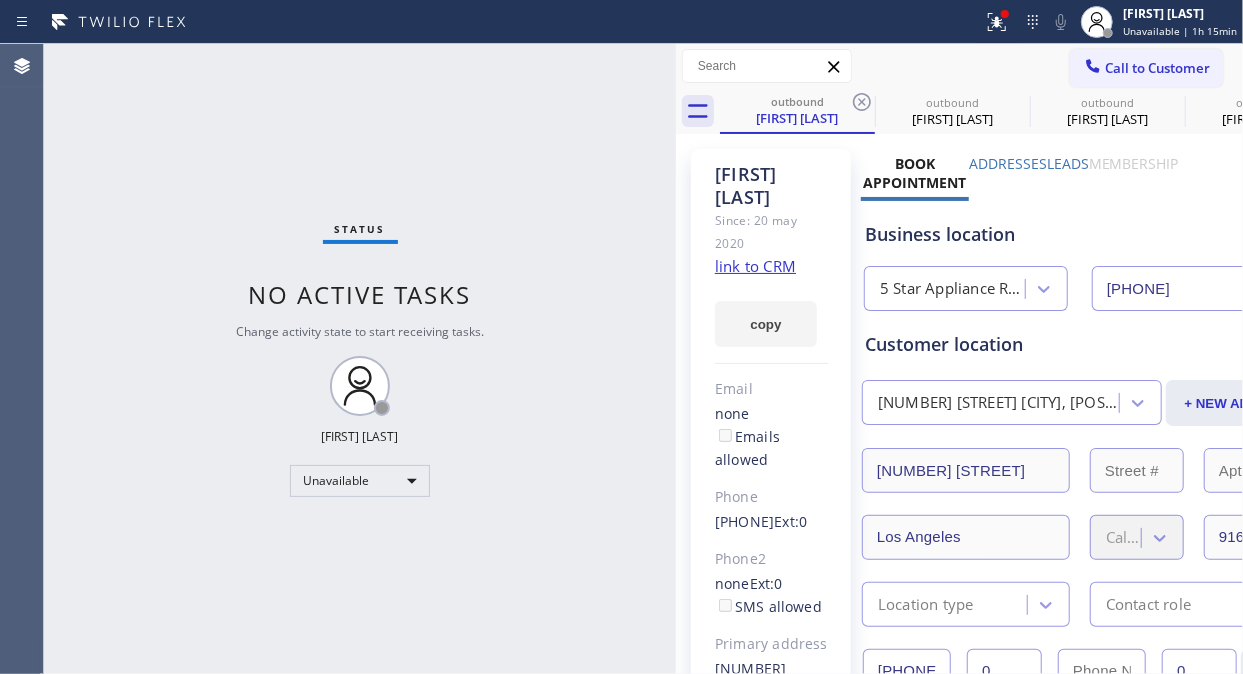 click 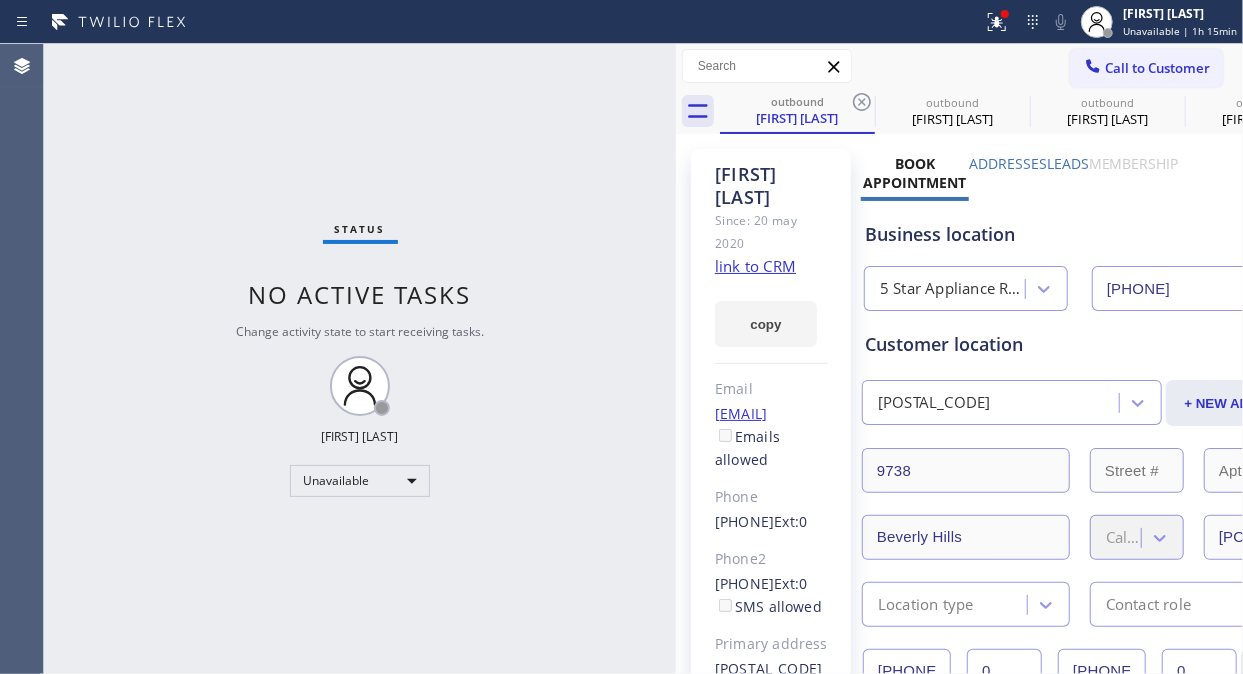 click 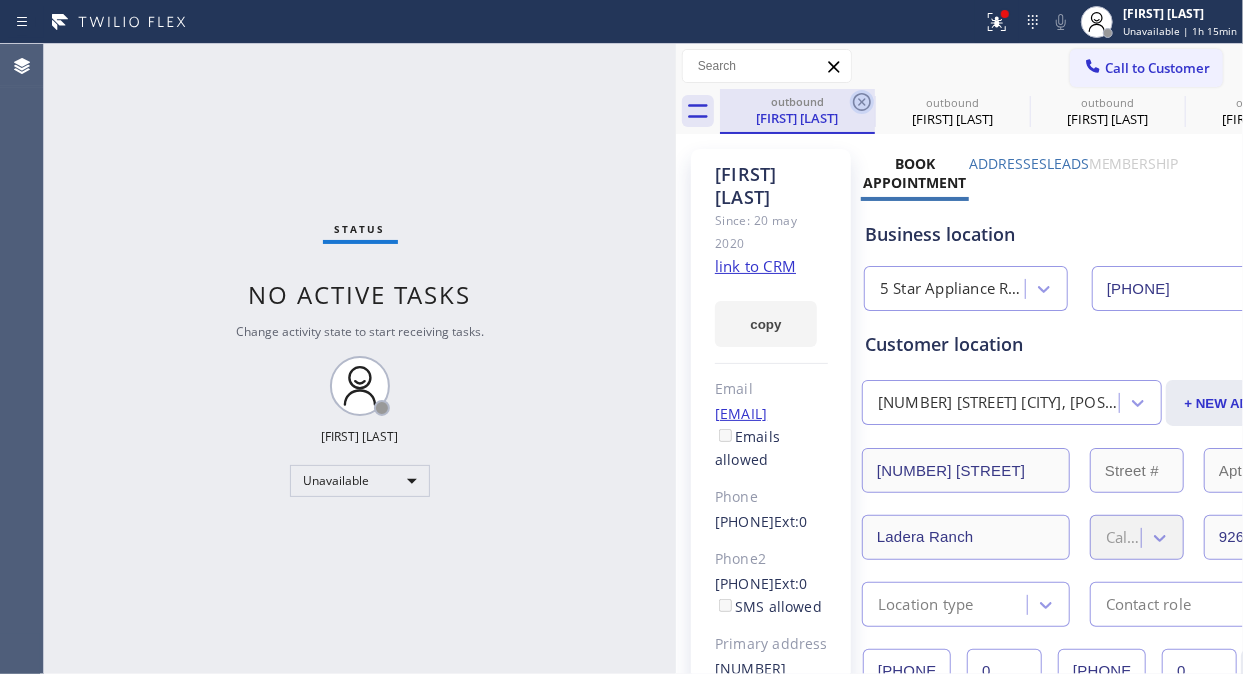 click 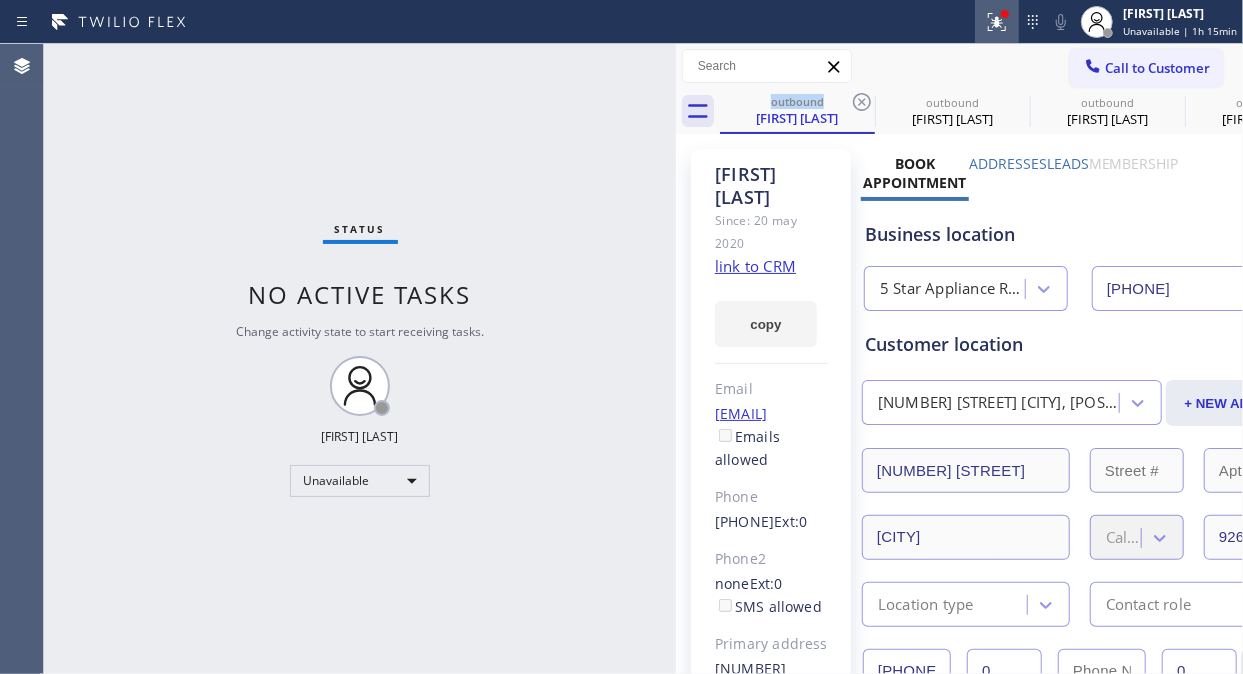 click 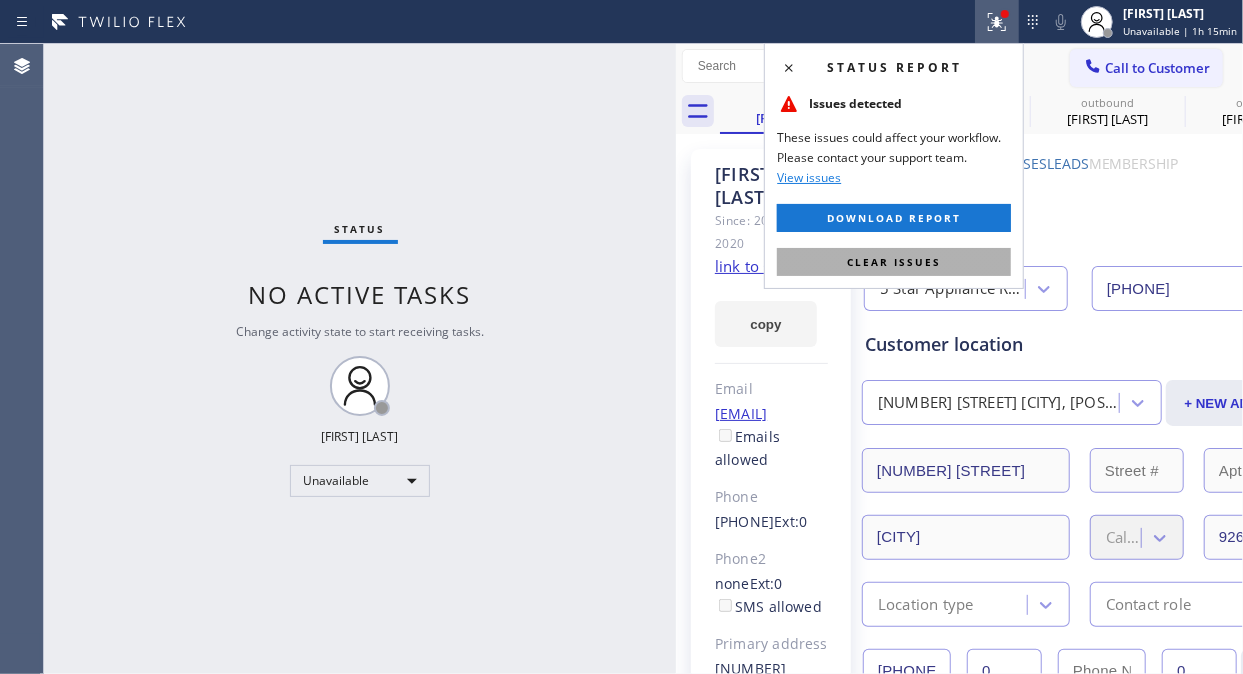 click on "Clear issues" at bounding box center [894, 262] 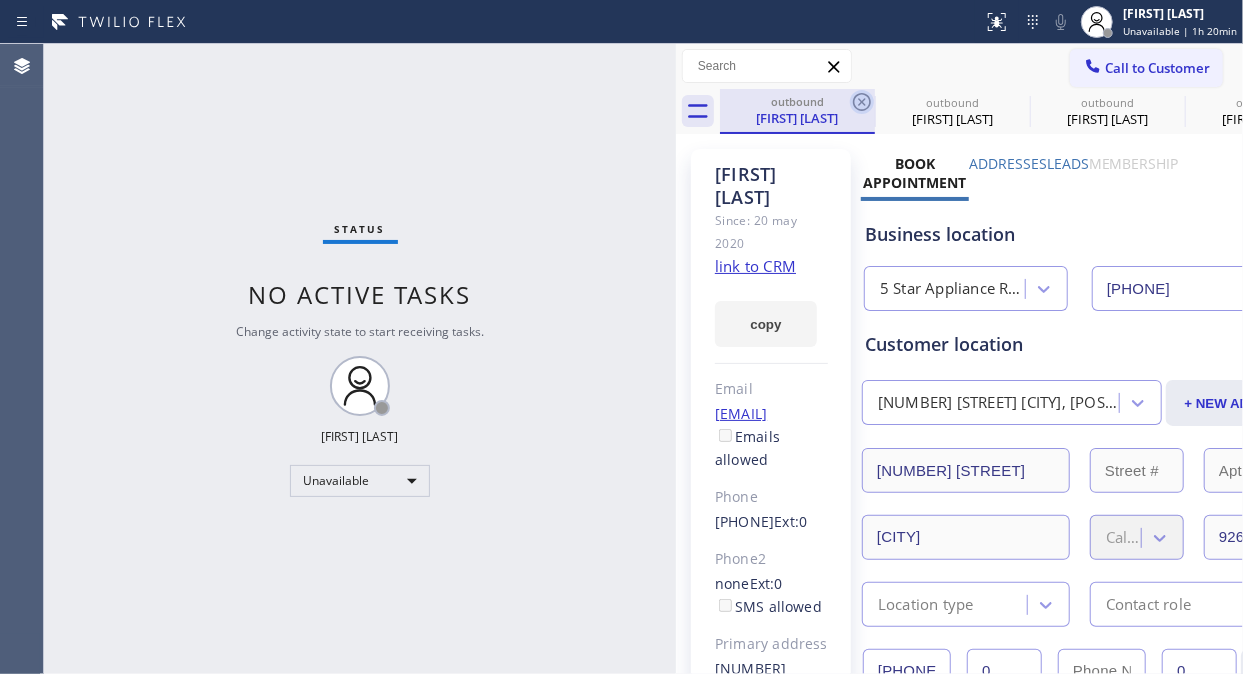 click 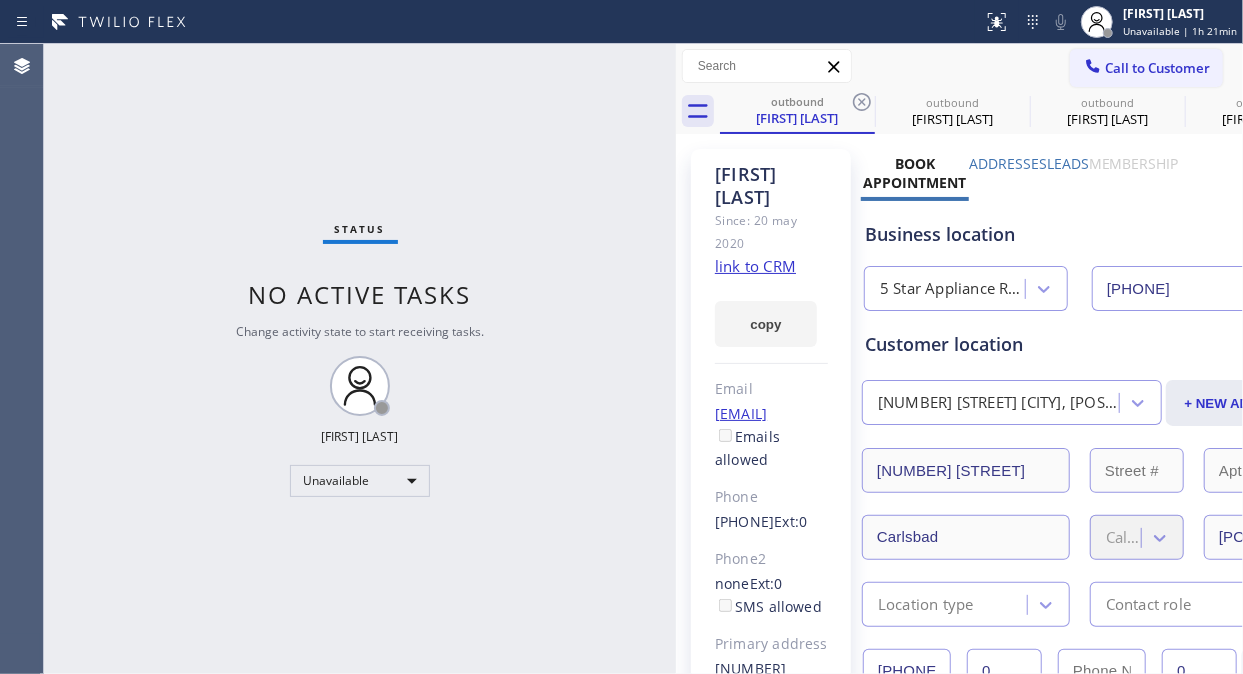 click 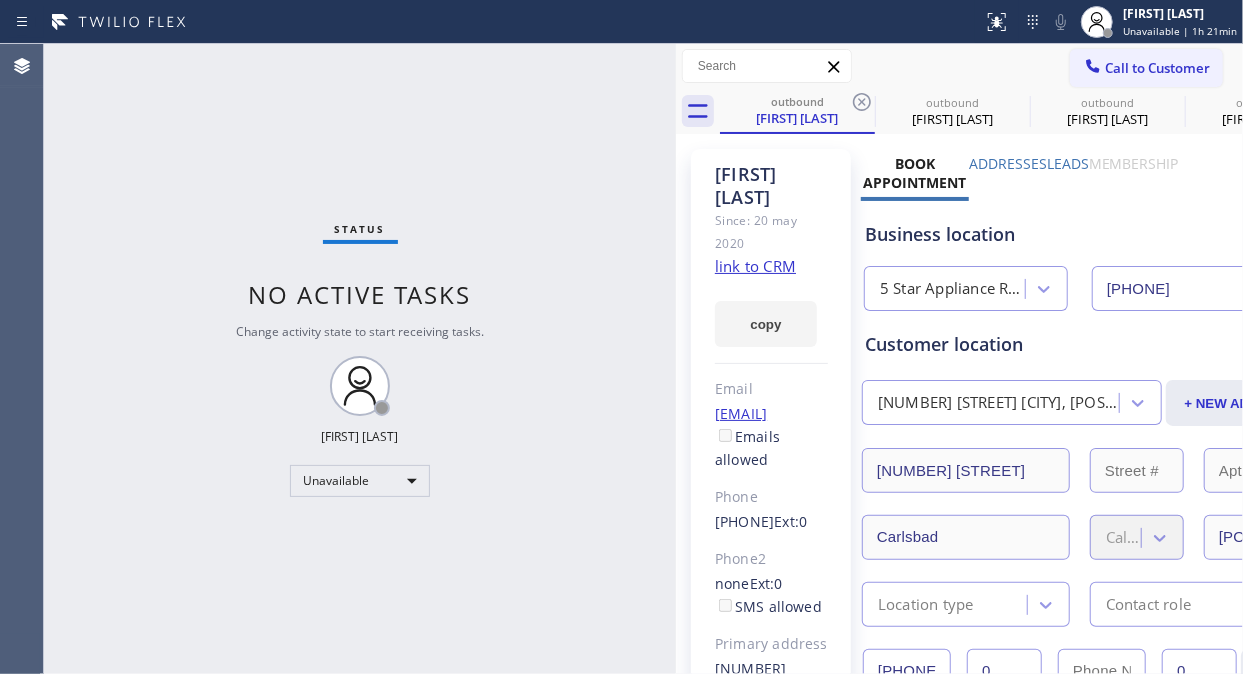 click 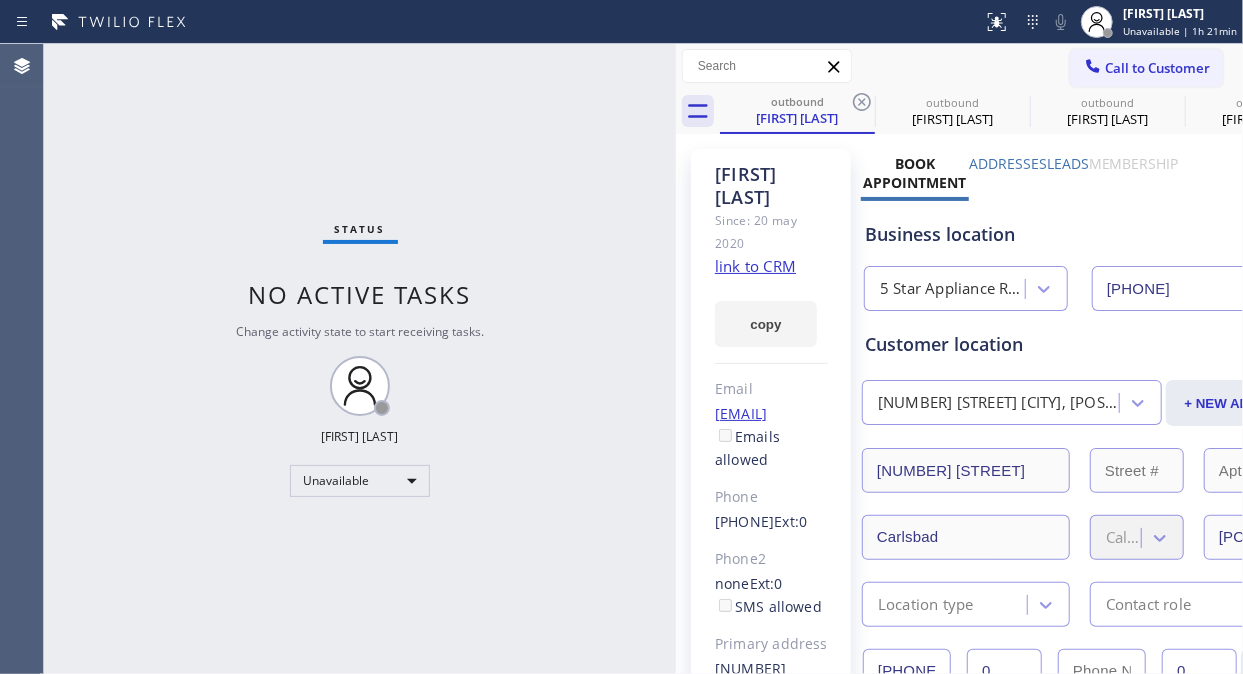 click 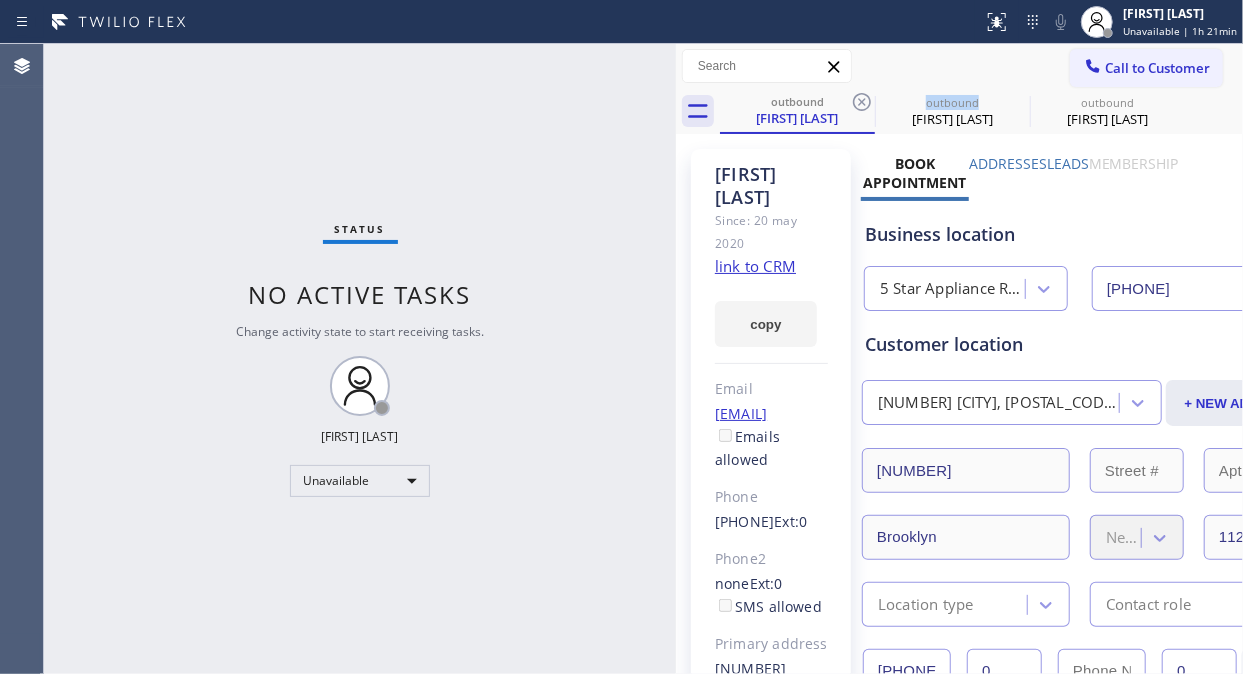 click 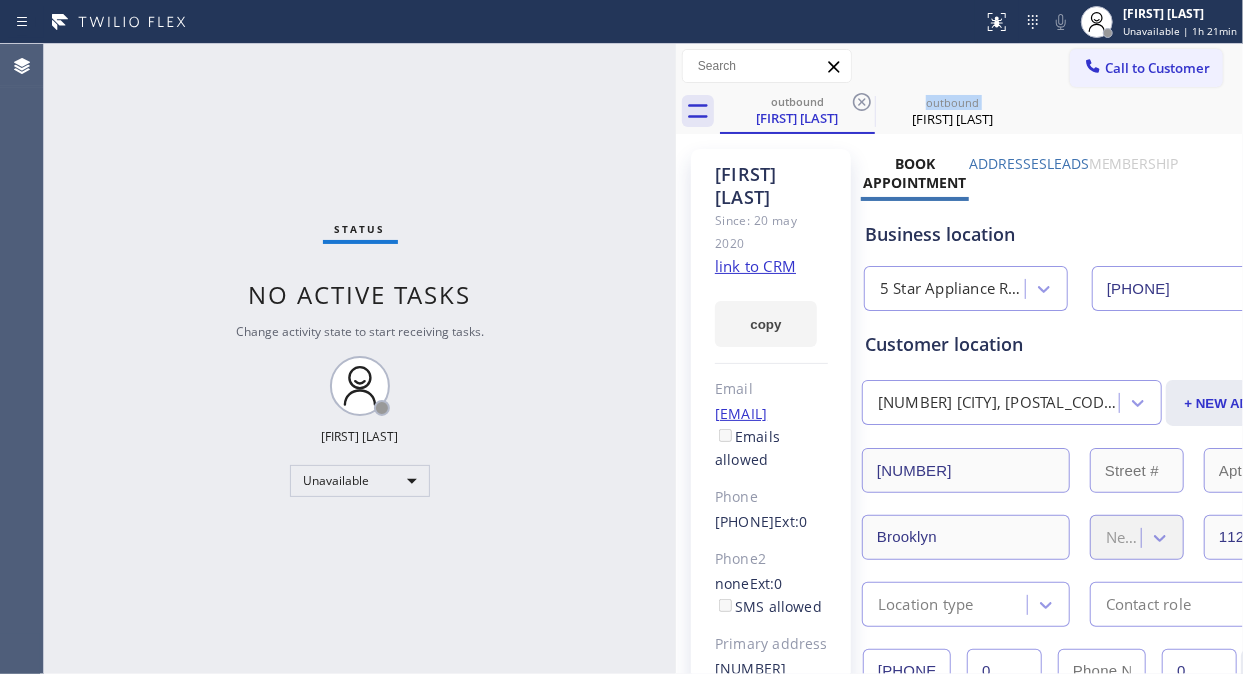 click 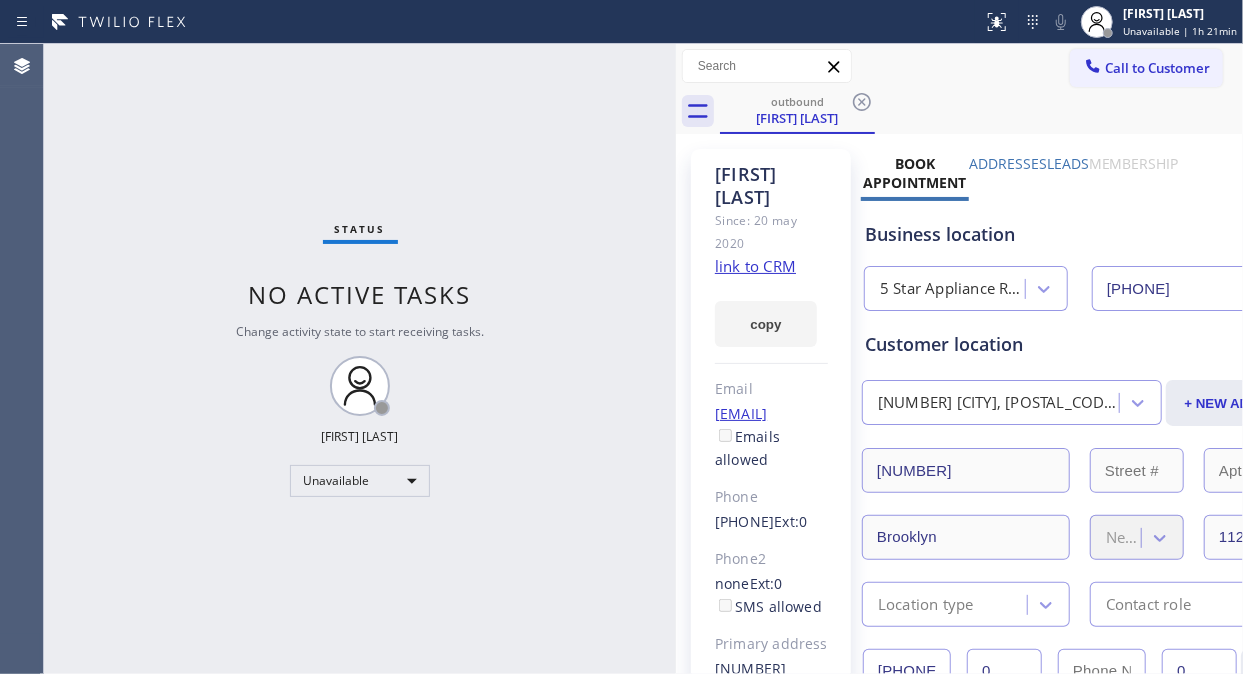 click 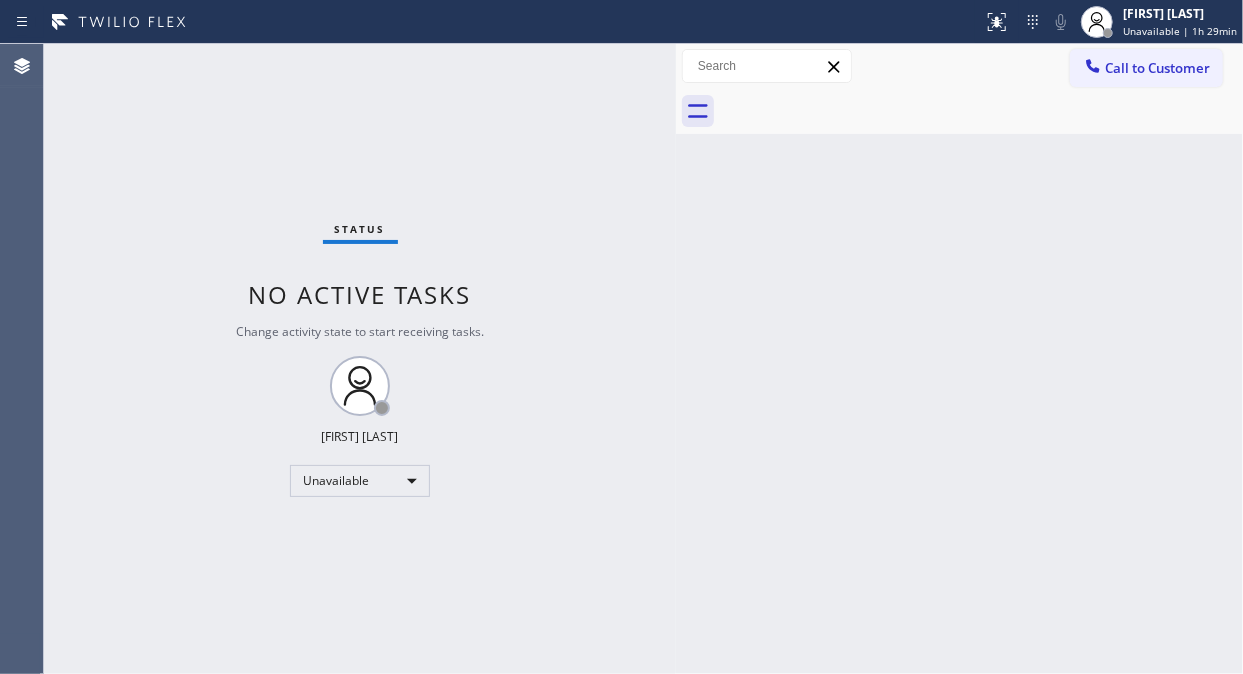 click on "Back to Dashboard Change Sender ID Customers Technicians Select a contact Outbound call Location Search location Your caller id phone number [PHONE] Customer number Call Customer info Name   Phone none Address none Change Sender ID HVAC [PHONE] 5 Star Appliance [PHONE] Appliance Repair [PHONE] Plumbing [PHONE] Air Duct Cleaning [PHONE]  Electricians [PHONE]  Cancel Change Check personal SMS Reset Change No tabs Call to Customer Outbound call Location 5 Star Appliance Repair Your caller id phone number [PHONE] Customer number Call Outbound call Technician Search Technician Your caller id phone number Your caller id phone number Call" at bounding box center (959, 359) 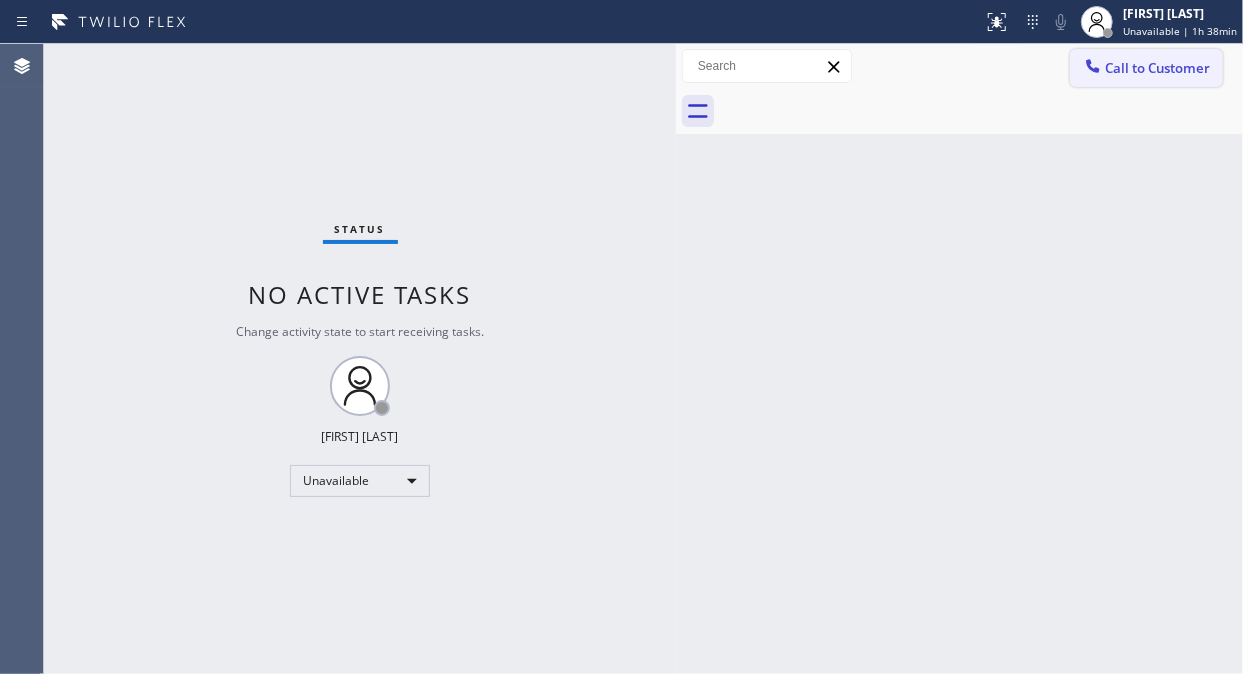 click on "Call to Customer" at bounding box center [1157, 68] 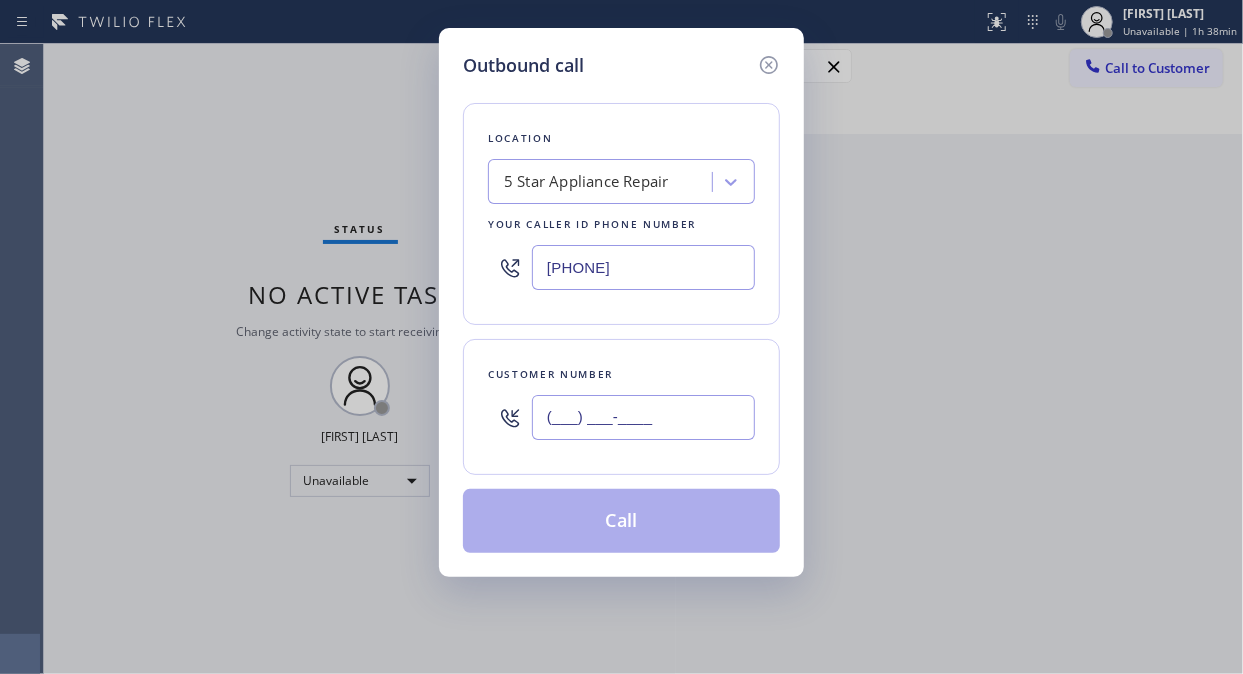 click on "(___) ___-____" at bounding box center [643, 417] 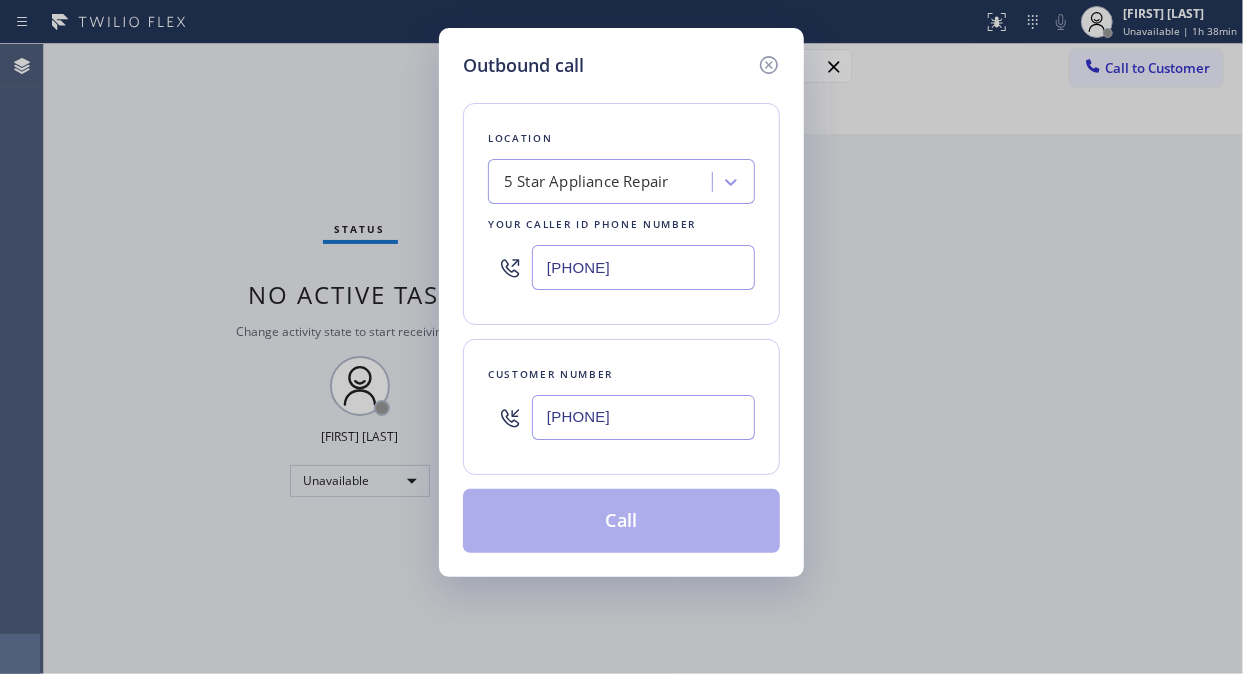 type on "[PHONE]" 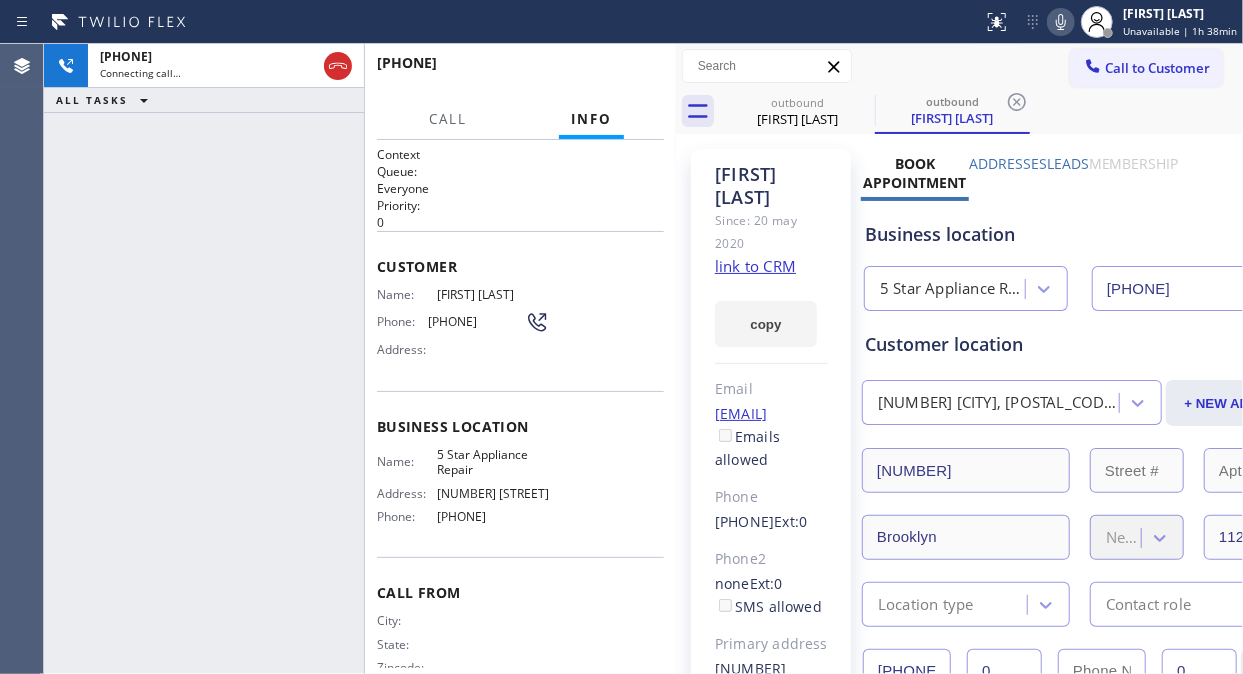 type on "[PHONE]" 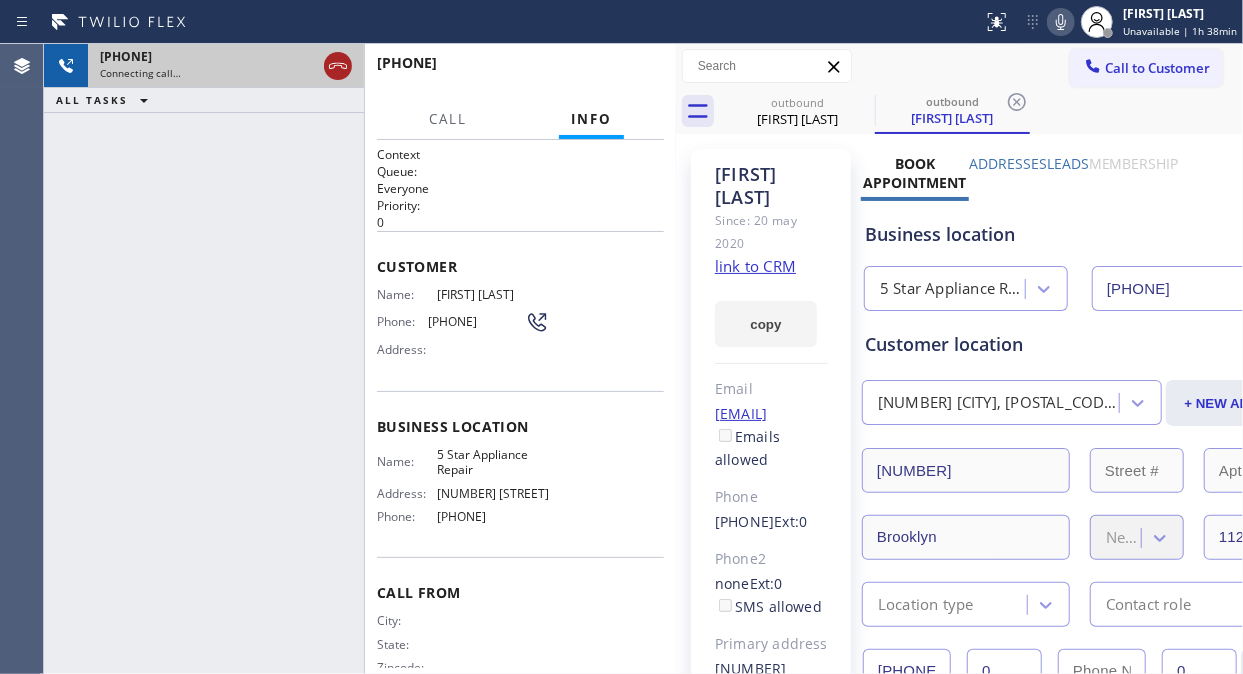 click 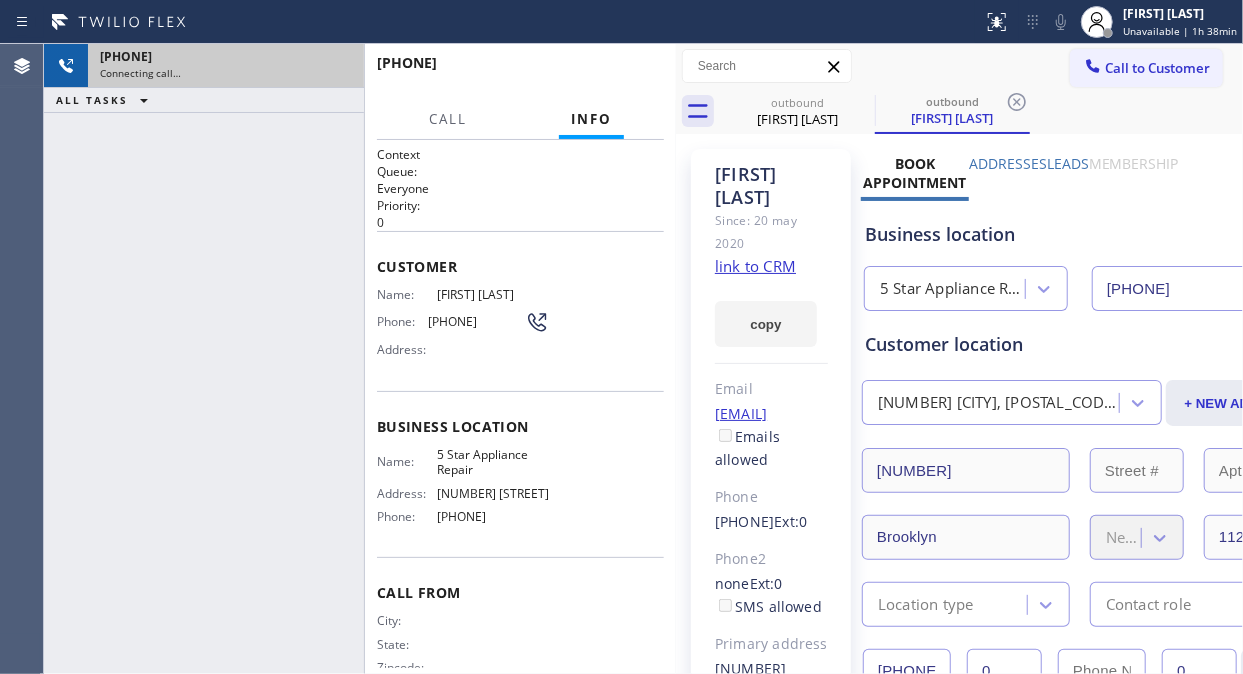 click on "Call to Customer" at bounding box center (1157, 68) 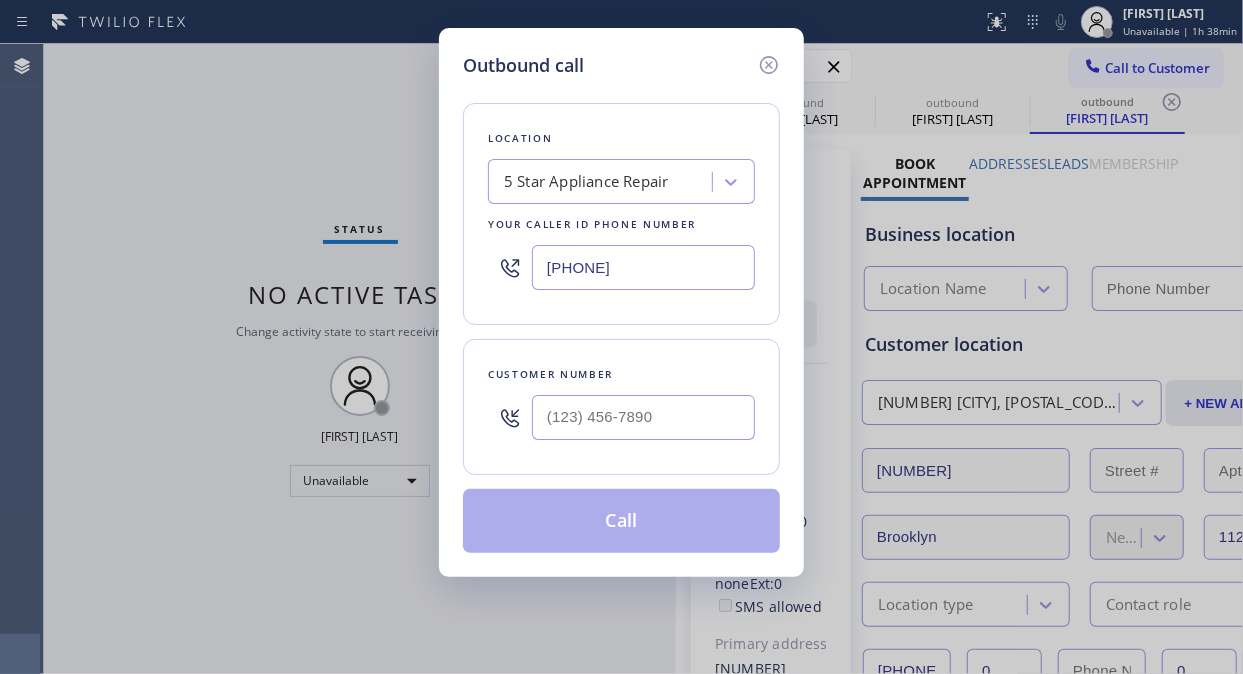 type on "[PHONE]" 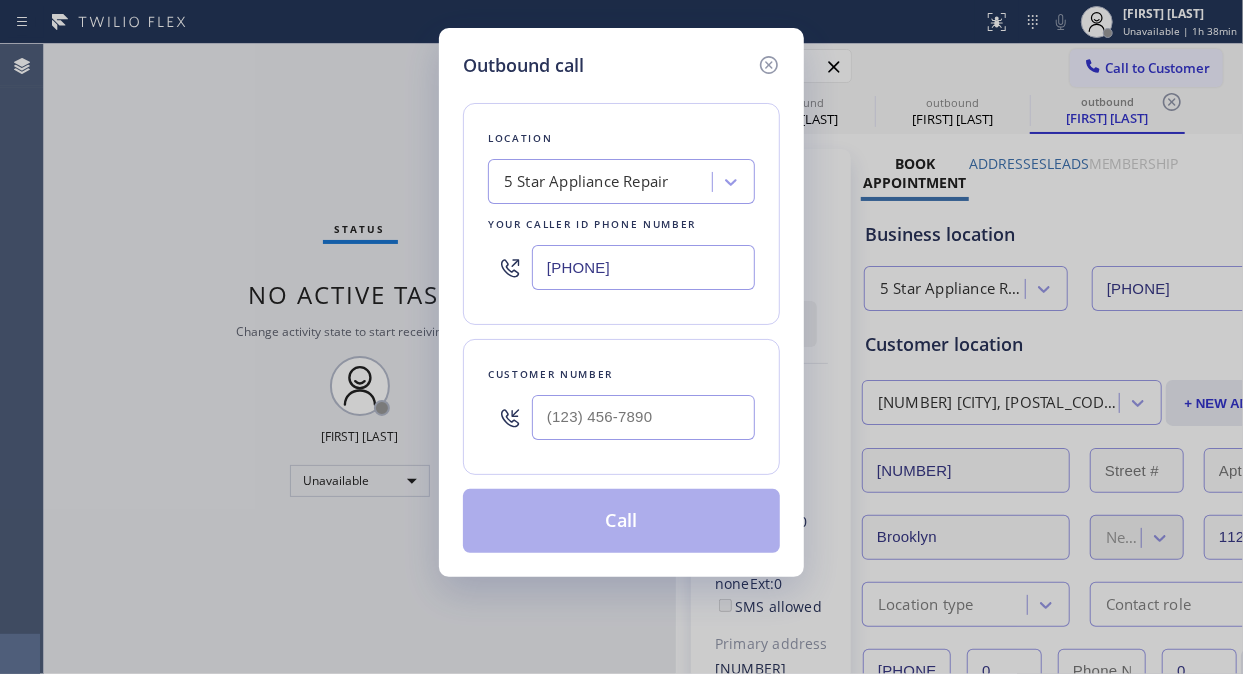 type 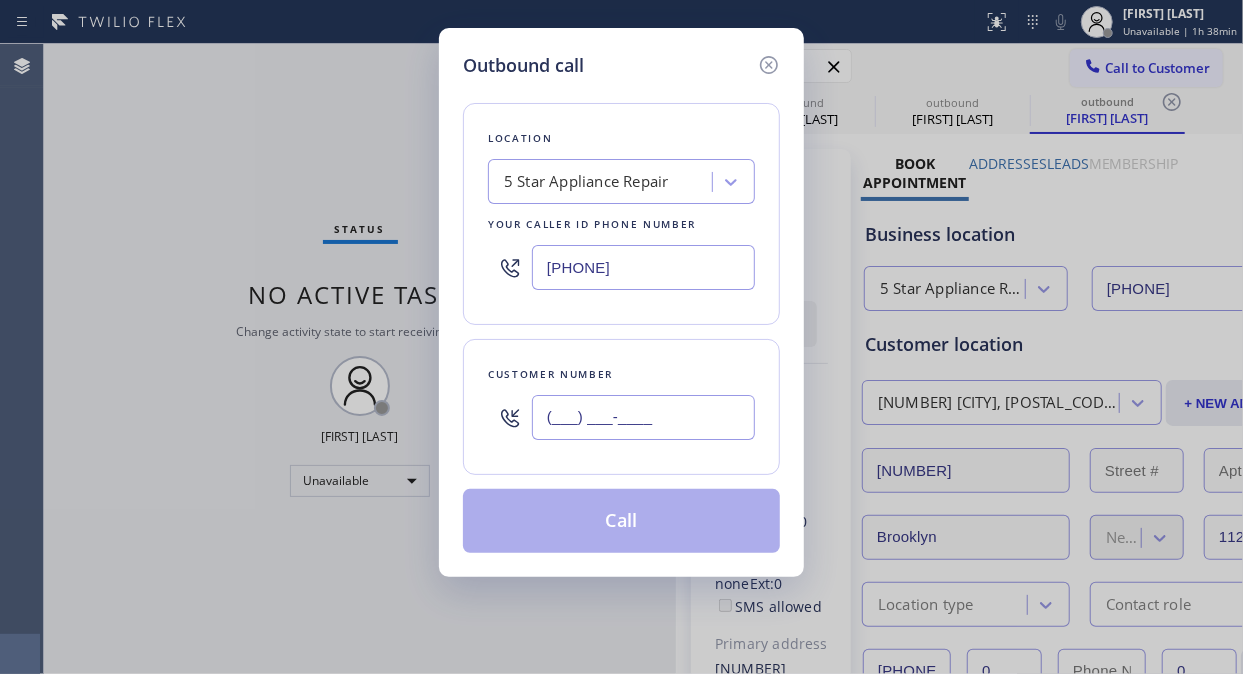 click on "(___) ___-____" at bounding box center [643, 417] 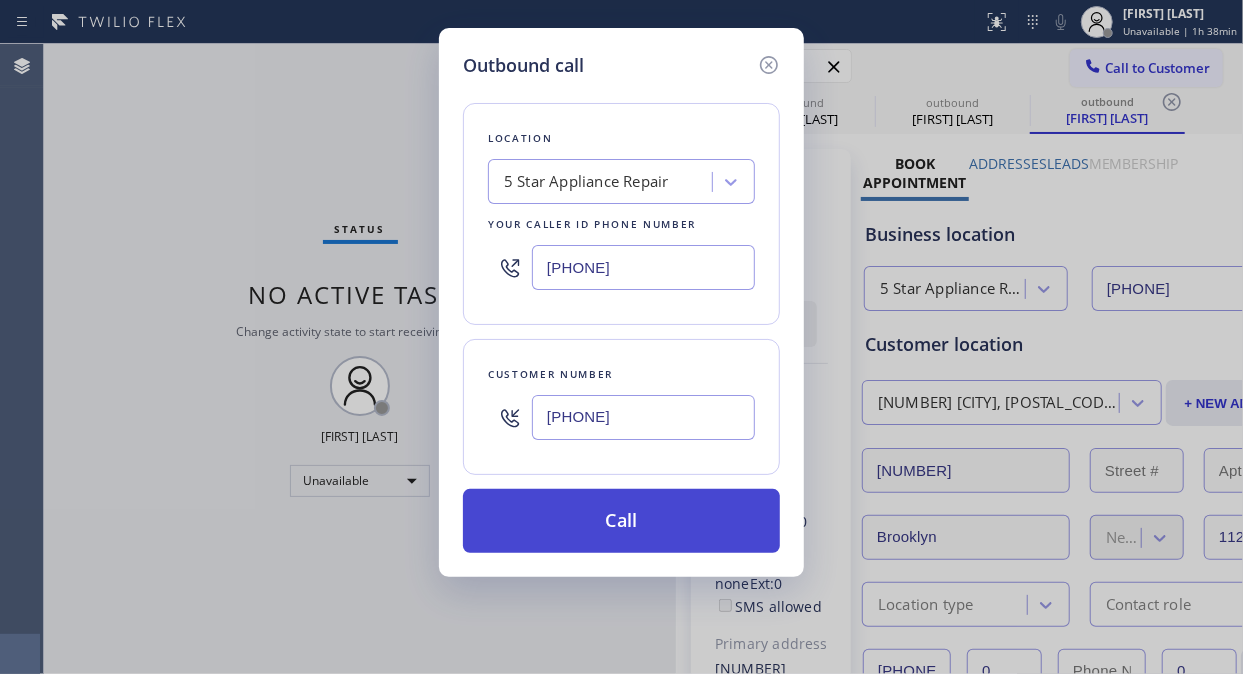 type on "[PHONE]" 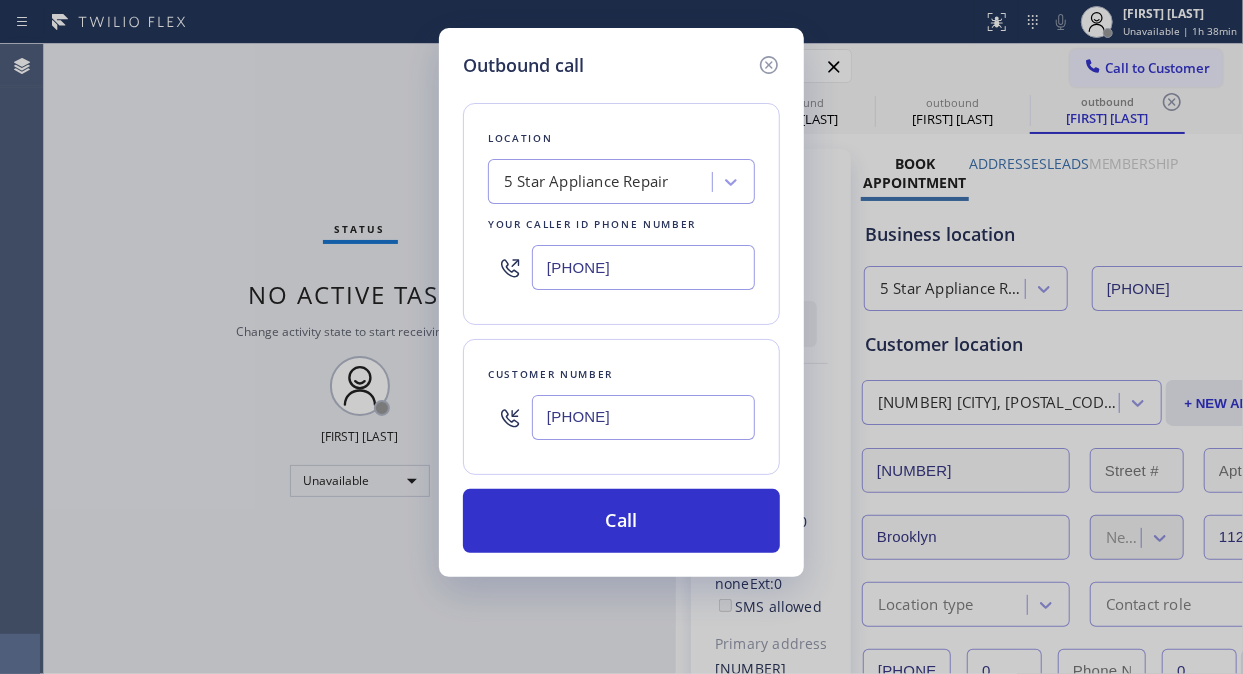 drag, startPoint x: 678, startPoint y: 514, endPoint x: 898, endPoint y: 30, distance: 531.65405 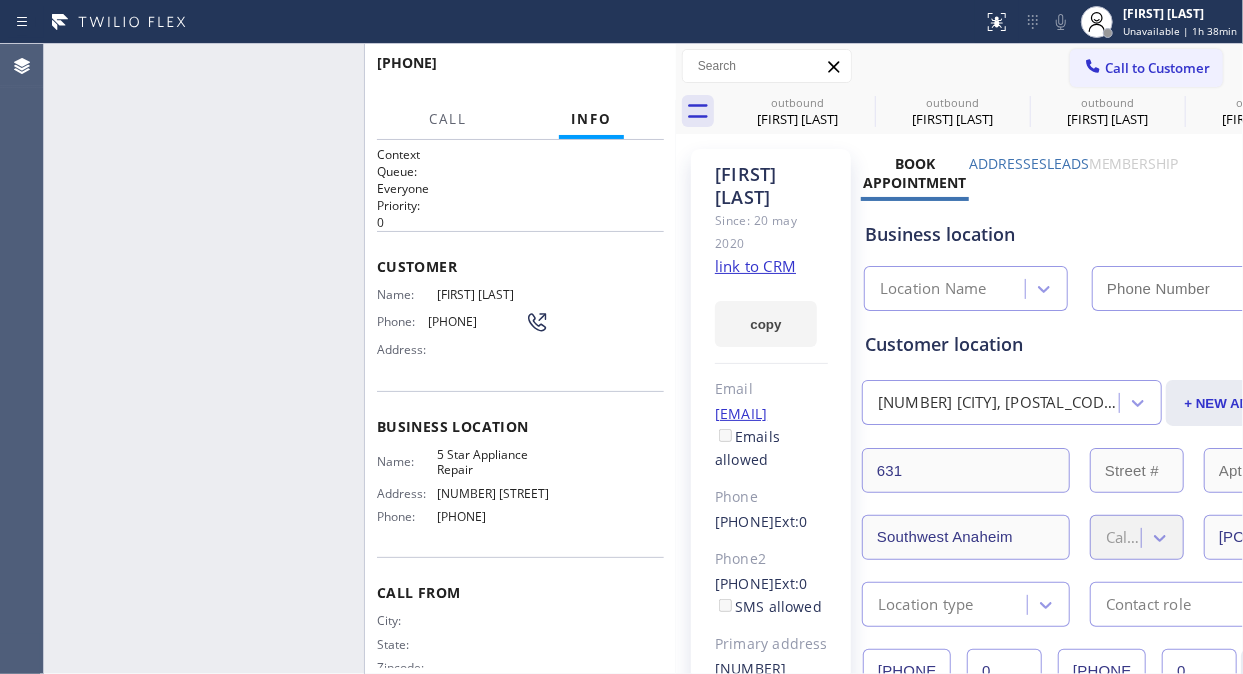 type on "[PHONE]" 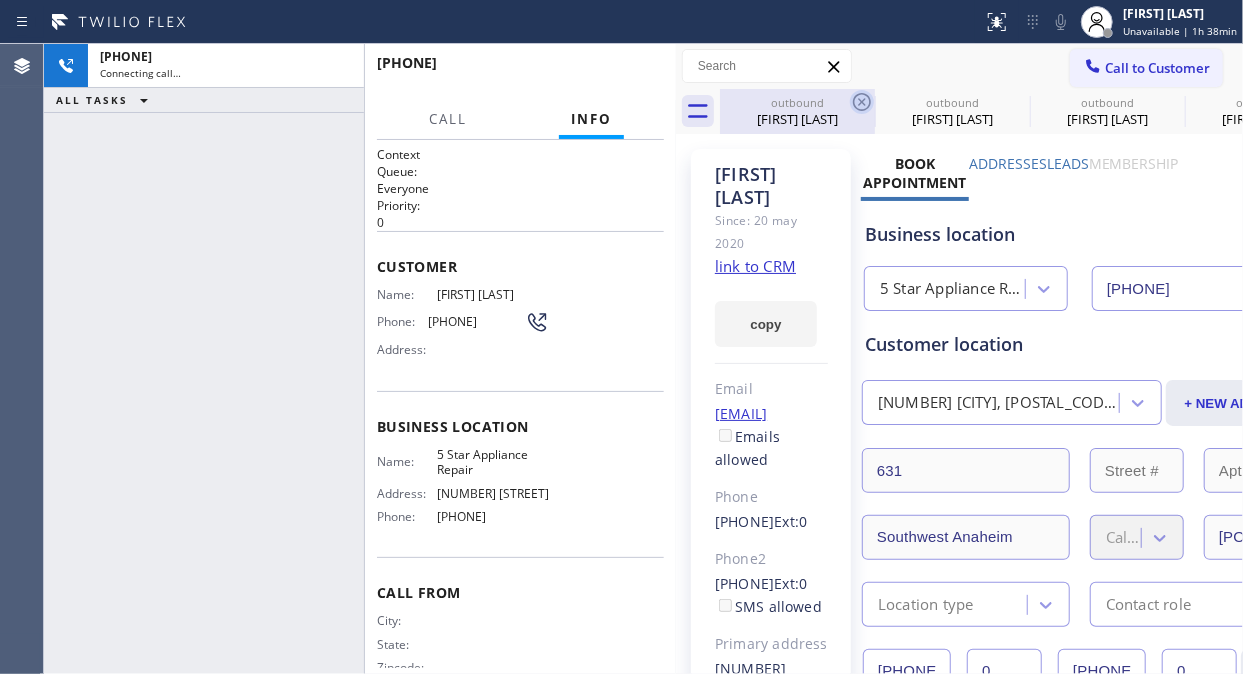 click 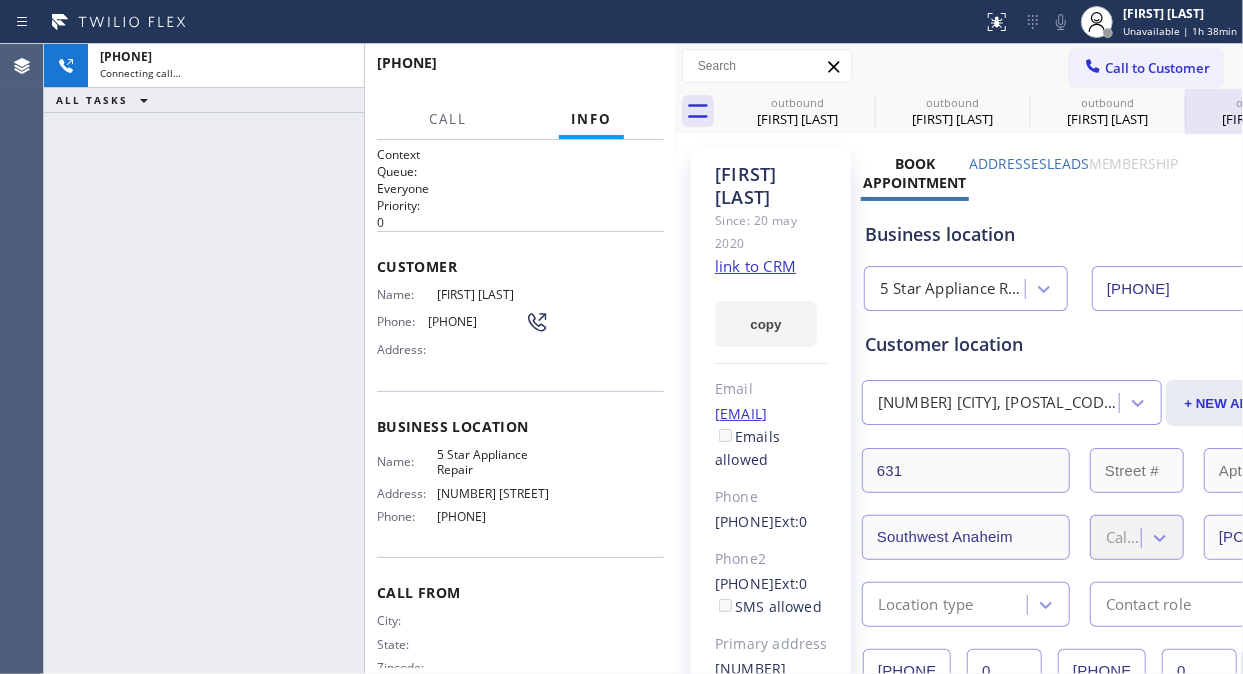 click 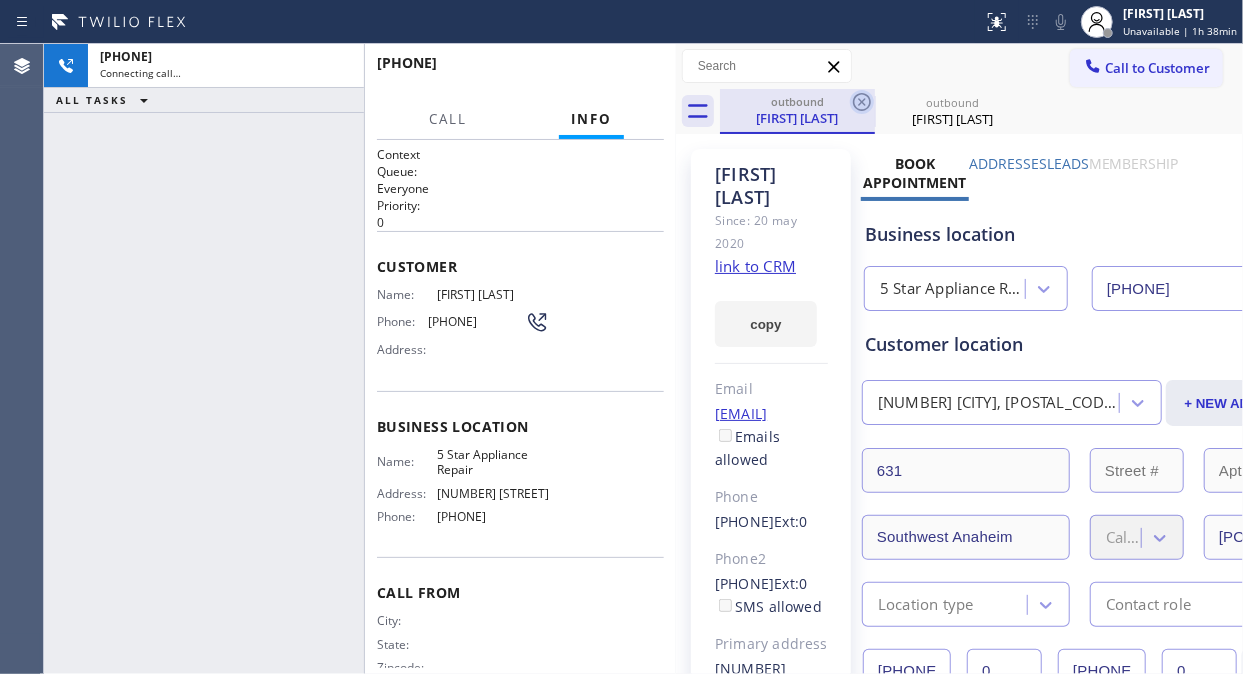 click 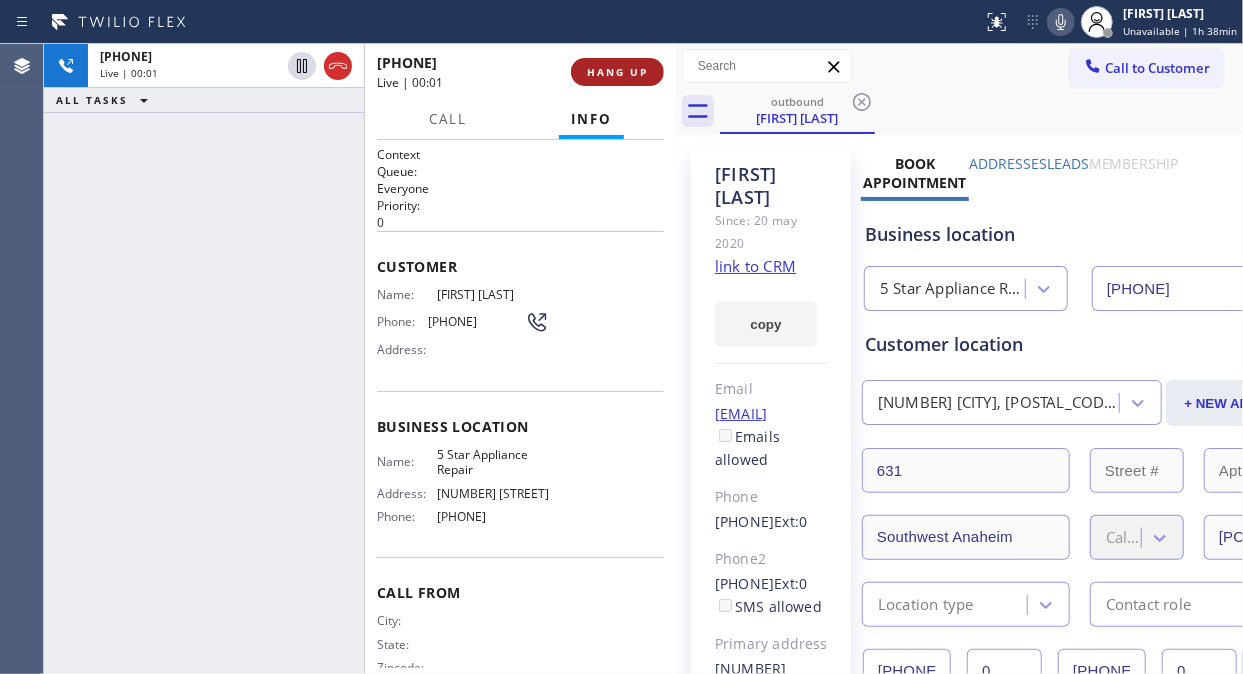 click on "HANG UP" at bounding box center (617, 72) 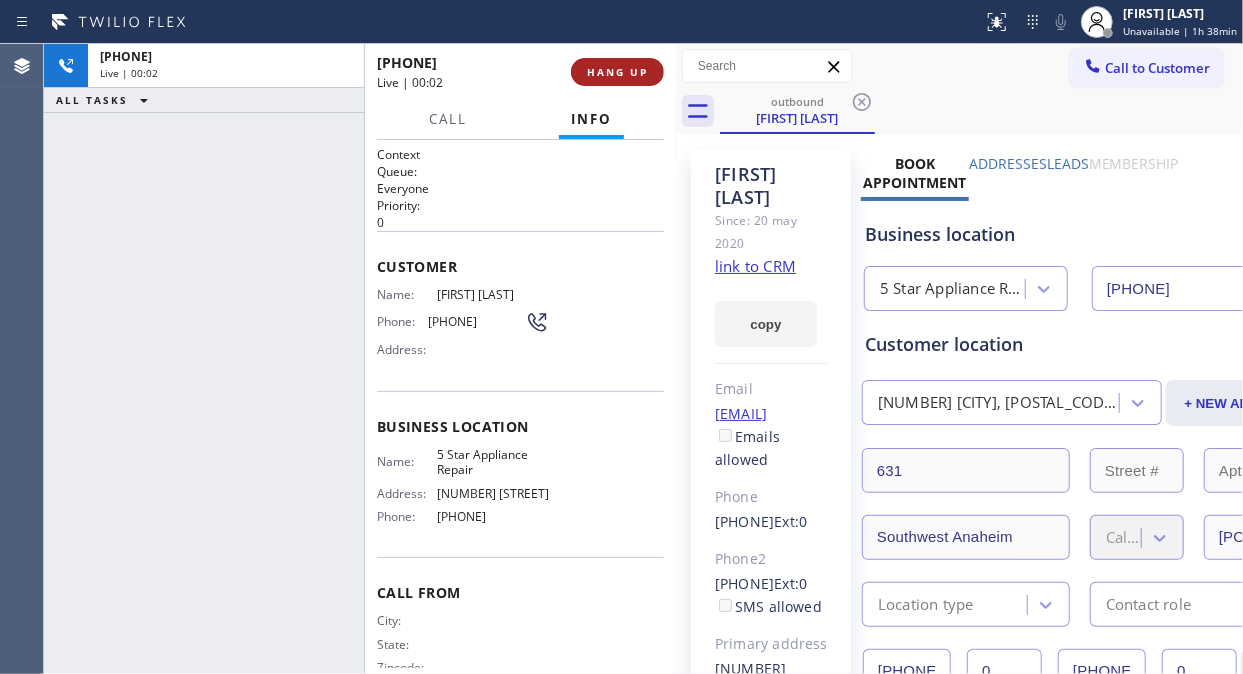 click on "HANG UP" at bounding box center (617, 72) 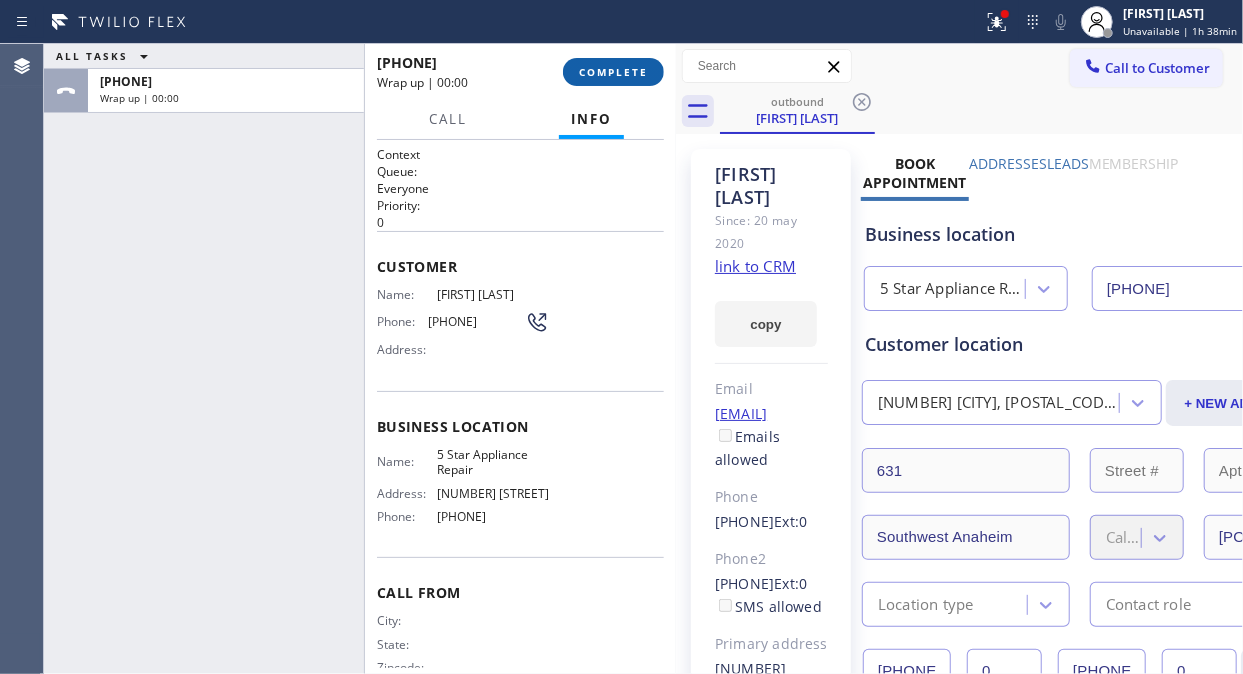 click on "COMPLETE" at bounding box center [613, 72] 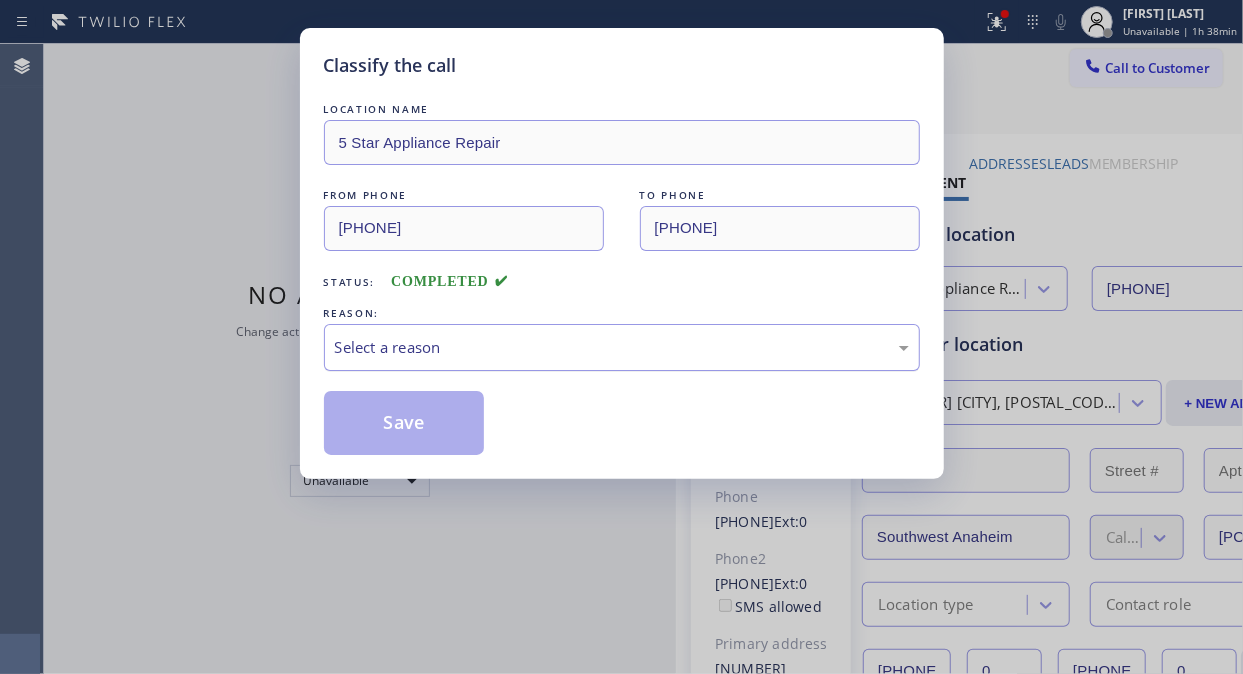 click on "Select a reason" at bounding box center [622, 347] 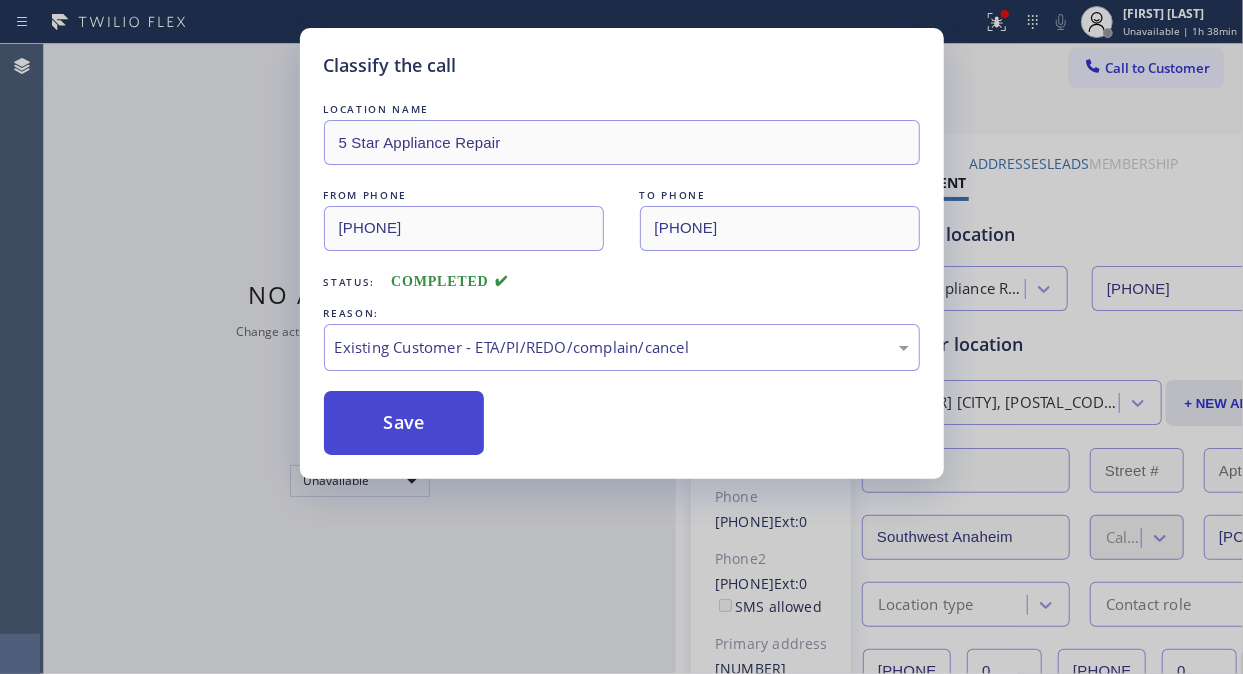 drag, startPoint x: 588, startPoint y: 447, endPoint x: 467, endPoint y: 432, distance: 121.92621 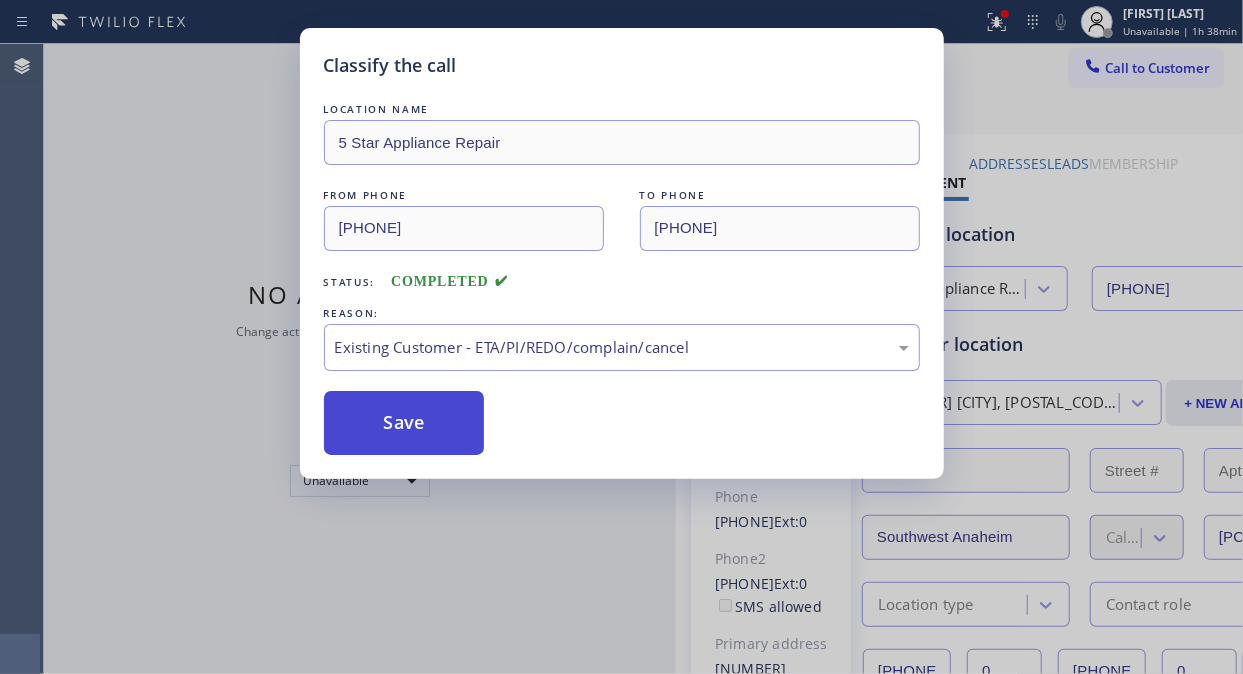 click on "Save" at bounding box center (404, 423) 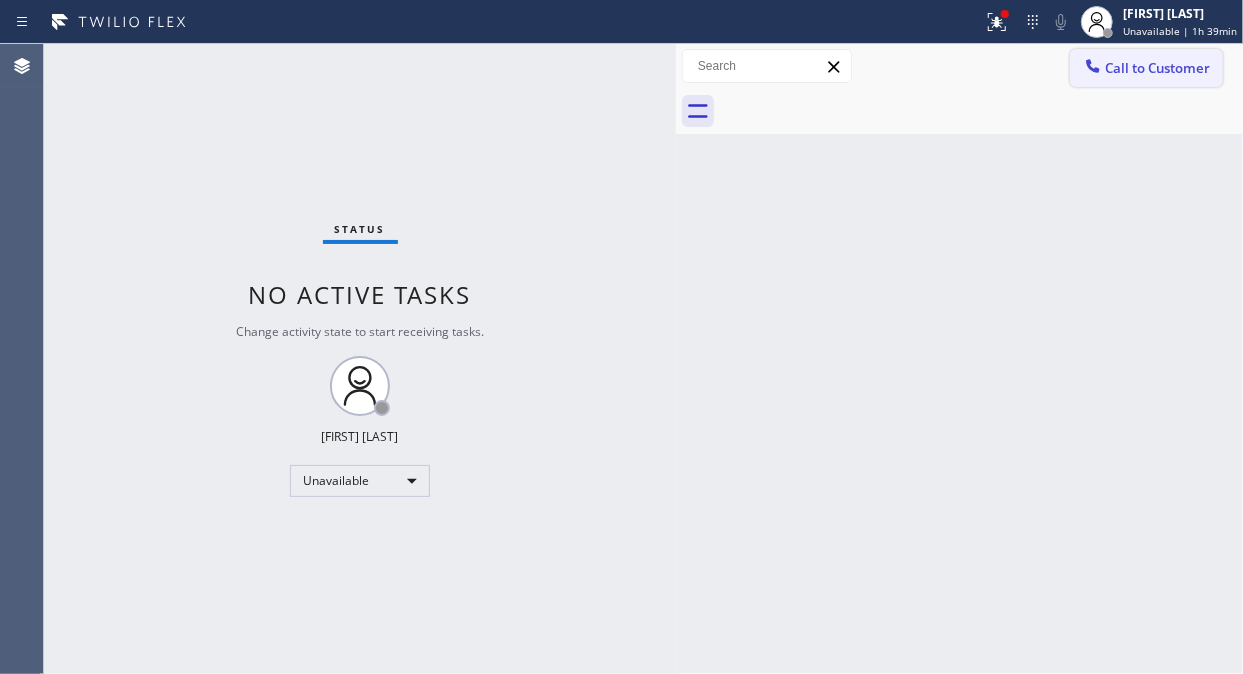 click on "Call to Customer" at bounding box center [1157, 68] 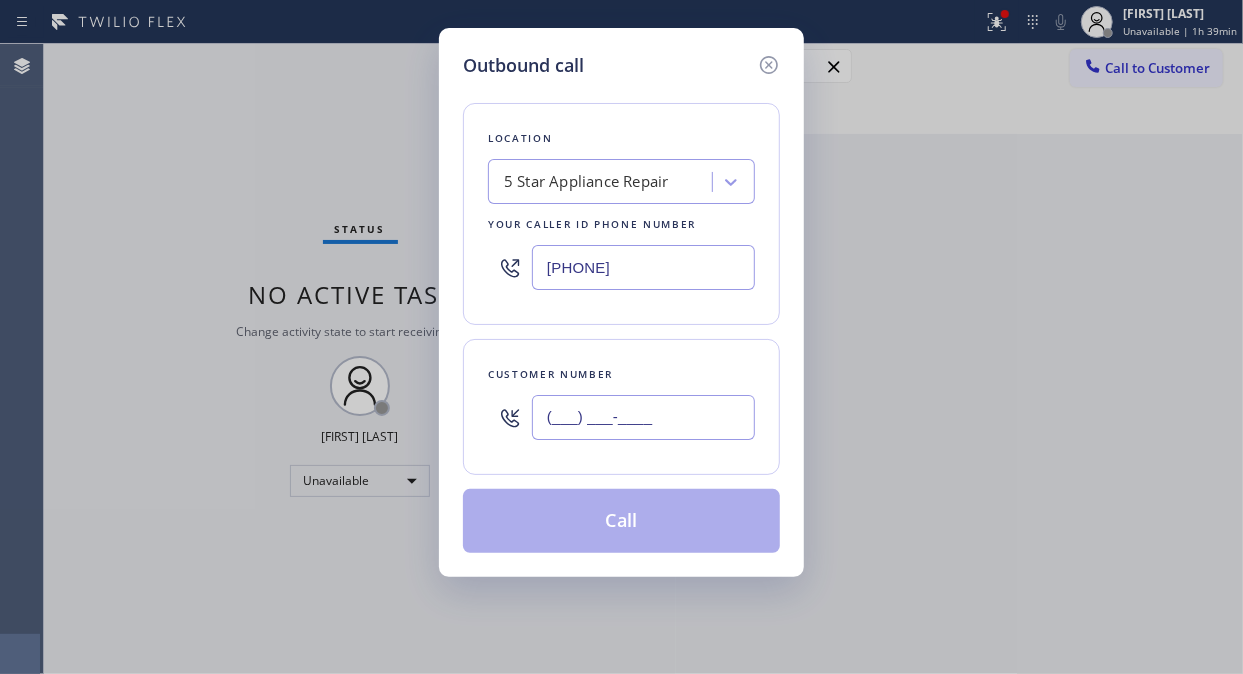 click on "(___) ___-____" at bounding box center [643, 417] 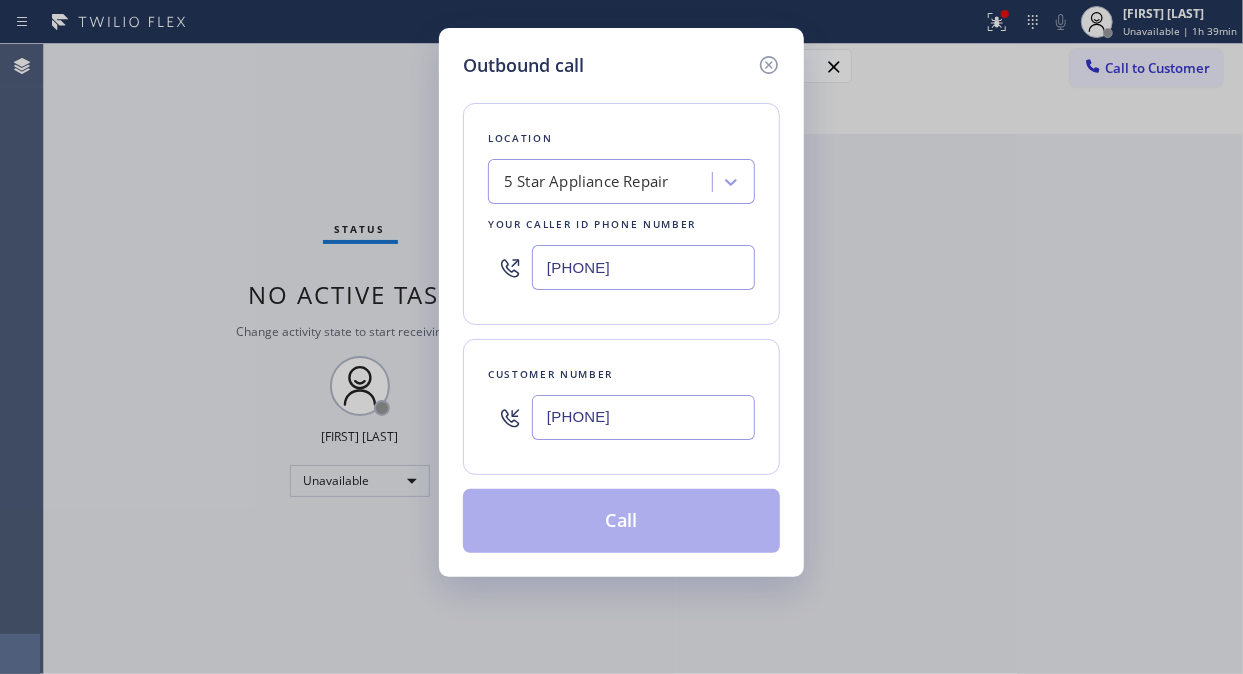 type on "[PHONE]" 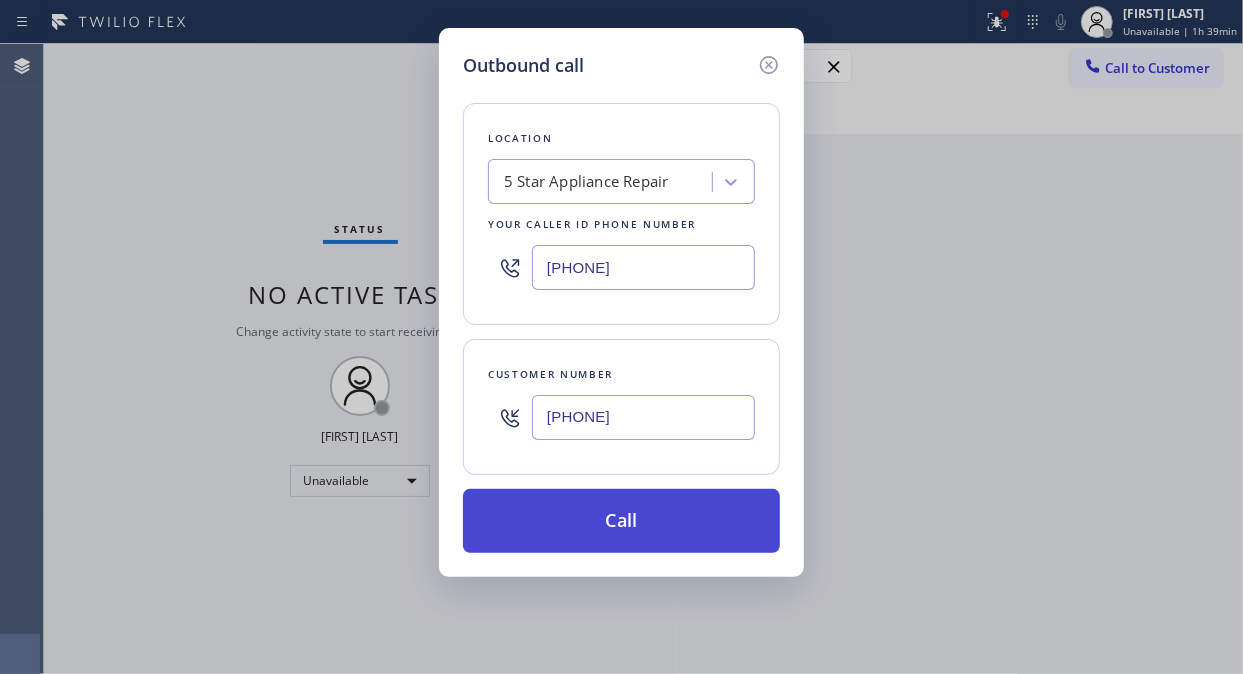 click on "Call" at bounding box center (621, 521) 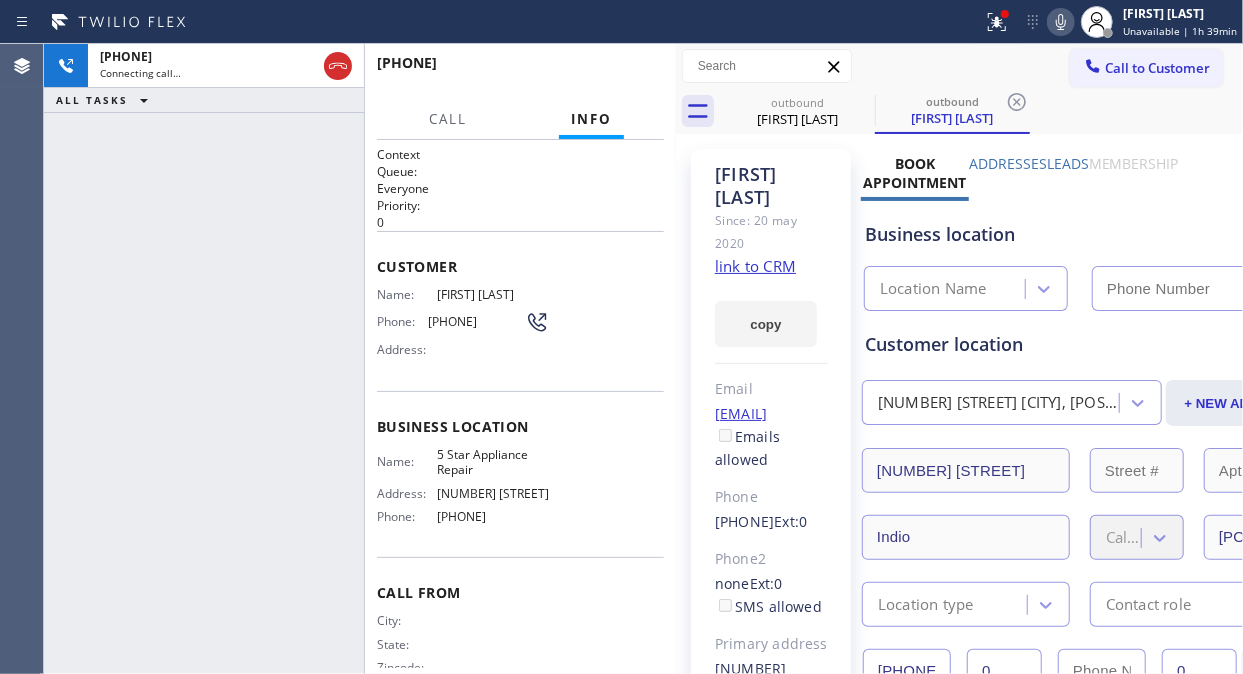 type on "[PHONE]" 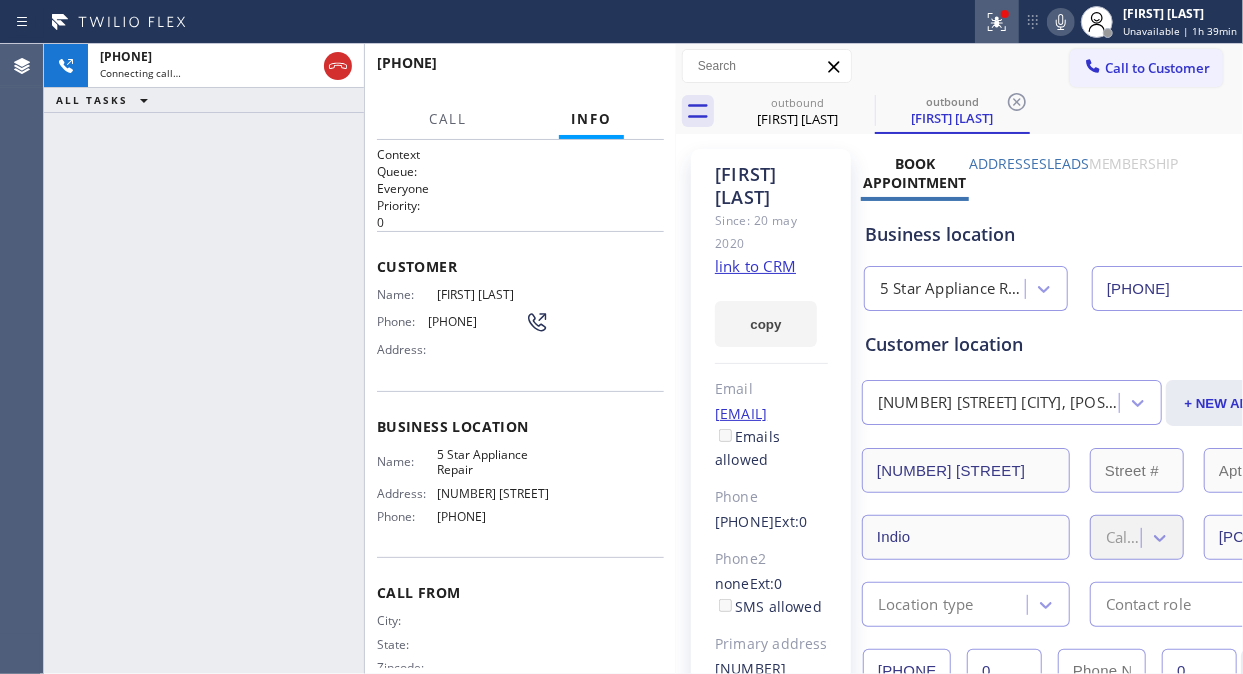 click 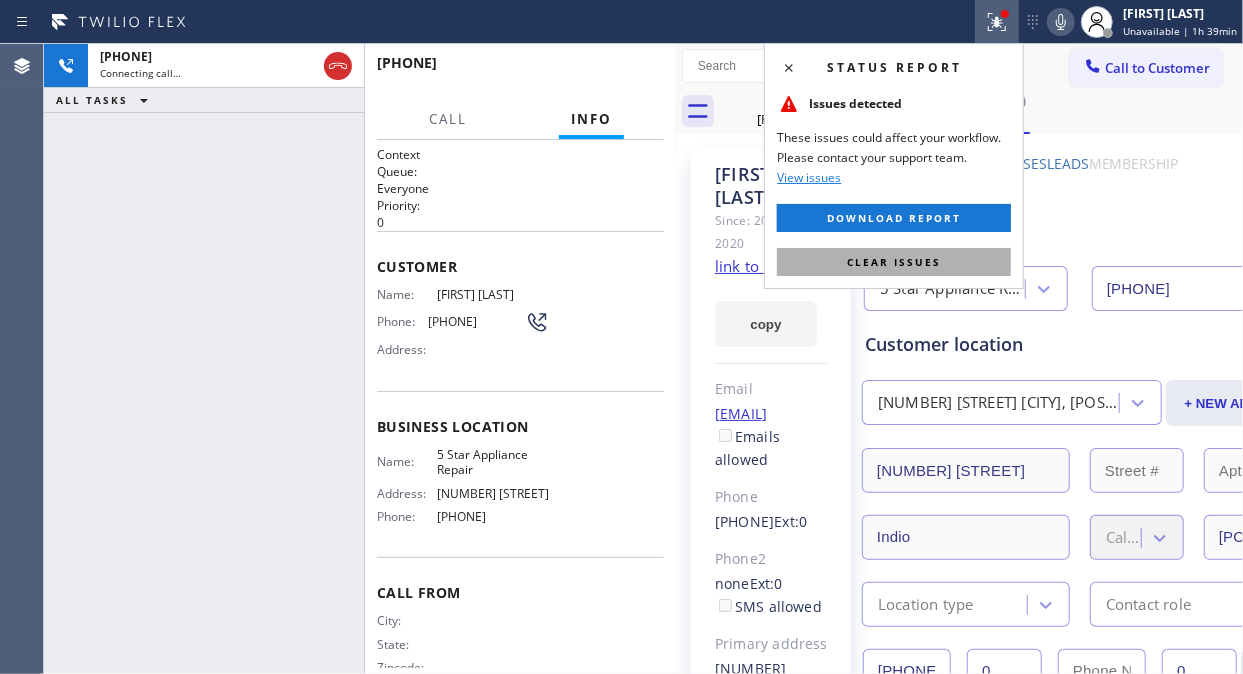 click on "Clear issues" at bounding box center (894, 262) 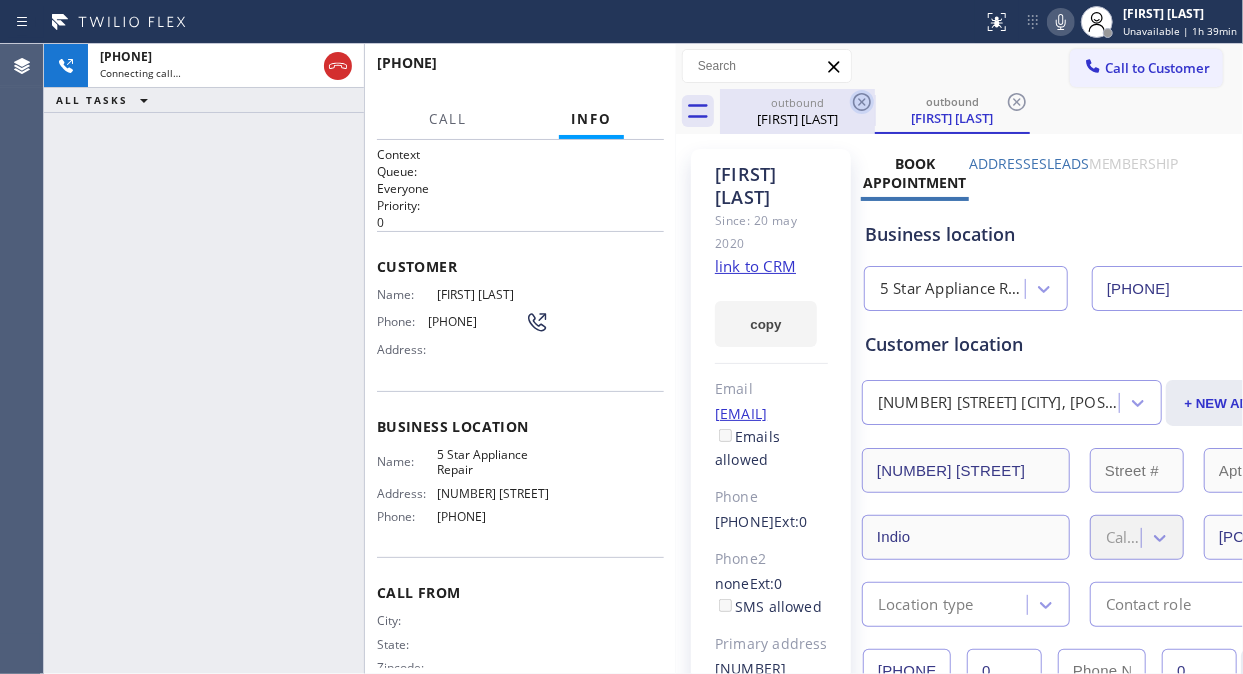 click 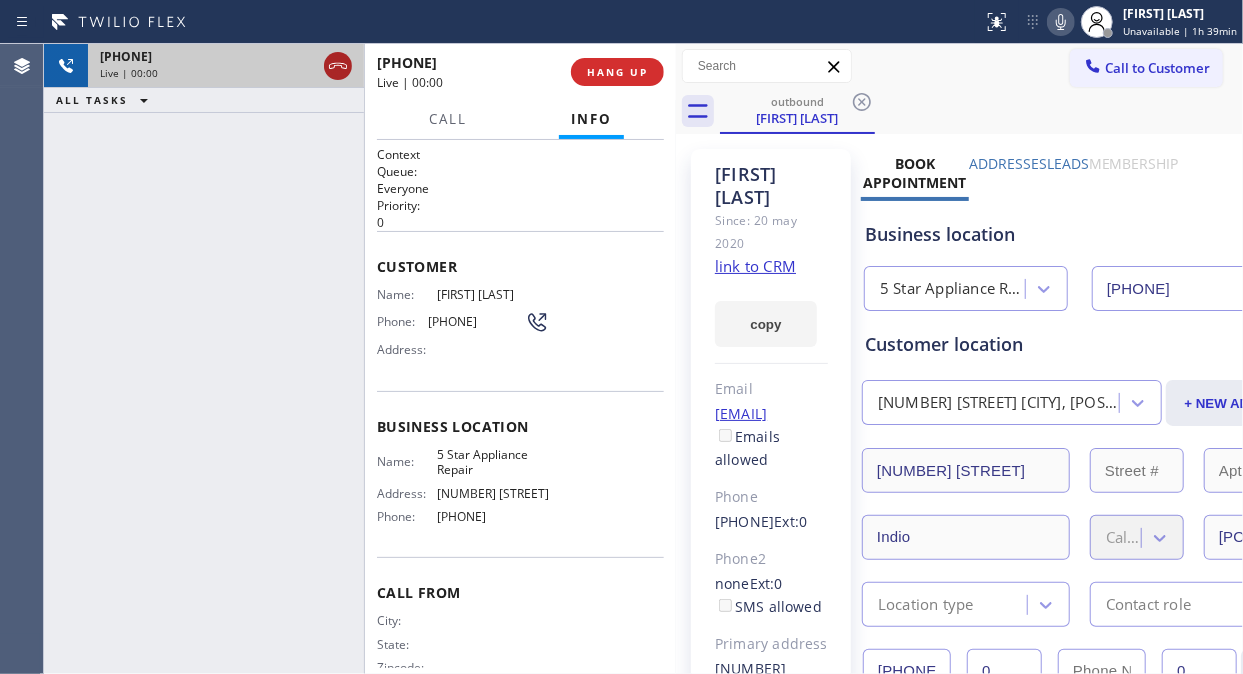 click 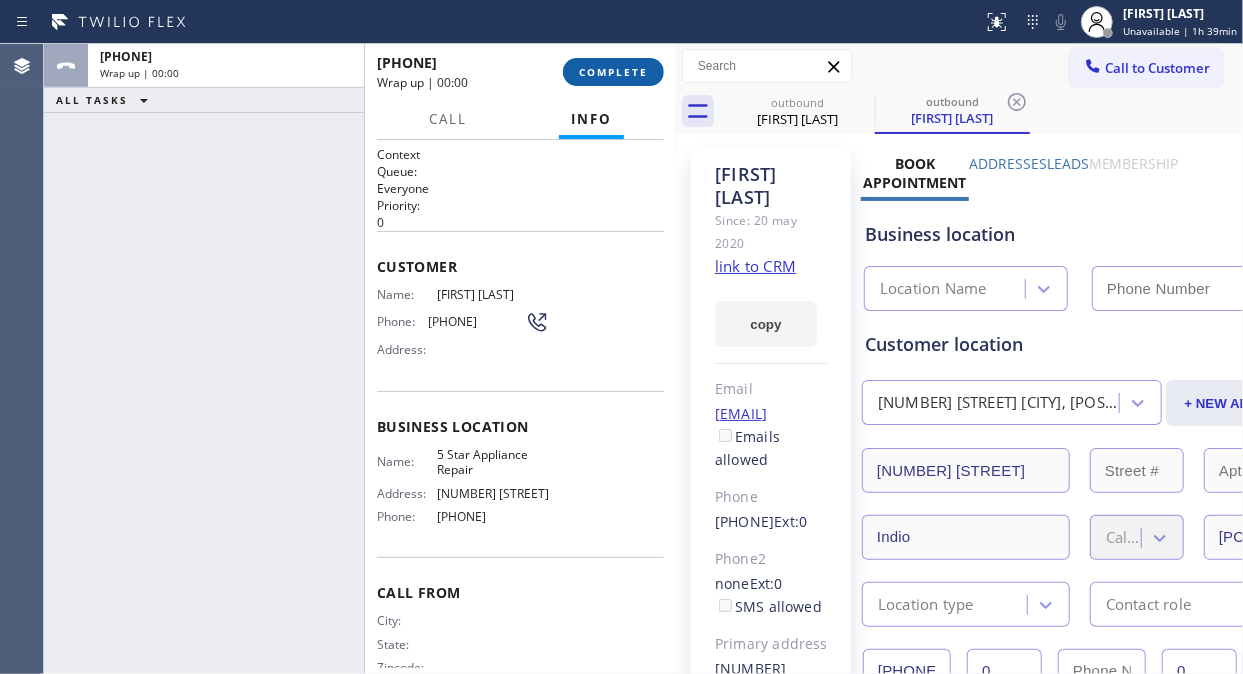 click on "COMPLETE" at bounding box center (613, 72) 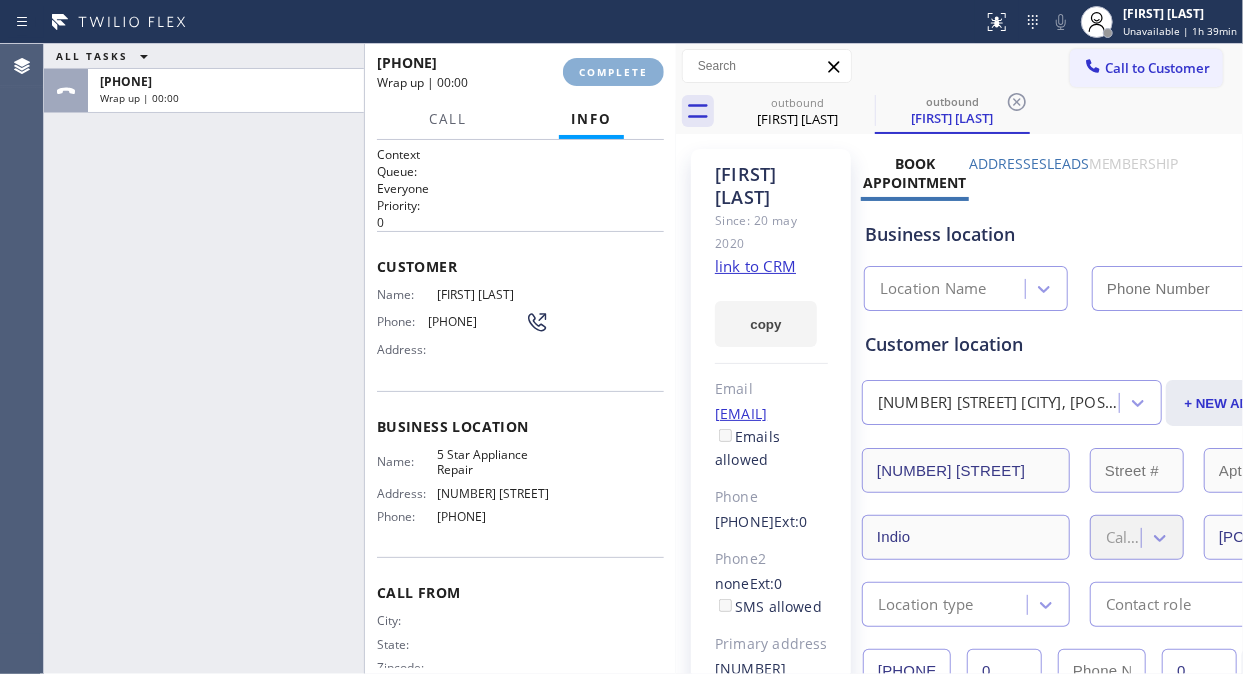 type on "[PHONE]" 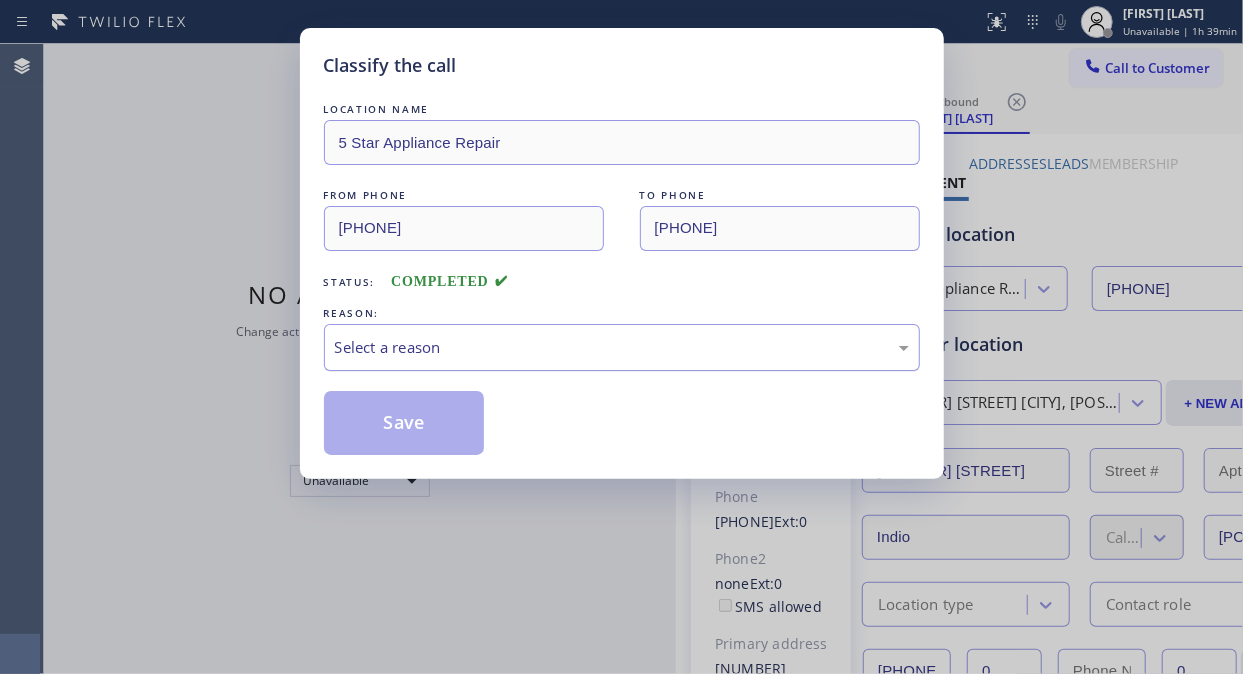 click on "Select a reason" at bounding box center (622, 347) 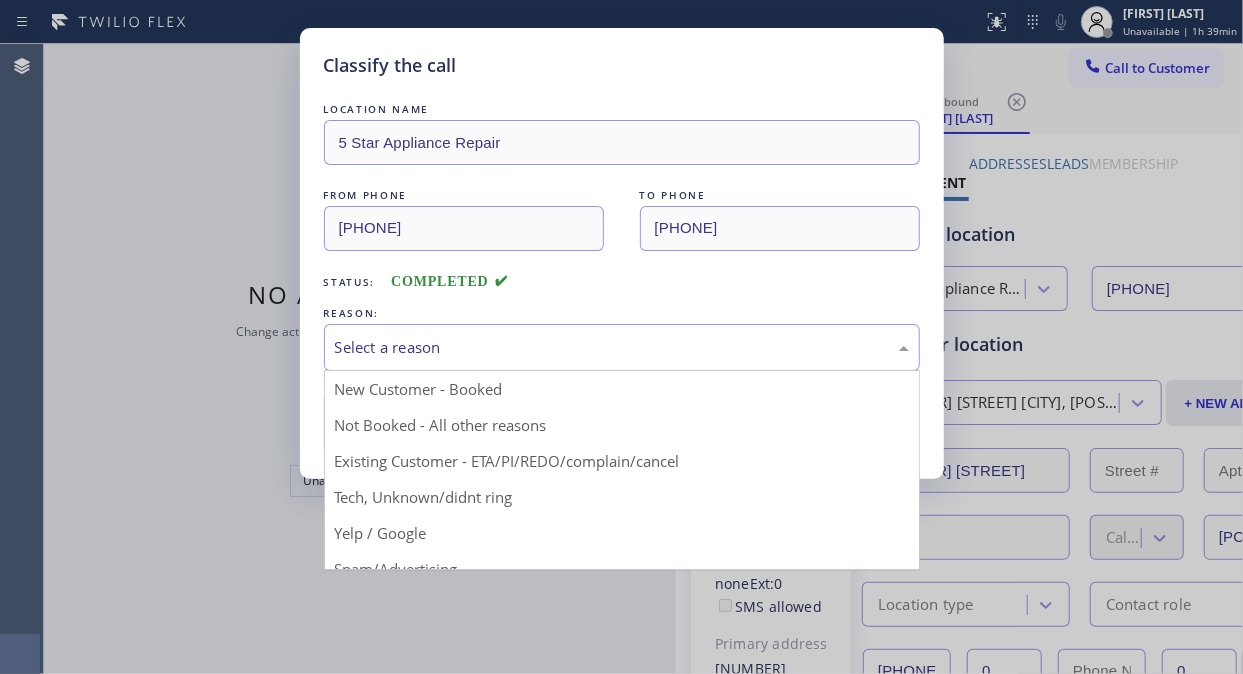 drag, startPoint x: 592, startPoint y: 447, endPoint x: 507, endPoint y: 433, distance: 86.145226 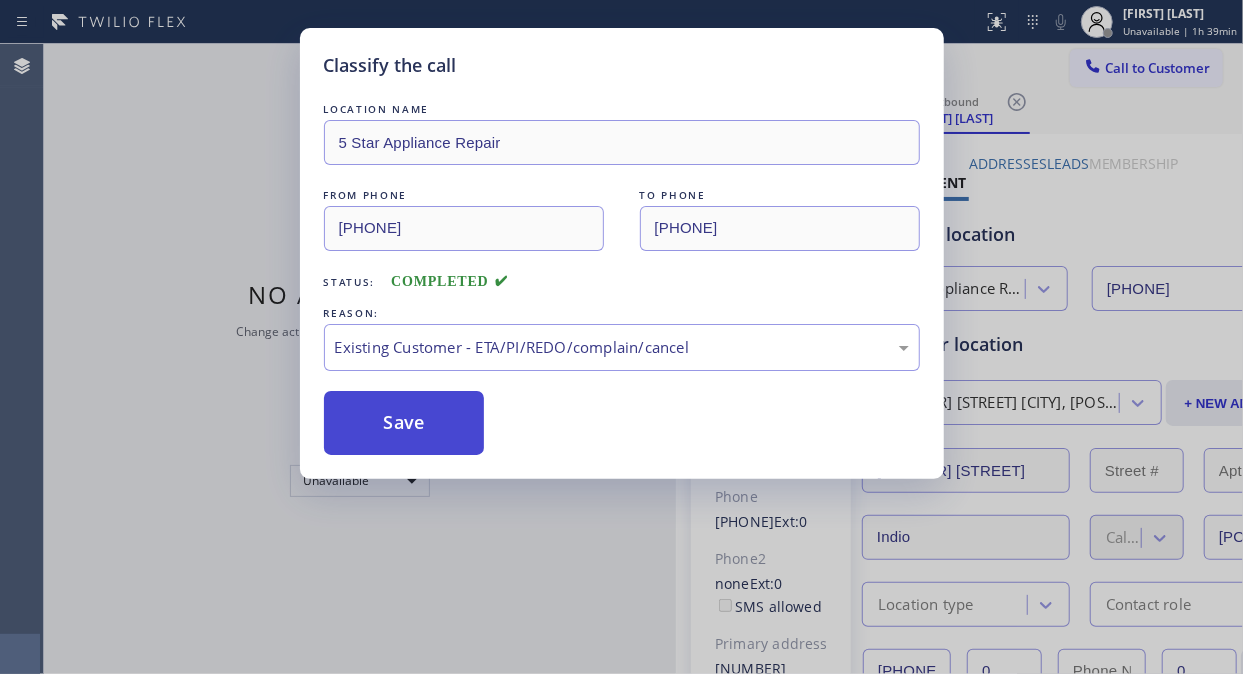 click on "Save" at bounding box center [404, 423] 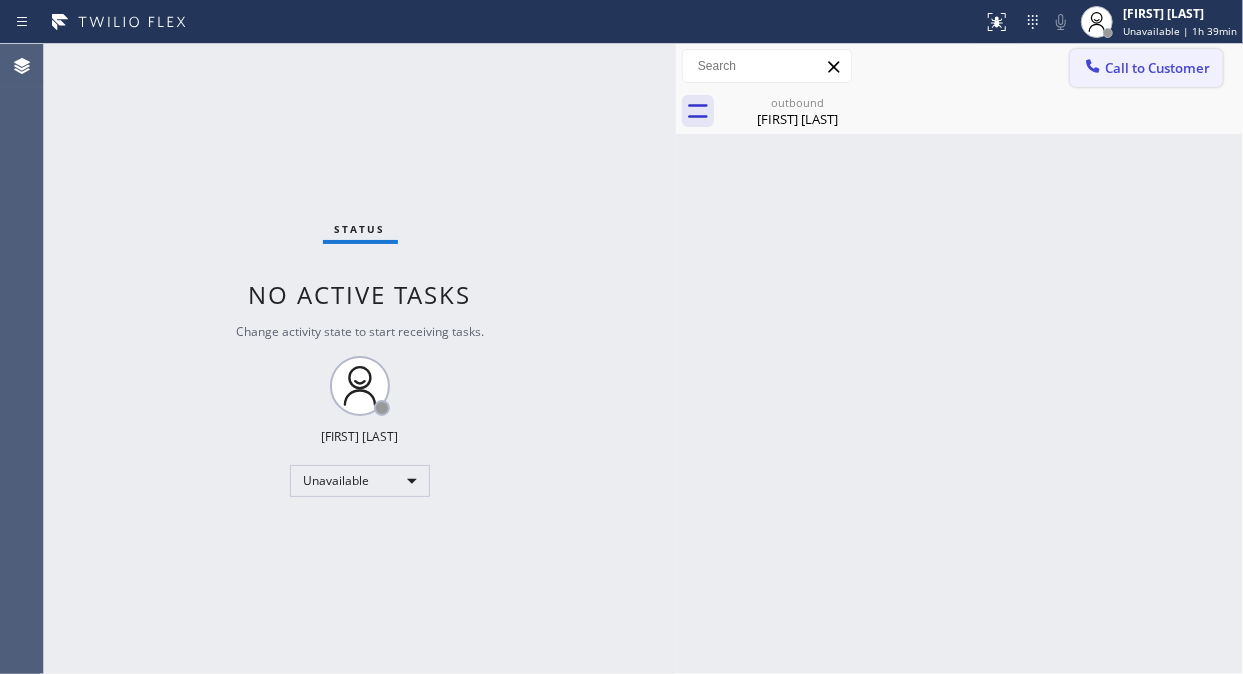 click on "Call to Customer" at bounding box center [1157, 68] 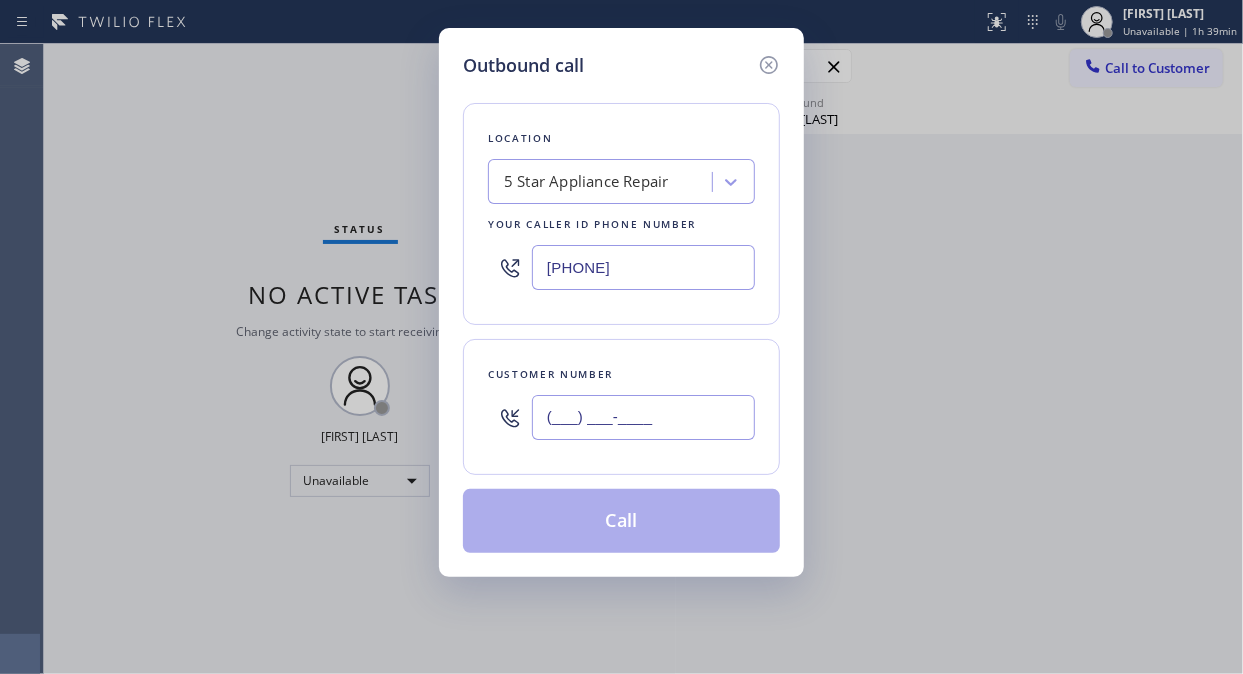 click on "(___) ___-____" at bounding box center [643, 417] 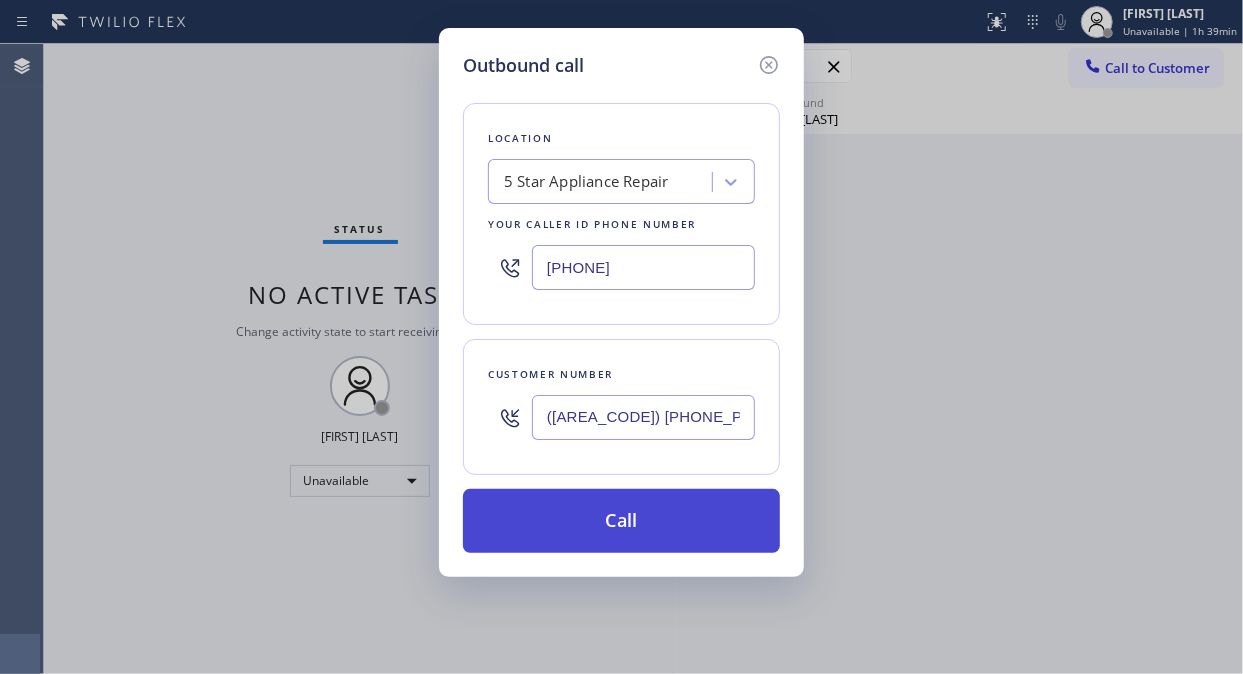 type on "([AREA_CODE]) [PHONE_PART]" 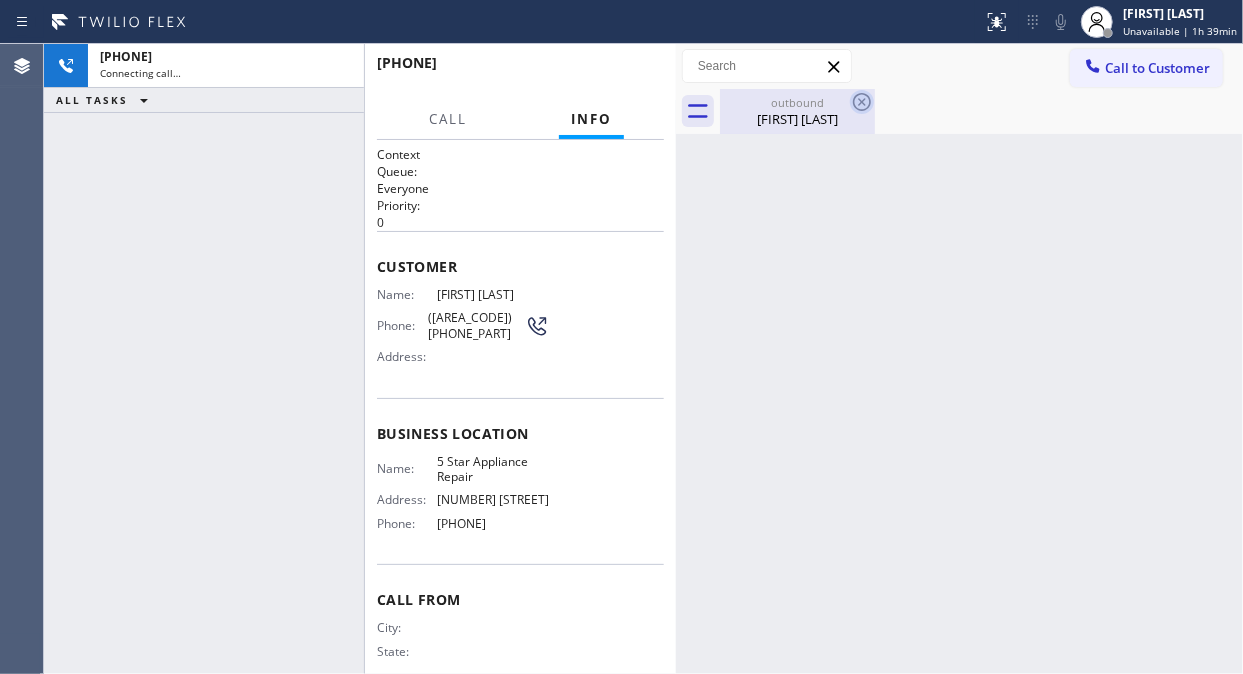 click on "[FIRST] [LAST]" at bounding box center [797, 119] 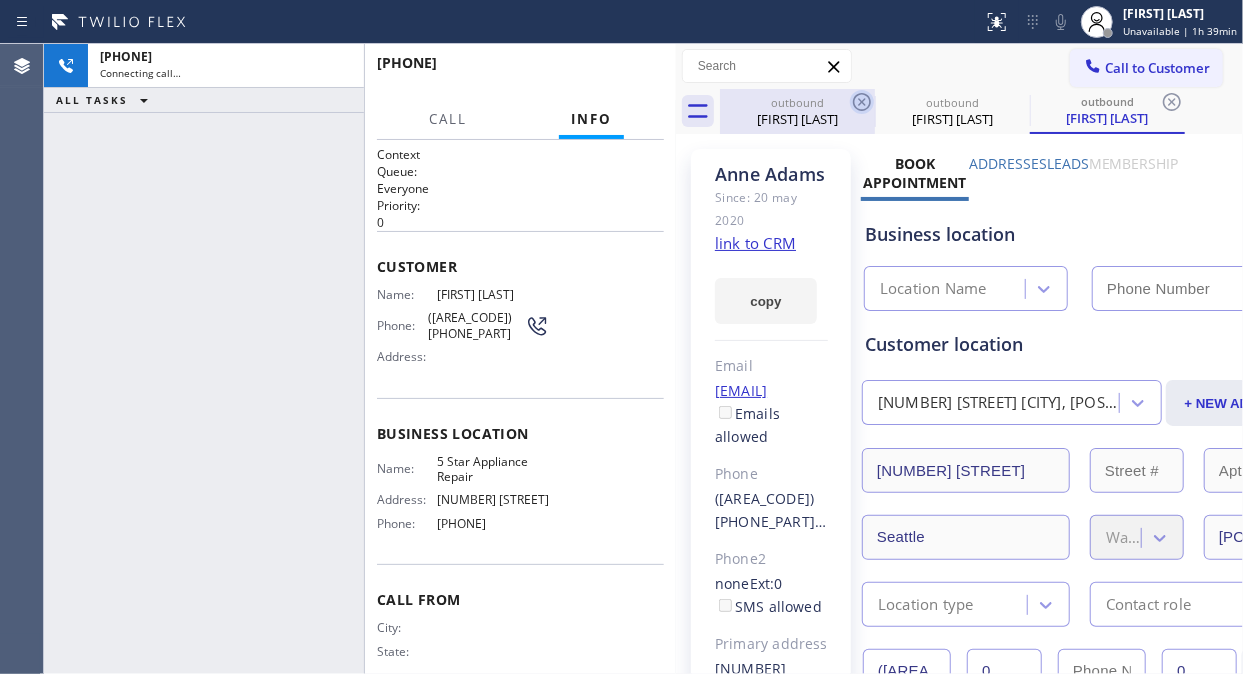 click 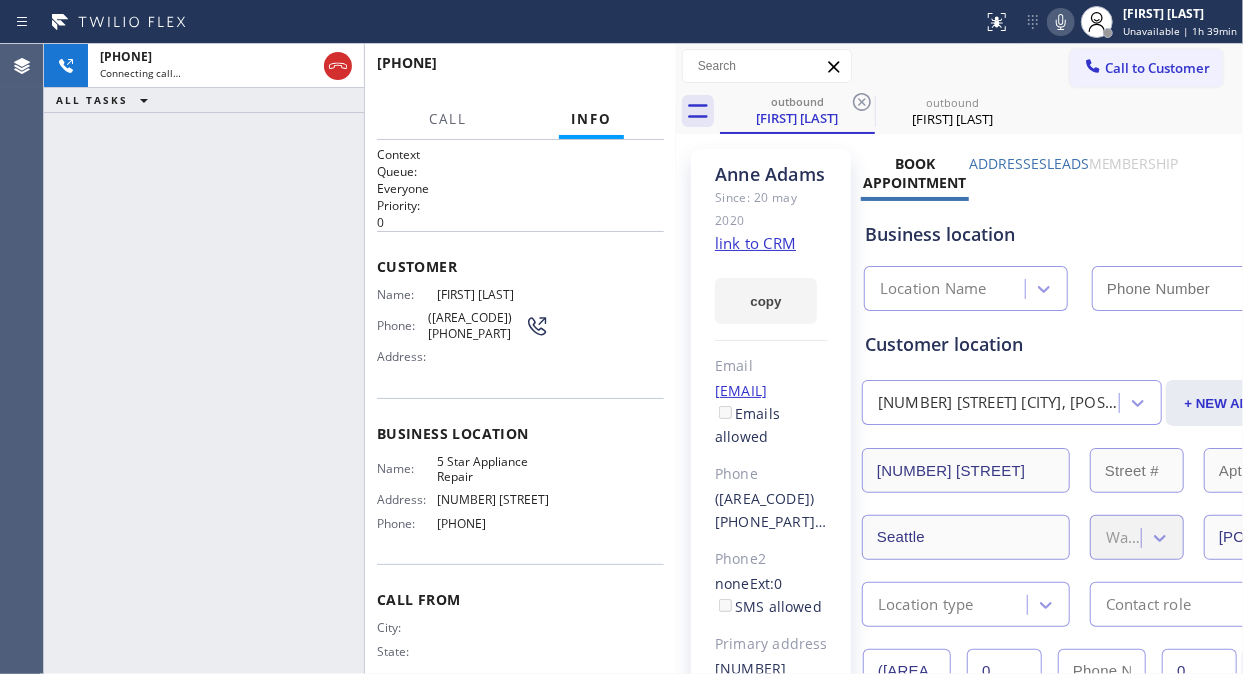 type on "[PHONE]" 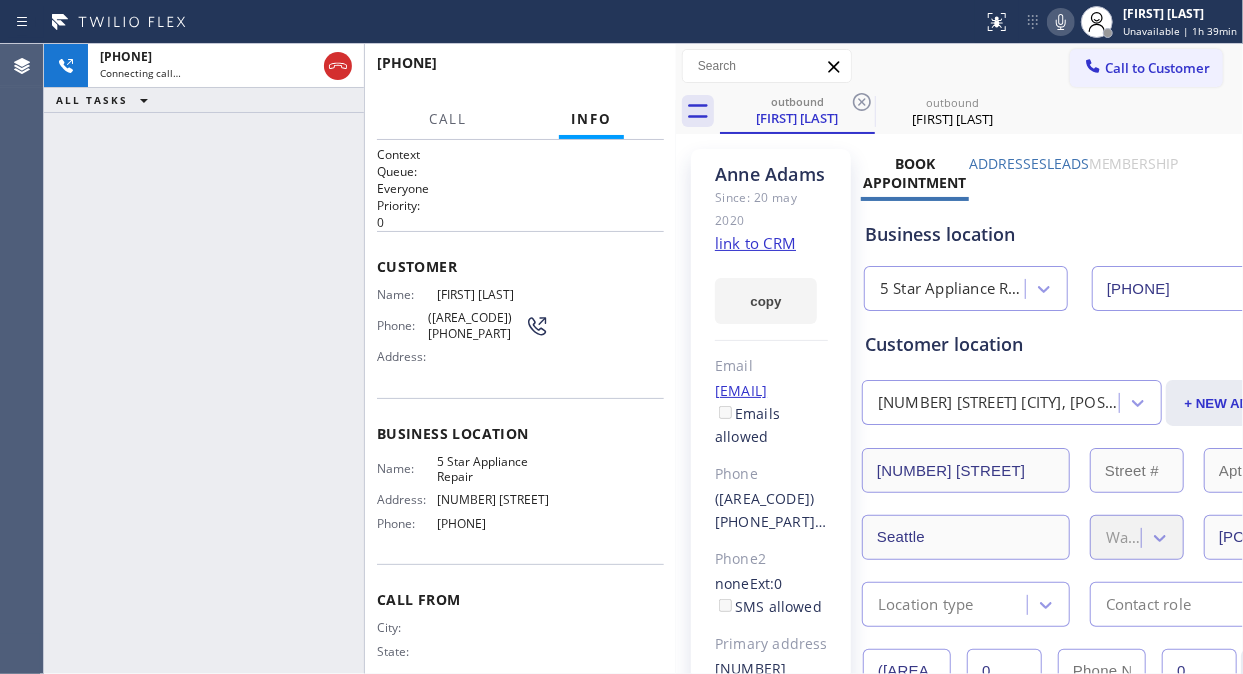 drag, startPoint x: 336, startPoint y: 61, endPoint x: 957, endPoint y: 86, distance: 621.503 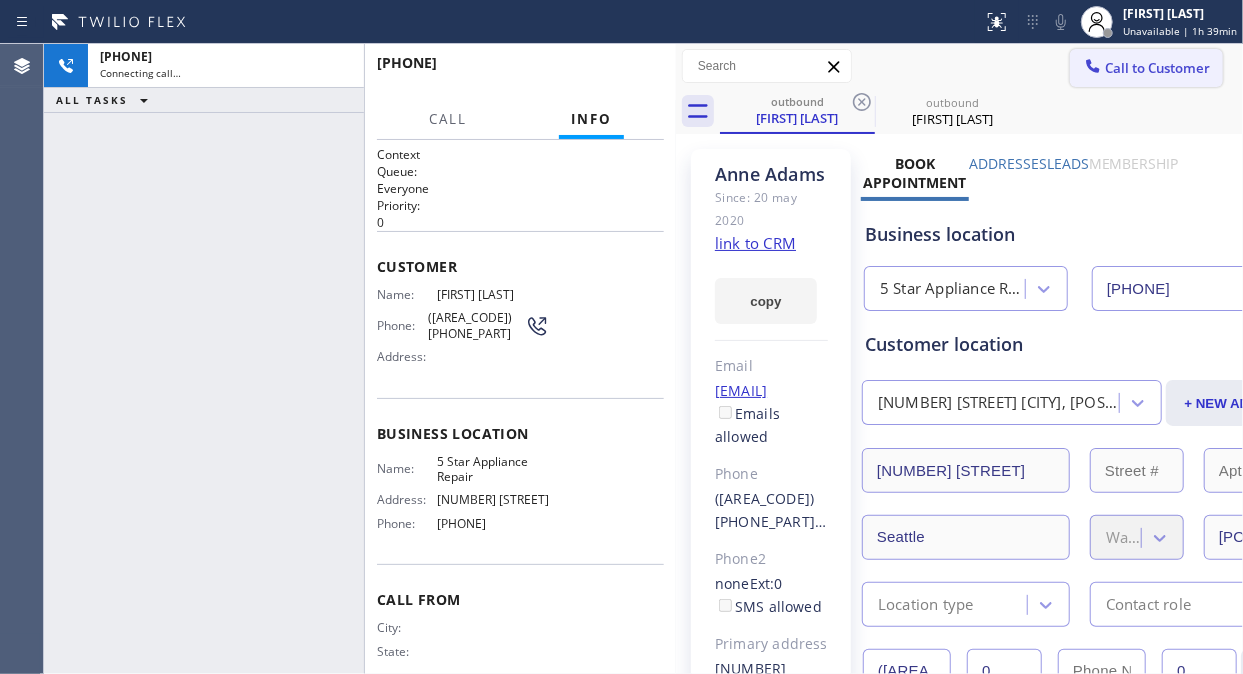 click on "Call to Customer" at bounding box center [1157, 68] 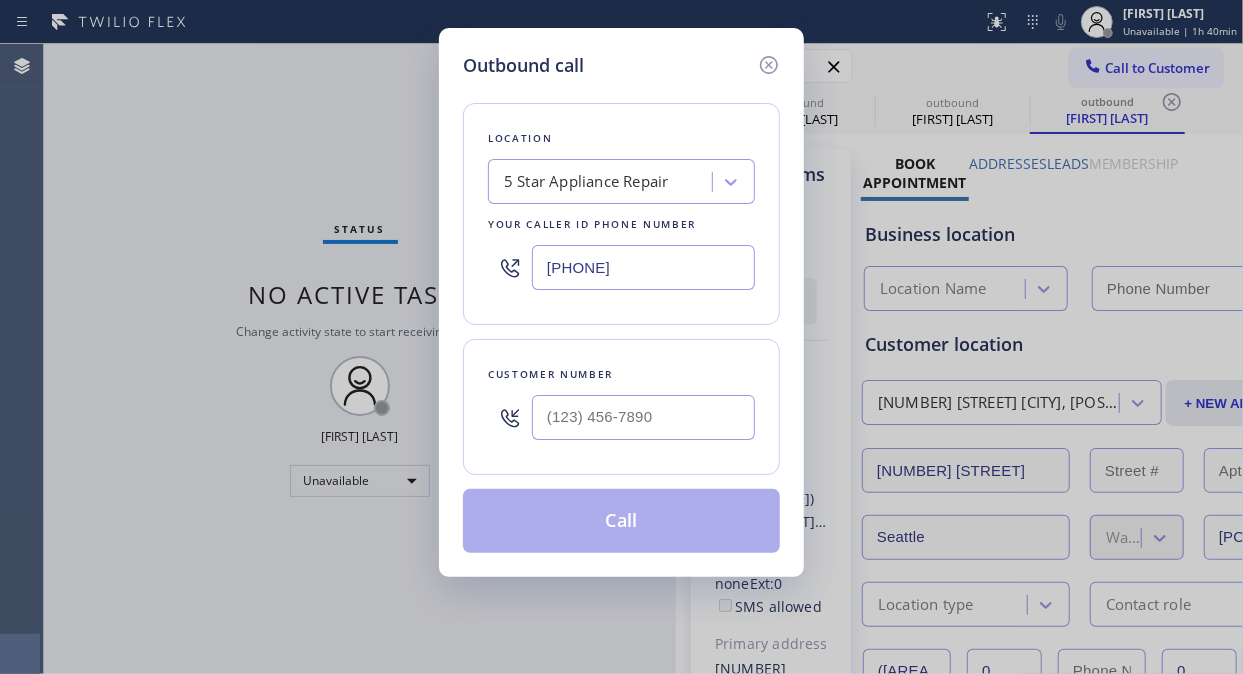 type on "[PHONE]" 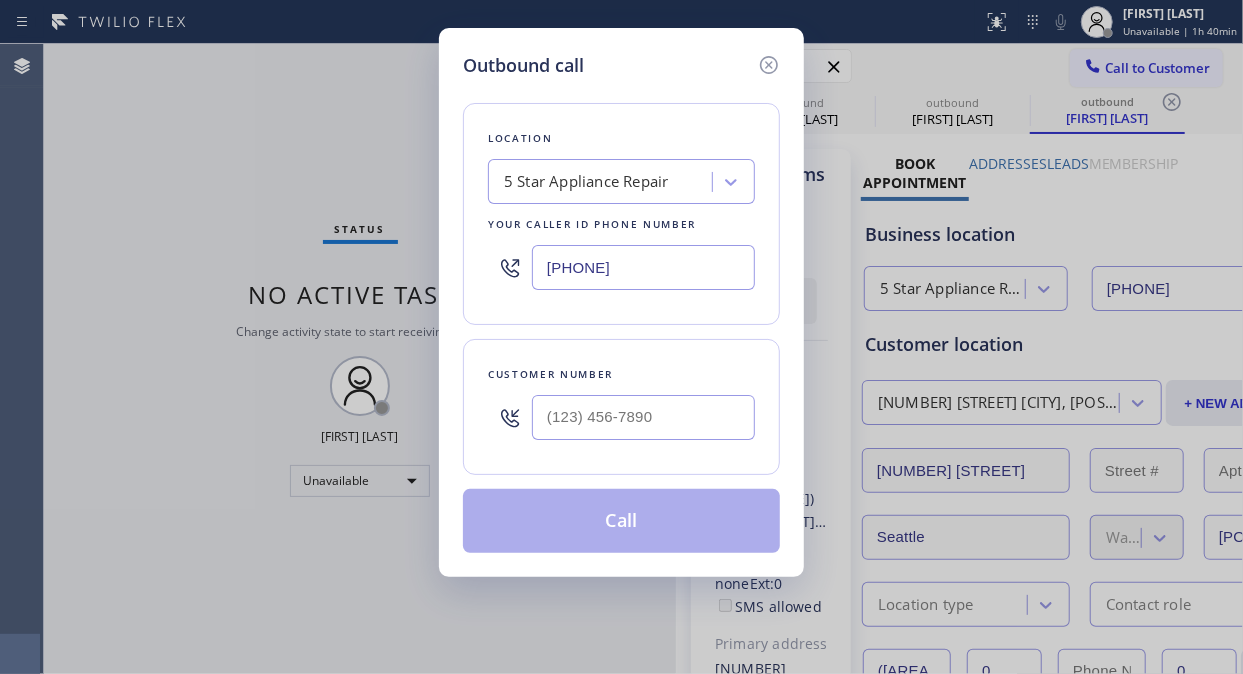 click at bounding box center [643, 417] 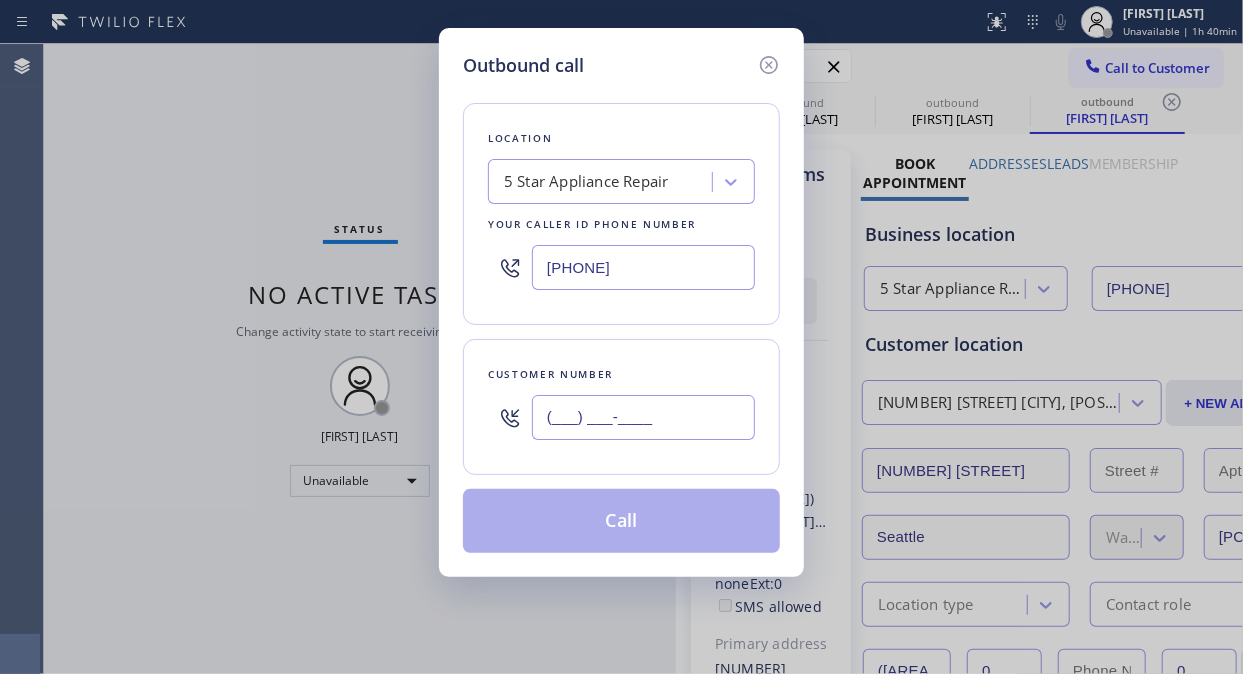 click on "(___) ___-____" at bounding box center (643, 417) 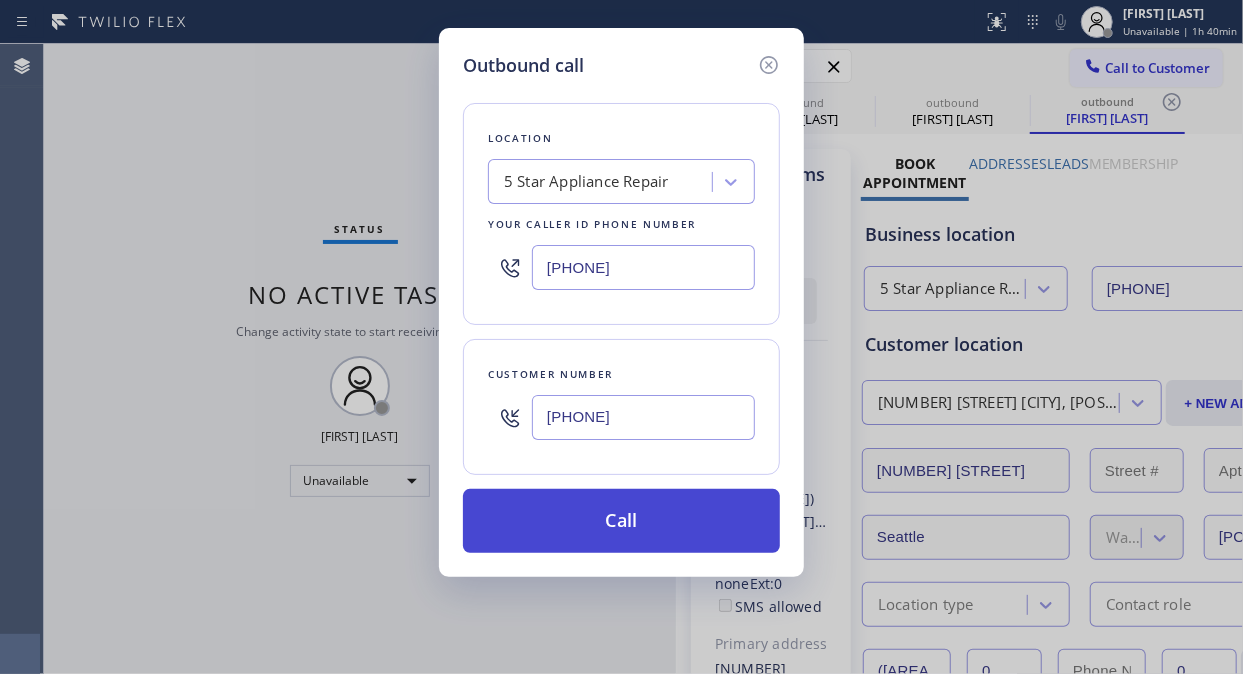 type on "[PHONE]" 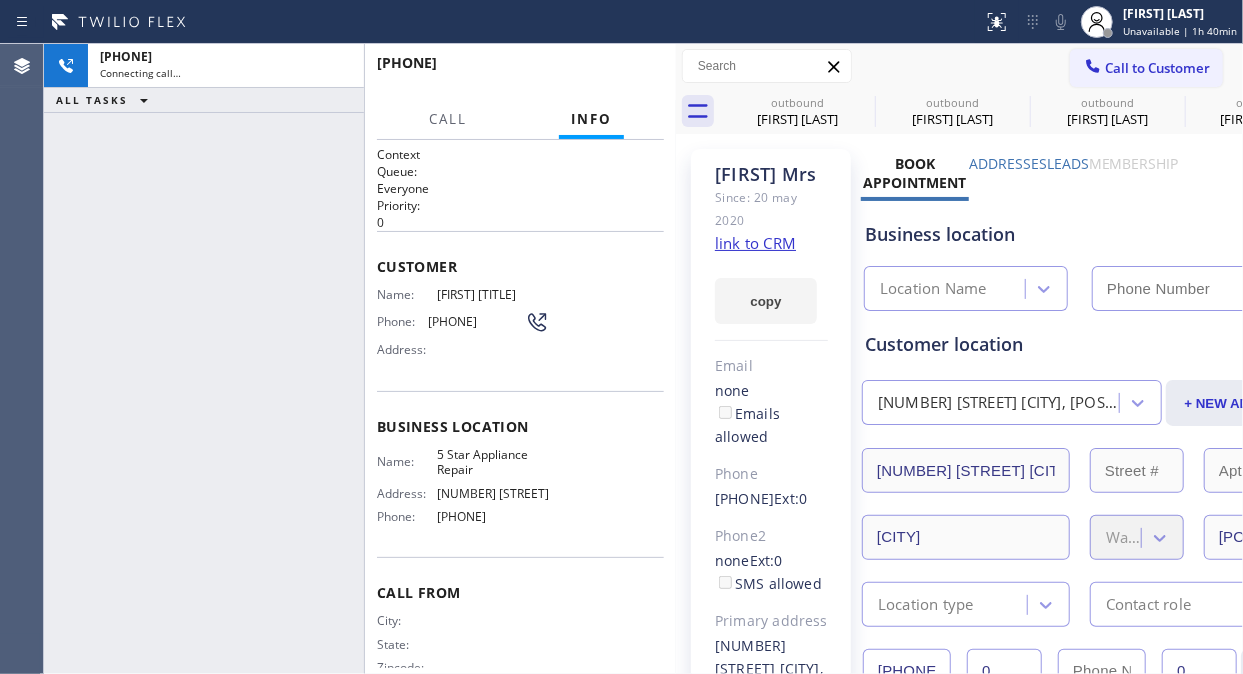 type on "[PHONE]" 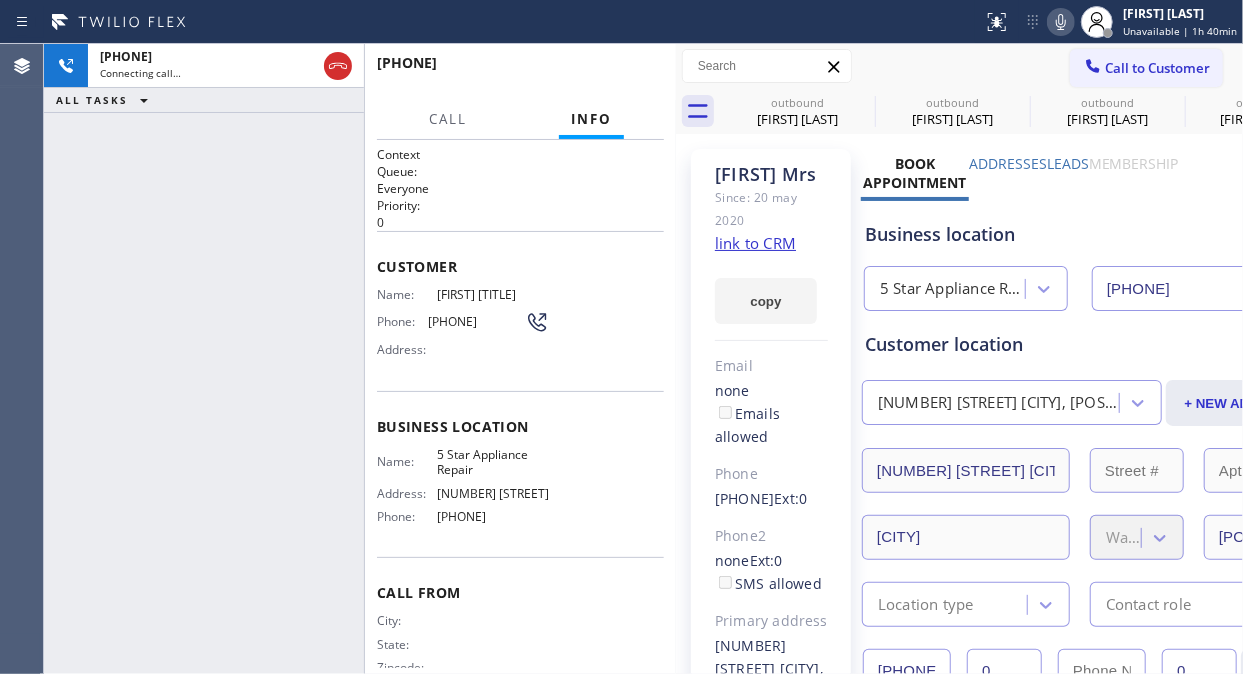 click 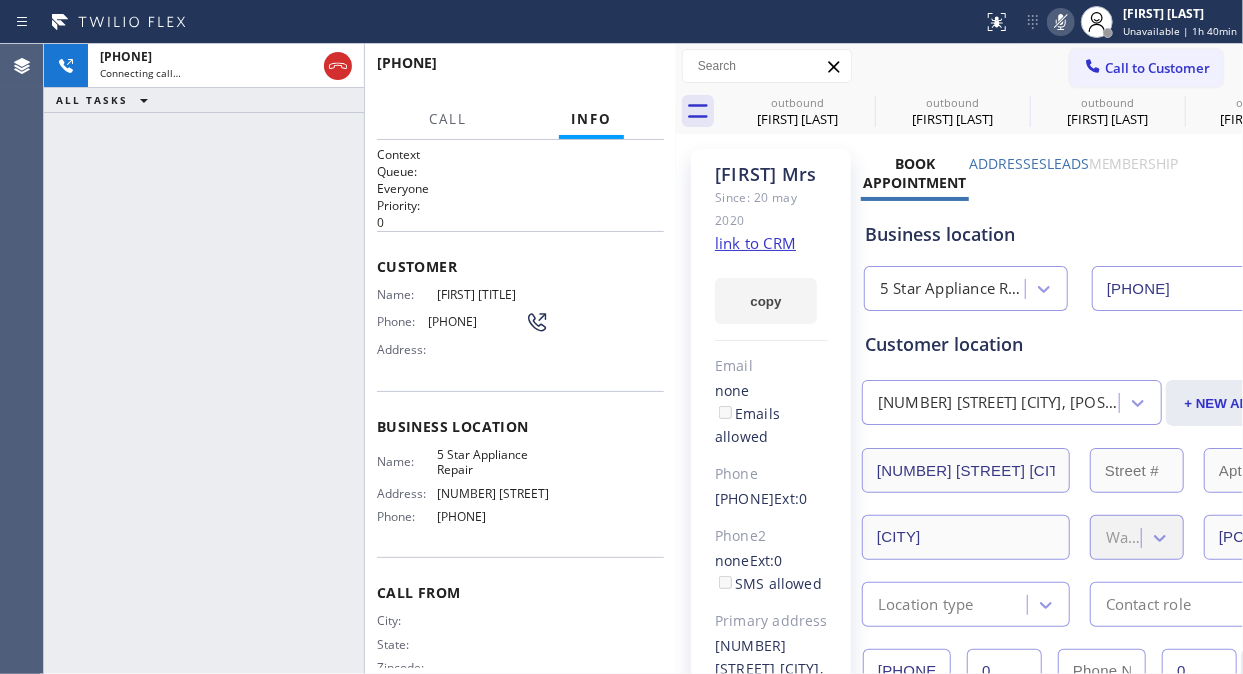 click 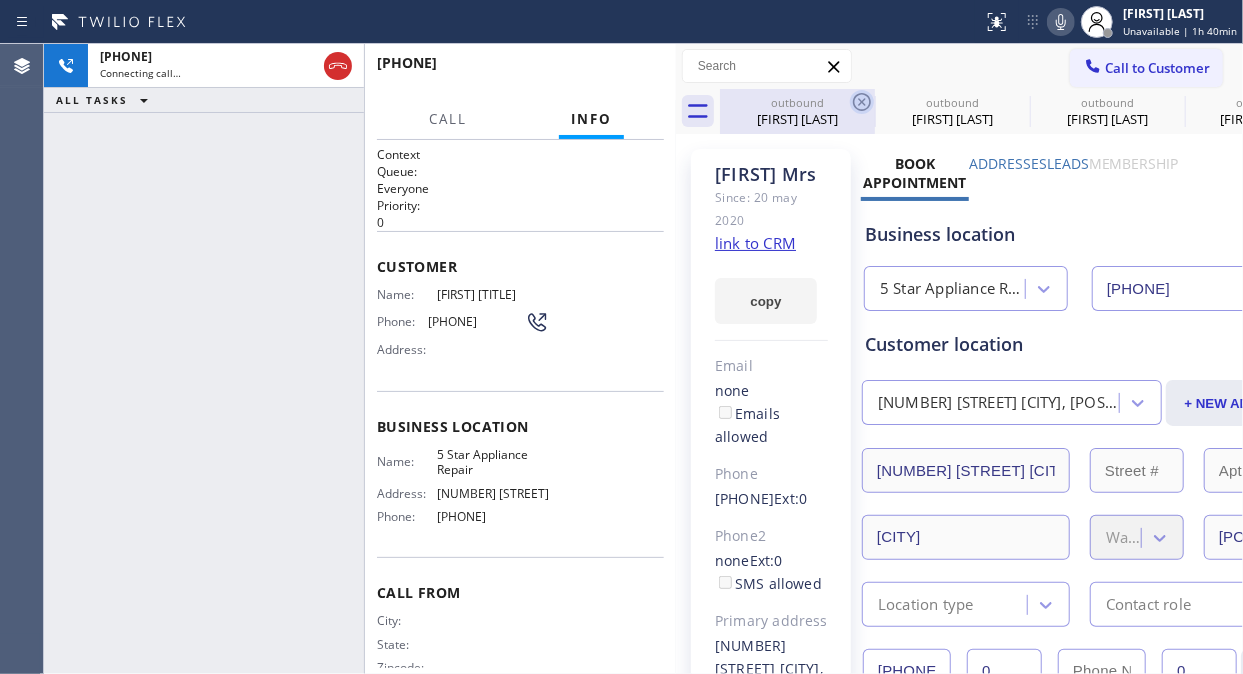 click 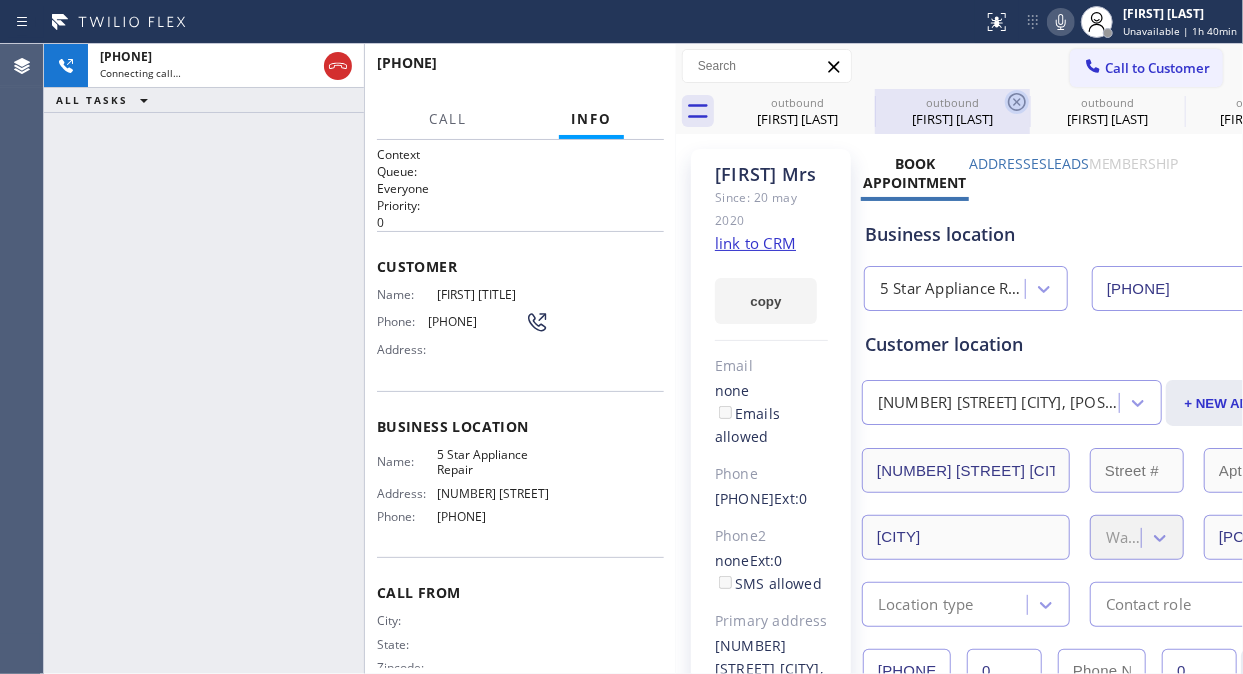 click 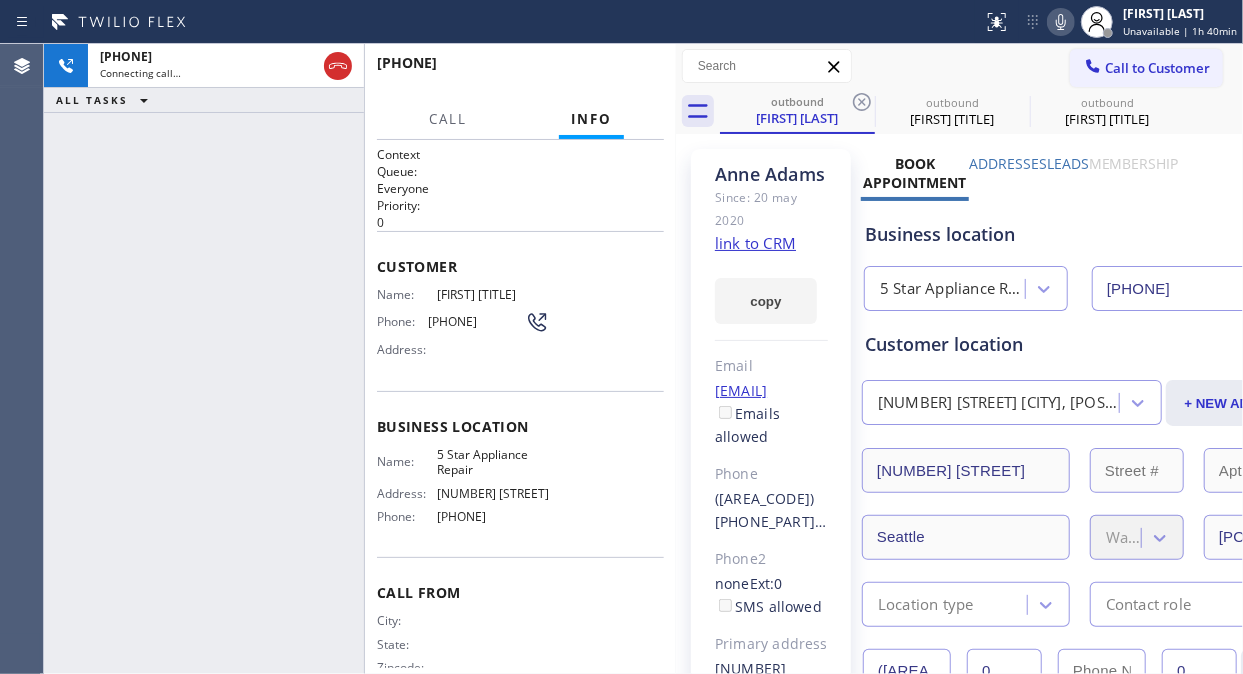 click 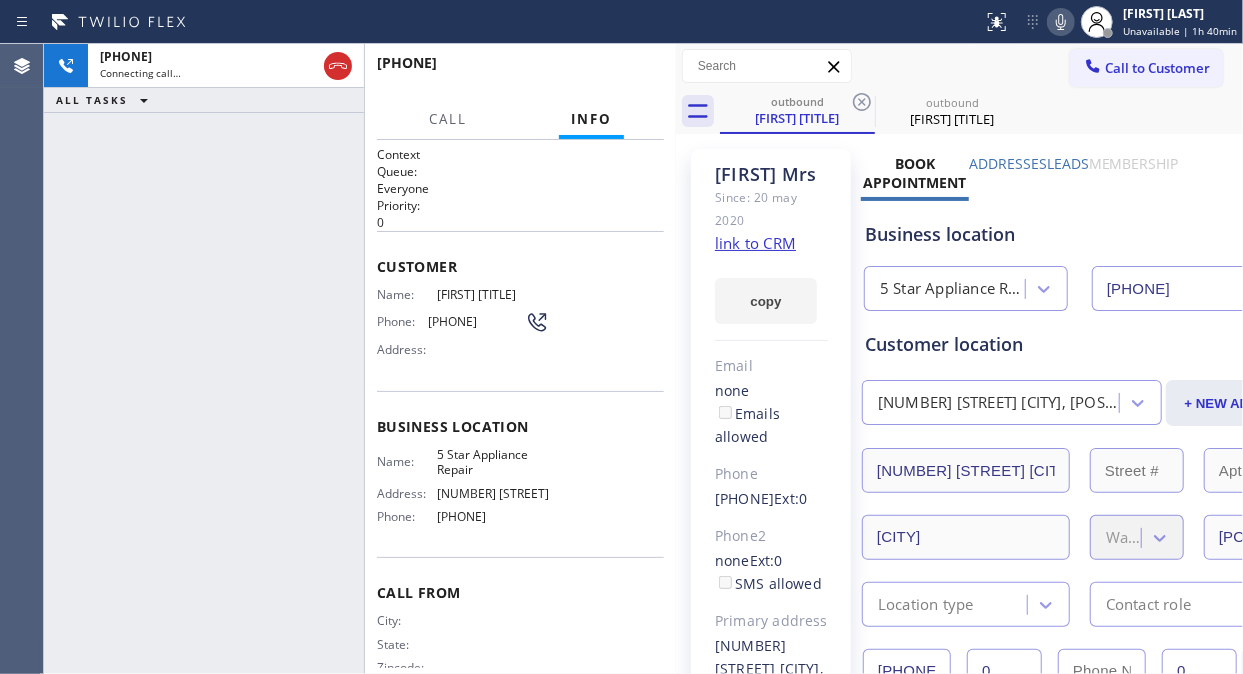 click 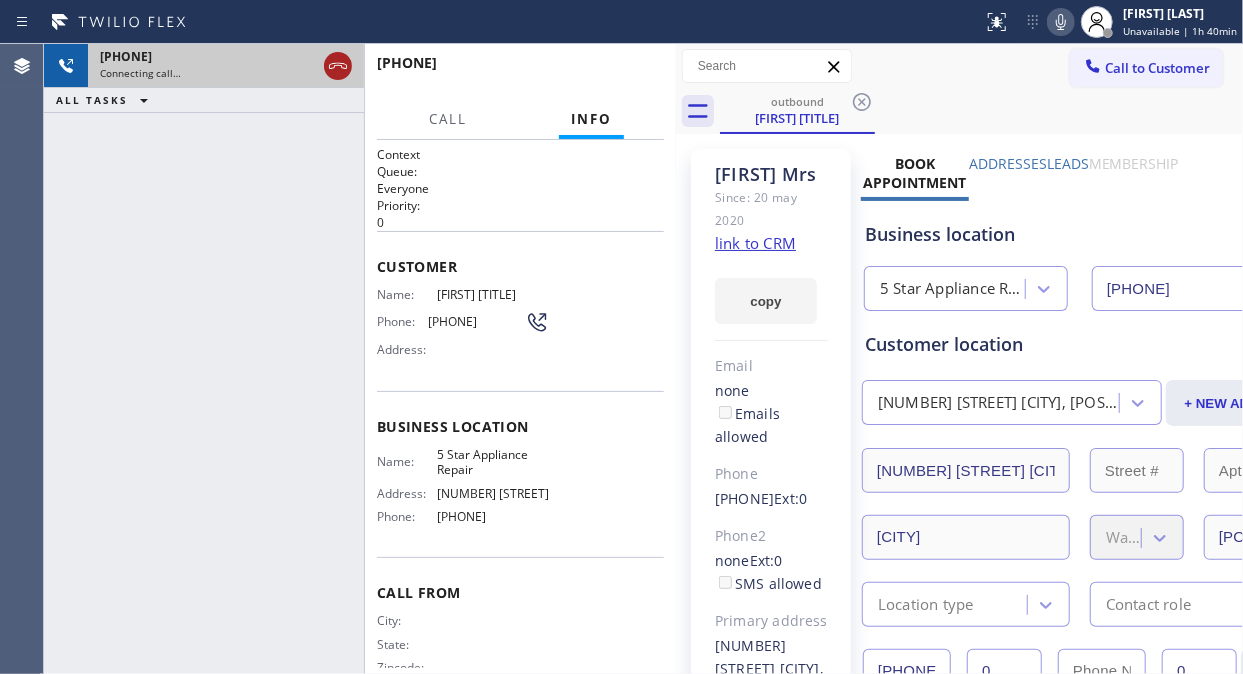 click 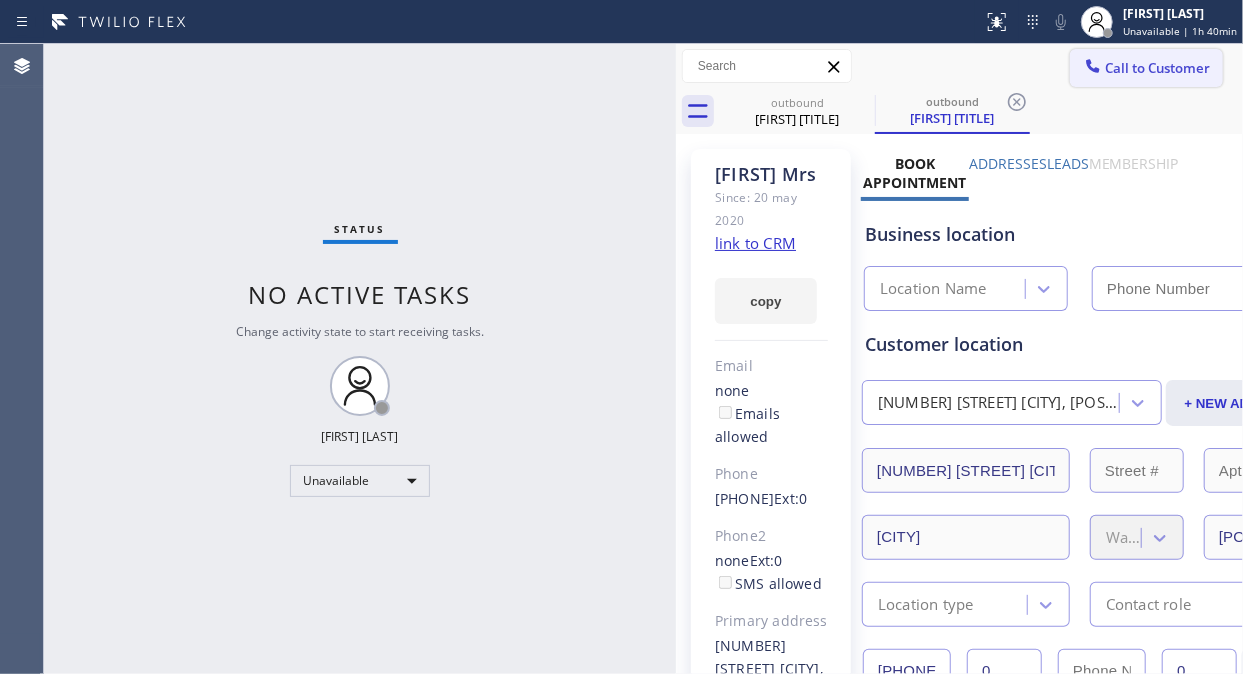 click on "Call to Customer" at bounding box center (1146, 68) 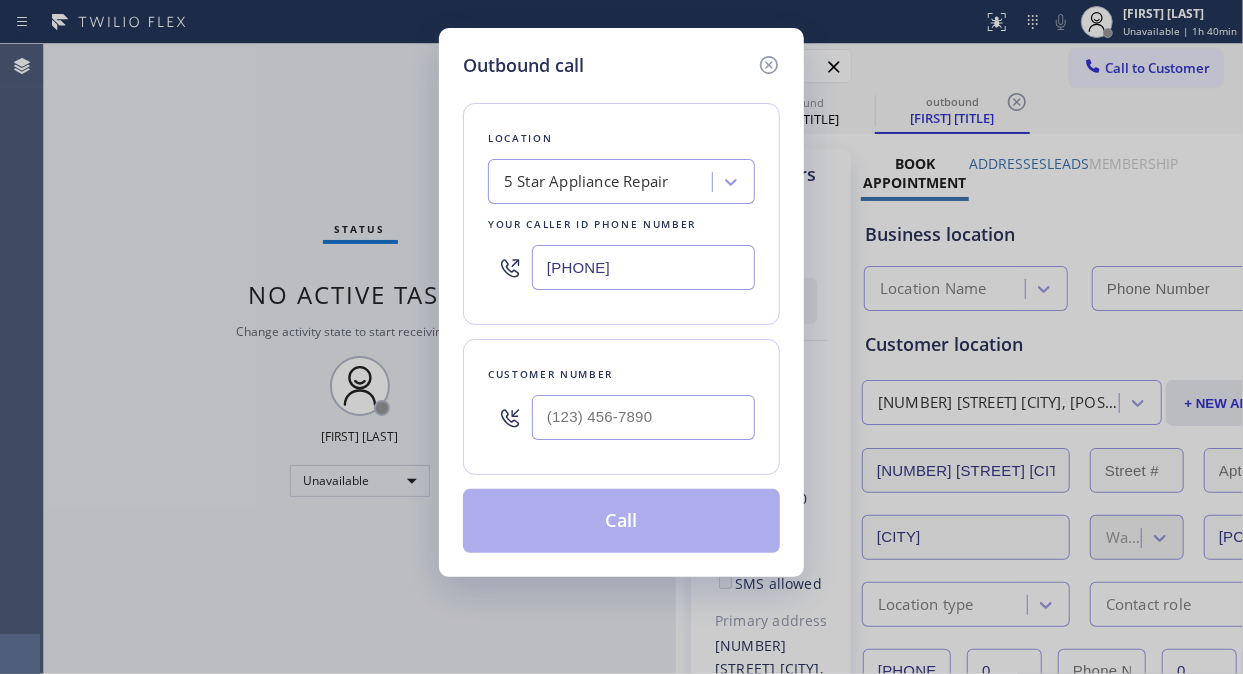 type on "[PHONE]" 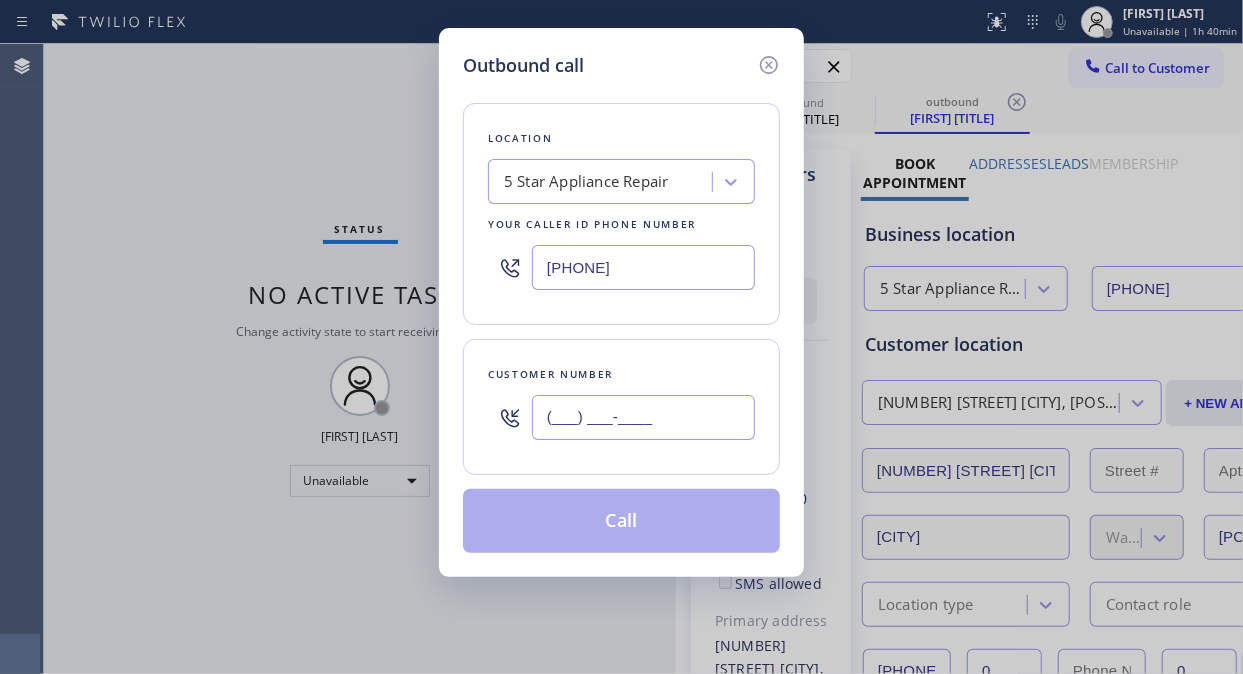 click on "(___) ___-____" at bounding box center (643, 417) 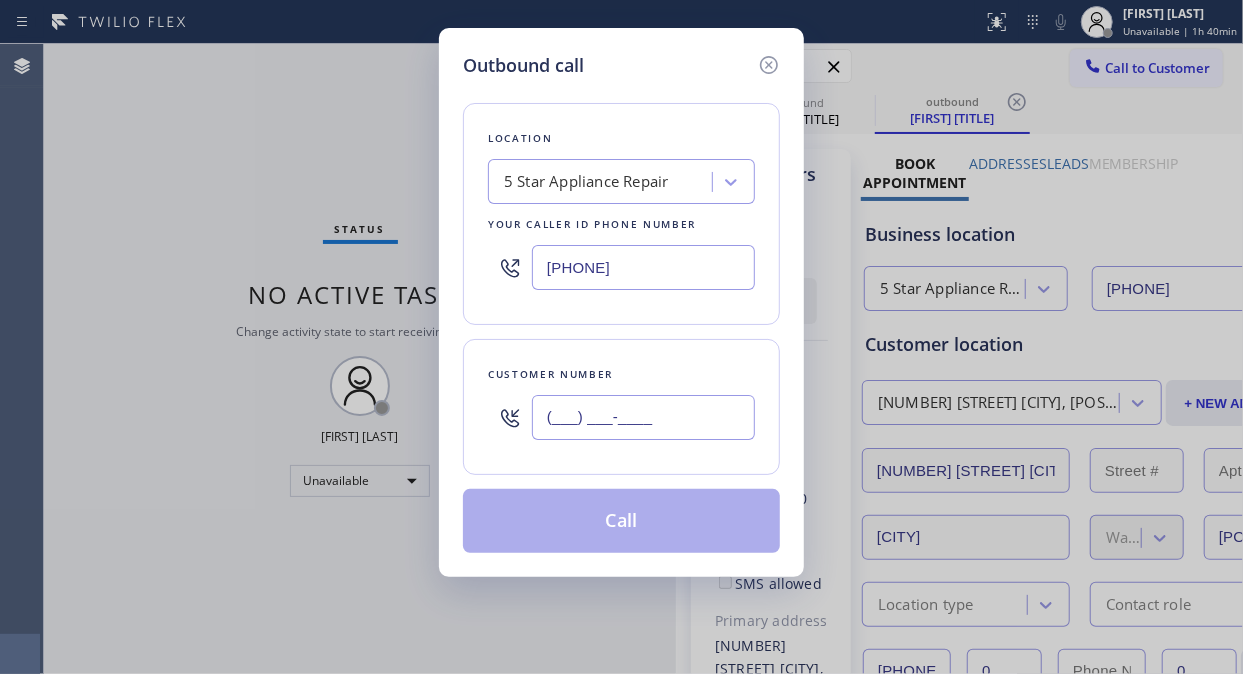 paste on "[PHONE]" 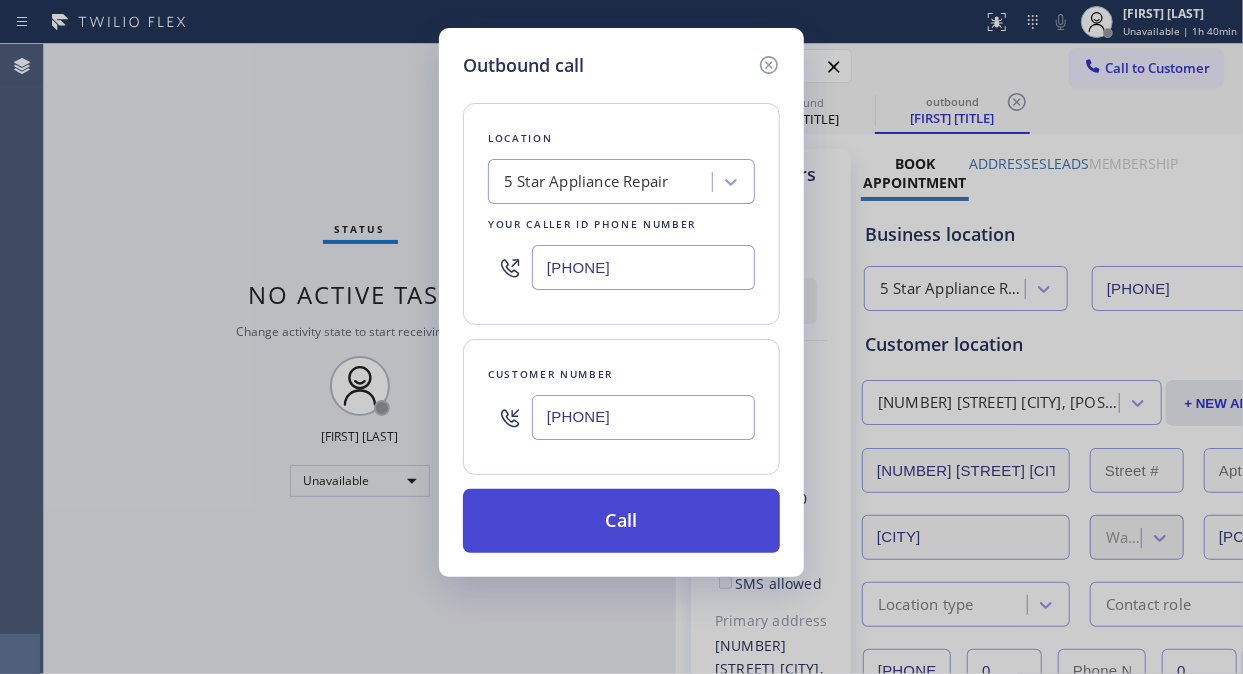 type on "[PHONE]" 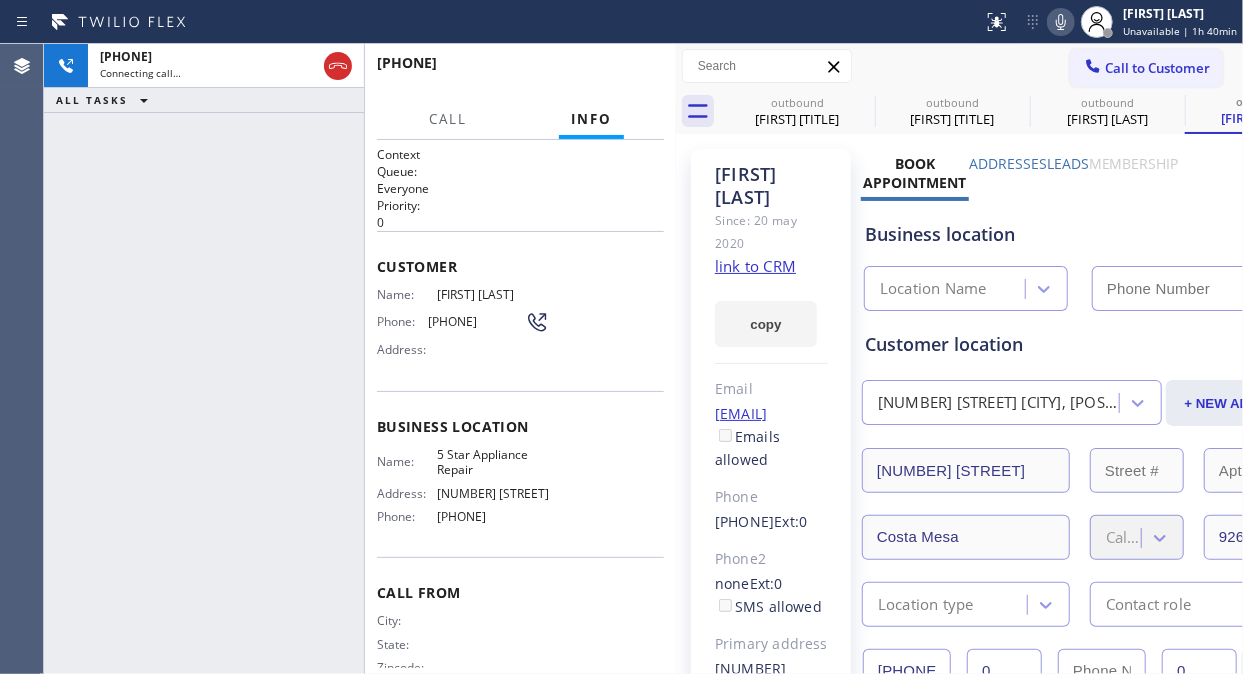 type on "[PHONE]" 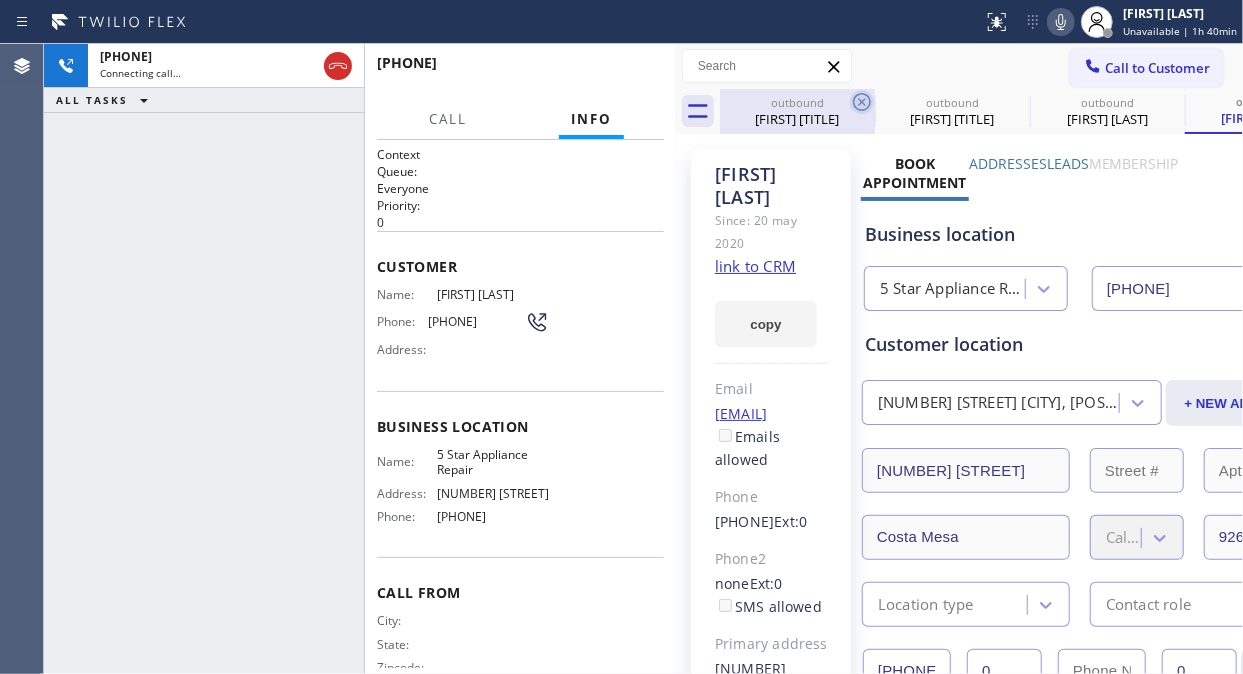 click 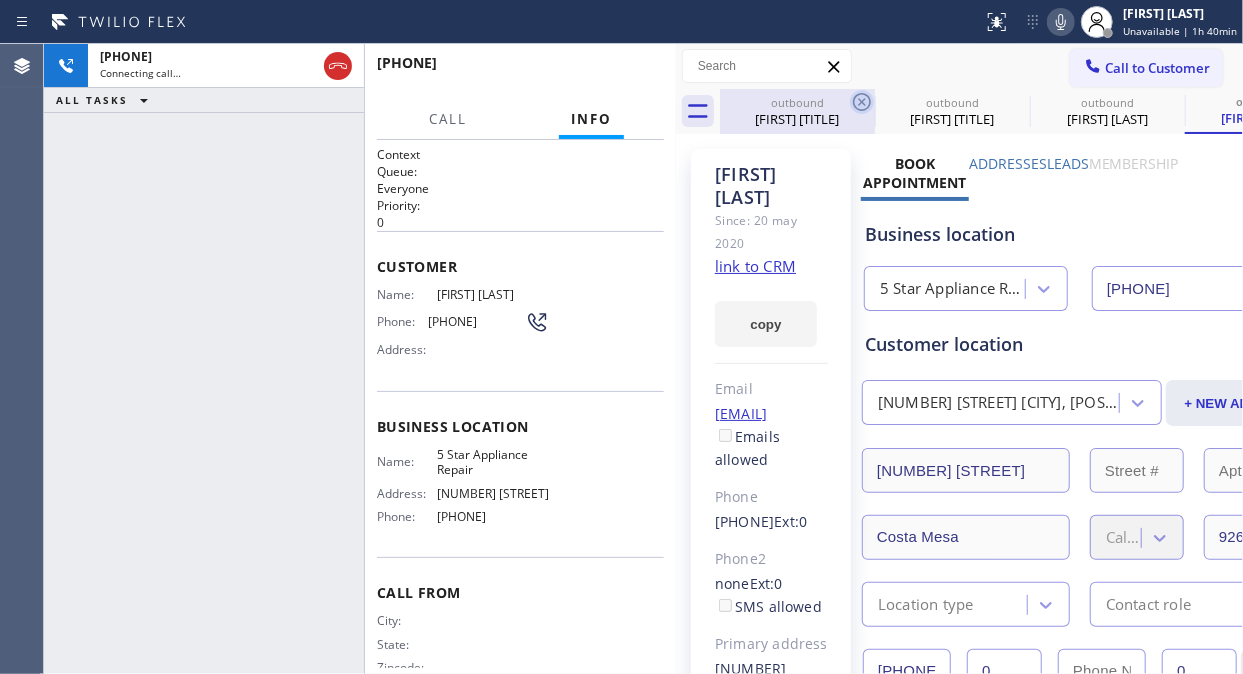 click 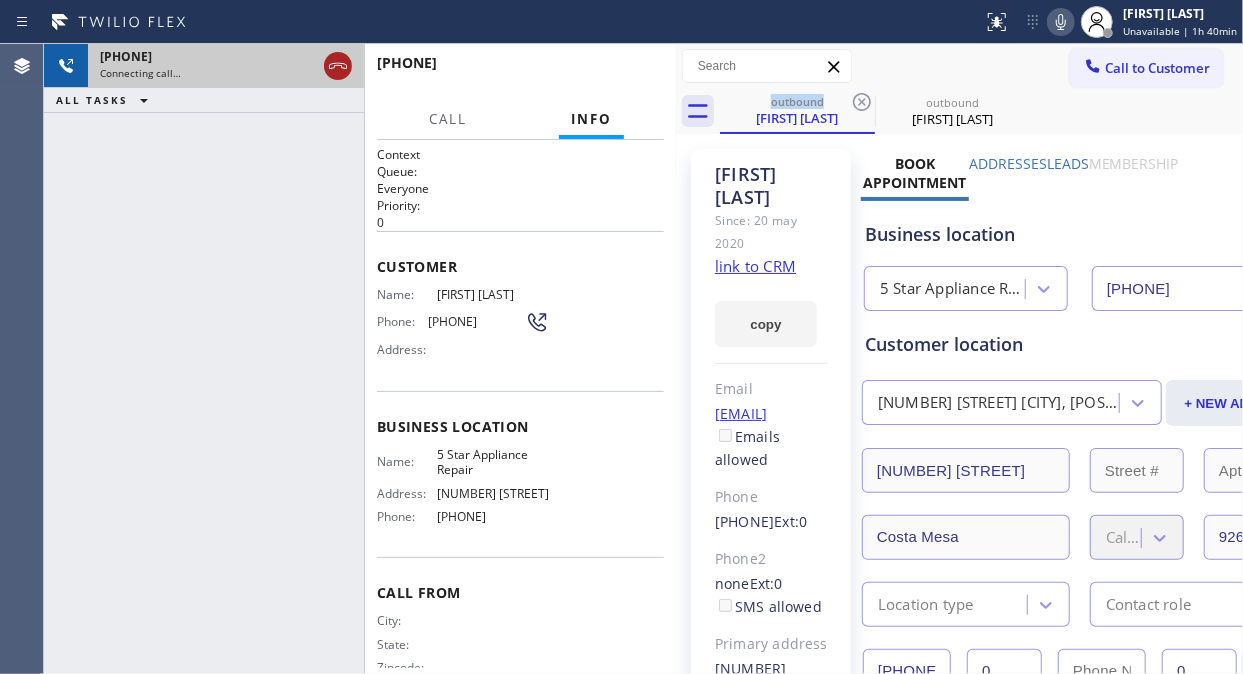 click 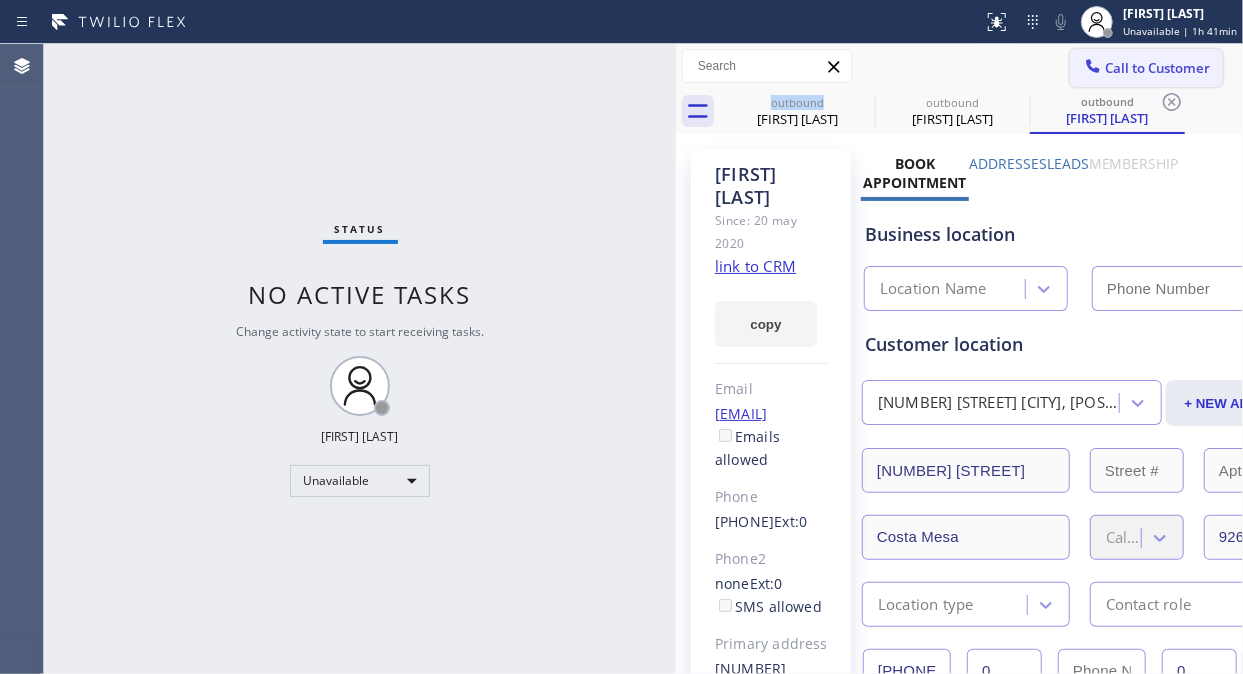 click on "Call to Customer" at bounding box center (1157, 68) 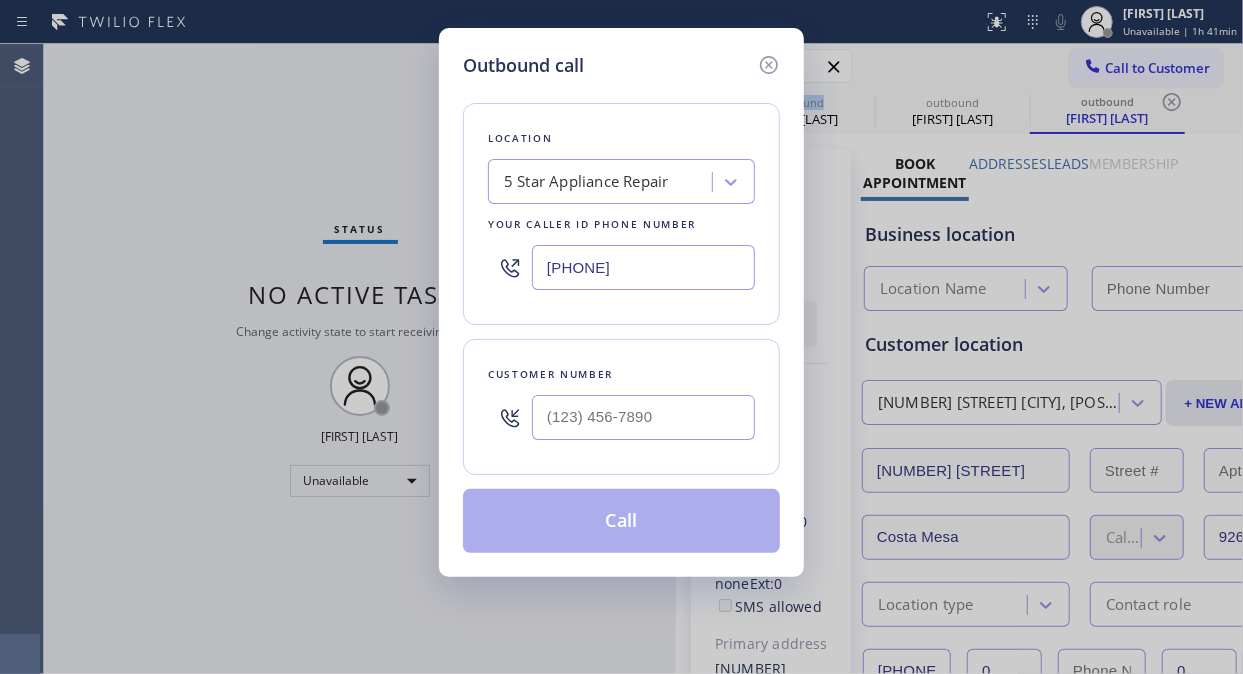type on "[PHONE]" 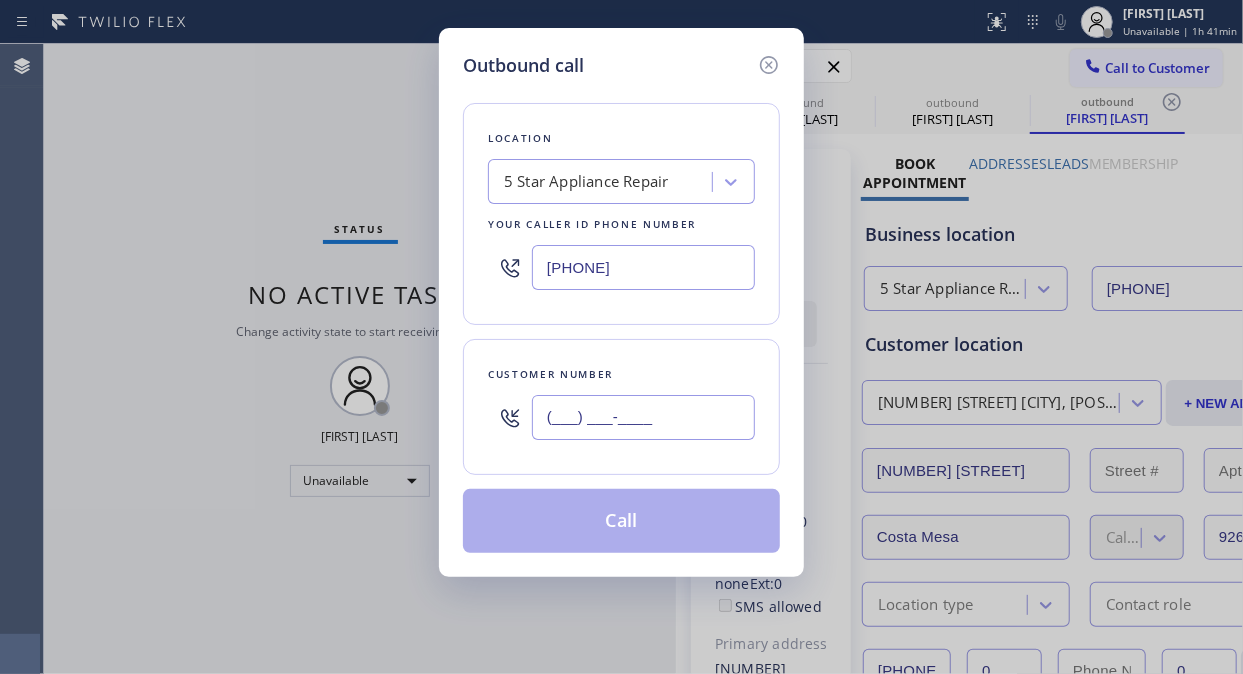 click on "(___) ___-____" at bounding box center [643, 417] 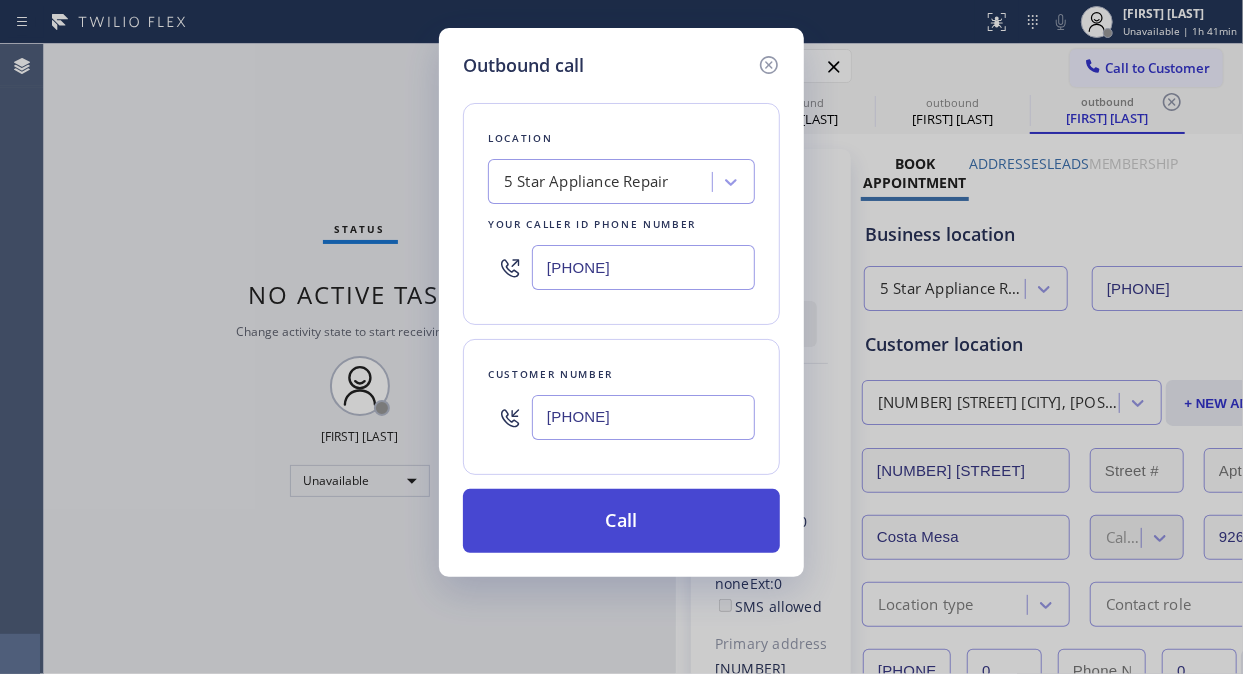 type on "[PHONE]" 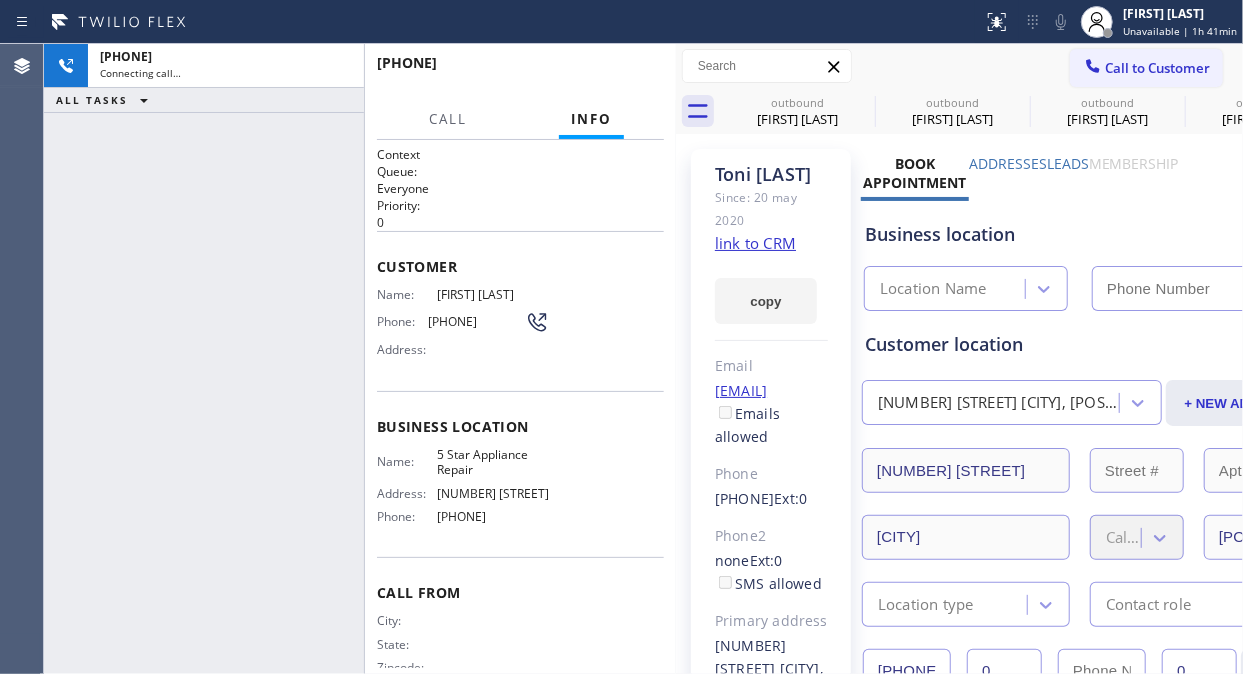 type on "[PHONE]" 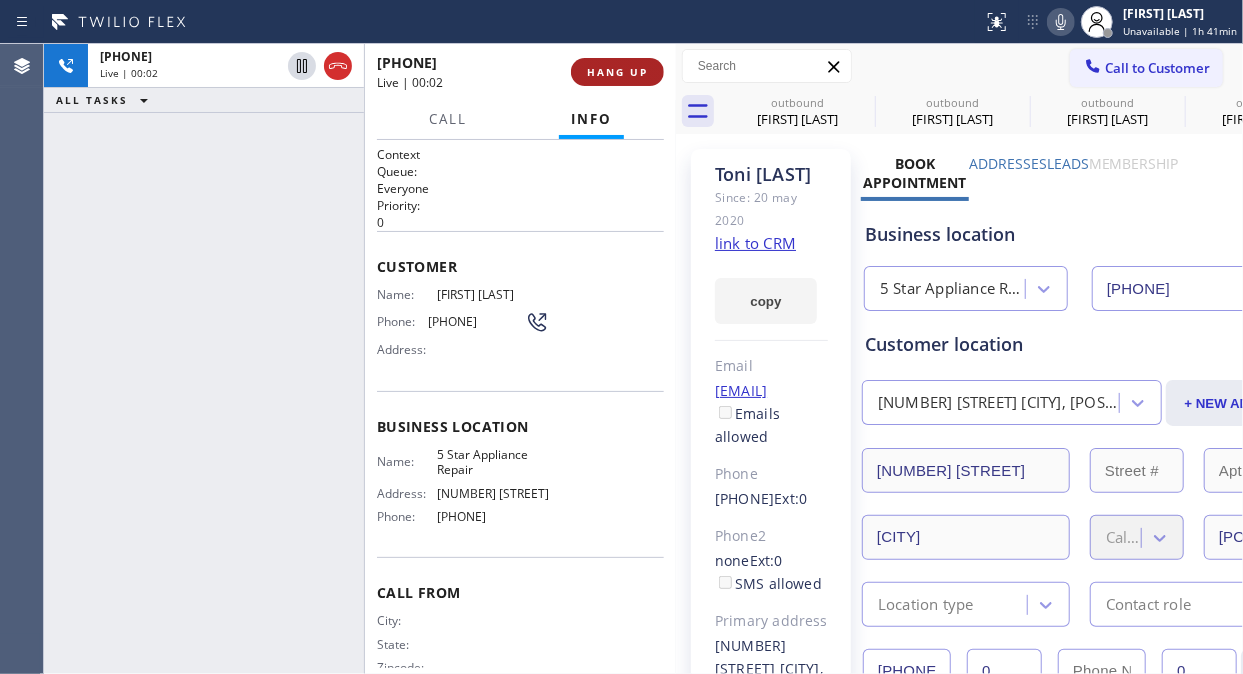click on "HANG UP" at bounding box center [617, 72] 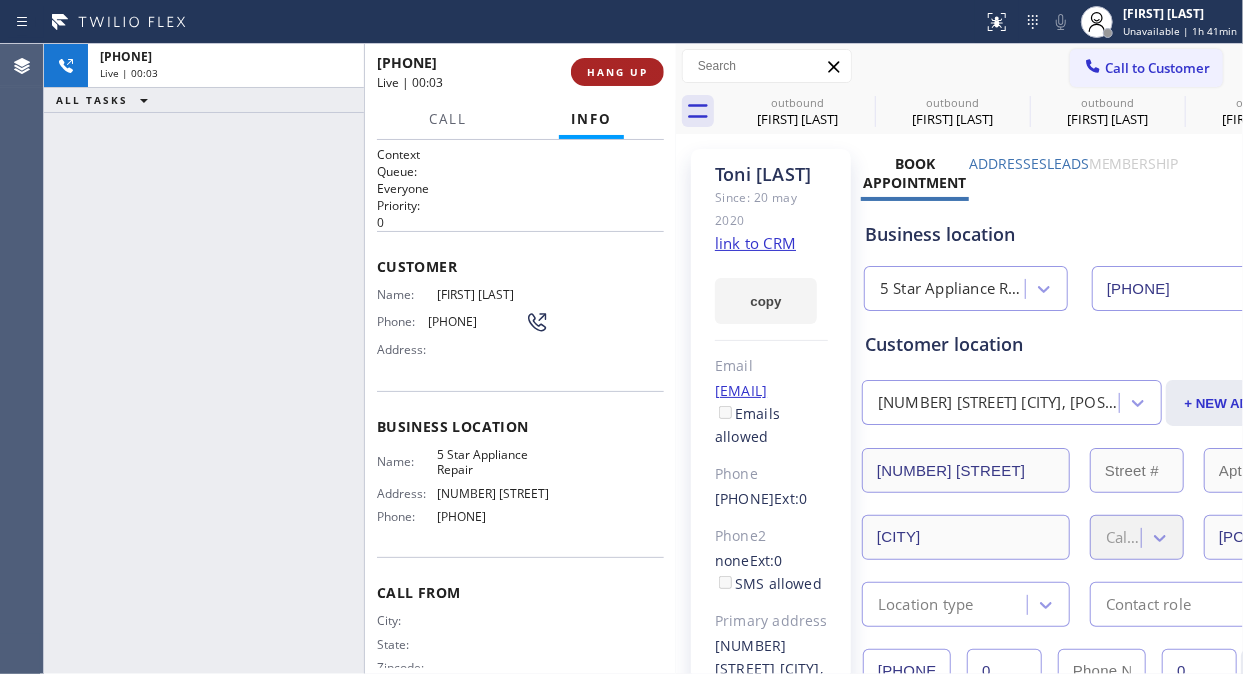 click on "HANG UP" at bounding box center (617, 72) 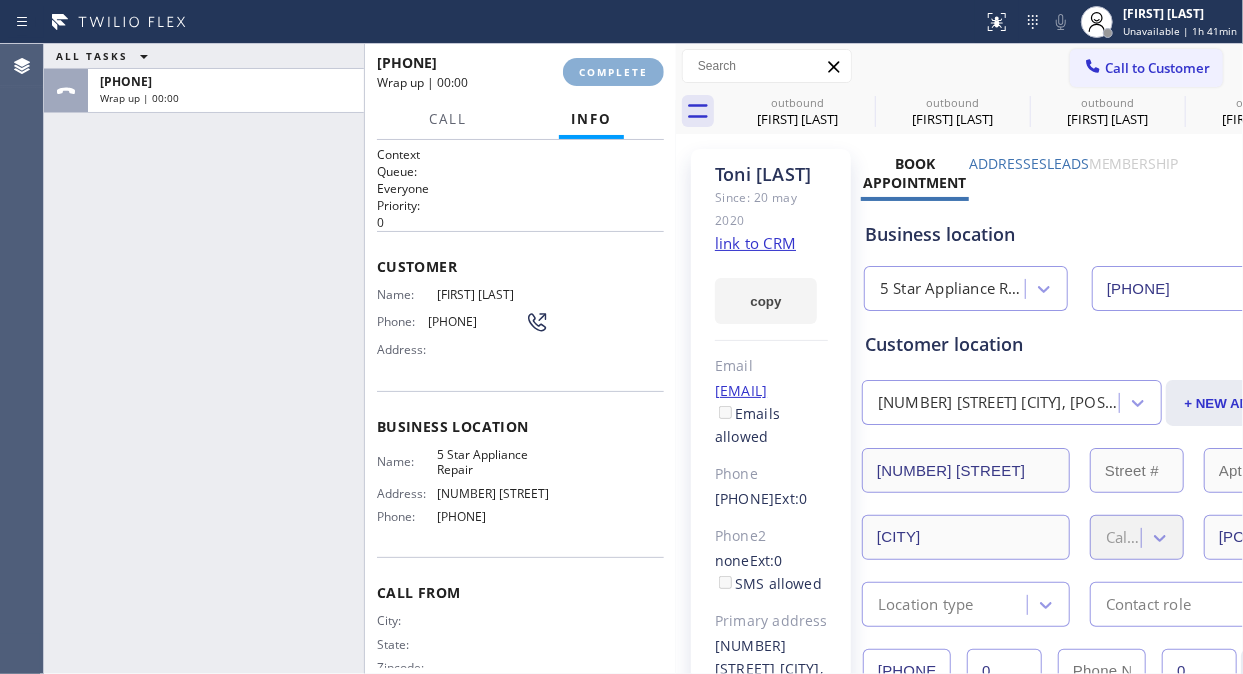 click on "COMPLETE" at bounding box center [613, 72] 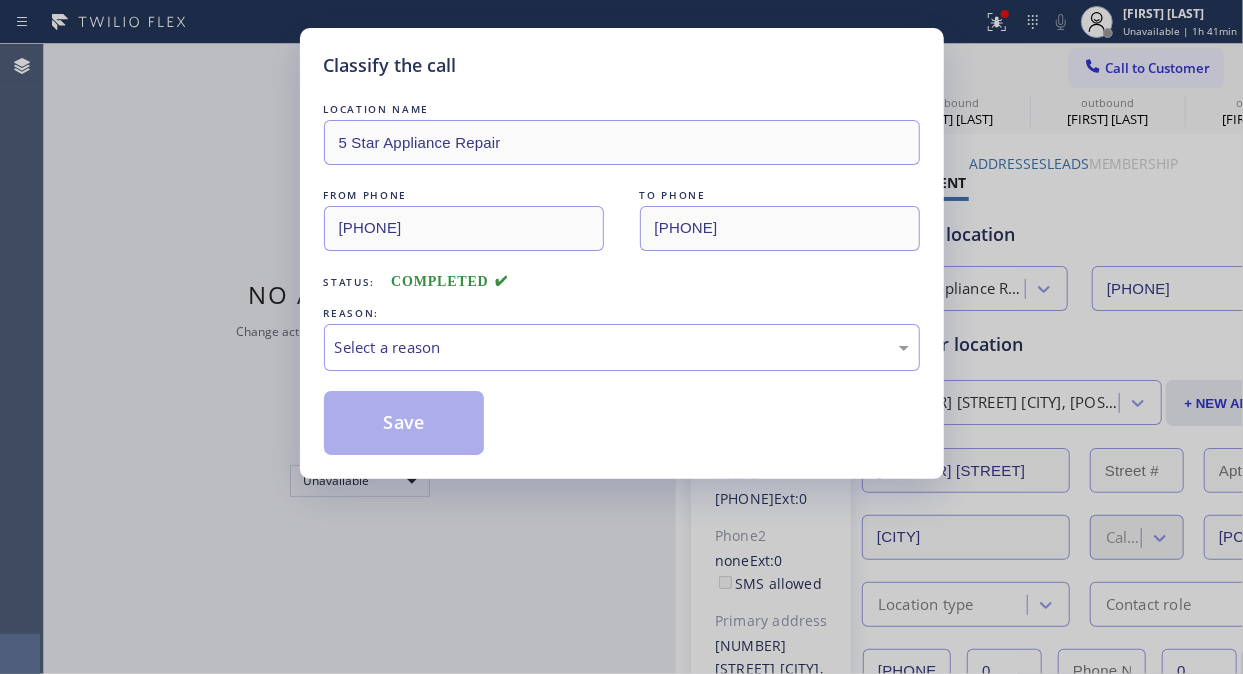 click on "Classify the call" at bounding box center [622, 65] 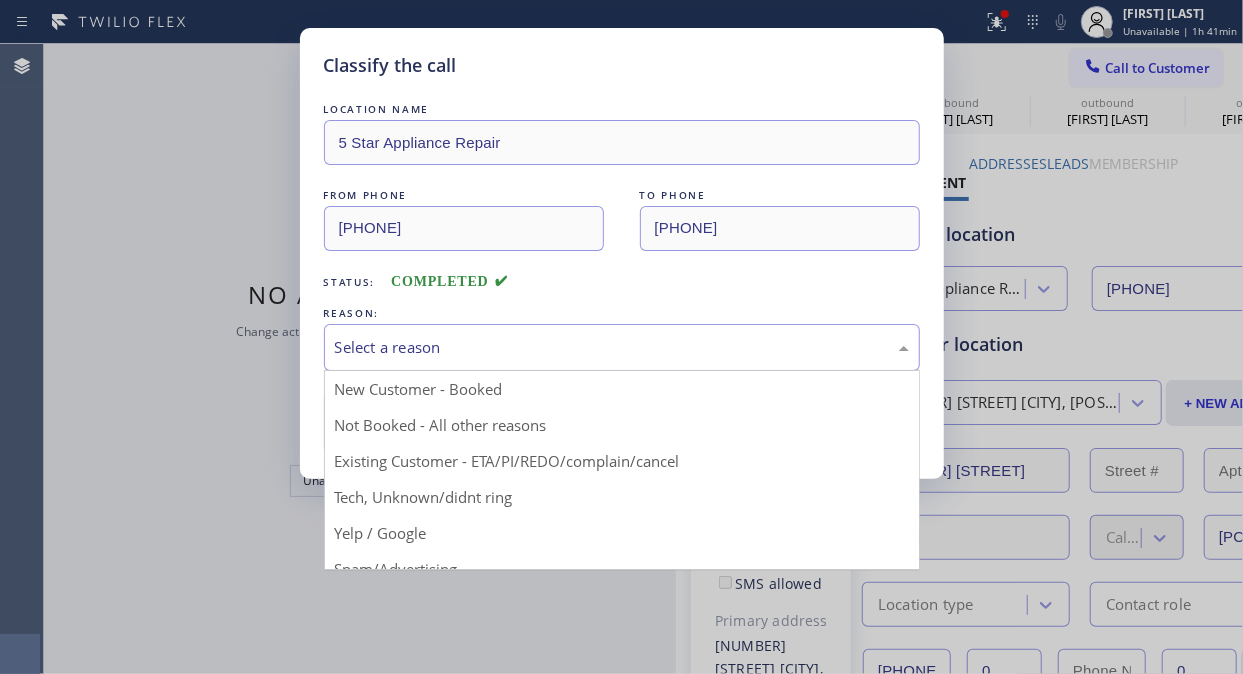click on "Select a reason" at bounding box center [622, 347] 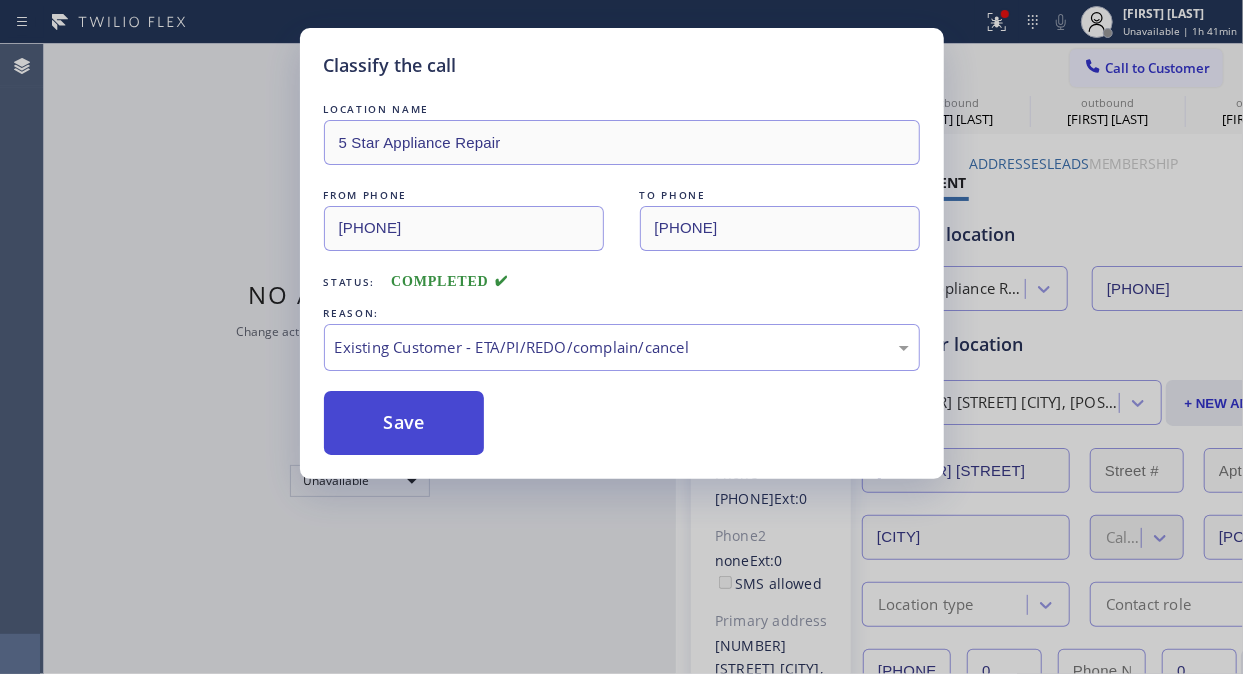 drag, startPoint x: 363, startPoint y: 447, endPoint x: 393, endPoint y: 433, distance: 33.105892 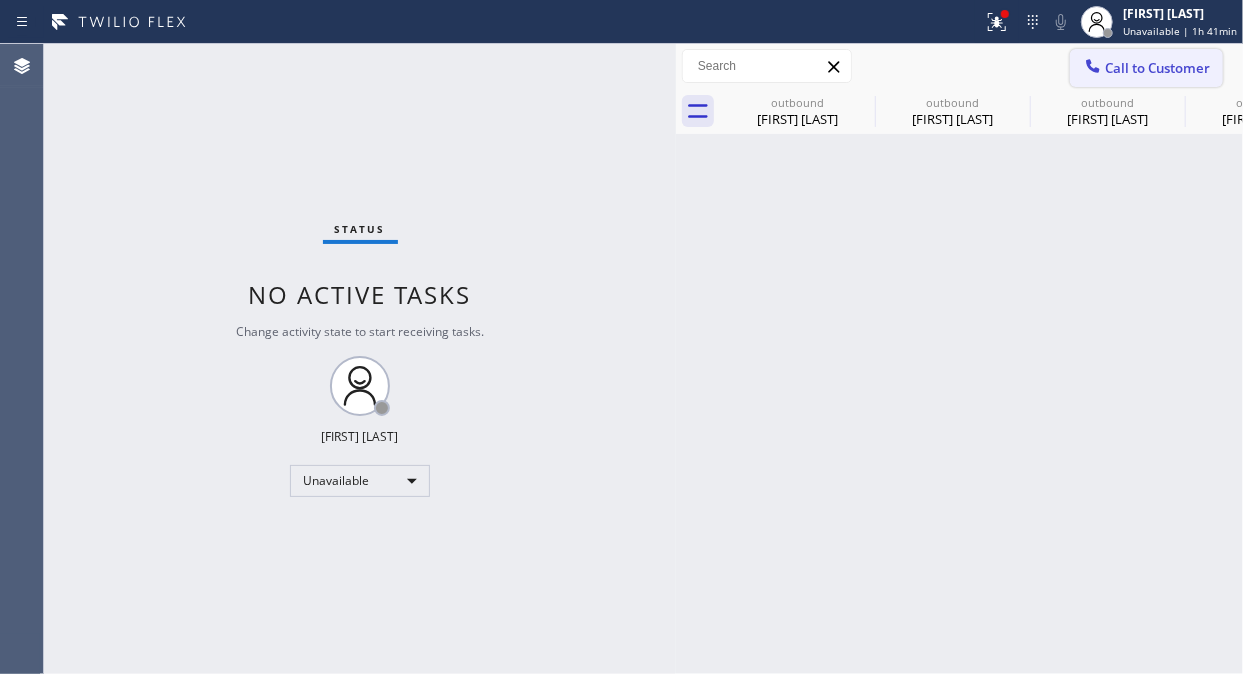 click on "Call to Customer" at bounding box center (1157, 68) 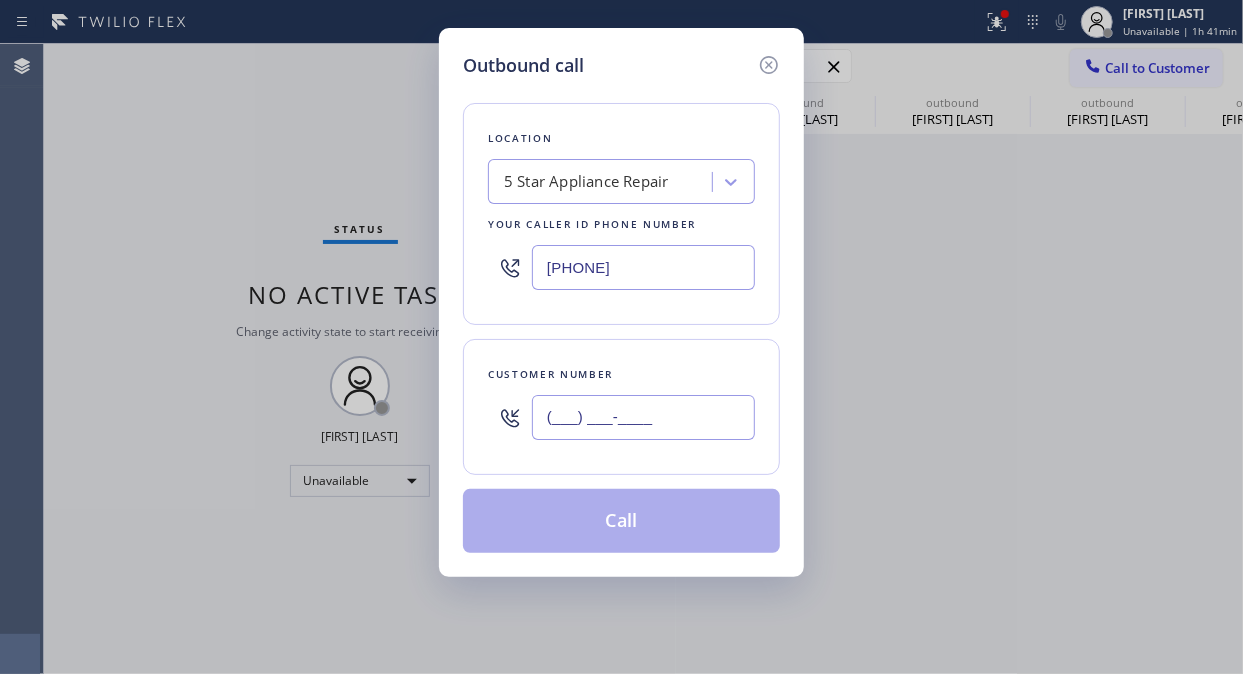 click on "(___) ___-____" at bounding box center (643, 417) 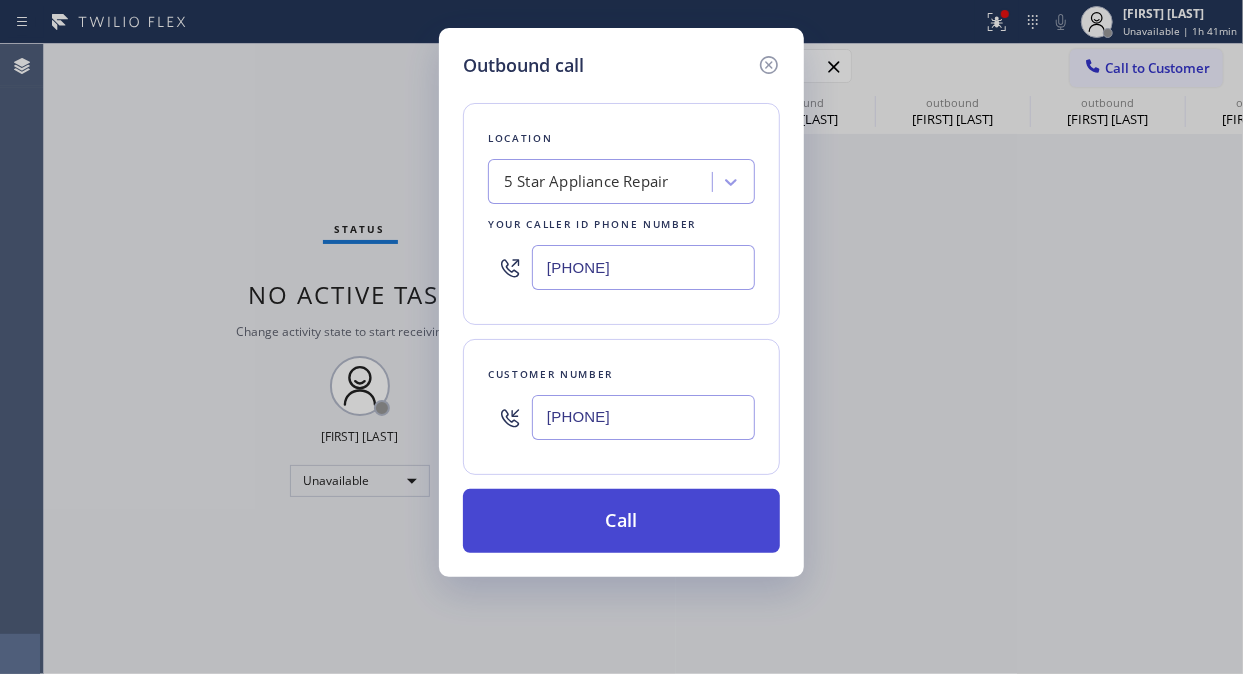 type on "[PHONE]" 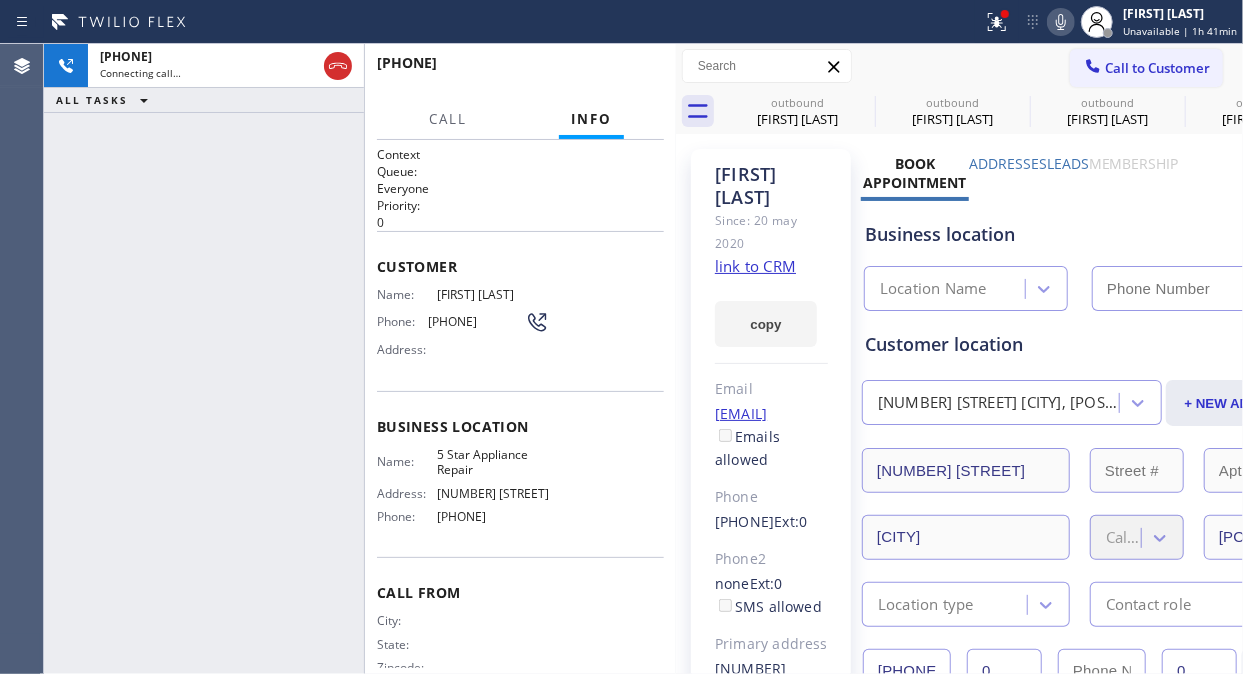 type on "[PHONE]" 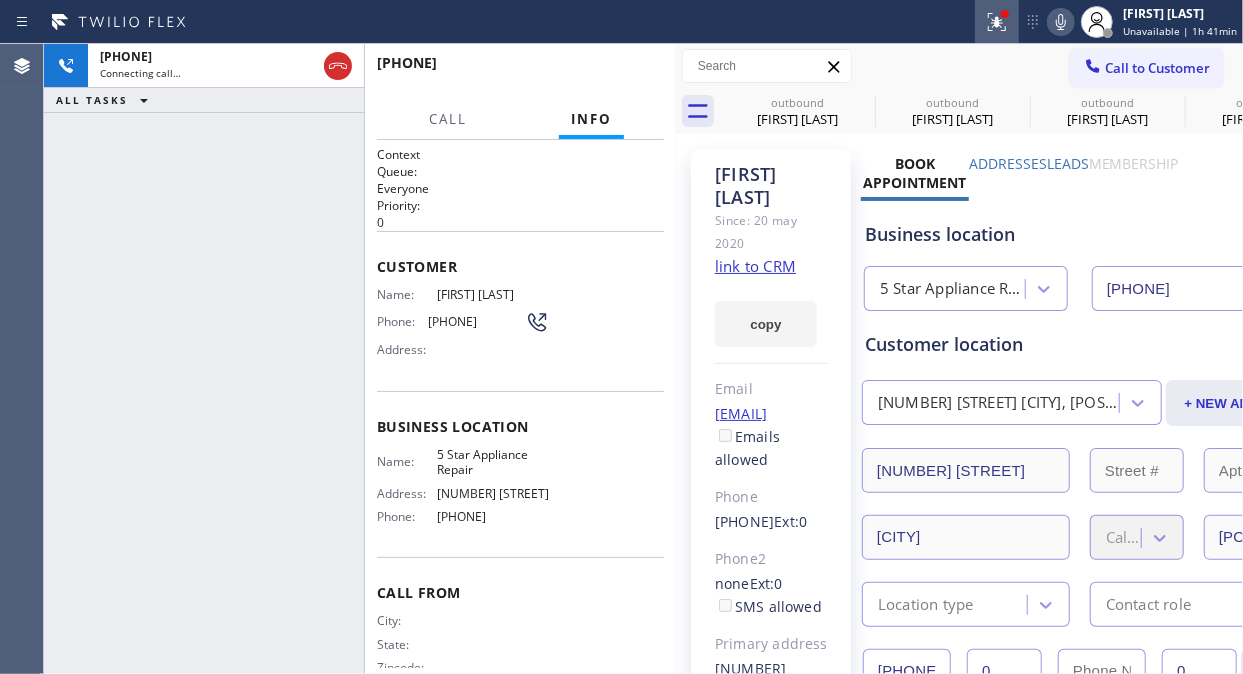 click at bounding box center [997, 22] 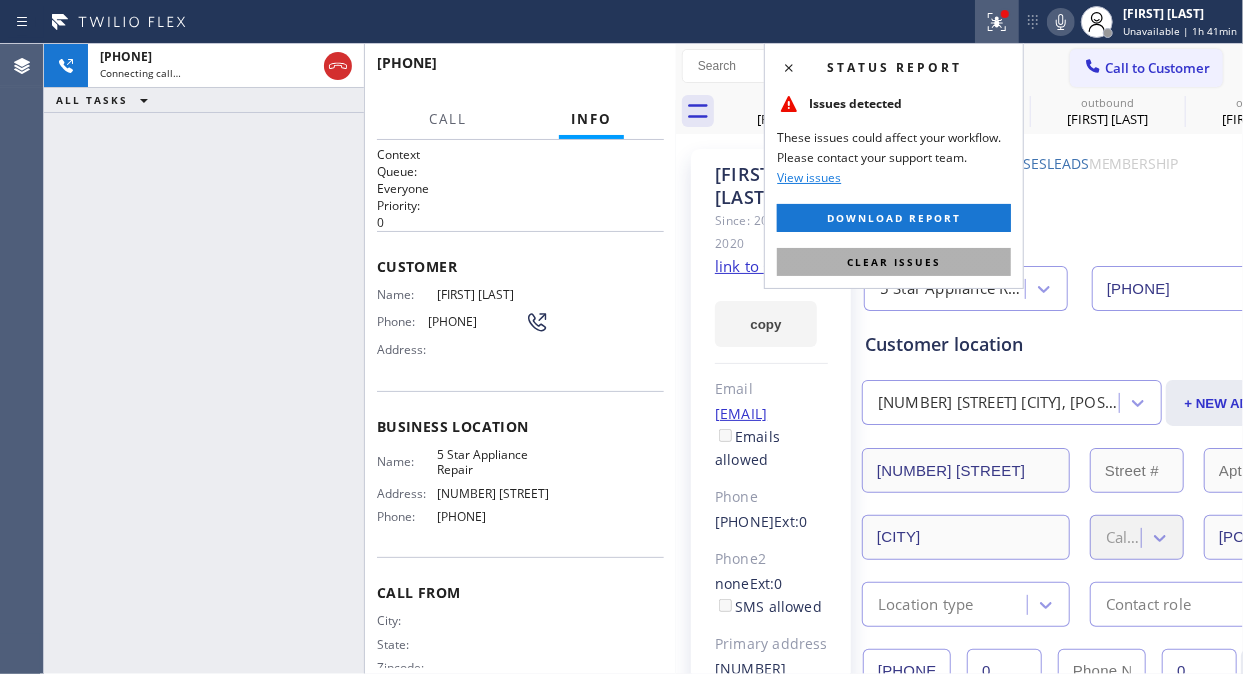 click on "Clear issues" at bounding box center [894, 262] 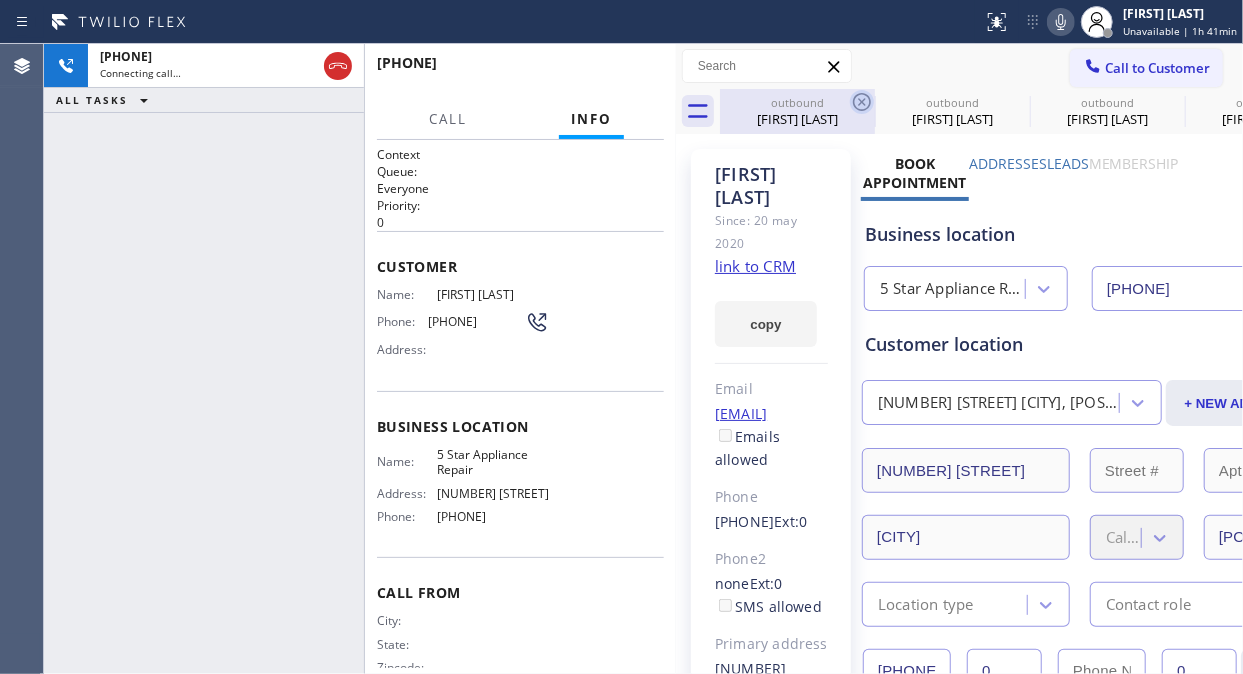 click 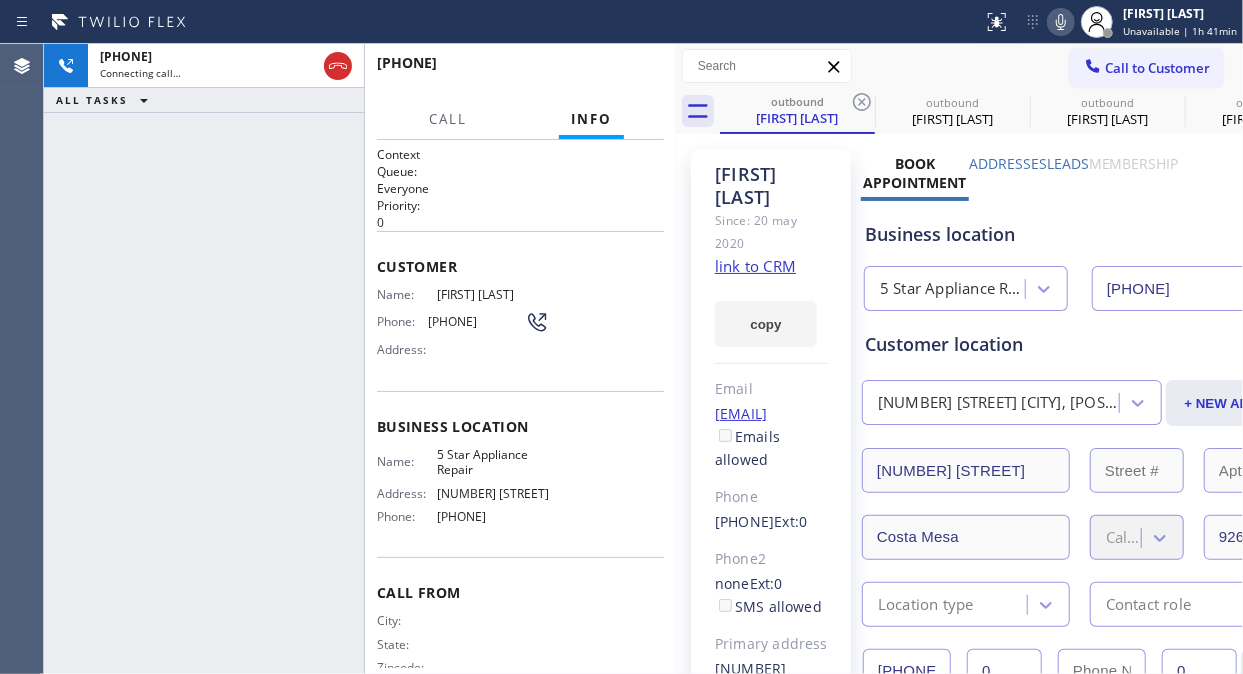 click 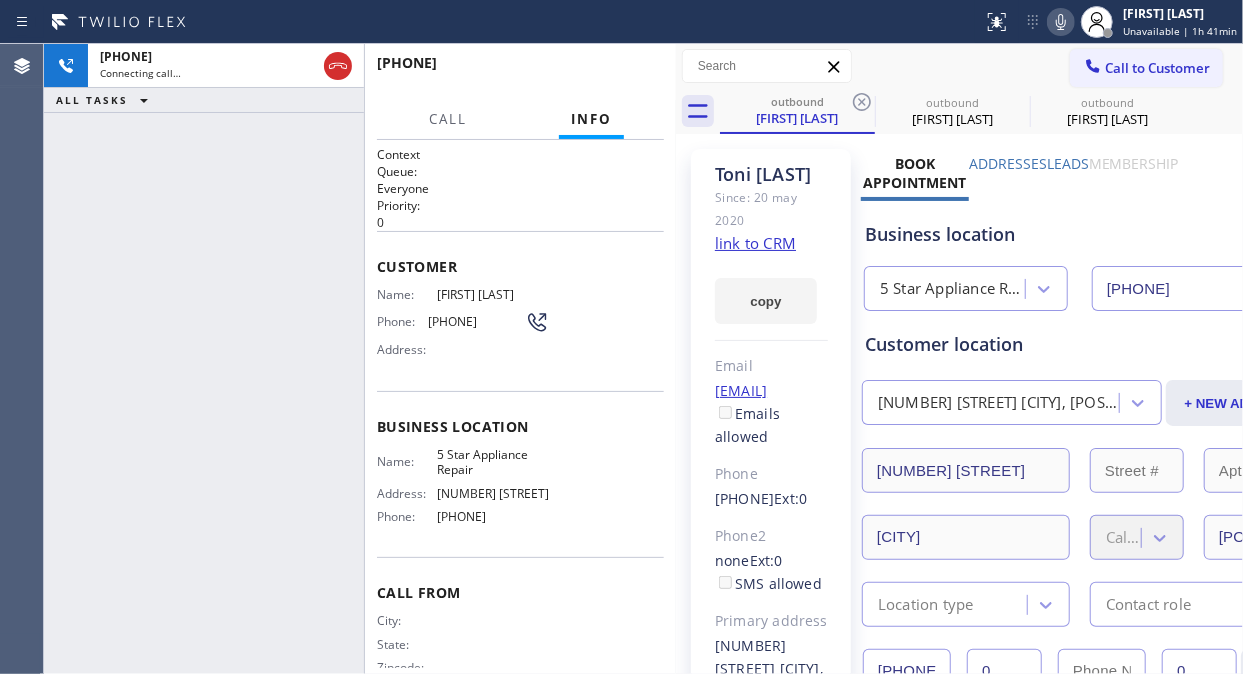 click 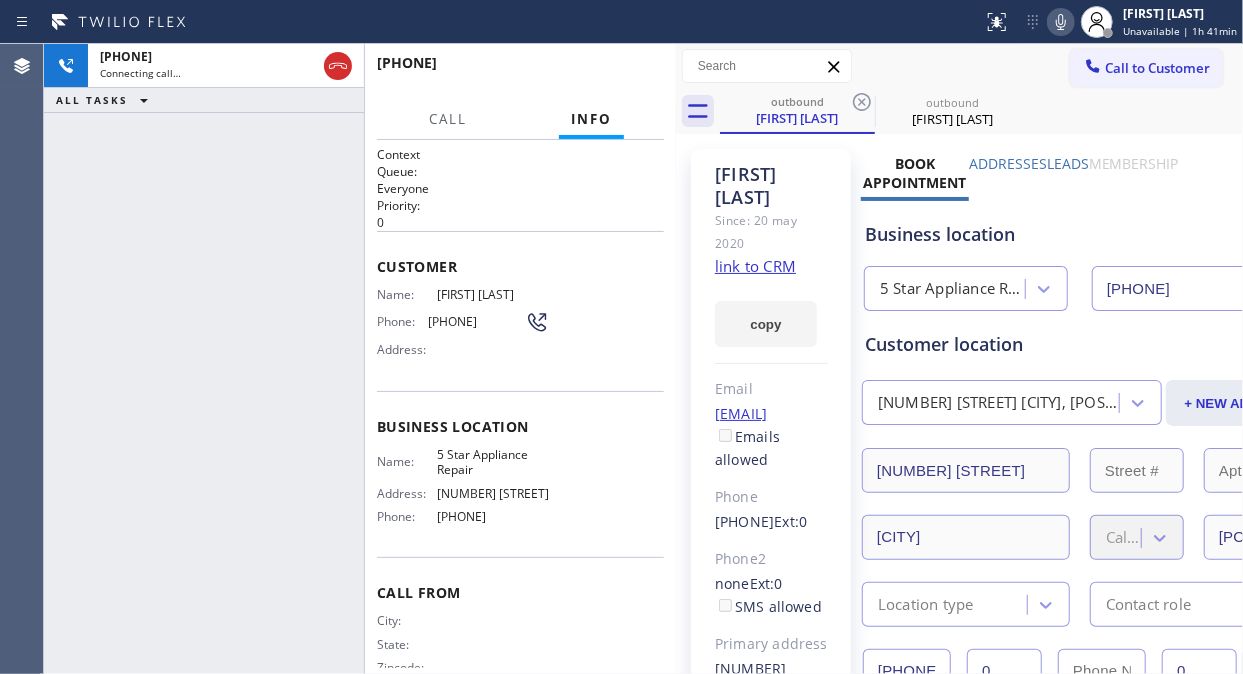 click 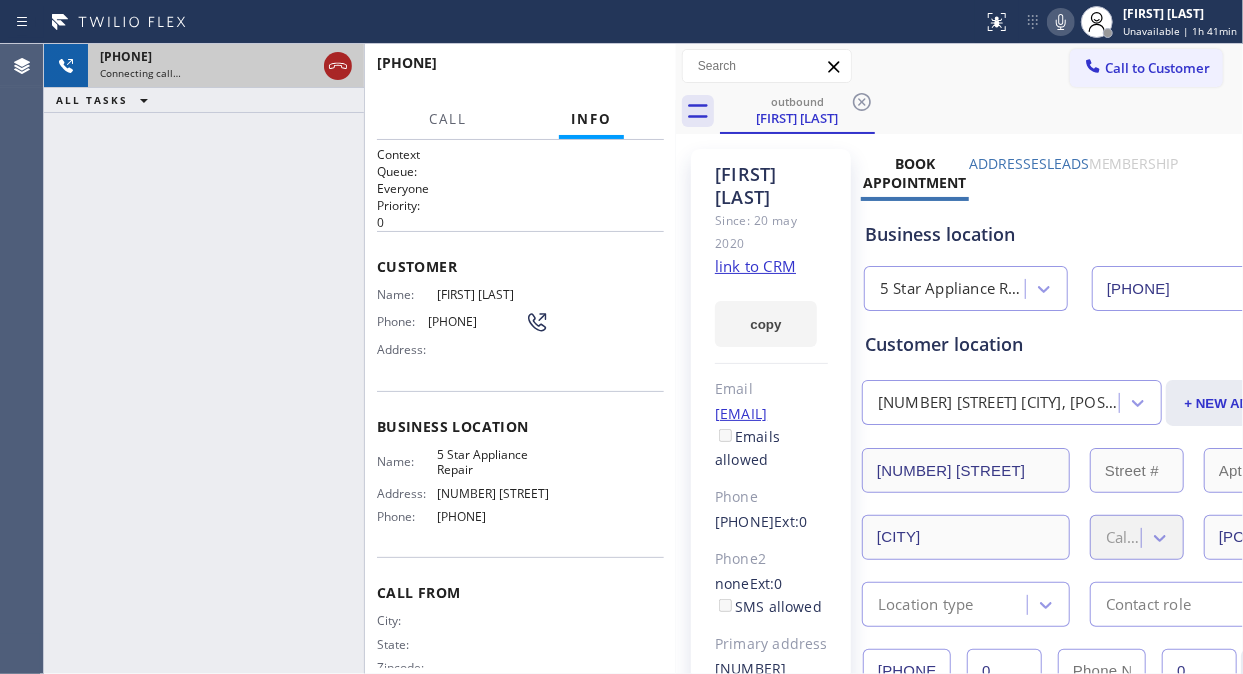 click 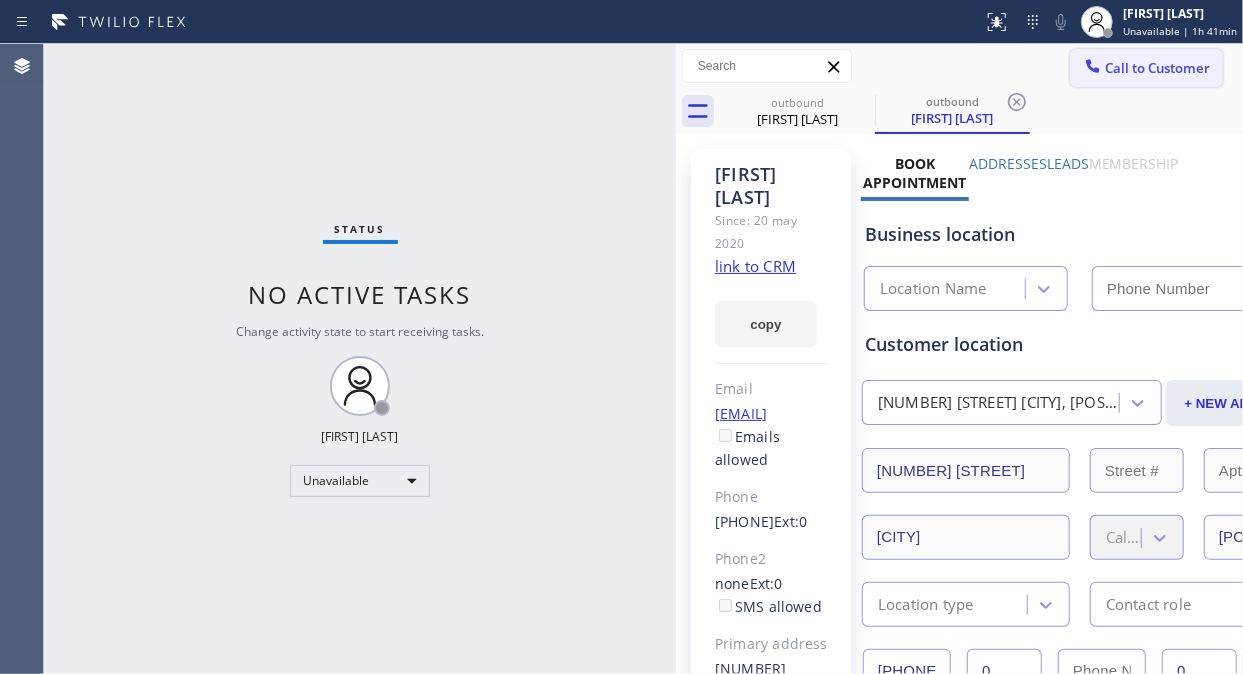 click on "Call to Customer" at bounding box center [1157, 68] 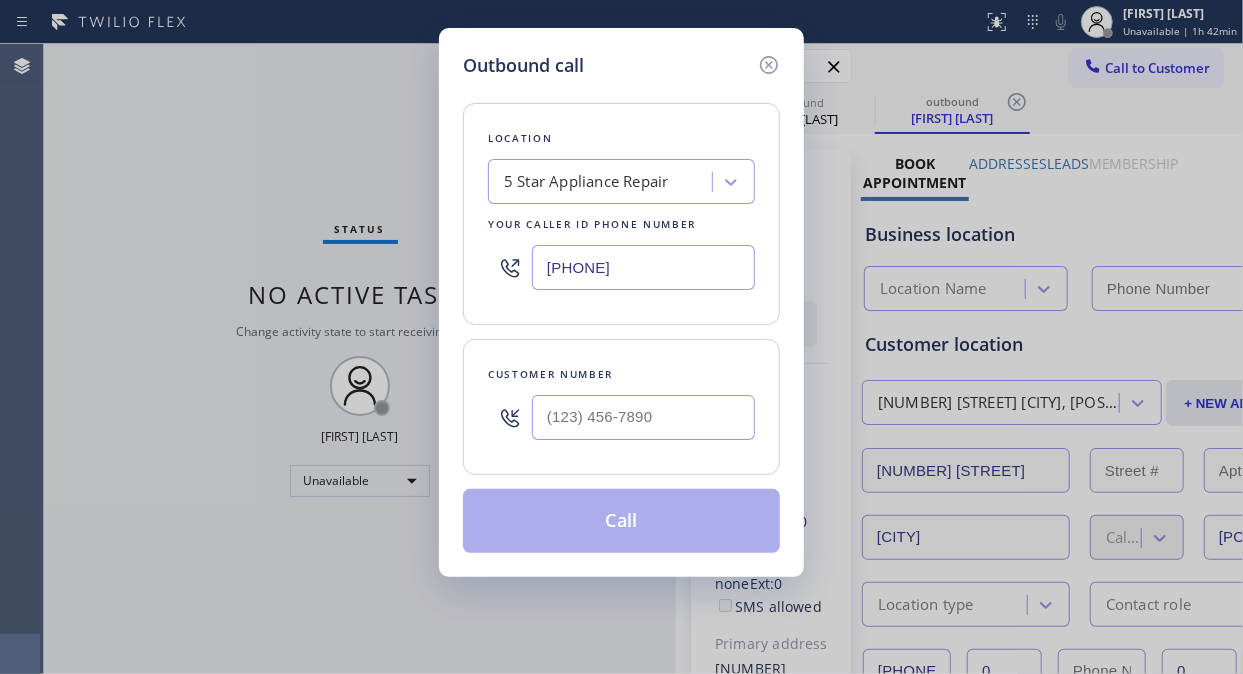 type on "[PHONE]" 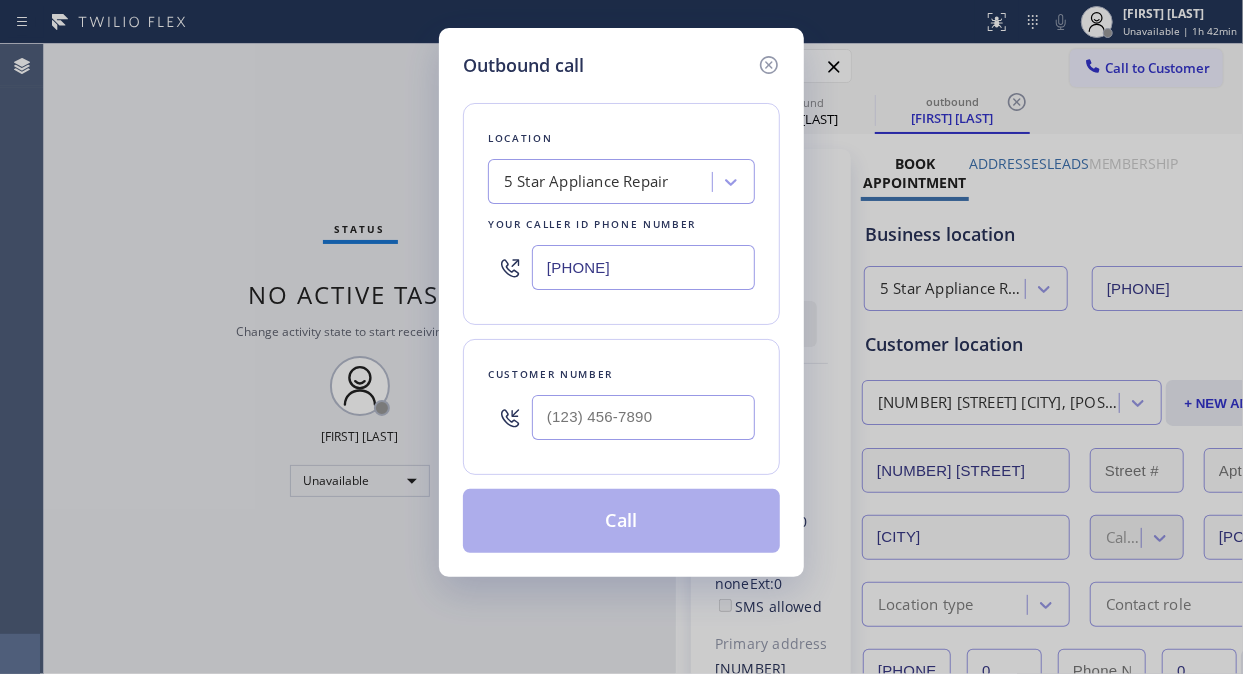 click on "Customer number" at bounding box center [621, 407] 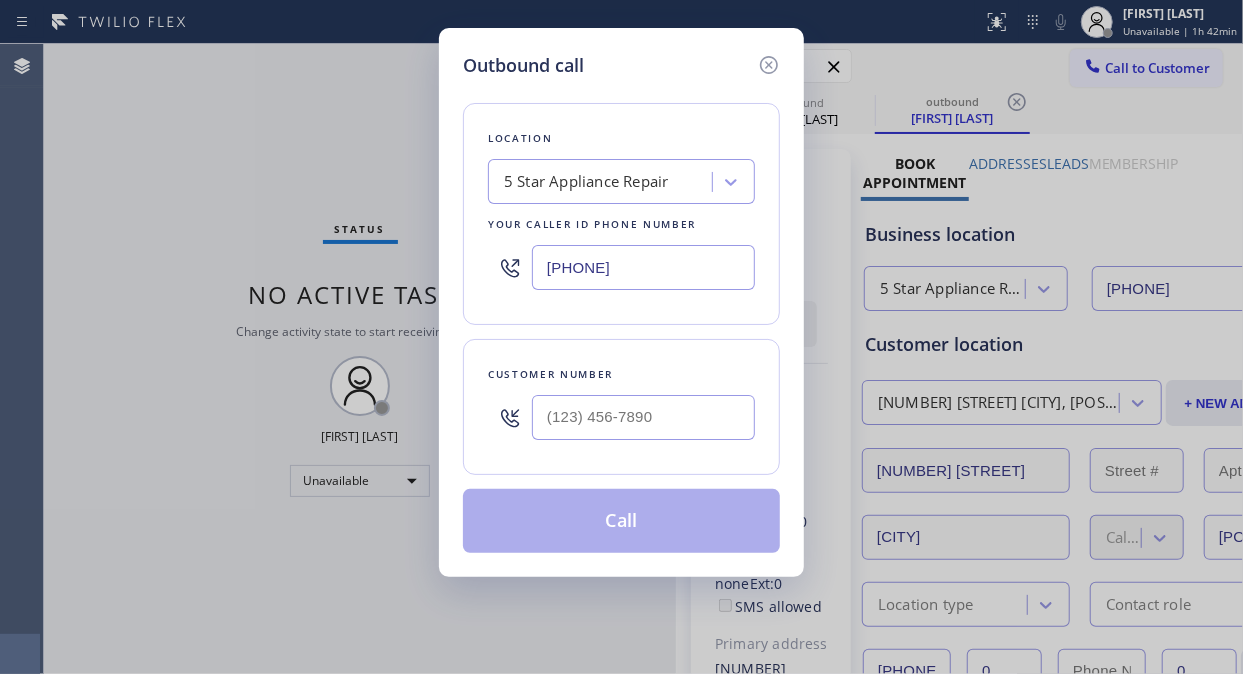 click on "Location 5 Star Appliance Repair Your caller id phone number [PHONE] Customer number Call" at bounding box center (621, 316) 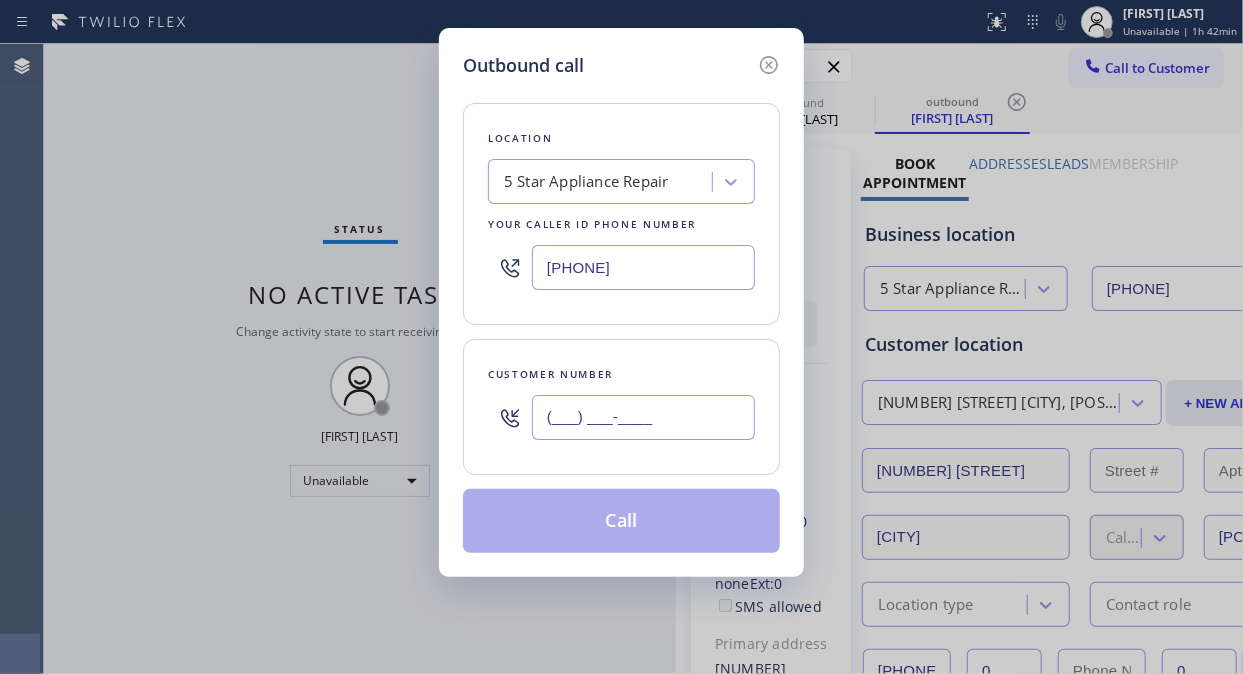 click on "(___) ___-____" at bounding box center [643, 417] 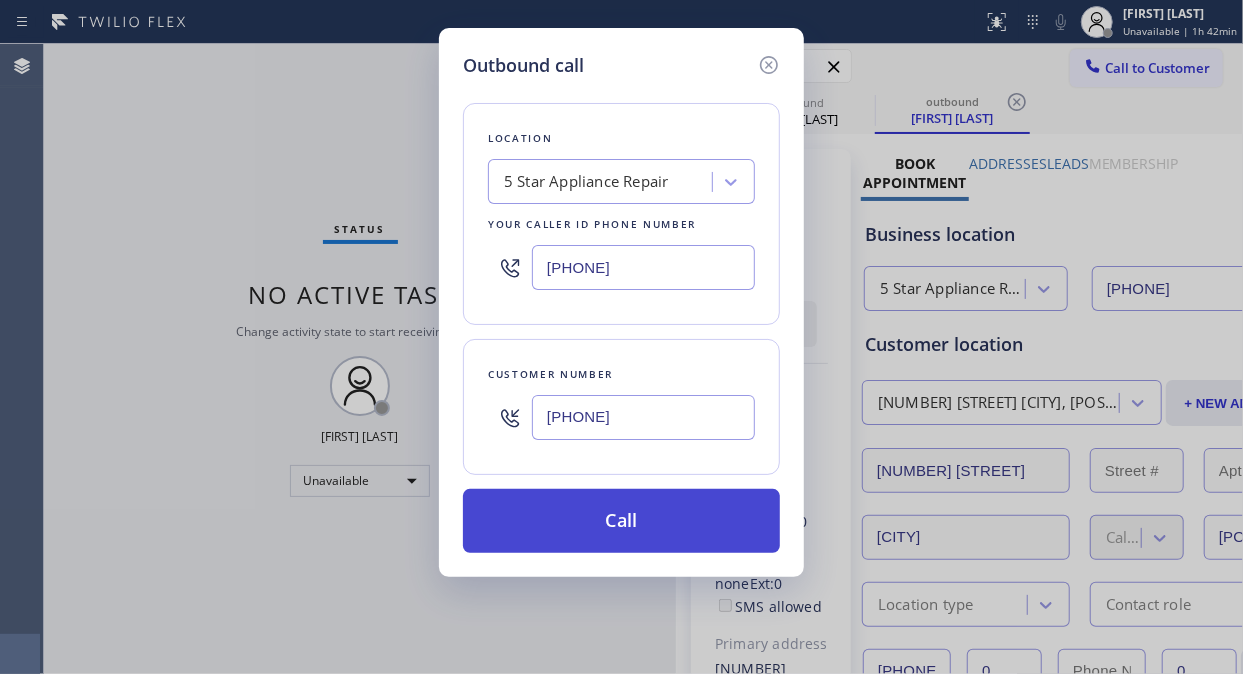 type on "[PHONE]" 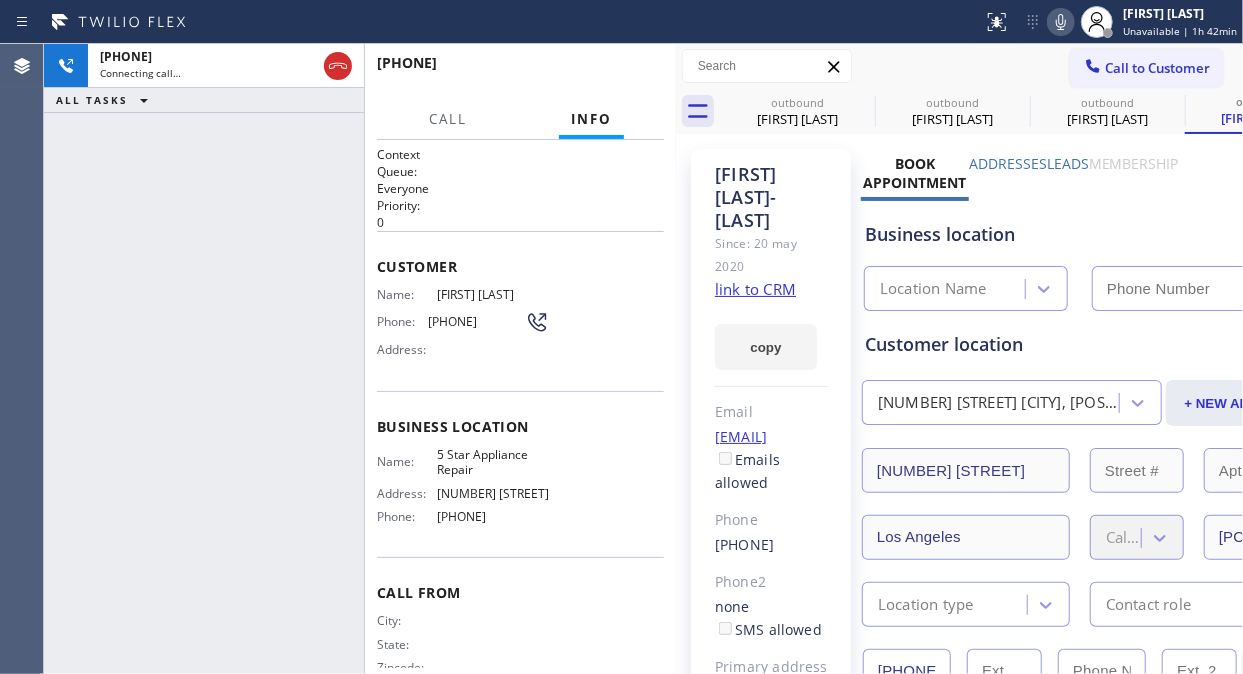 type on "[PHONE]" 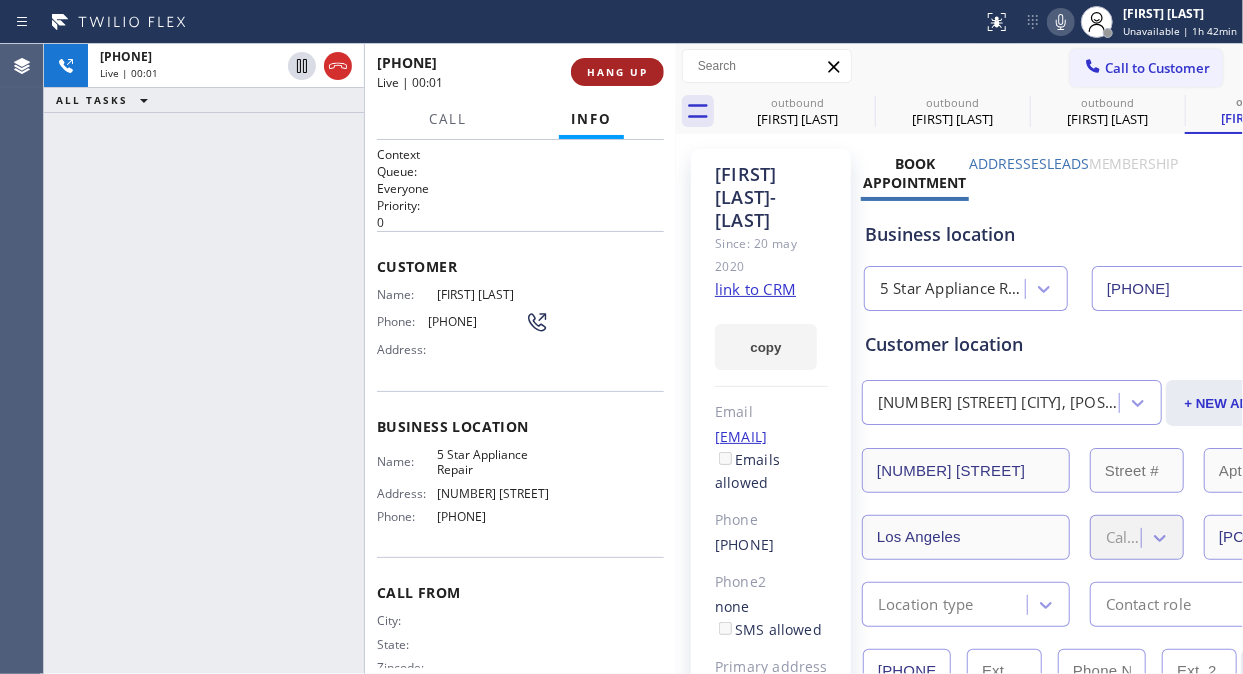 click on "HANG UP" at bounding box center [617, 72] 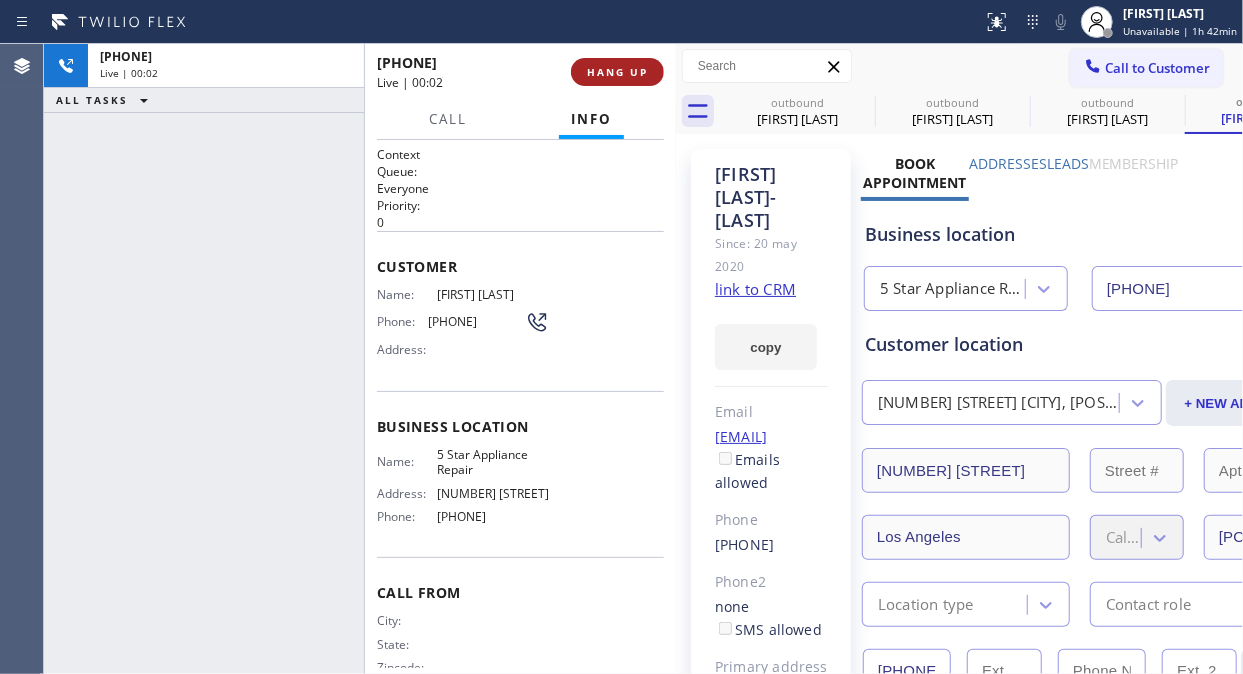 click on "HANG UP" at bounding box center [617, 72] 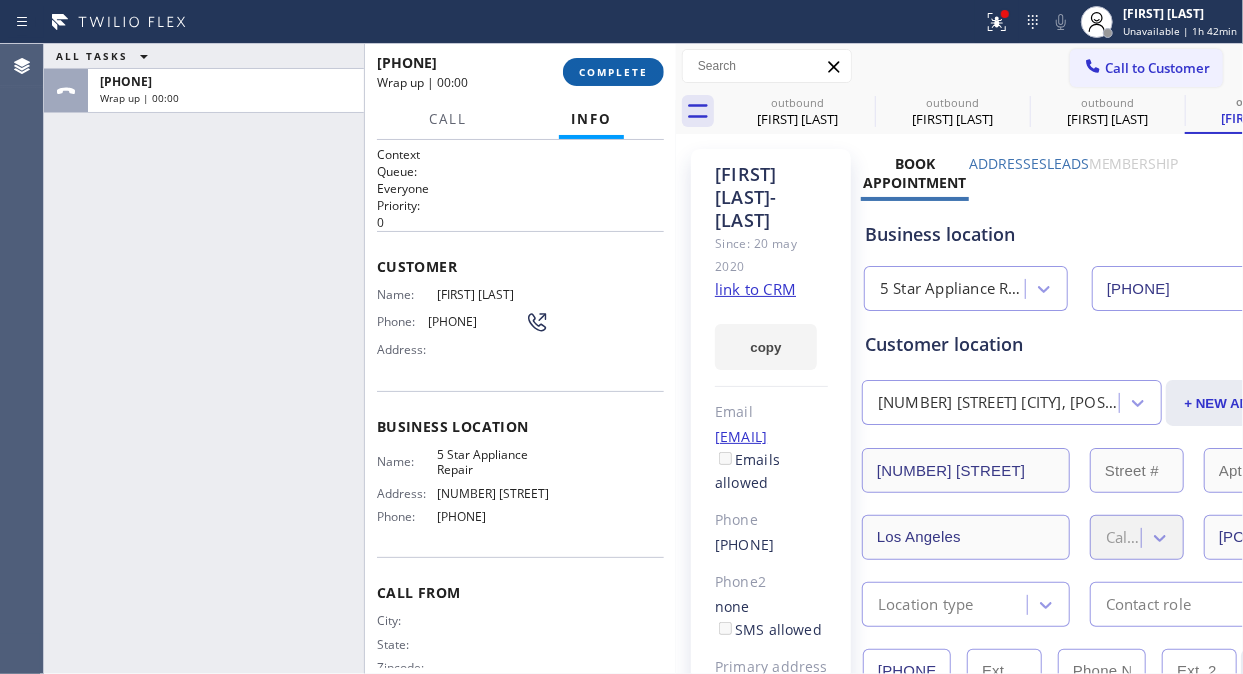 click on "COMPLETE" at bounding box center (613, 72) 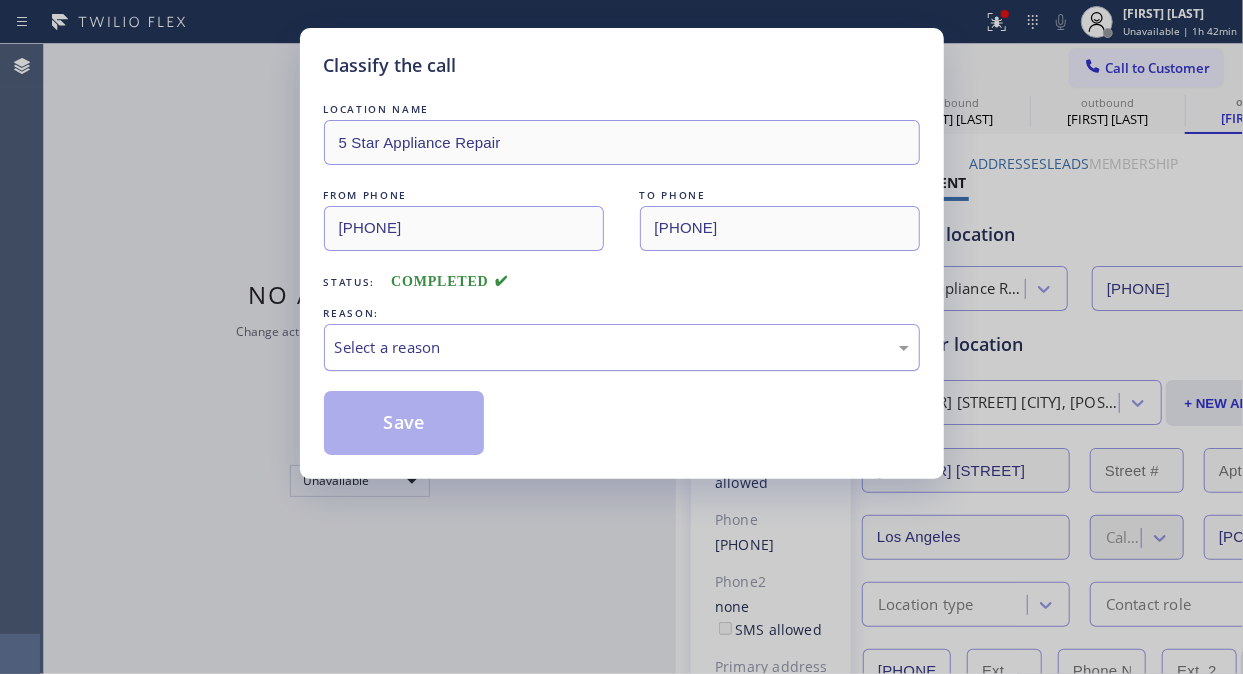 click on "Select a reason" at bounding box center (622, 347) 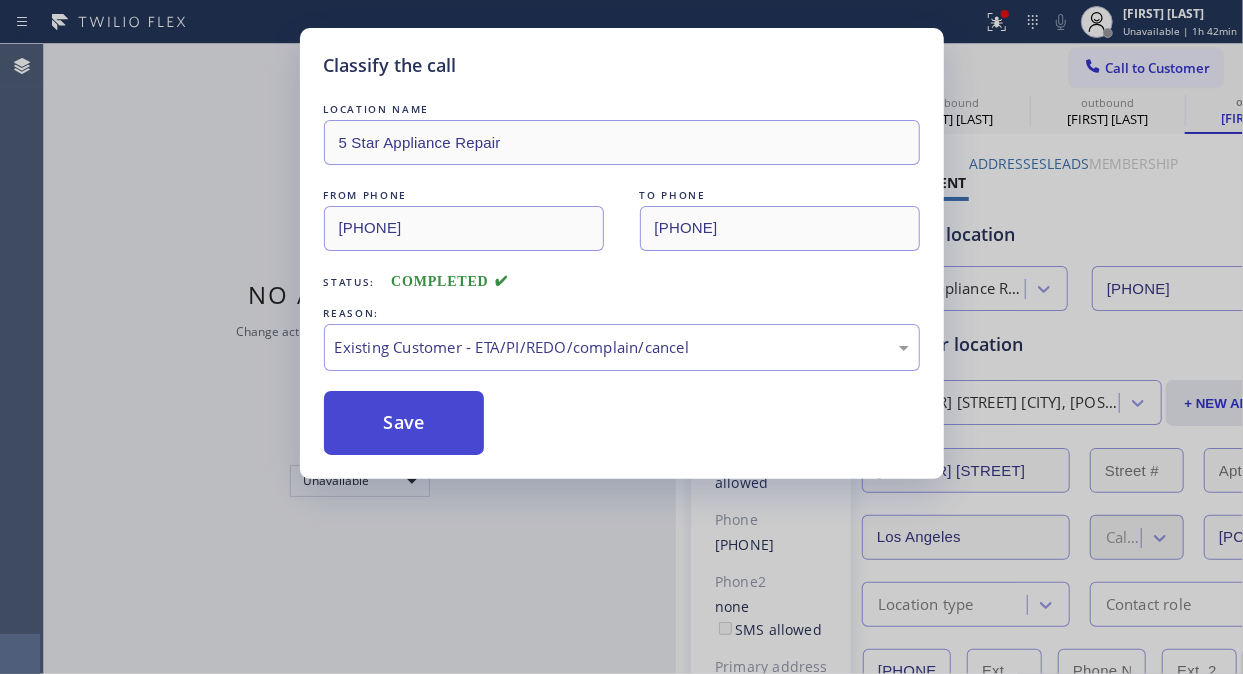 click on "Save" at bounding box center (404, 423) 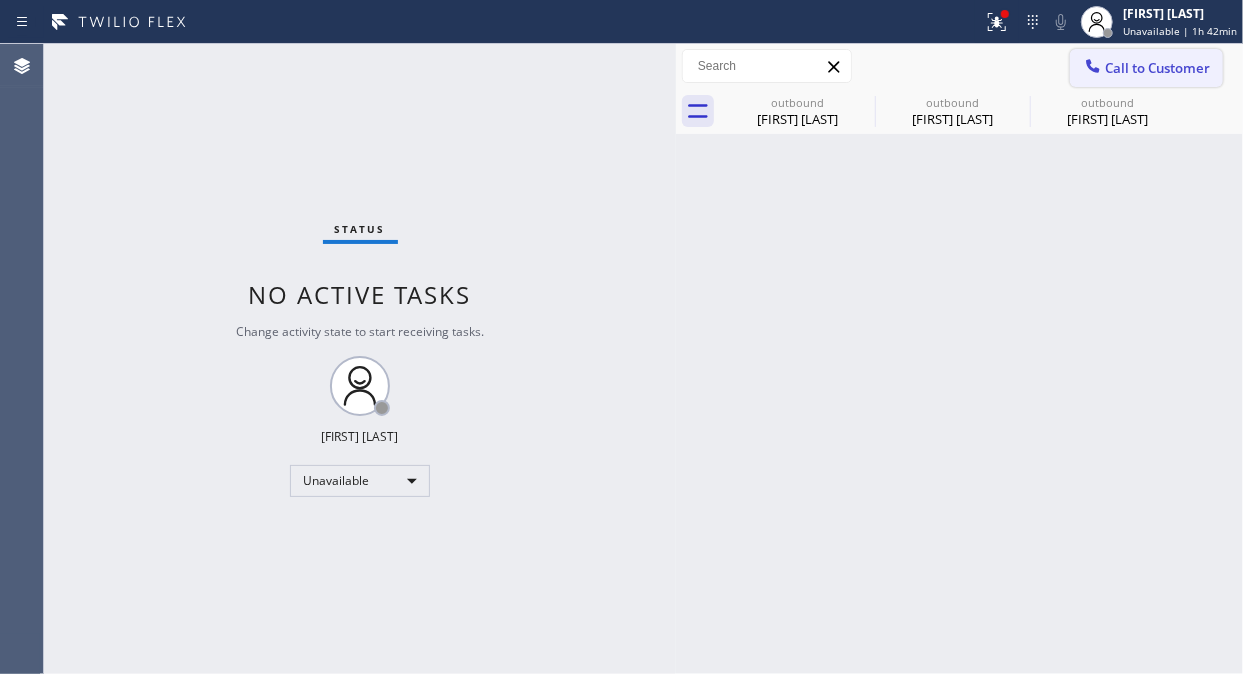 click 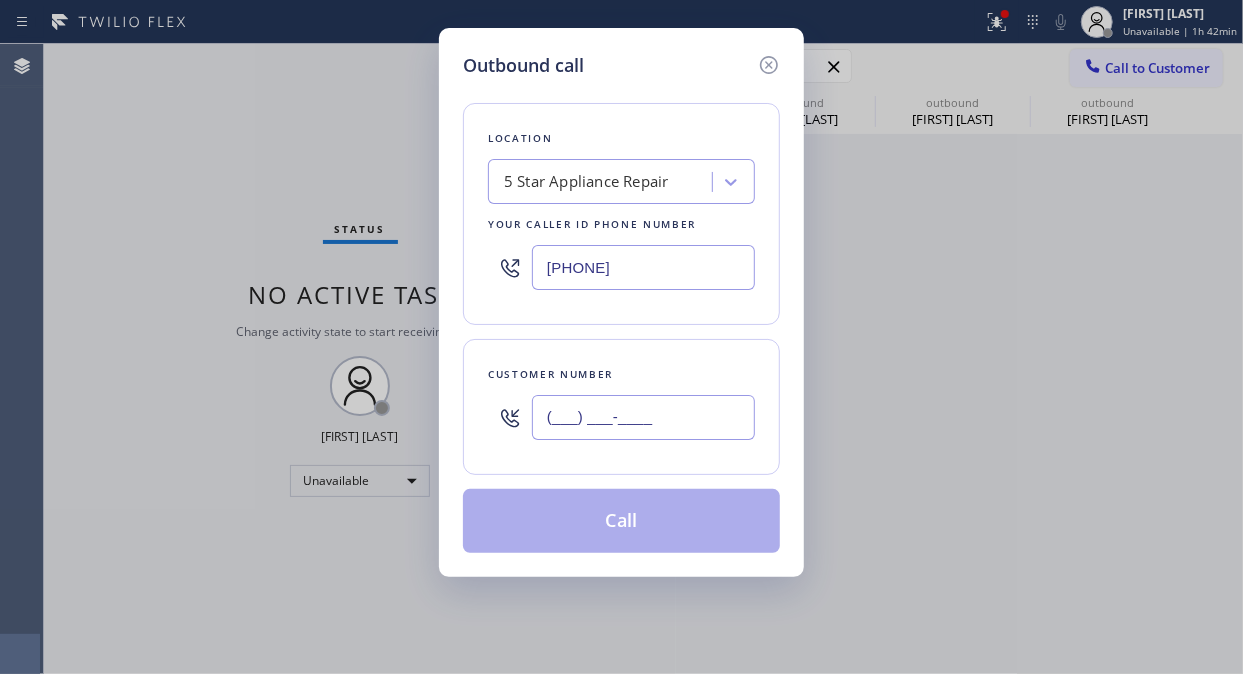 click on "(___) ___-____" at bounding box center (643, 417) 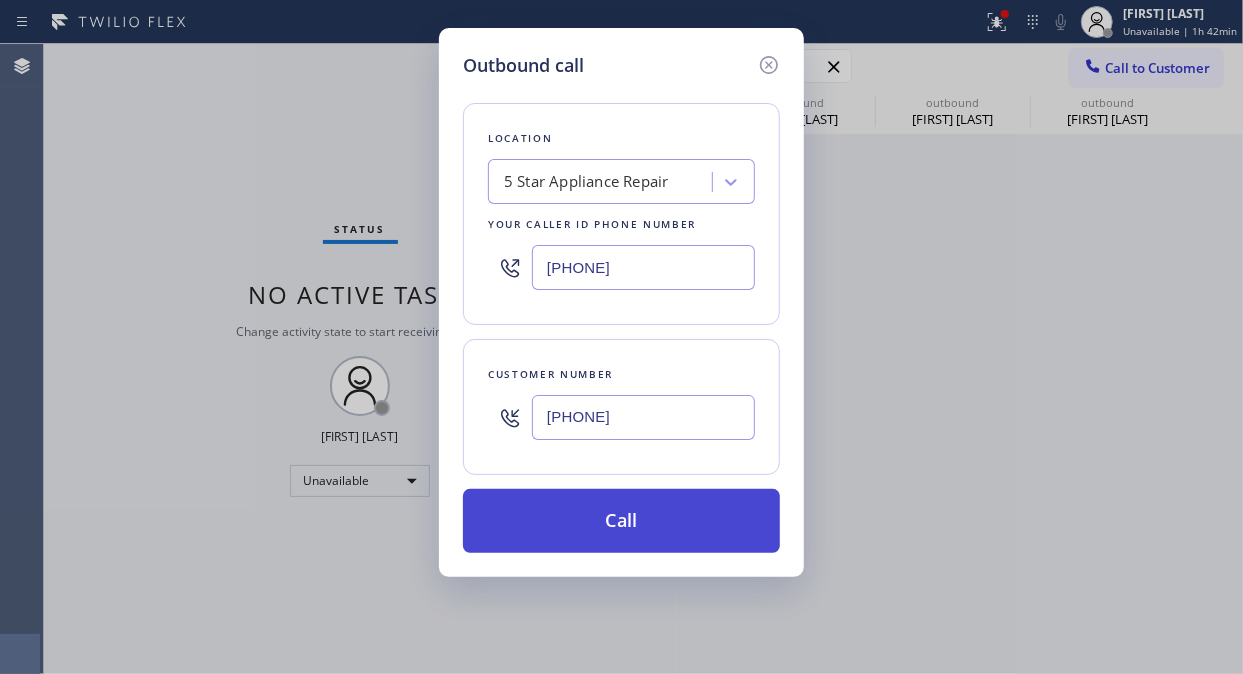 type on "[PHONE]" 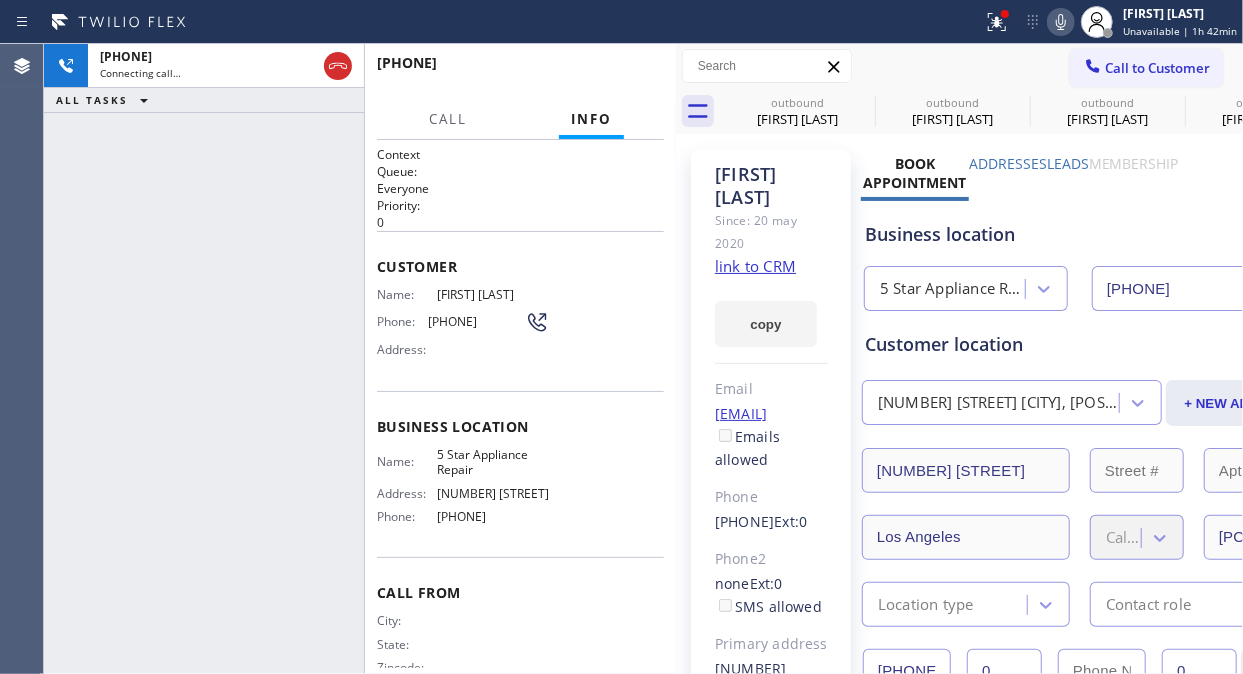 type on "[PHONE]" 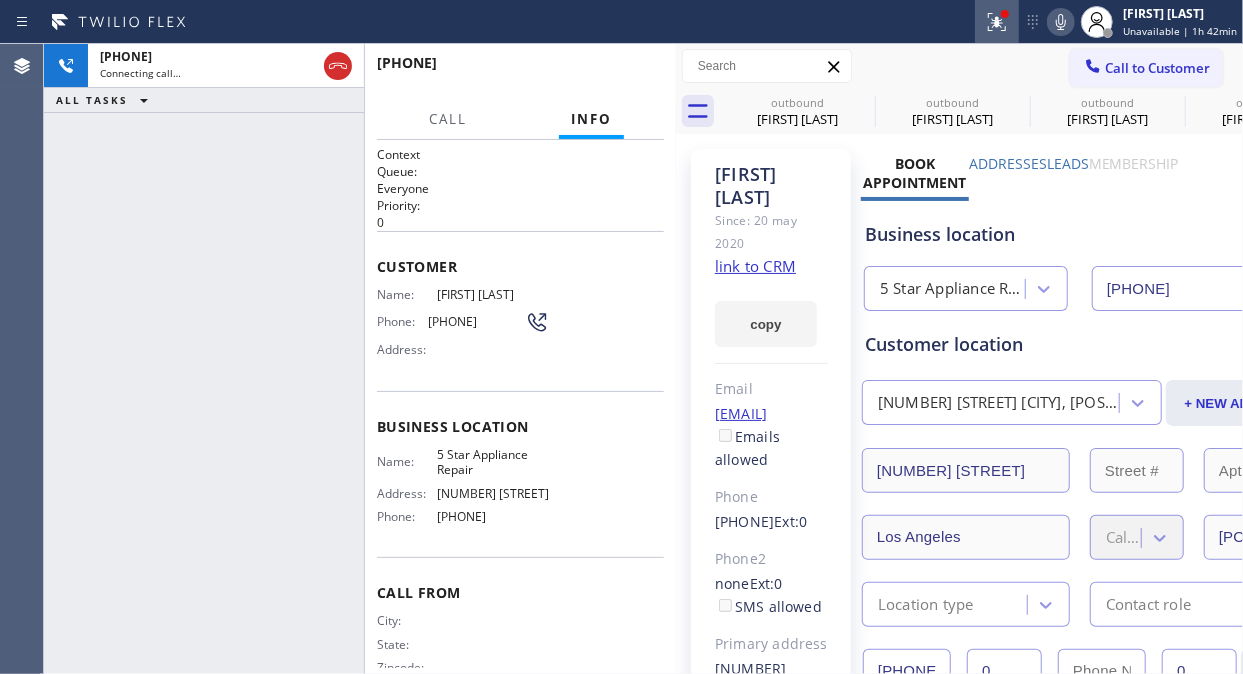 click 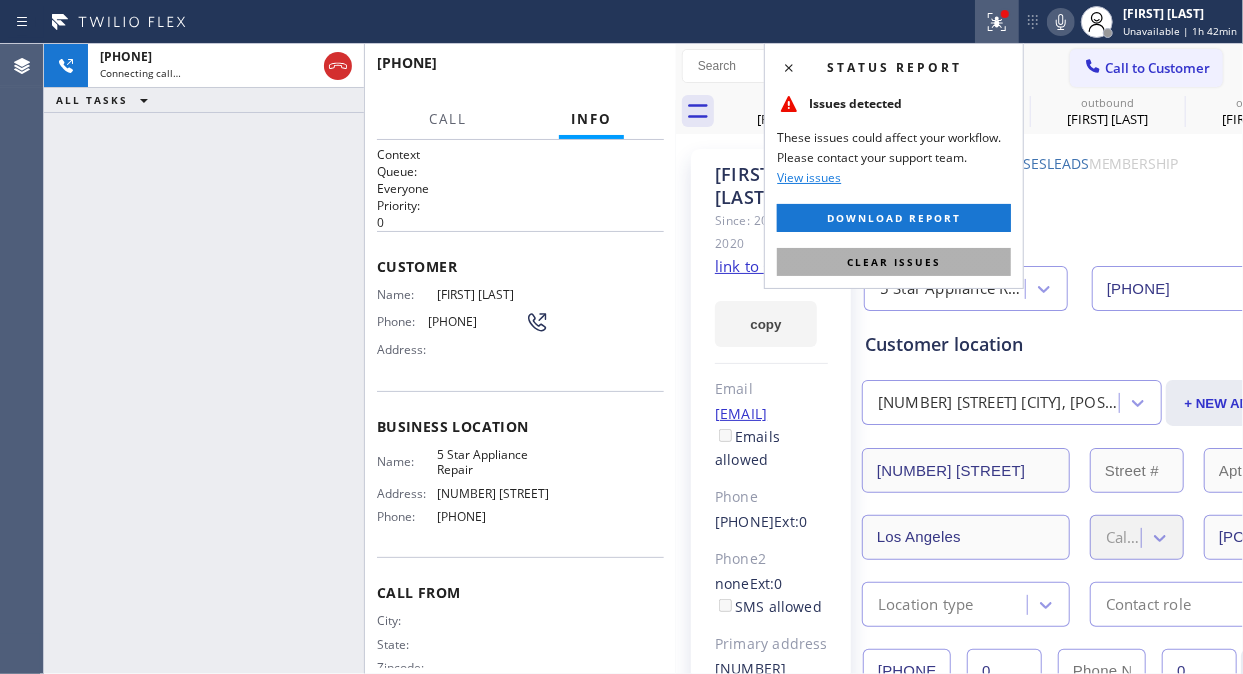 click on "Clear issues" at bounding box center (894, 262) 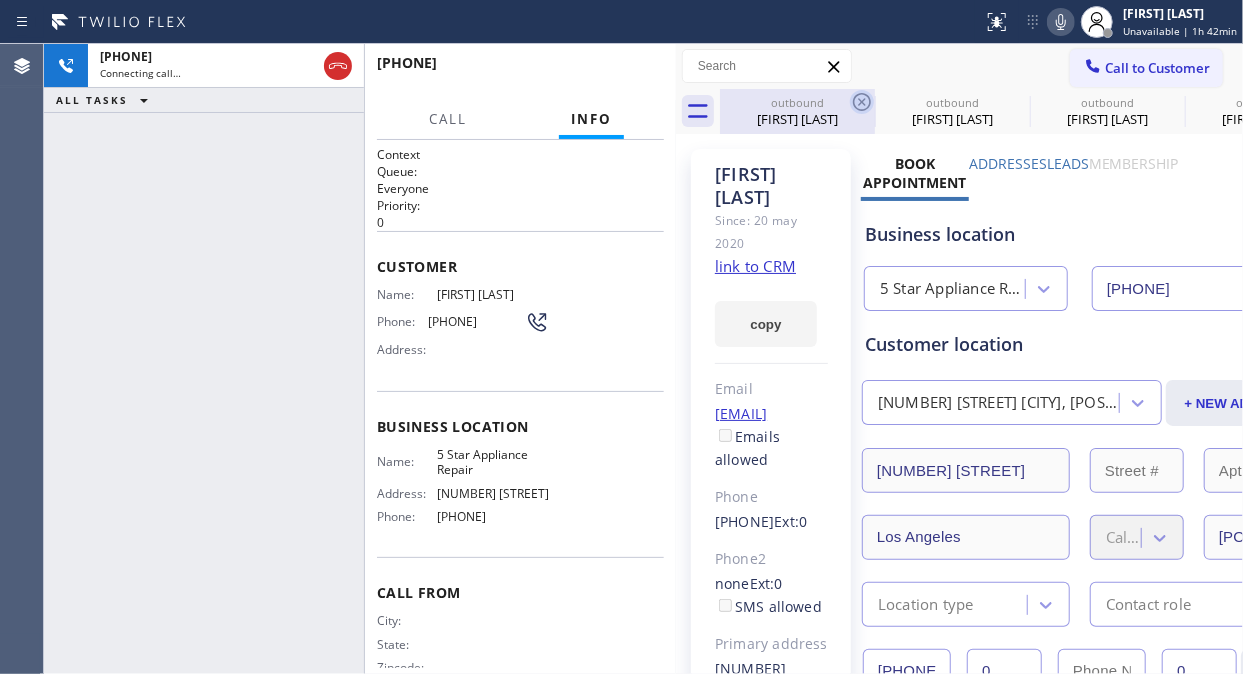 click 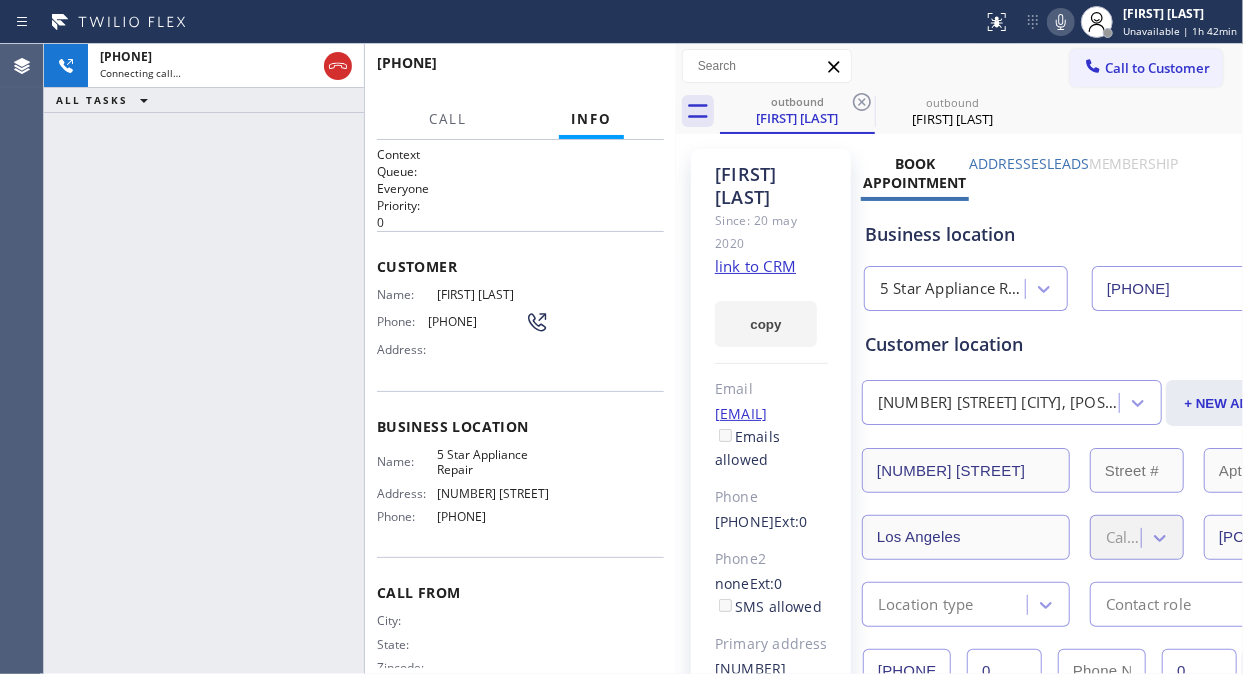 click 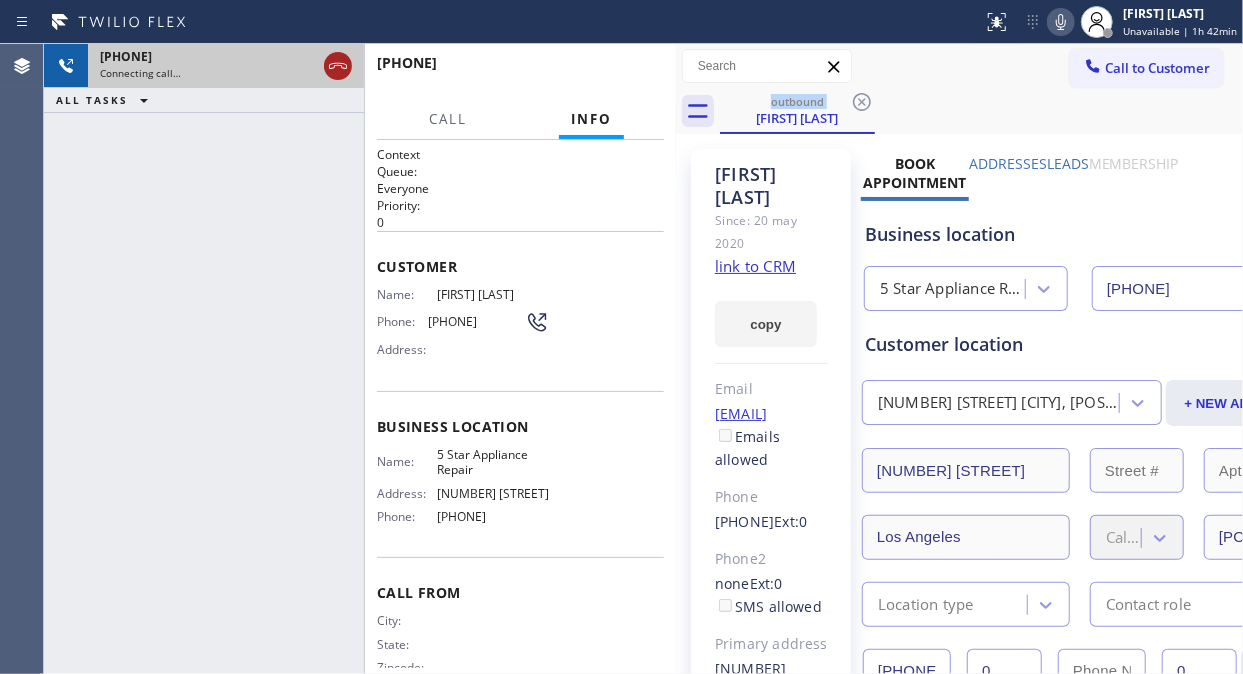 click 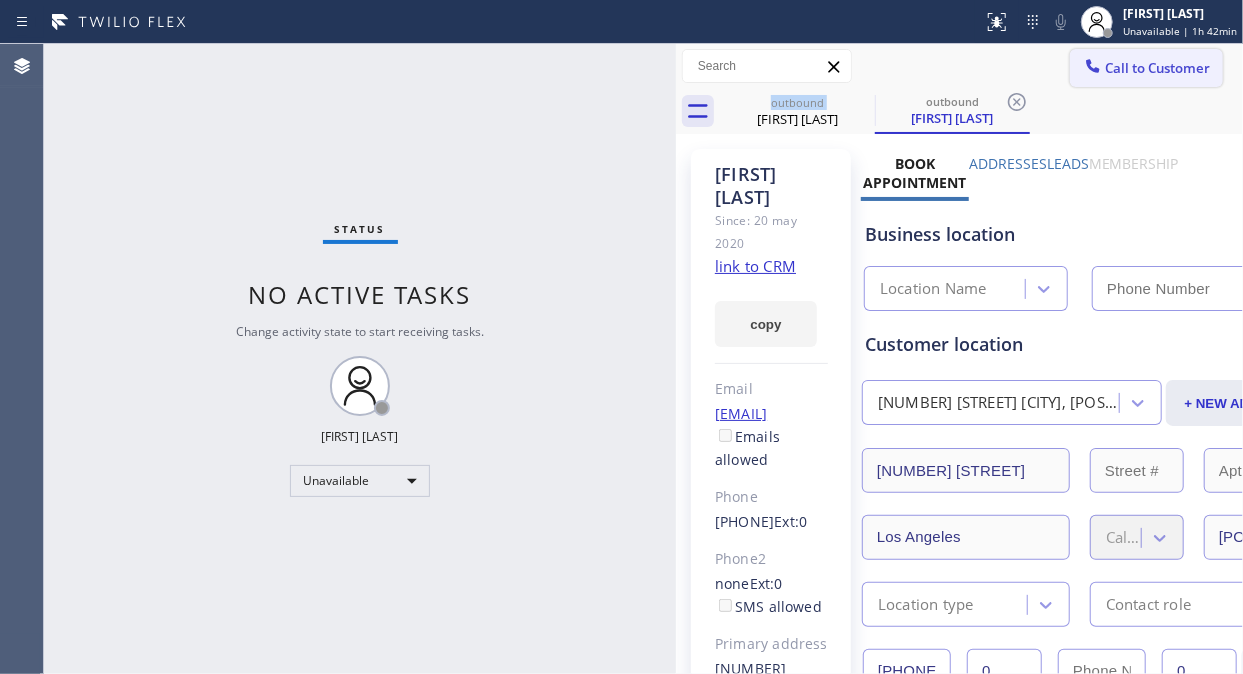 click 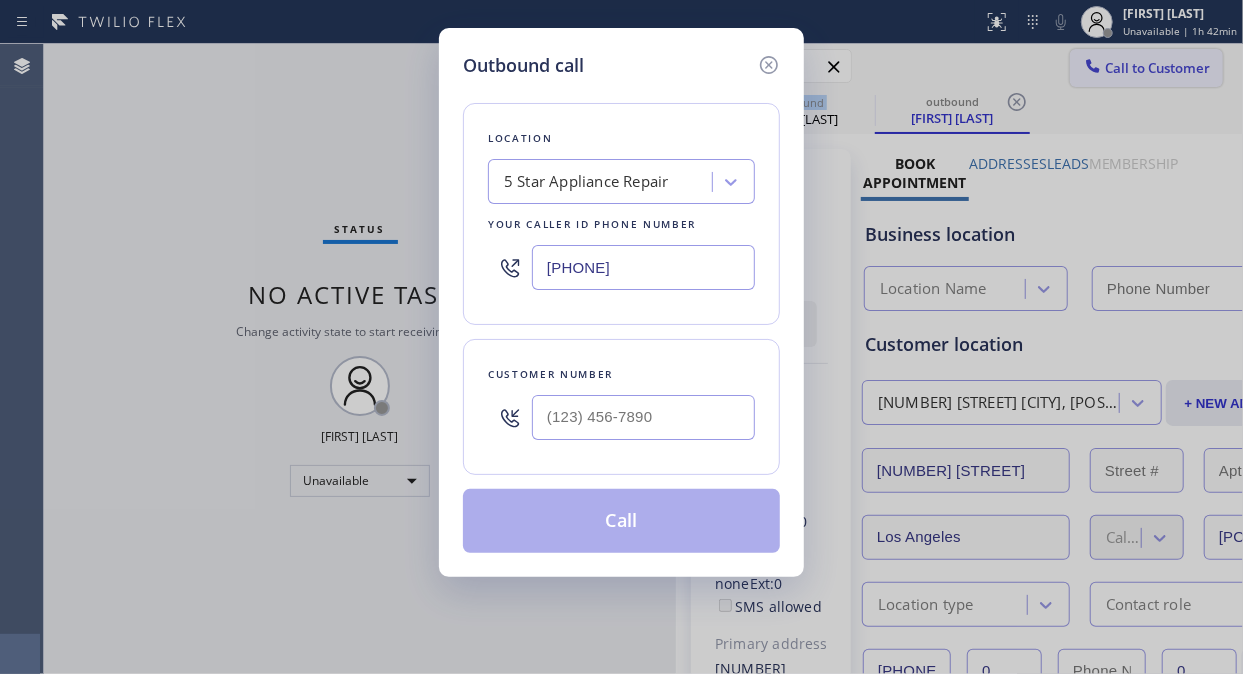 type on "[PHONE]" 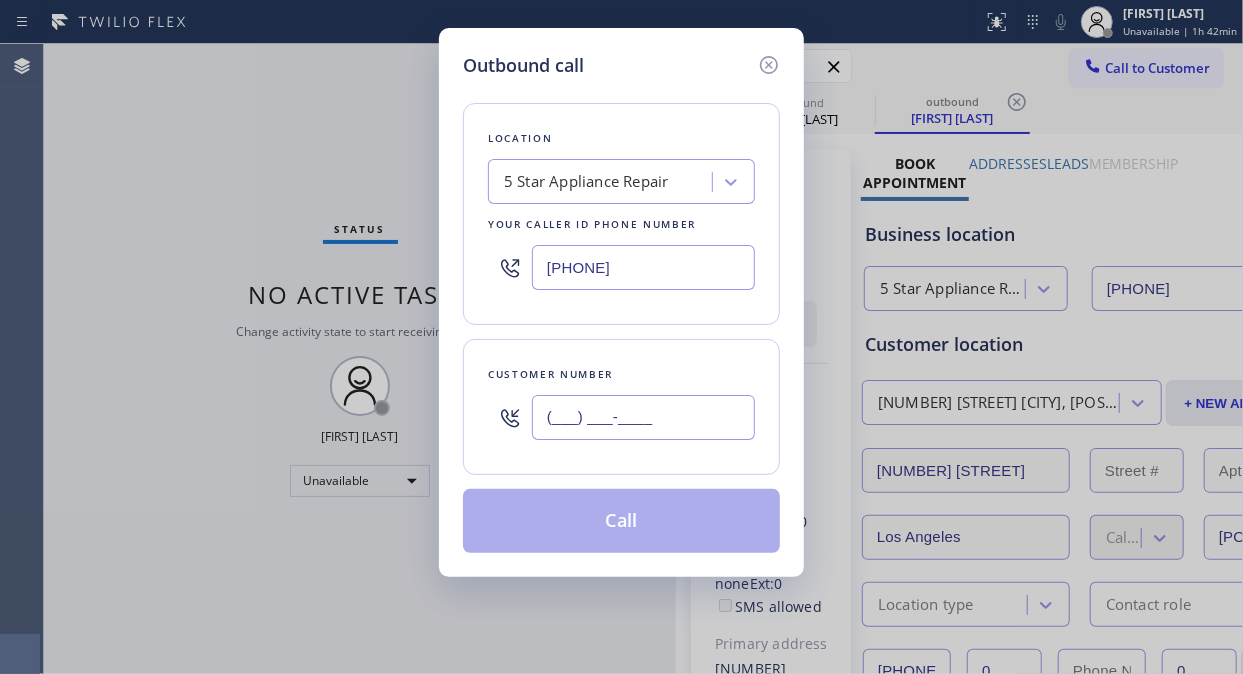 click on "(___) ___-____" at bounding box center [643, 417] 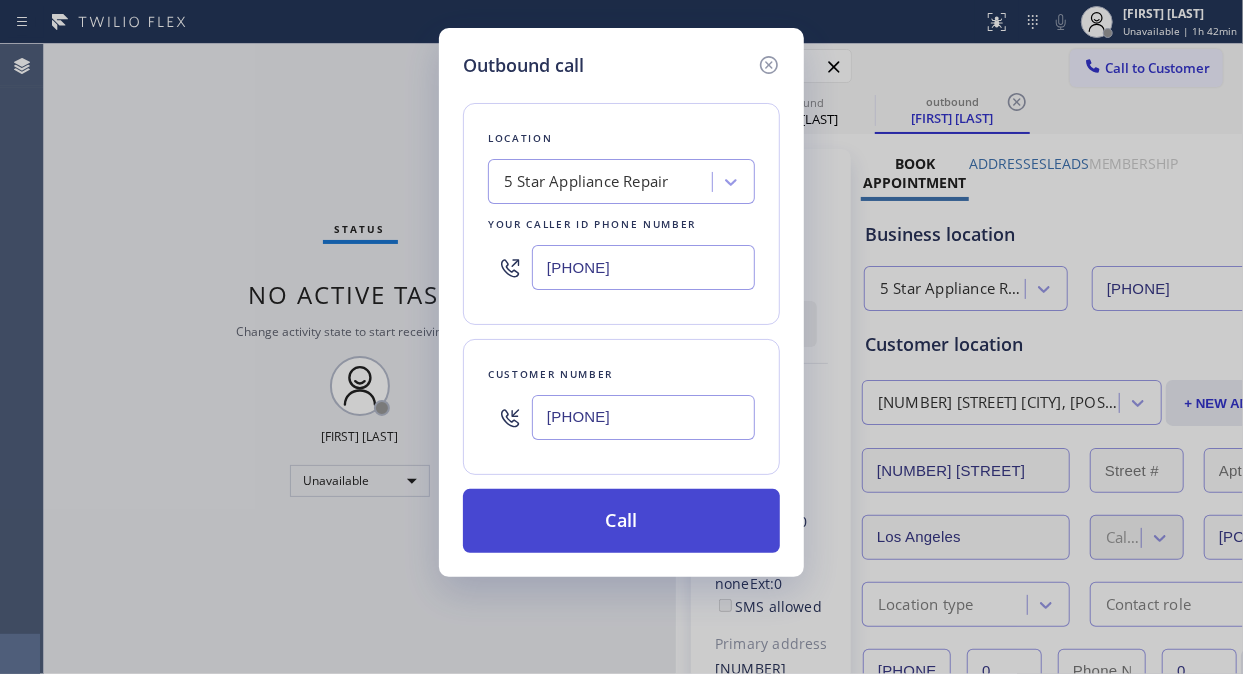 type on "[PHONE]" 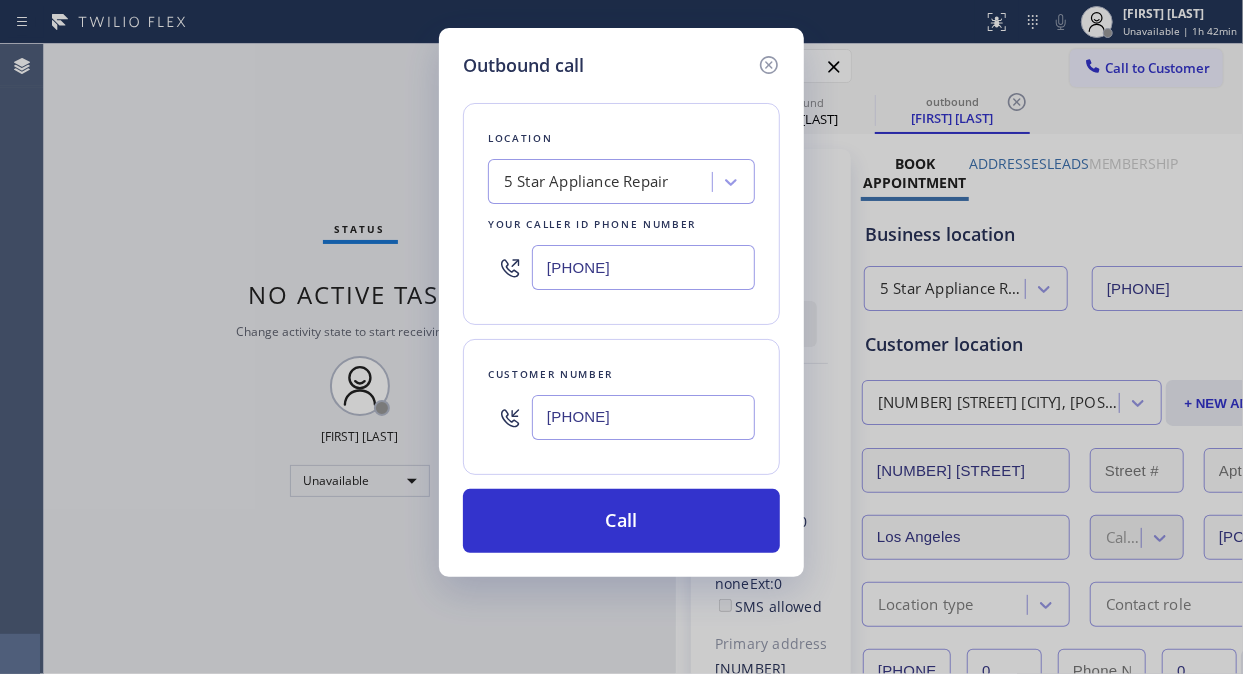 drag, startPoint x: 643, startPoint y: 507, endPoint x: 891, endPoint y: 34, distance: 534.0721 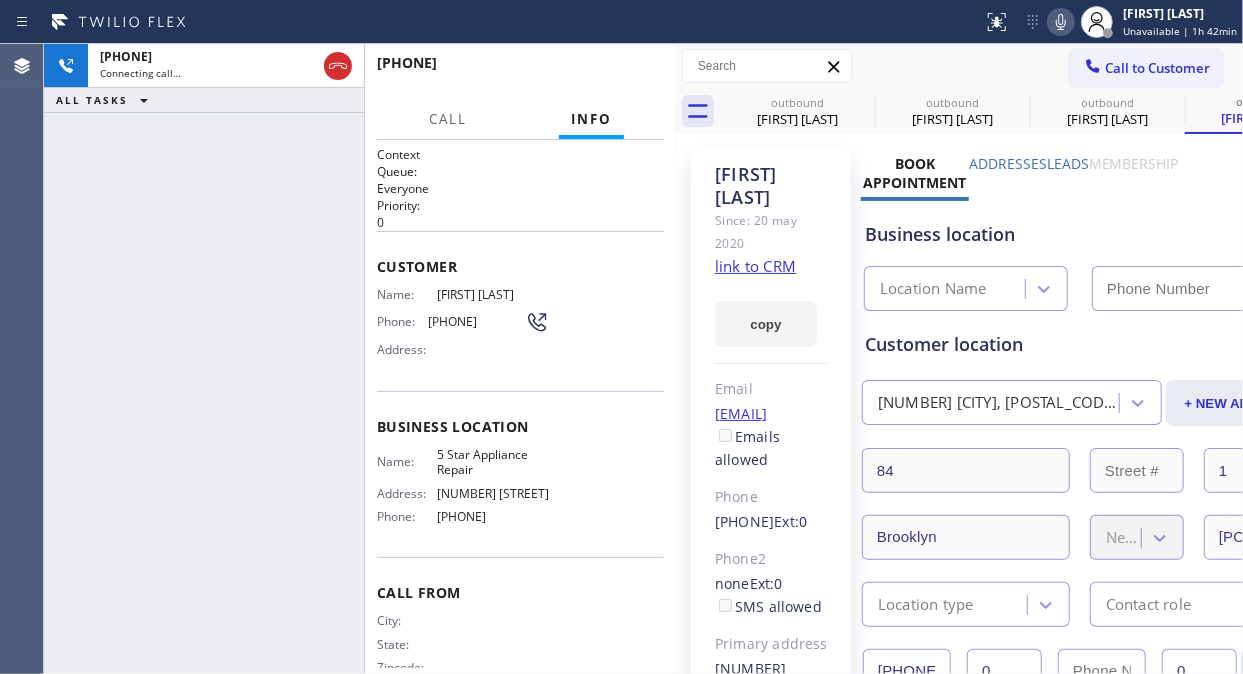 type on "[PHONE]" 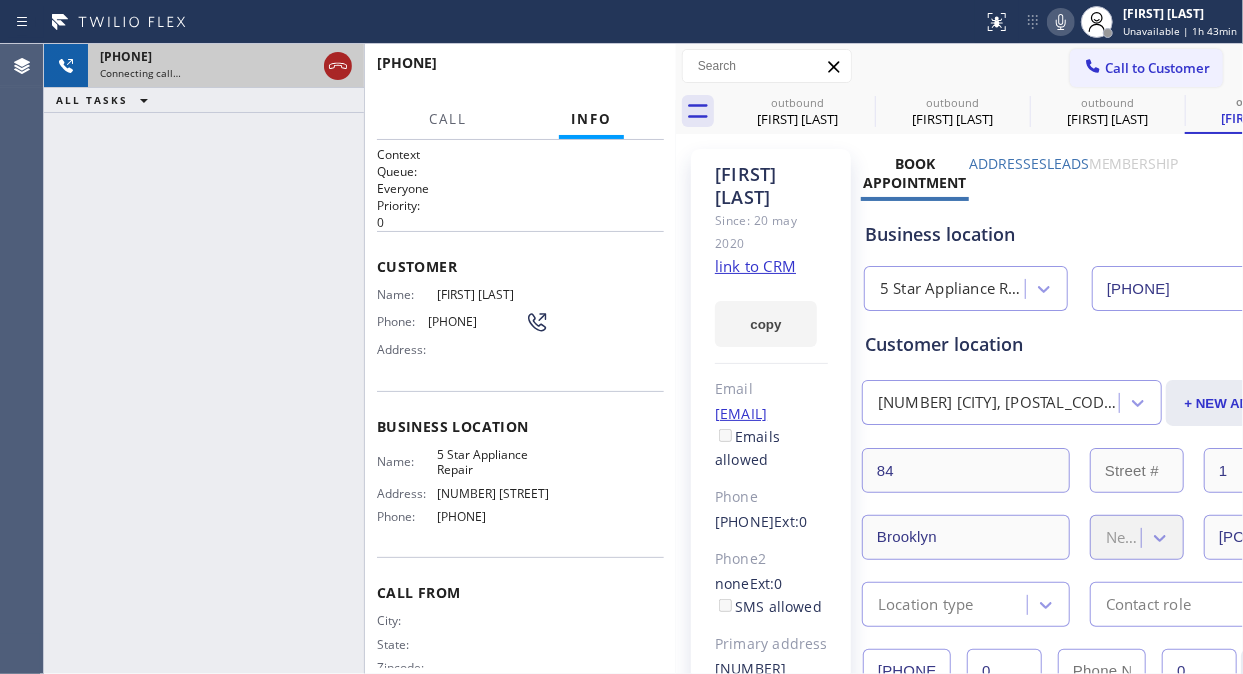 click 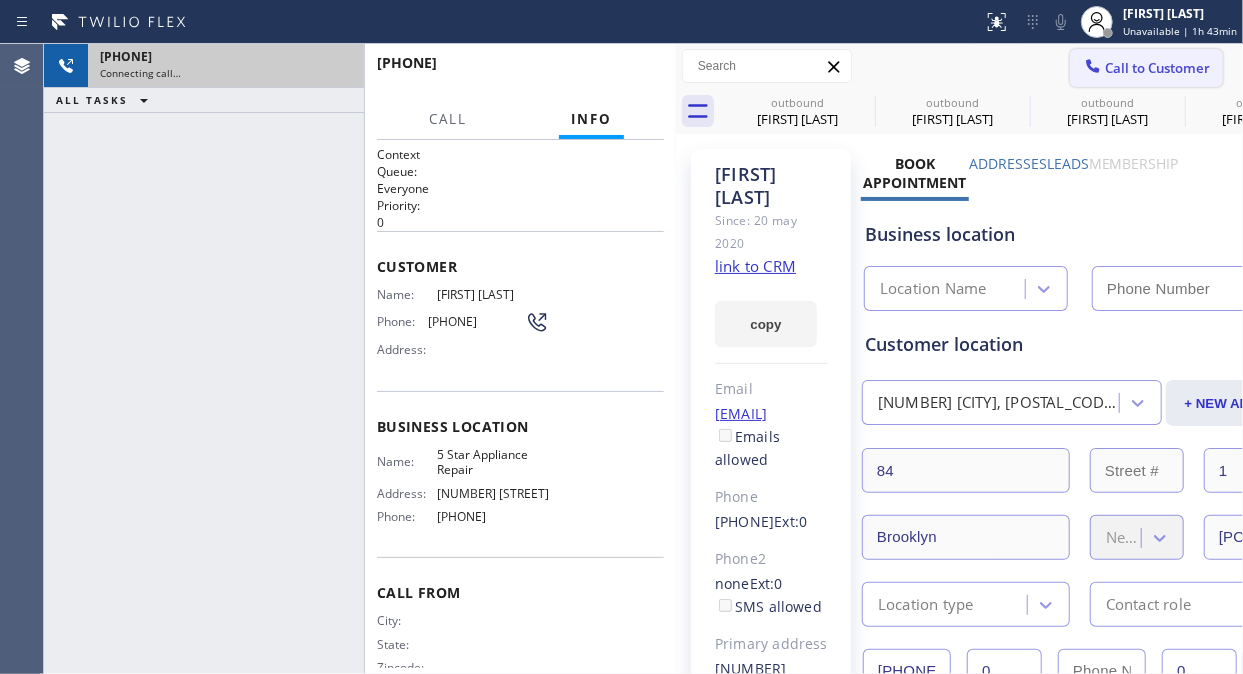 click on "Call to Customer" at bounding box center [1157, 68] 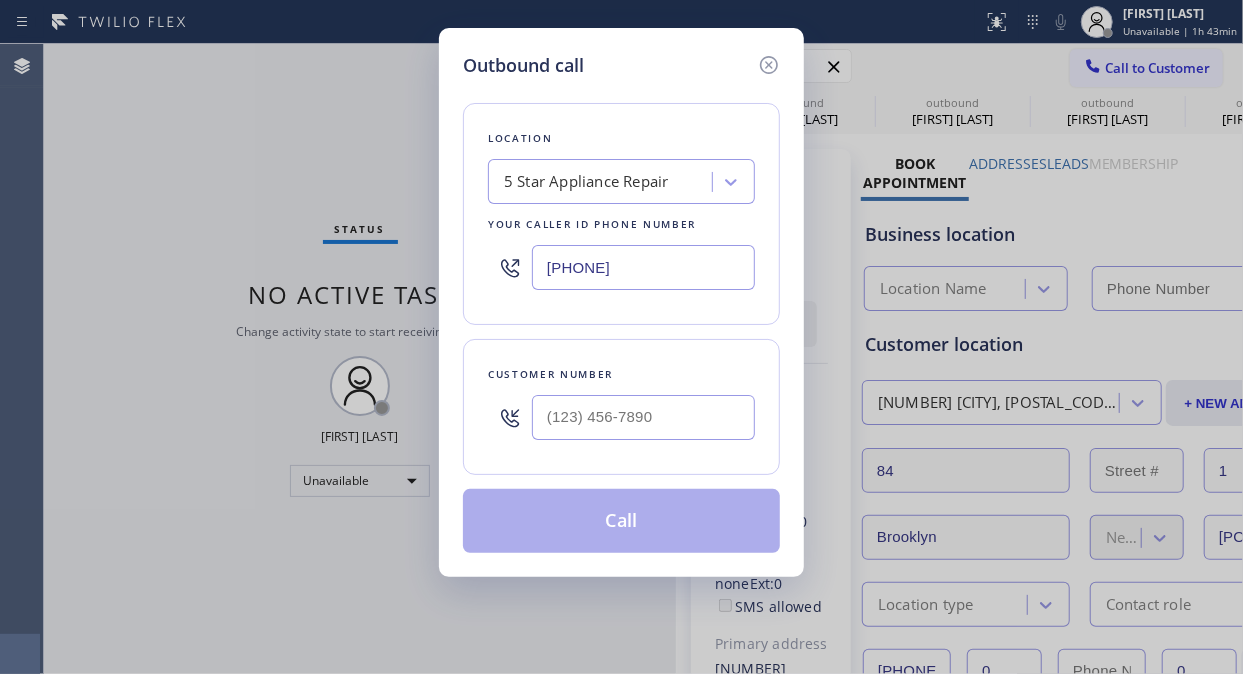 type on "[PHONE]" 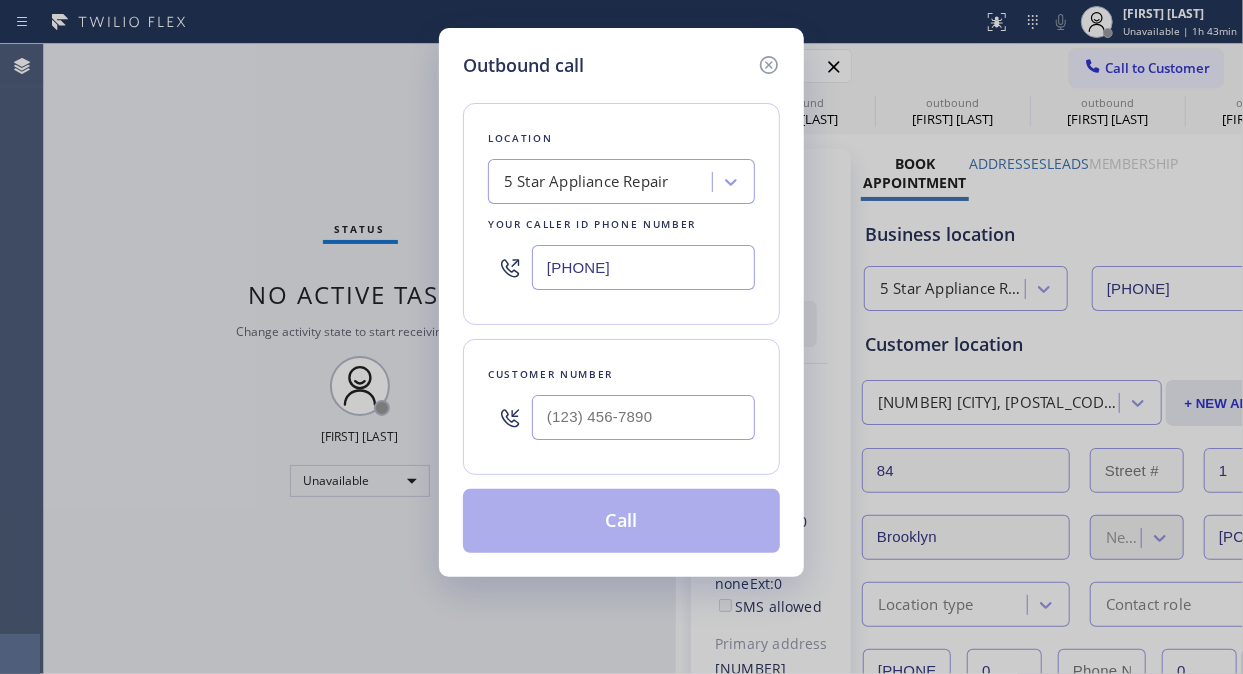 click at bounding box center [643, 417] 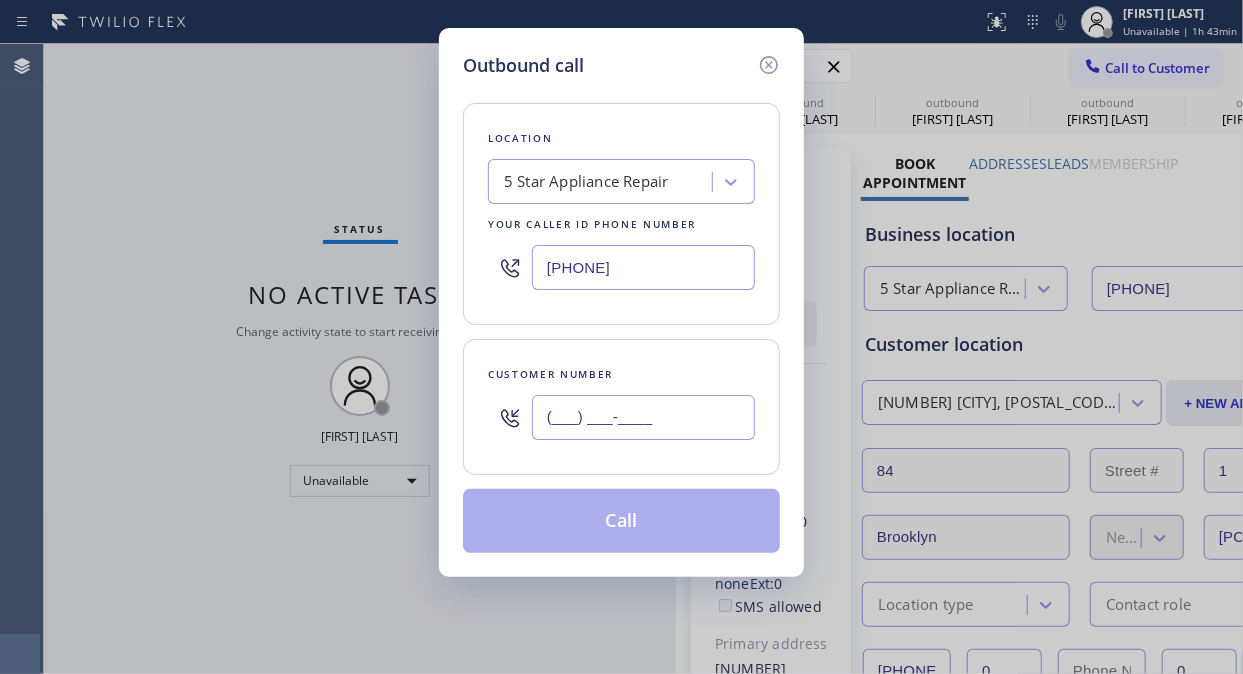 paste on "[PHONE]" 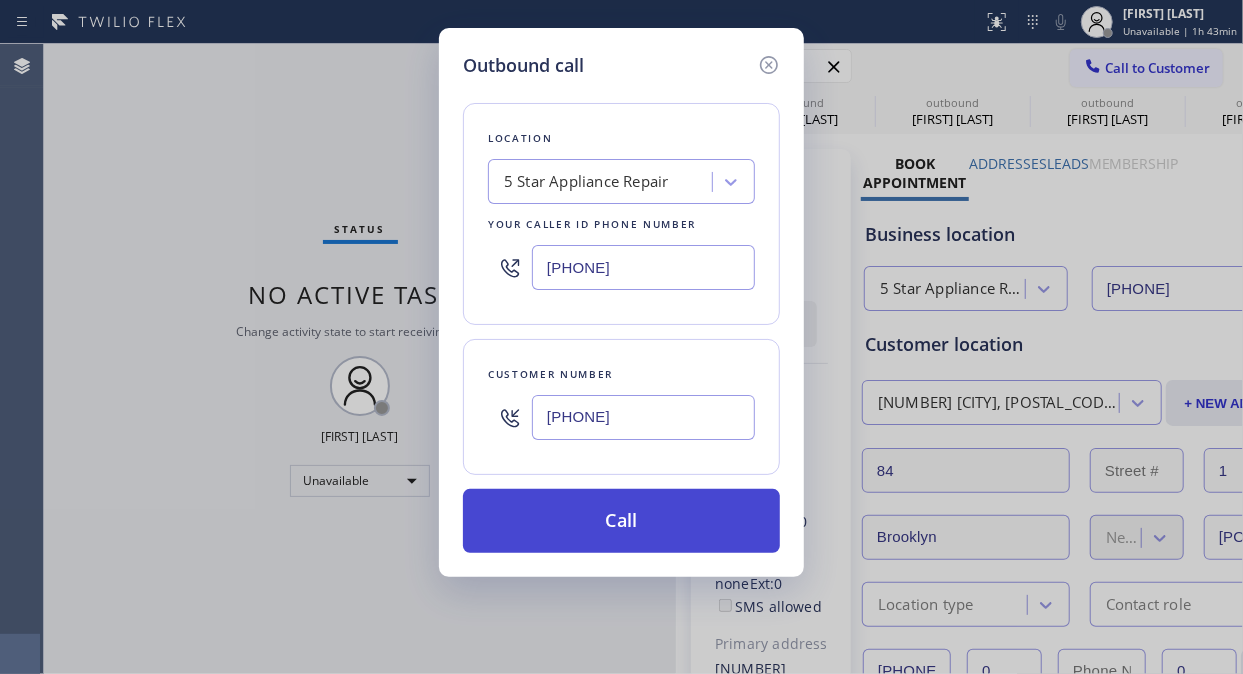 type on "[PHONE]" 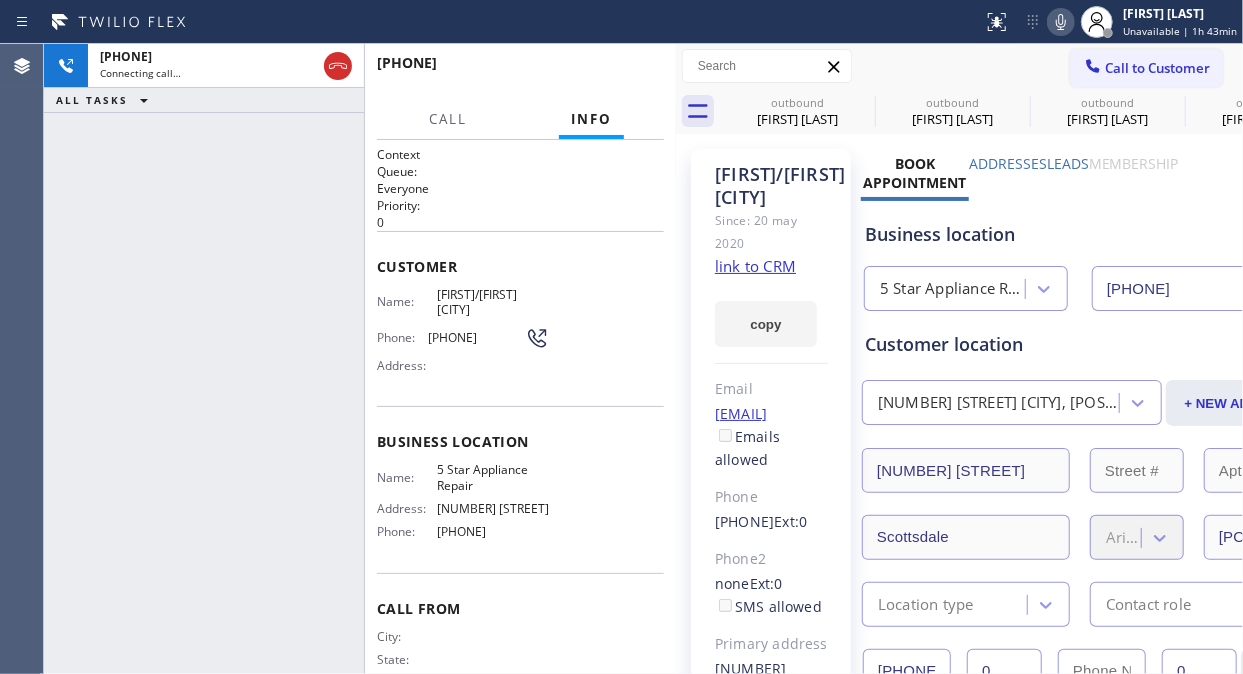 type on "[PHONE]" 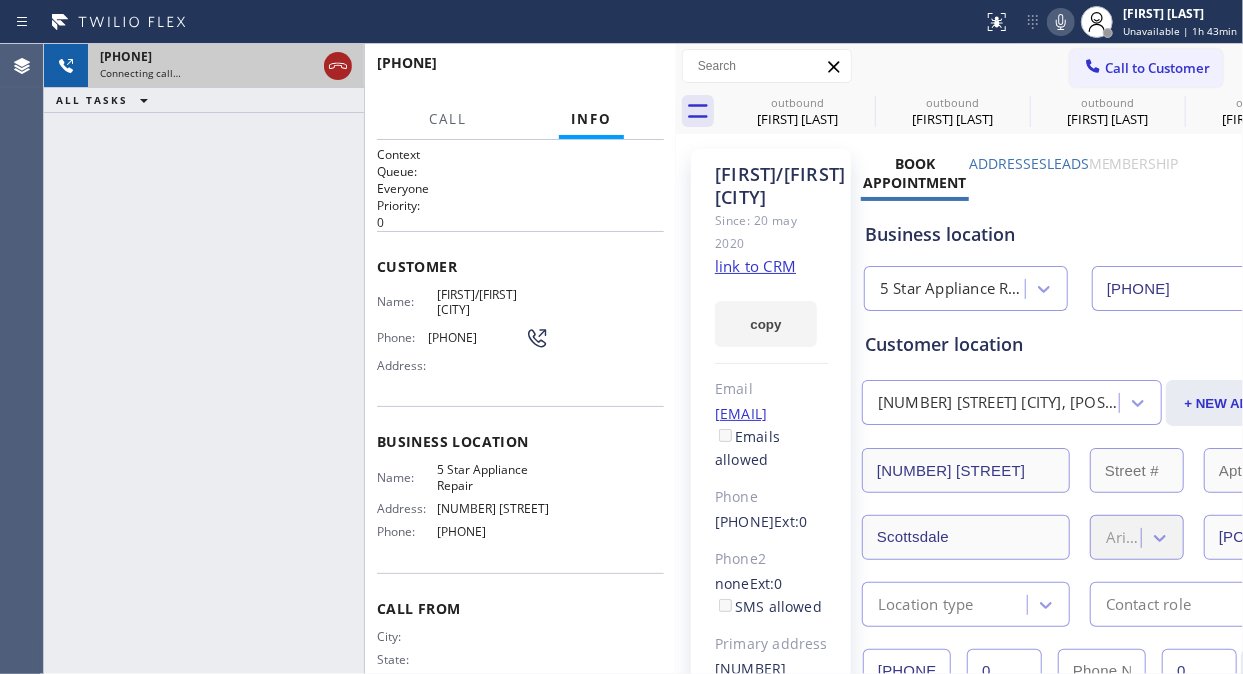 click 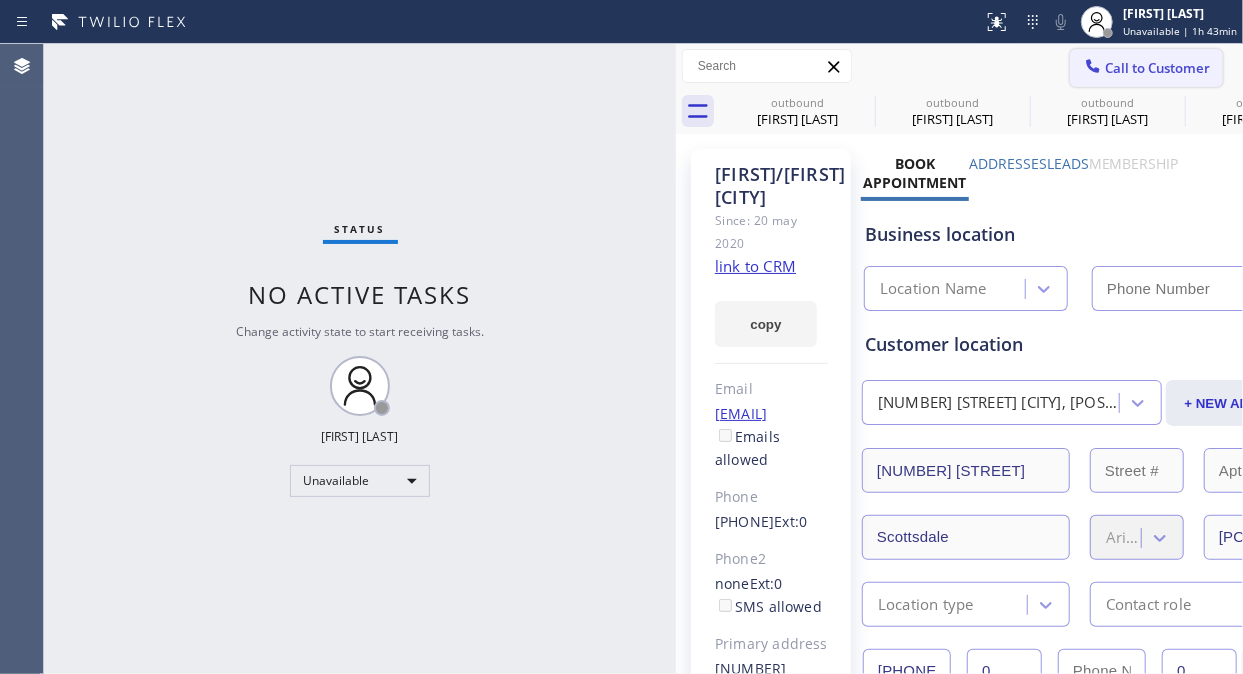 type on "[PHONE]" 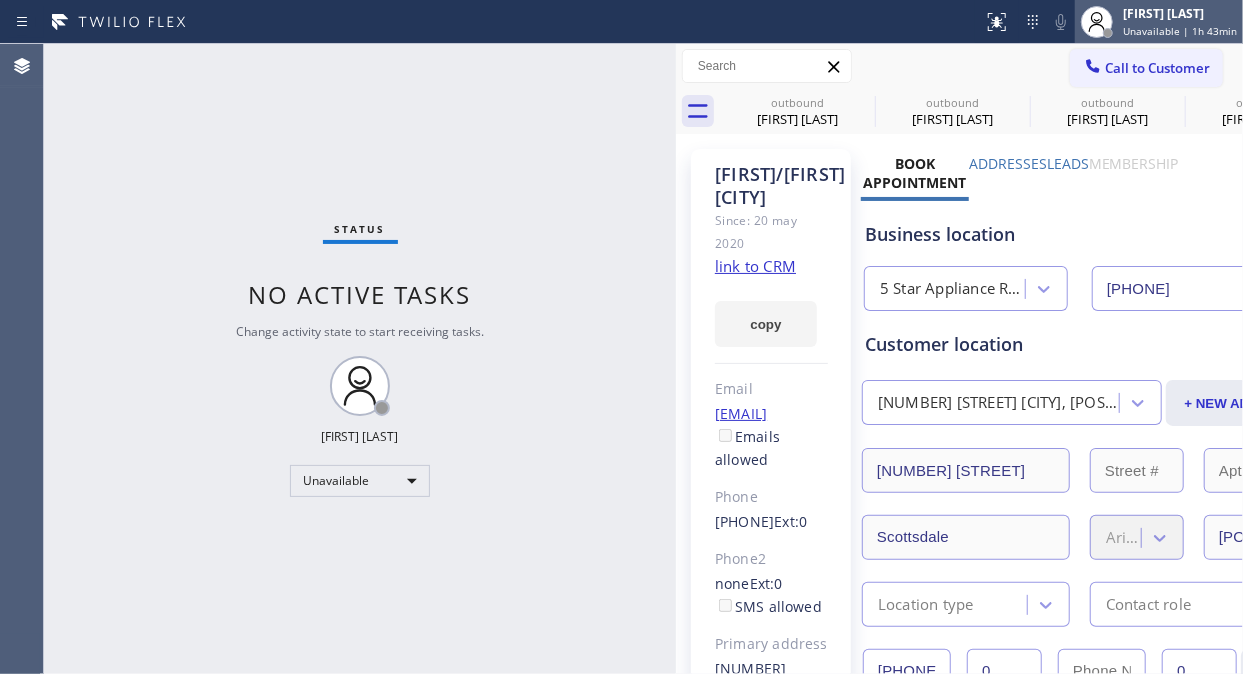 click on "Unavailable | 1h 43min" at bounding box center (1180, 31) 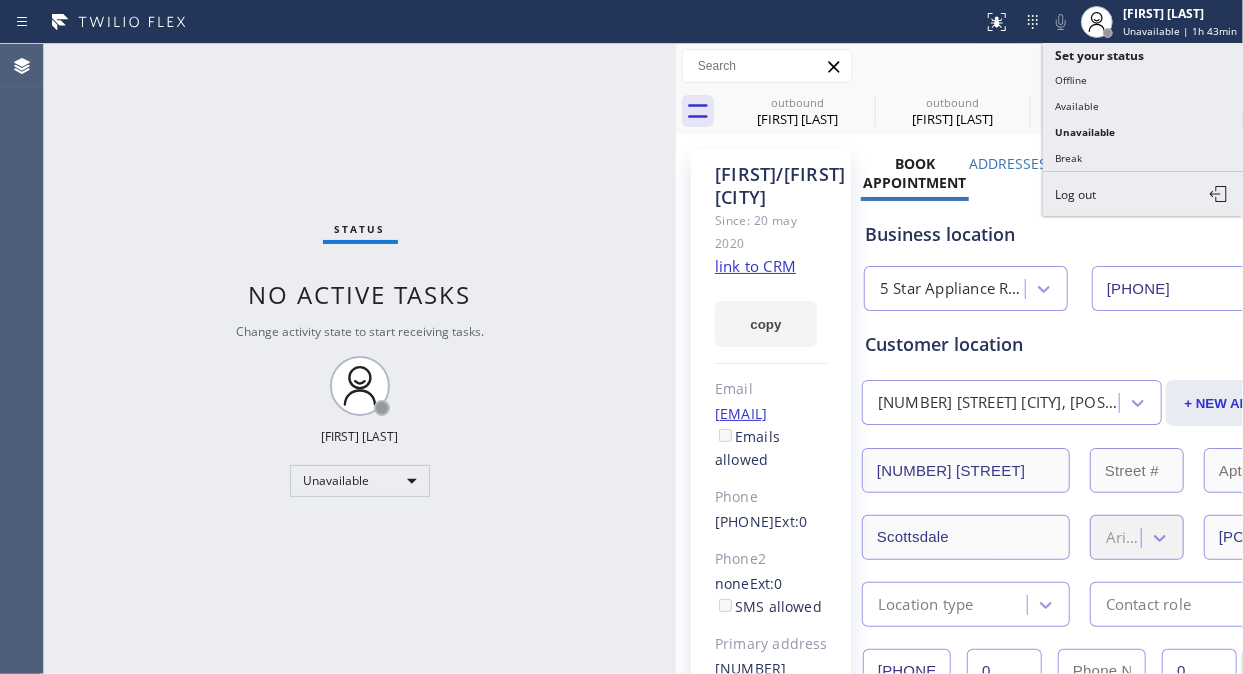 click on "Call to Customer Outbound call Location 5 Star Appliance Repair Your caller id phone number (855) 731-4952 Customer number Call Outbound call Technician Search Technician Your caller id phone number Your caller id phone number Call" at bounding box center [959, 66] 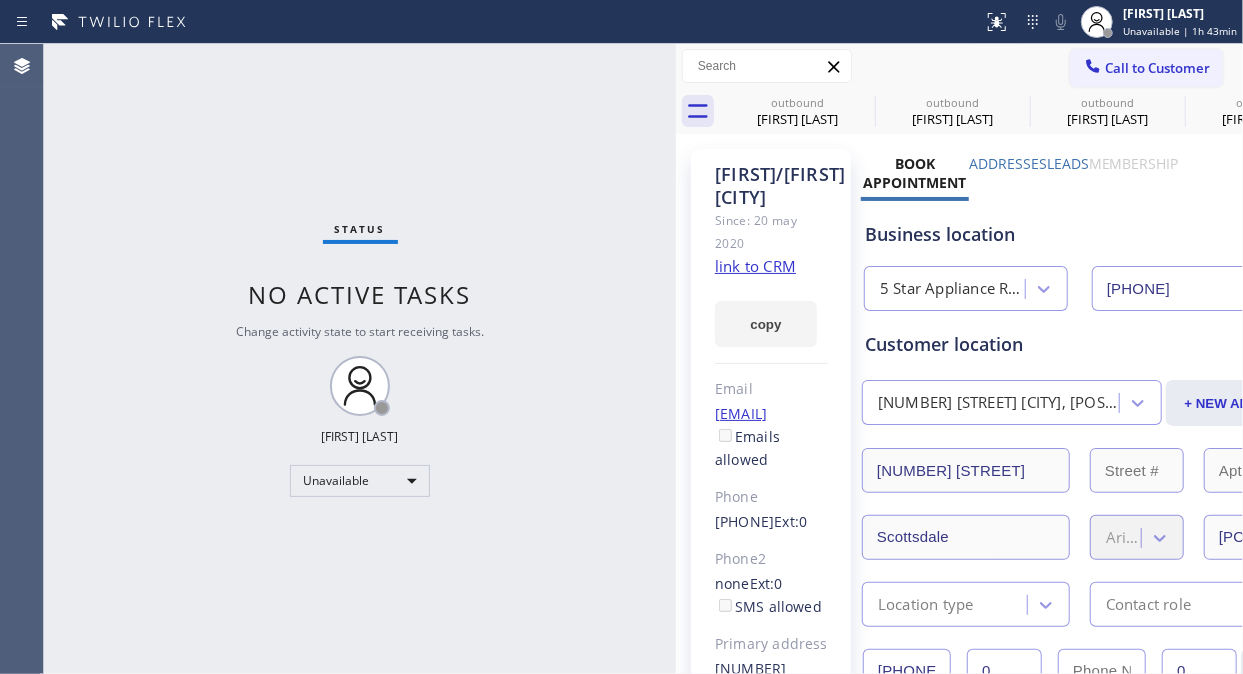 click on "Call to Customer" at bounding box center (1157, 68) 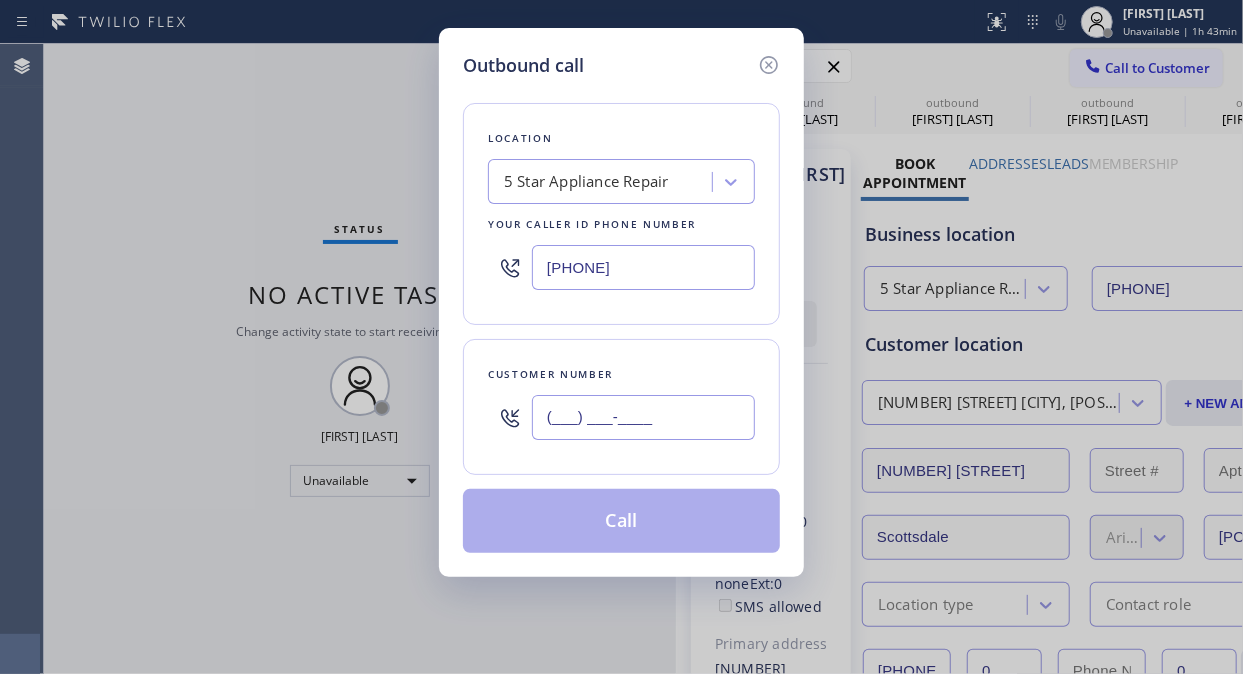 click on "(___) ___-____" at bounding box center (643, 417) 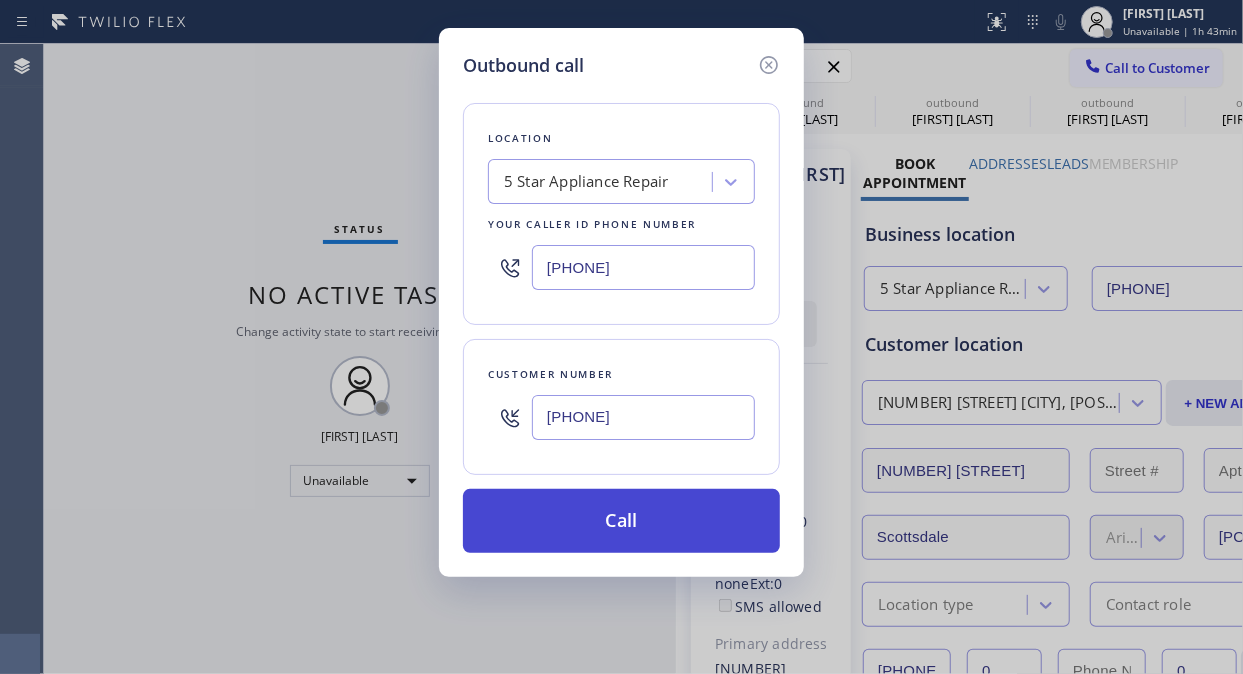 type on "[PHONE]" 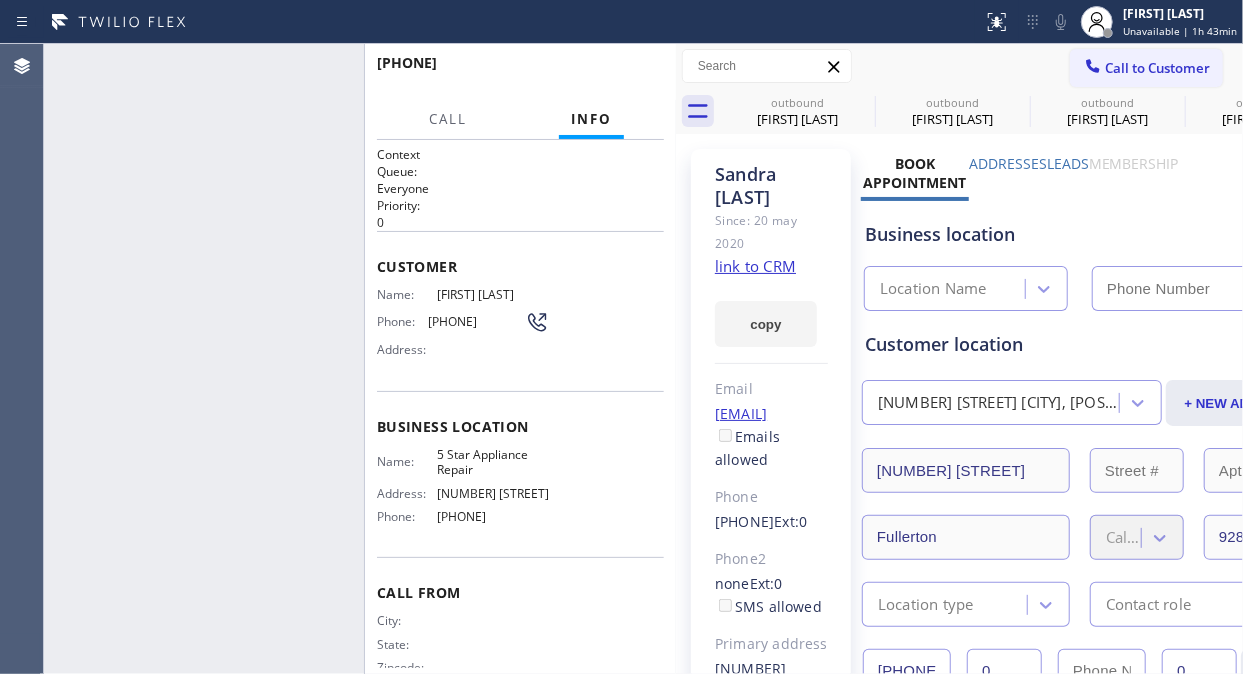 type on "[PHONE]" 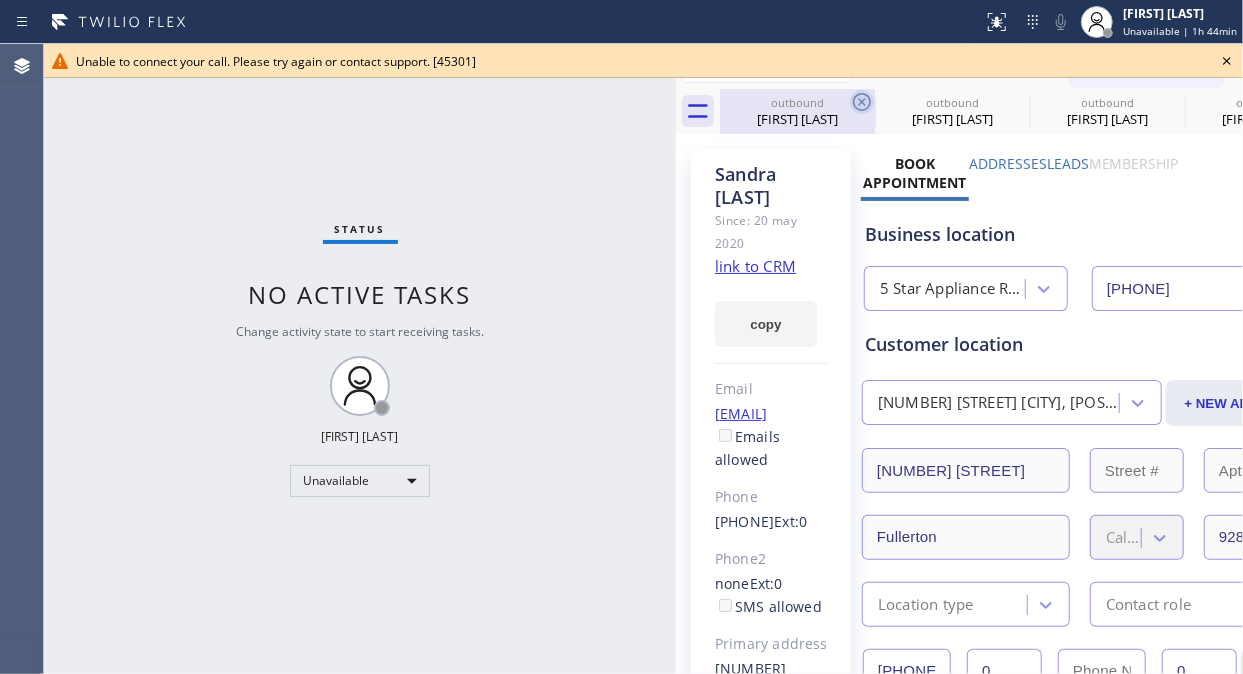 click 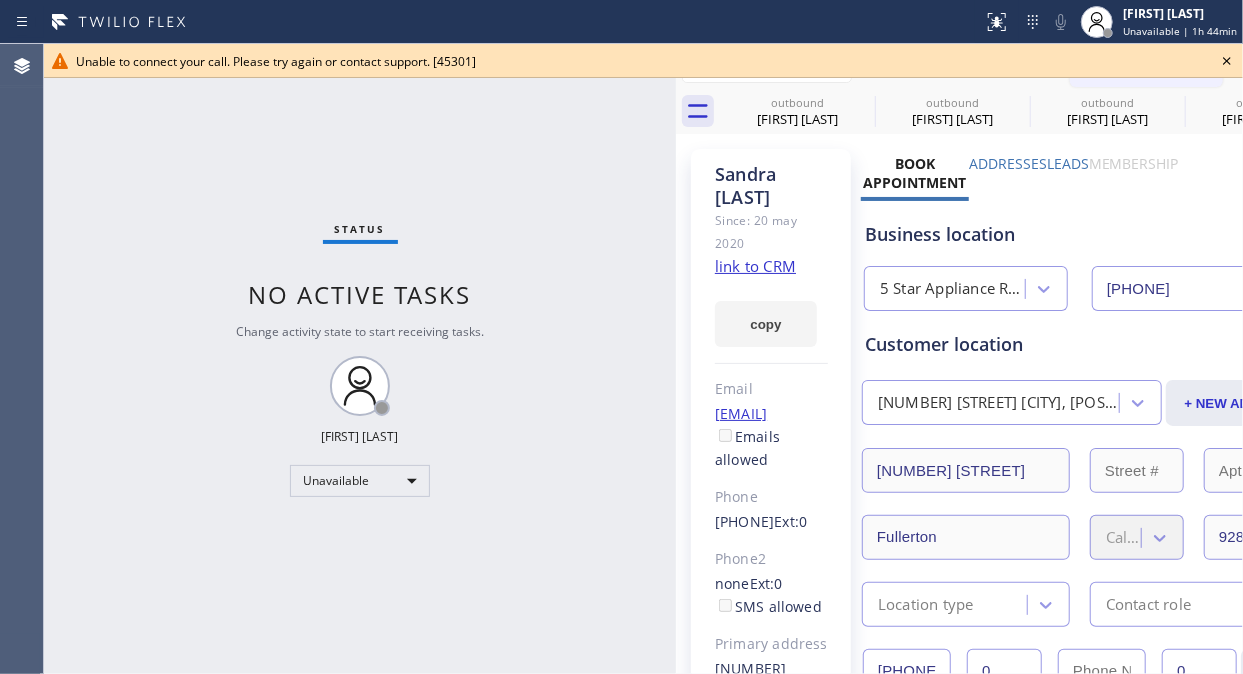 click 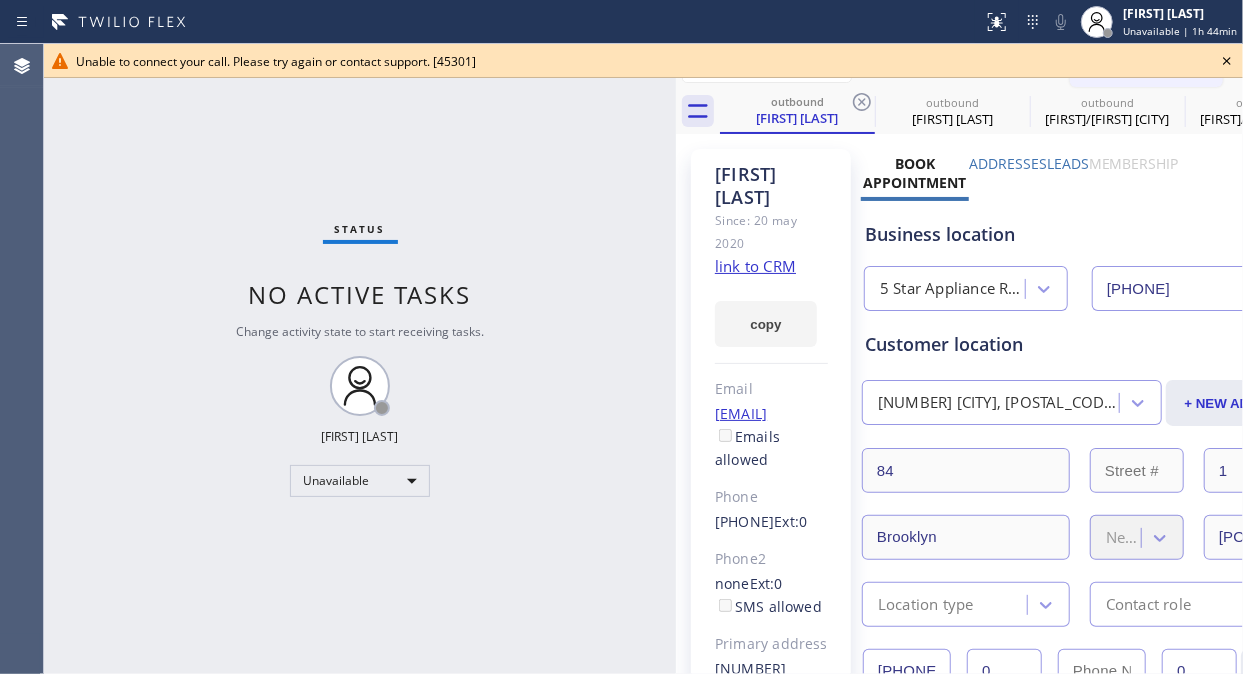 click on "Unable to connect your call. Please try again or contact support. [45301]" at bounding box center (643, 61) 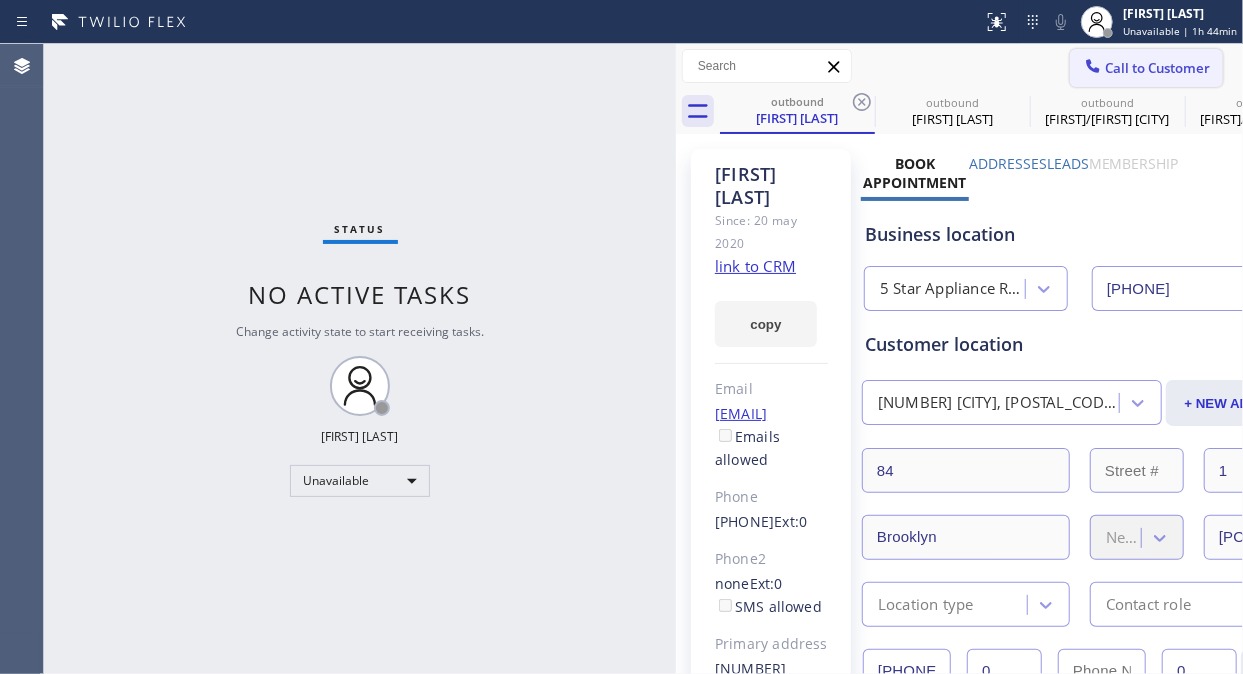 click on "Call to Customer" at bounding box center (1157, 68) 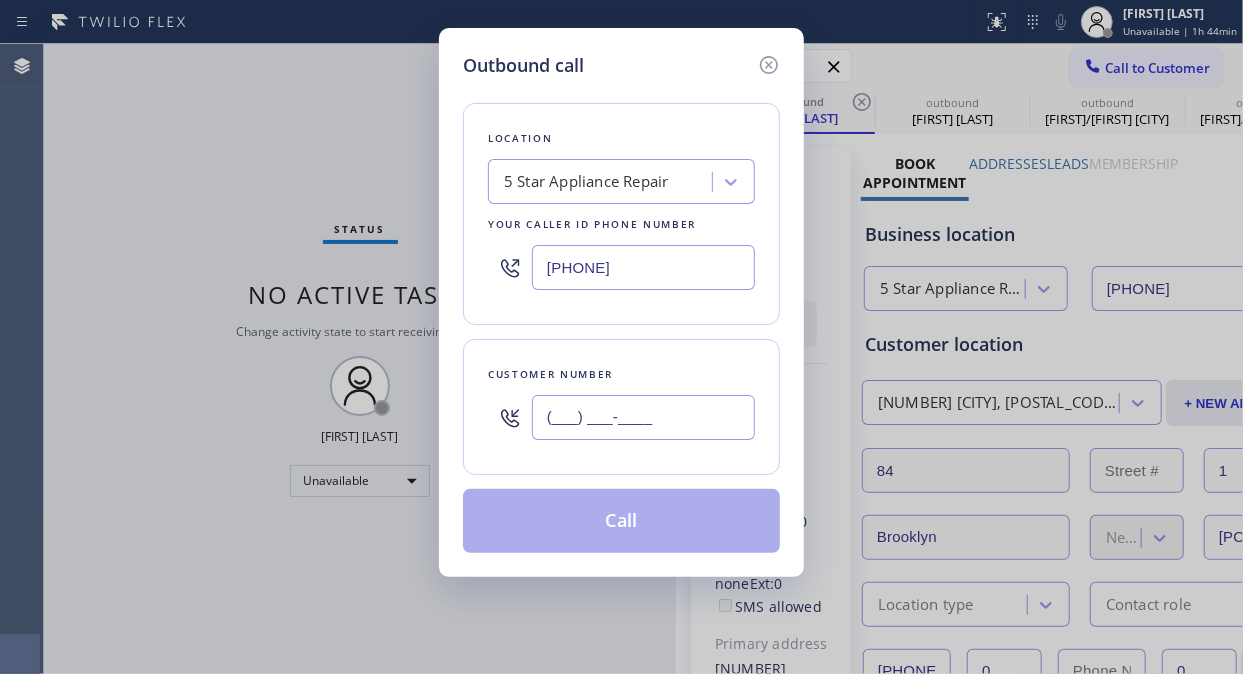 click on "(___) ___-____" at bounding box center [643, 417] 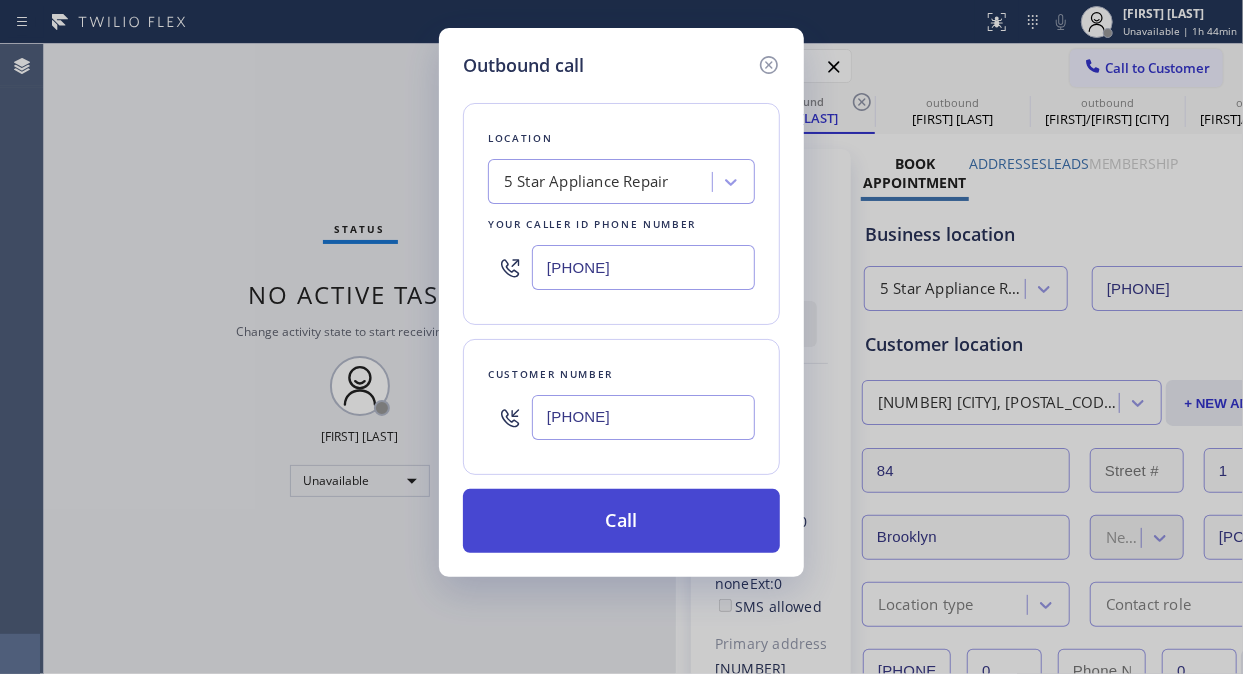 type on "[PHONE]" 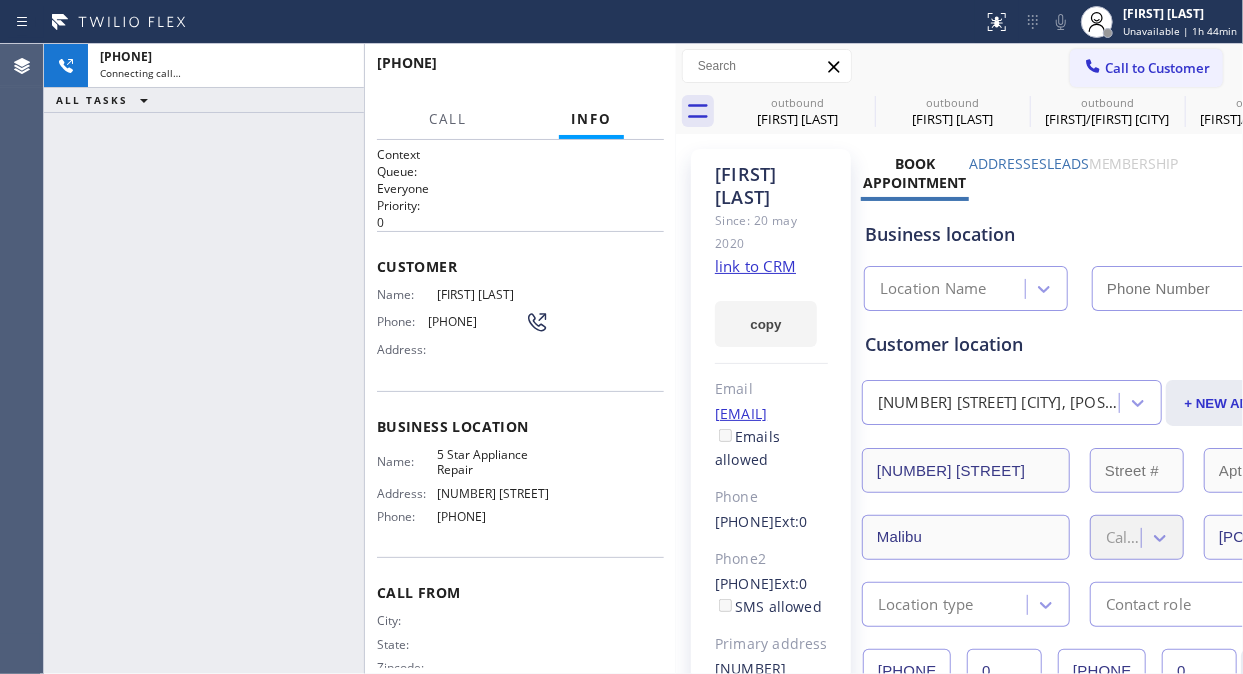 type on "[PHONE]" 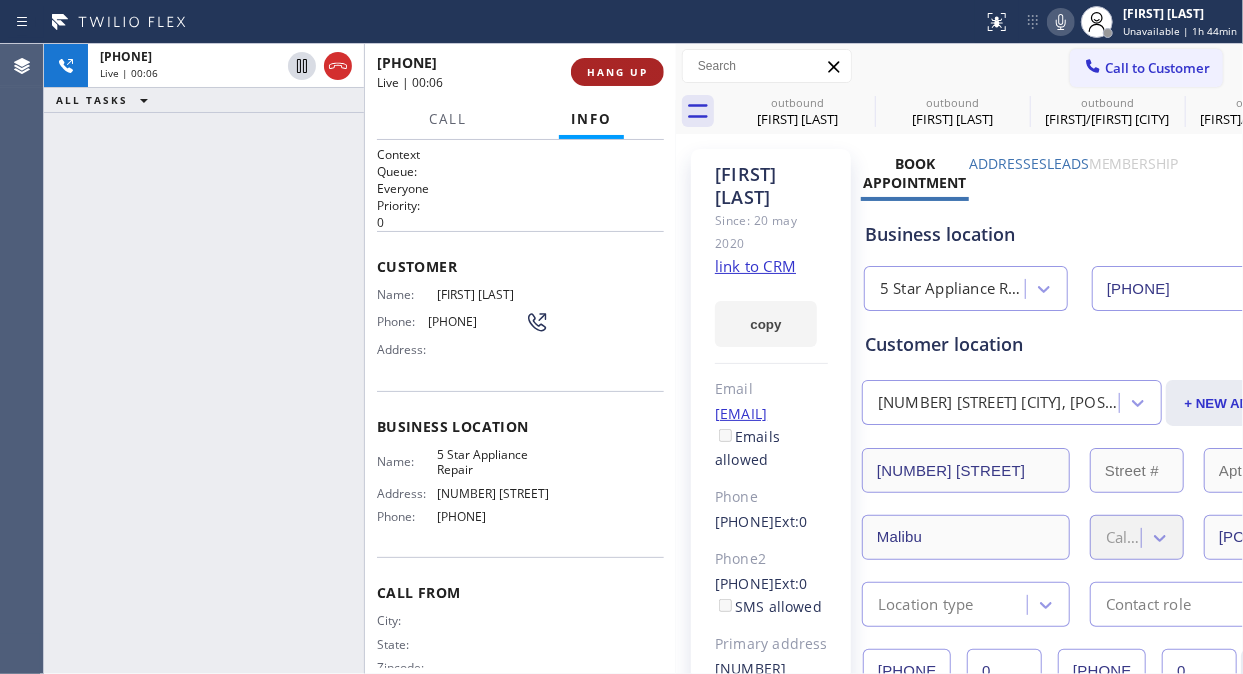 click on "HANG UP" at bounding box center [617, 72] 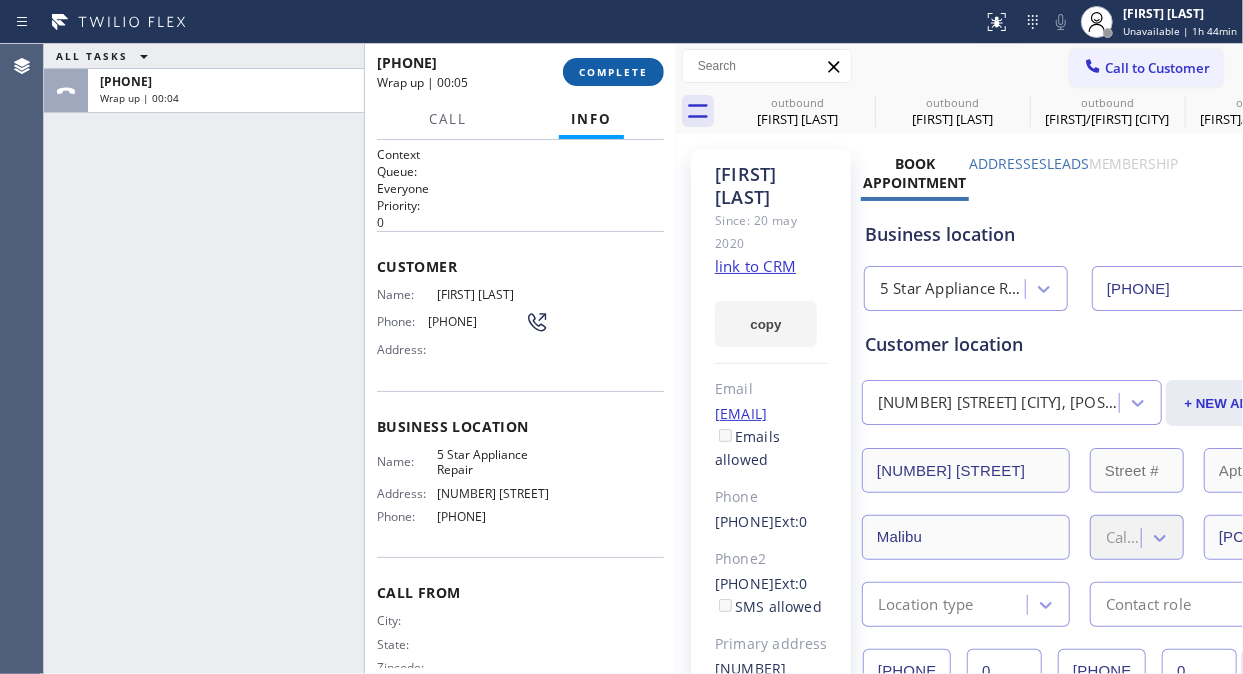 click on "COMPLETE" at bounding box center (613, 72) 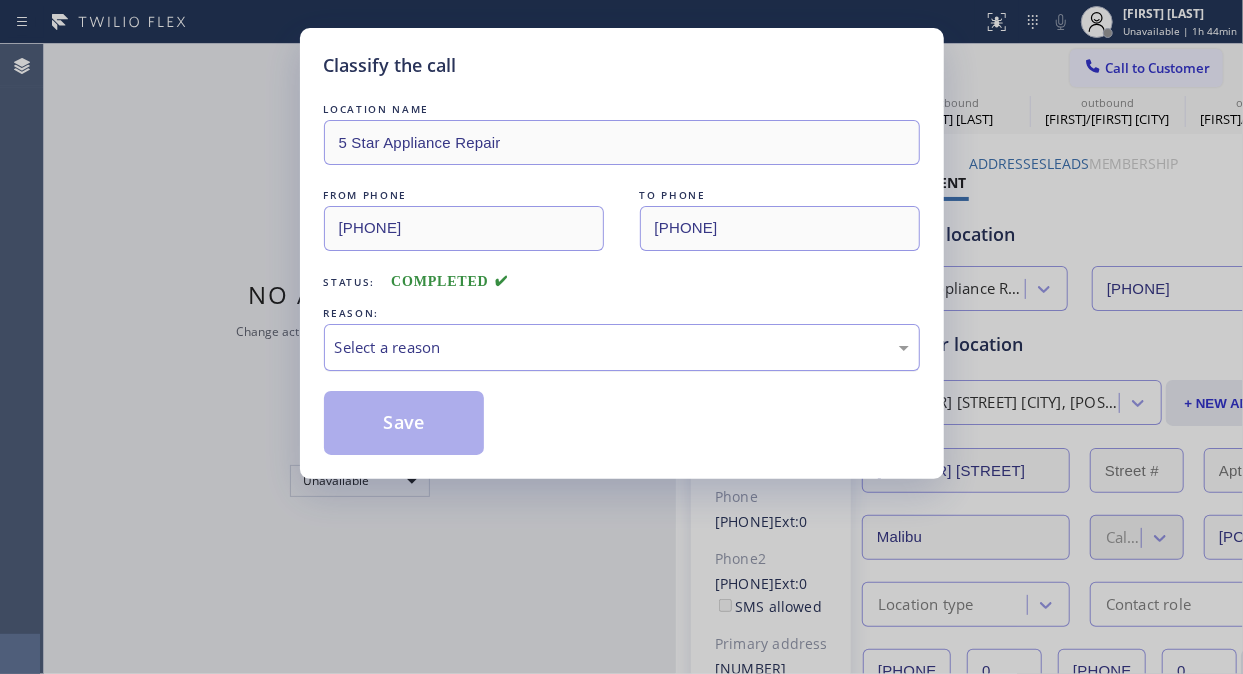 click on "Select a reason" at bounding box center [622, 347] 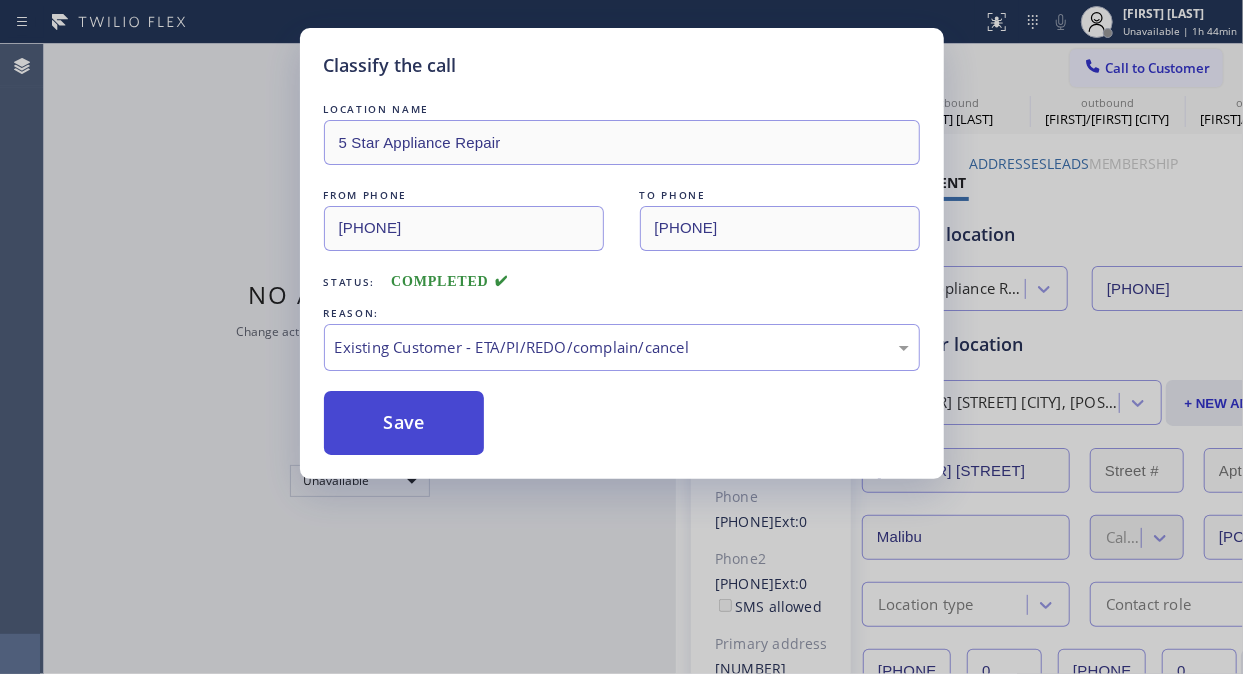 click on "Save" at bounding box center (404, 423) 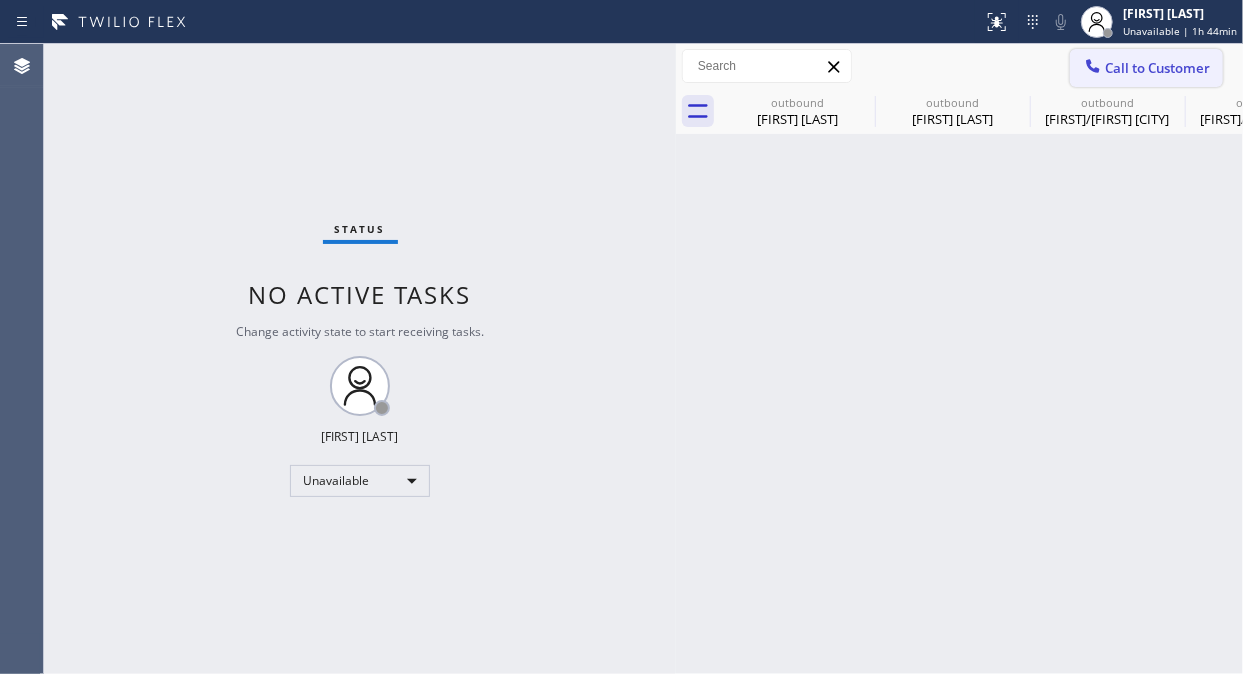 click on "Call to Customer" at bounding box center [1157, 68] 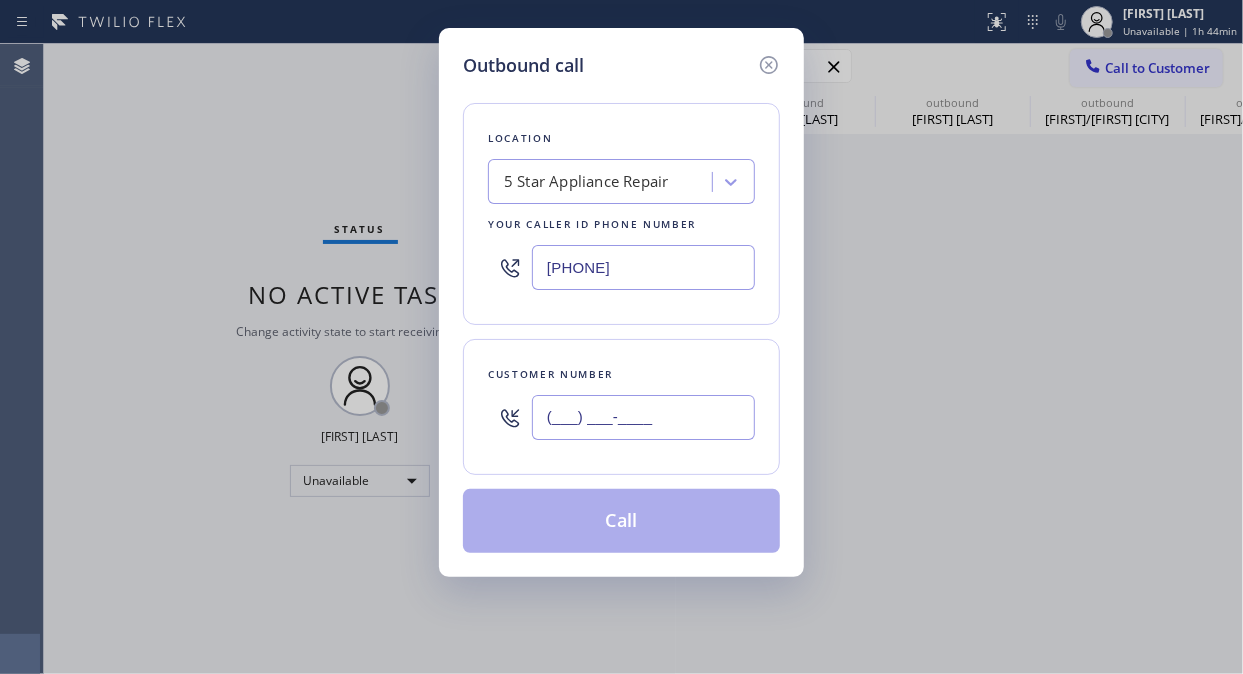 click on "(___) ___-____" at bounding box center (643, 417) 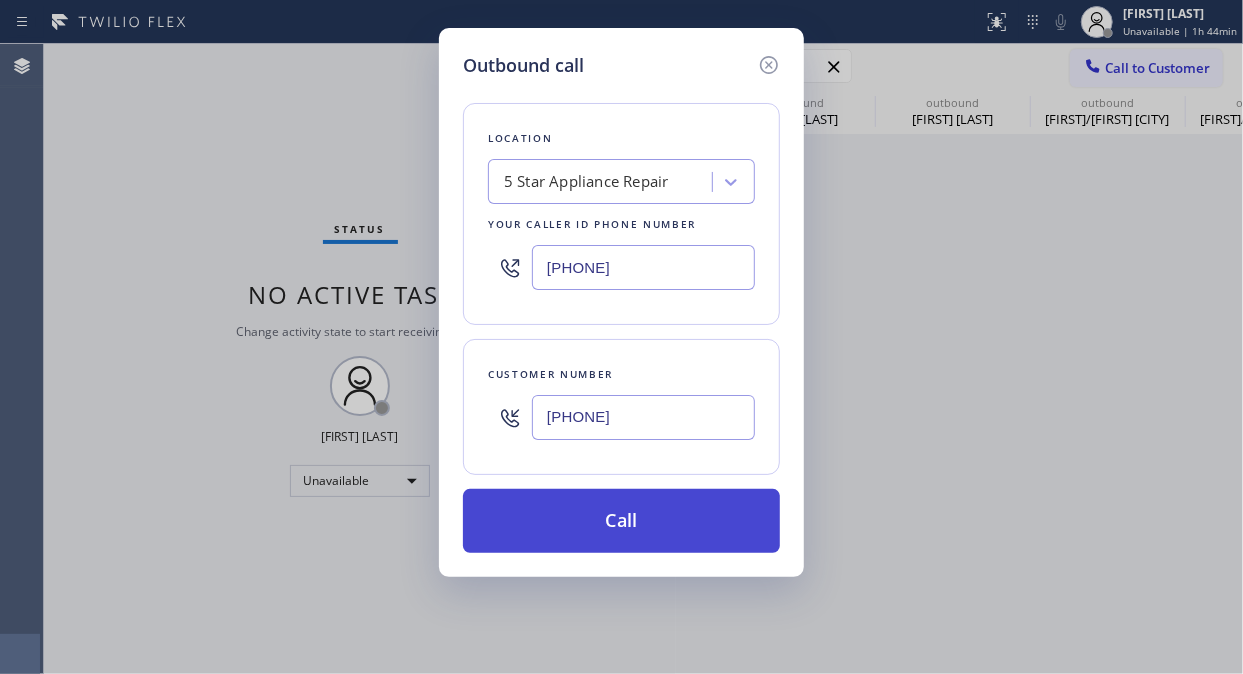 type on "[PHONE]" 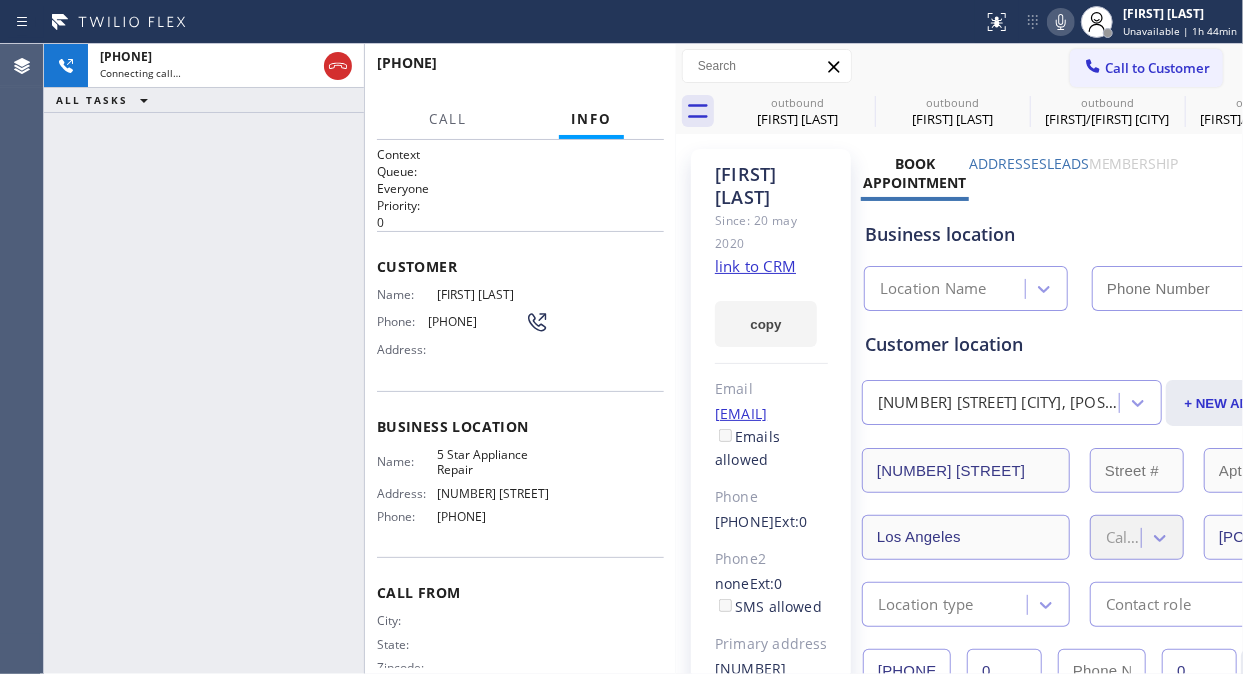 type on "[PHONE]" 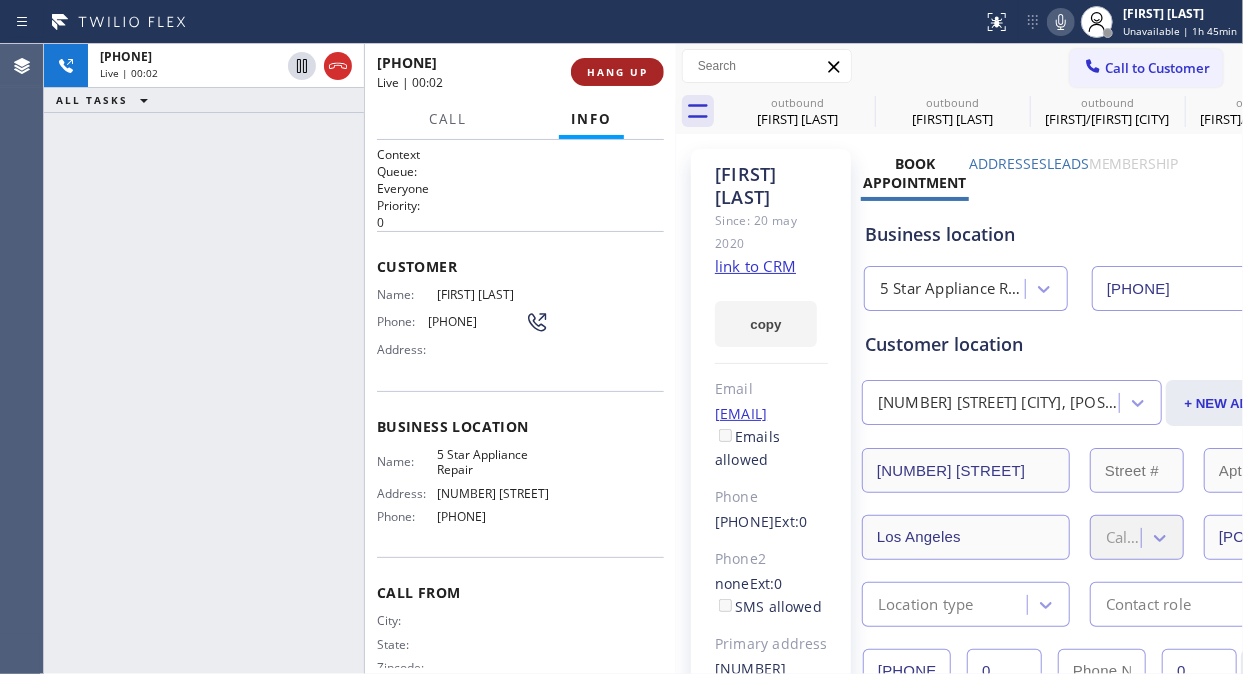 click on "HANG UP" at bounding box center [617, 72] 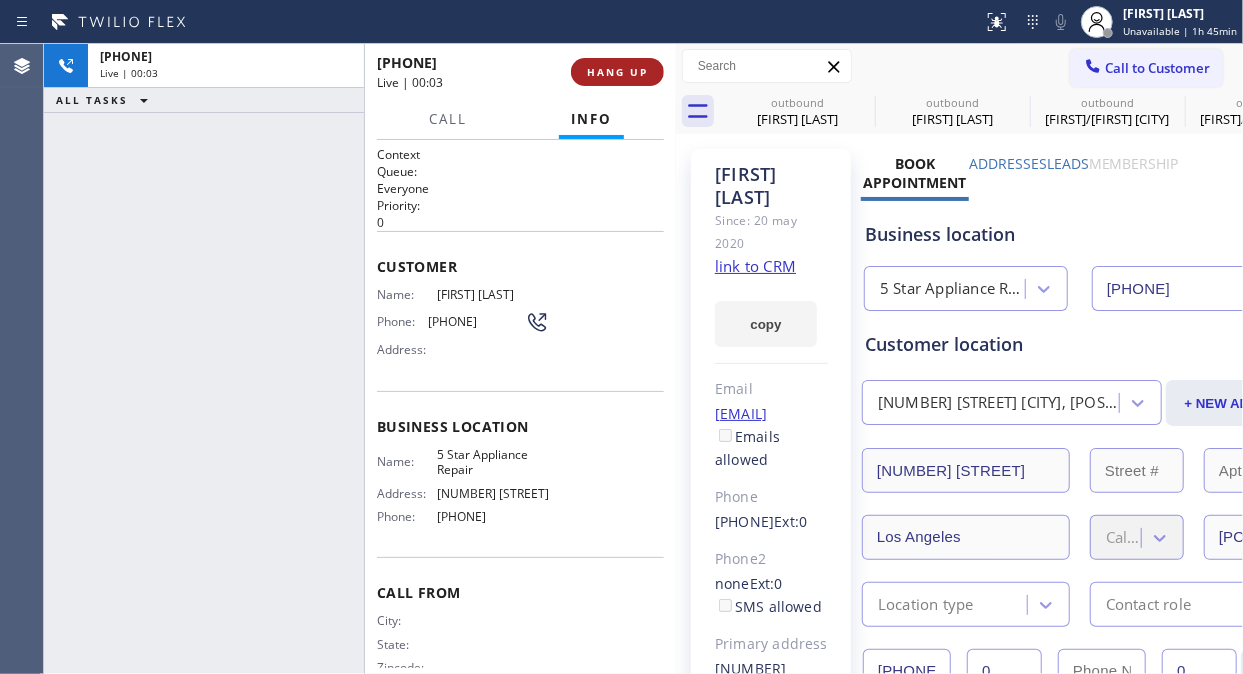 click on "HANG UP" at bounding box center [617, 72] 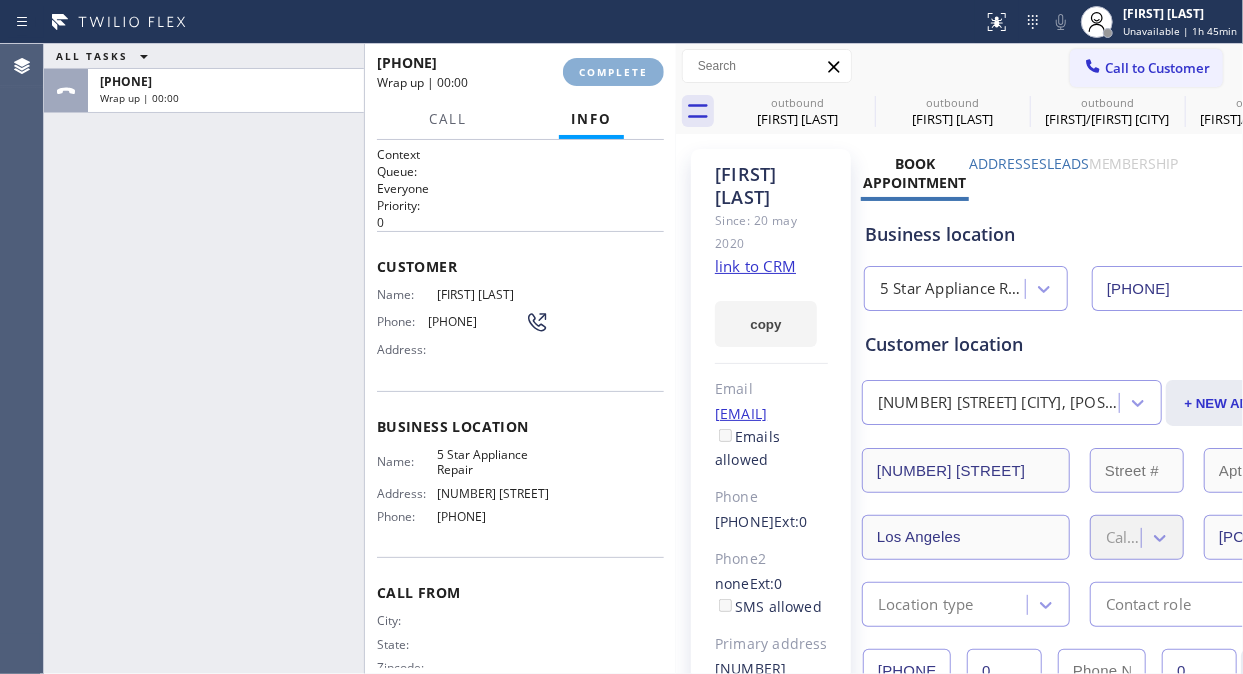 click on "COMPLETE" at bounding box center (613, 72) 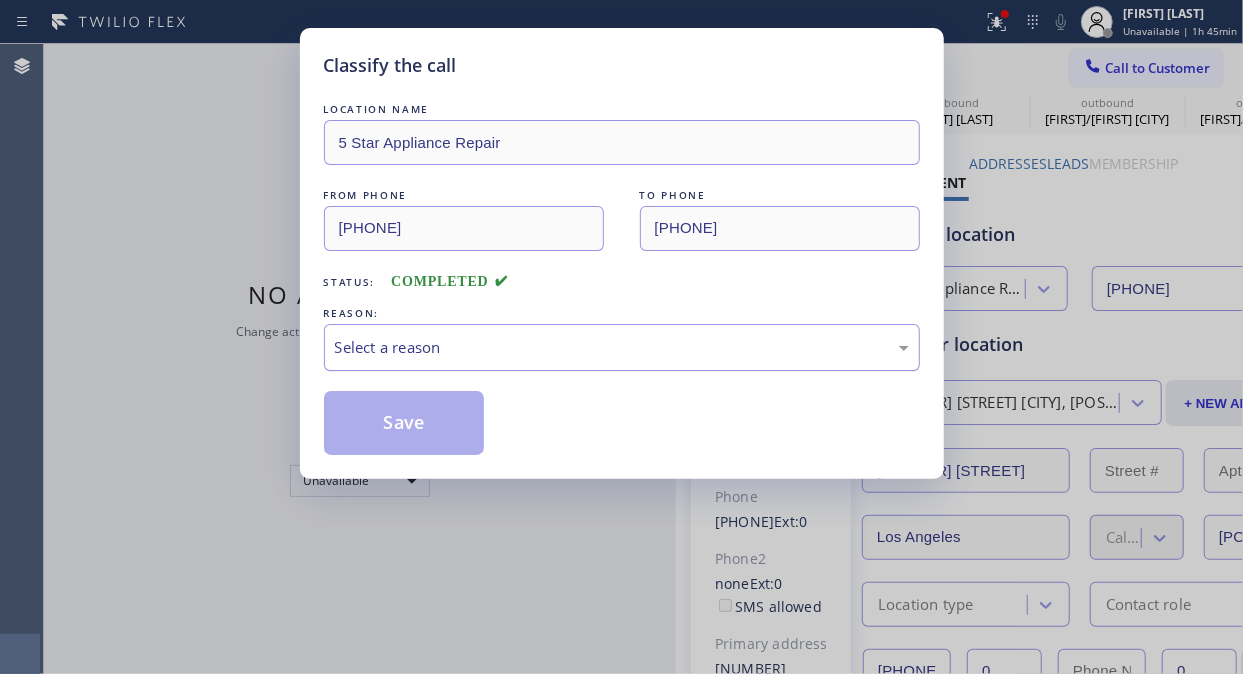 click on "Select a reason" at bounding box center [622, 347] 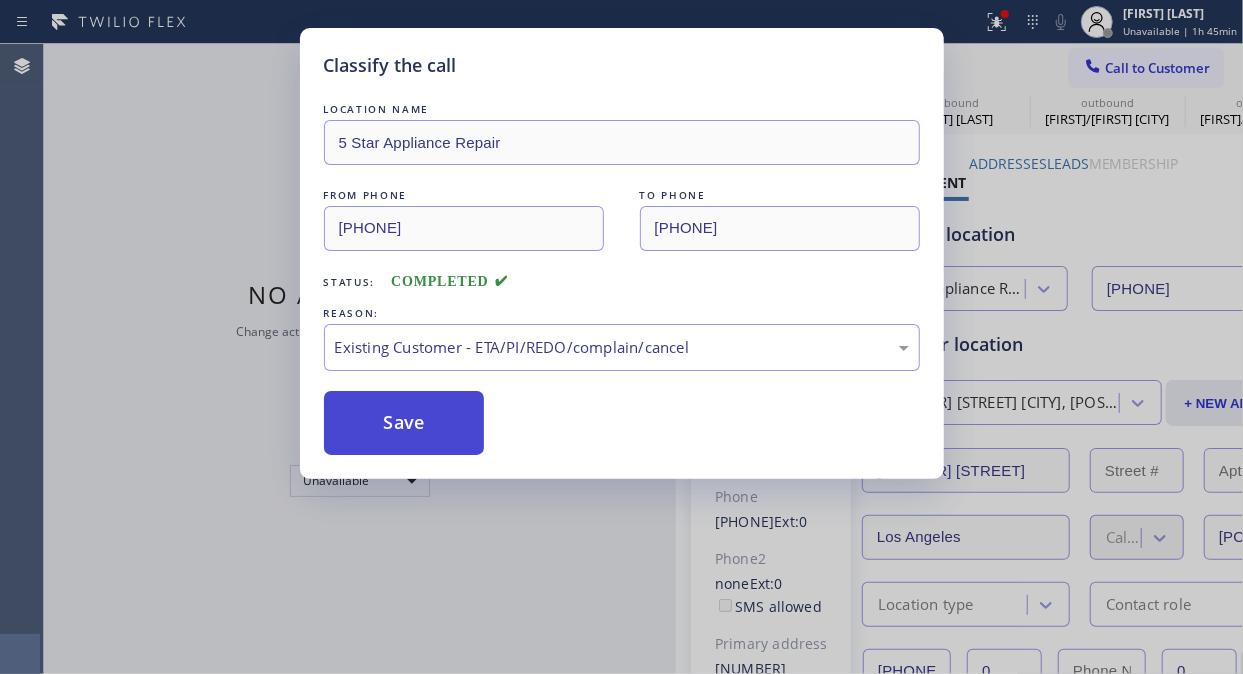 click on "Save" at bounding box center (404, 423) 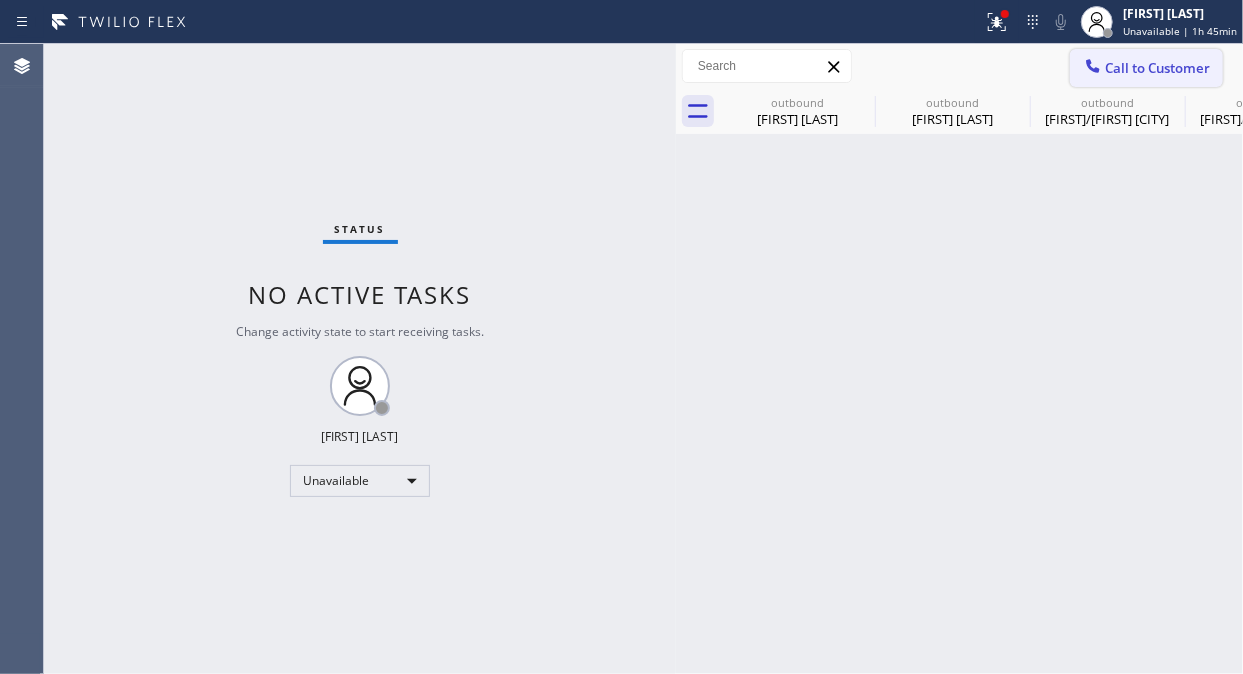 click on "Call to Customer" at bounding box center (1157, 68) 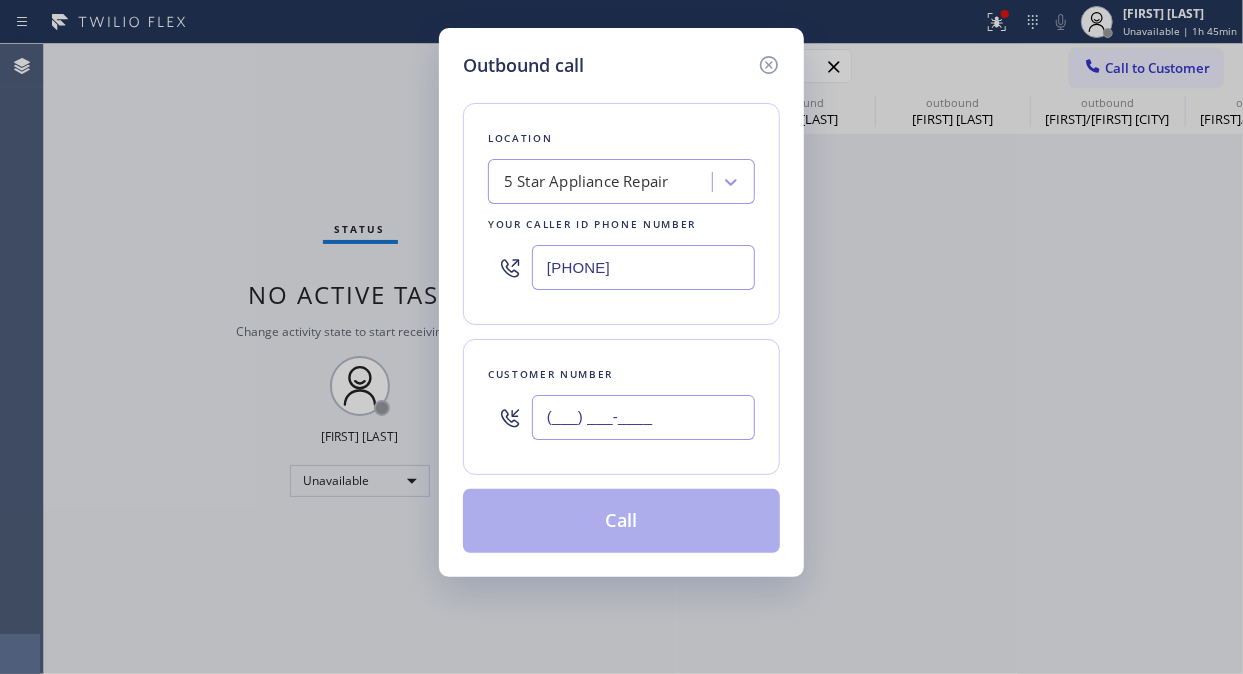 click on "(___) ___-____" at bounding box center [643, 417] 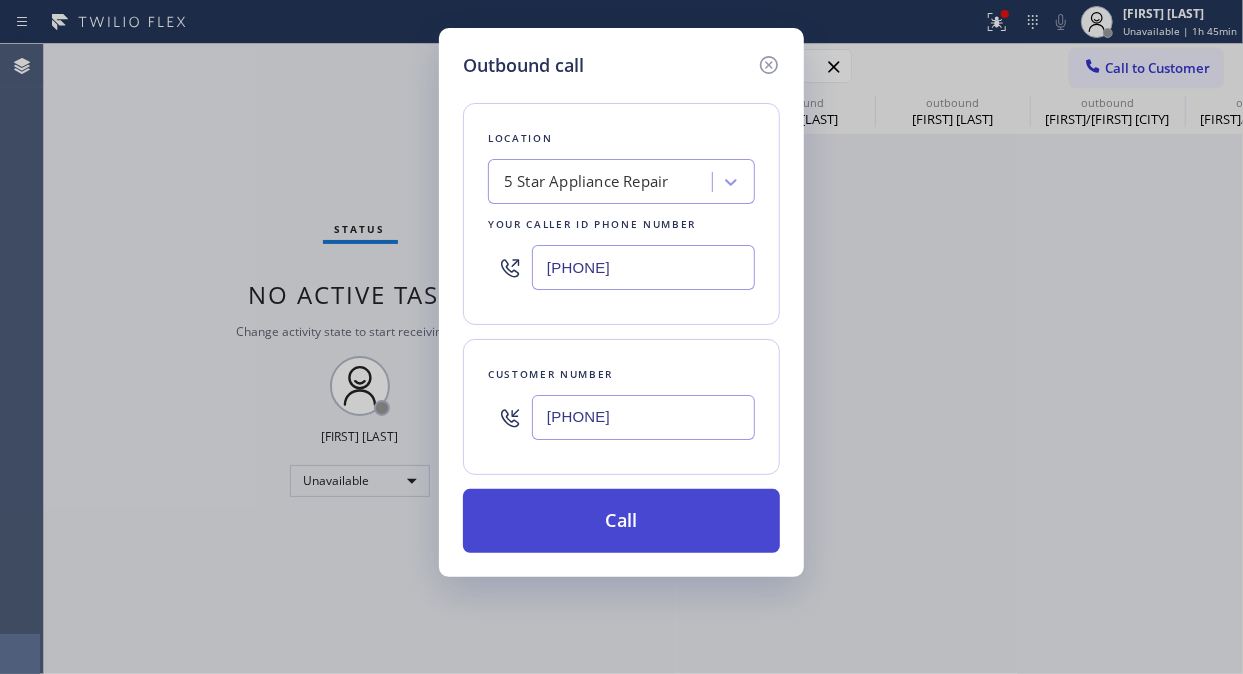 type on "[PHONE]" 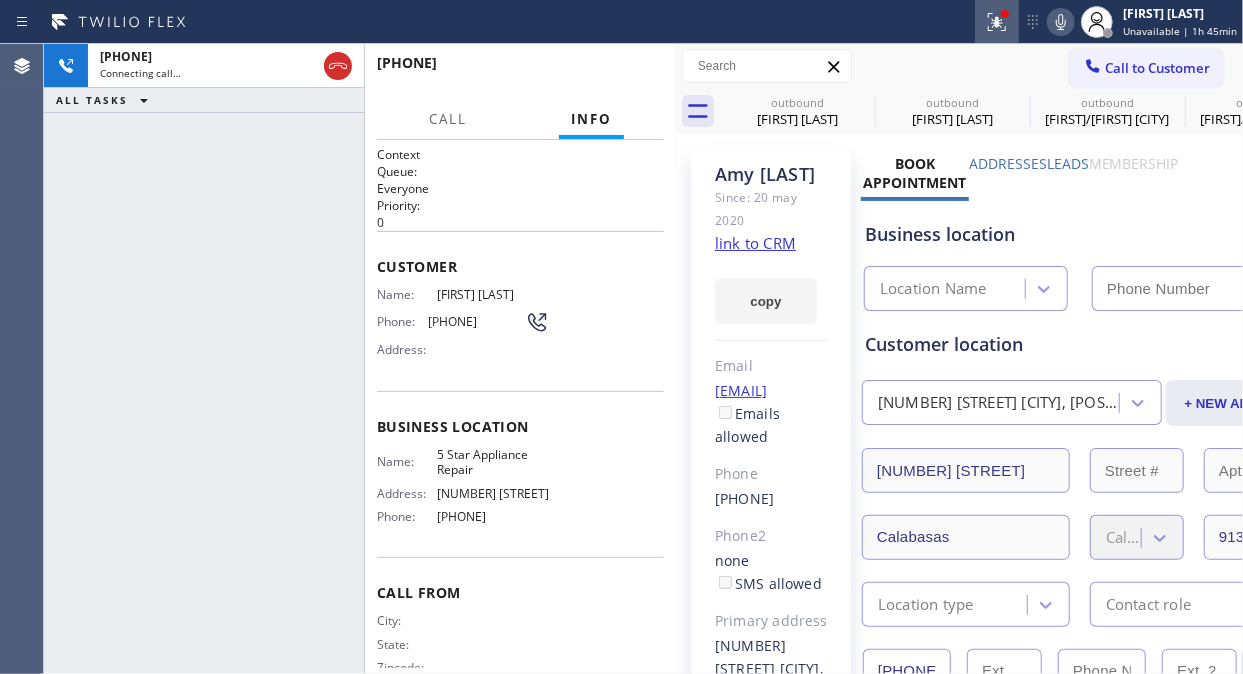 type on "[PHONE]" 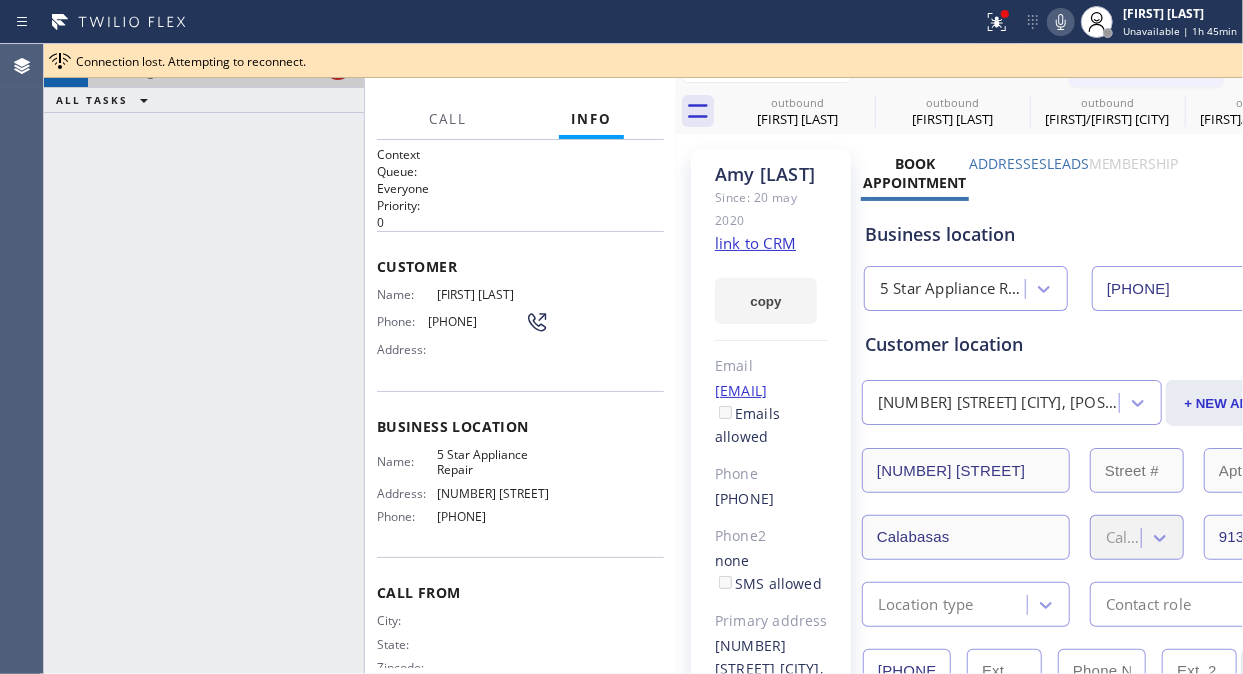 click on "Connection lost. Attempting to reconnect." at bounding box center [643, 61] 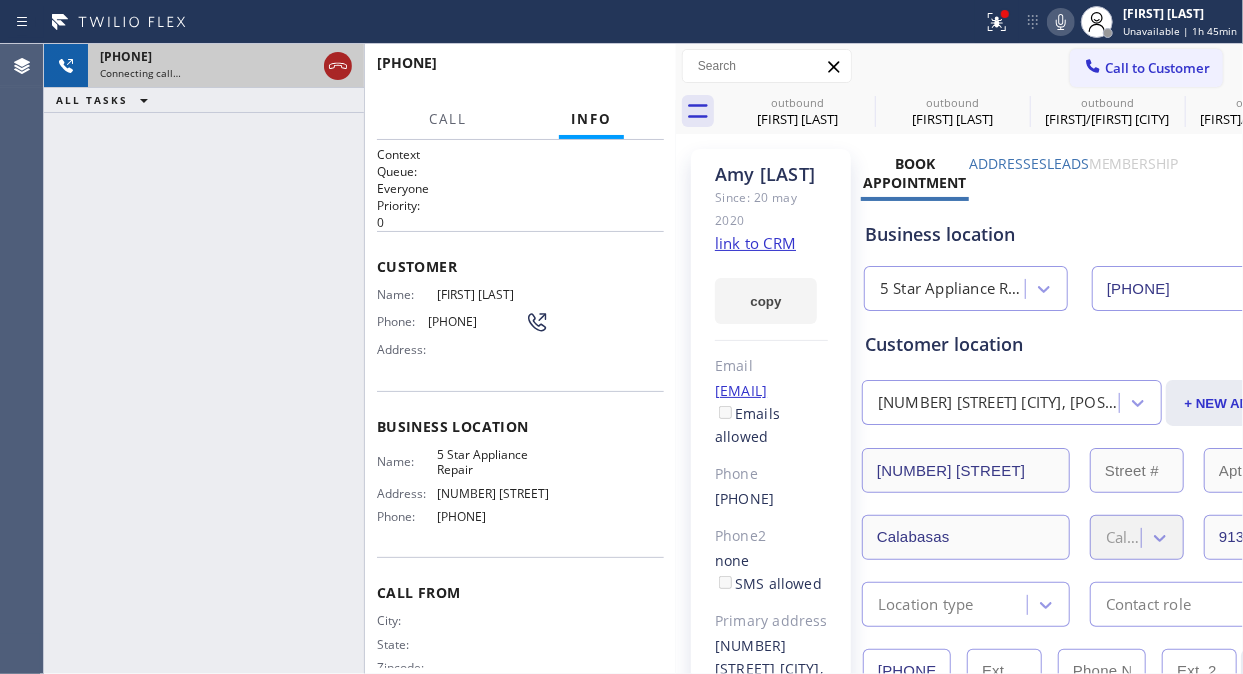 click 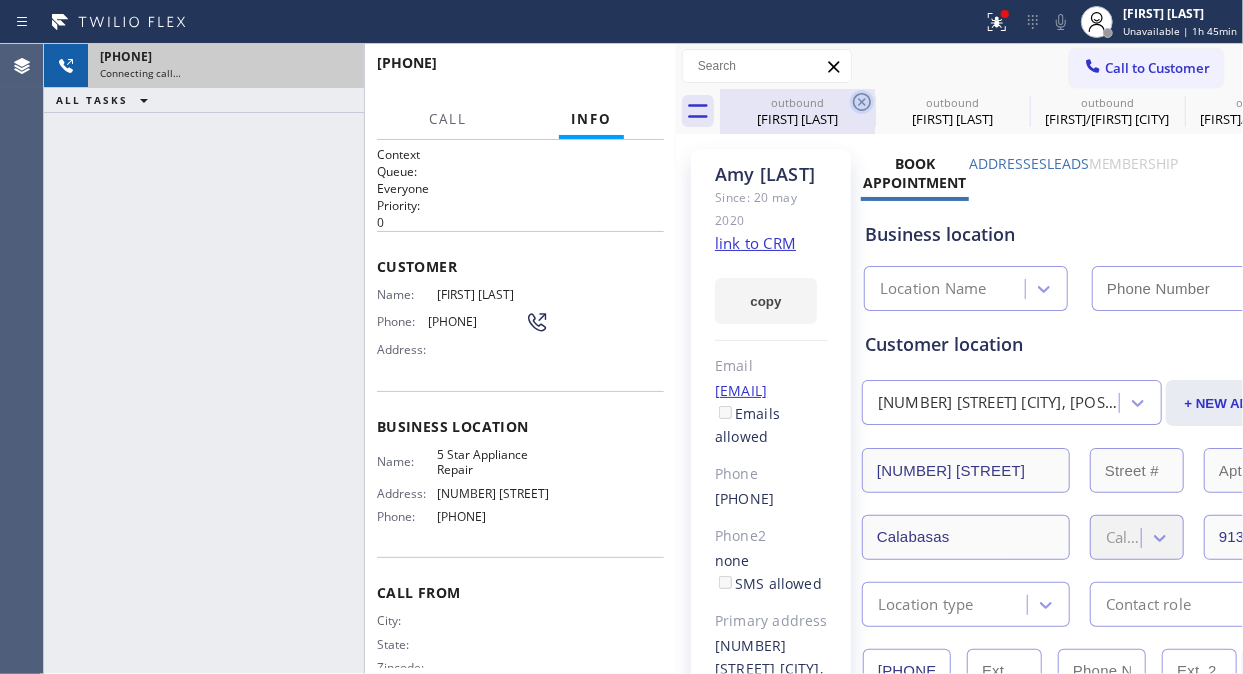 click 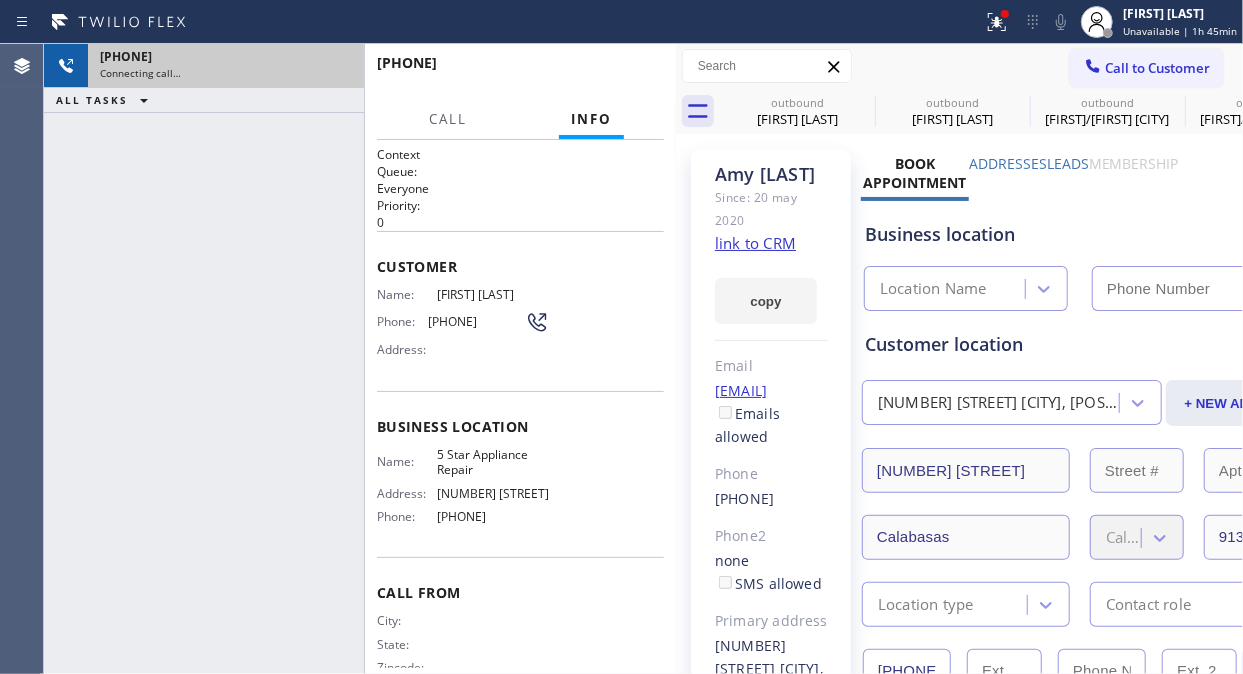 click 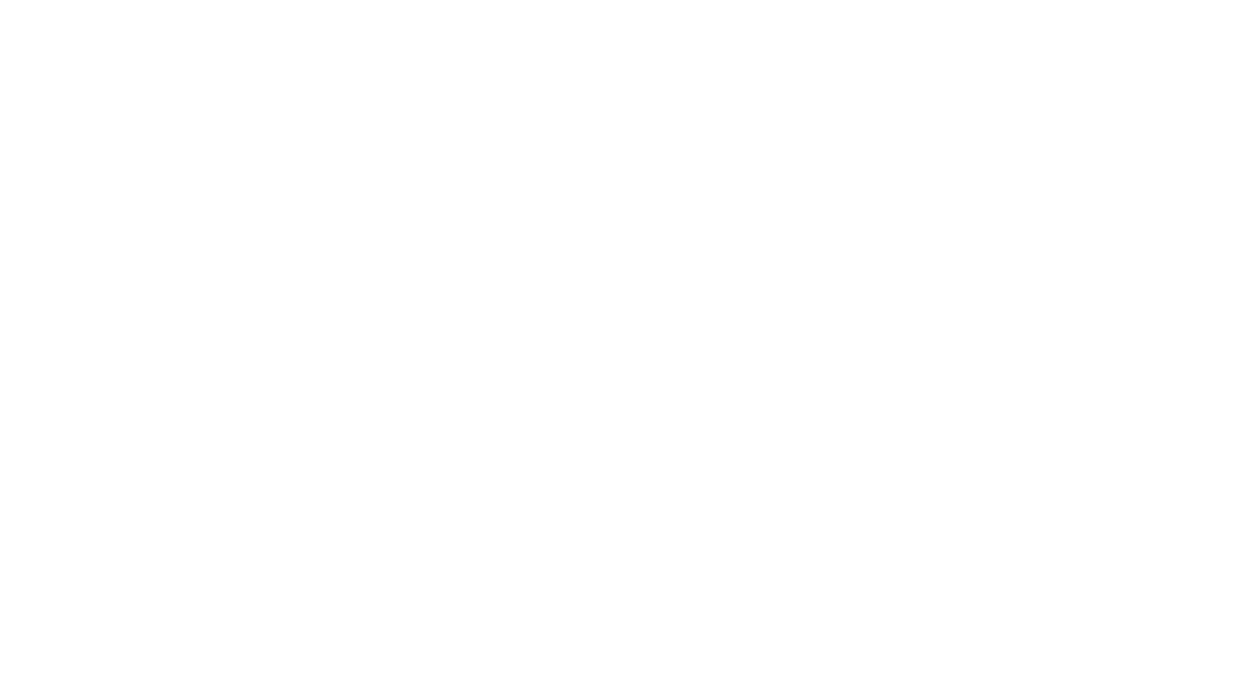 scroll, scrollTop: 0, scrollLeft: 0, axis: both 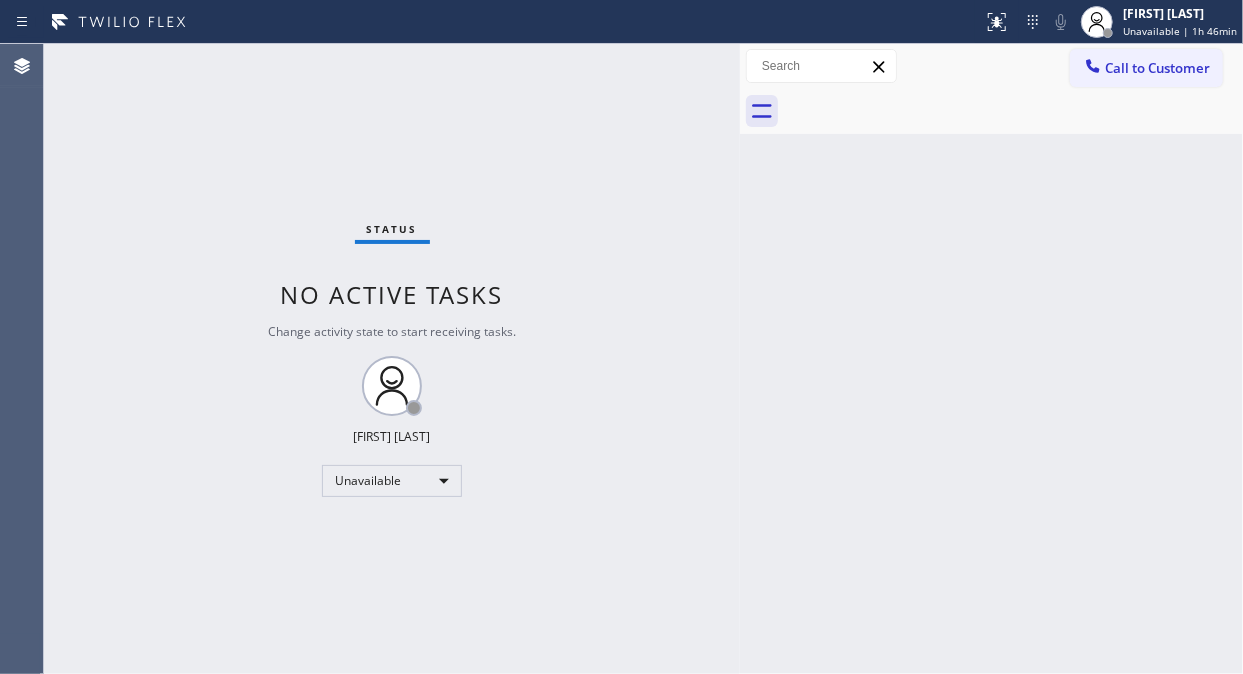 drag, startPoint x: 328, startPoint y: 171, endPoint x: 744, endPoint y: 227, distance: 419.75232 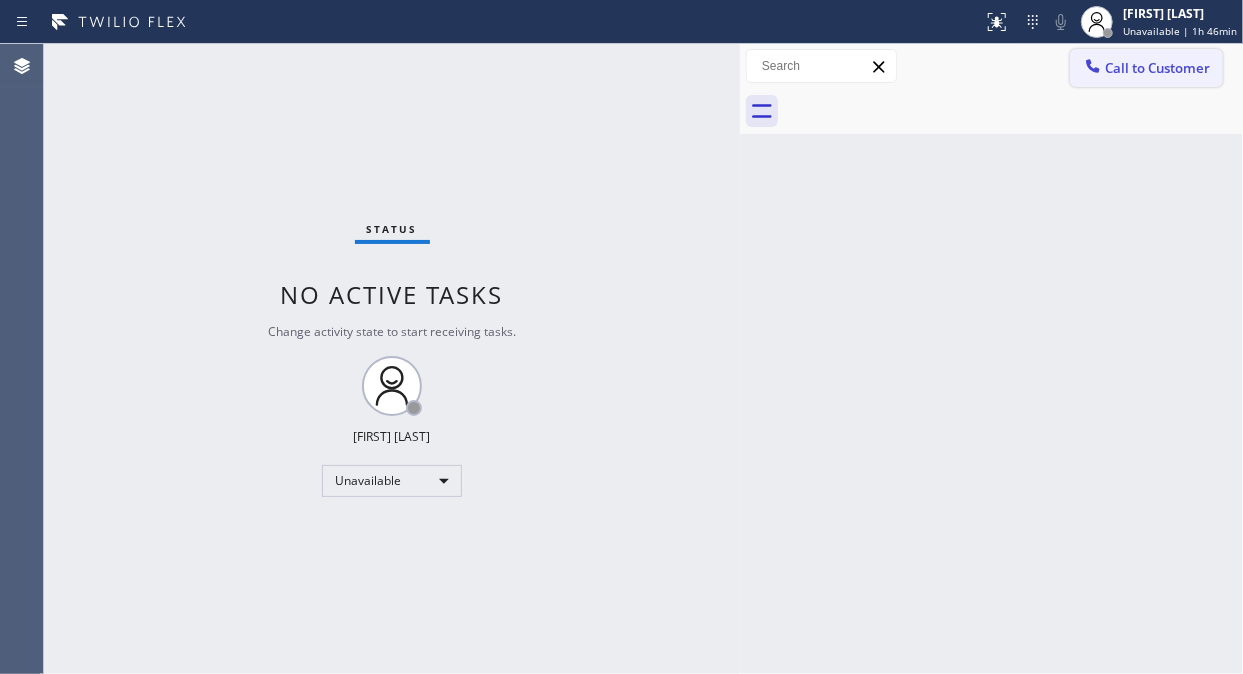 click on "Call to Customer" at bounding box center [1157, 68] 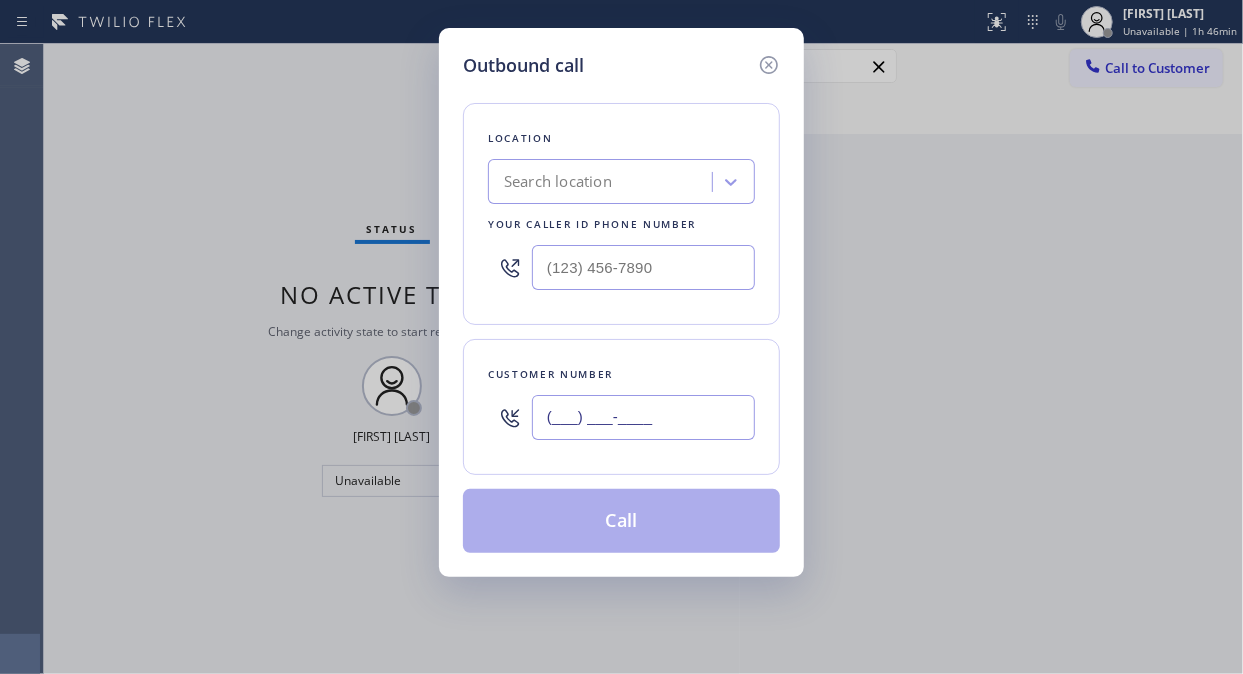click on "(___) ___-____" at bounding box center (643, 417) 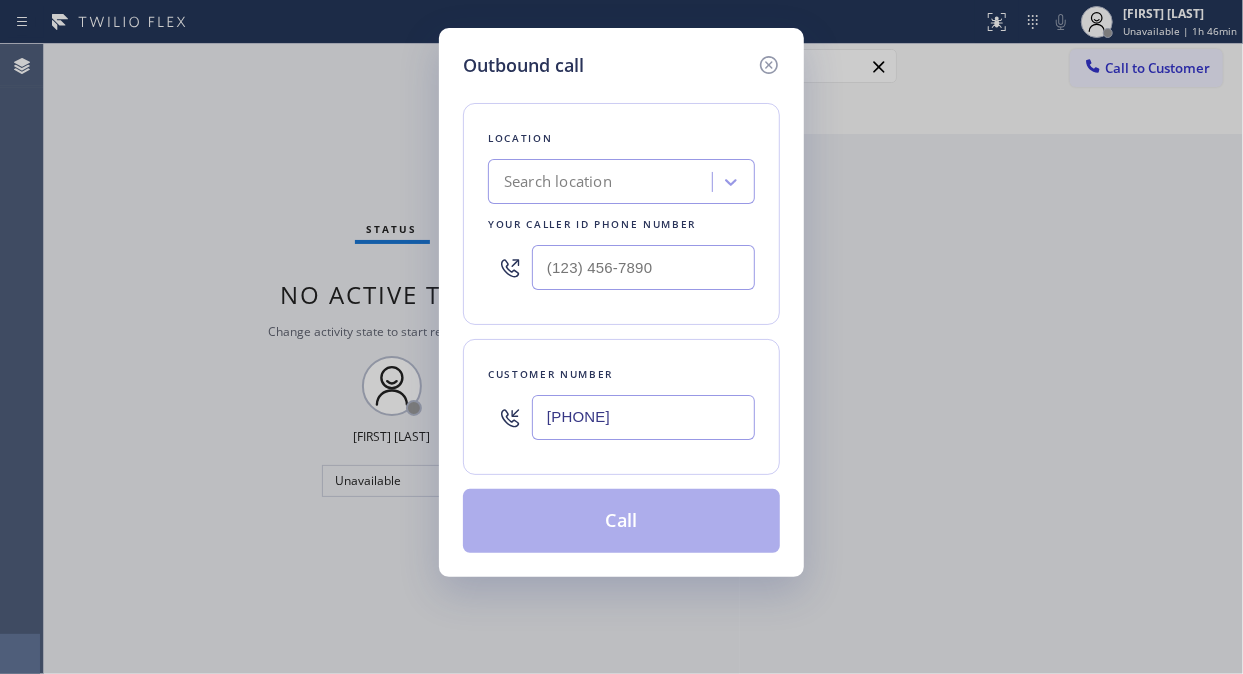 type on "(310) 989-4452" 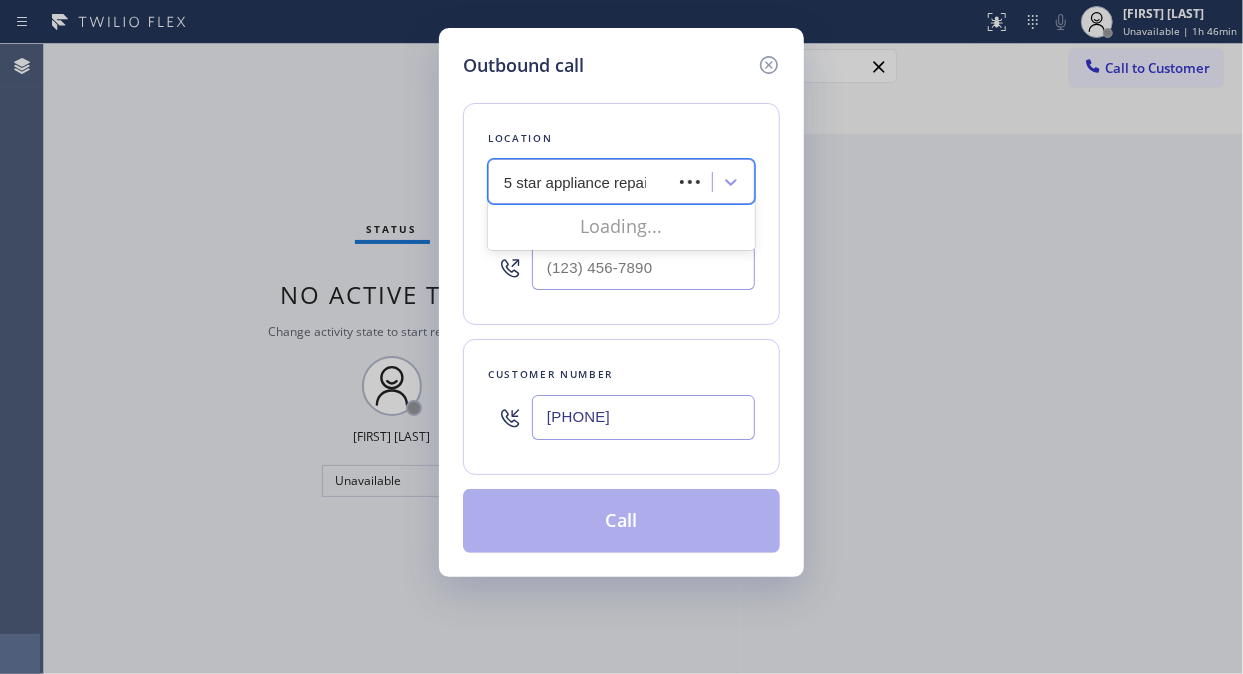 type on "5 star appliance repair" 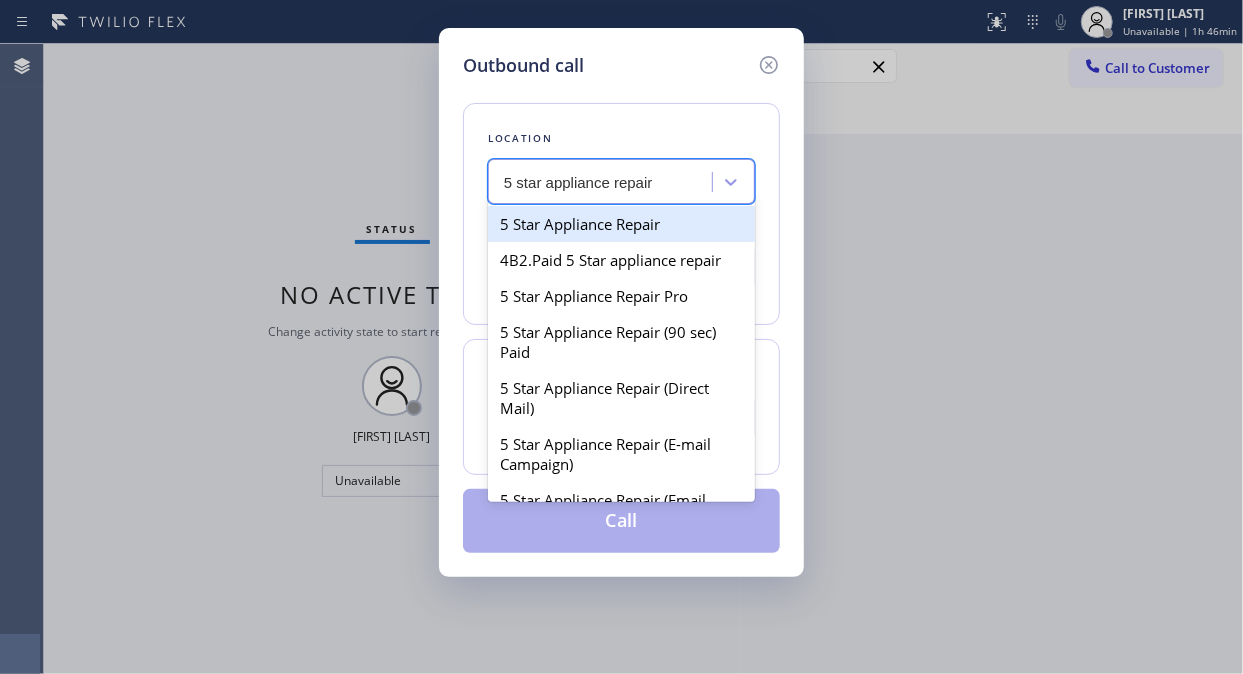drag, startPoint x: 615, startPoint y: 226, endPoint x: 576, endPoint y: 513, distance: 289.6377 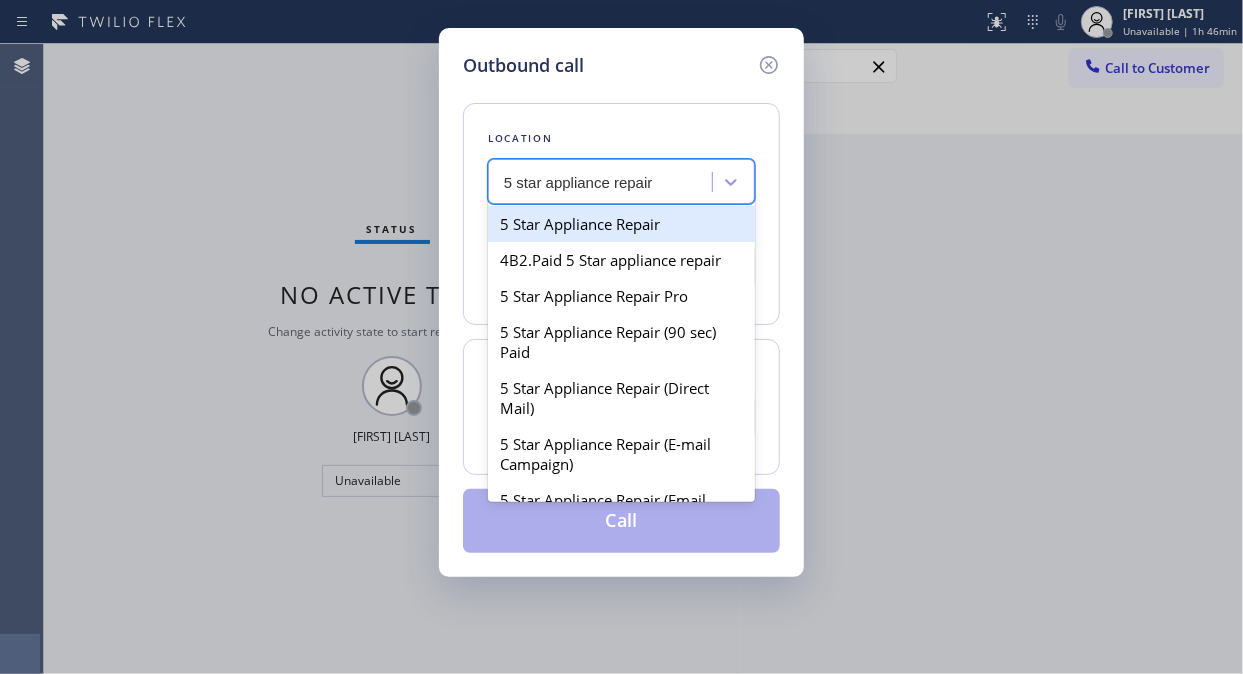type 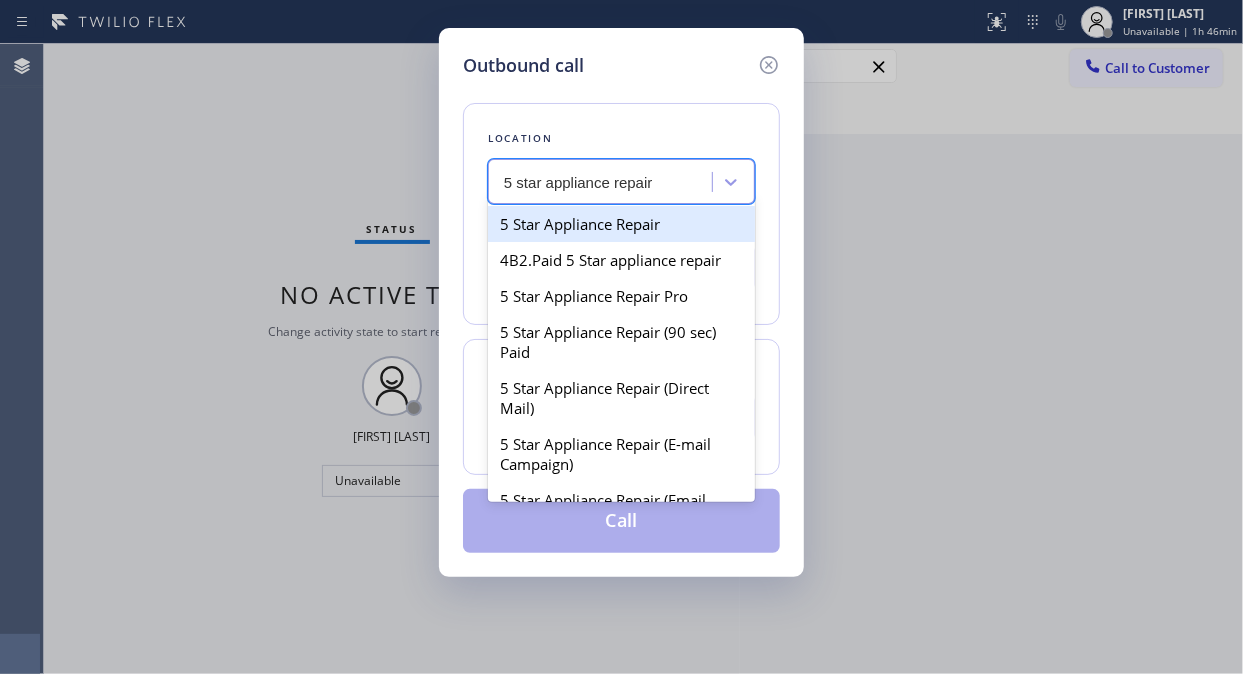 type on "[PHONE]" 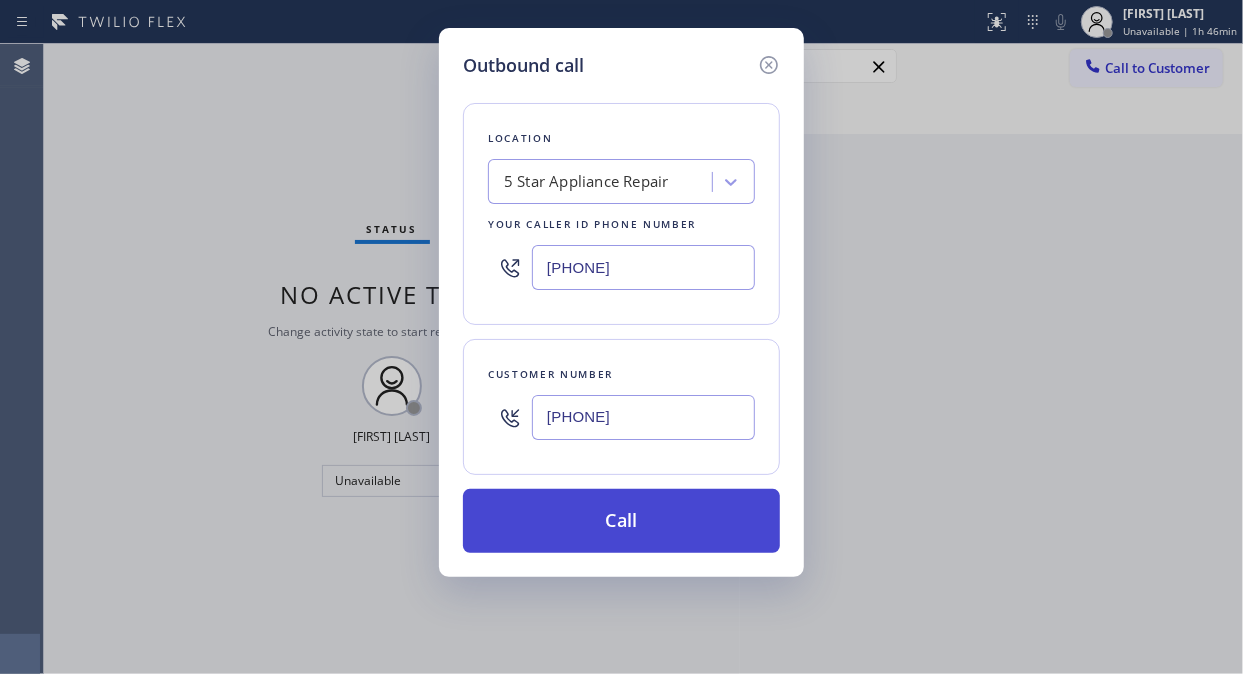 click on "Call" at bounding box center [621, 521] 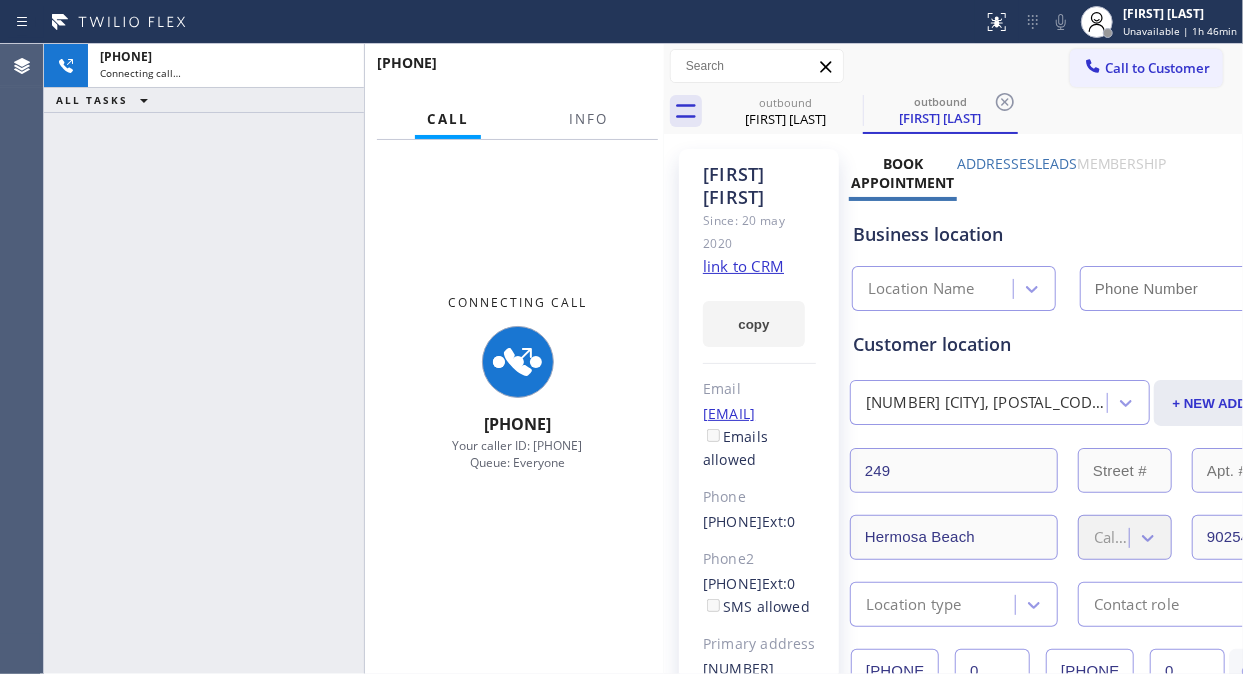 drag, startPoint x: 743, startPoint y: 160, endPoint x: 660, endPoint y: 190, distance: 88.25531 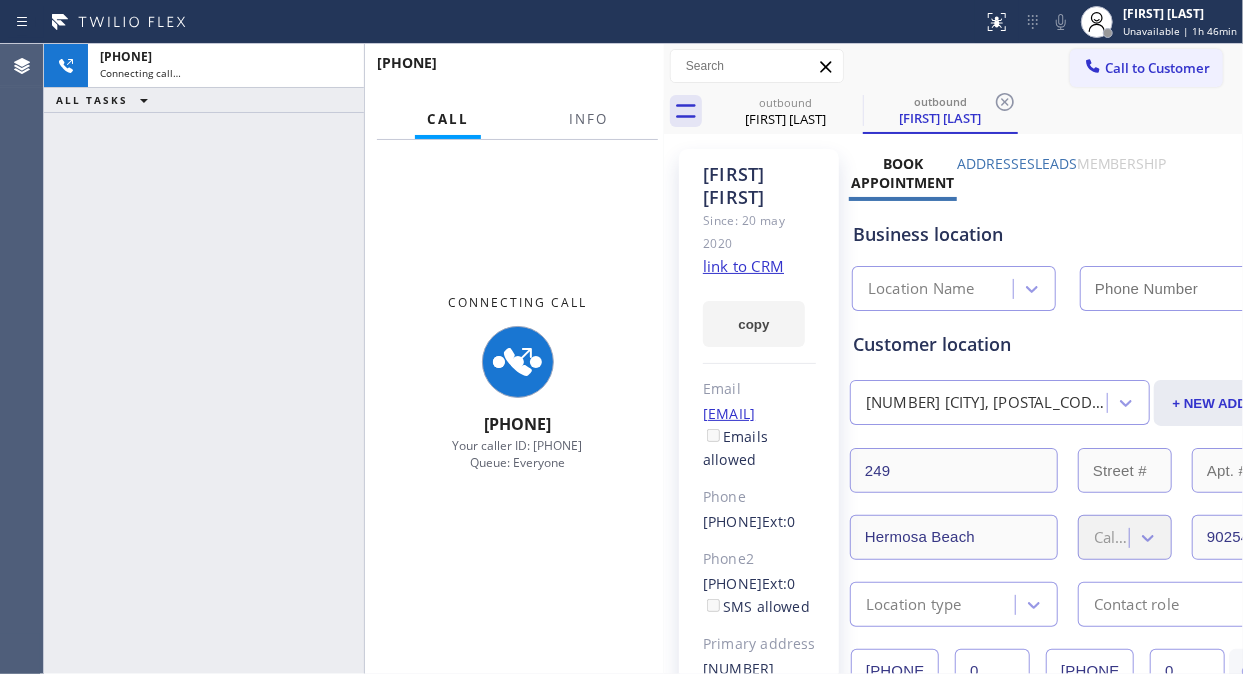 click at bounding box center (664, 359) 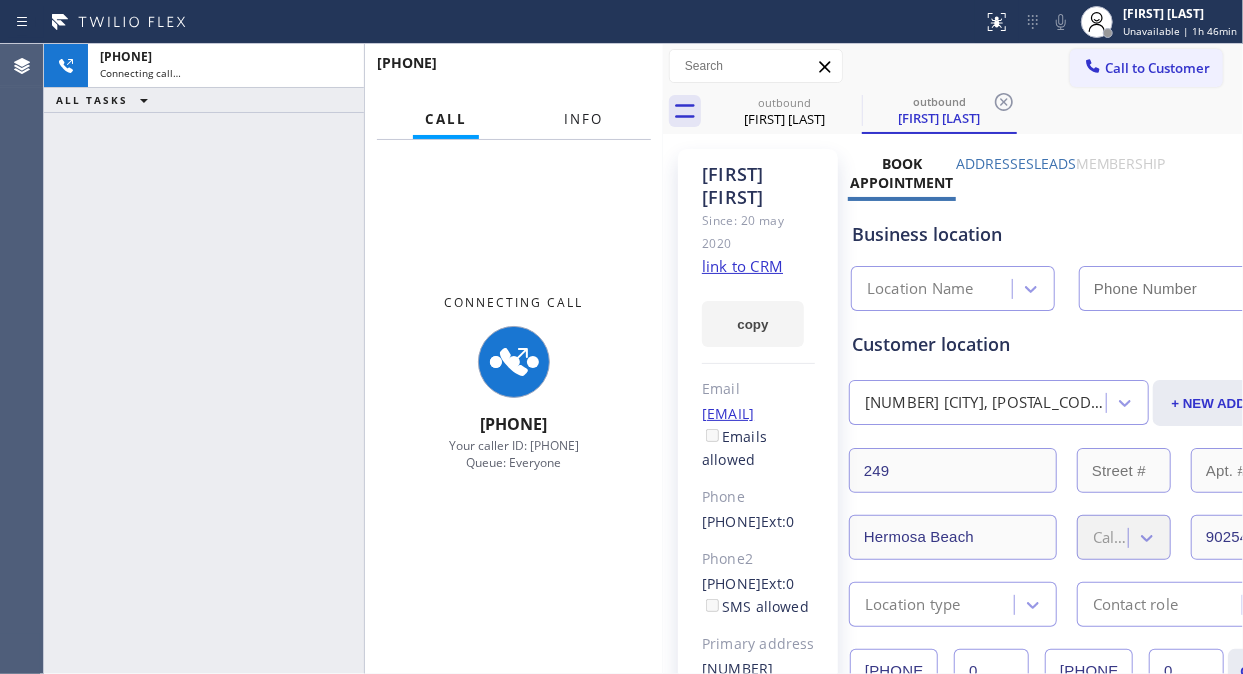 type on "[PHONE]" 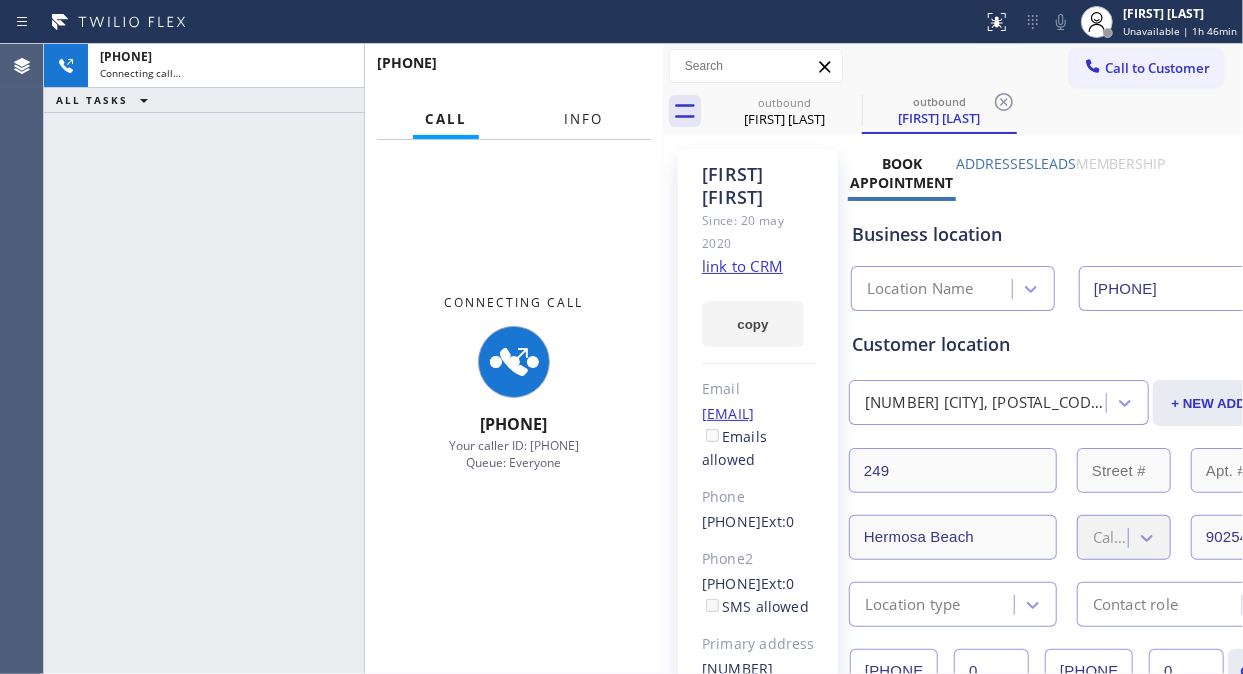 click on "Info" at bounding box center (583, 119) 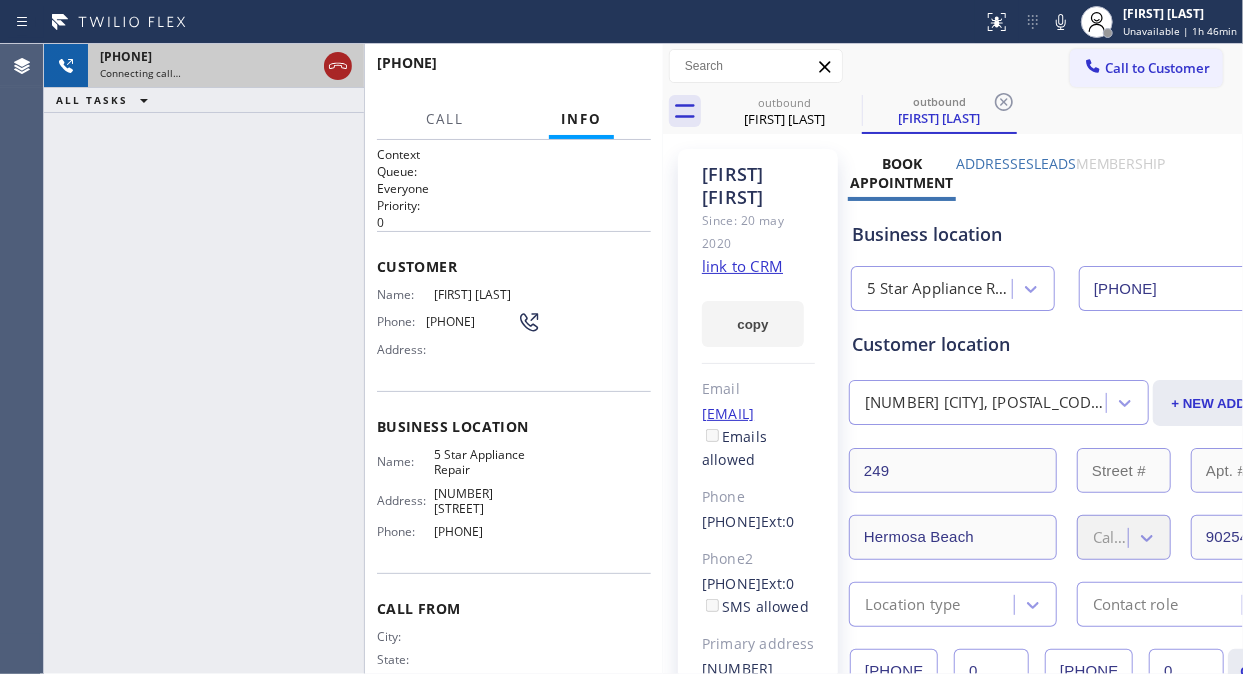 click 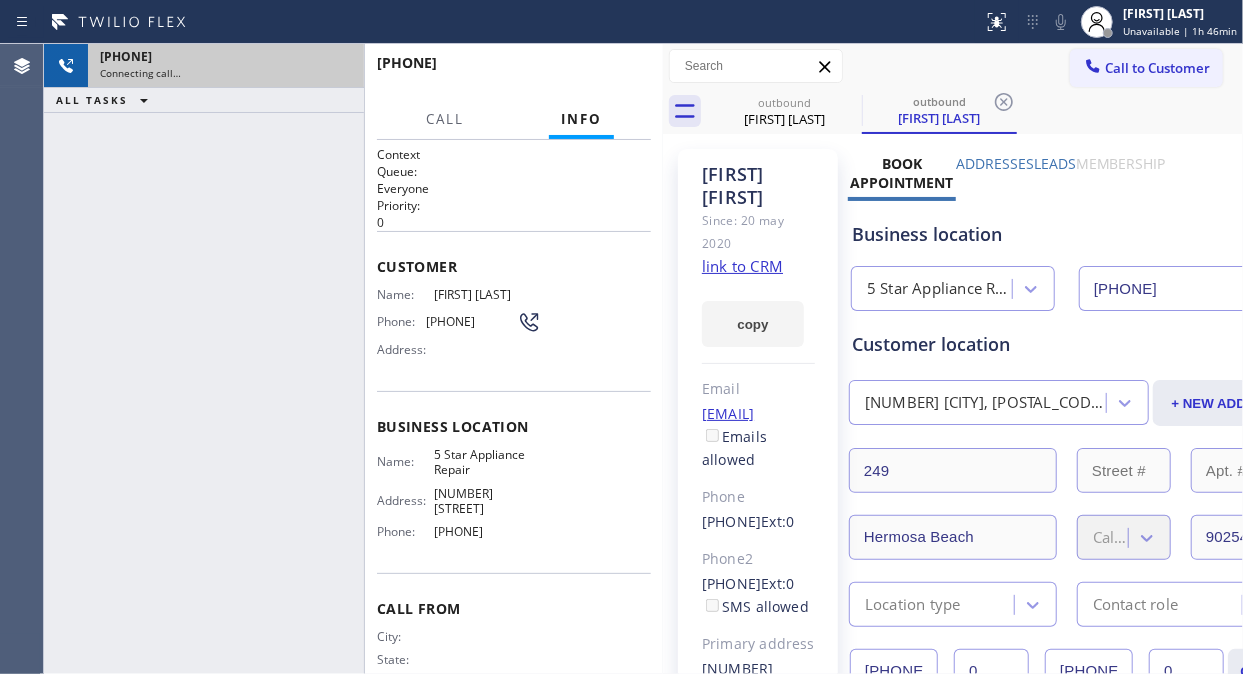 click on "Call to Customer" at bounding box center (1157, 68) 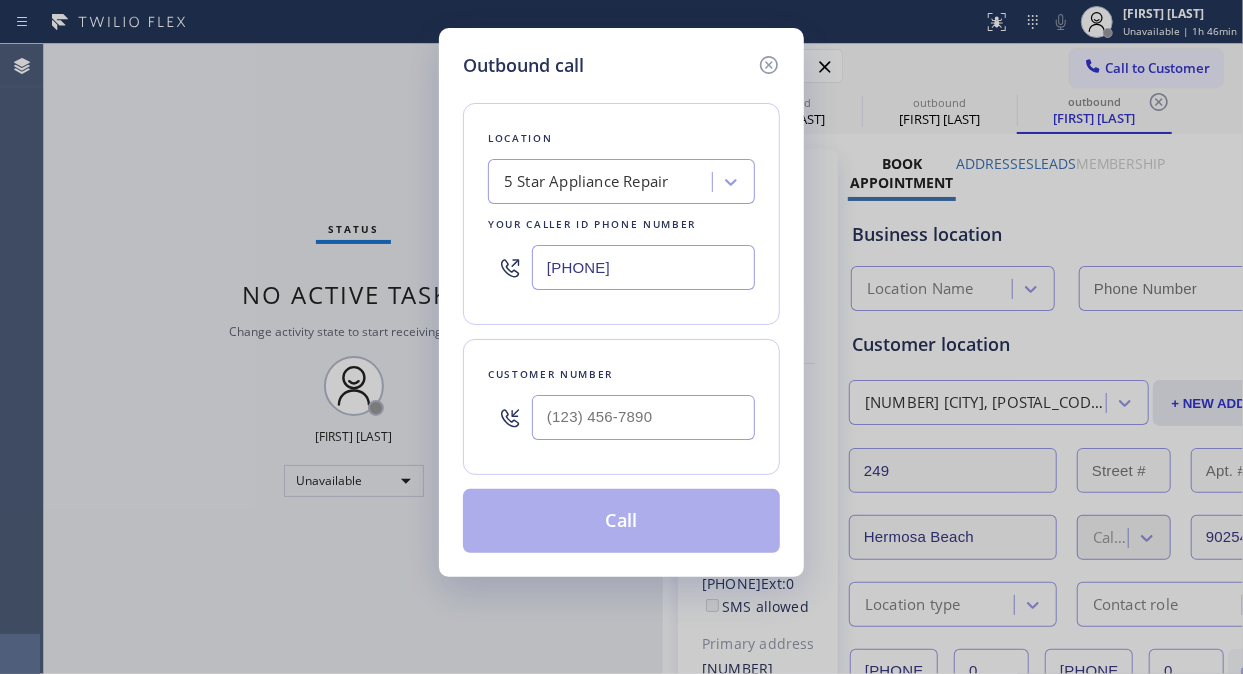 type on "[PHONE]" 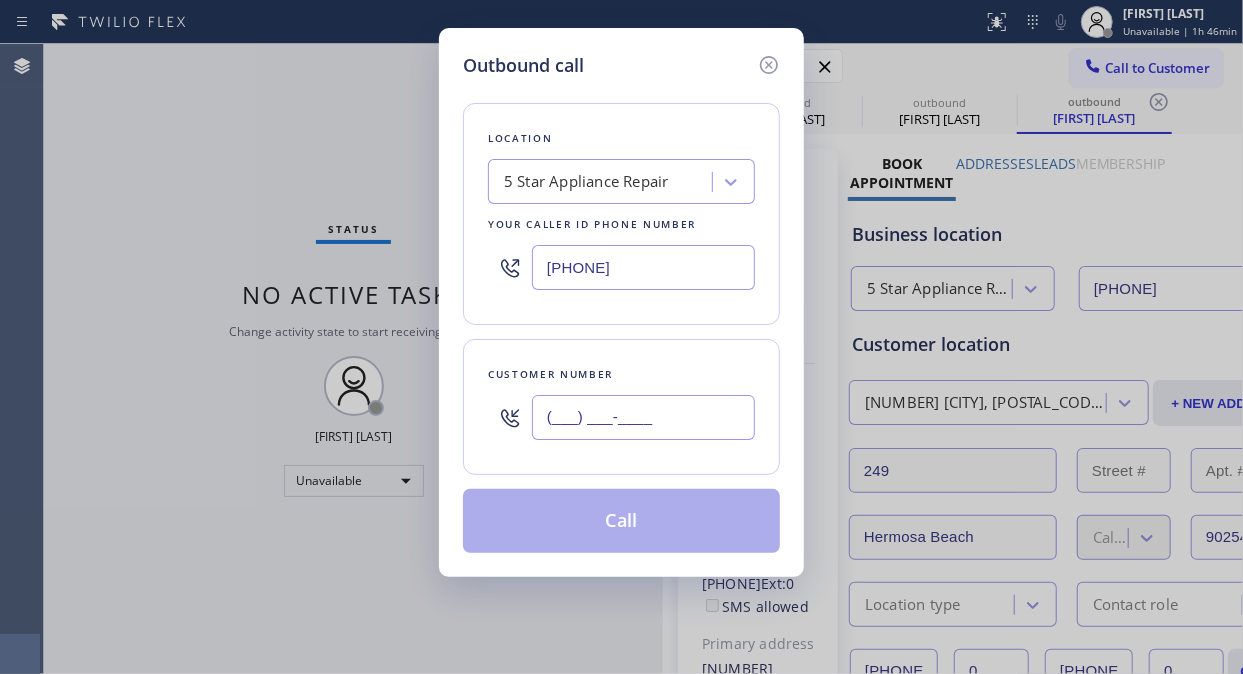 click on "(___) ___-____" at bounding box center (643, 417) 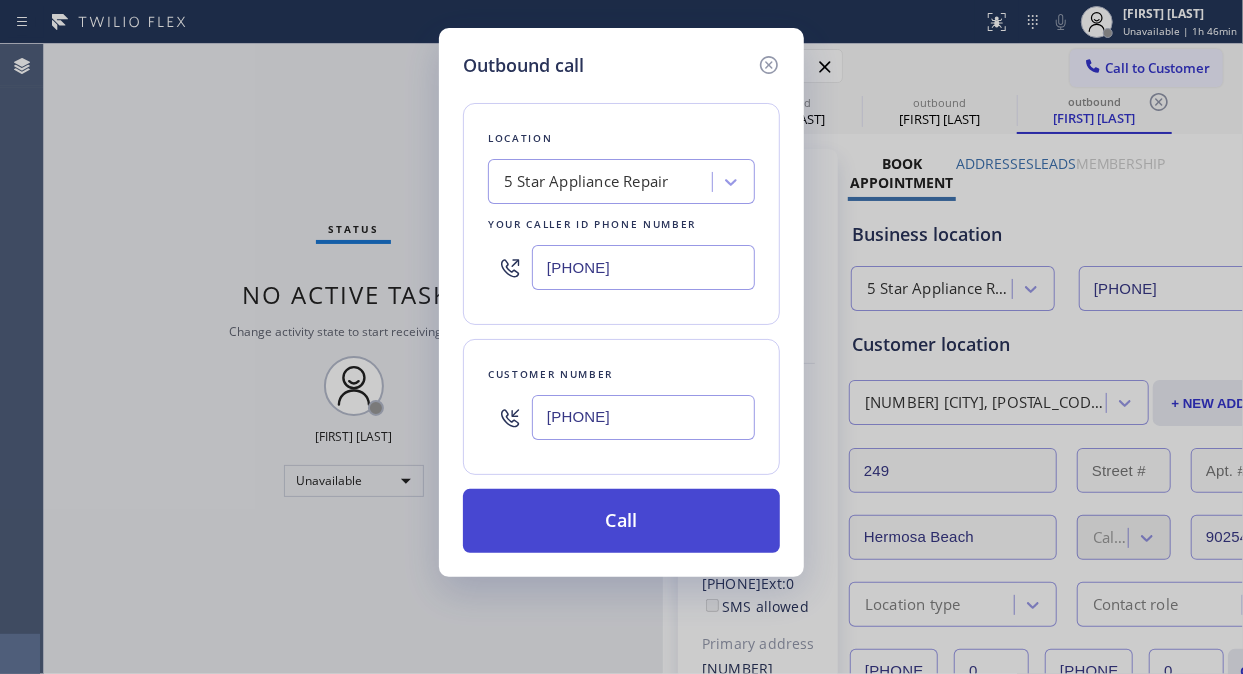 type on "(949) 675-1883" 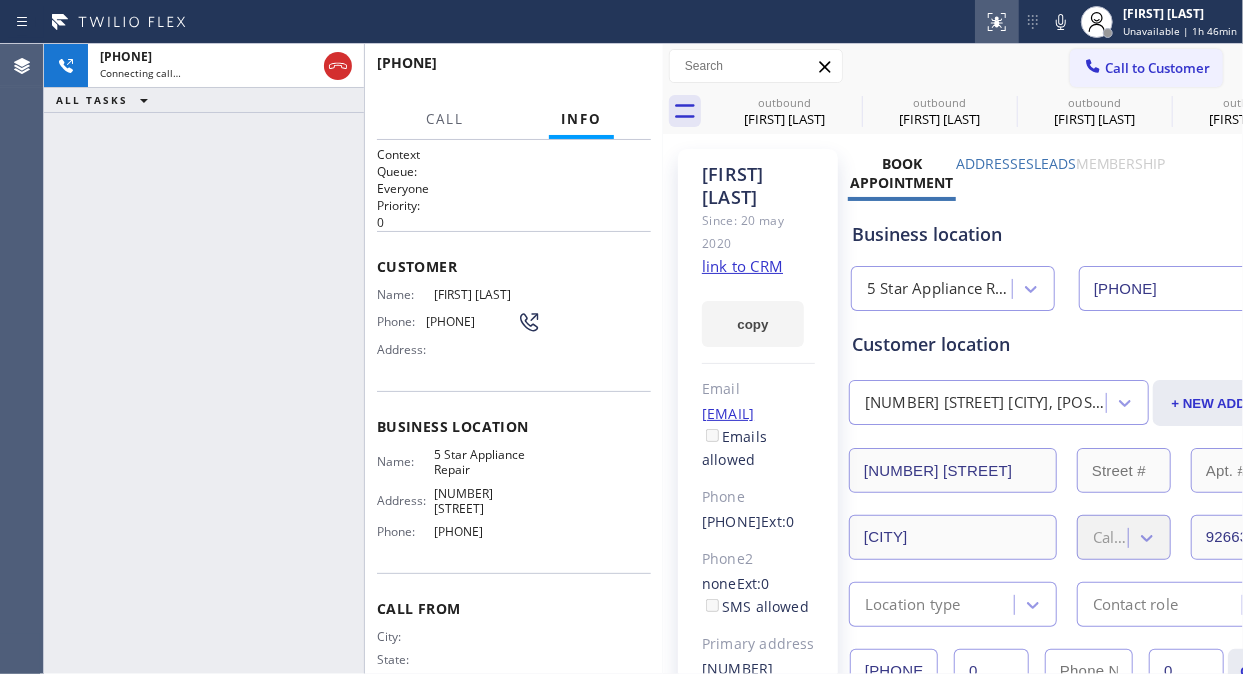 type on "[PHONE]" 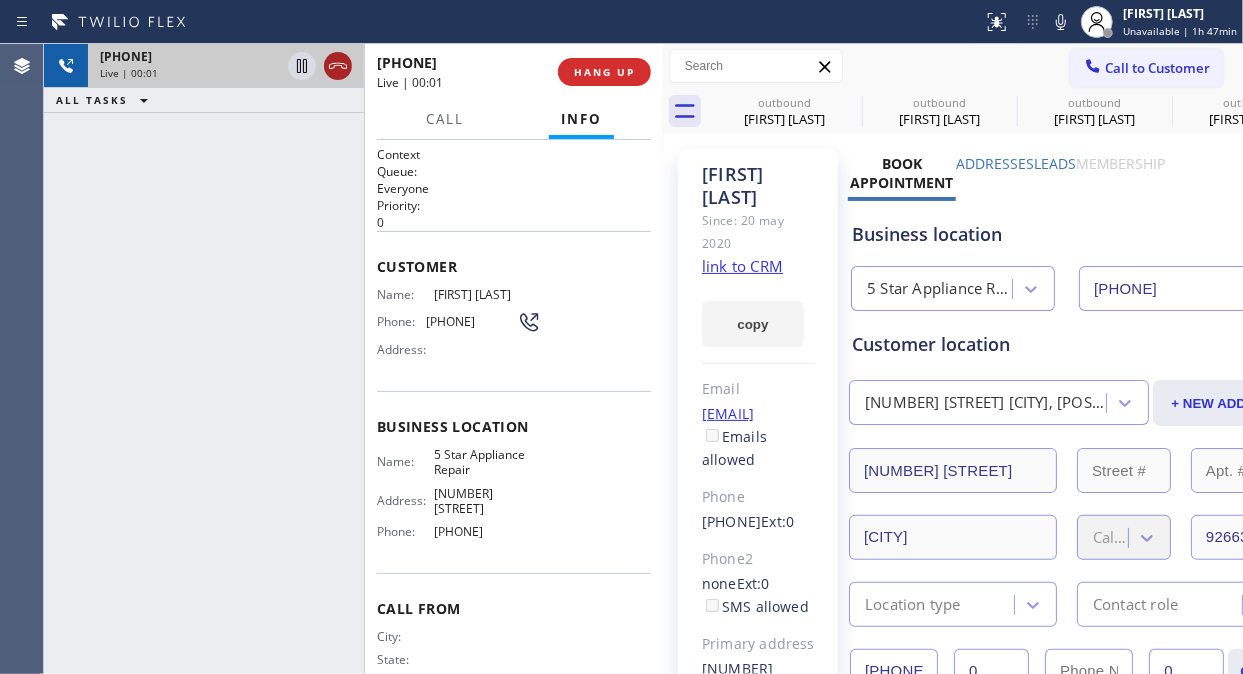 click 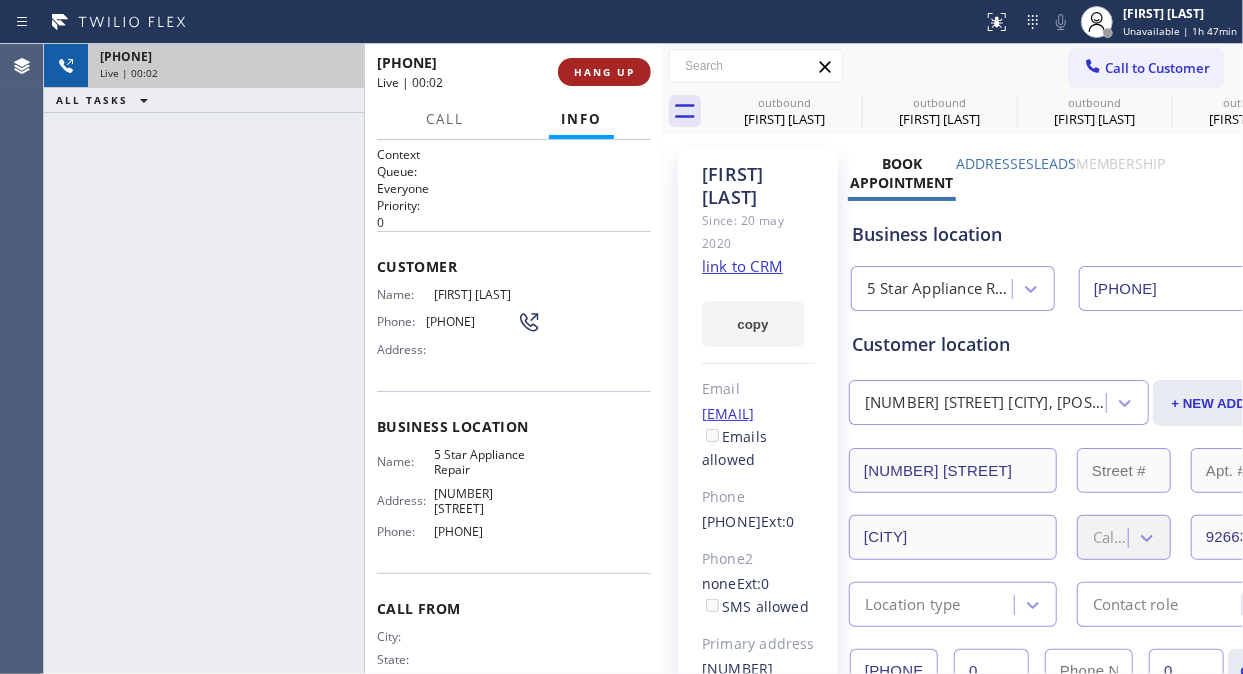 drag, startPoint x: 710, startPoint y: 58, endPoint x: 643, endPoint y: 63, distance: 67.18631 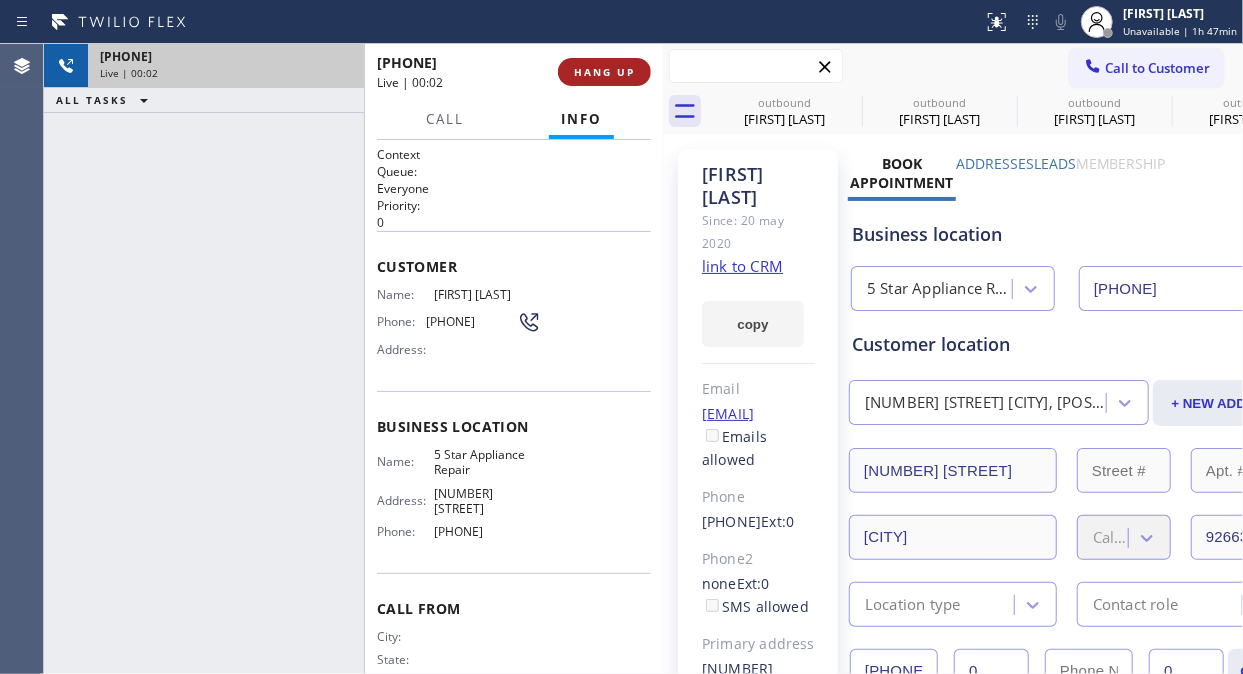click at bounding box center (756, 66) 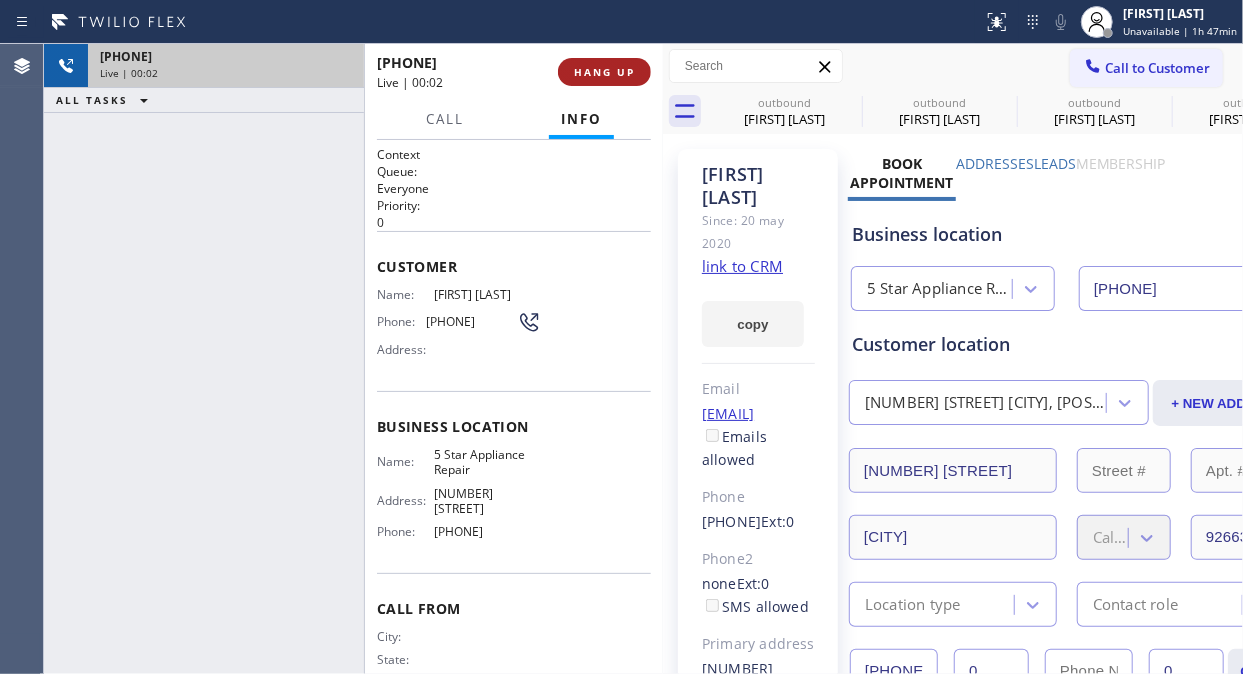 click on "HANG UP" at bounding box center [604, 72] 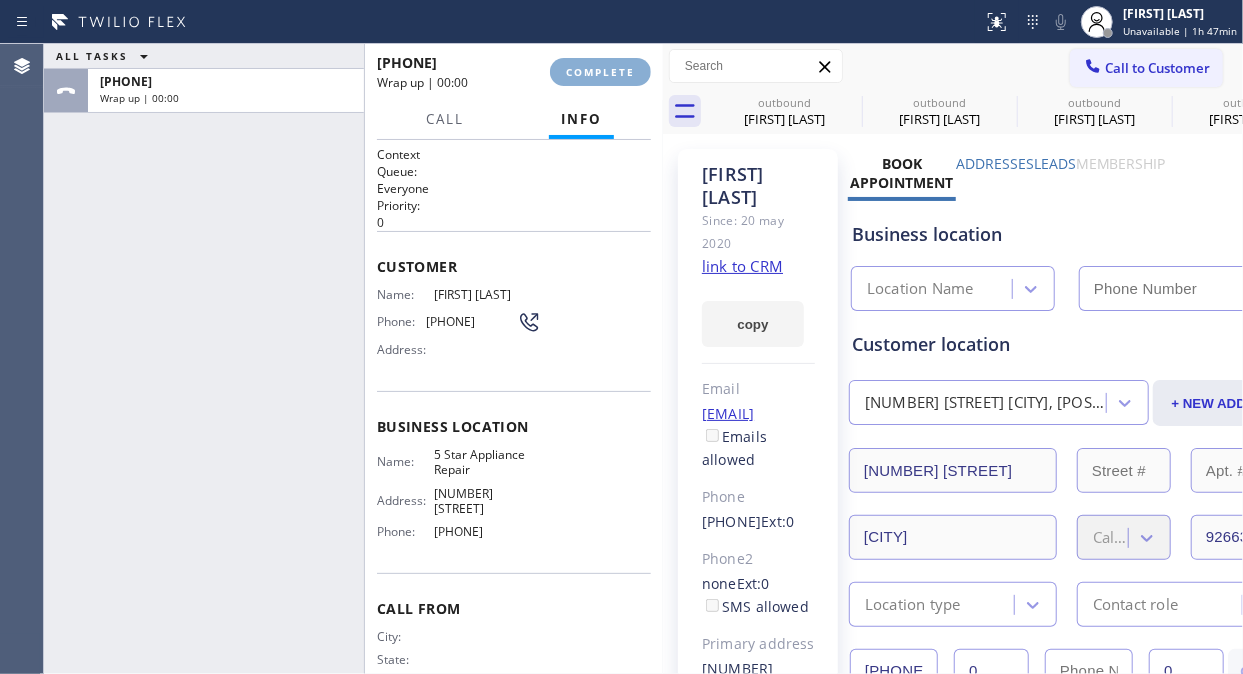 type on "[PHONE]" 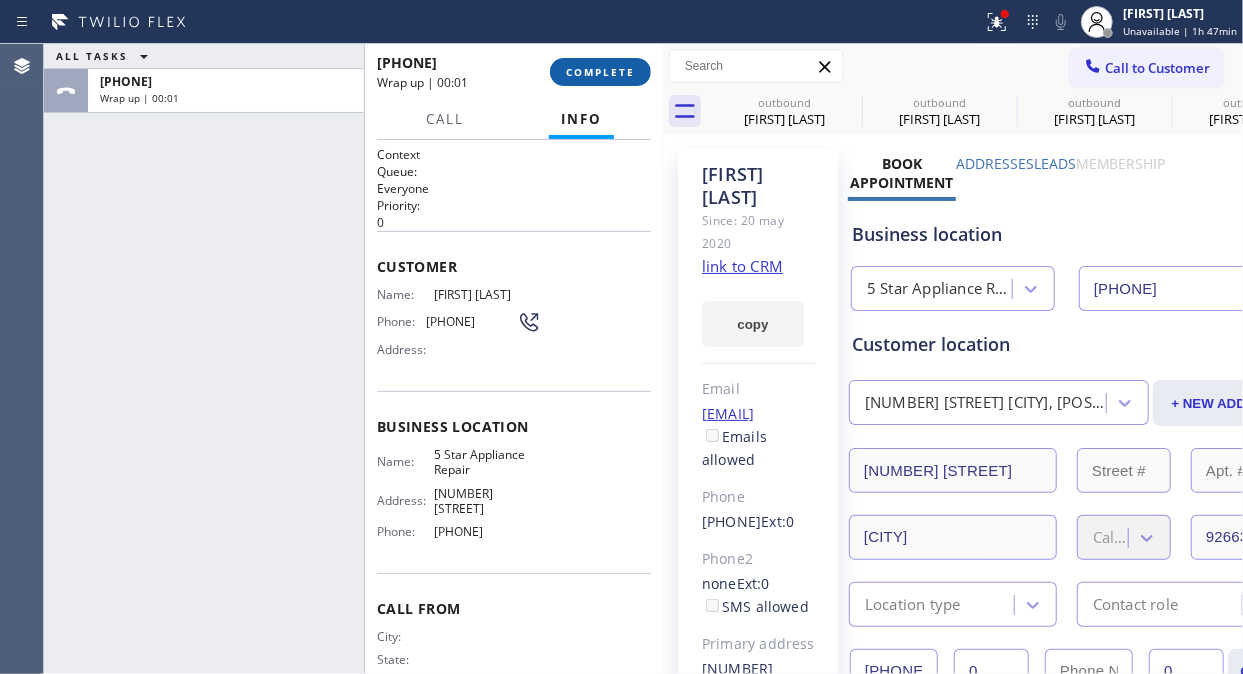 click on "COMPLETE" at bounding box center (600, 72) 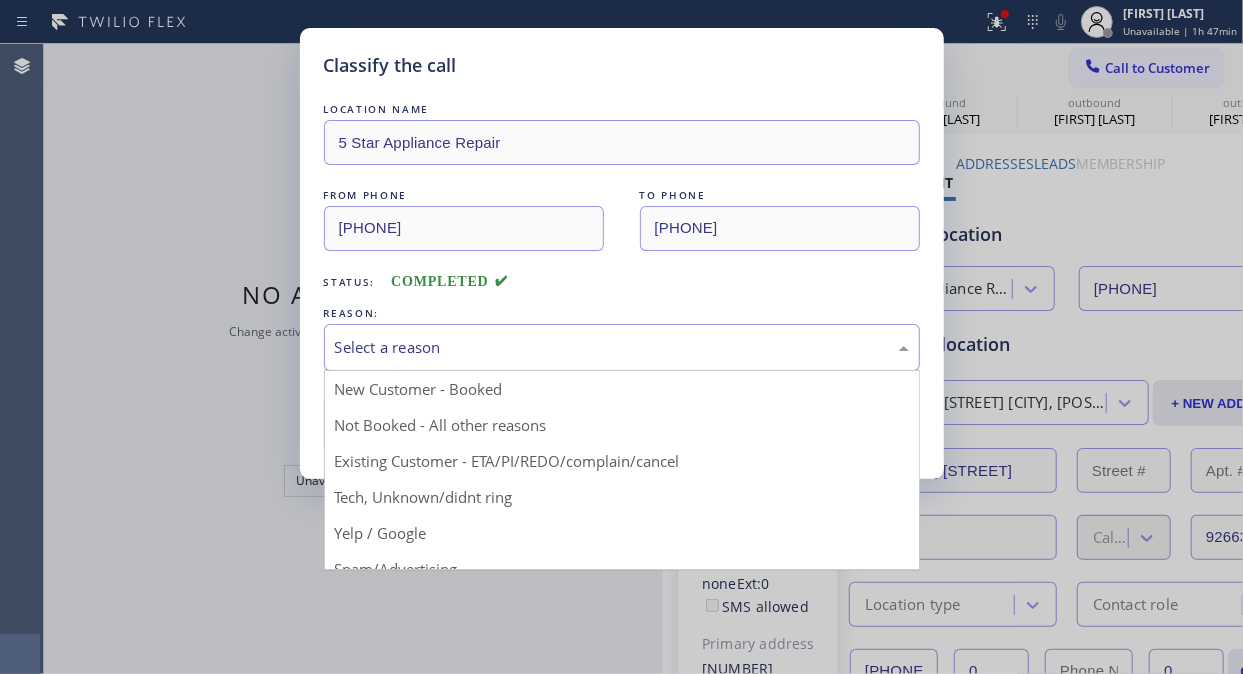 click on "Select a reason" at bounding box center (622, 347) 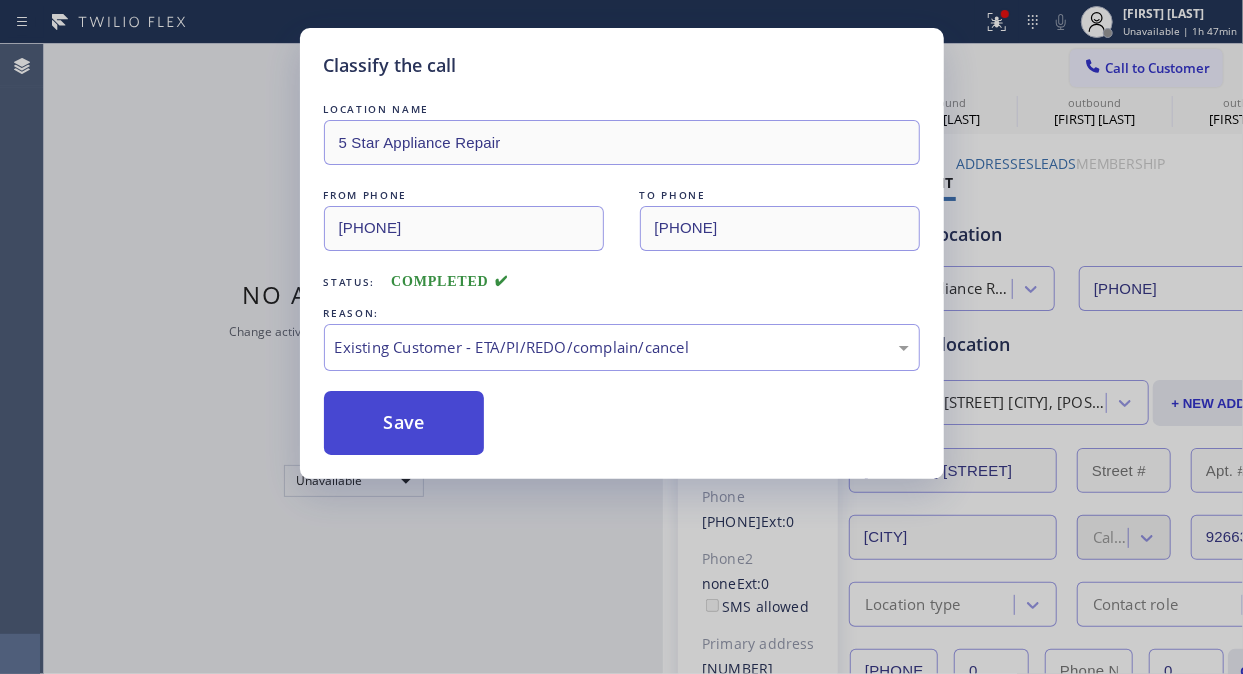 drag, startPoint x: 337, startPoint y: 414, endPoint x: 1043, endPoint y: 45, distance: 796.61597 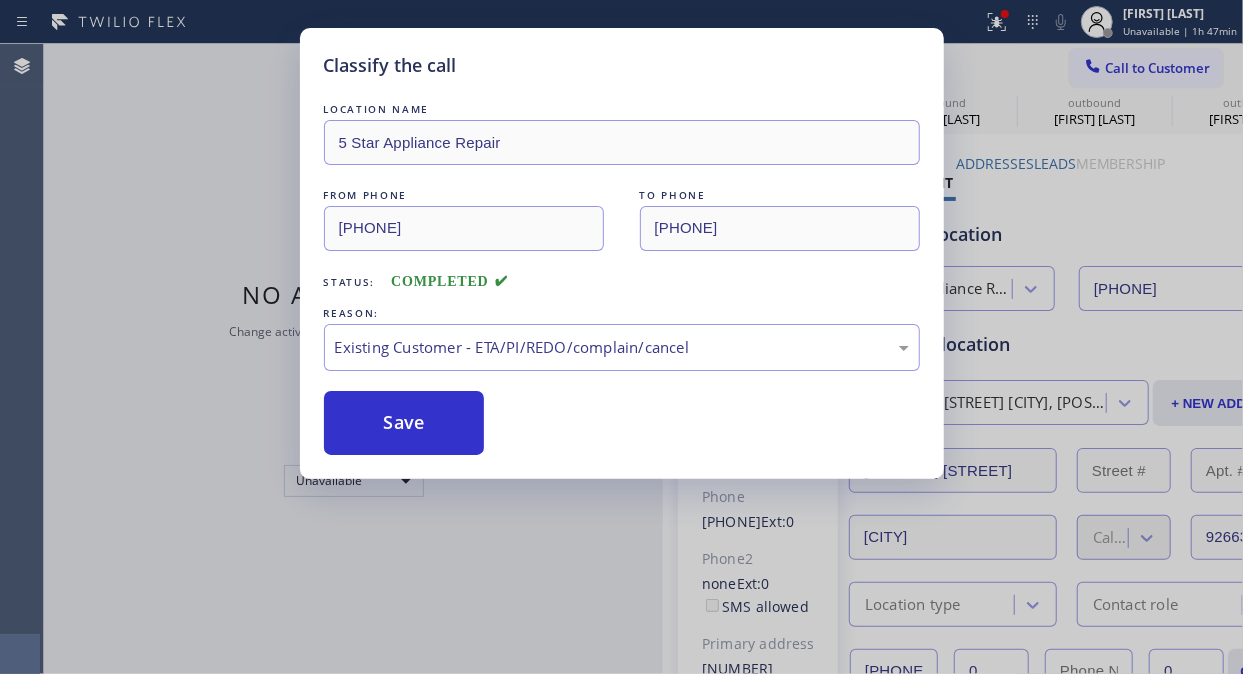 click on "Save" at bounding box center (404, 423) 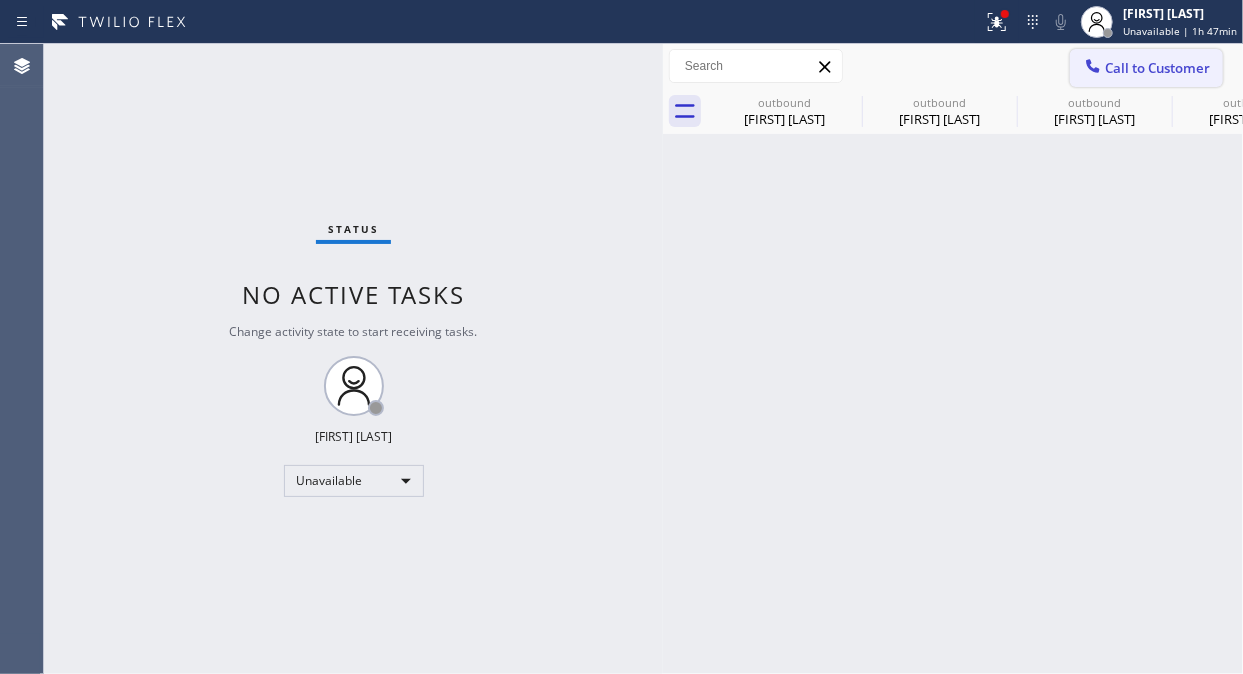 click 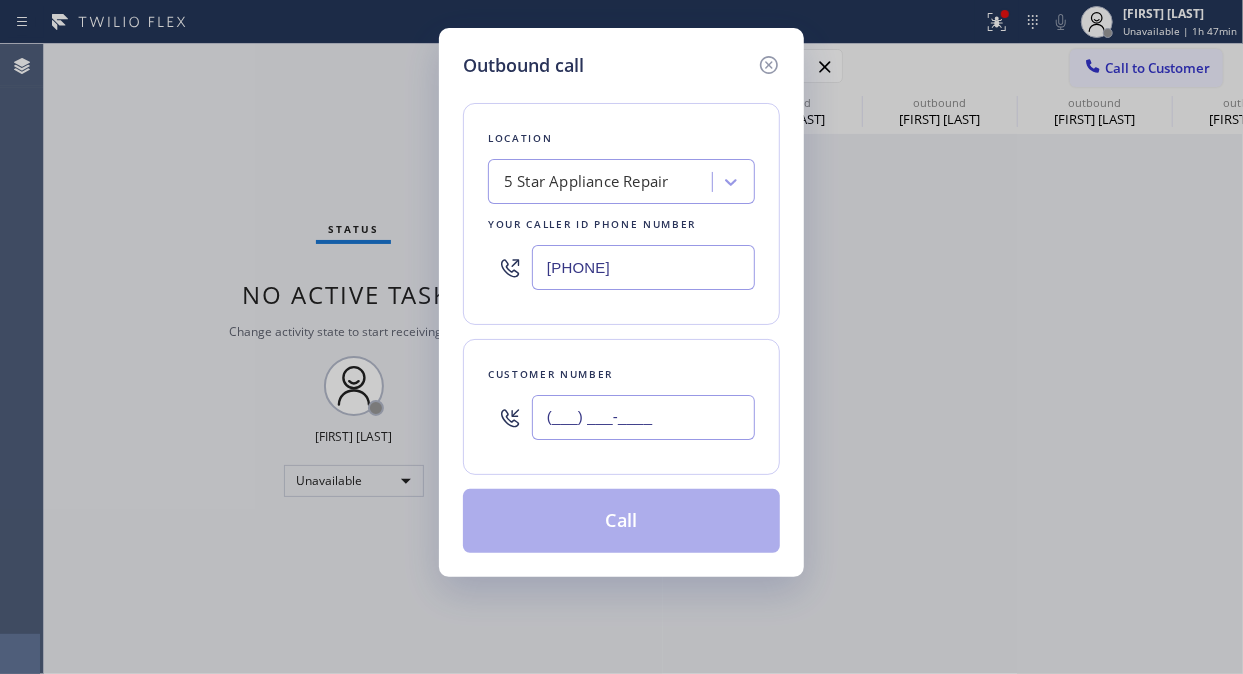 click on "(___) ___-____" at bounding box center (643, 417) 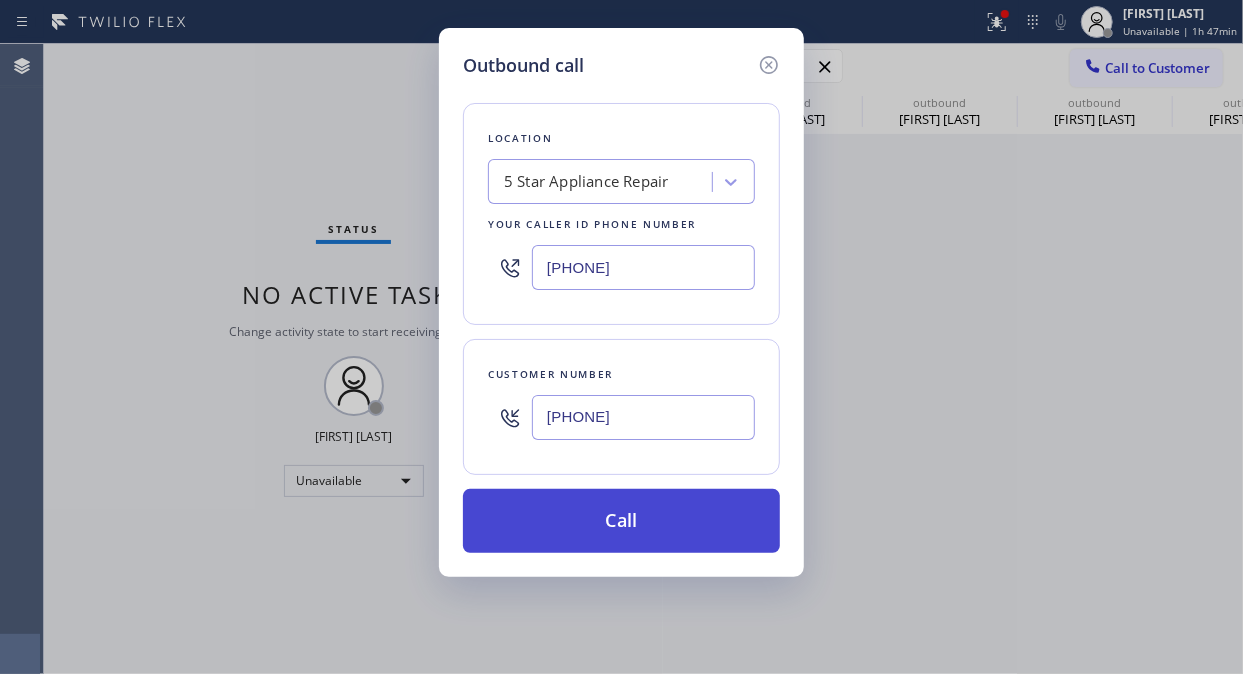 type on "(858) 405-2730" 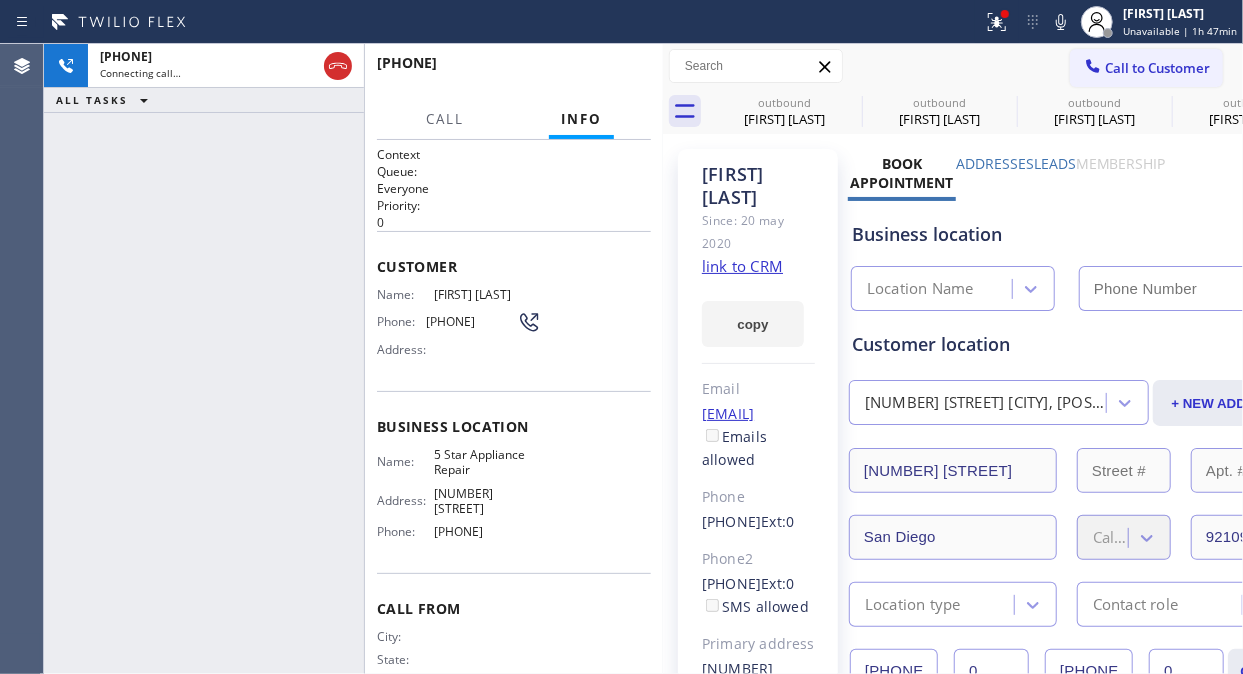 type on "[PHONE]" 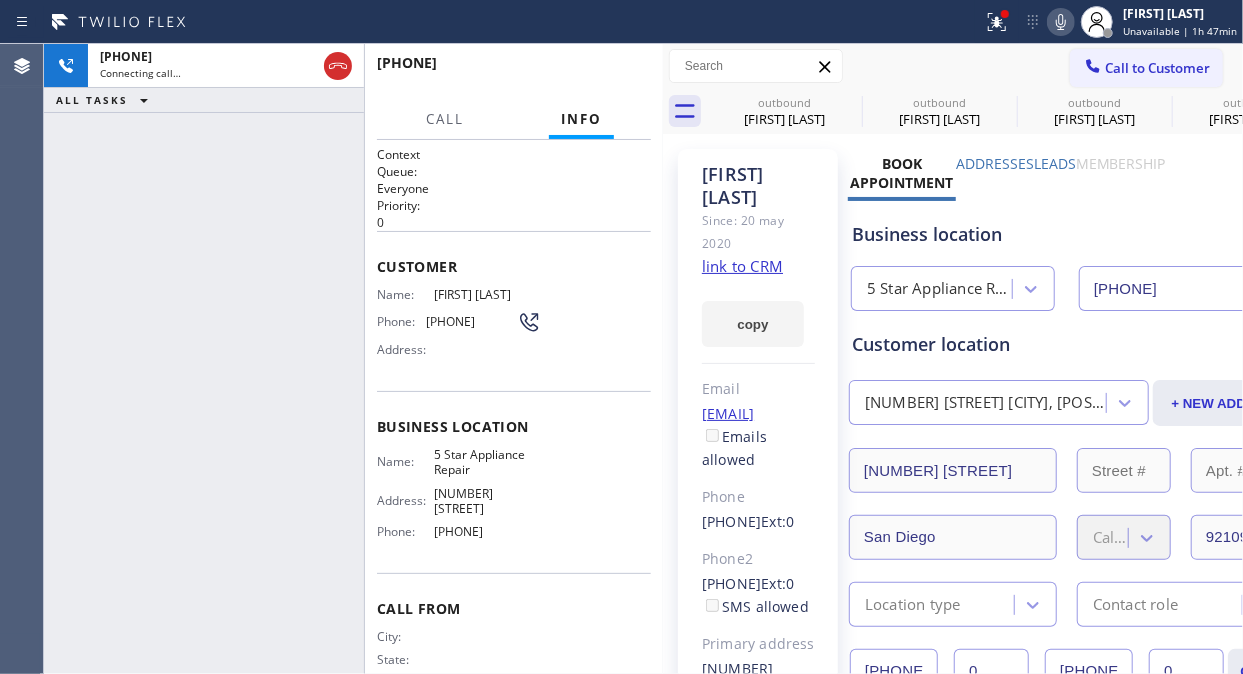 click 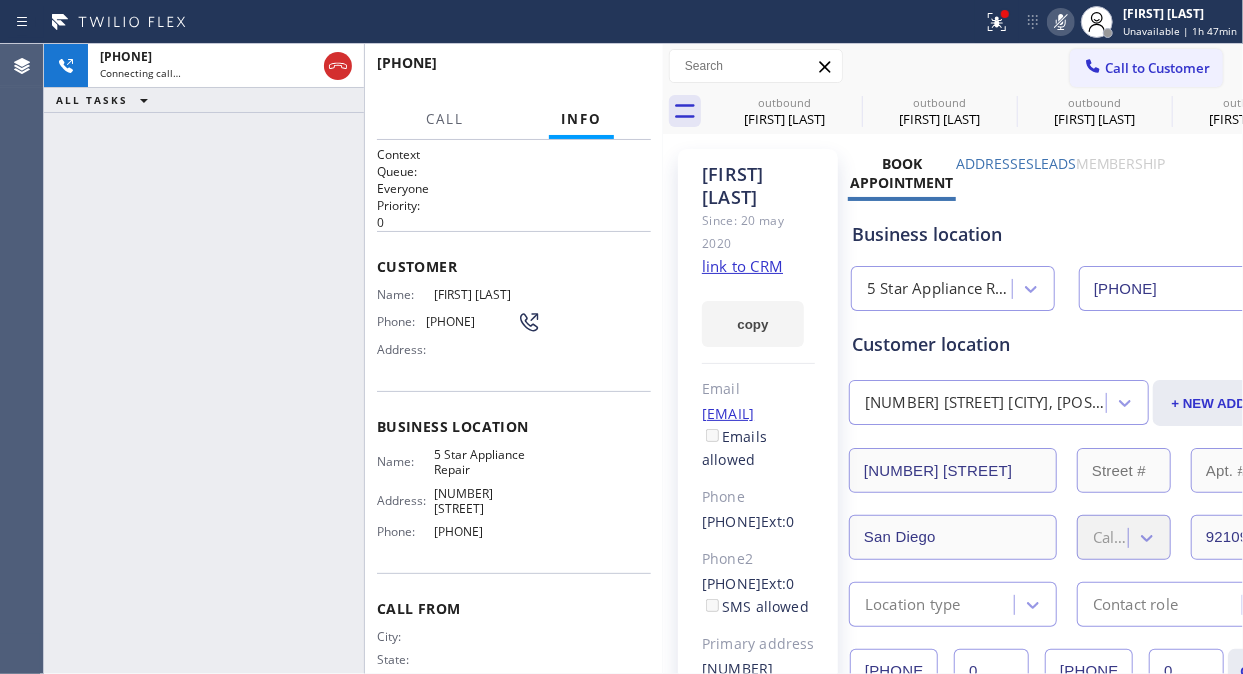 click 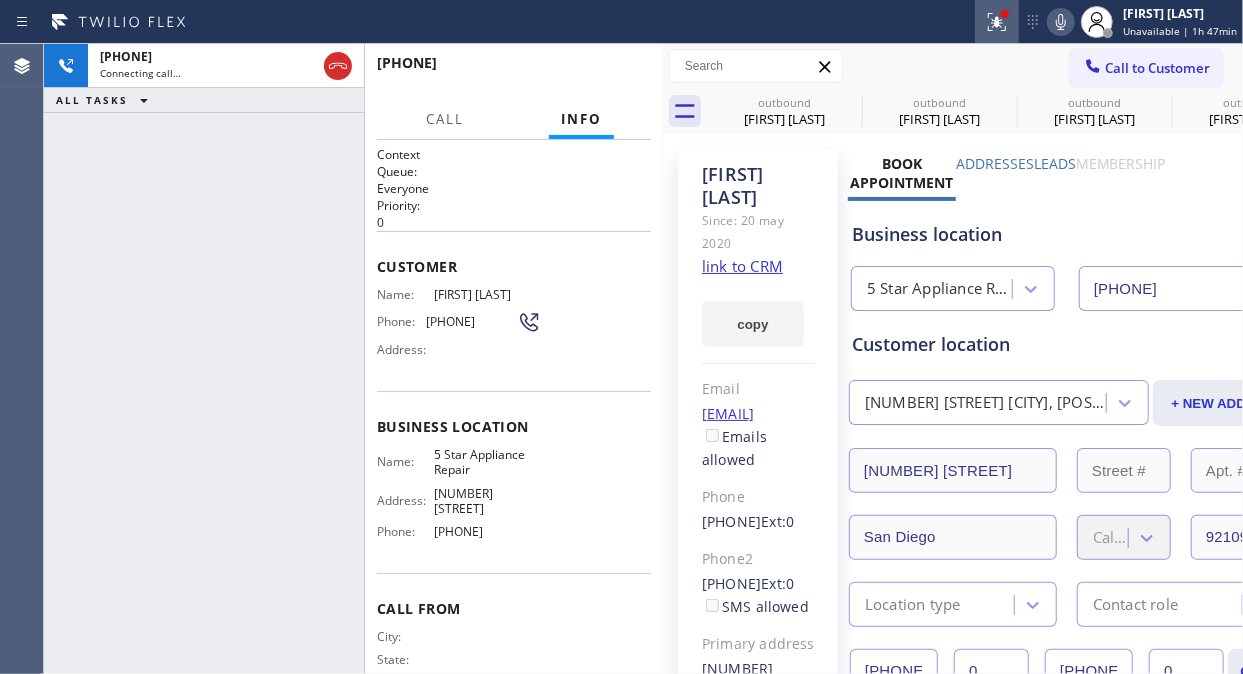 click at bounding box center (997, 22) 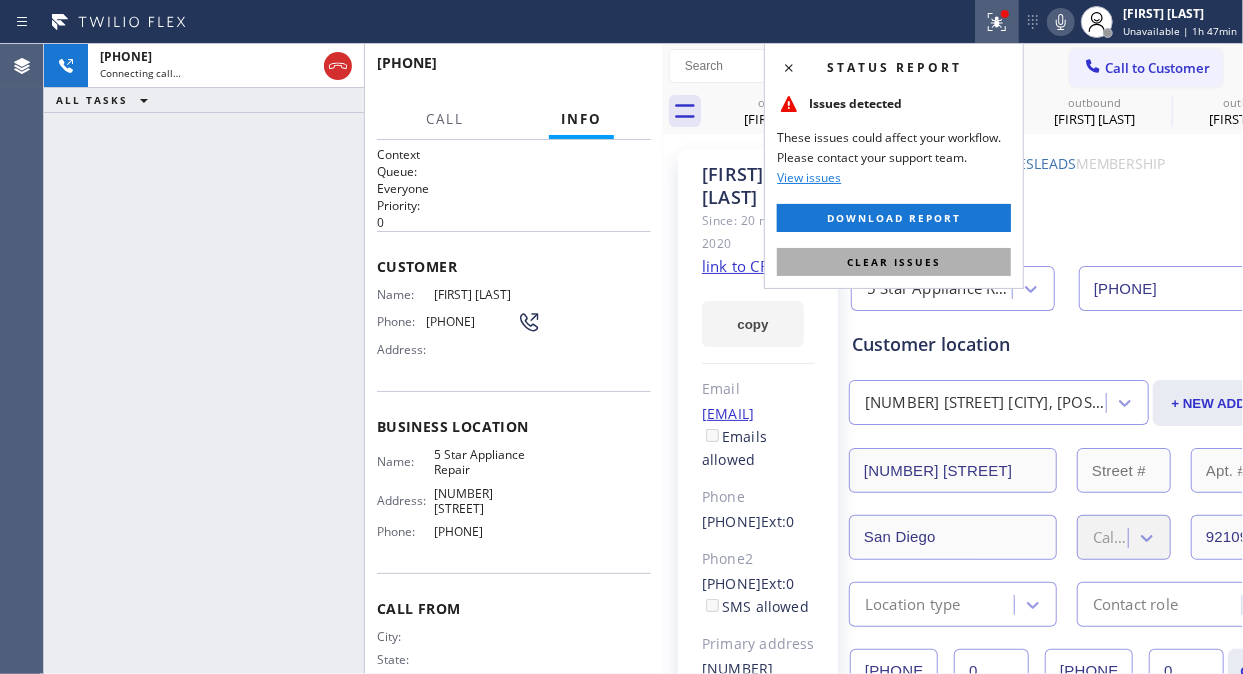 click on "Clear issues" at bounding box center (894, 262) 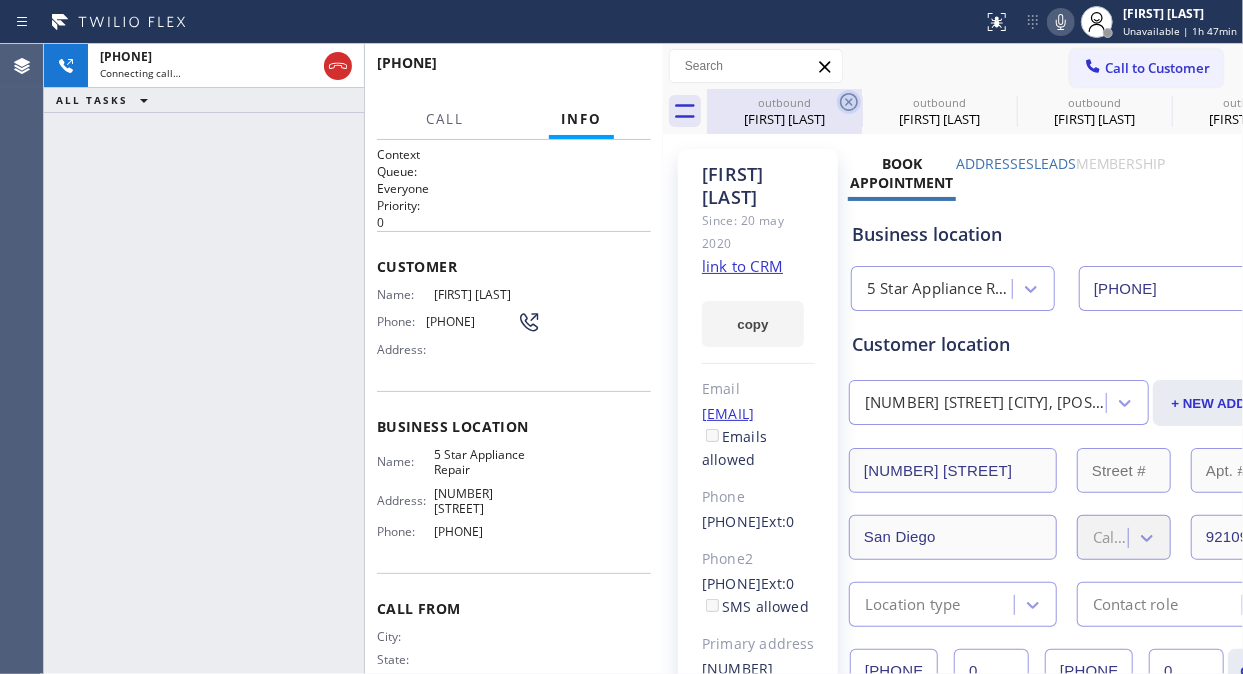 click 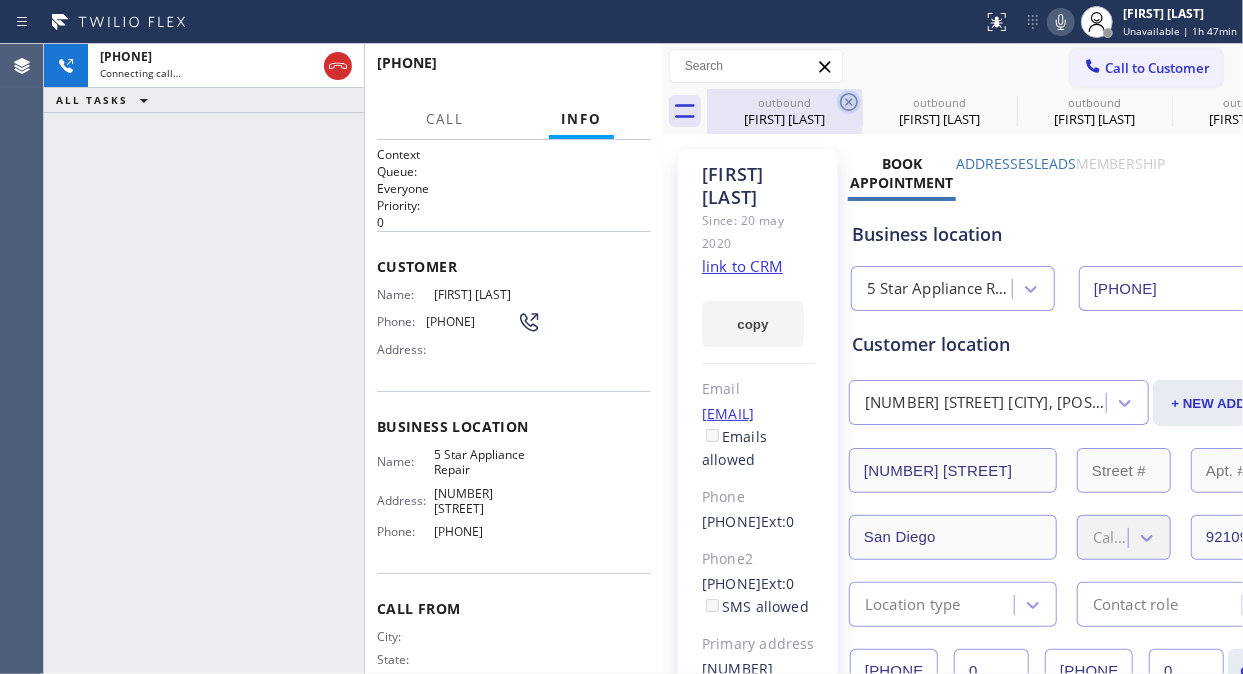 click 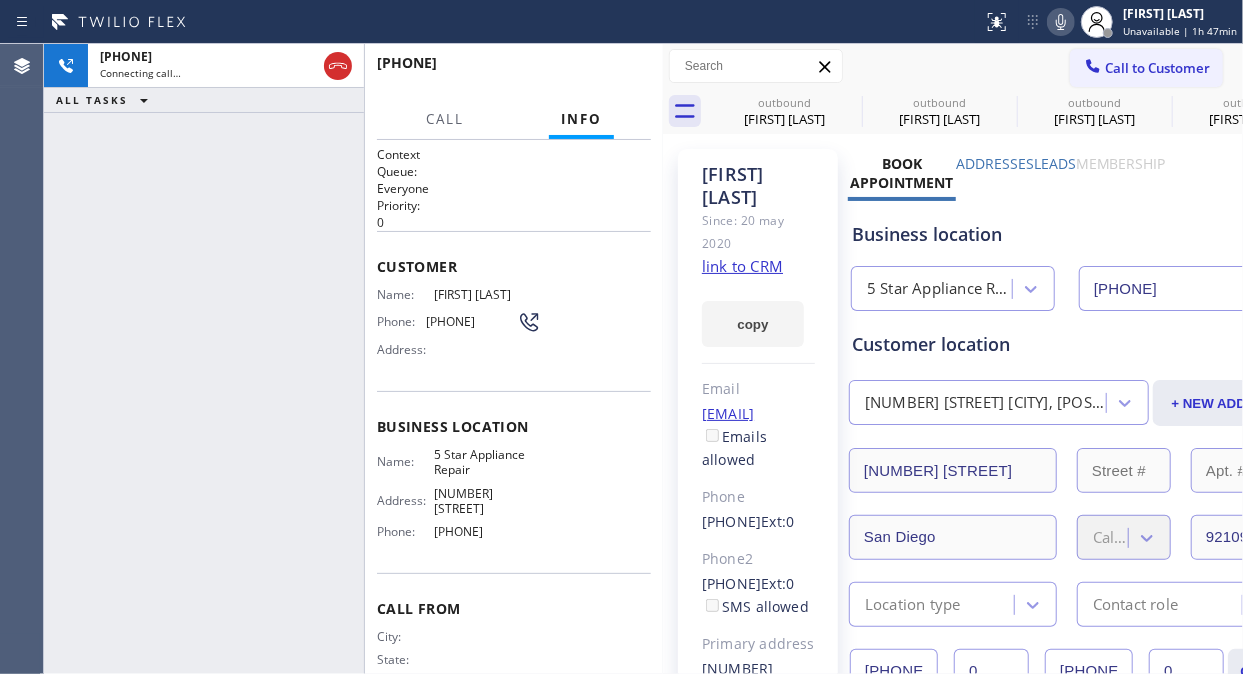 click 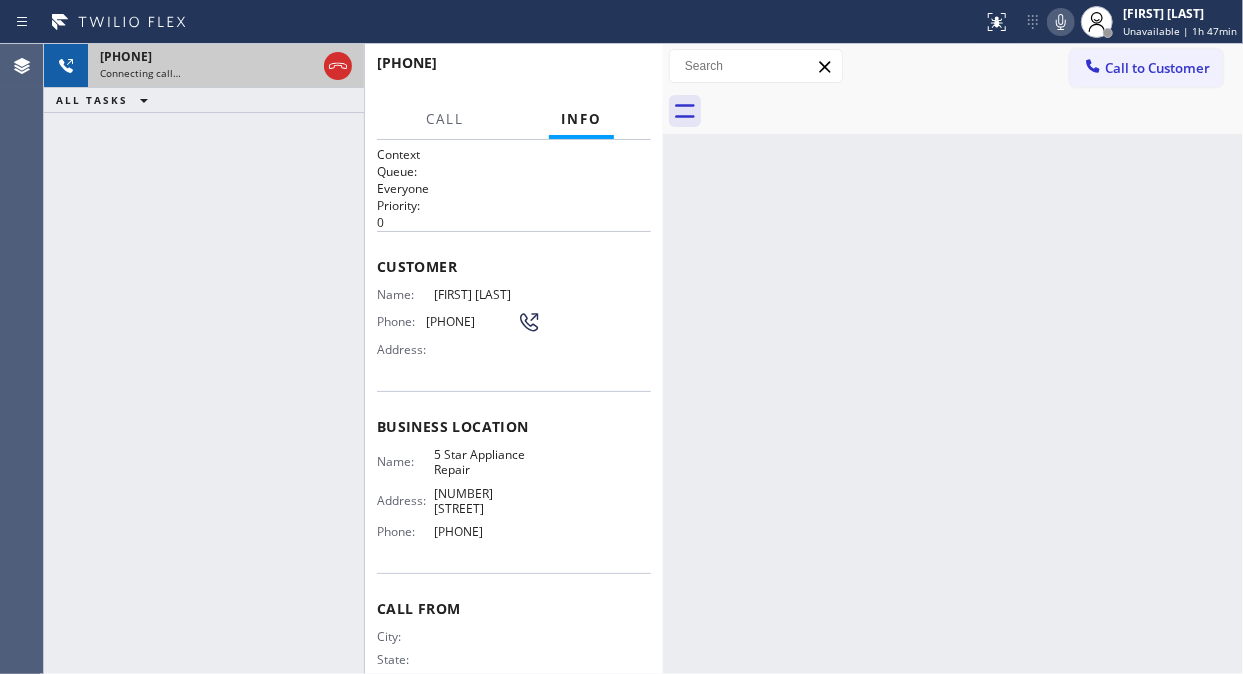 click on "Connecting call…" at bounding box center (208, 73) 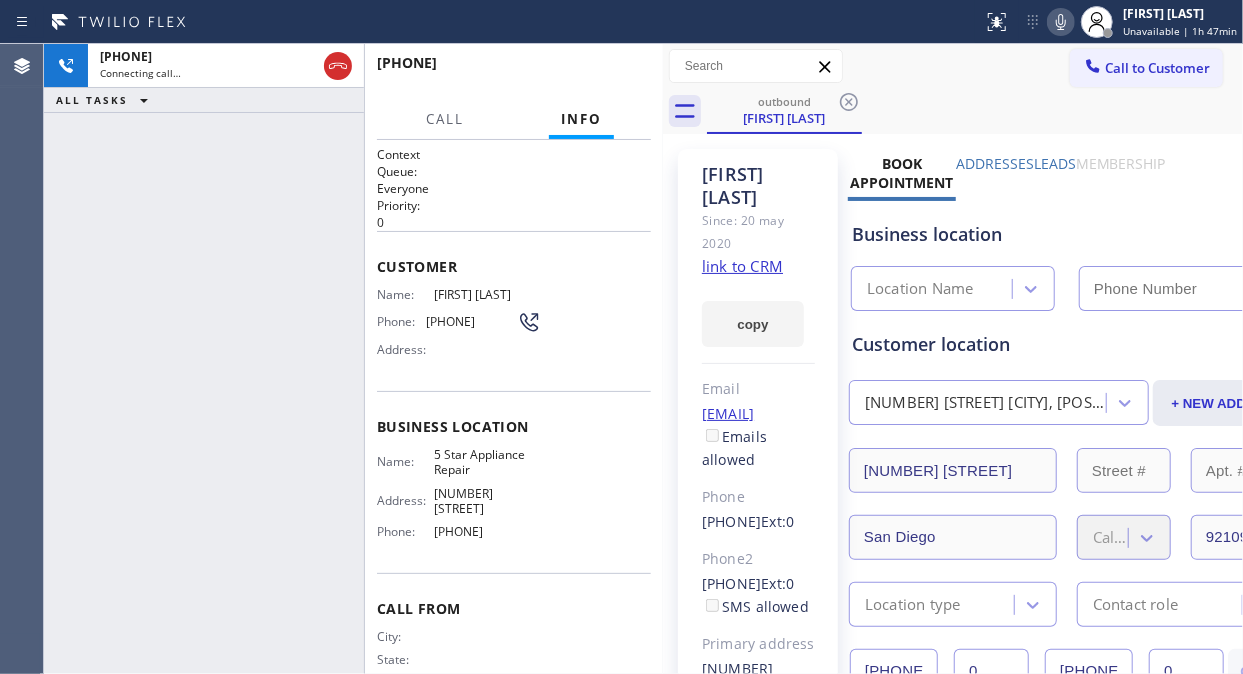 type on "[PHONE]" 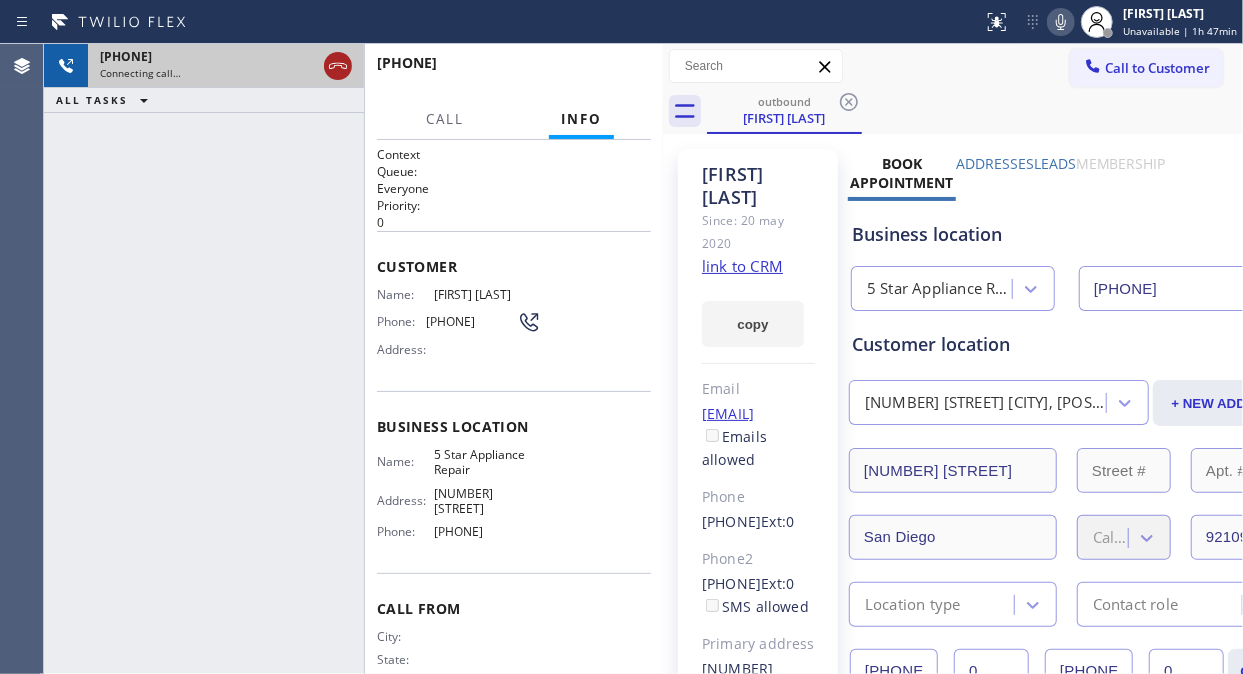 click 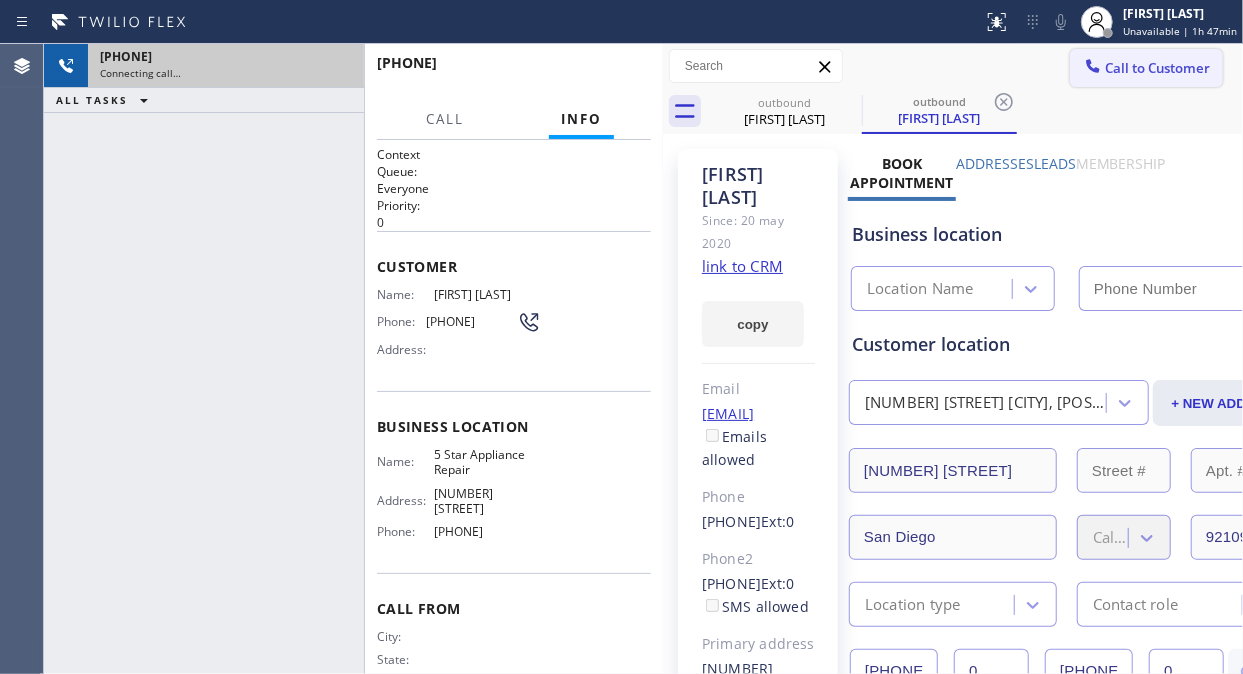 click on "Call to Customer" at bounding box center [1157, 68] 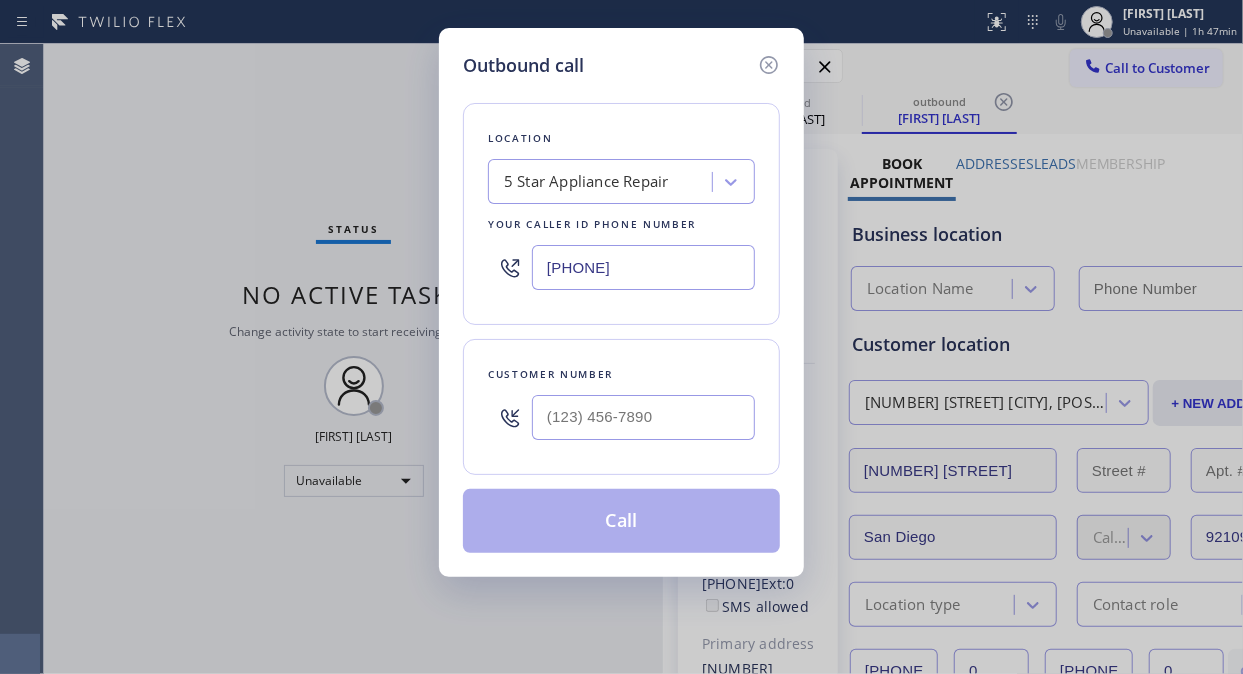 type on "[PHONE]" 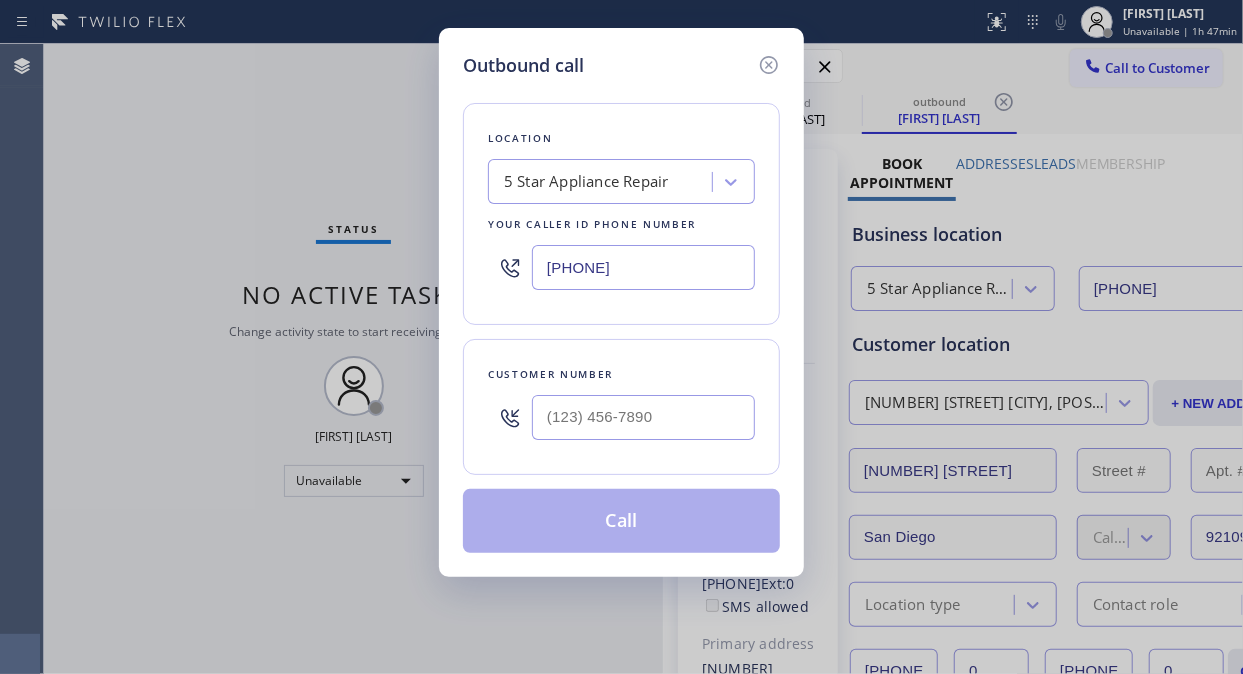 drag, startPoint x: 562, startPoint y: 438, endPoint x: 487, endPoint y: 426, distance: 75.95393 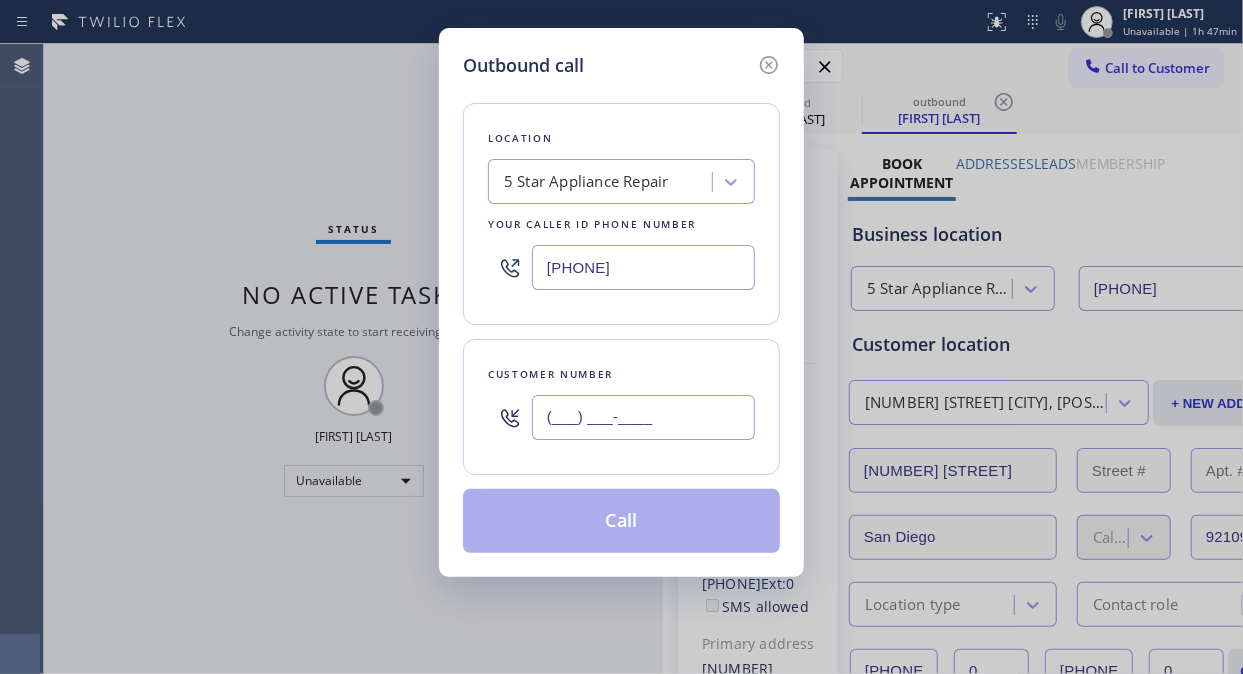 click on "(___) ___-____" at bounding box center [643, 417] 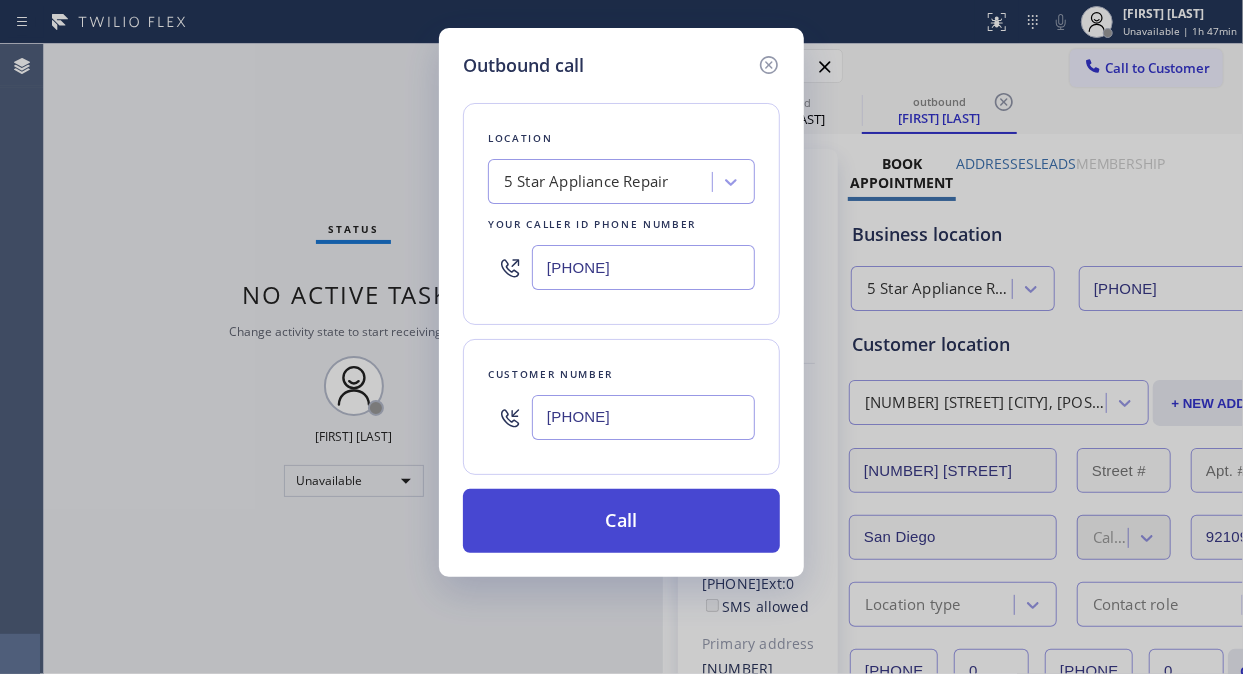 type on "(917) 579-6055" 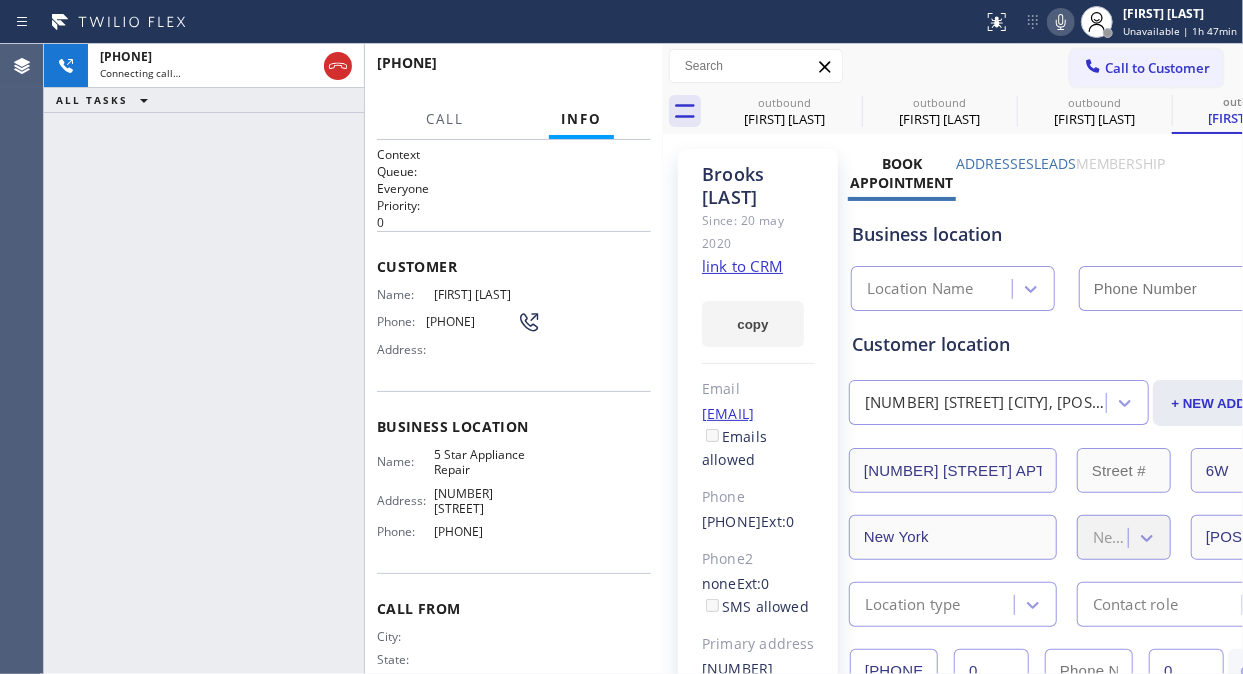 type on "[PHONE]" 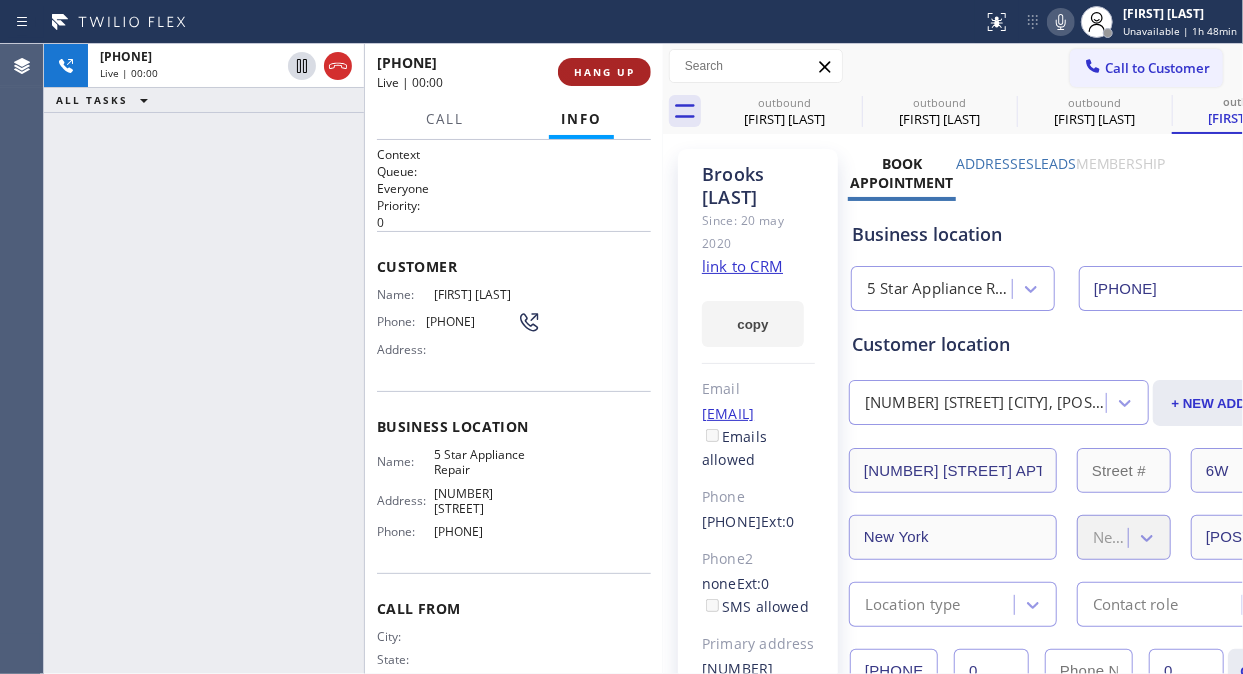 click on "HANG UP" at bounding box center [604, 72] 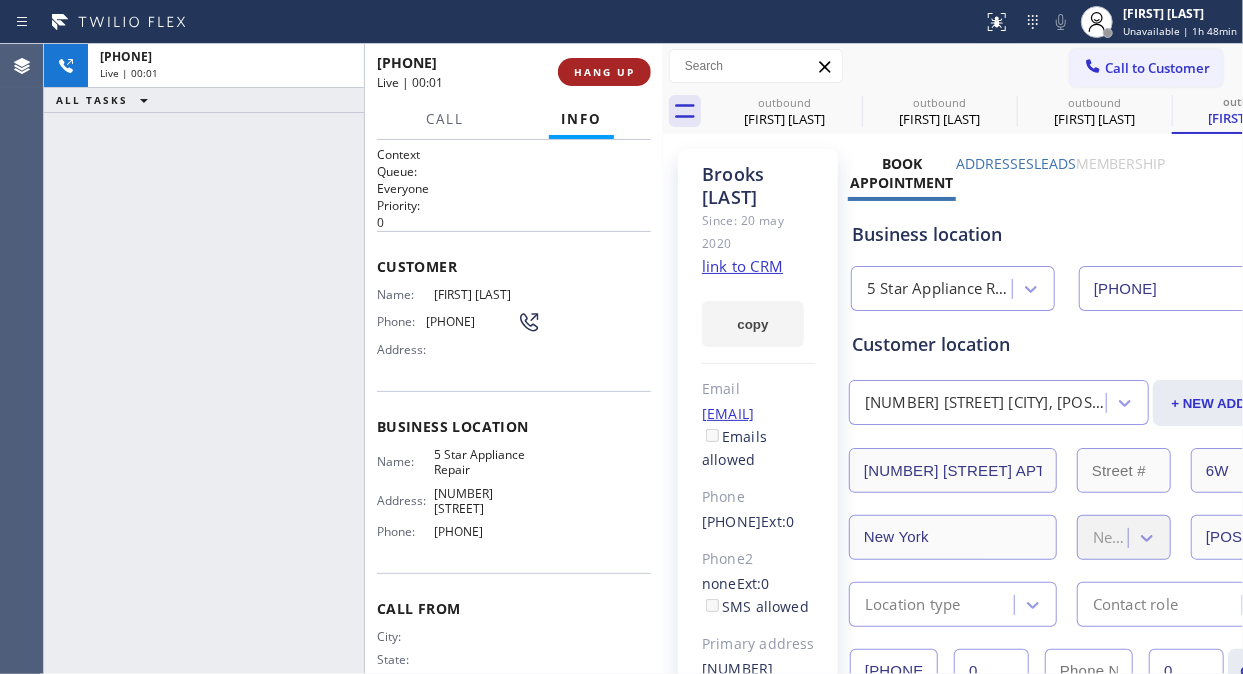 click on "HANG UP" at bounding box center (604, 72) 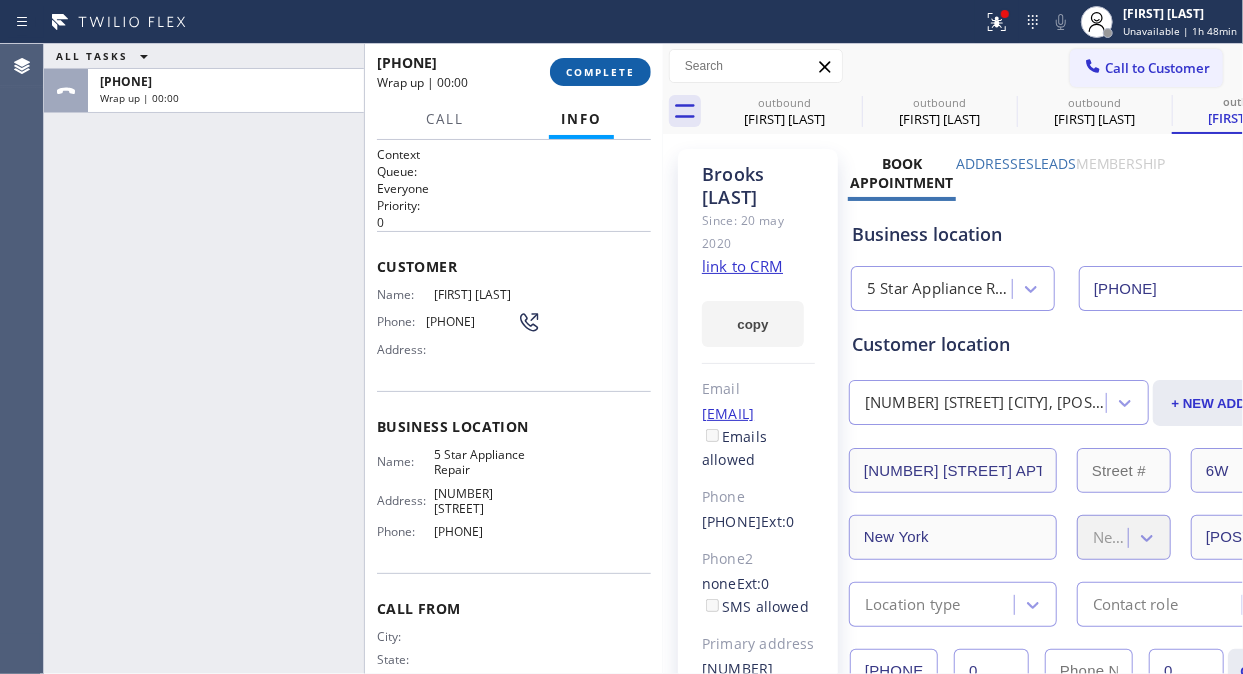 click on "COMPLETE" at bounding box center [600, 72] 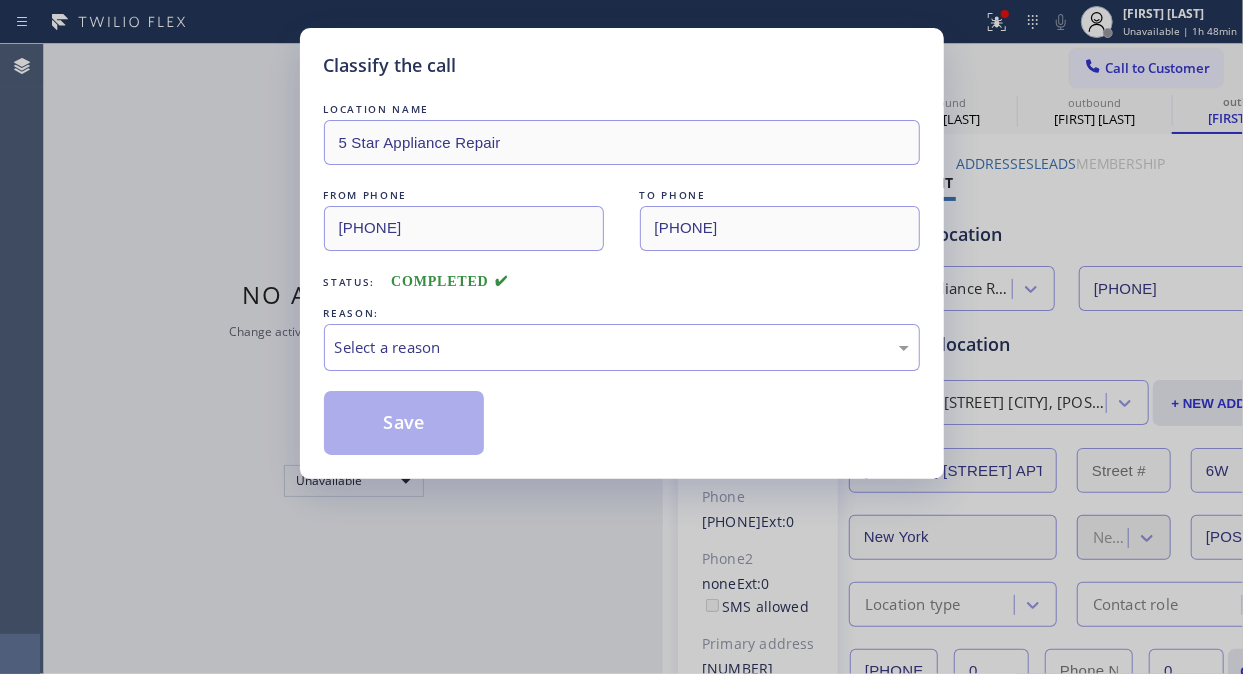 click on "Classify the call" at bounding box center [622, 65] 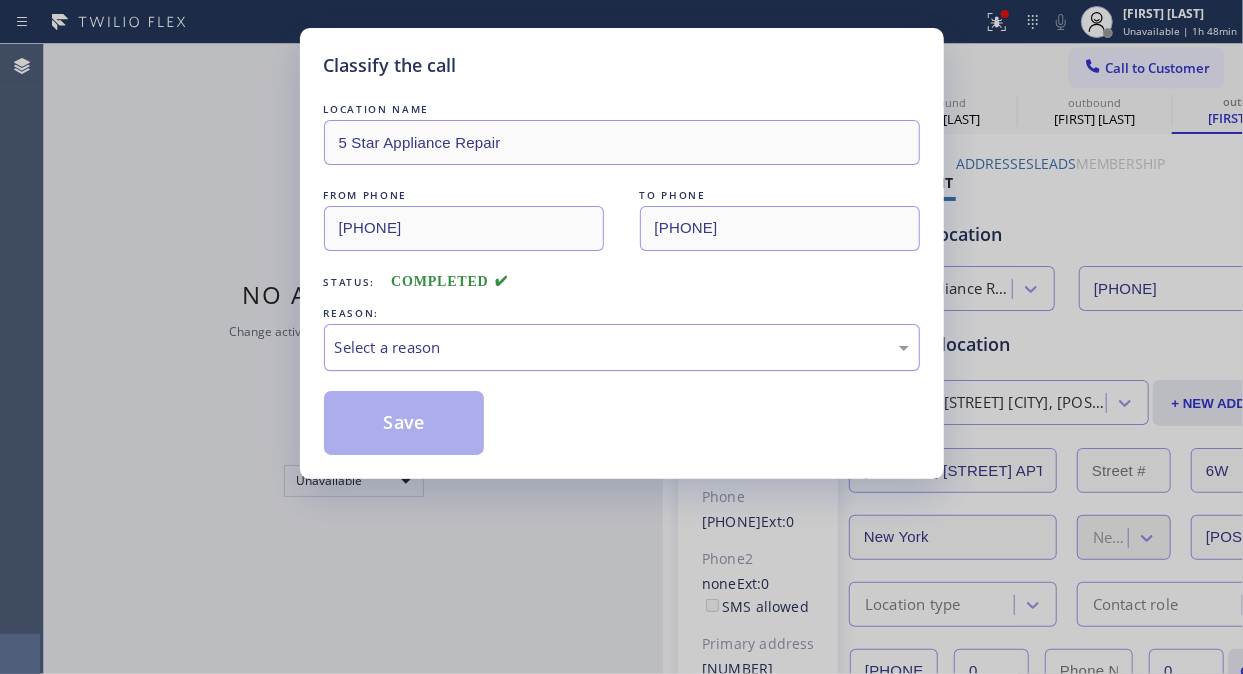 click on "Select a reason" at bounding box center (622, 347) 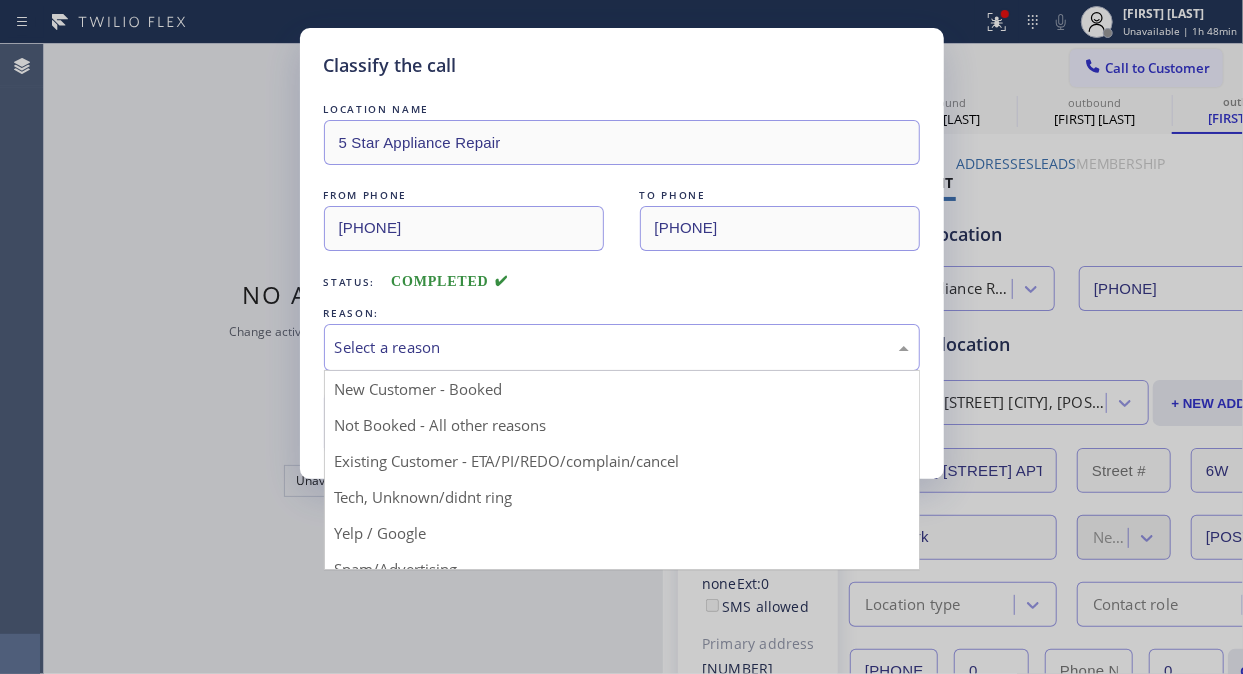 drag, startPoint x: 597, startPoint y: 468, endPoint x: 515, endPoint y: 453, distance: 83.360664 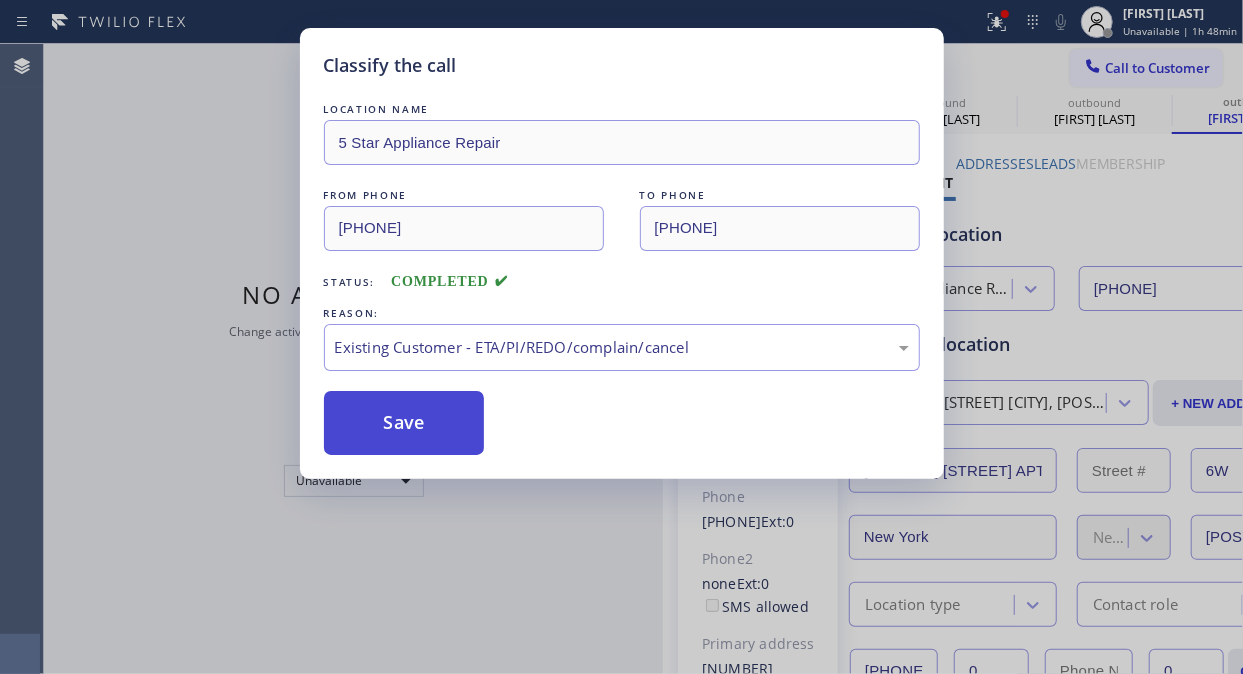 click on "Save" at bounding box center [404, 423] 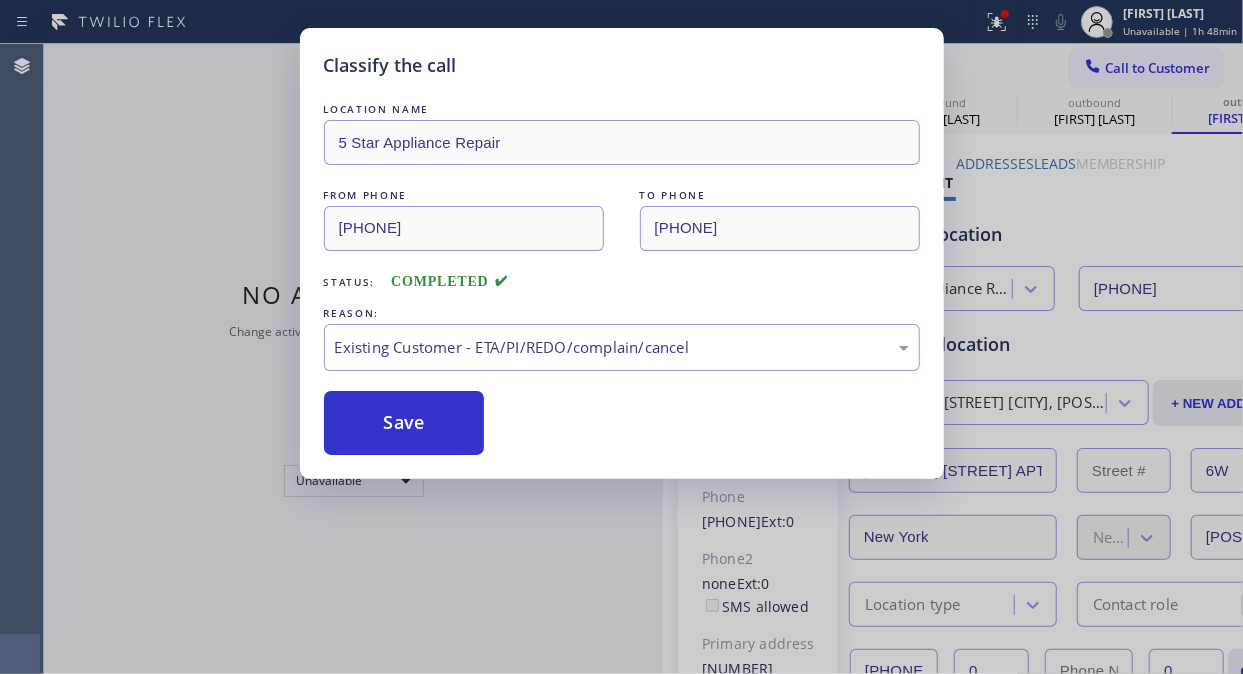 click on "Status   No active tasks     Change activity state to start receiving tasks.   Fila Garciano Unavailable" at bounding box center [353, 359] 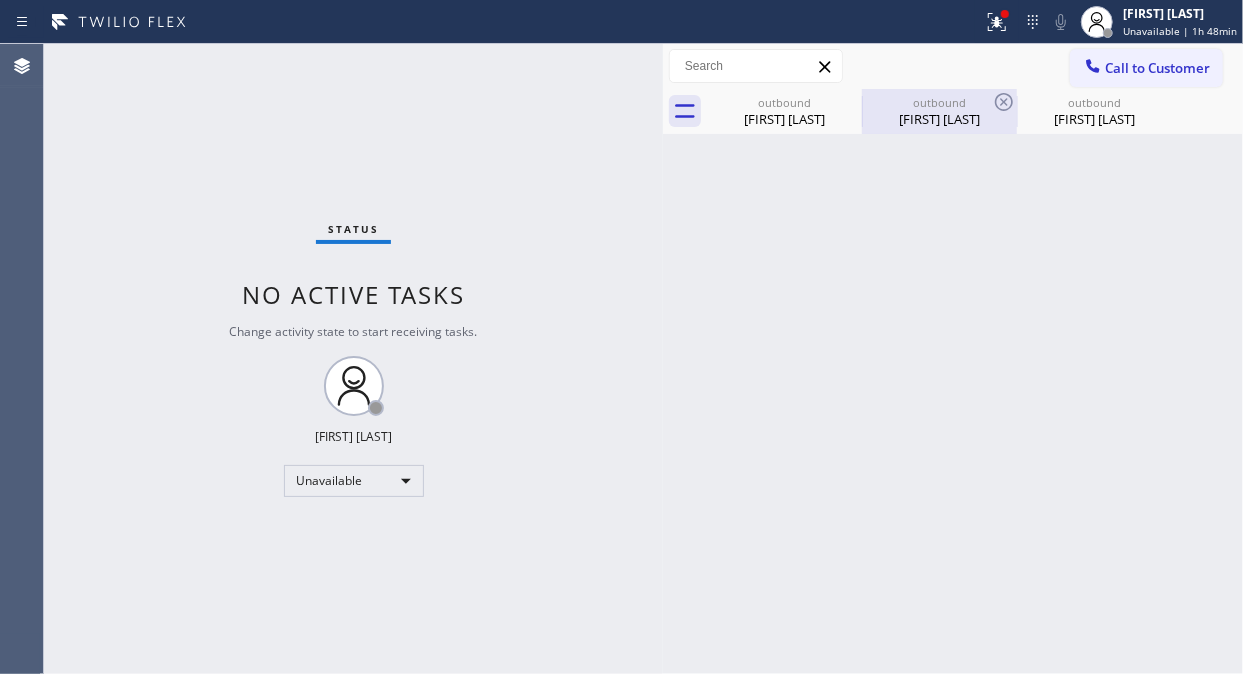 click at bounding box center [862, 112] 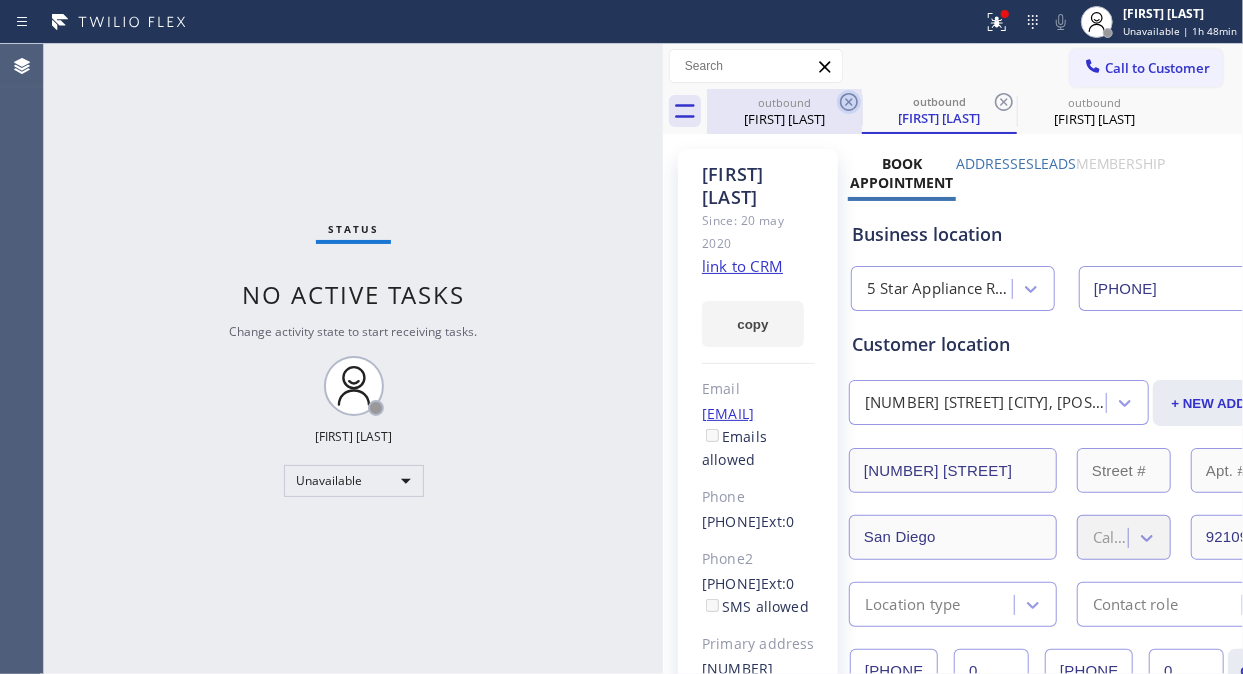 click 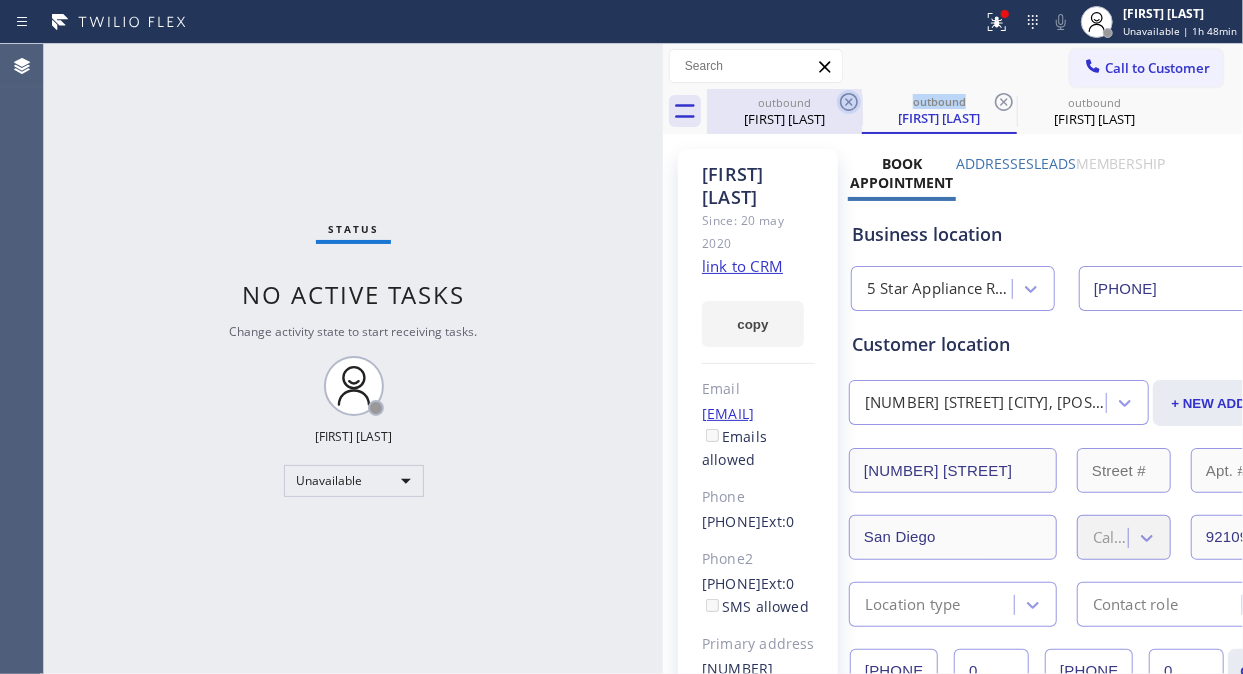 click 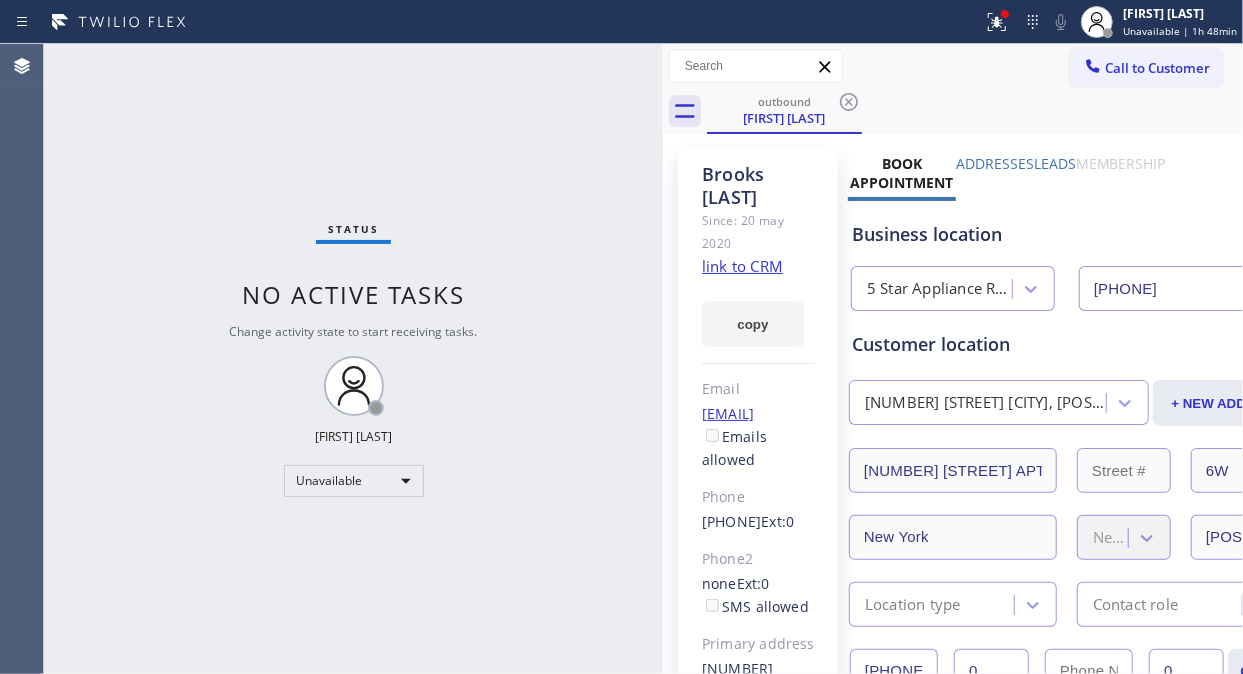 click 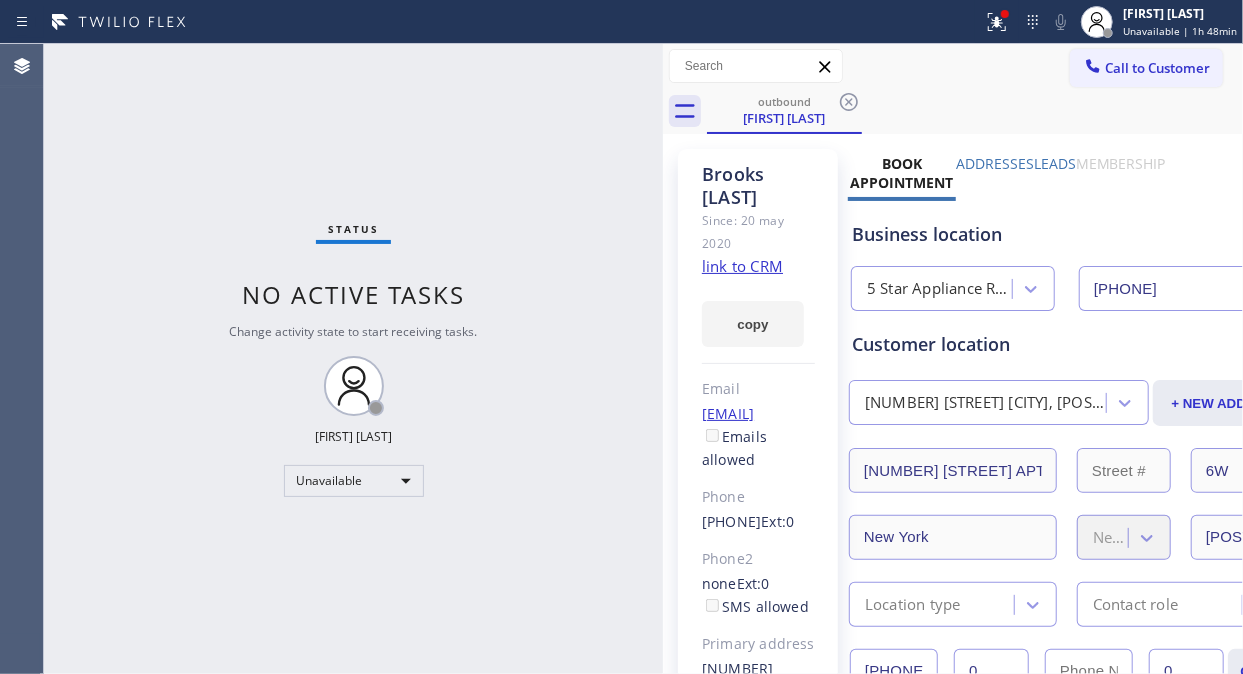 click on "outbound Brooks  Fenwick" at bounding box center [975, 111] 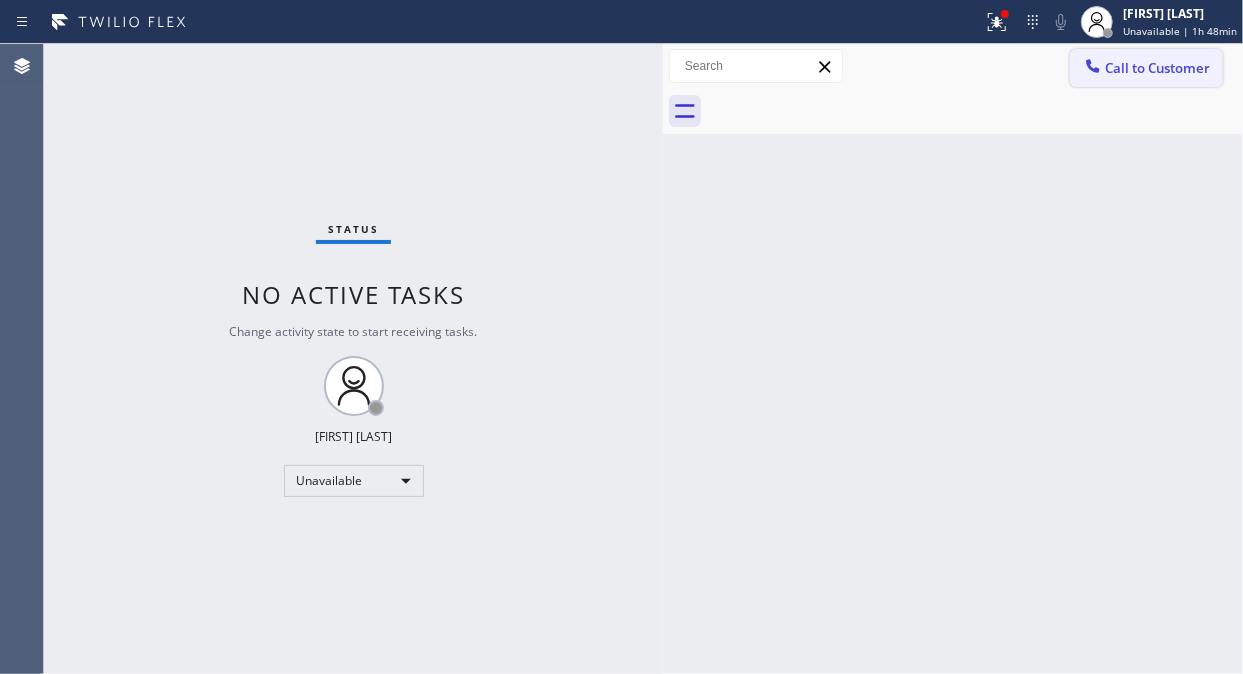 click 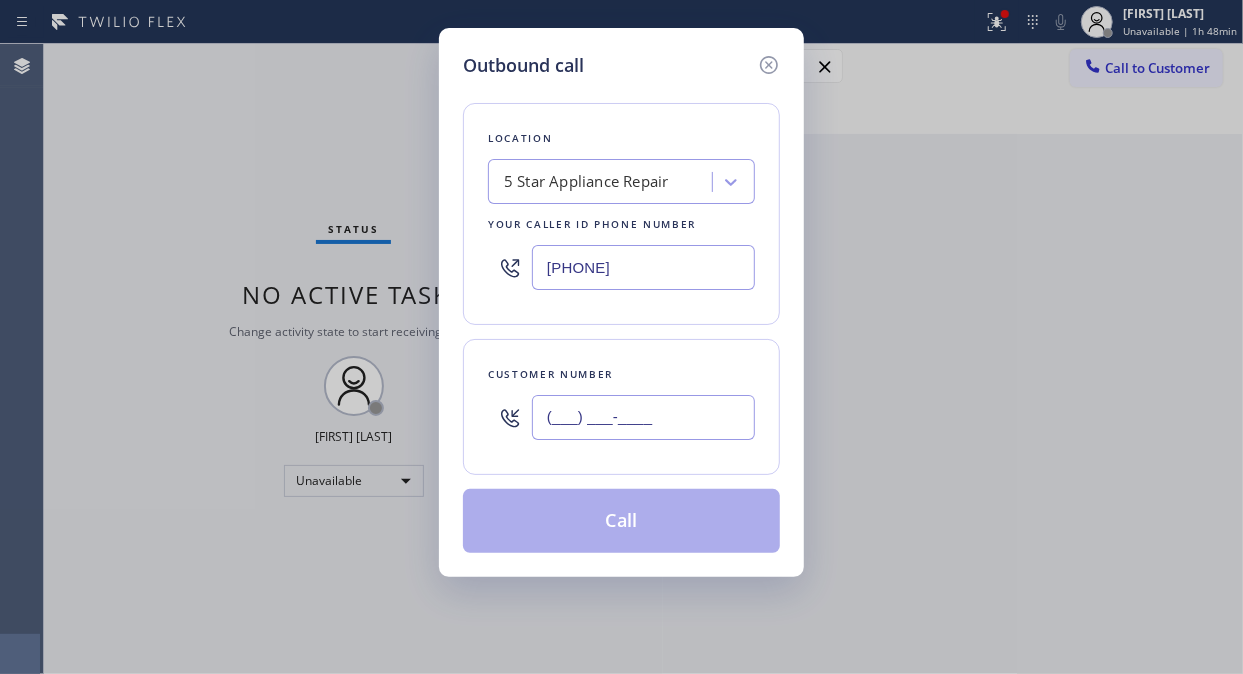 click on "(___) ___-____" at bounding box center [643, 417] 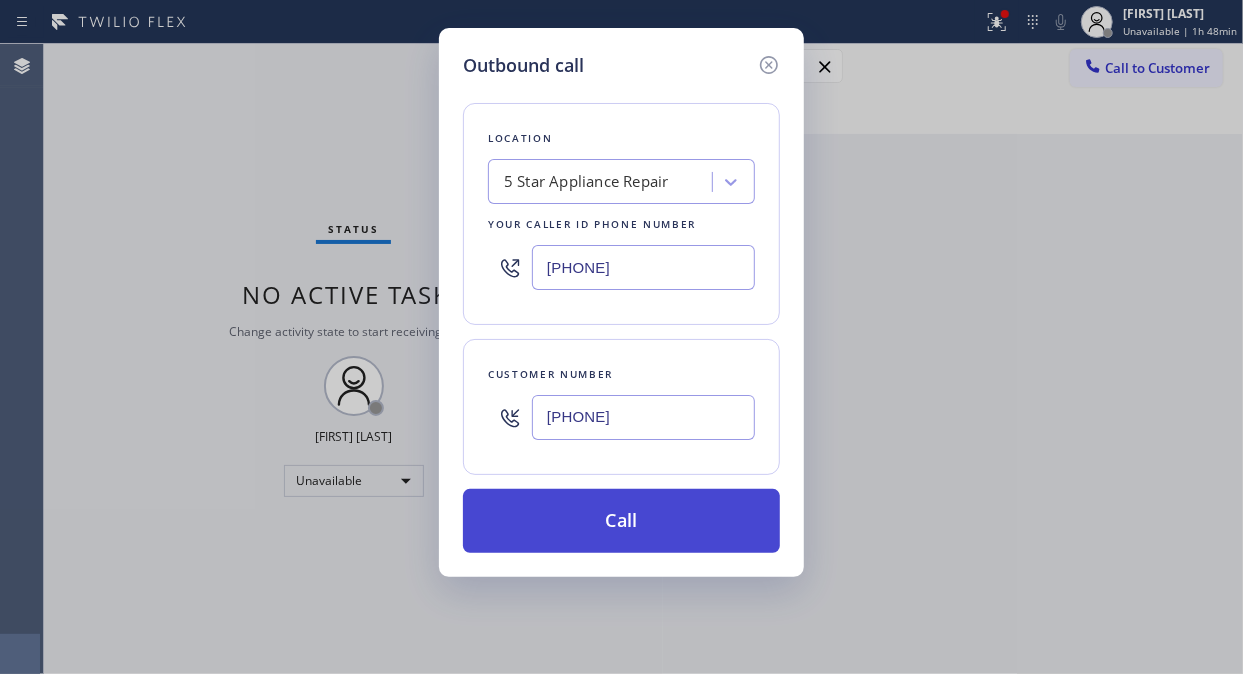 type on "(949) 278-8334" 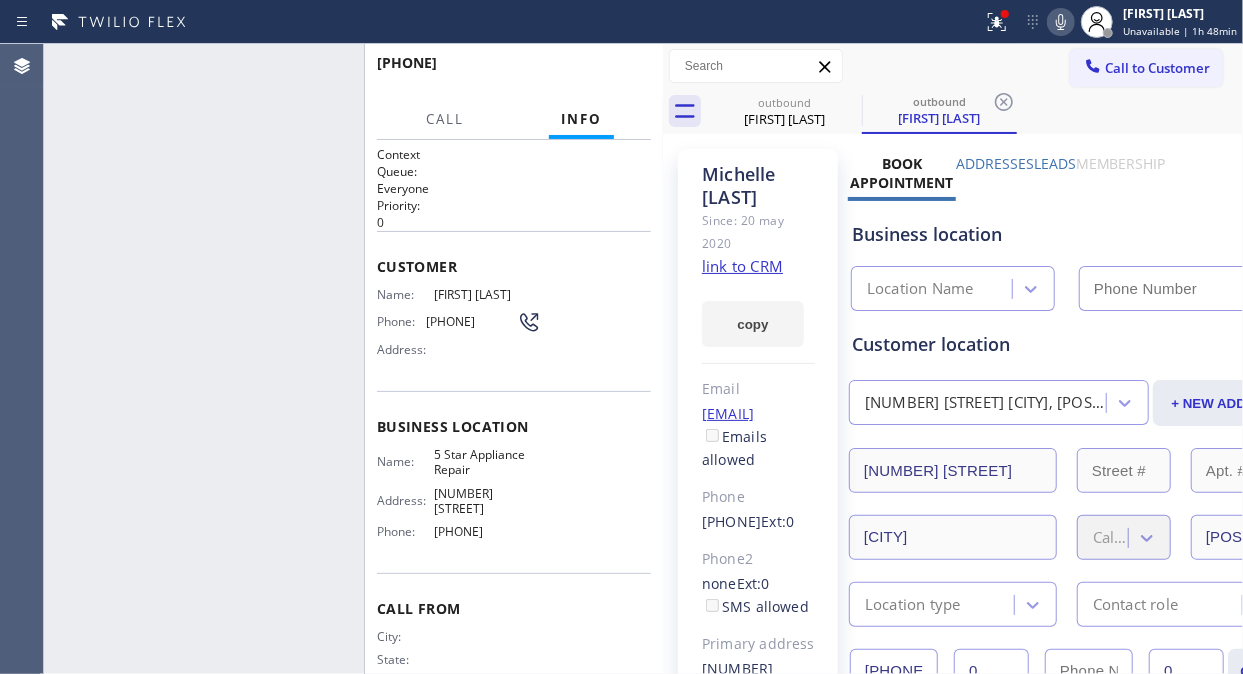 type on "[PHONE]" 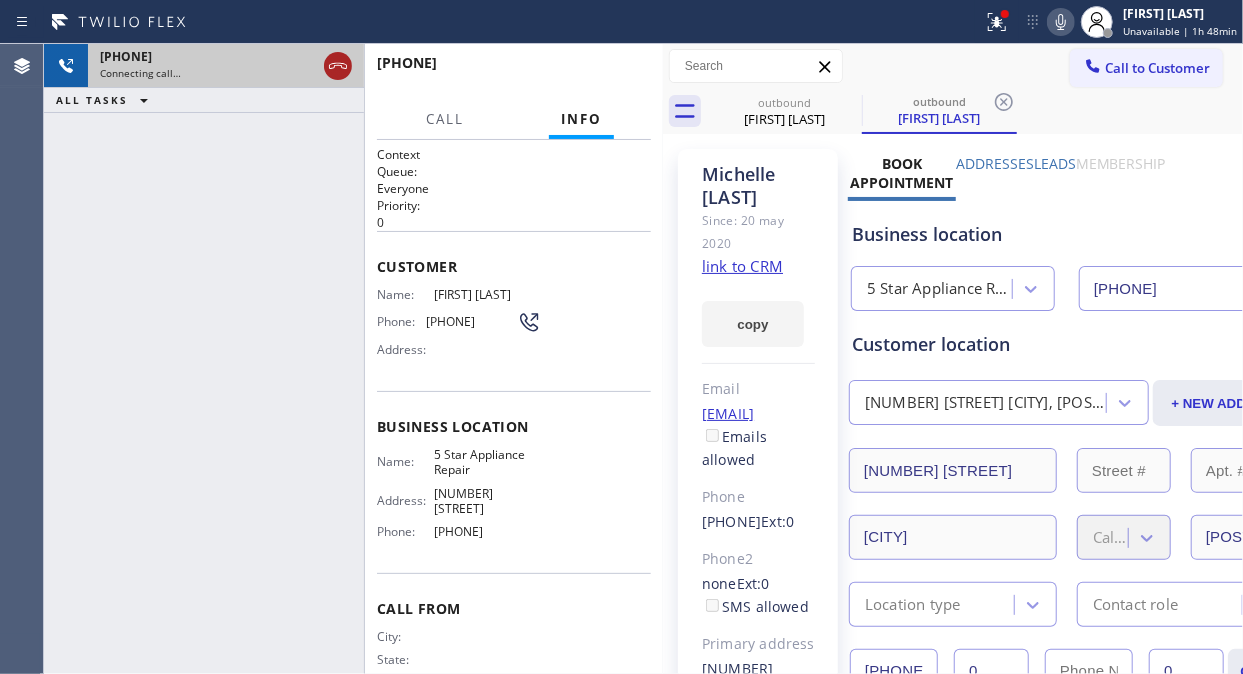 click 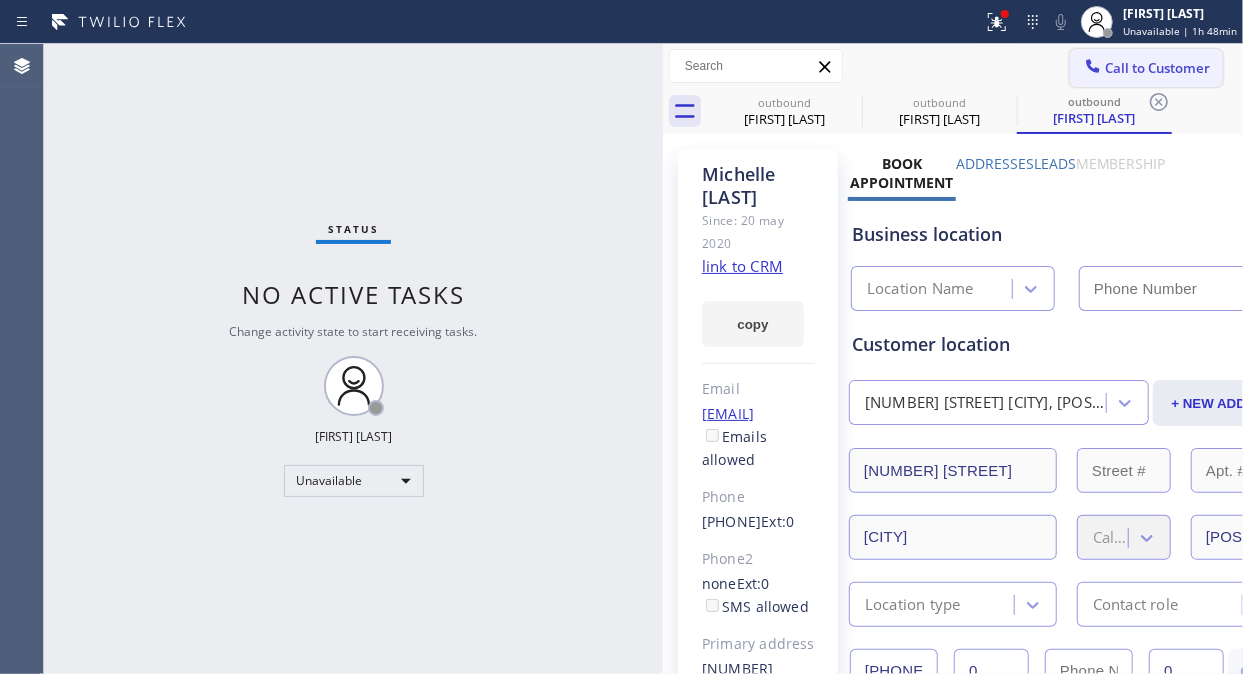 type on "[PHONE]" 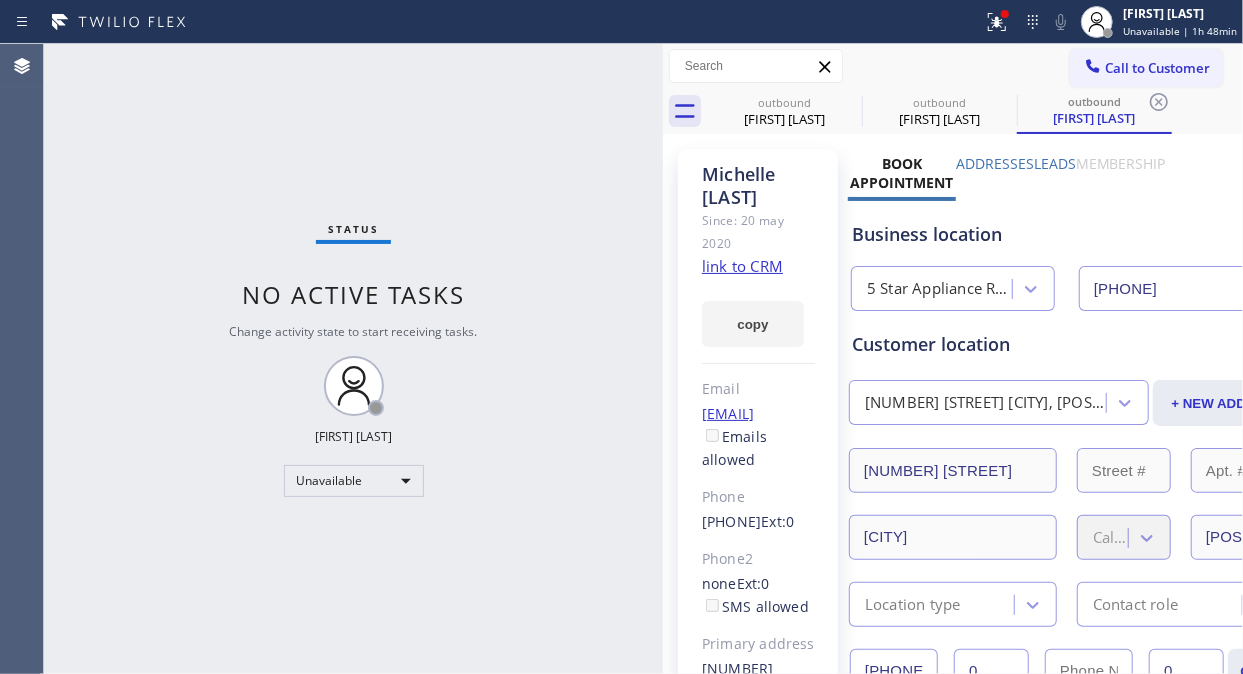 click on "Call to Customer" at bounding box center [1157, 68] 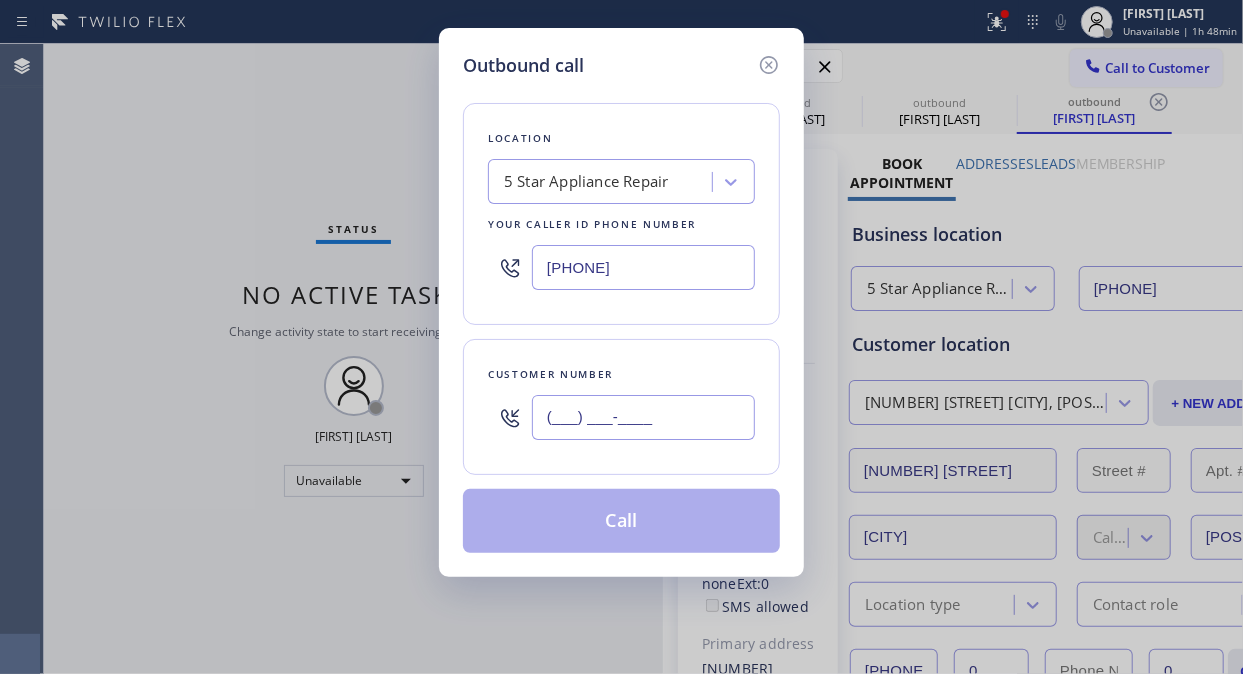 click on "(___) ___-____" at bounding box center [643, 417] 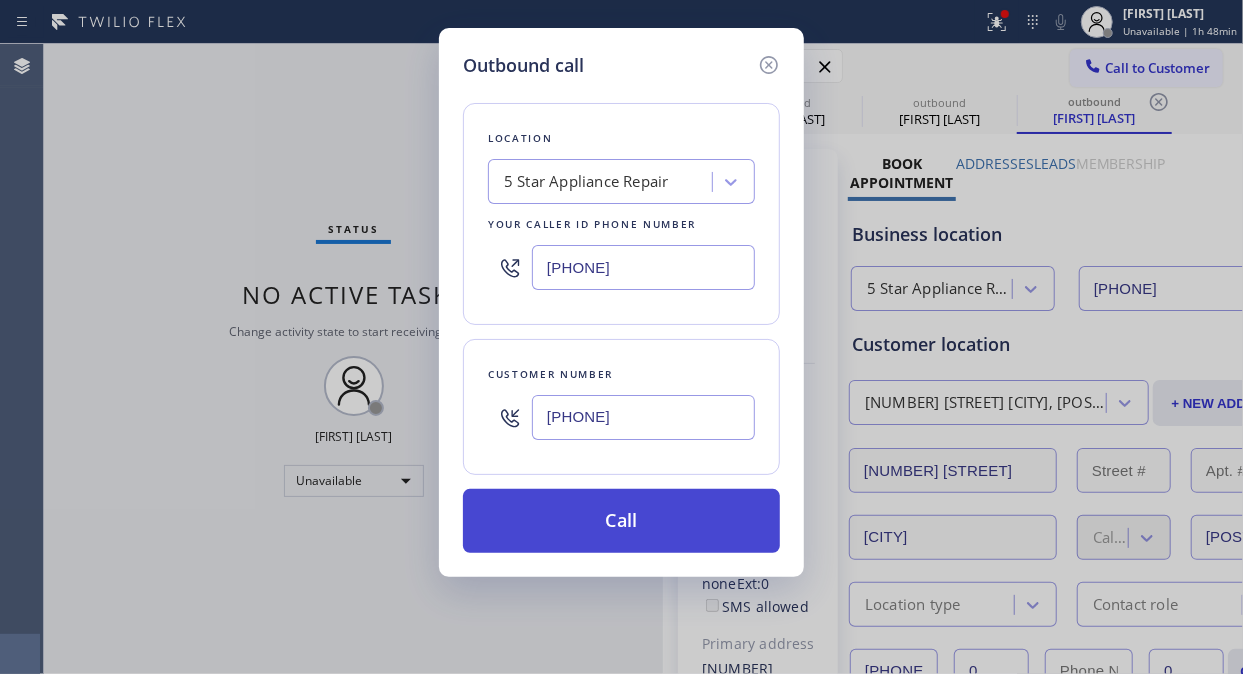 type on "(617) 720-0786" 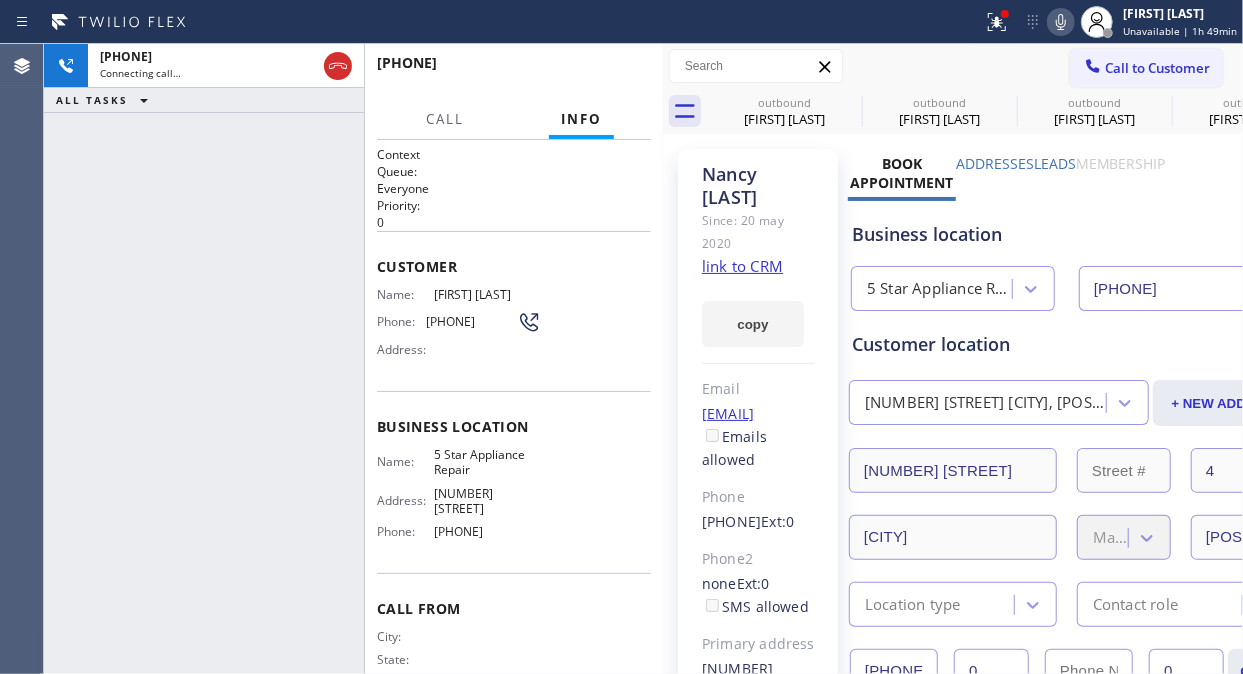 type on "[PHONE]" 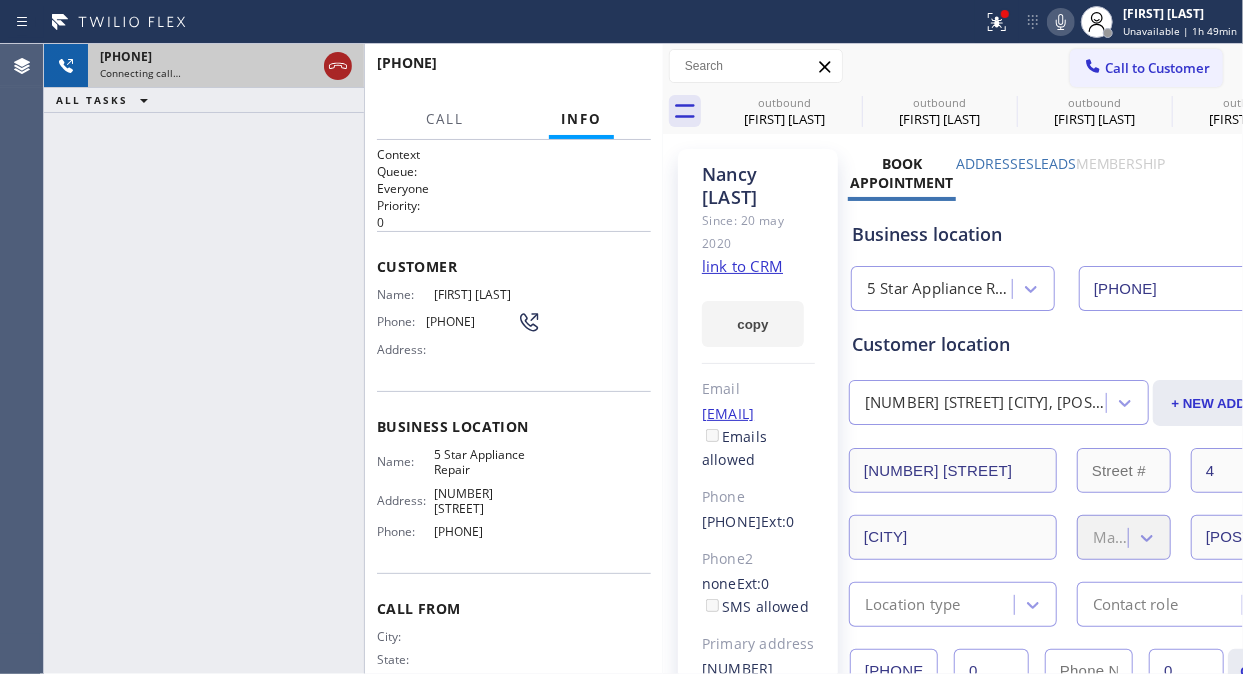 click 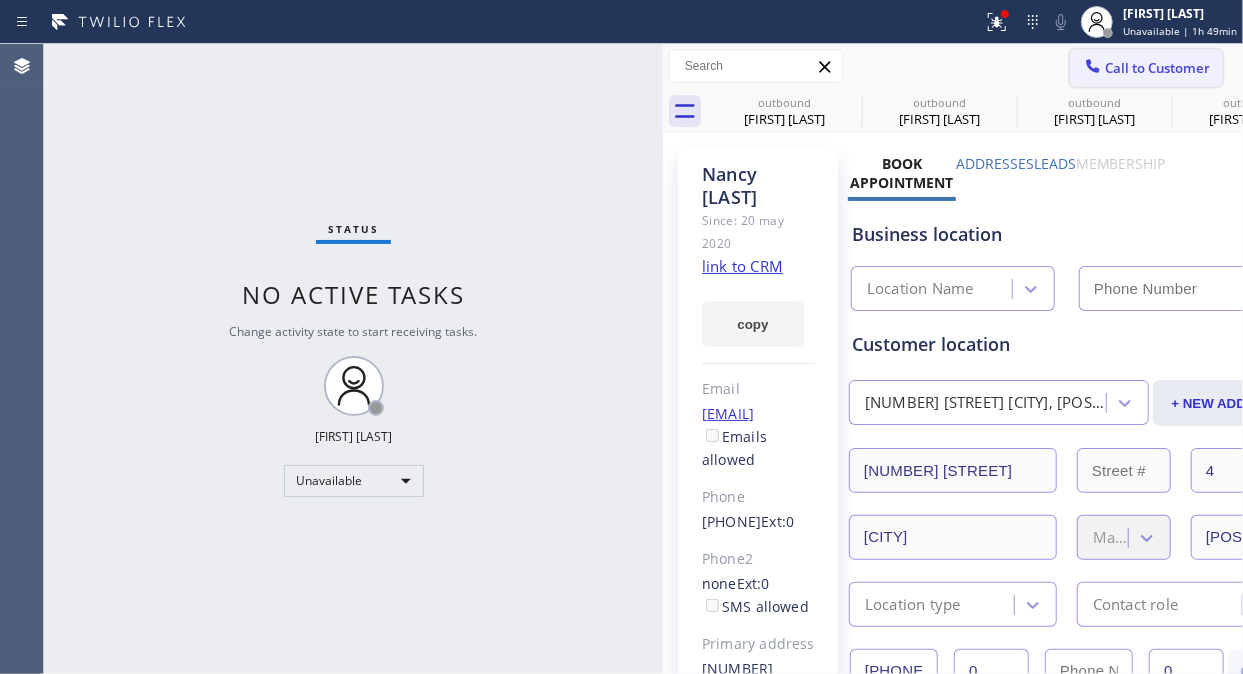 click on "Call to Customer" at bounding box center [1157, 68] 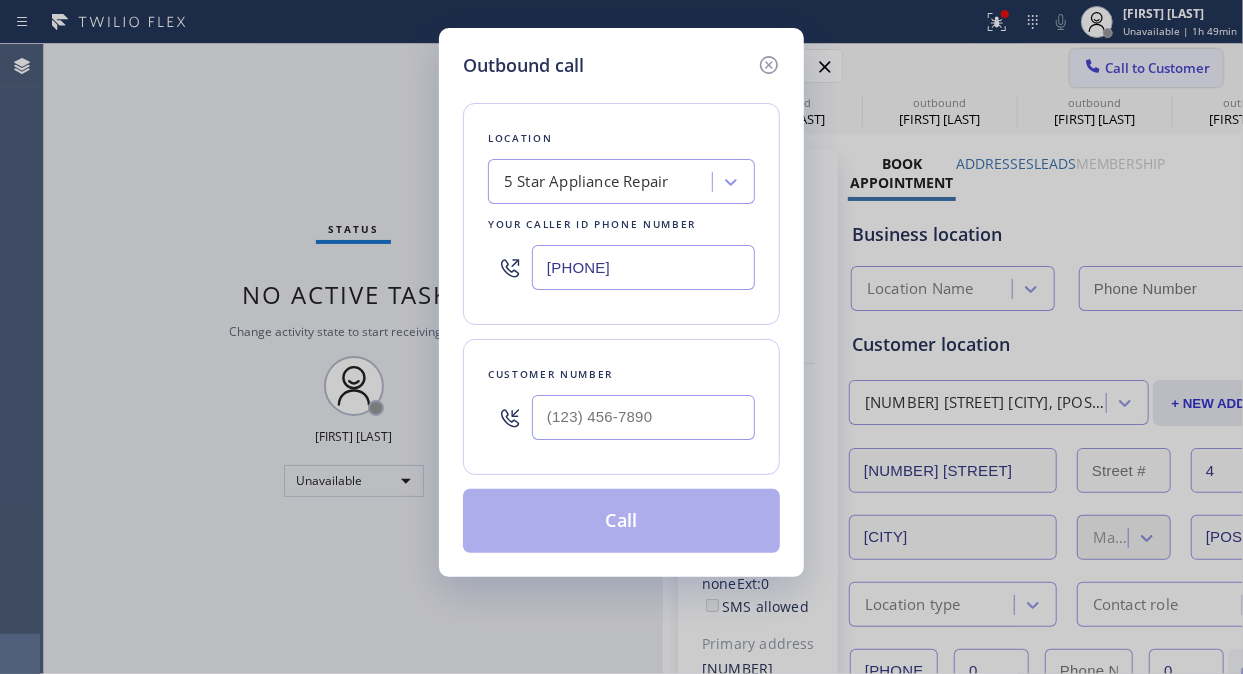 type on "[PHONE]" 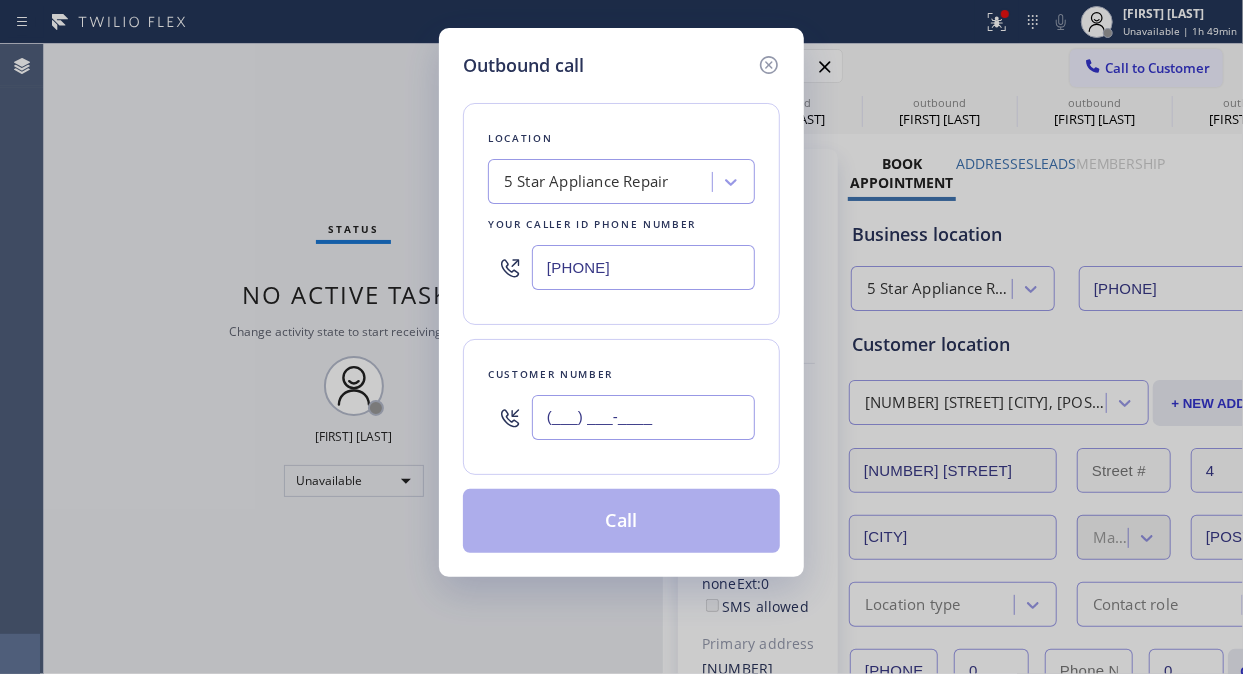 click on "(___) ___-____" at bounding box center (643, 417) 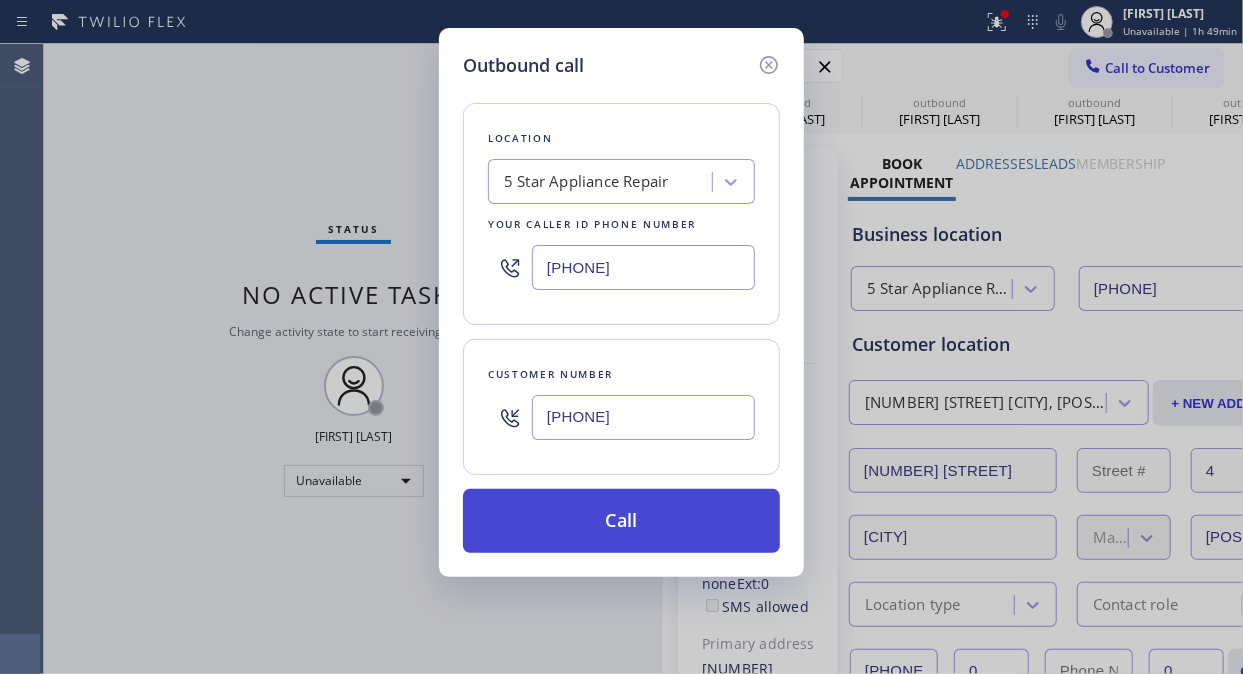 type on "(714) 715-6933" 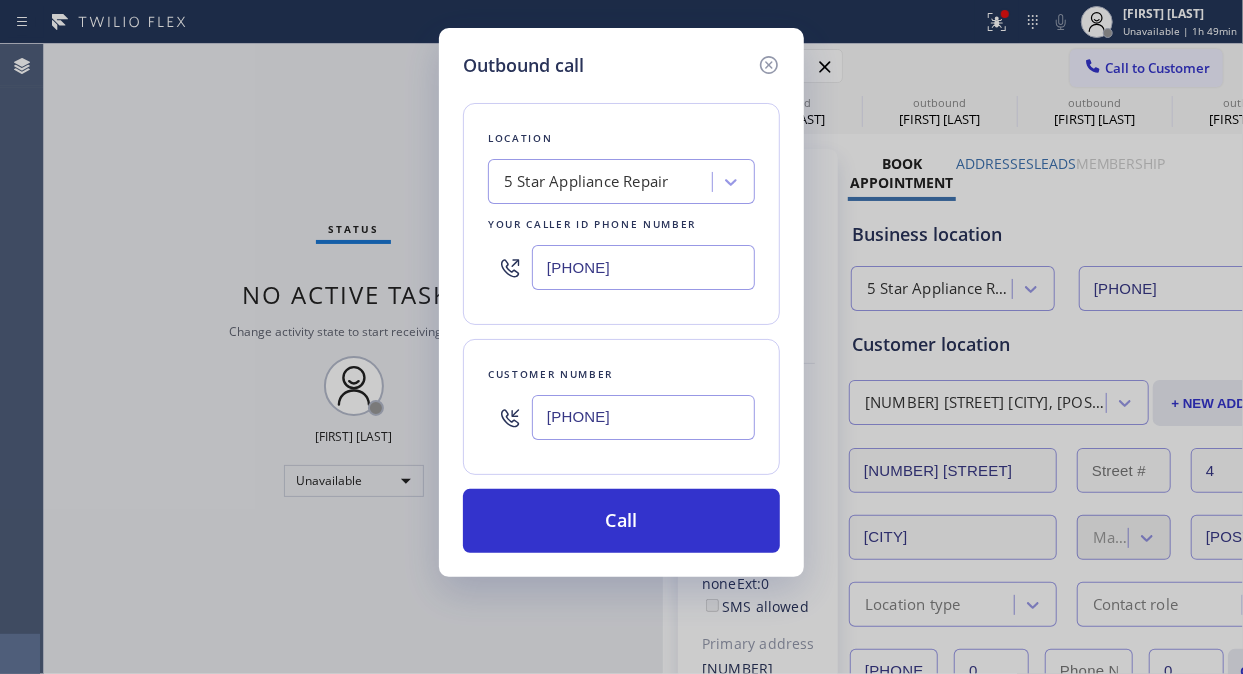 drag, startPoint x: 675, startPoint y: 522, endPoint x: 776, endPoint y: 290, distance: 253.03162 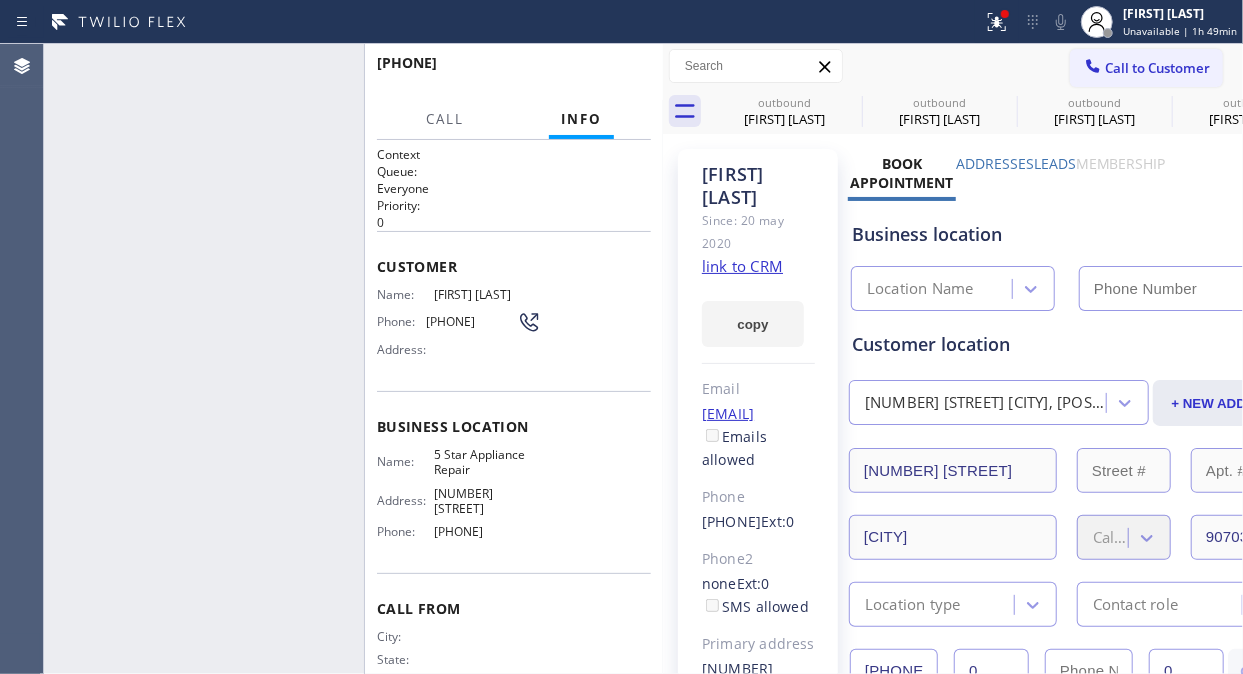 type on "[PHONE]" 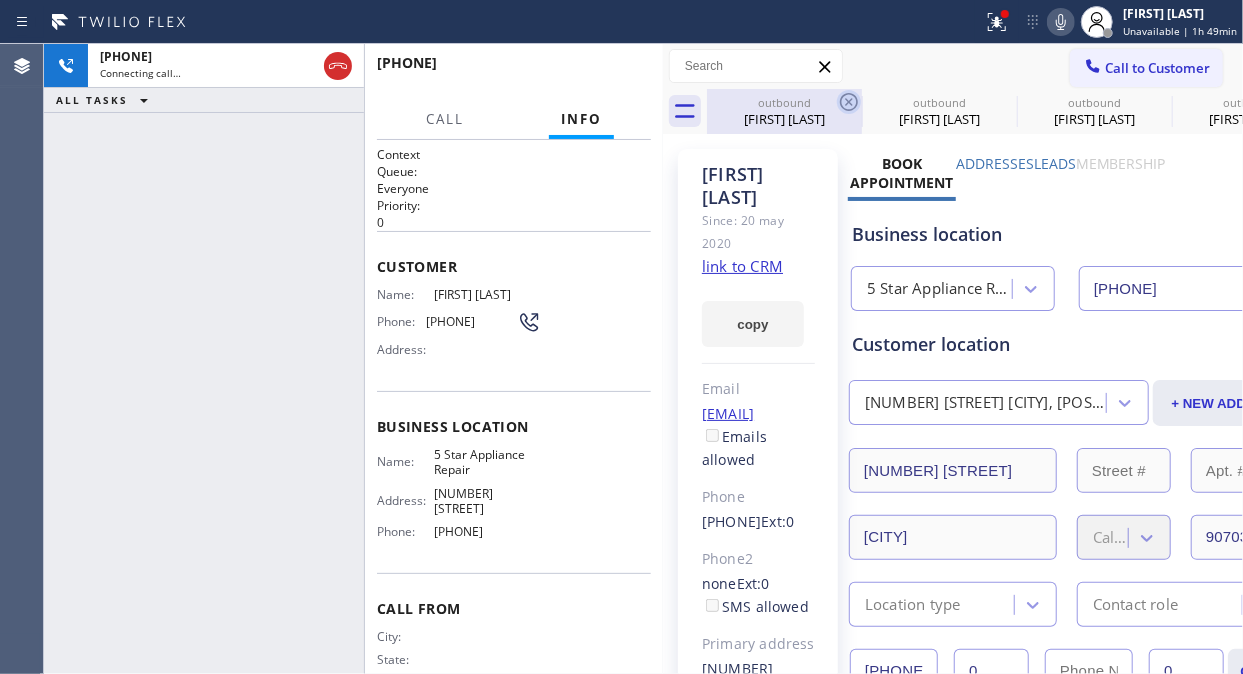 click 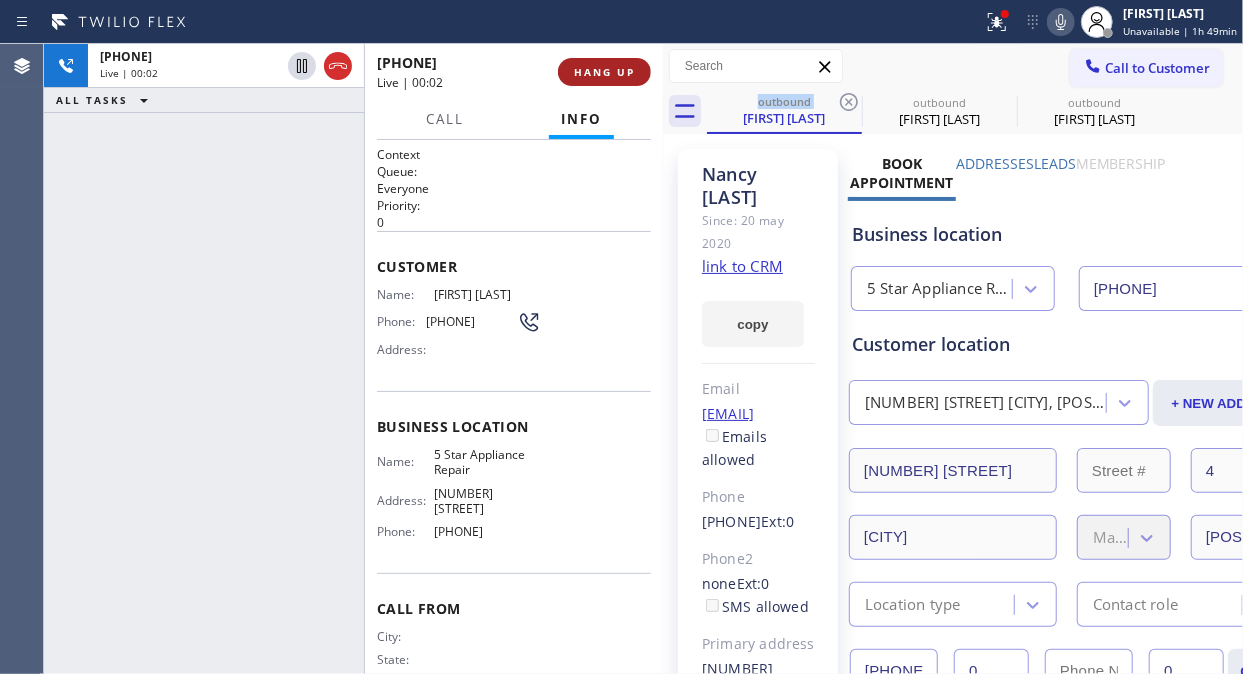 click on "HANG UP" at bounding box center (604, 72) 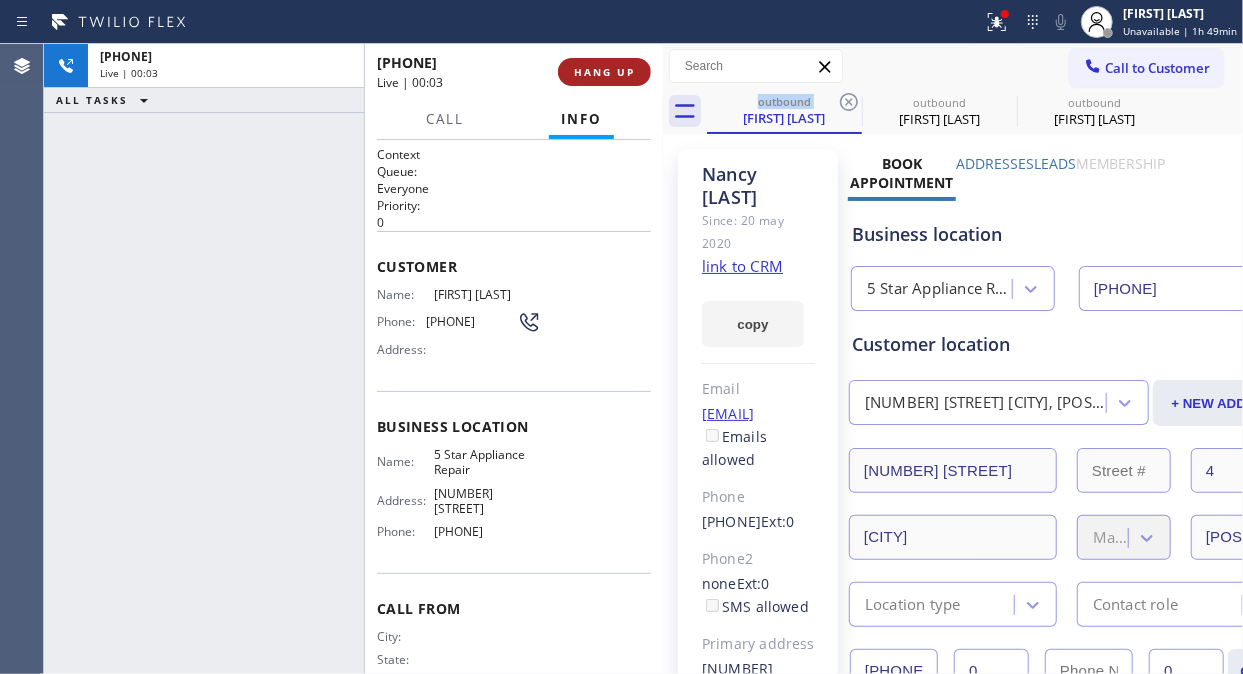 click on "HANG UP" at bounding box center [604, 72] 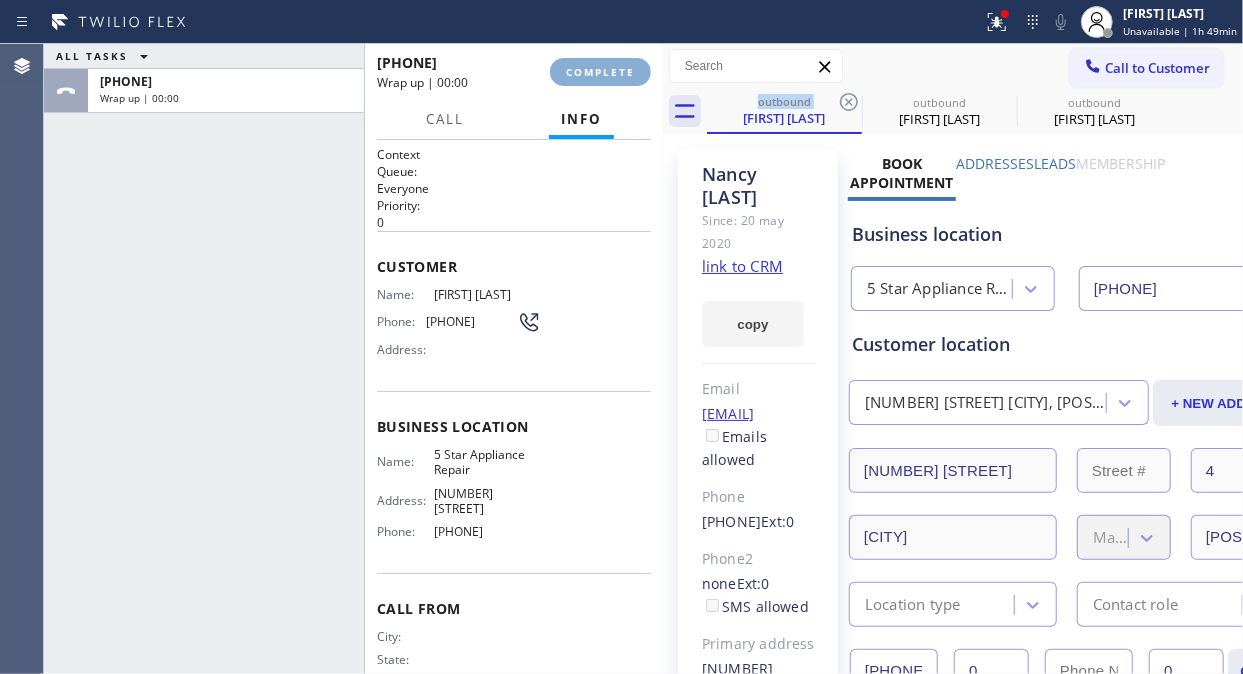 click on "COMPLETE" at bounding box center (600, 72) 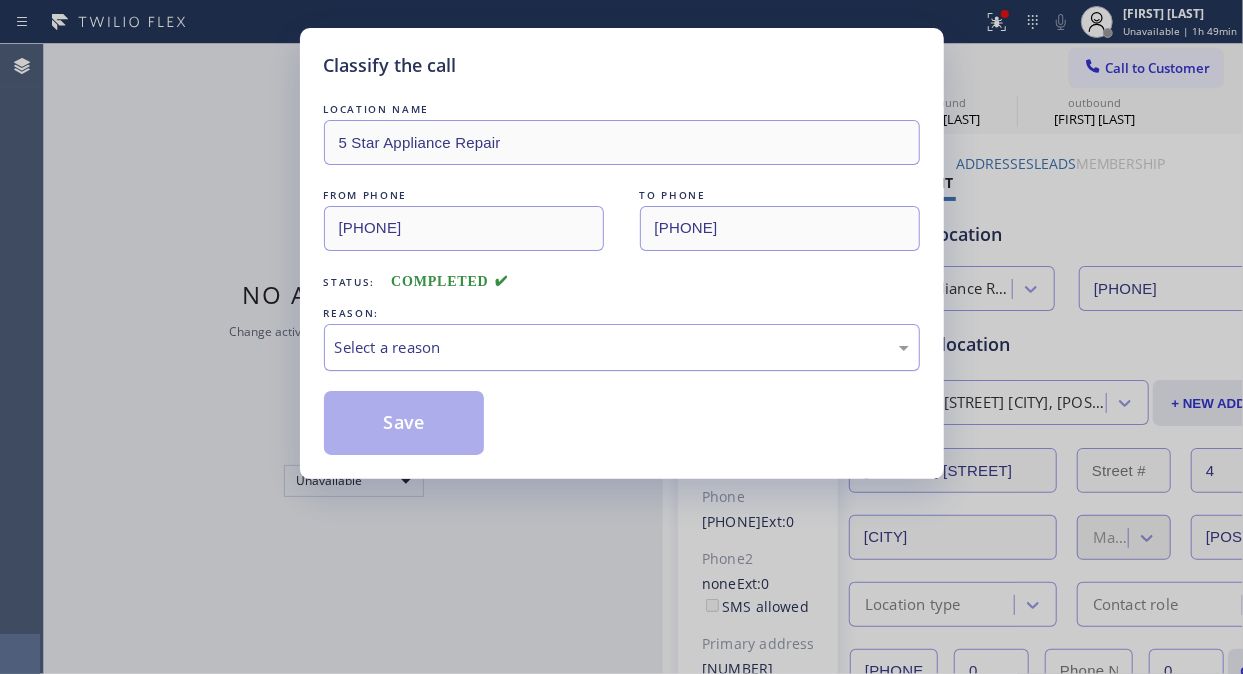 click on "Select a reason" at bounding box center [622, 347] 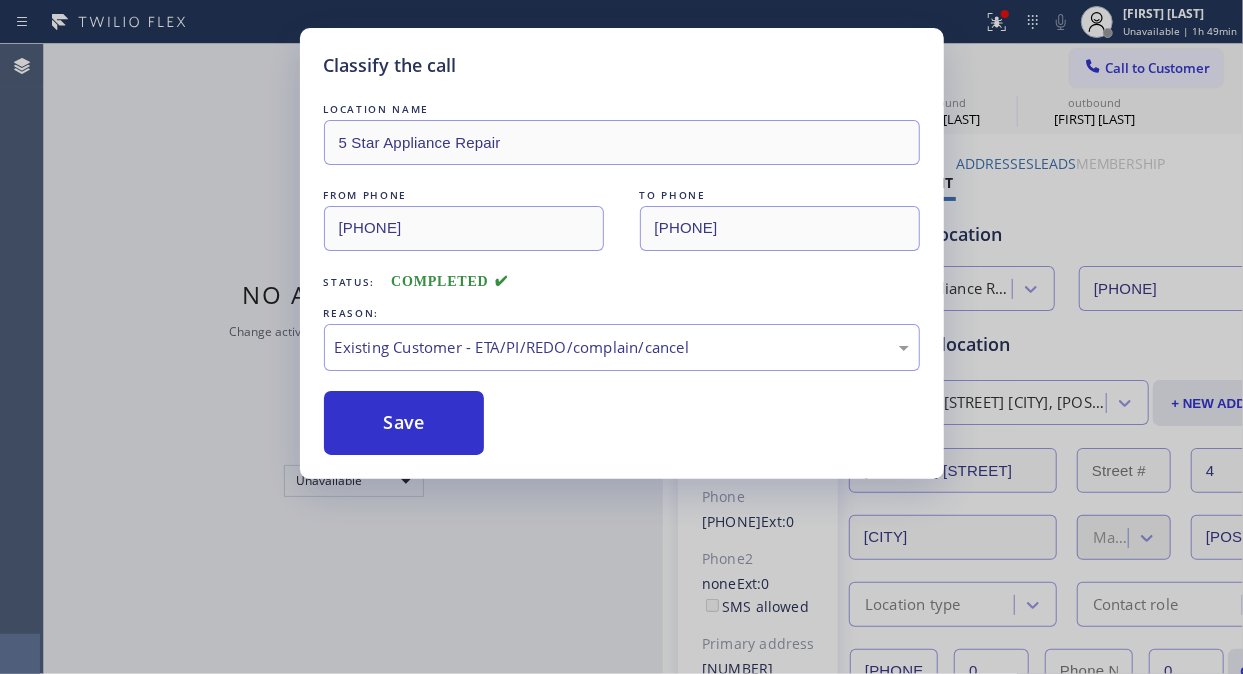 drag, startPoint x: 586, startPoint y: 453, endPoint x: 575, endPoint y: 452, distance: 11.045361 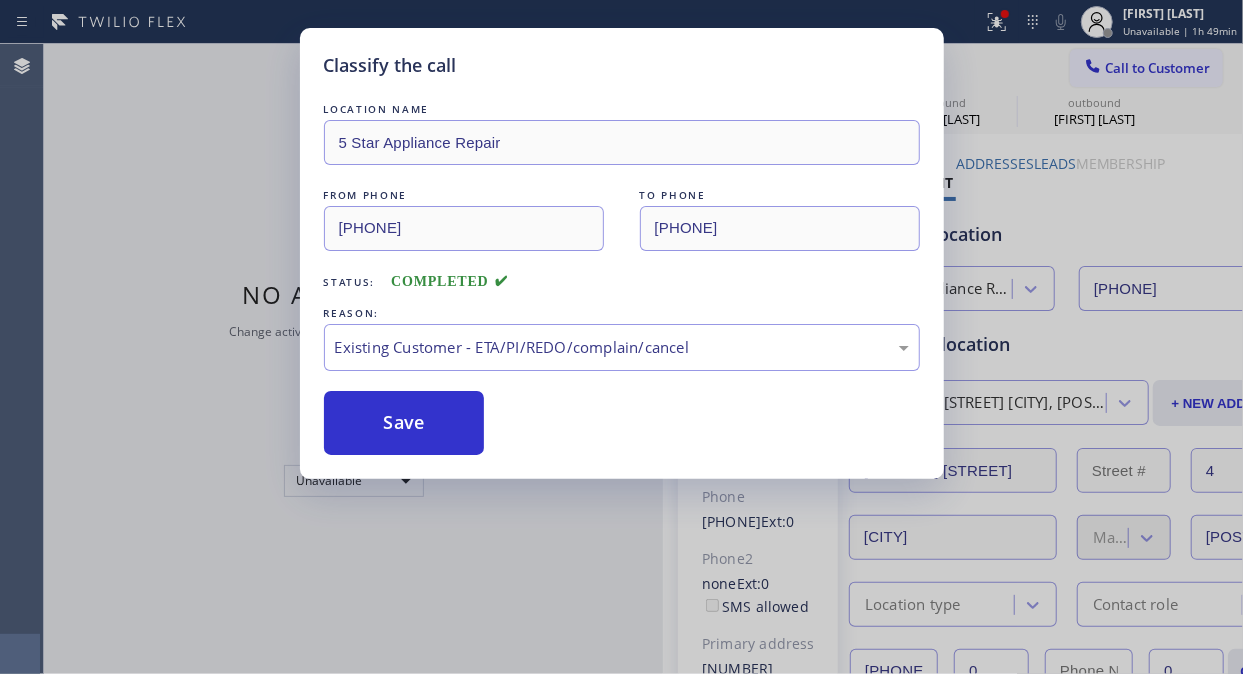 drag, startPoint x: 431, startPoint y: 436, endPoint x: 1035, endPoint y: 422, distance: 604.16223 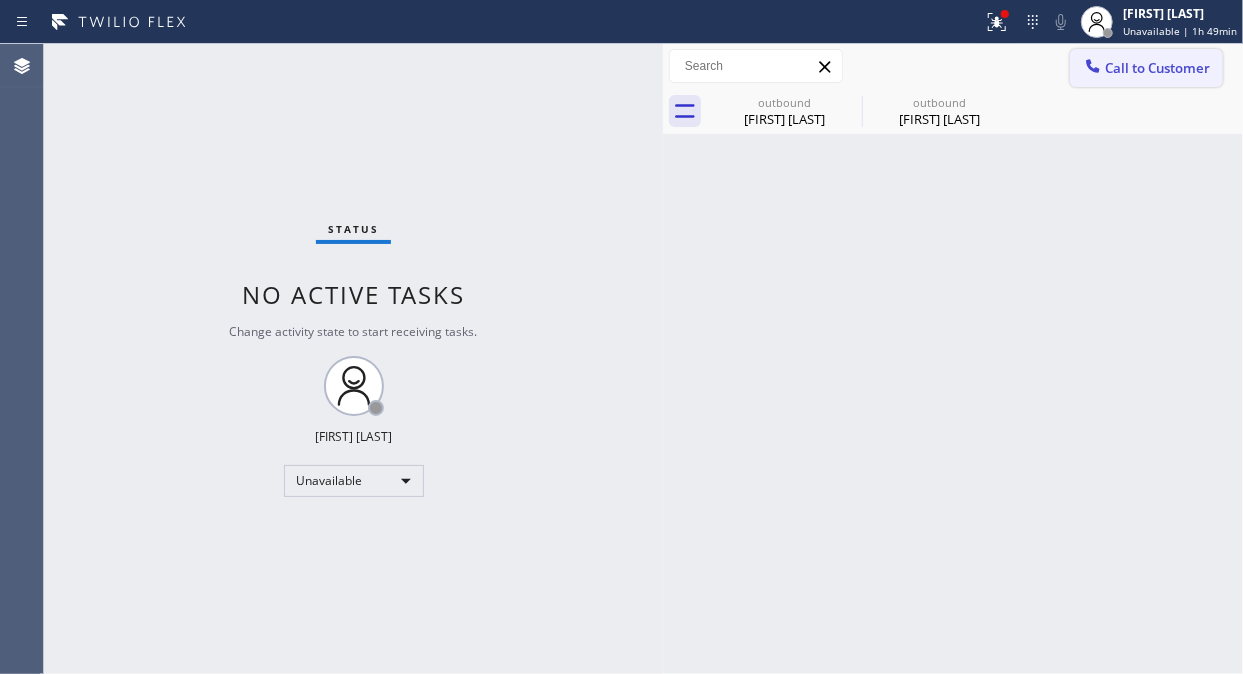 click on "Call to Customer" at bounding box center (1157, 68) 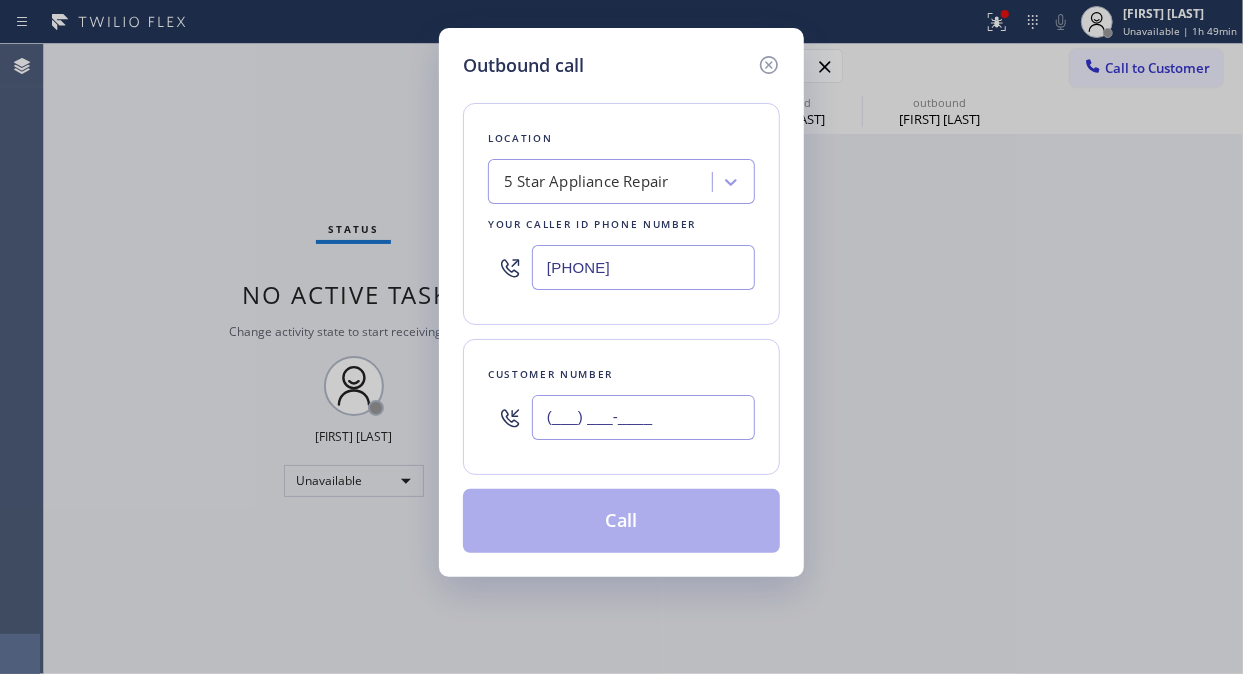 click on "(___) ___-____" at bounding box center (643, 417) 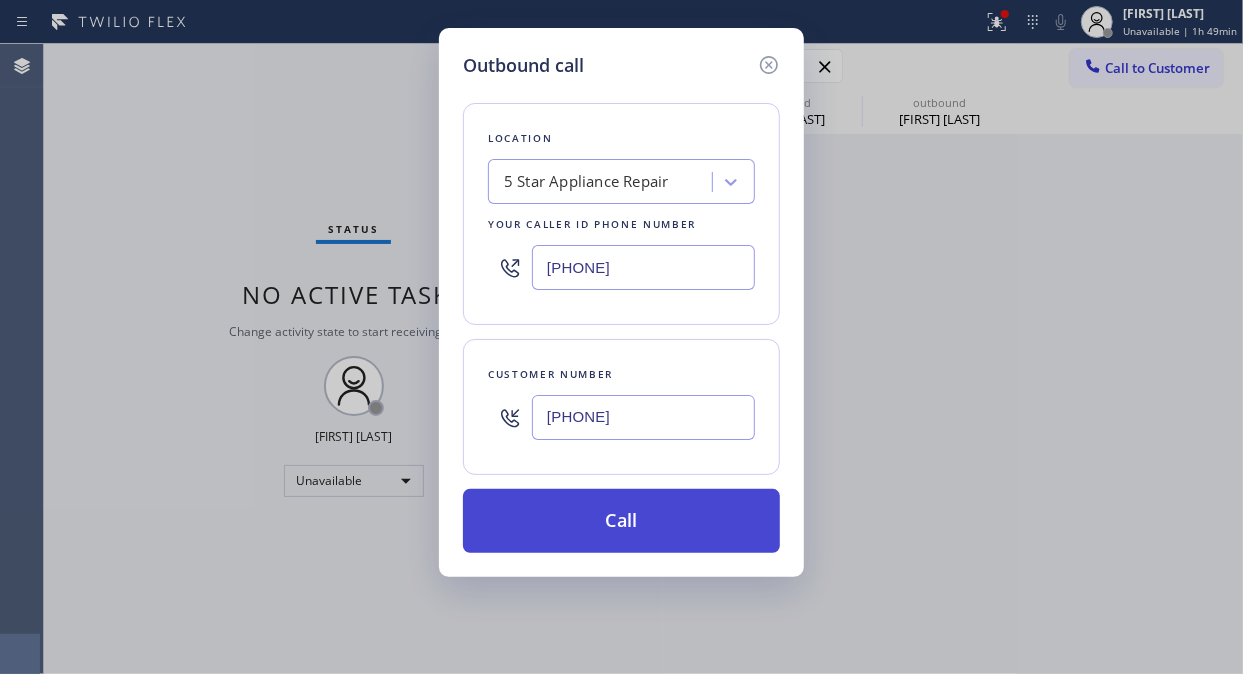 type on "(619) 818-7060" 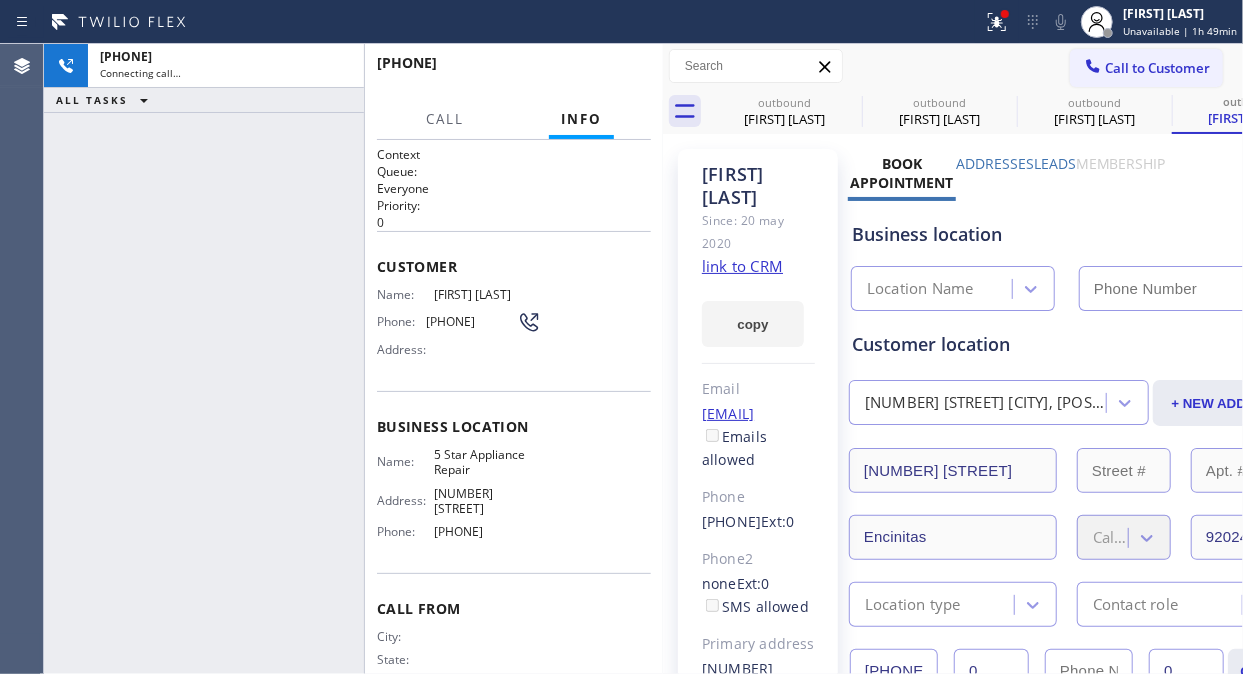 type on "[PHONE]" 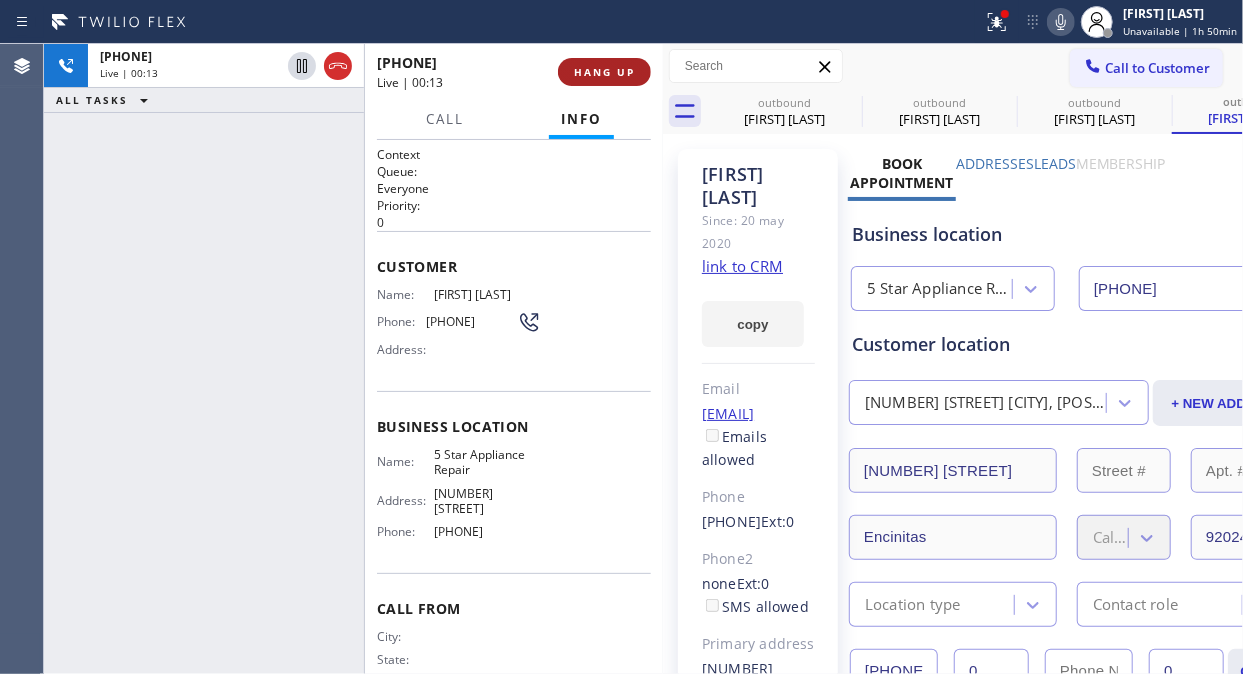 drag, startPoint x: 561, startPoint y: 56, endPoint x: 574, endPoint y: 66, distance: 16.40122 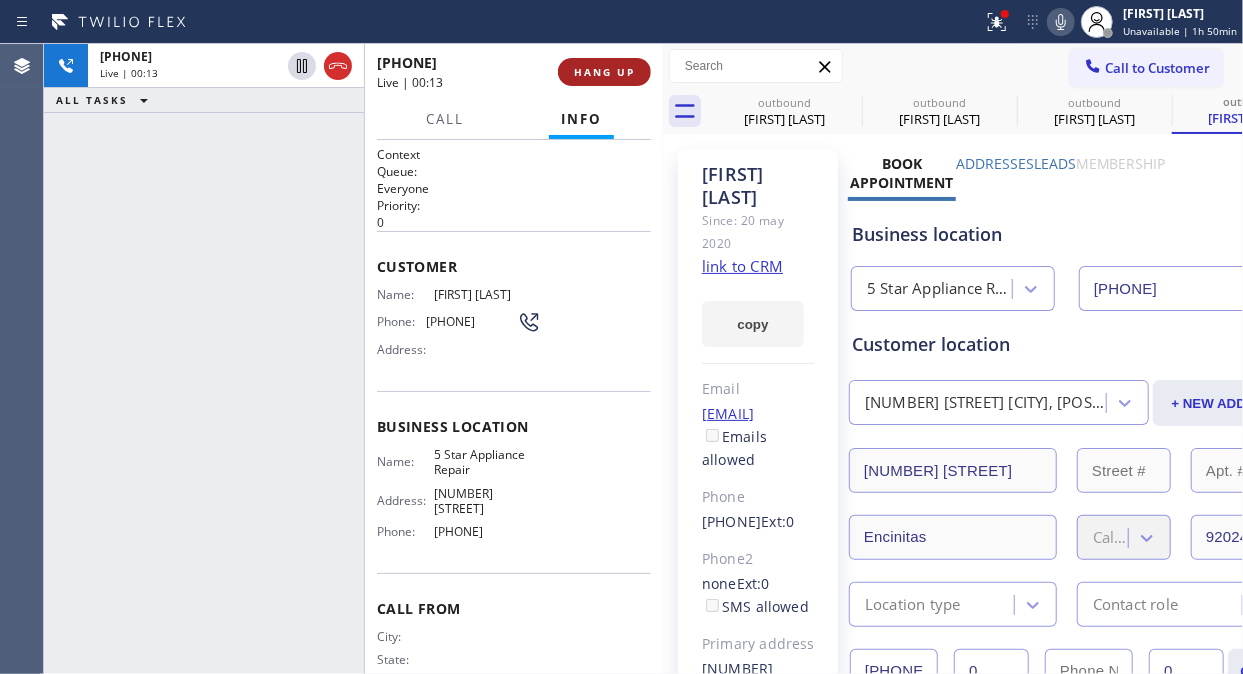 click on "+16198187060 Live | 00:13 HANG UP" at bounding box center (514, 72) 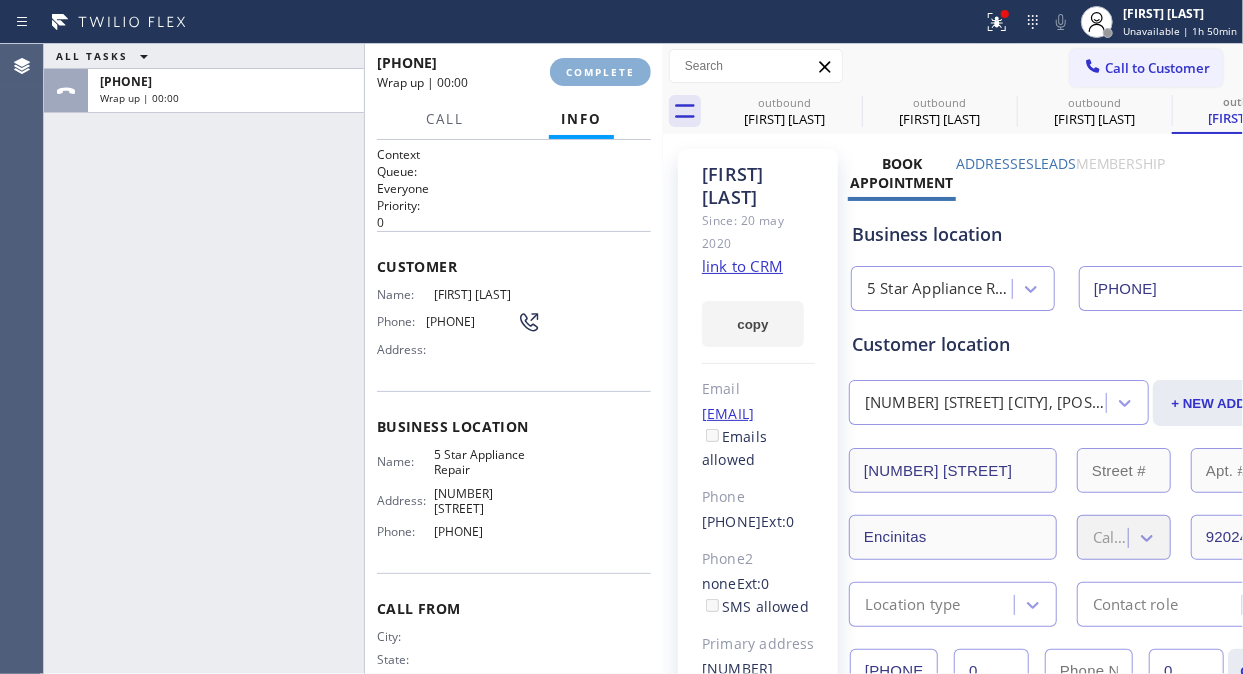 click on "COMPLETE" at bounding box center (600, 72) 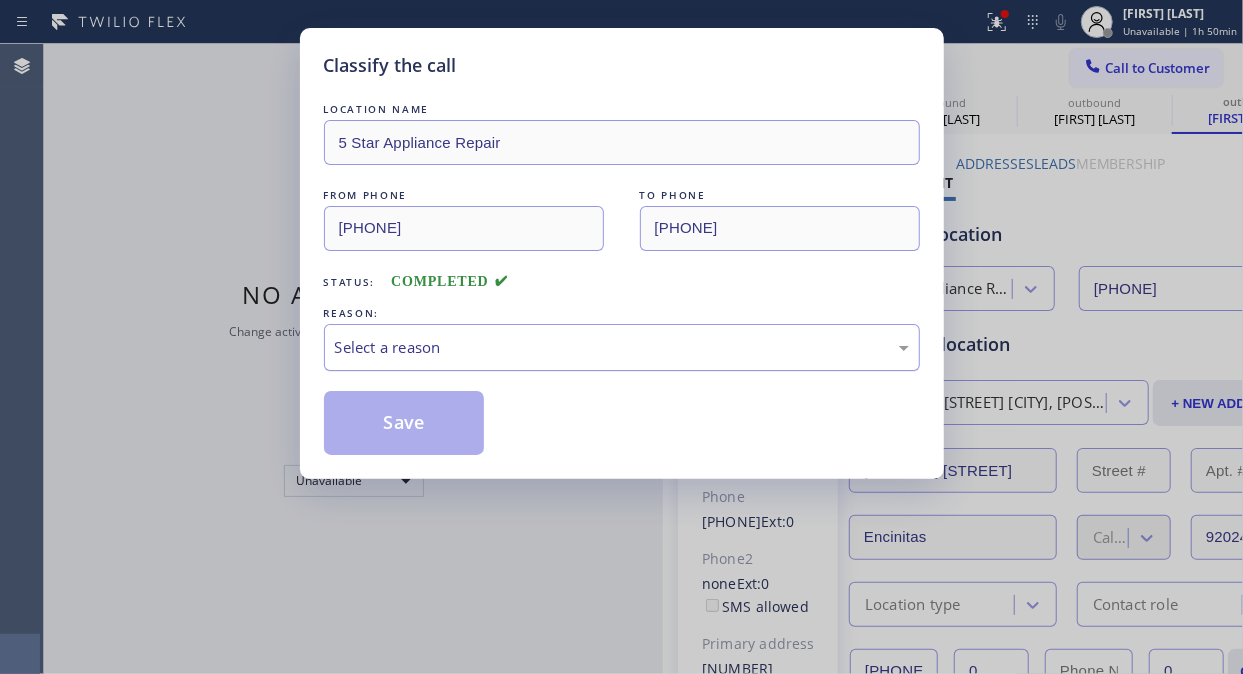 drag, startPoint x: 598, startPoint y: 341, endPoint x: 598, endPoint y: 356, distance: 15 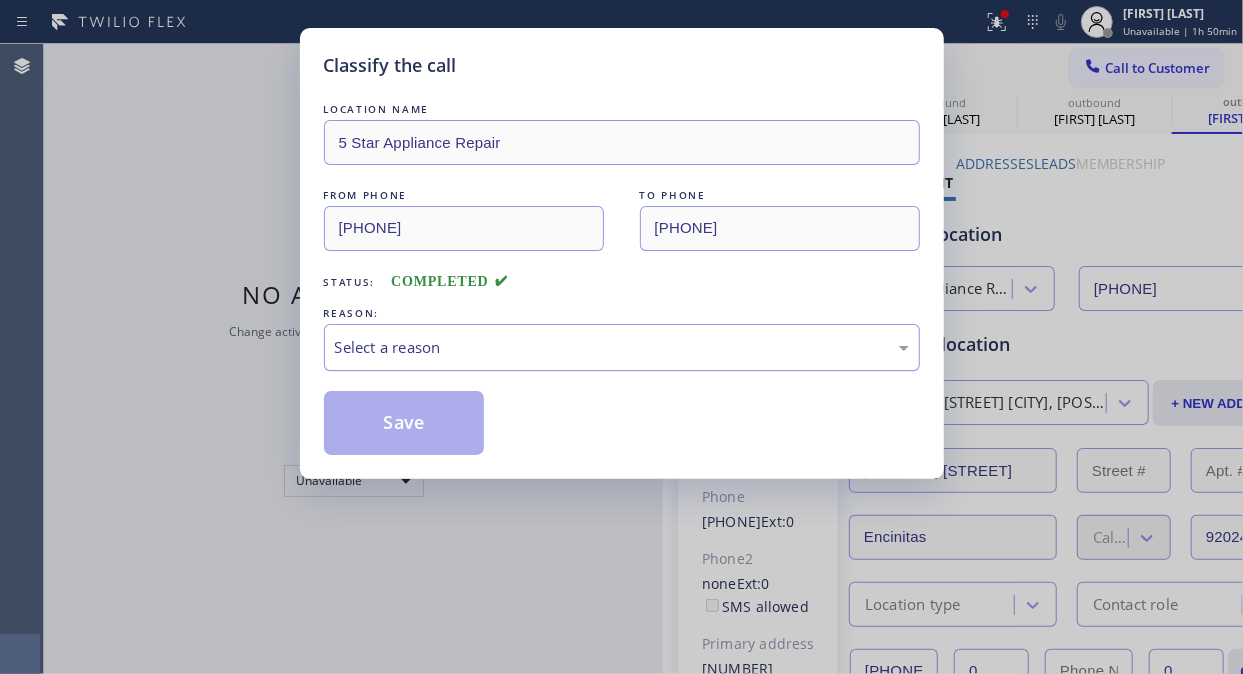 click on "Select a reason" at bounding box center (622, 347) 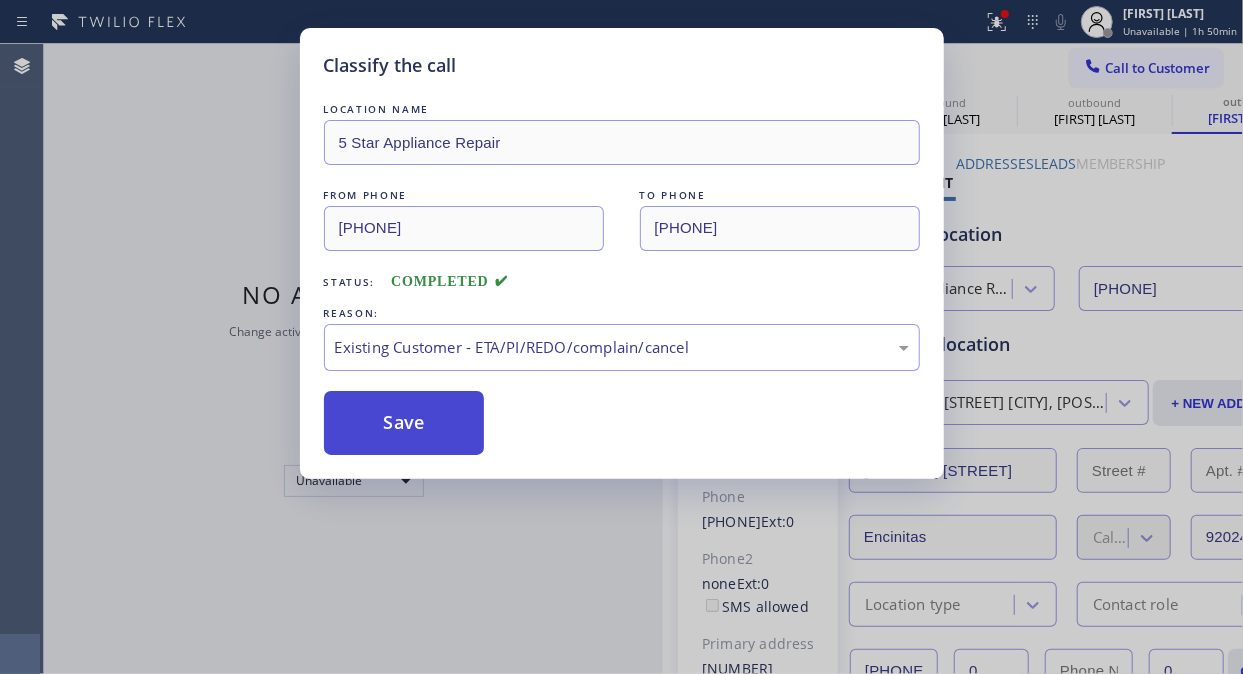 click on "Save" at bounding box center [404, 423] 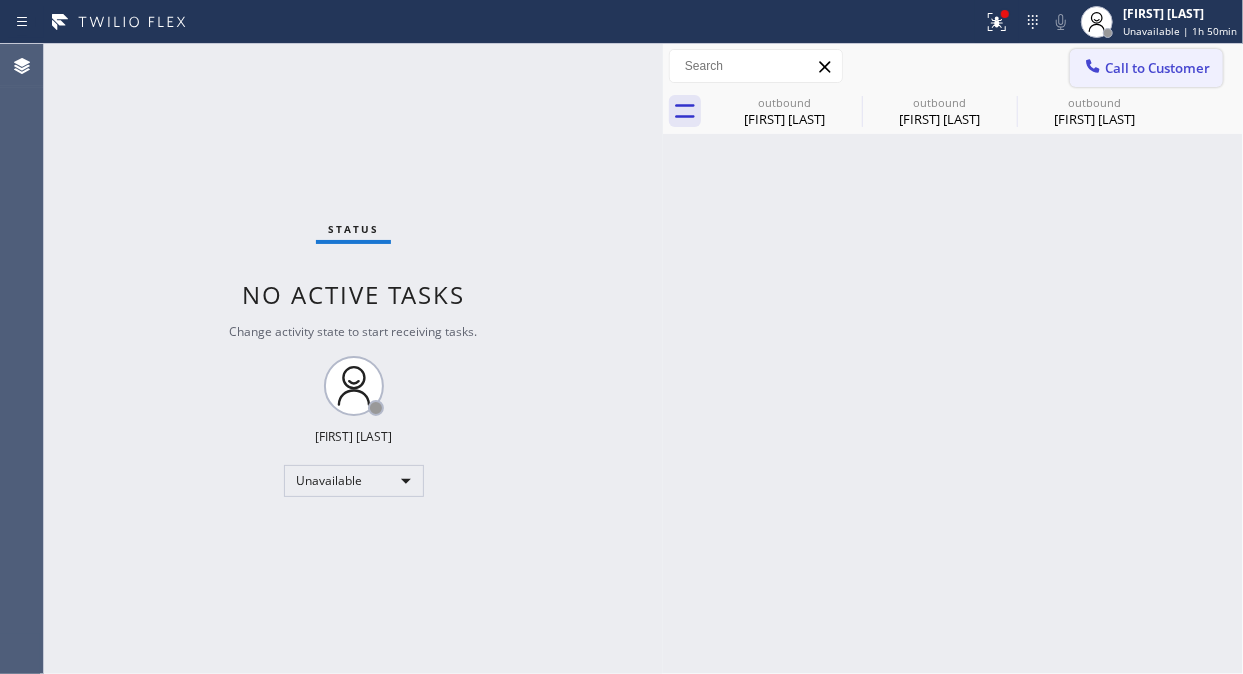click on "Call to Customer" at bounding box center [1157, 68] 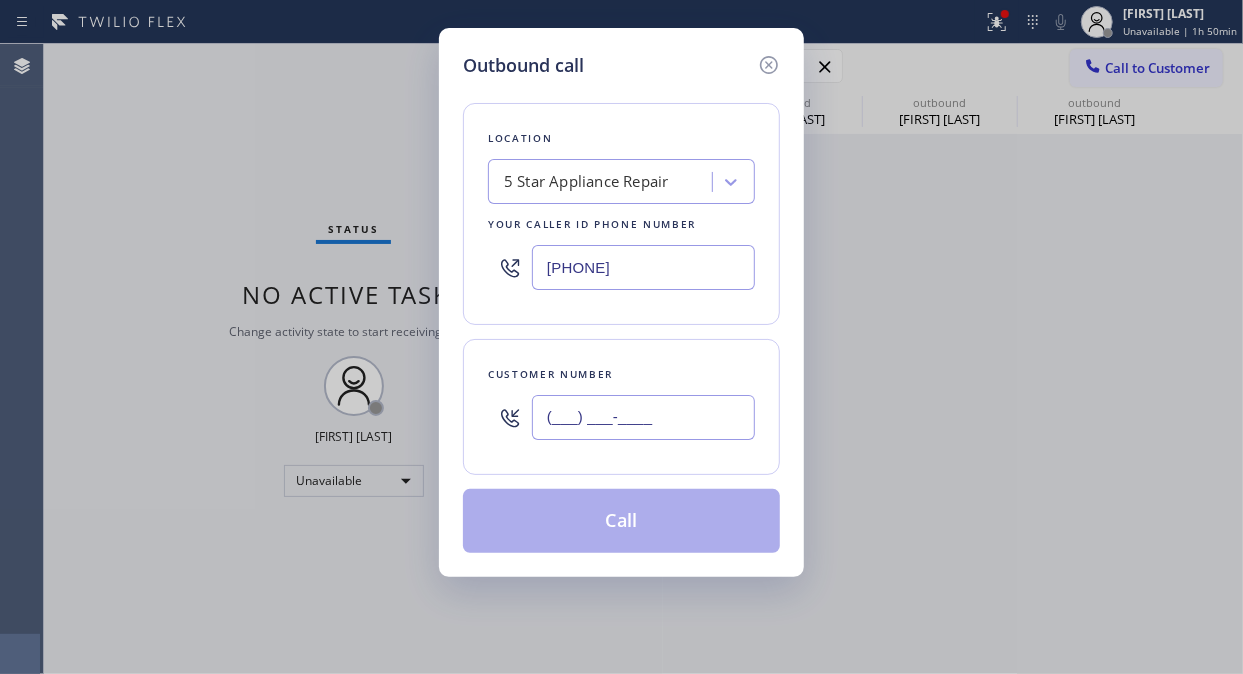 click on "(___) ___-____" at bounding box center (643, 417) 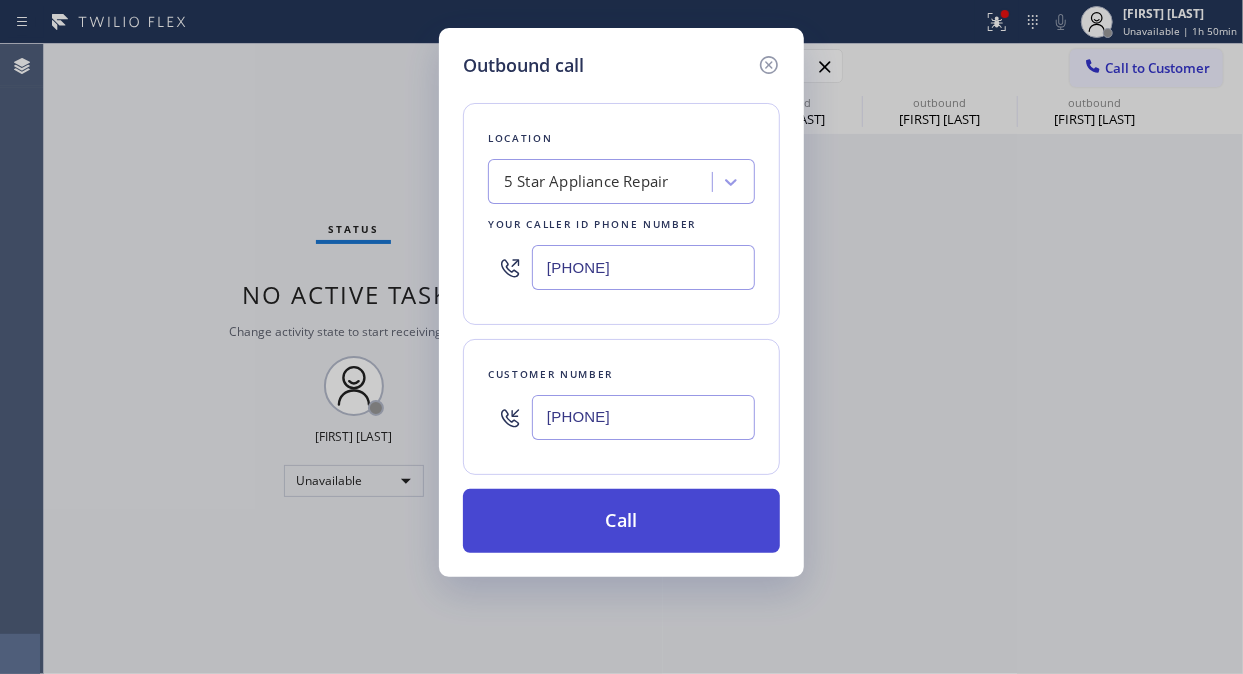 type on "(415) 509-3326" 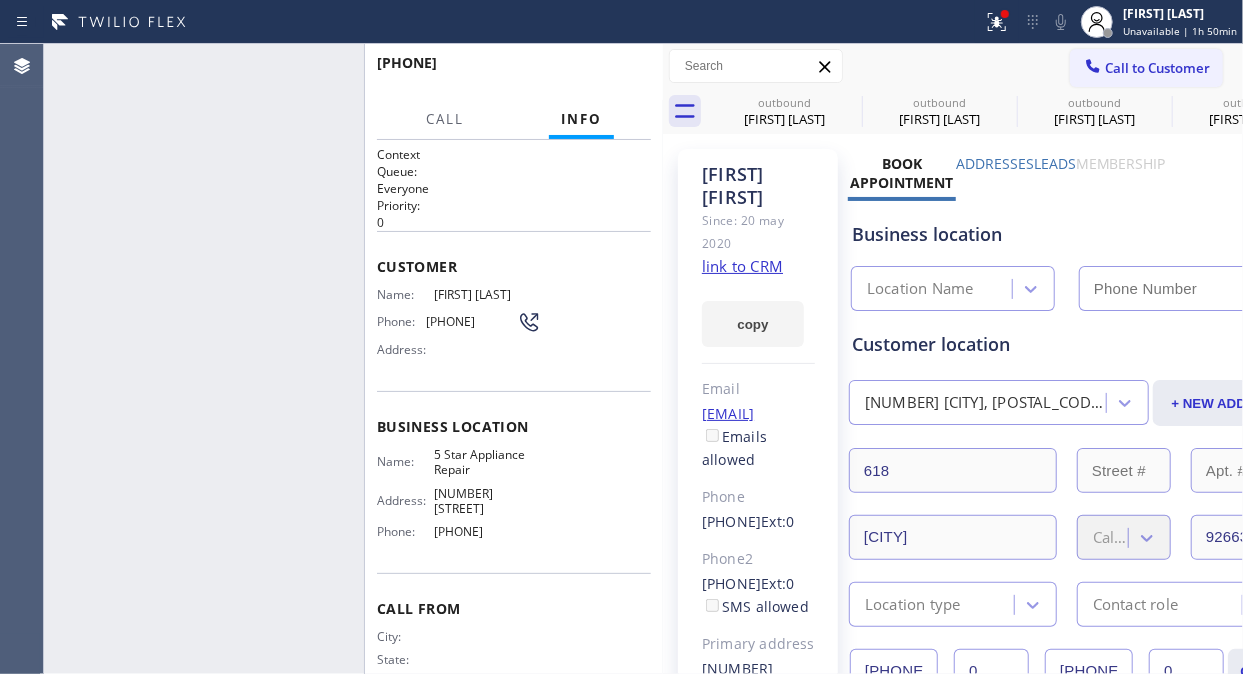 type on "[PHONE]" 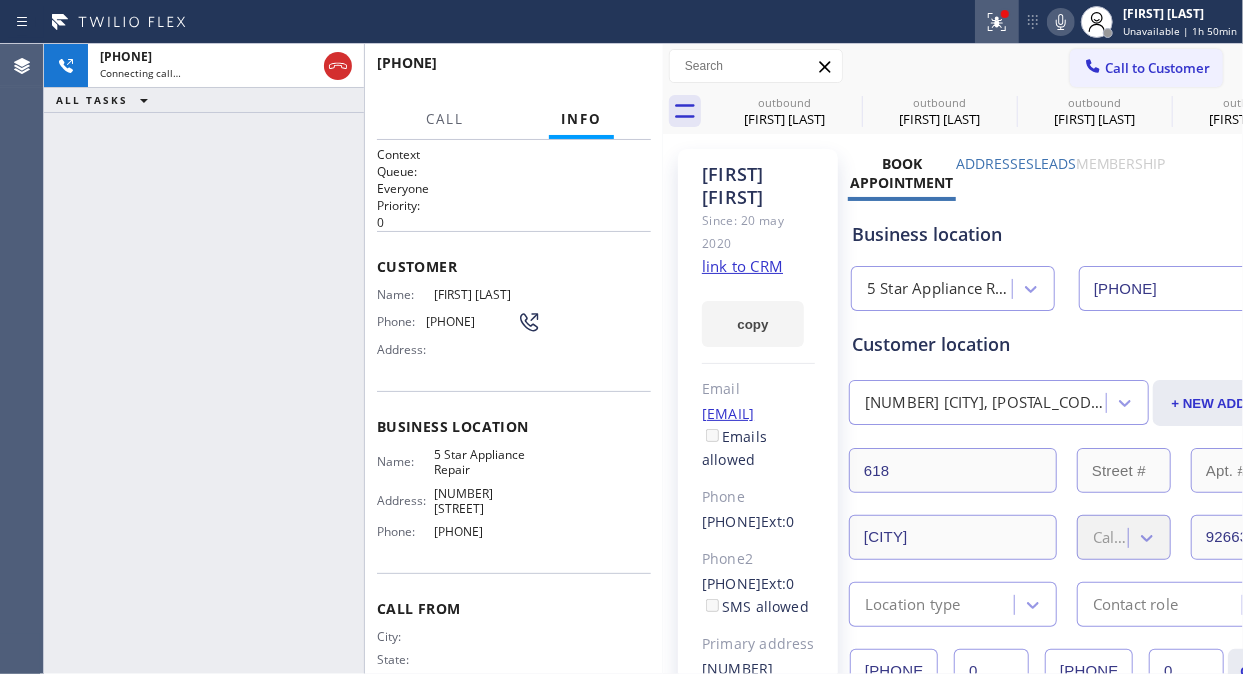 click 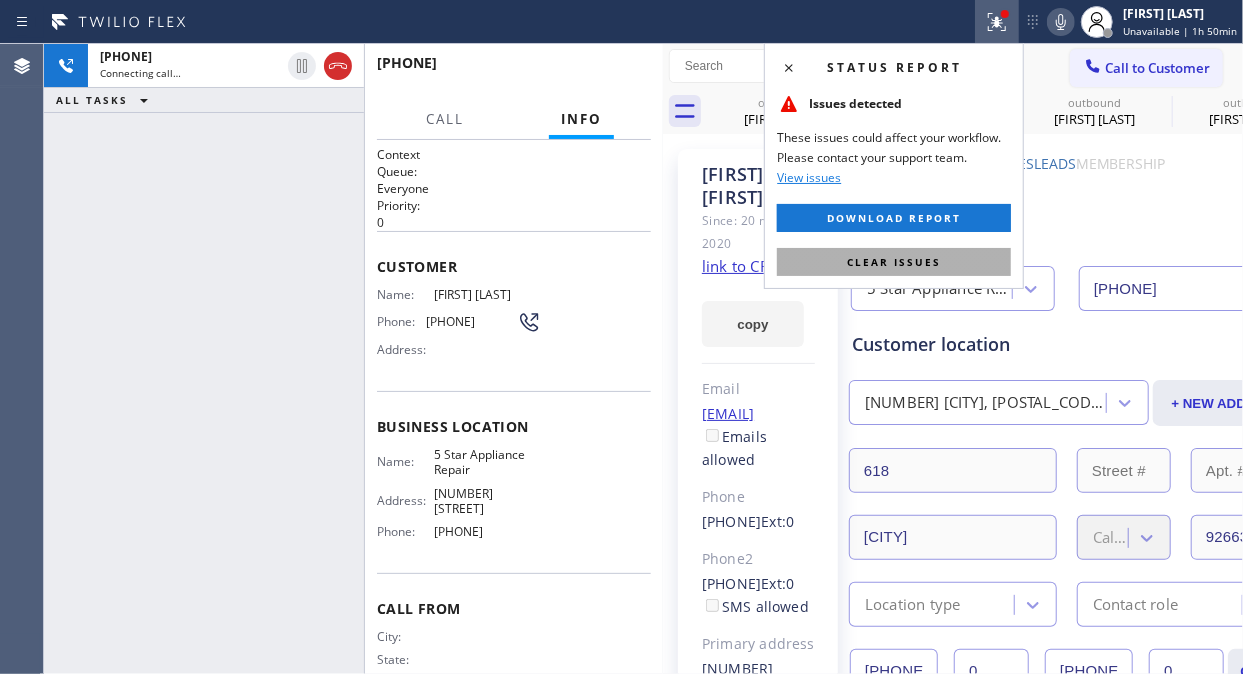 click on "Clear issues" at bounding box center (894, 262) 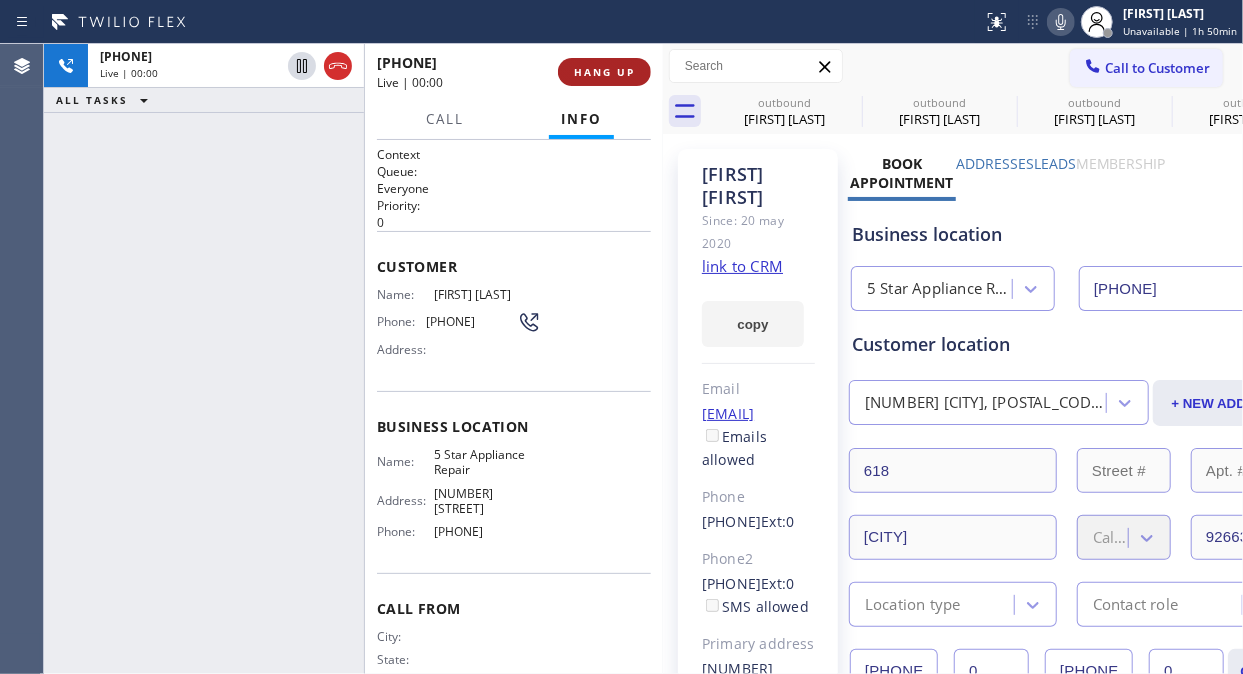 click on "HANG UP" at bounding box center (604, 72) 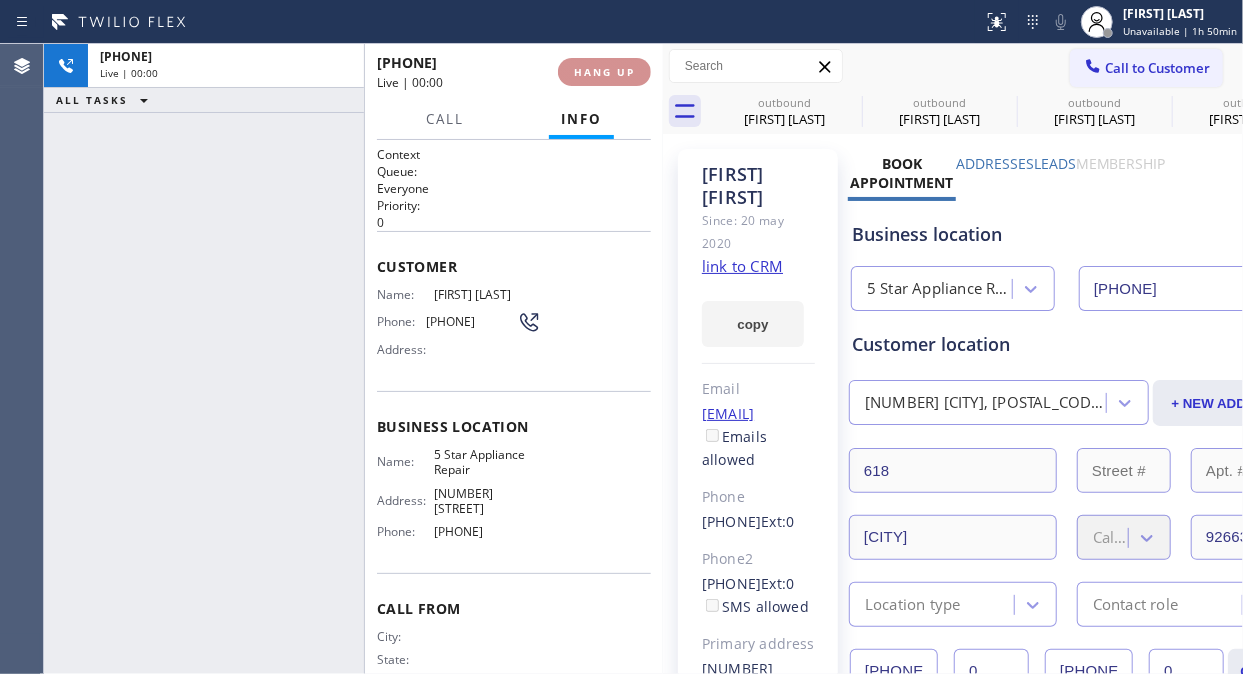 click on "HANG UP" at bounding box center (604, 72) 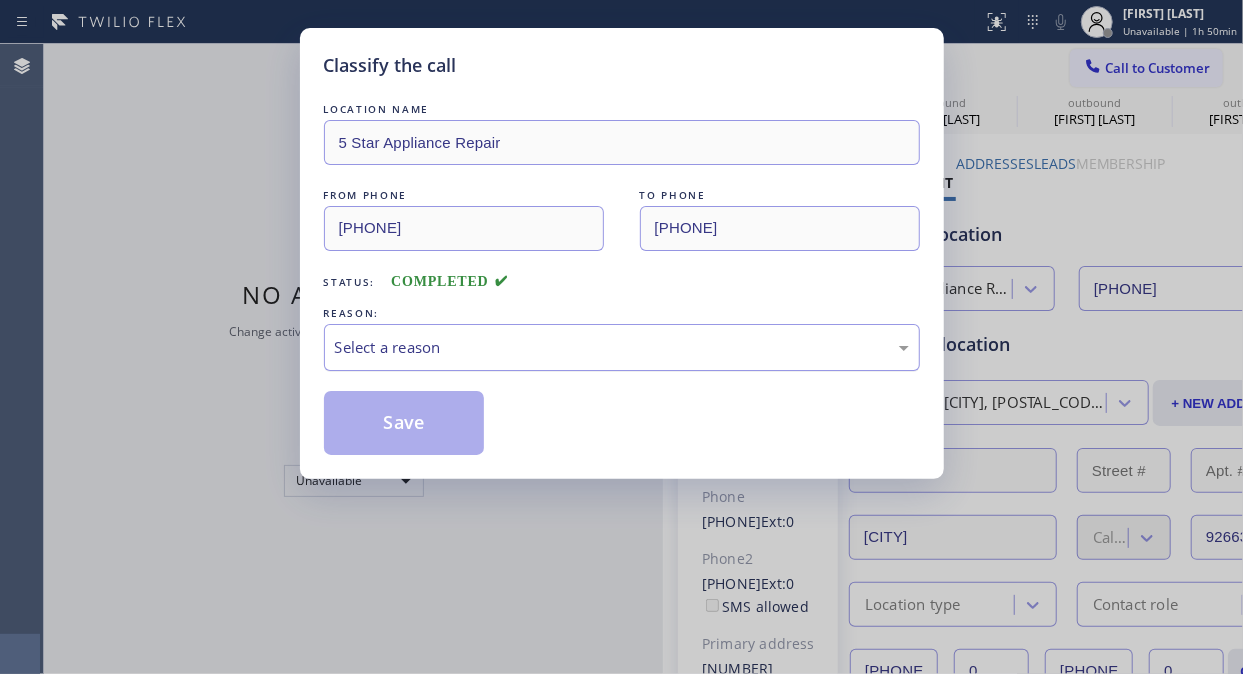 click on "Select a reason" at bounding box center [622, 347] 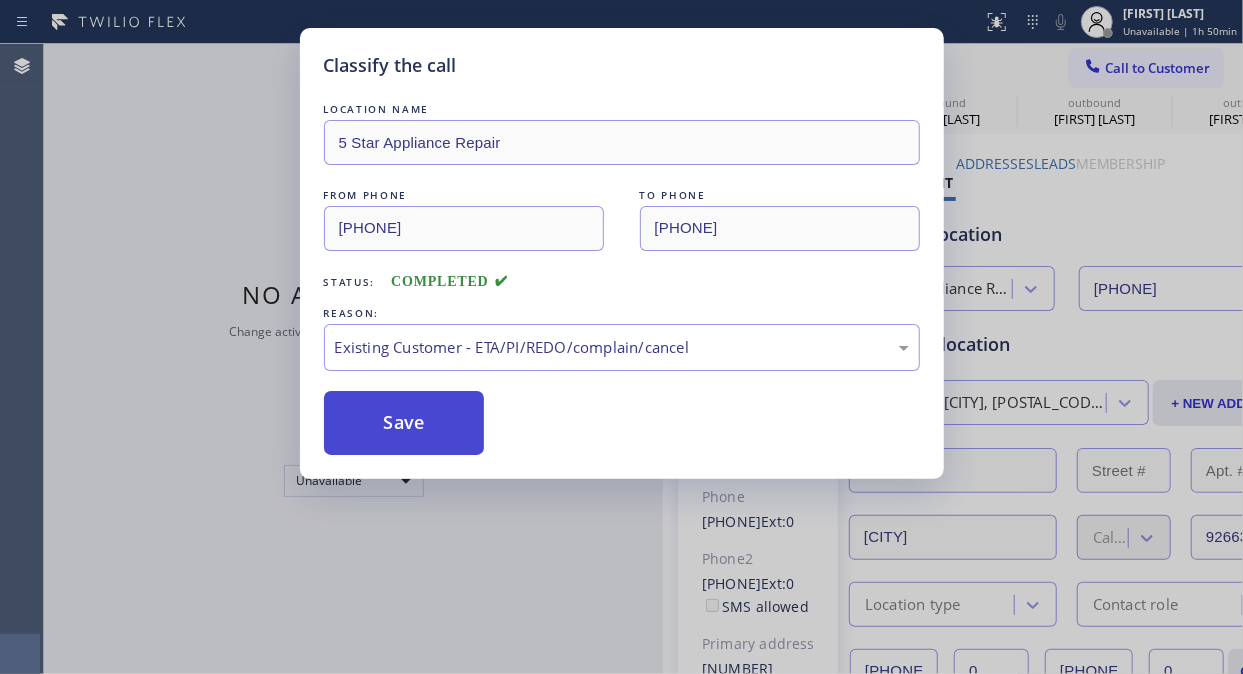 click on "Save" at bounding box center (404, 423) 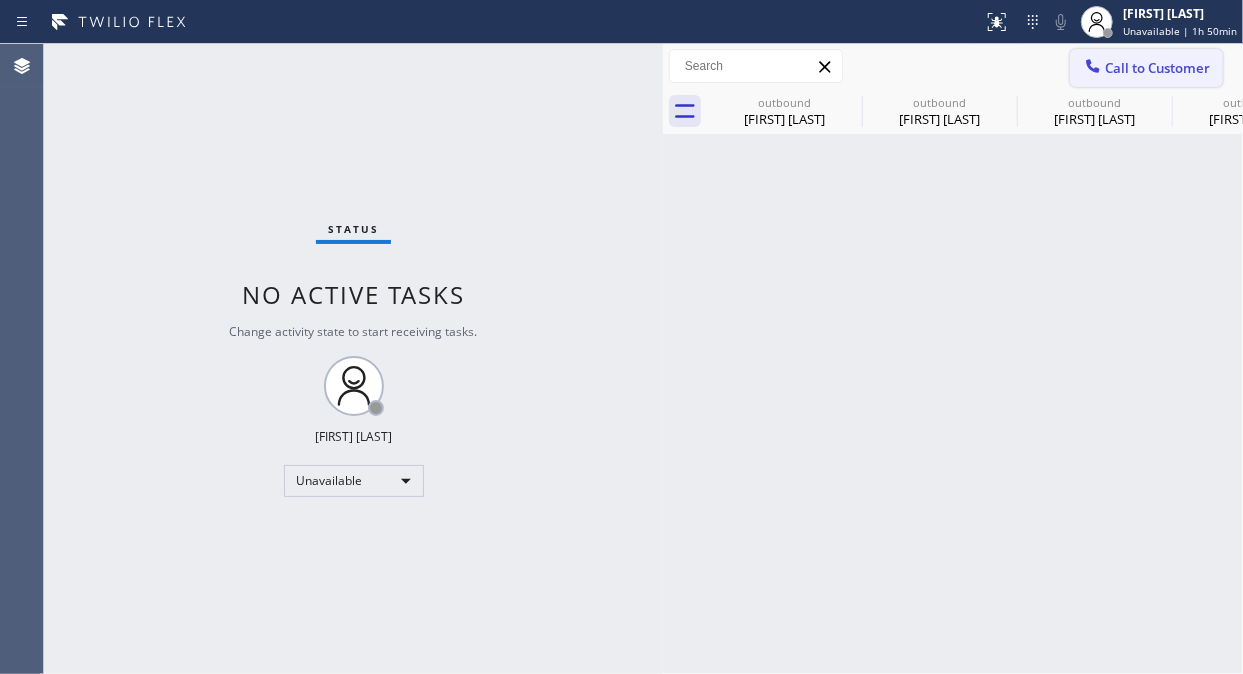 click on "Call to Customer" at bounding box center [1157, 68] 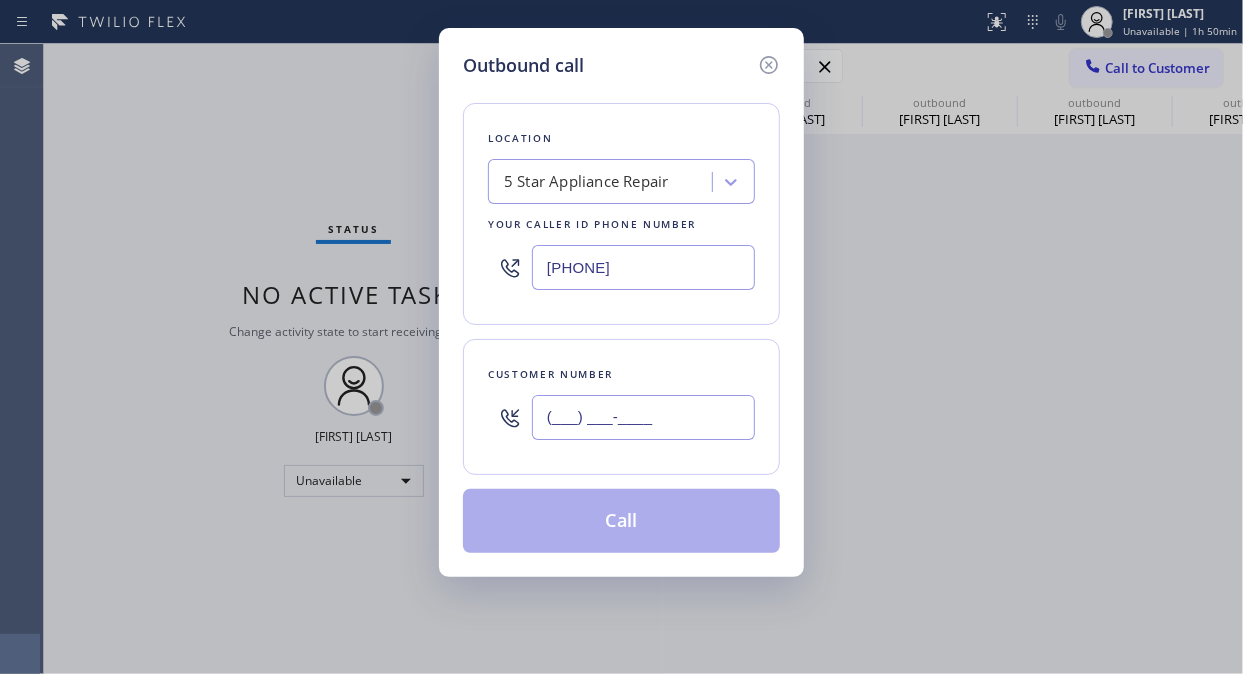 click on "(___) ___-____" at bounding box center [643, 417] 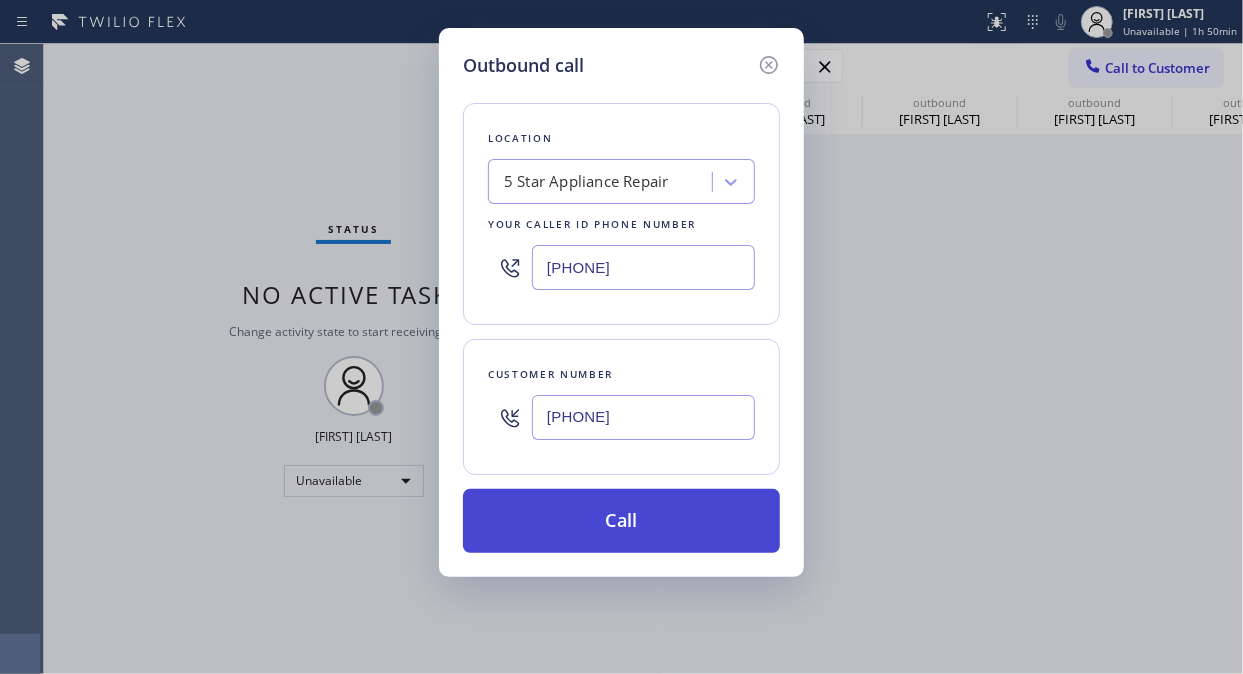 type on "(714) 883-4786" 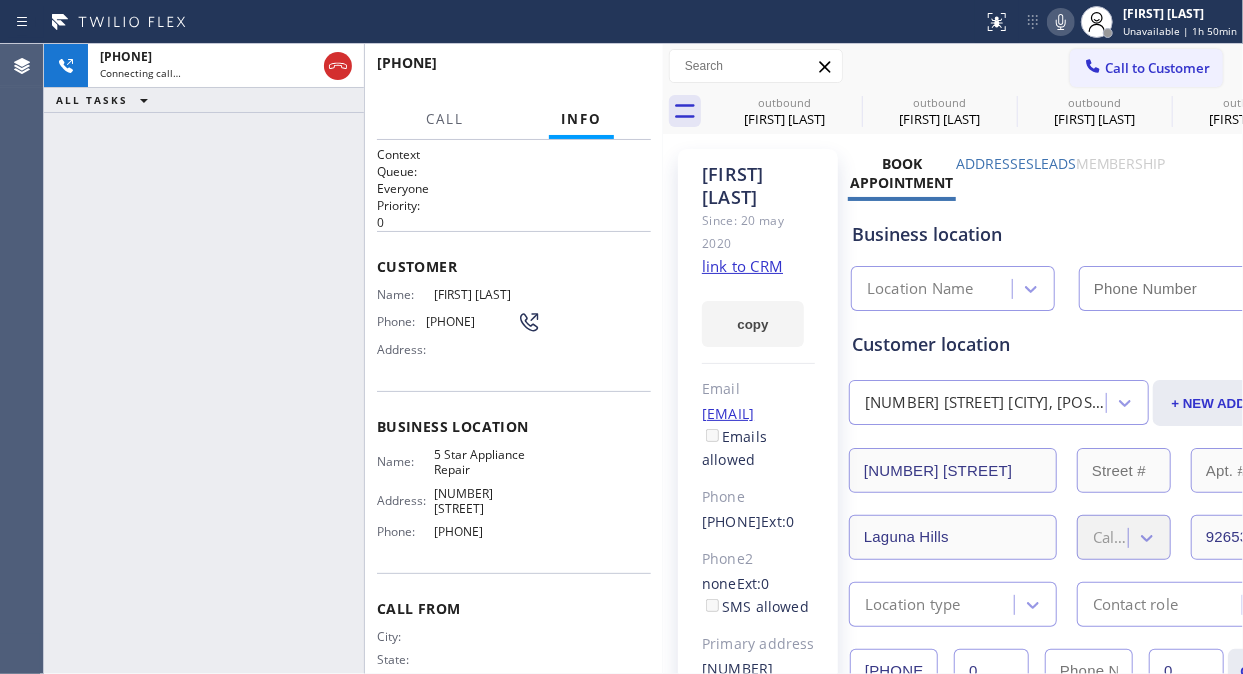 type on "[PHONE]" 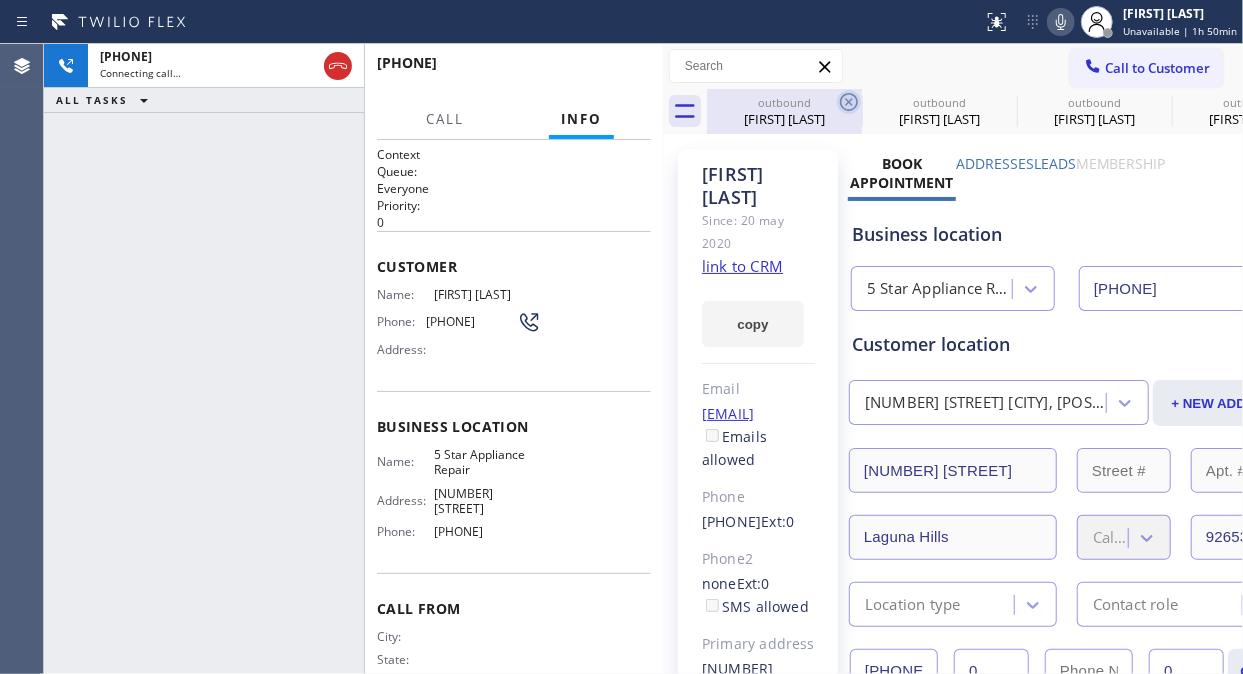 click 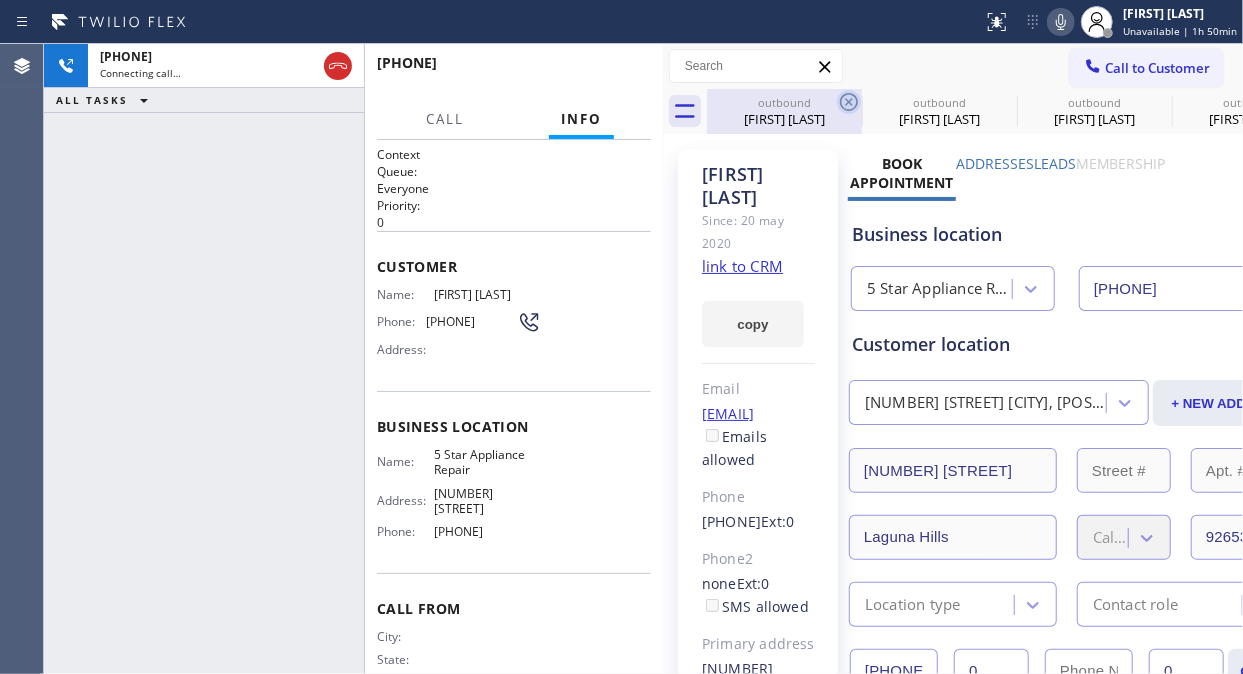 click 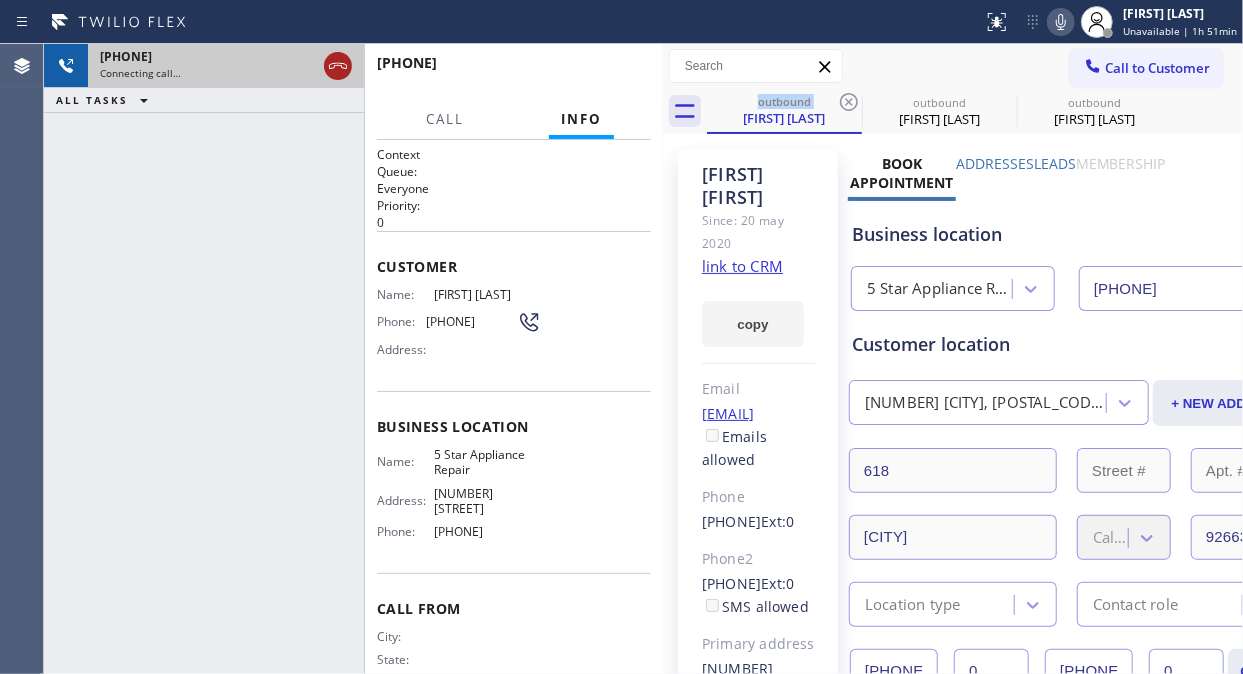 click 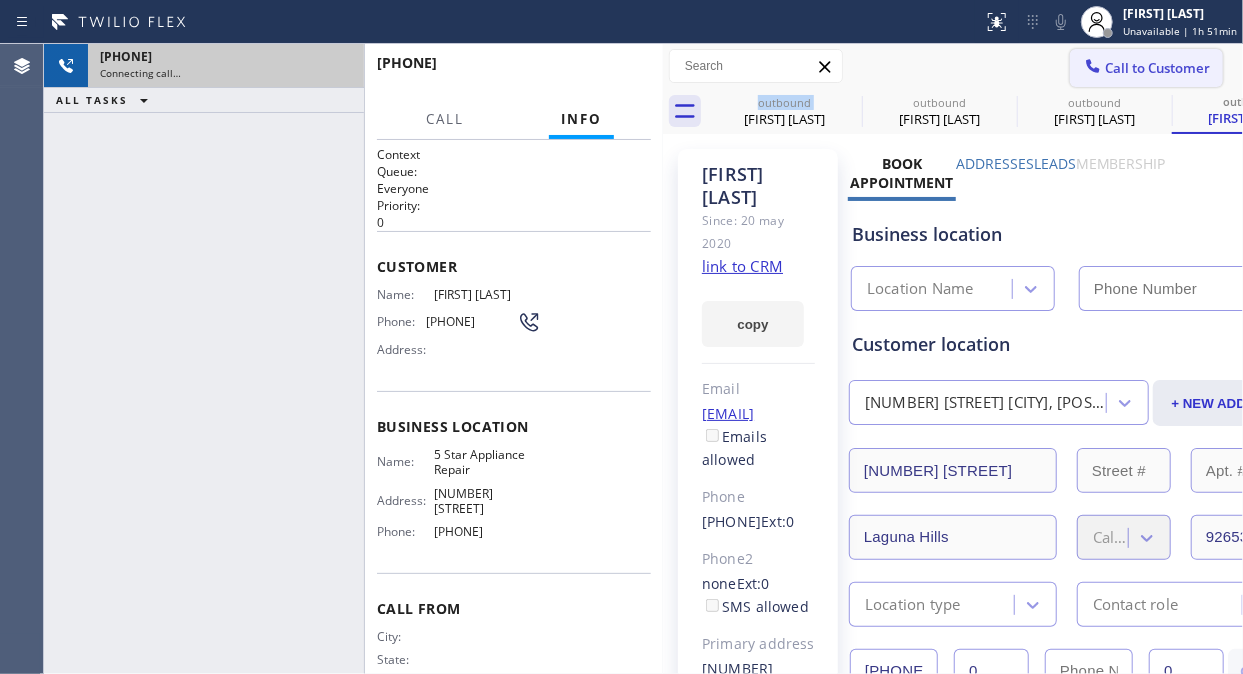 click on "Call to Customer" at bounding box center [1157, 68] 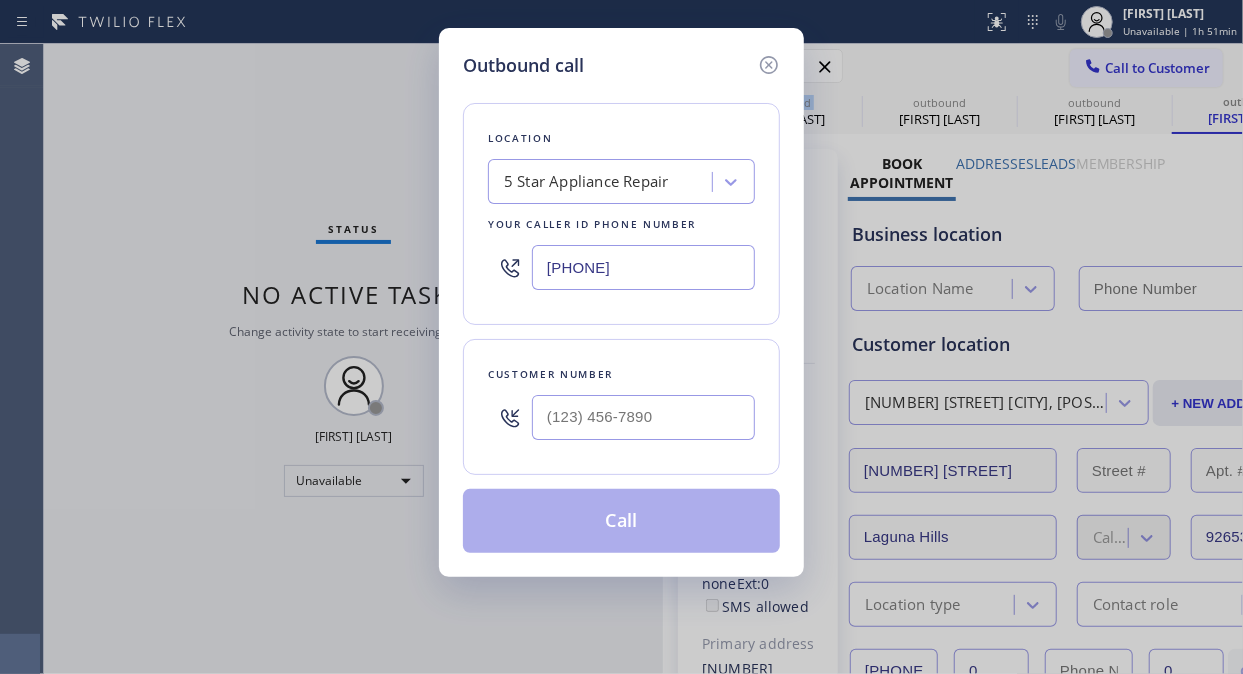 type on "[PHONE]" 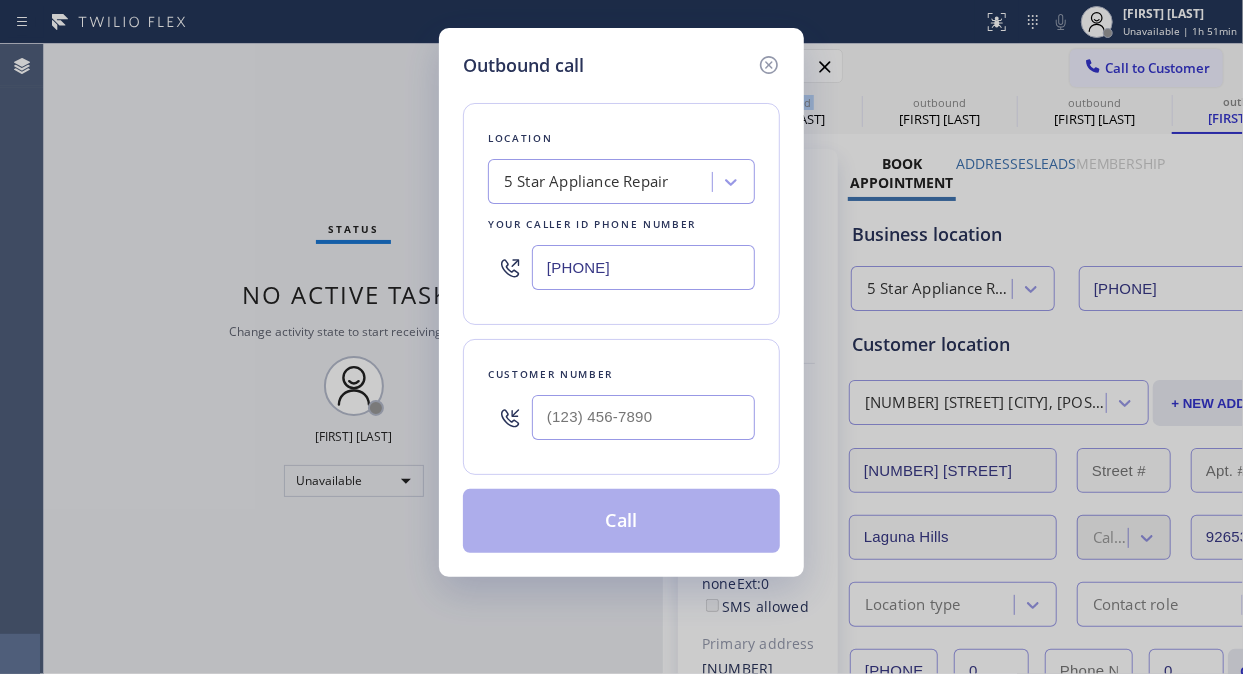 type 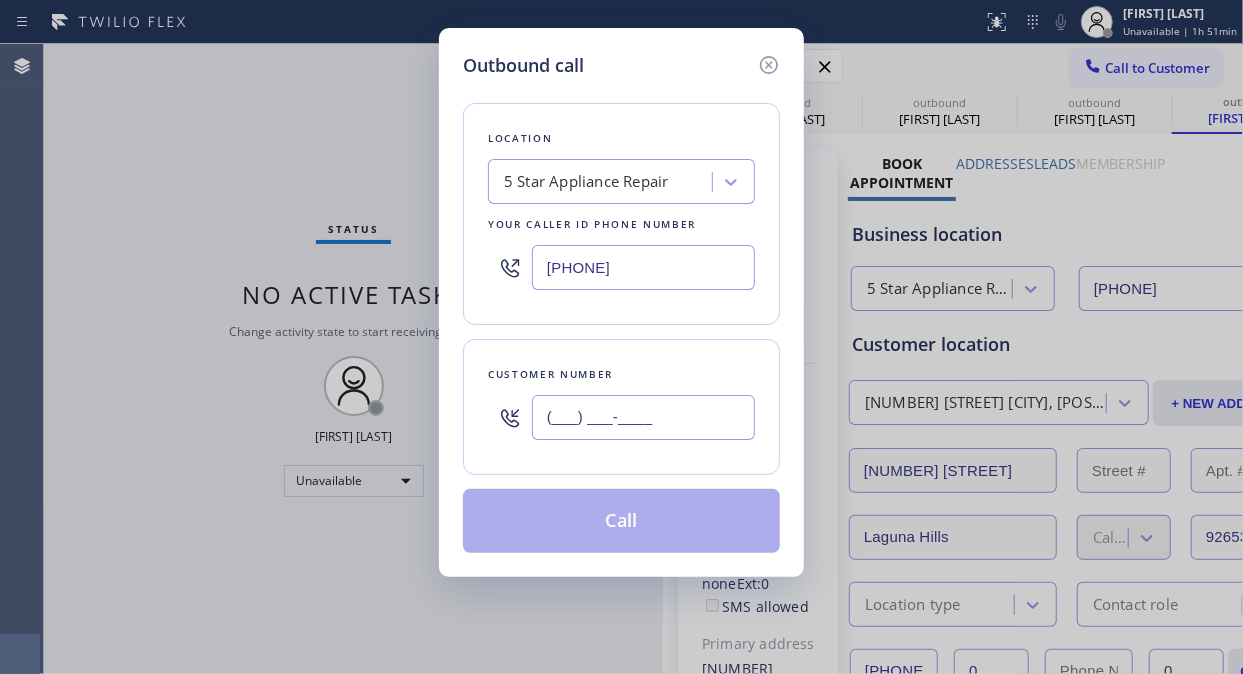 drag, startPoint x: 590, startPoint y: 423, endPoint x: 520, endPoint y: 428, distance: 70.178345 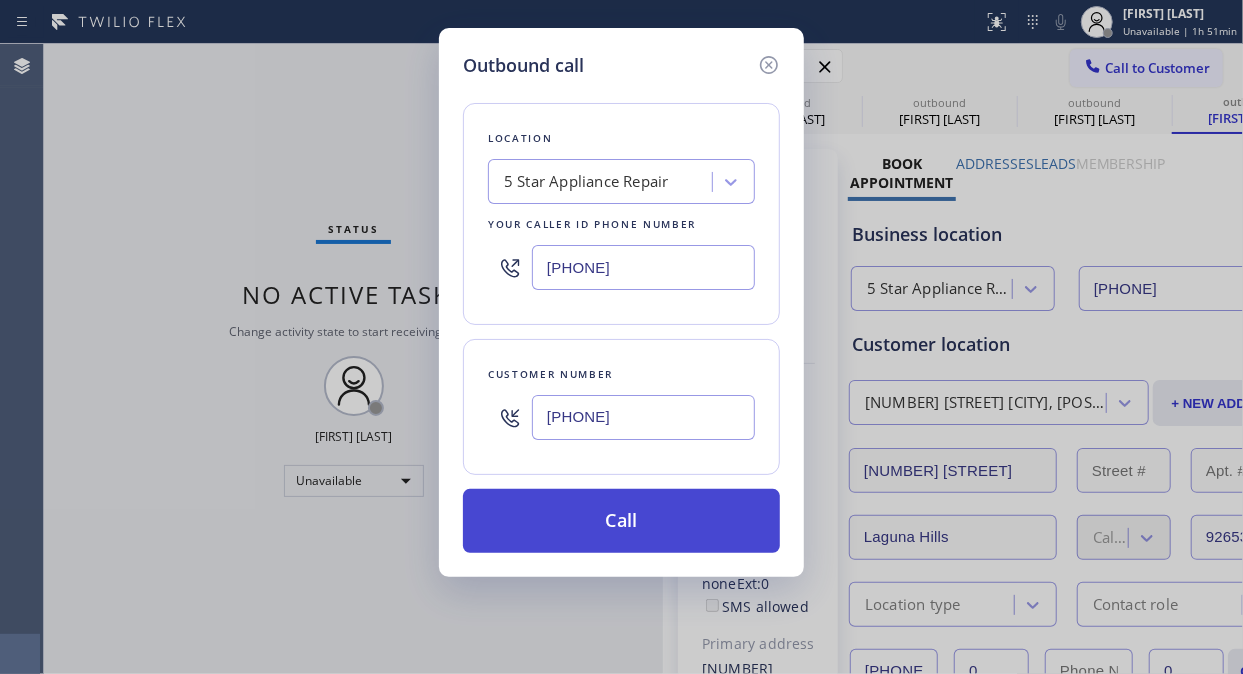 type on "(661) 816-3412" 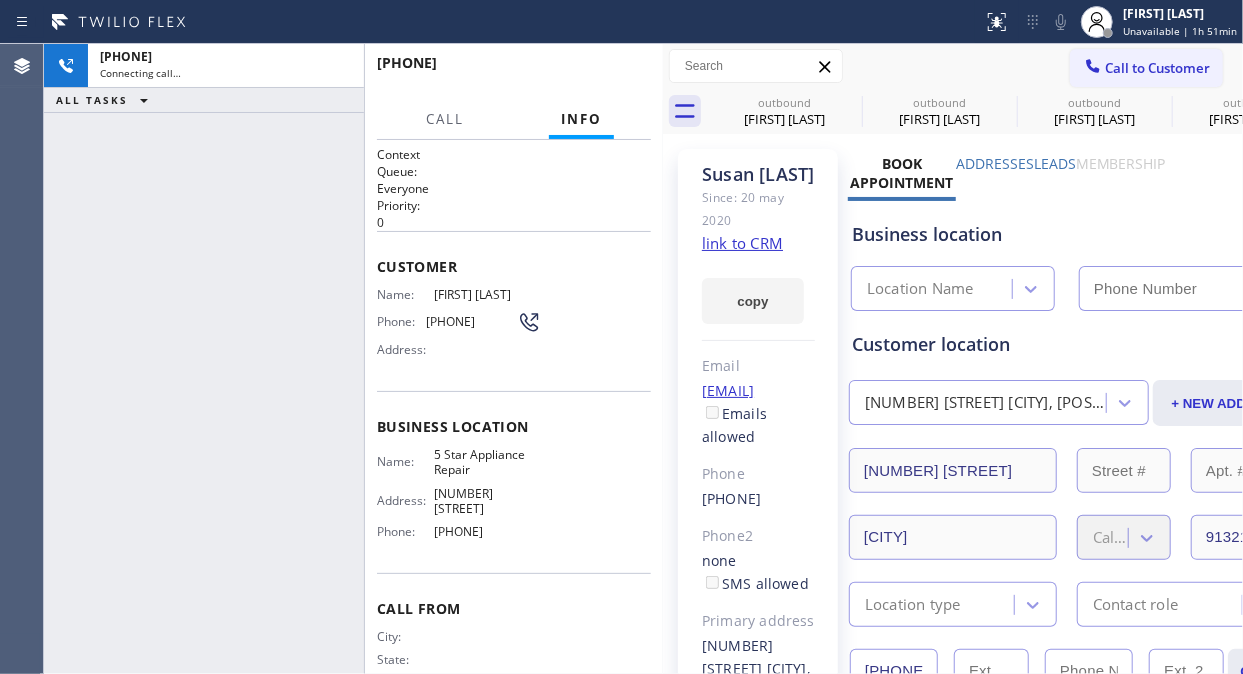 type on "[PHONE]" 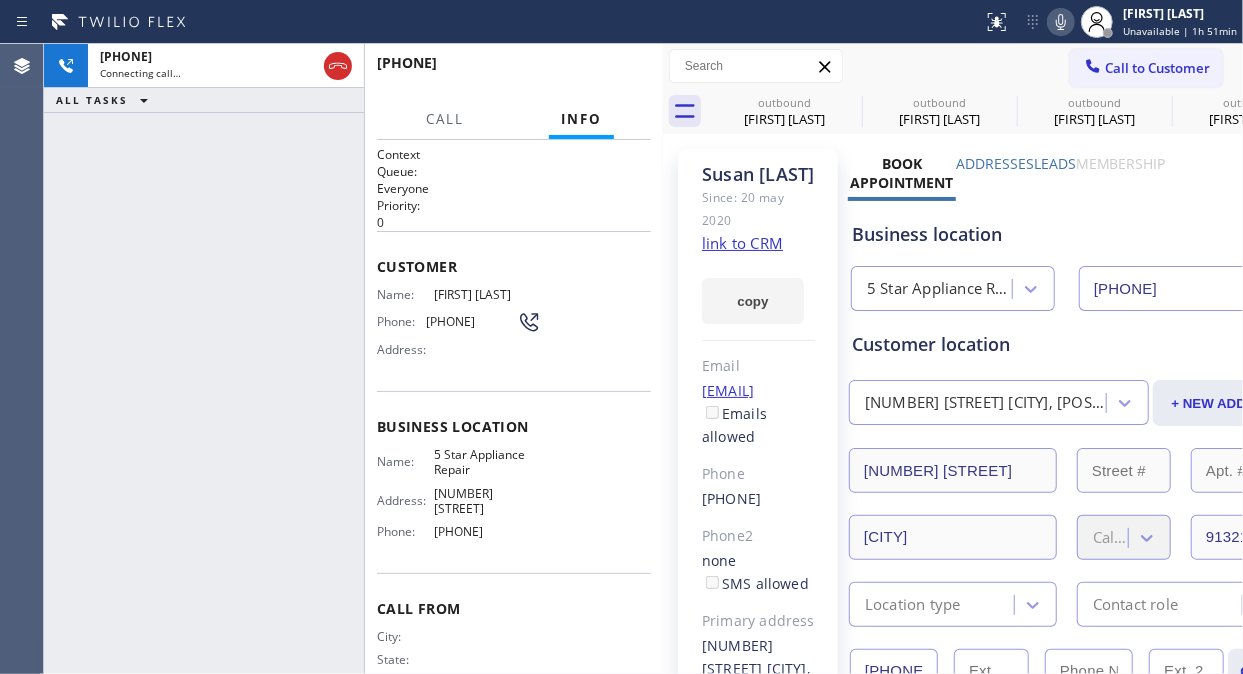 drag, startPoint x: 335, startPoint y: 62, endPoint x: 648, endPoint y: 84, distance: 313.77222 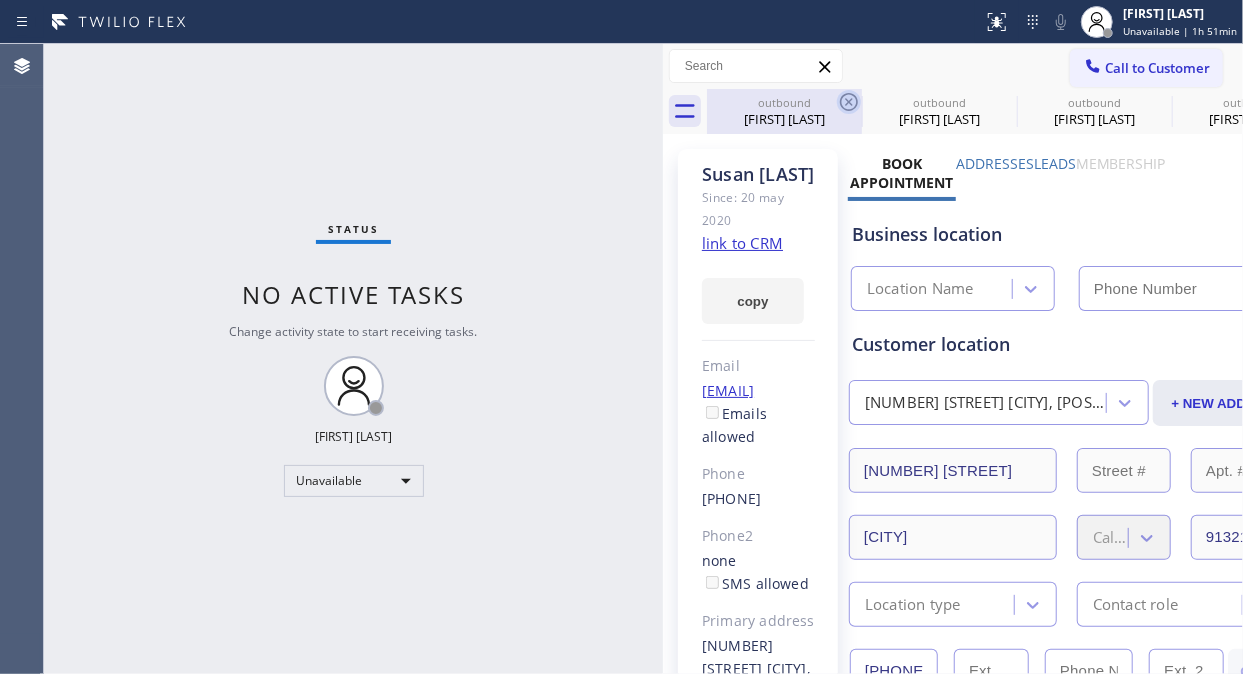 type on "[PHONE]" 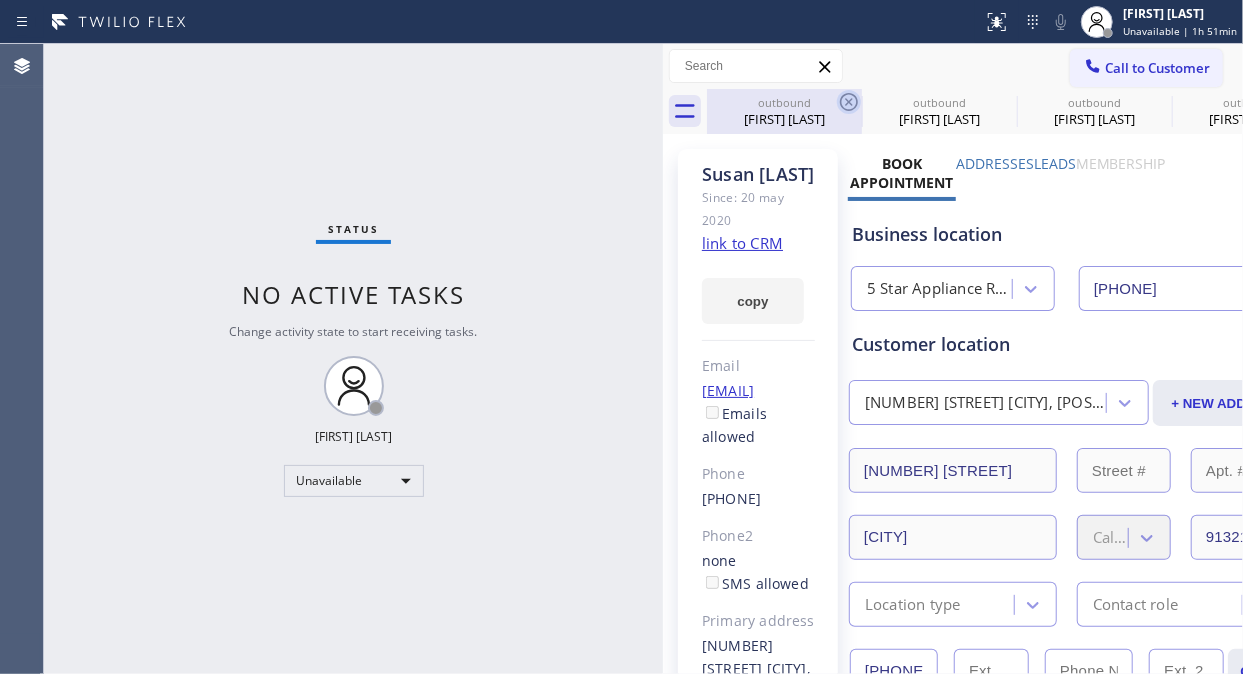 click 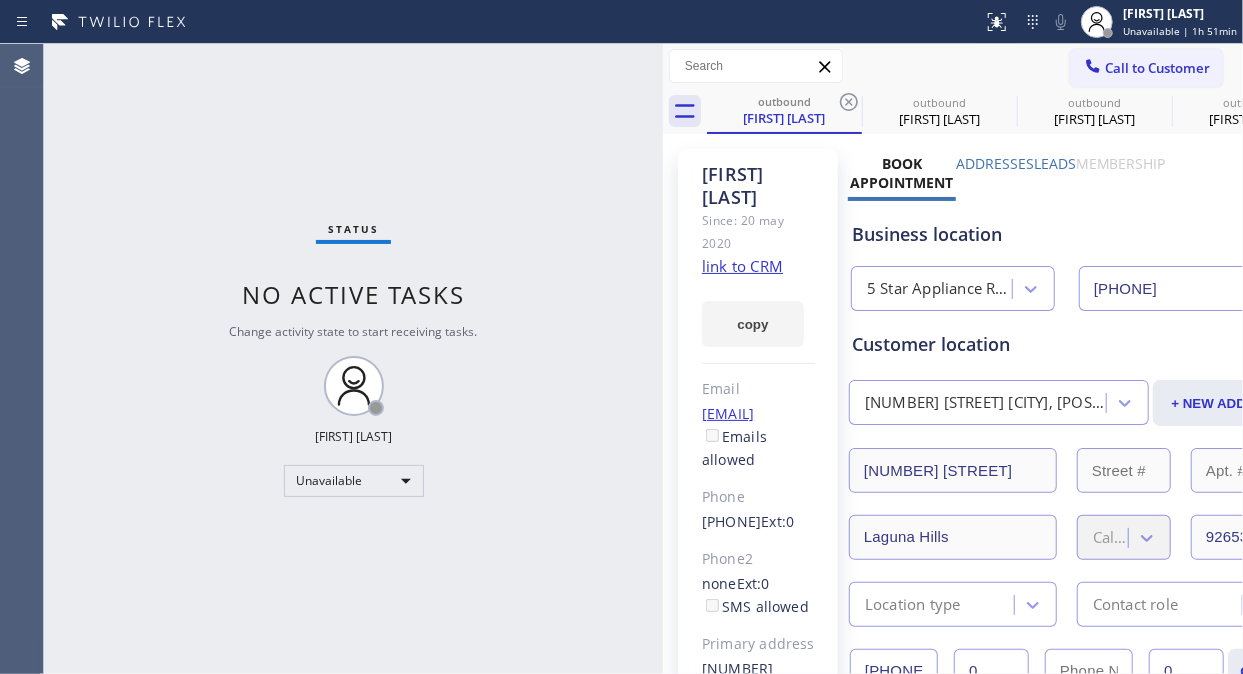 click 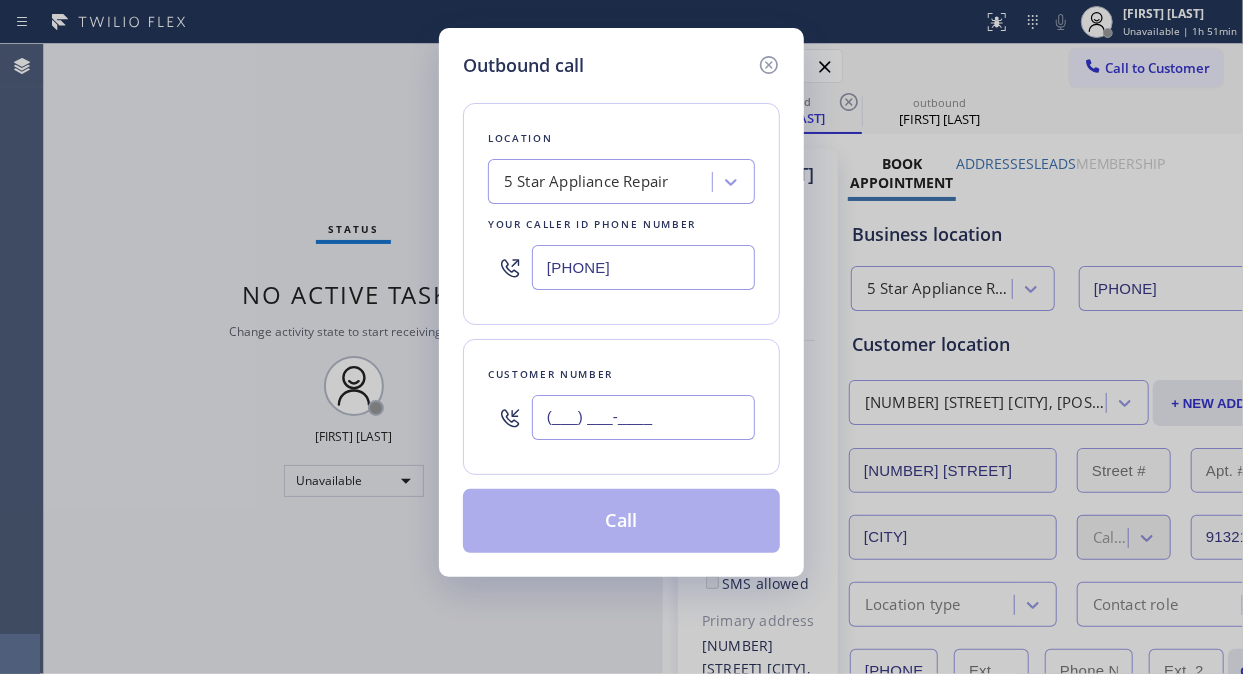click on "(___) ___-____" at bounding box center [643, 417] 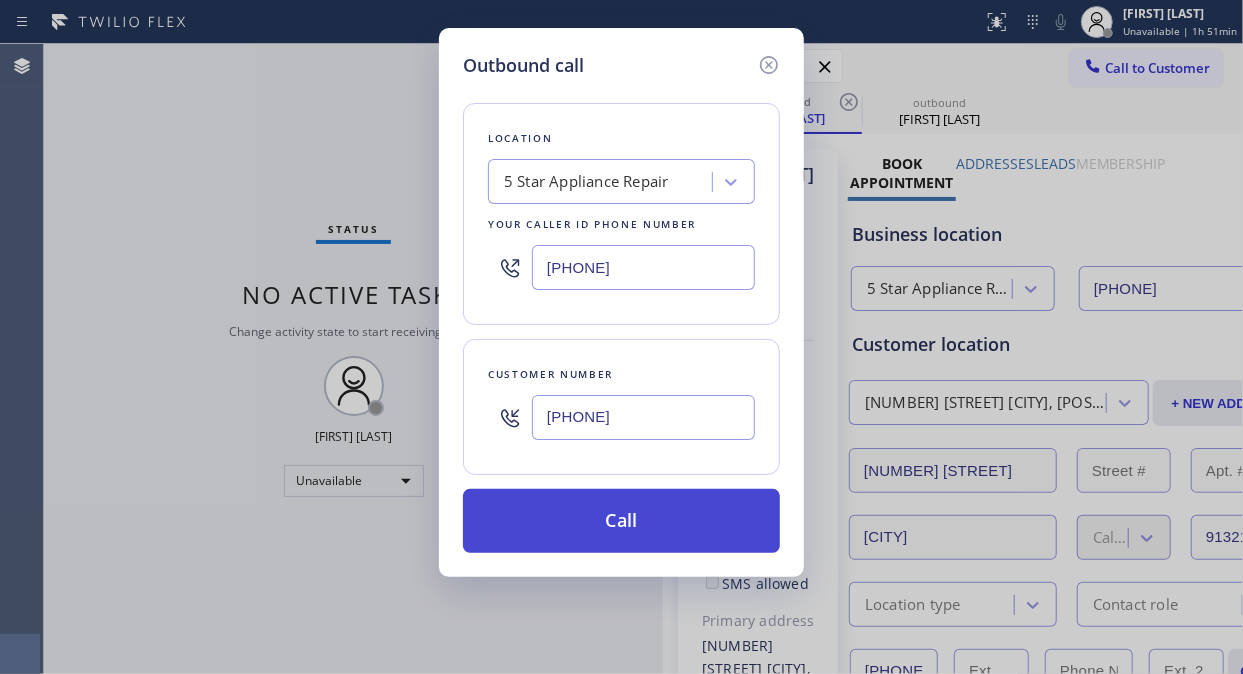 type on "(310) 480-5480" 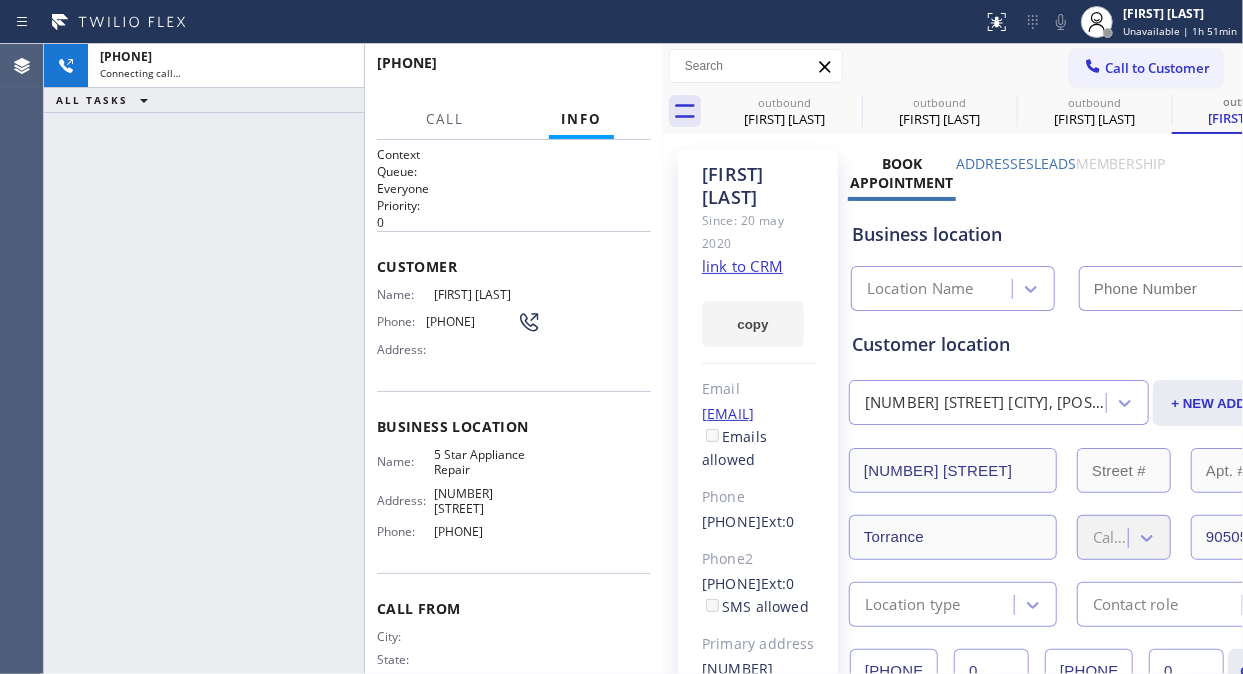 type on "[PHONE]" 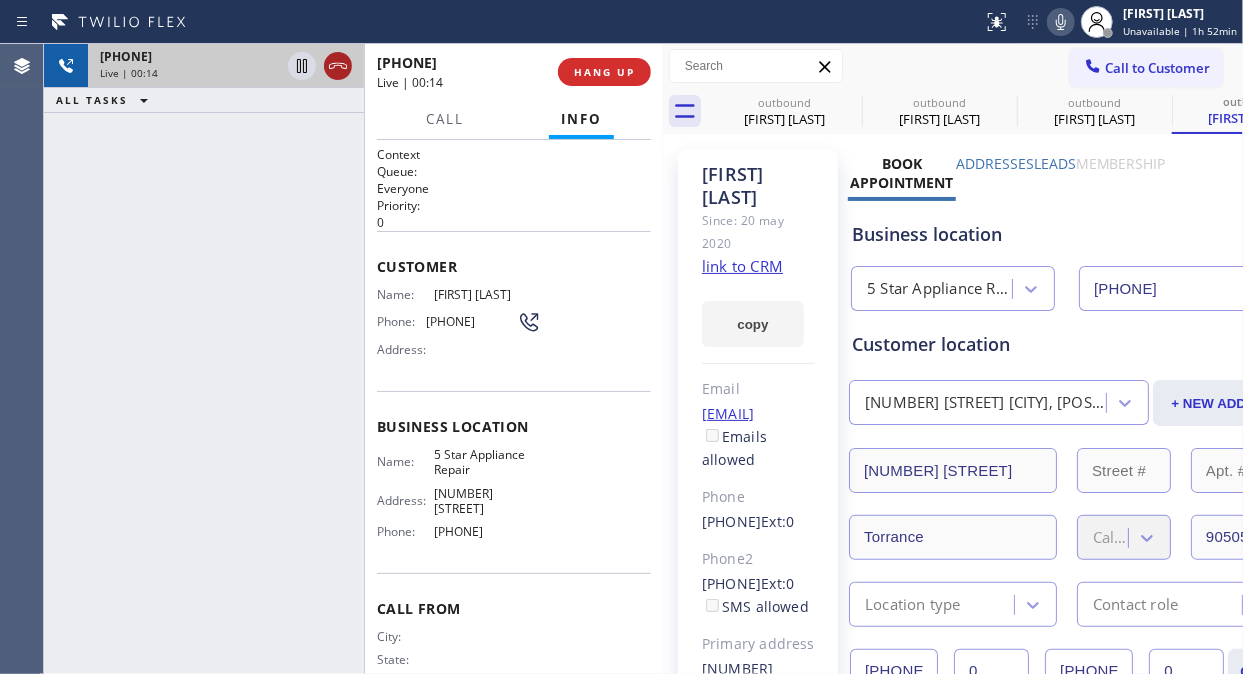 click 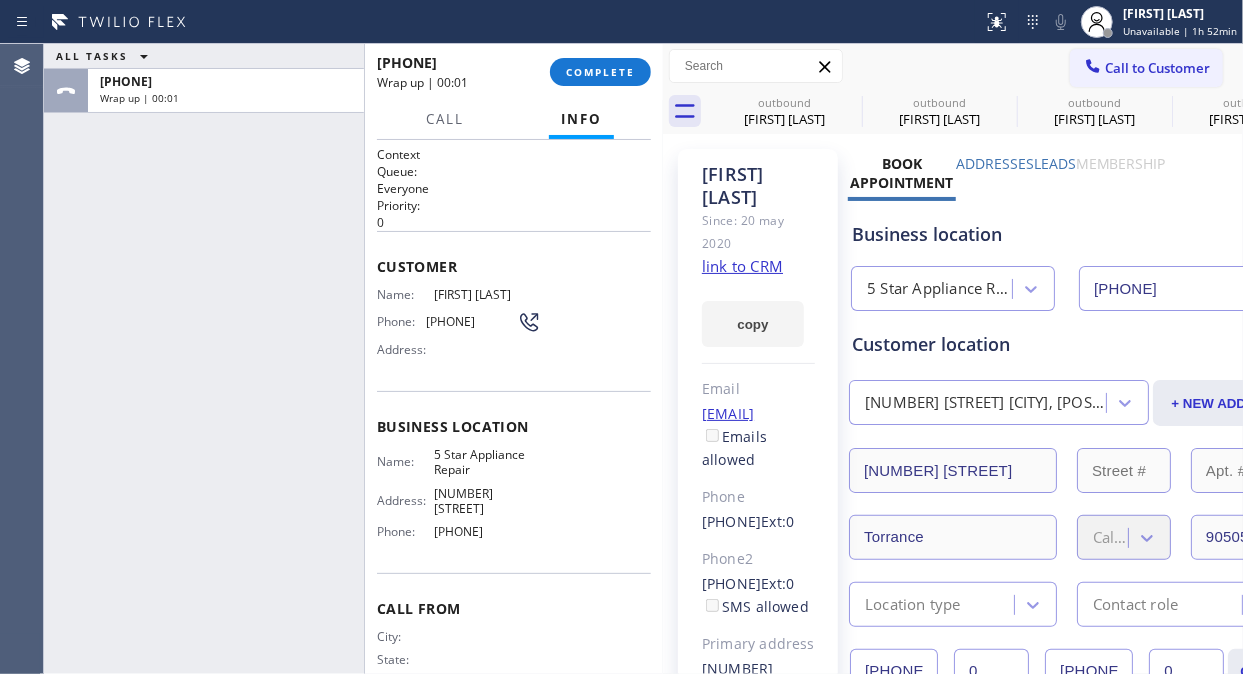 type on "[PHONE]" 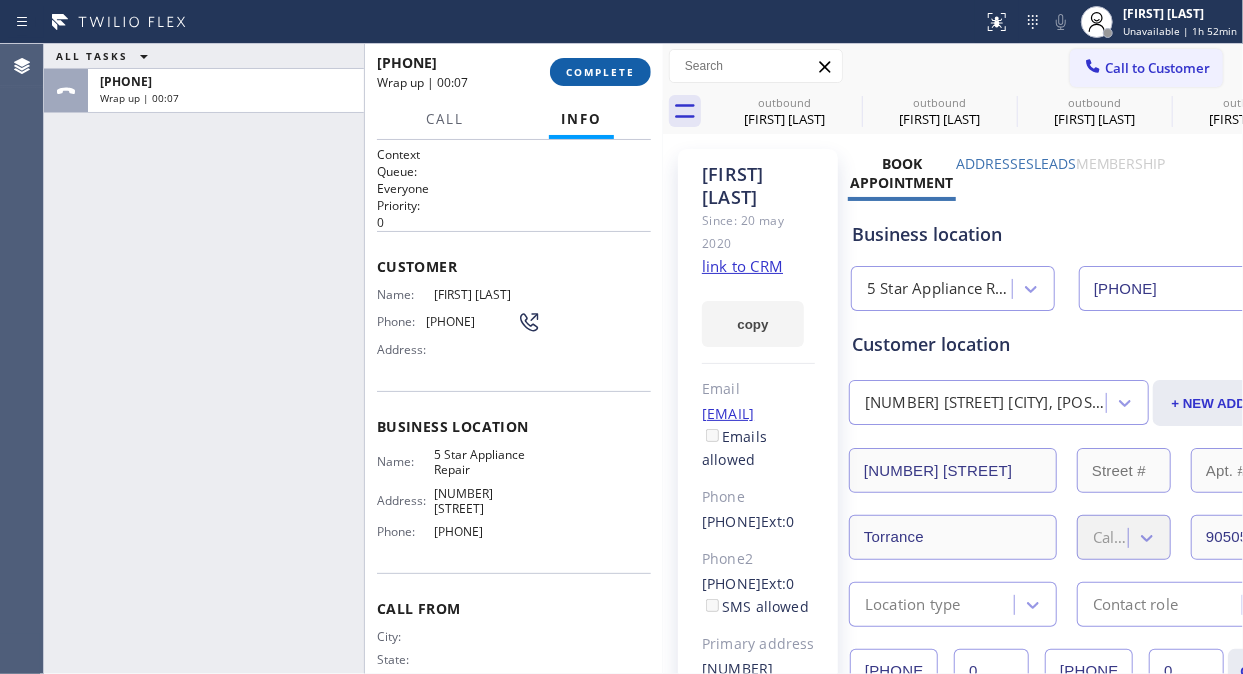 click on "COMPLETE" at bounding box center [600, 72] 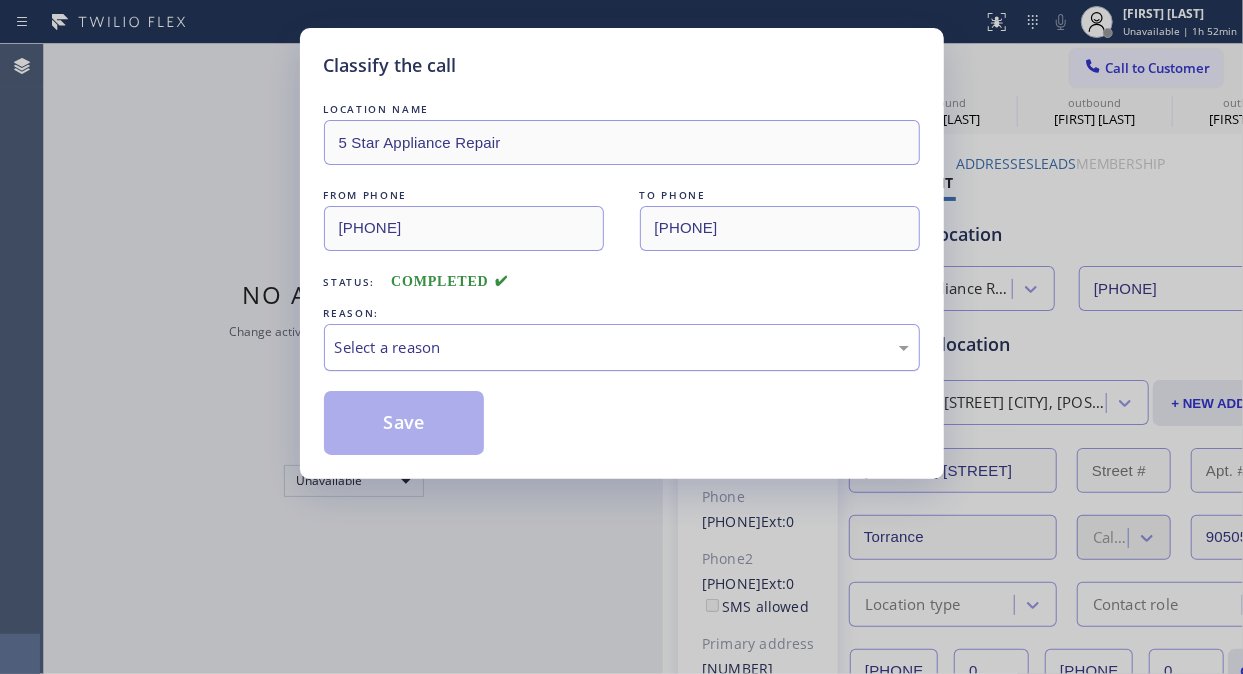 click on "Select a reason" at bounding box center (622, 347) 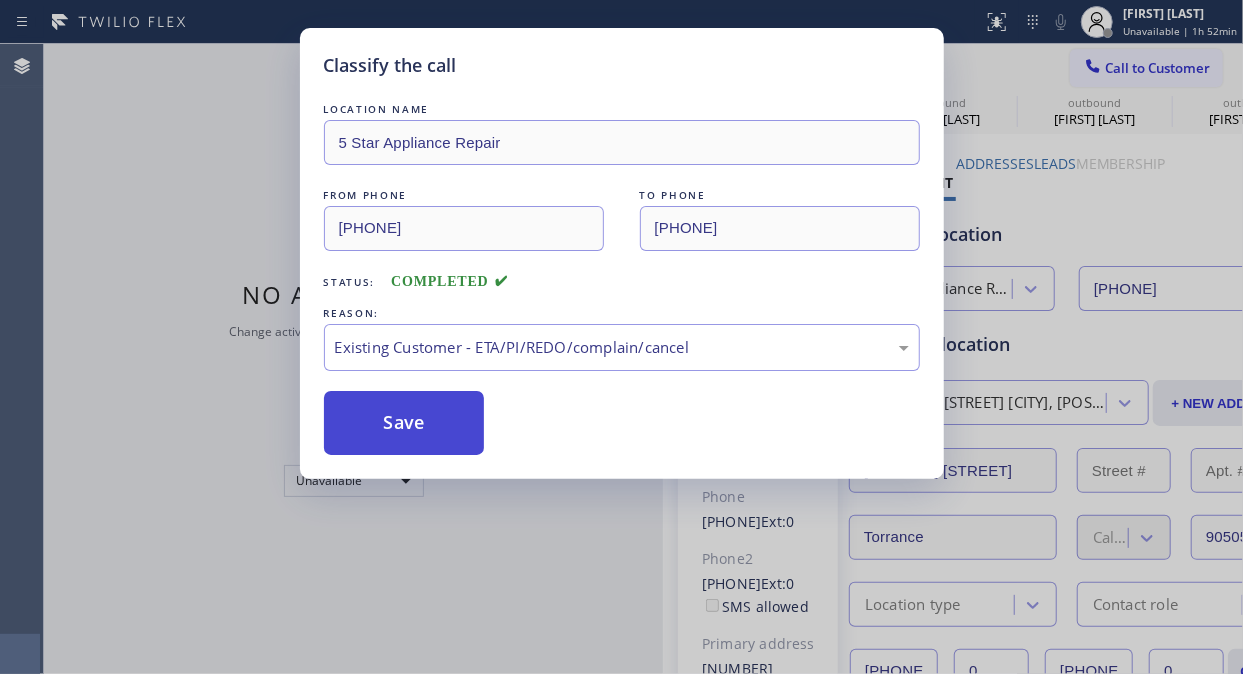 click on "Save" at bounding box center (404, 423) 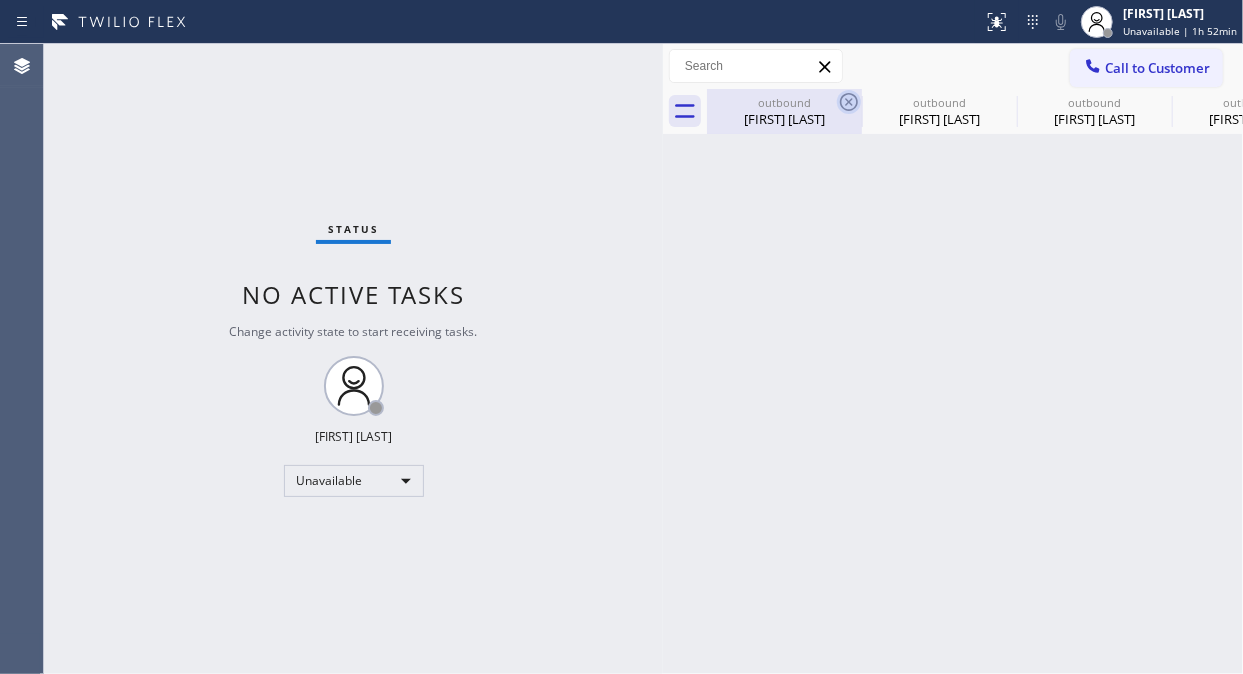 click 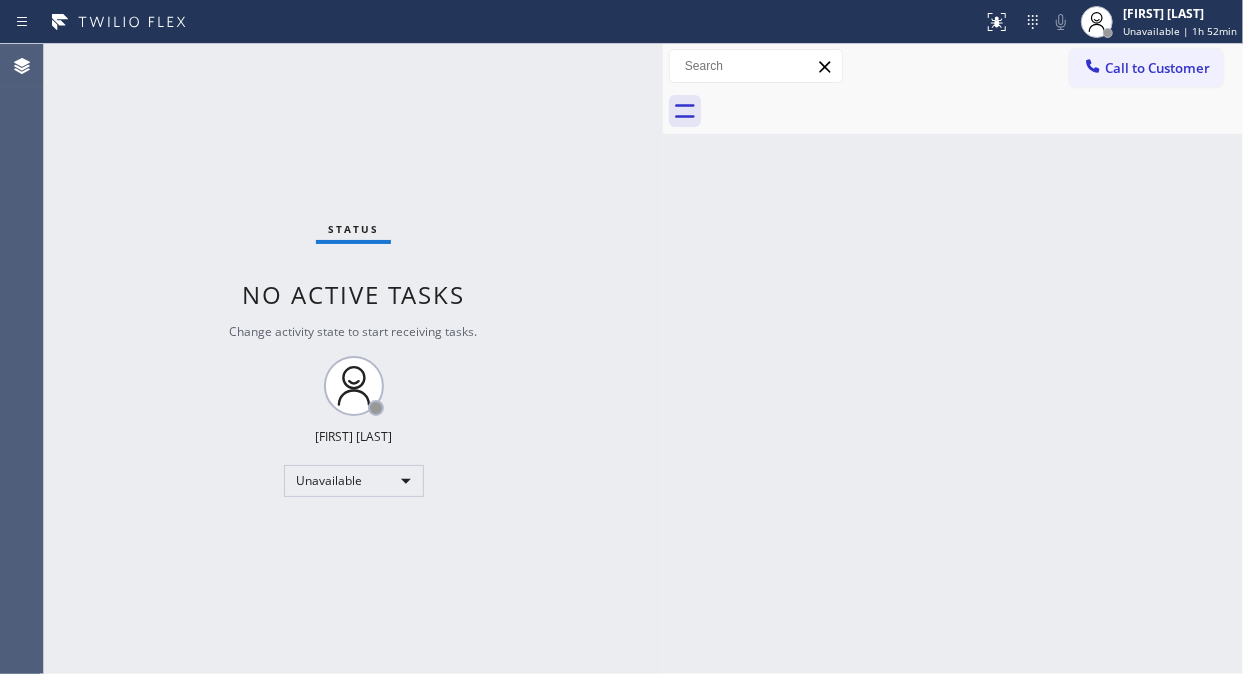 click at bounding box center (975, 111) 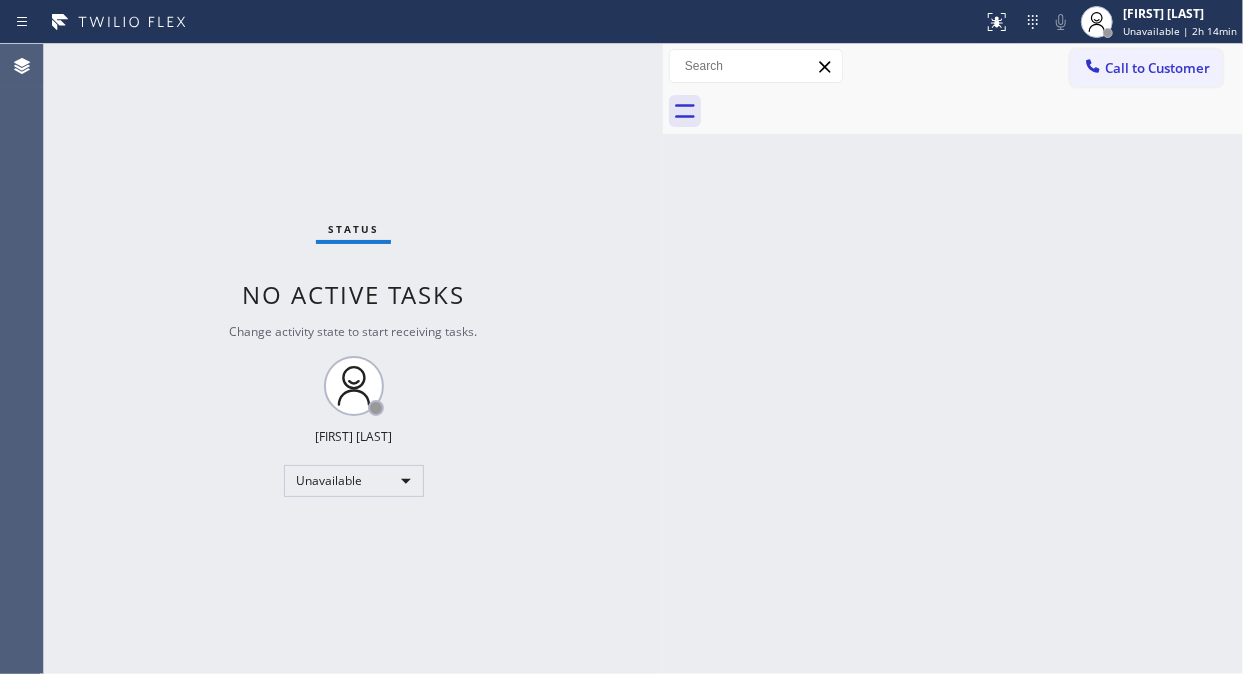 click on "Back to Dashboard Change Sender ID Customers Technicians Select a contact Outbound call Location Search location Your caller id phone number [PHONE] Customer number Call Customer info Name   Phone none Address none Change Sender ID HVAC [PHONE] 5 Star Appliance [PHONE] Appliance Repair [PHONE] Plumbing [PHONE] Air Duct Cleaning [PHONE]  Electricians [PHONE]  Cancel Change Check personal SMS Reset Change No tabs Call to Customer Outbound call Location 5 Star Appliance Repair Your caller id phone number [PHONE] Customer number Call Outbound call Technician Search Technician Your caller id phone number Your caller id phone number Call" at bounding box center (953, 359) 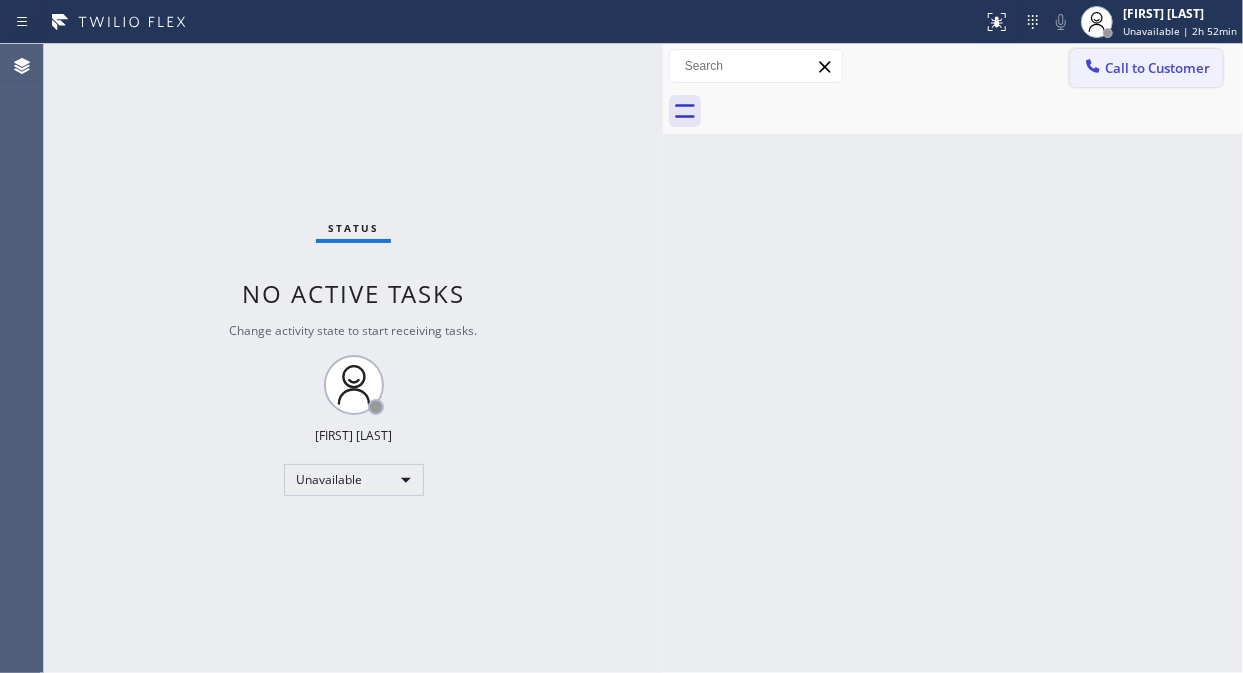click at bounding box center [1093, 68] 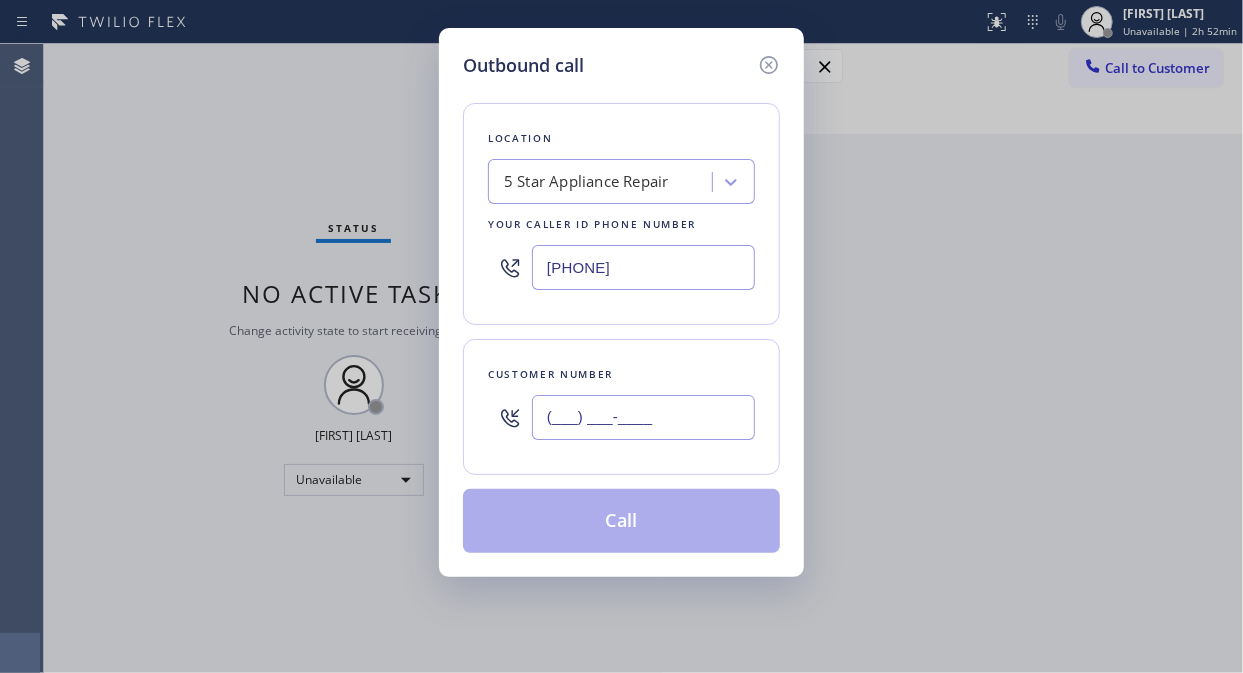 drag, startPoint x: 586, startPoint y: 397, endPoint x: 566, endPoint y: 408, distance: 22.825424 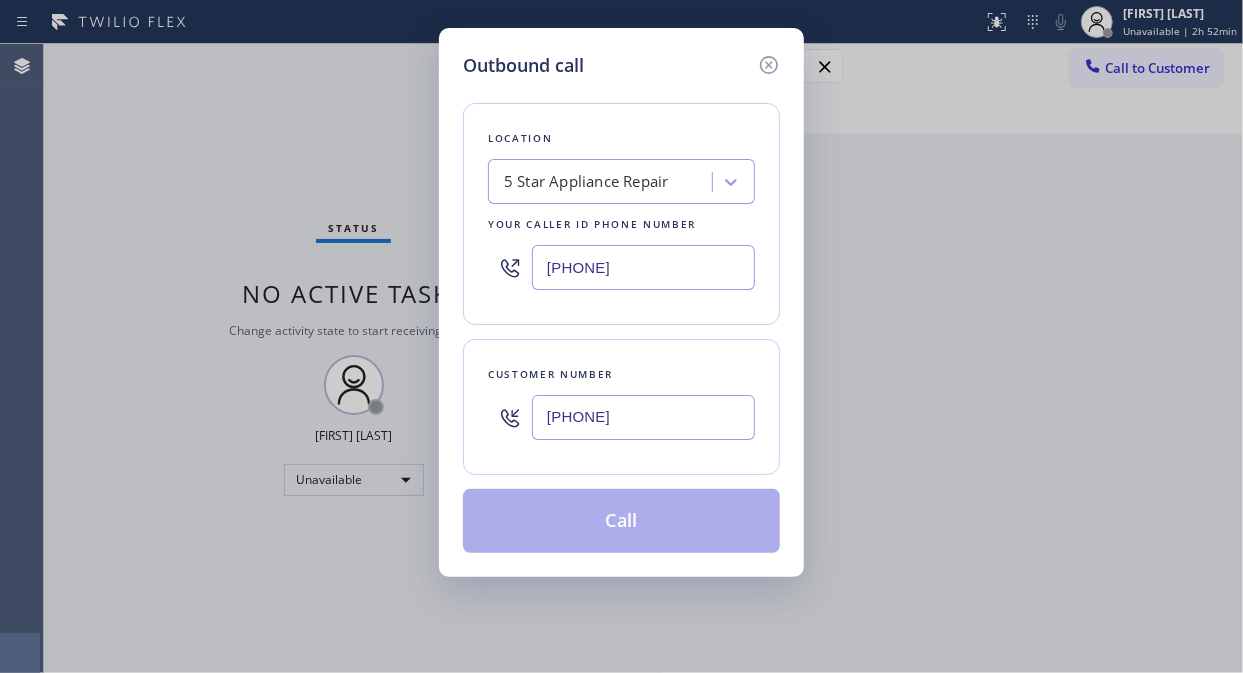 type on "(818) 425-2273" 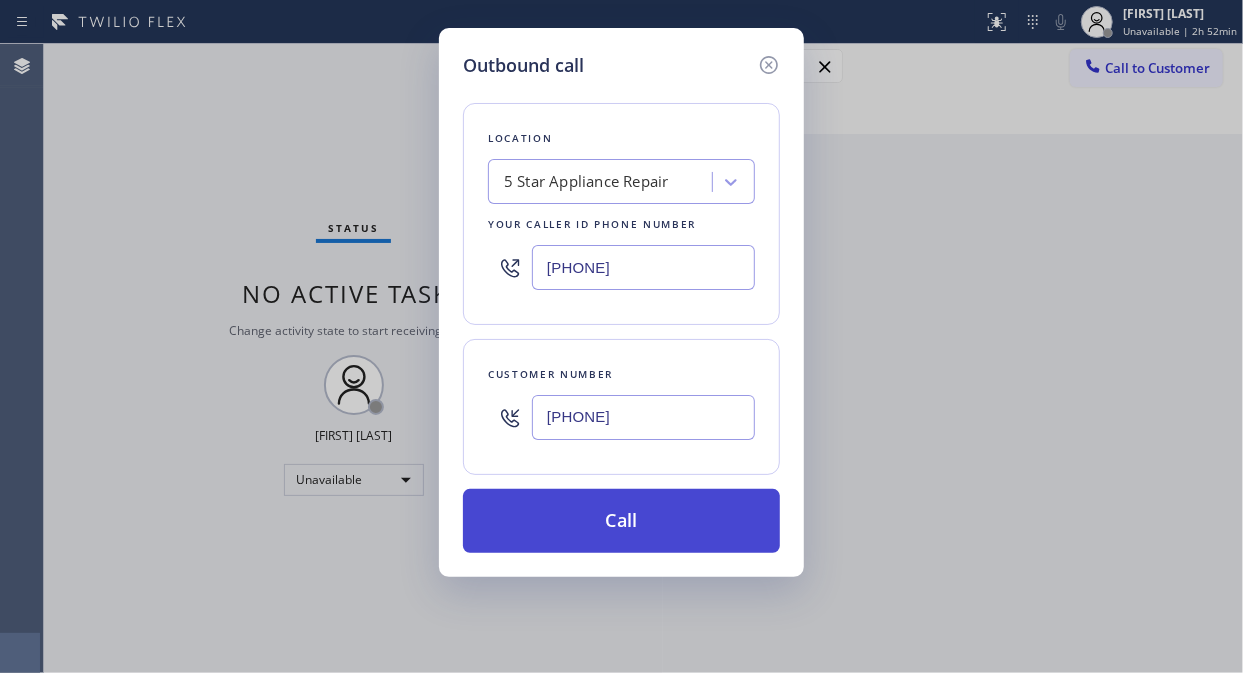click on "Call" at bounding box center [621, 521] 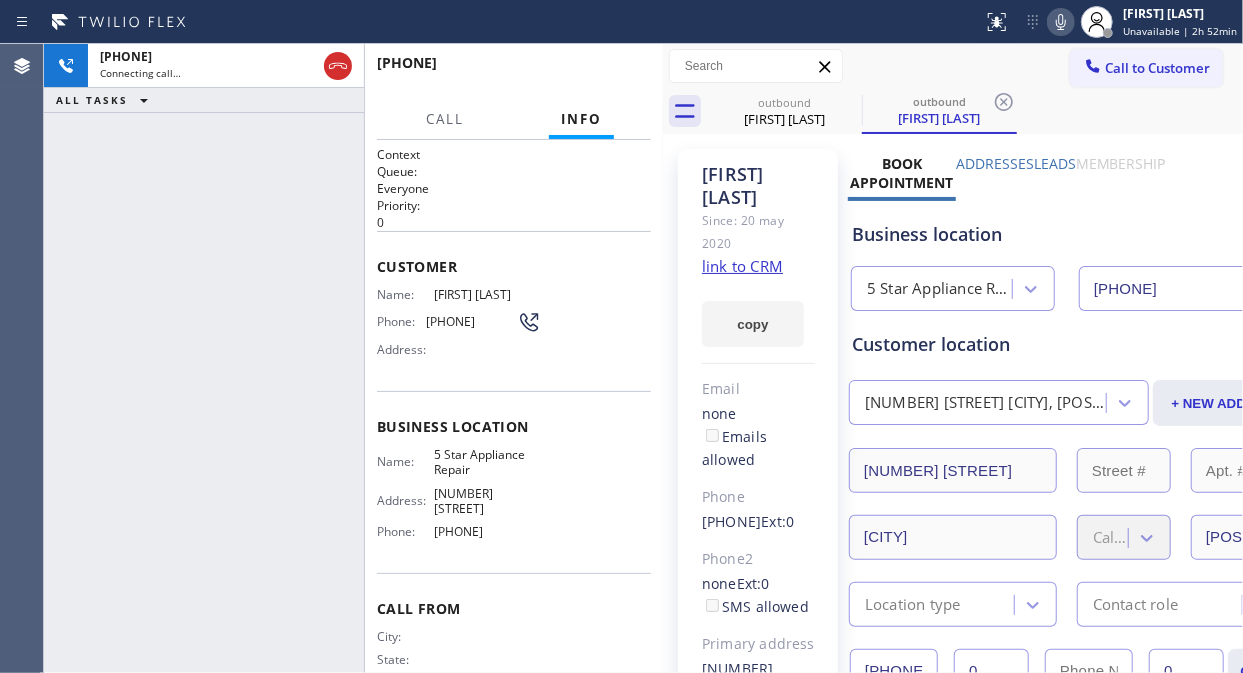 type on "[PHONE]" 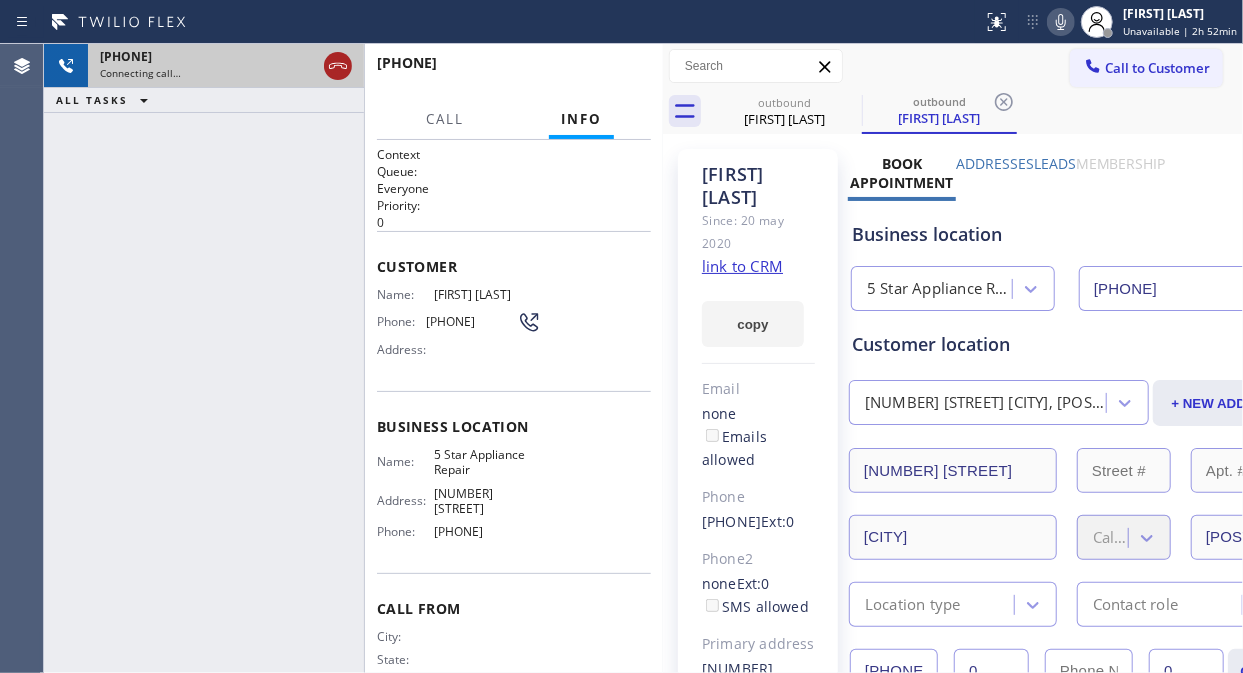 click 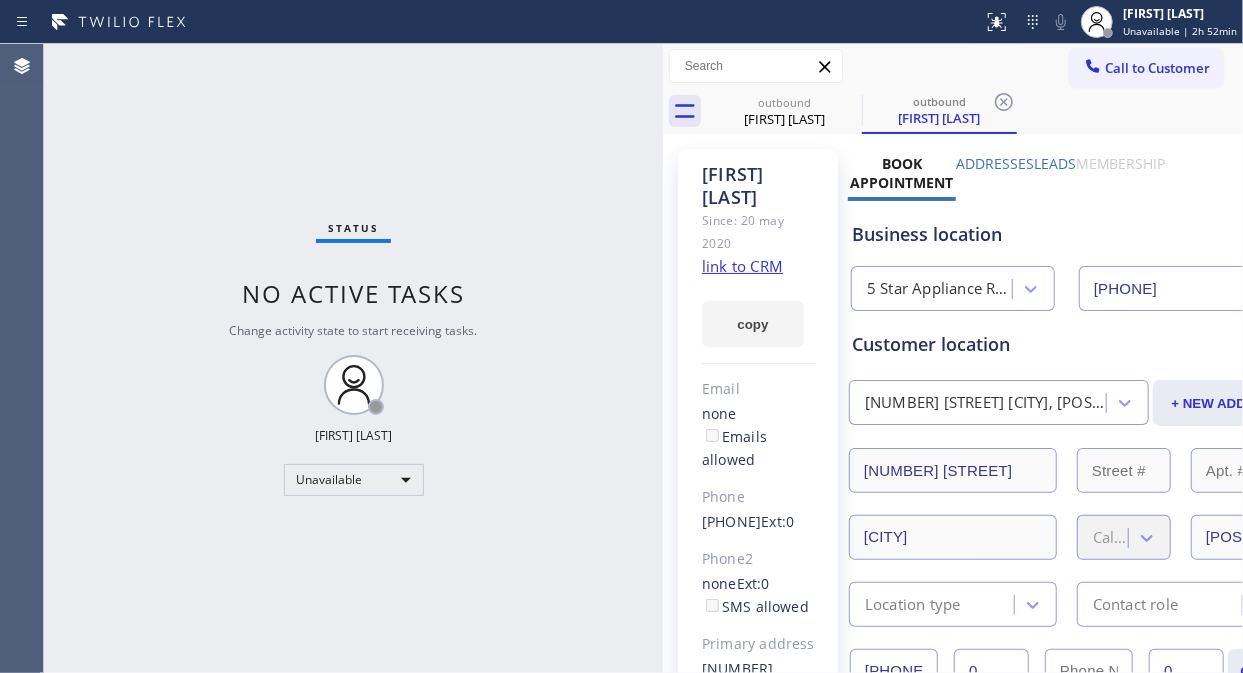 click on "Call to Customer" at bounding box center [1157, 68] 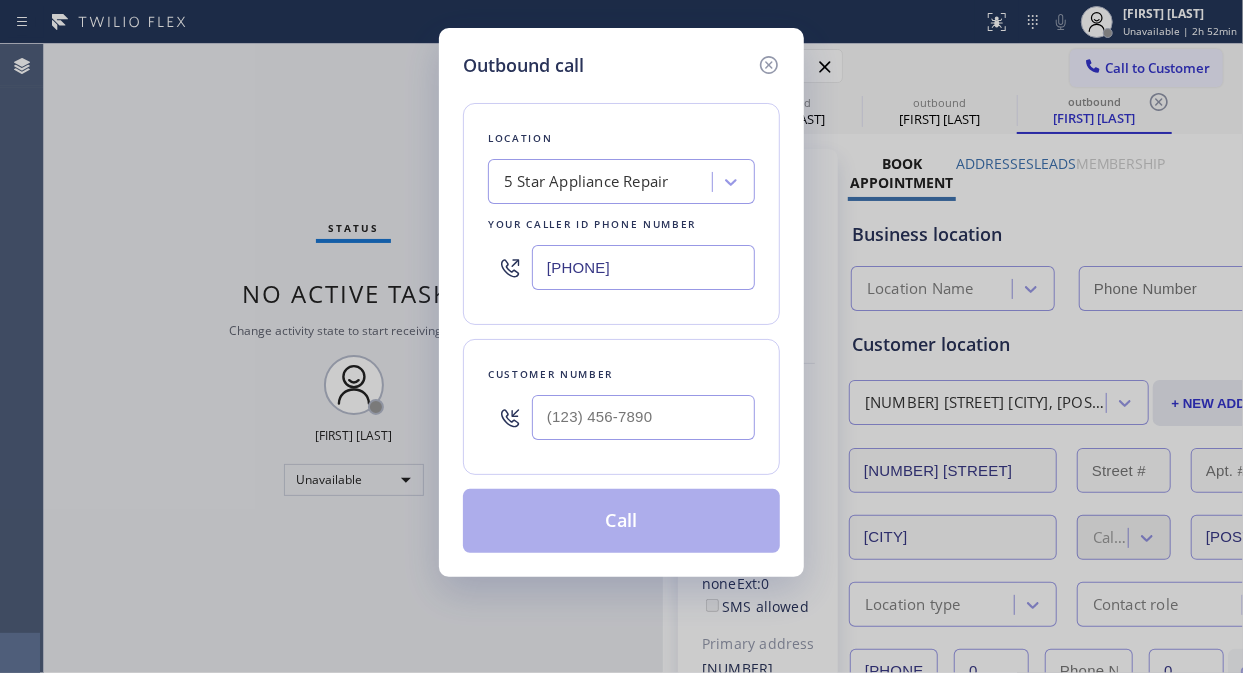type on "[PHONE]" 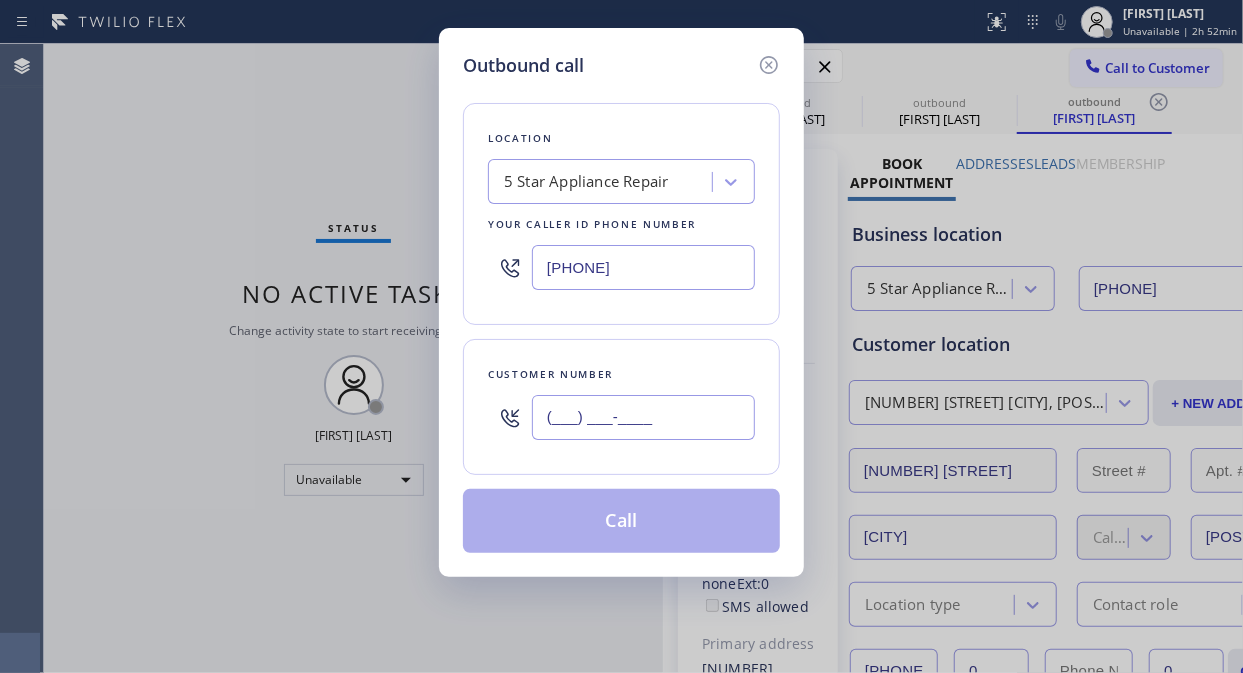 click on "(___) ___-____" at bounding box center [643, 417] 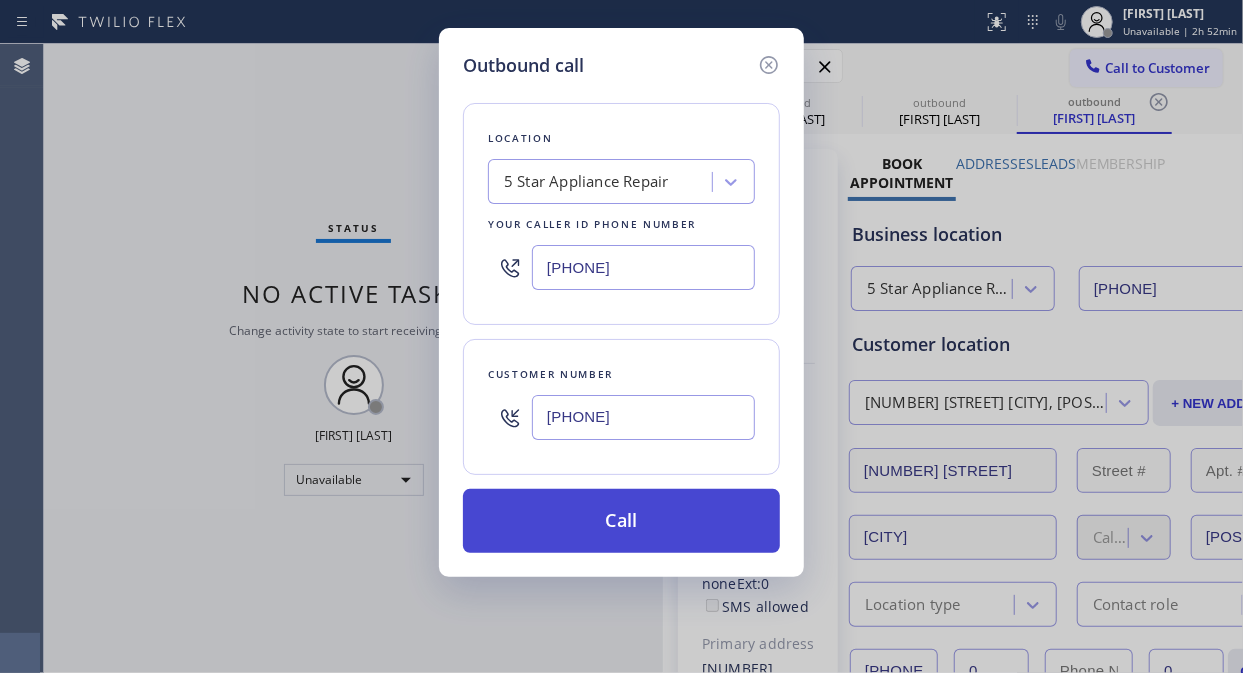 type on "(650) 283-8224" 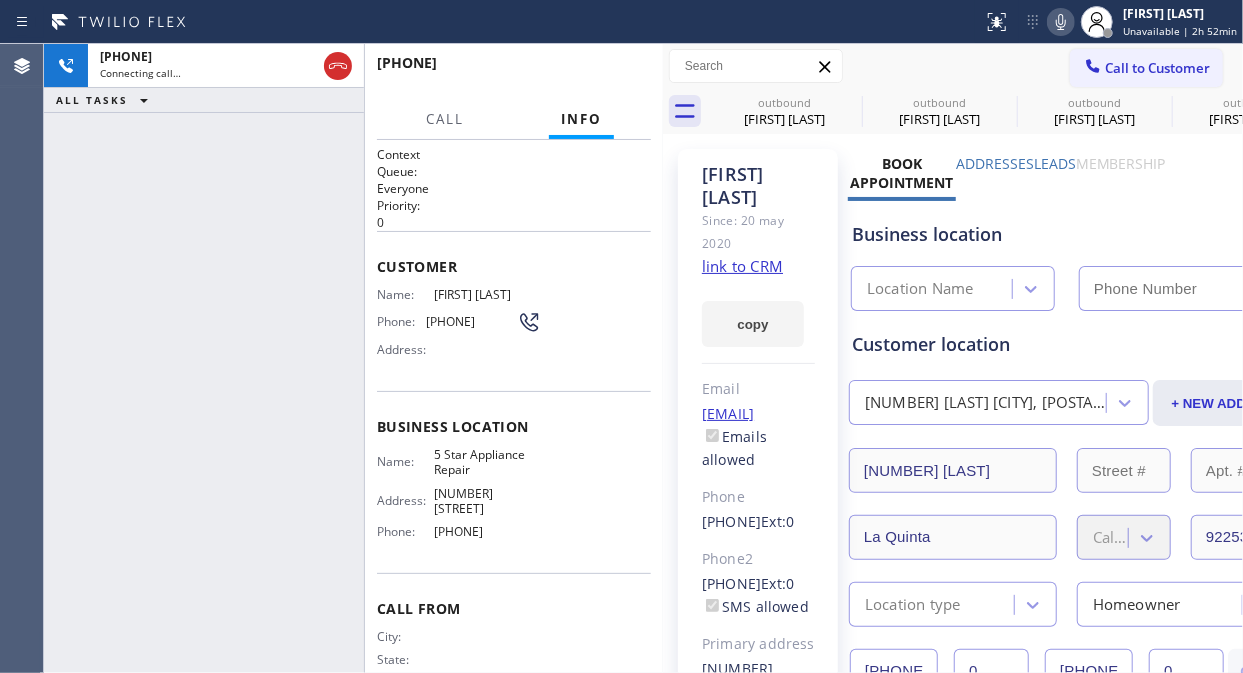 type on "[PHONE]" 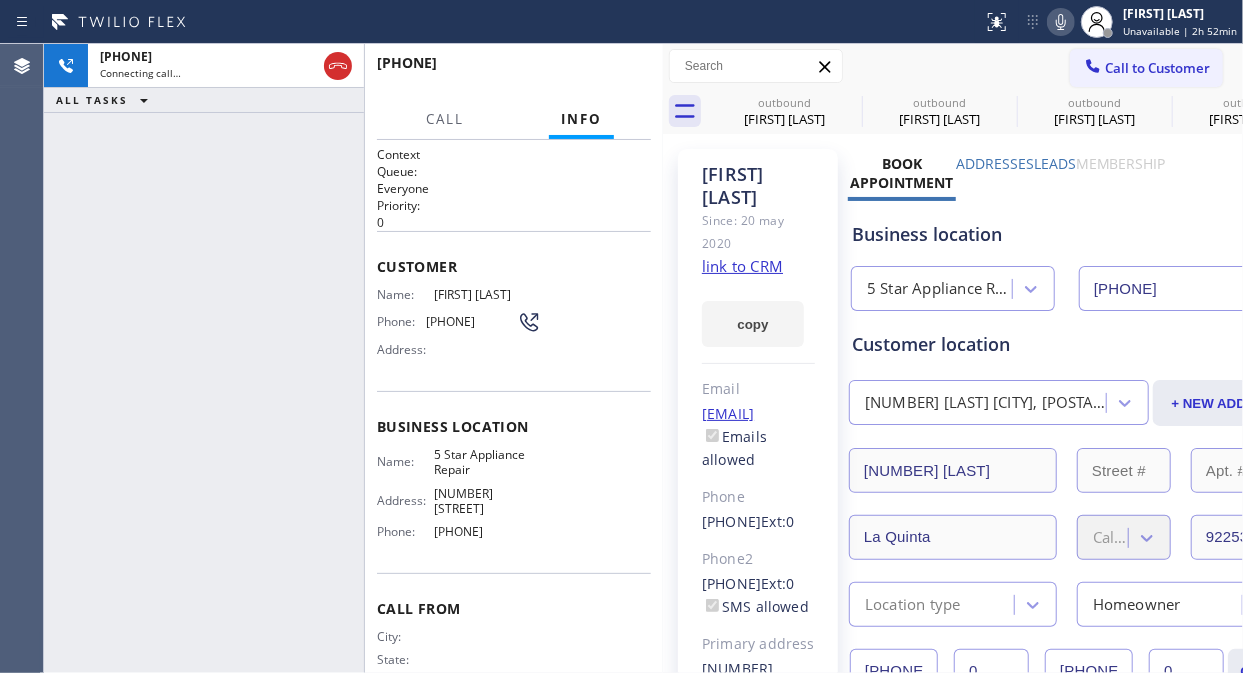 click 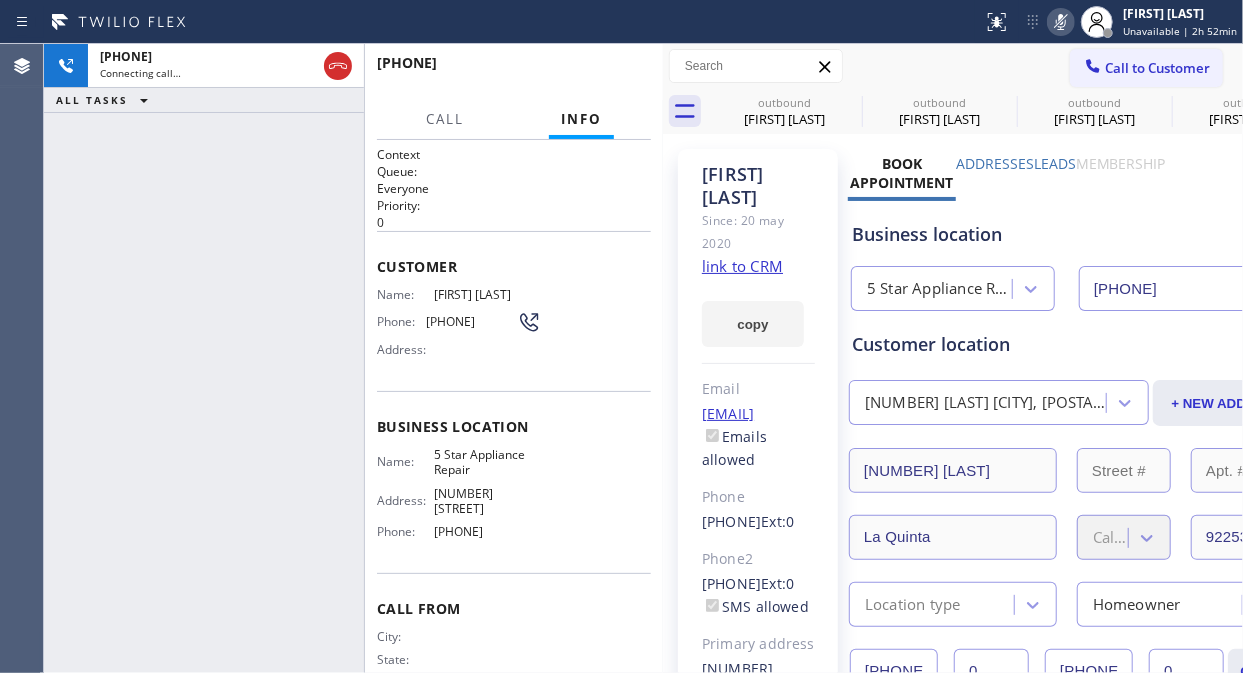 click 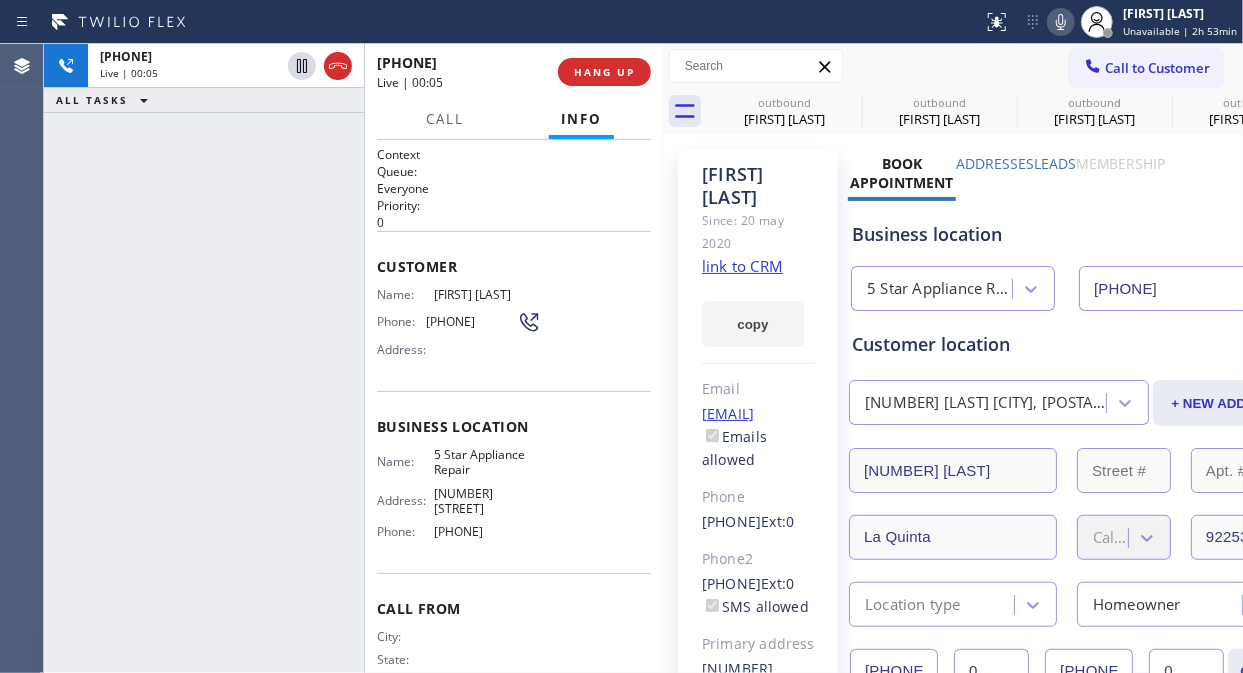 click on "link to CRM" 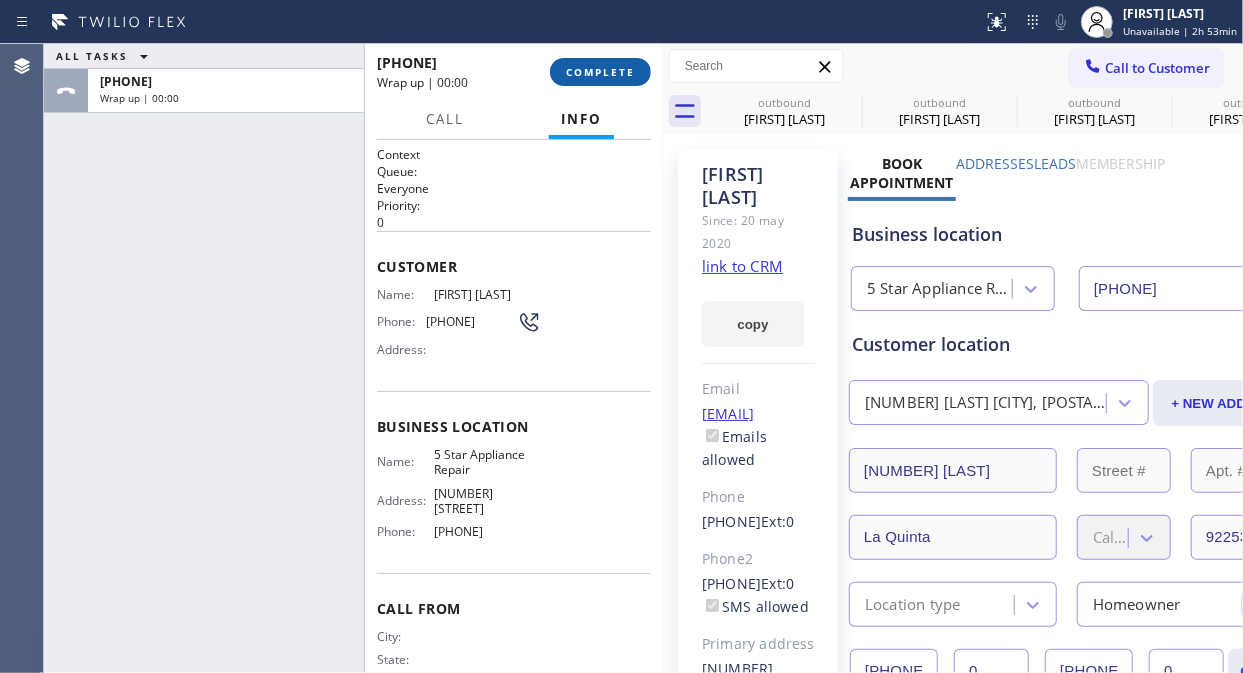 click on "COMPLETE" at bounding box center [600, 72] 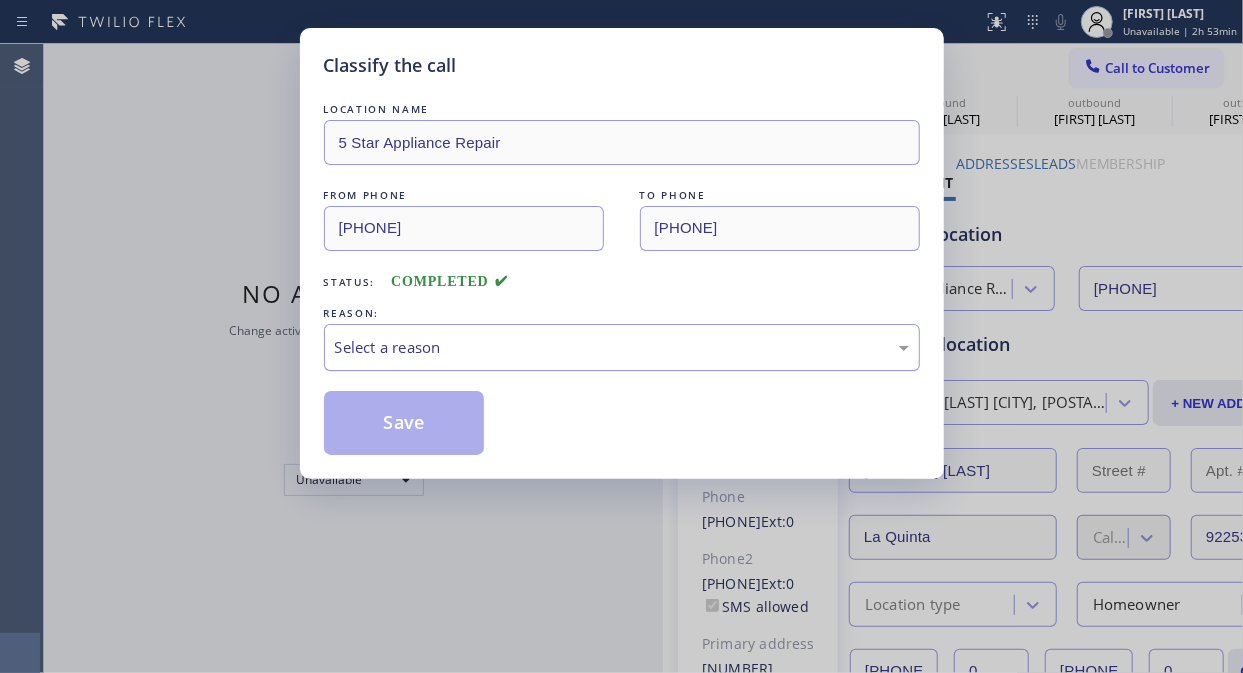 click on "Select a reason" at bounding box center [622, 347] 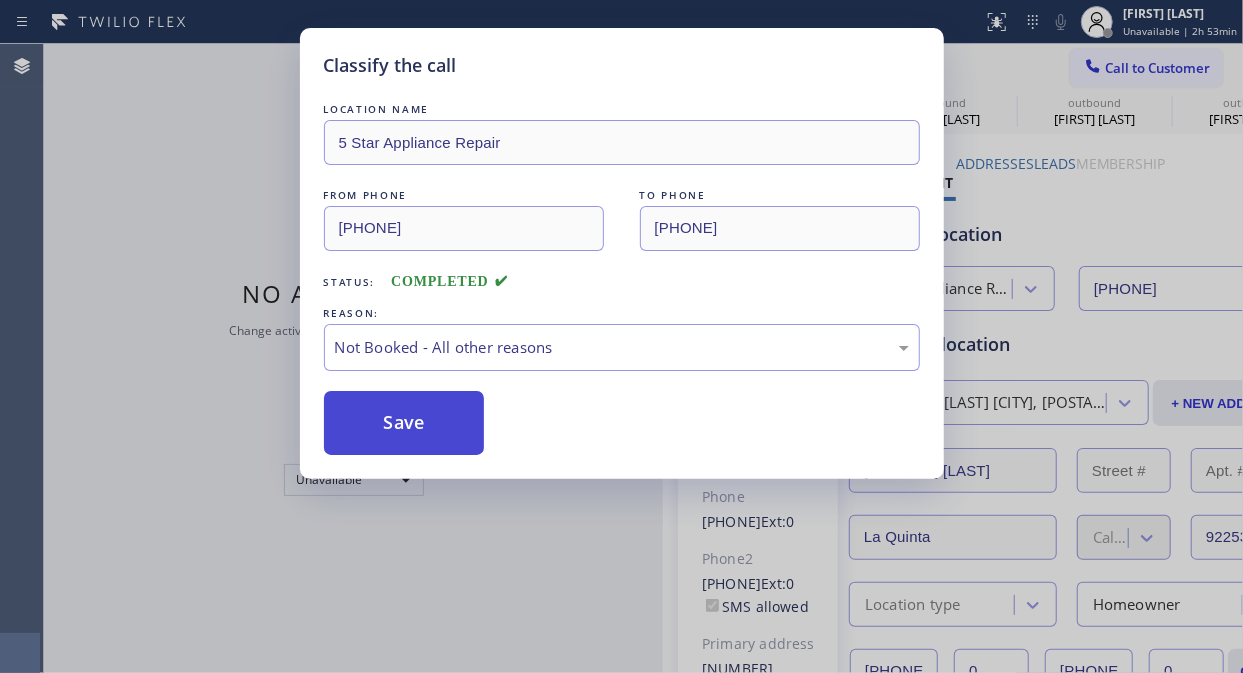 click on "Save" at bounding box center [404, 423] 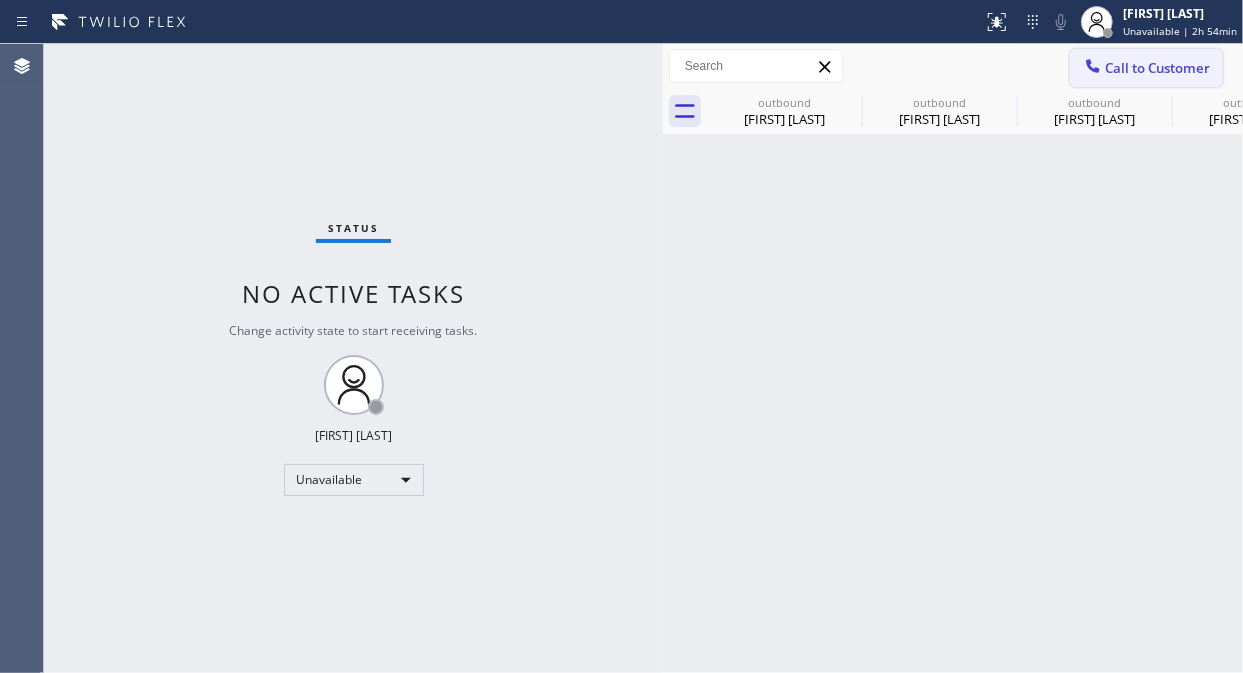 click on "Call to Customer" at bounding box center [1157, 68] 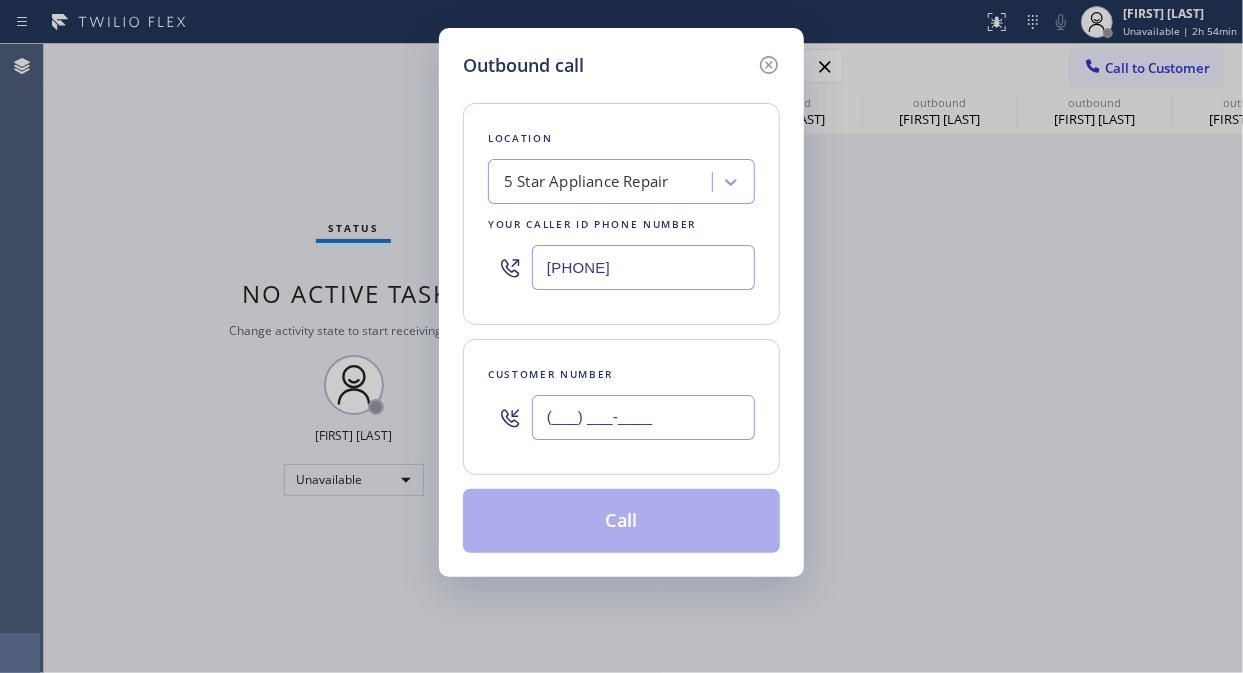 click on "(___) ___-____" at bounding box center [643, 417] 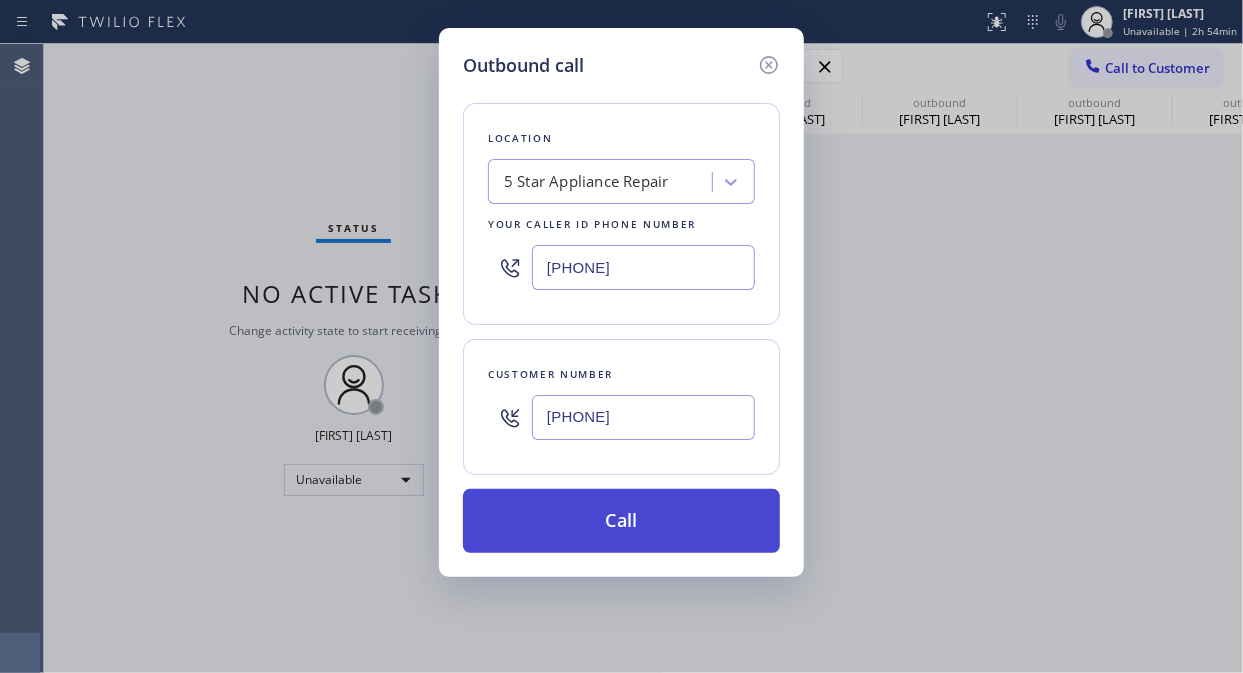 type on "(602) 980-4968" 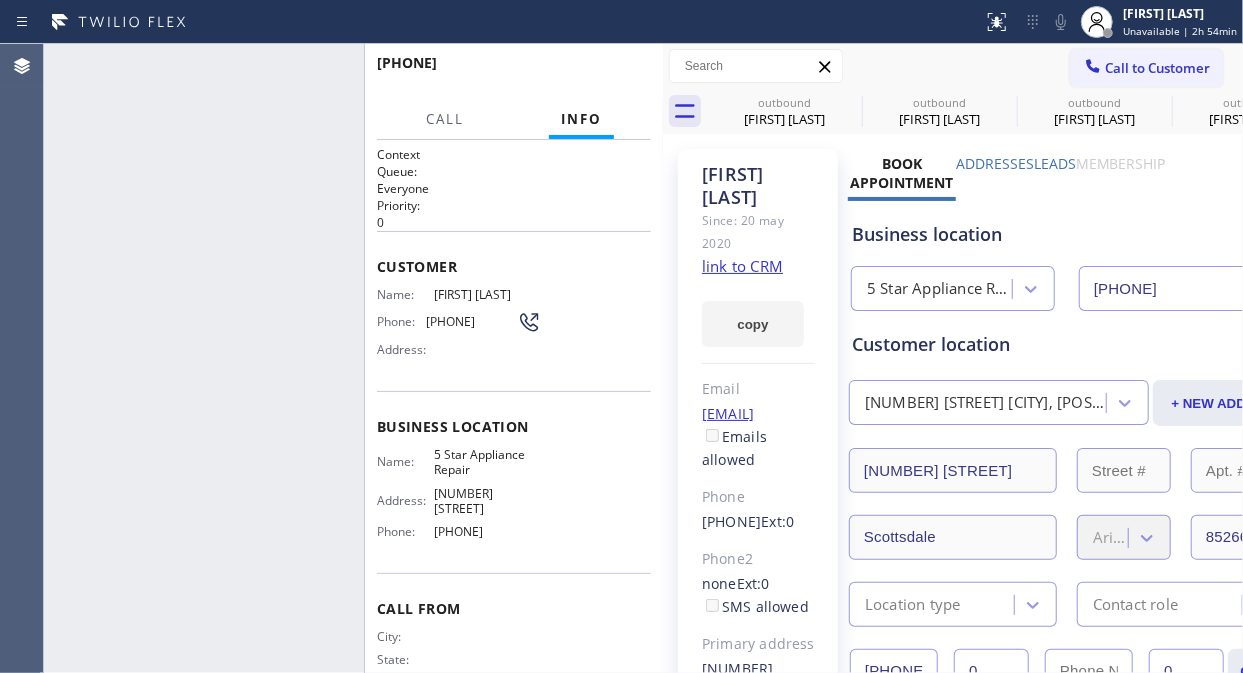 type on "[PHONE]" 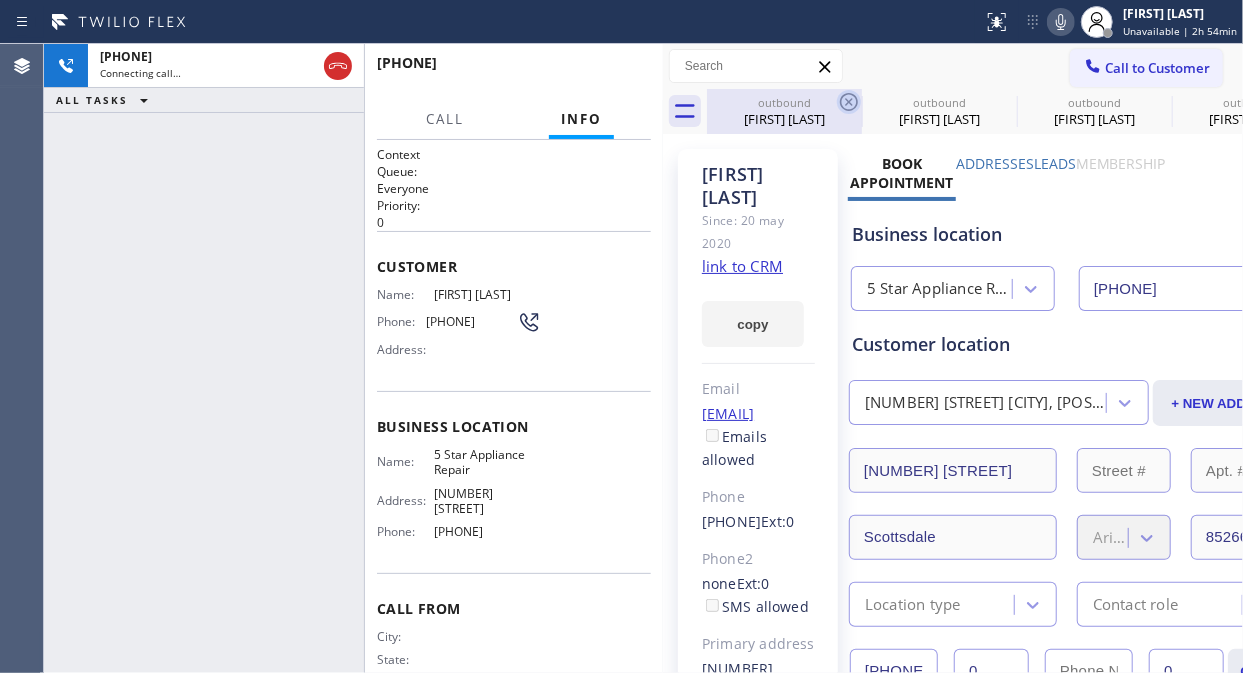 click 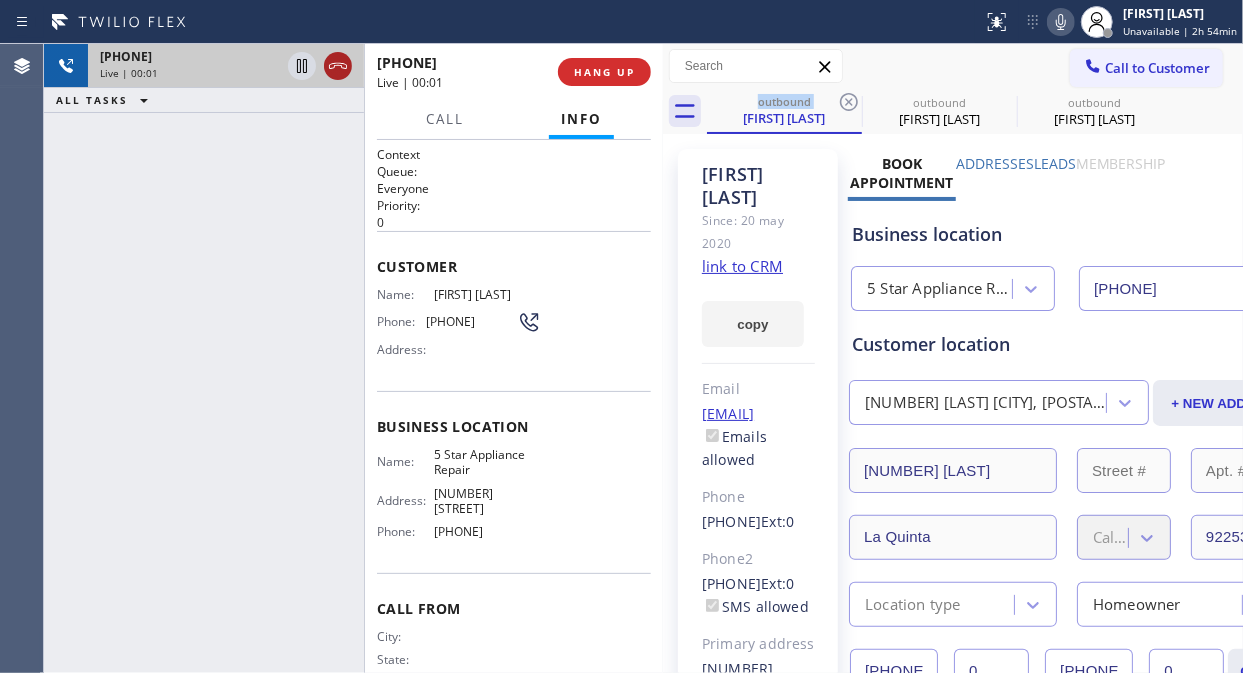click 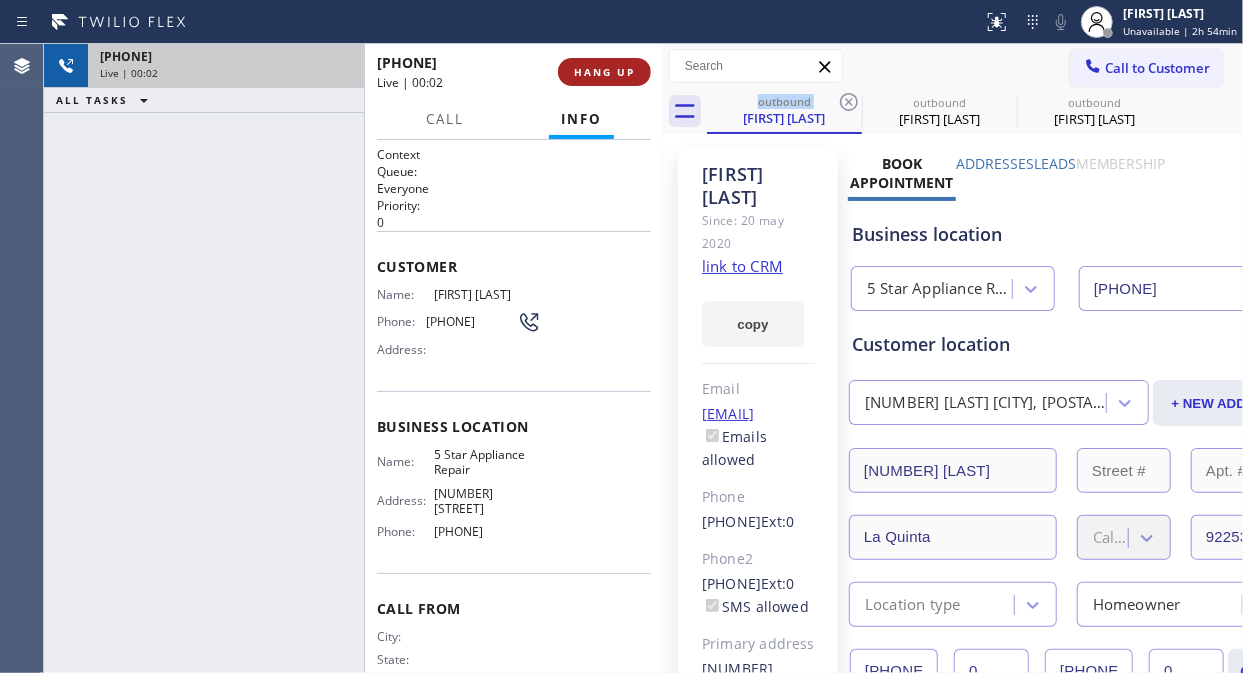 click on "HANG UP" at bounding box center (604, 72) 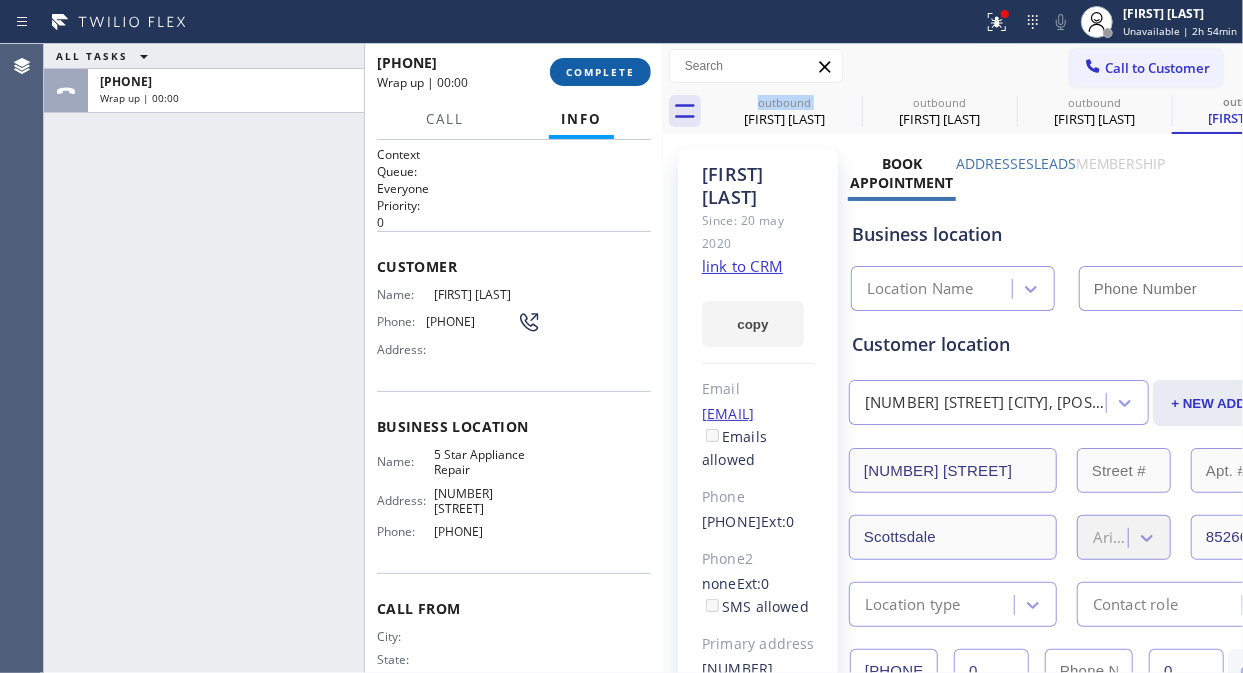 type on "[PHONE]" 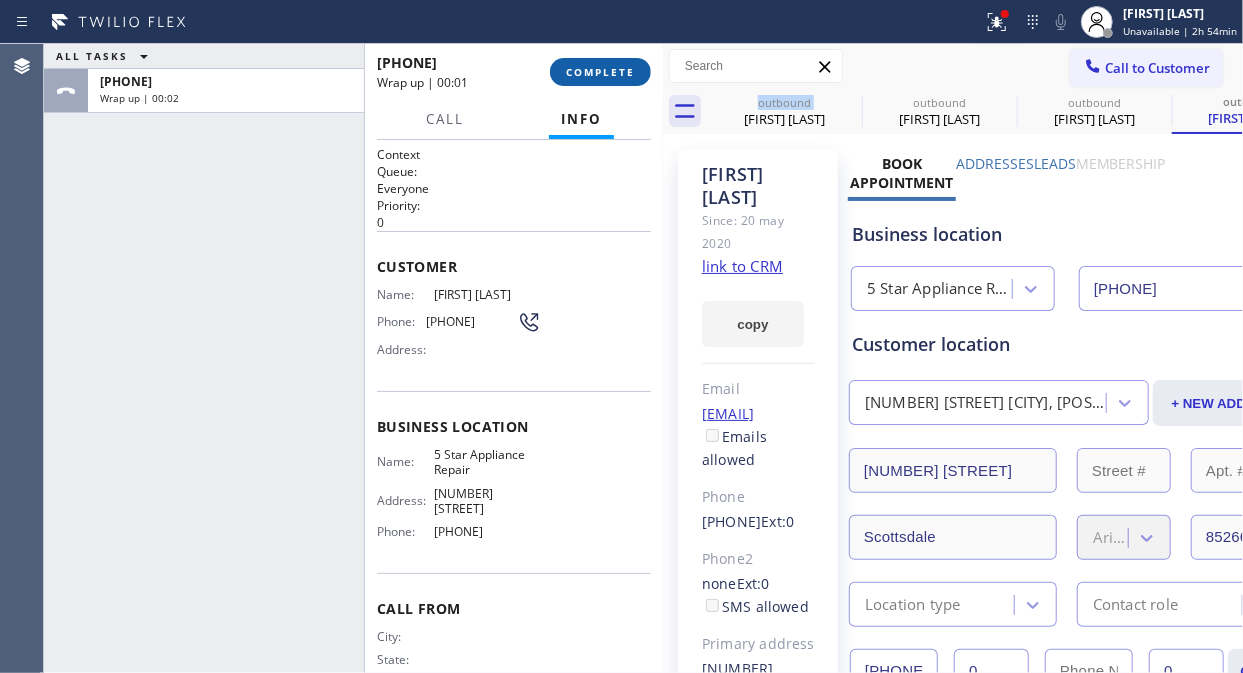 click on "COMPLETE" at bounding box center (600, 72) 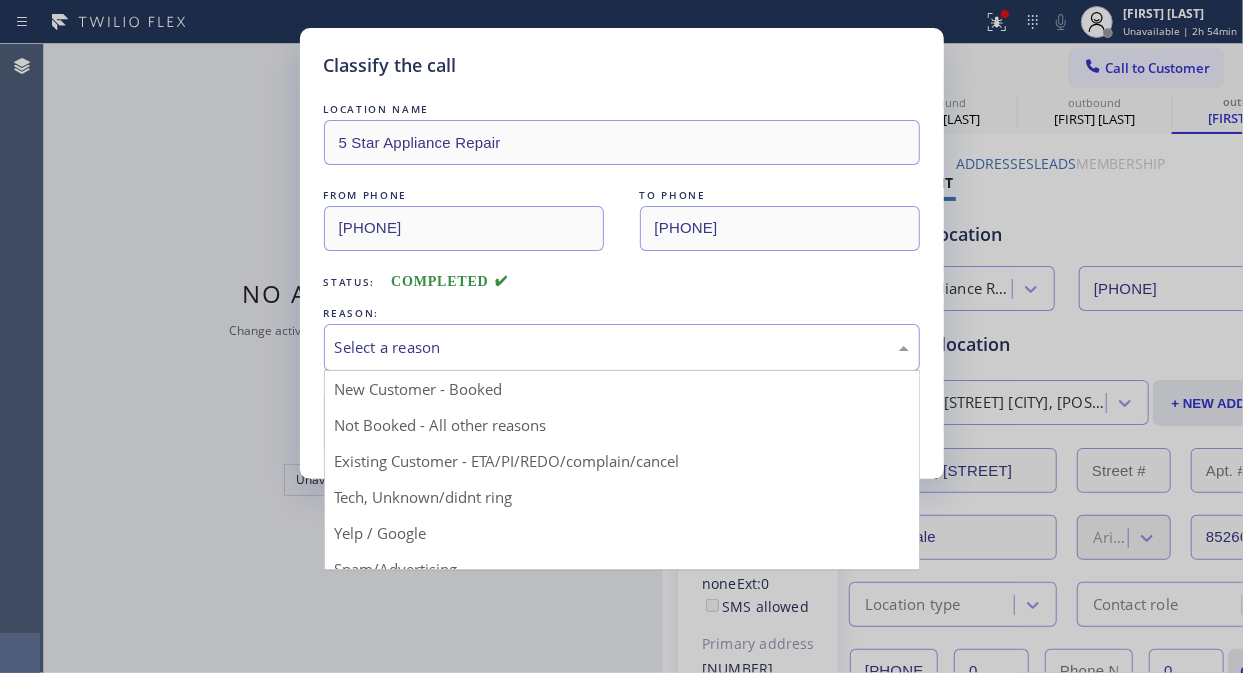 click on "Select a reason" at bounding box center [622, 347] 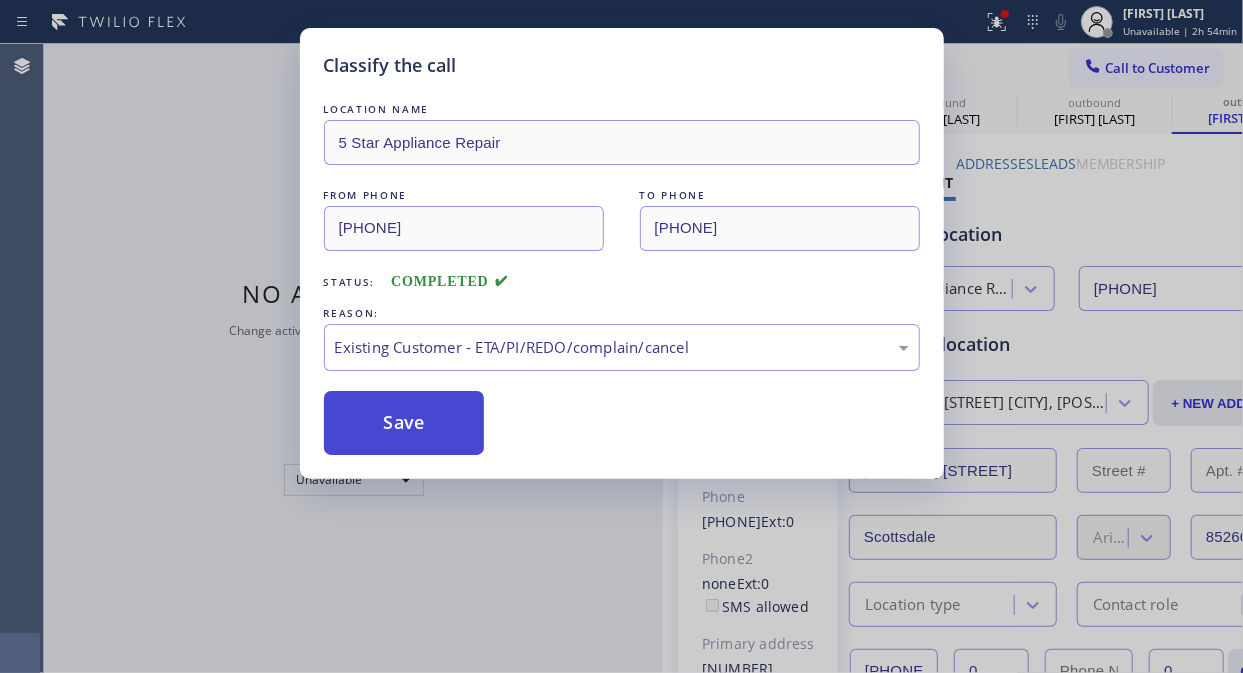click on "Save" at bounding box center (404, 423) 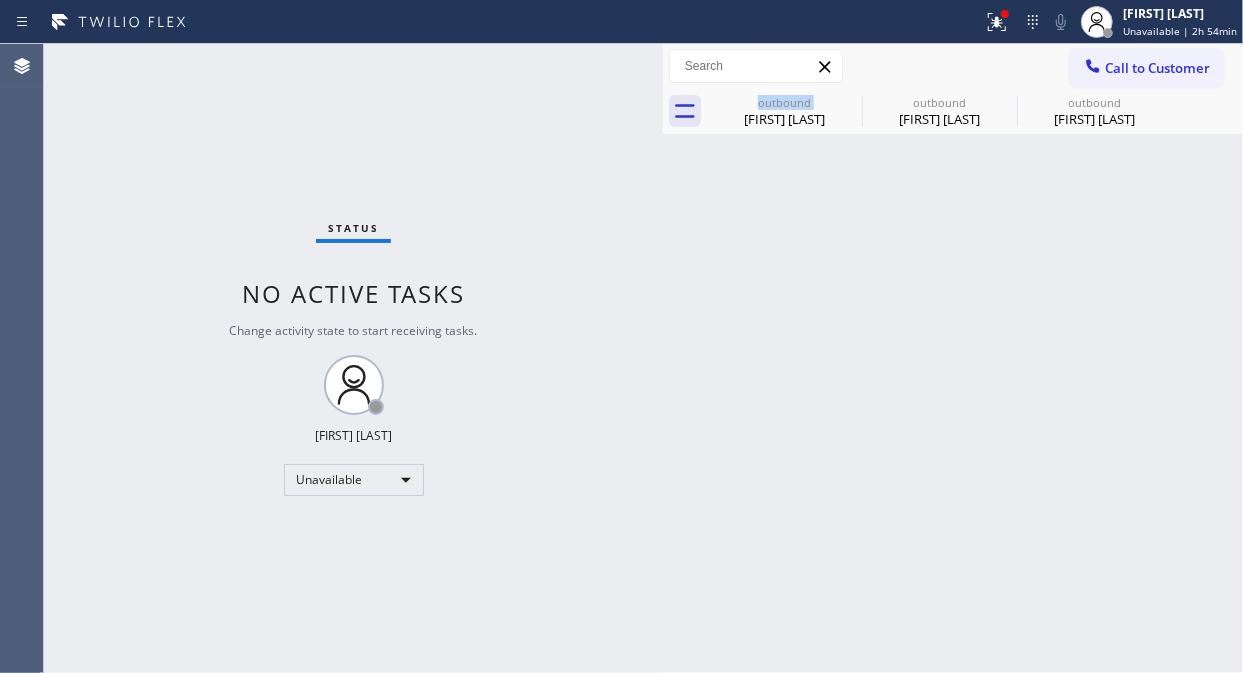 click on "Call to Customer" at bounding box center (1157, 68) 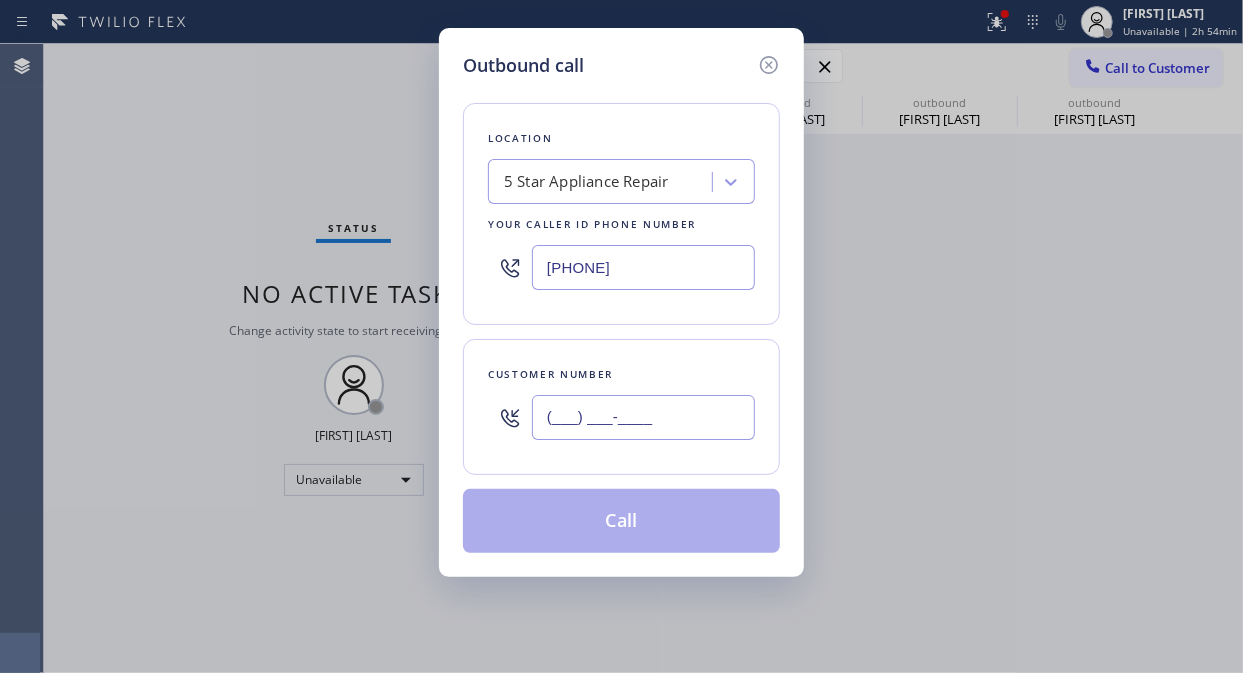 click on "(___) ___-____" at bounding box center [643, 417] 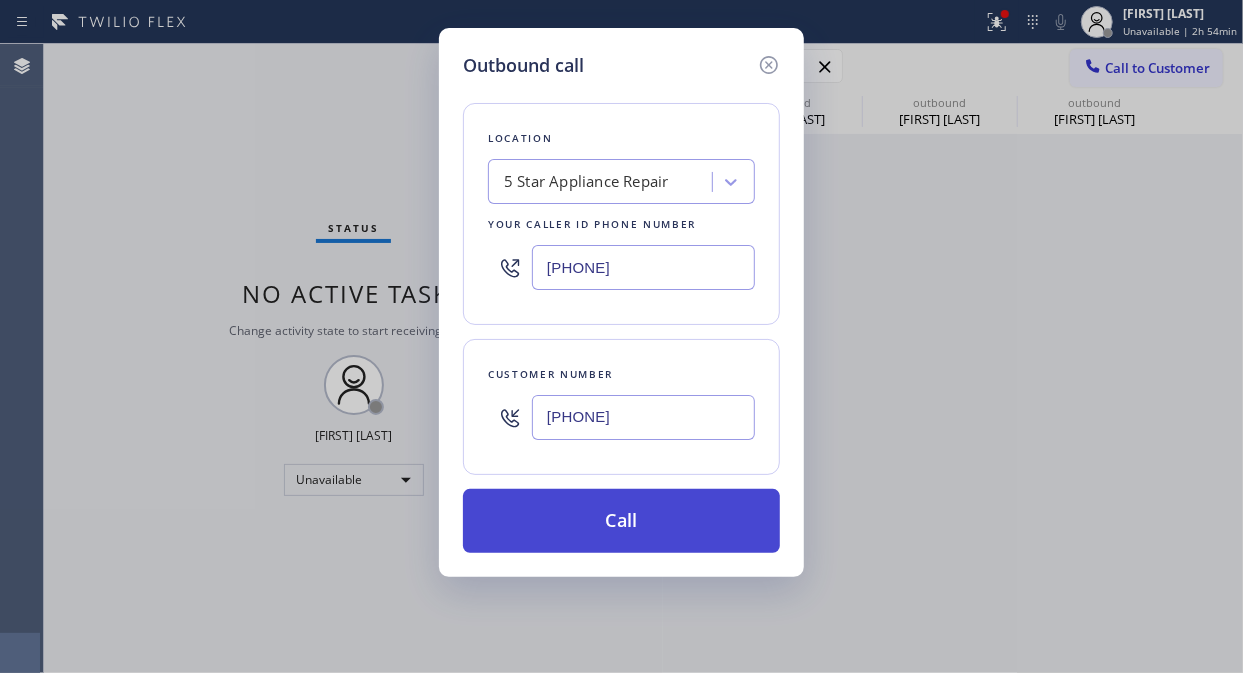 type on "(619) 254-7261" 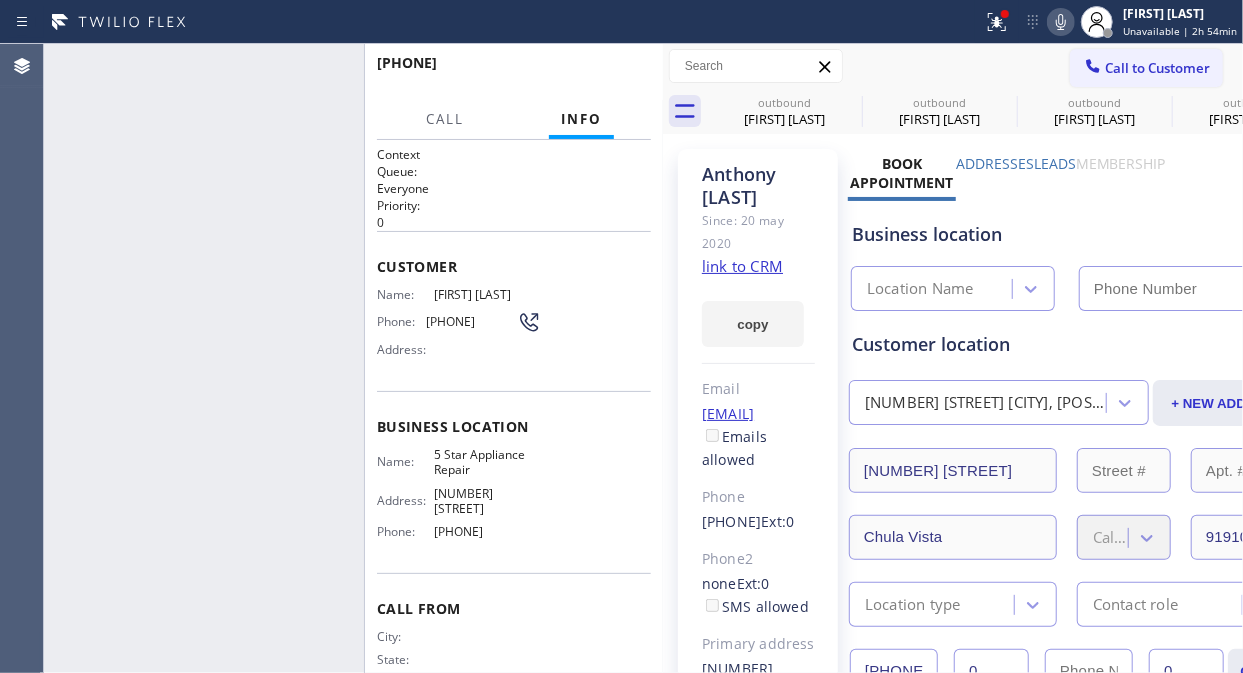 type on "[PHONE]" 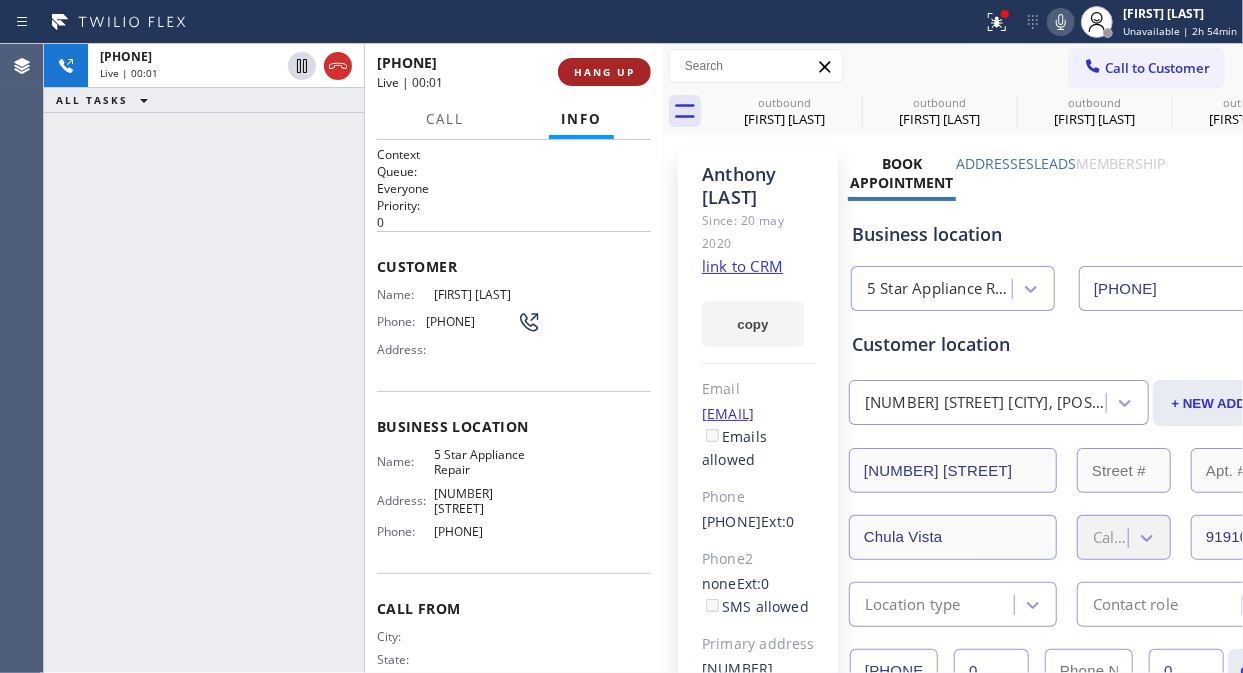 click on "HANG UP" at bounding box center [604, 72] 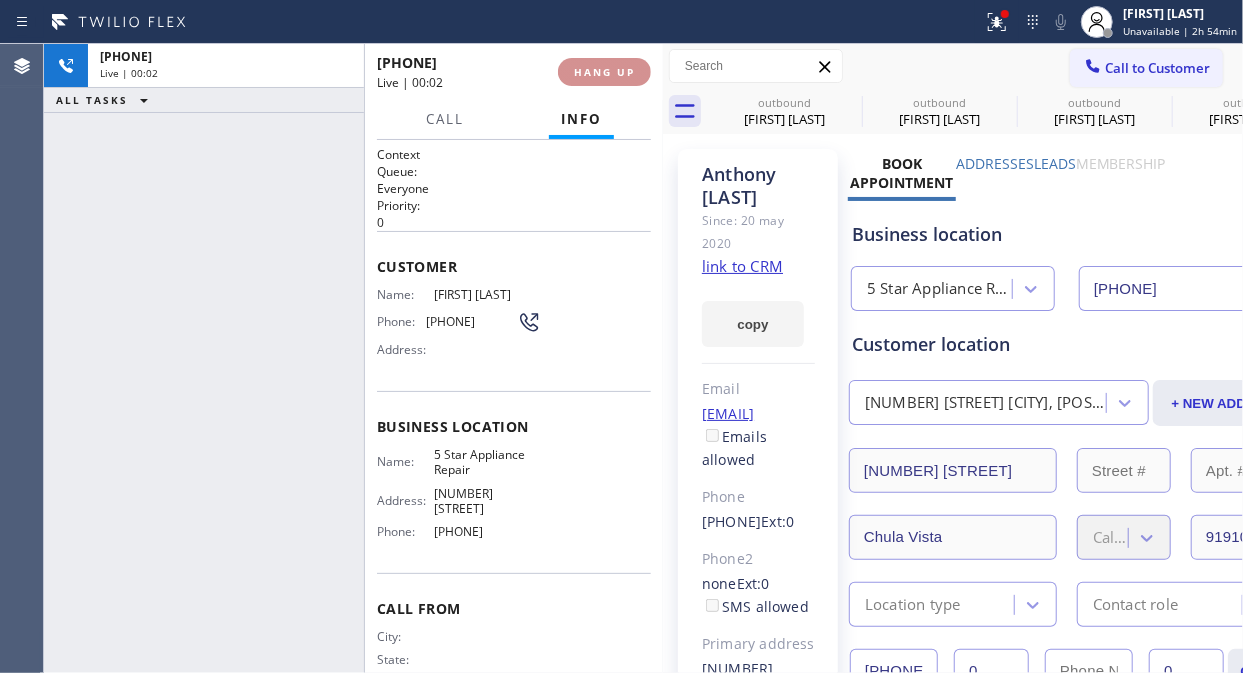 click on "HANG UP" at bounding box center (604, 72) 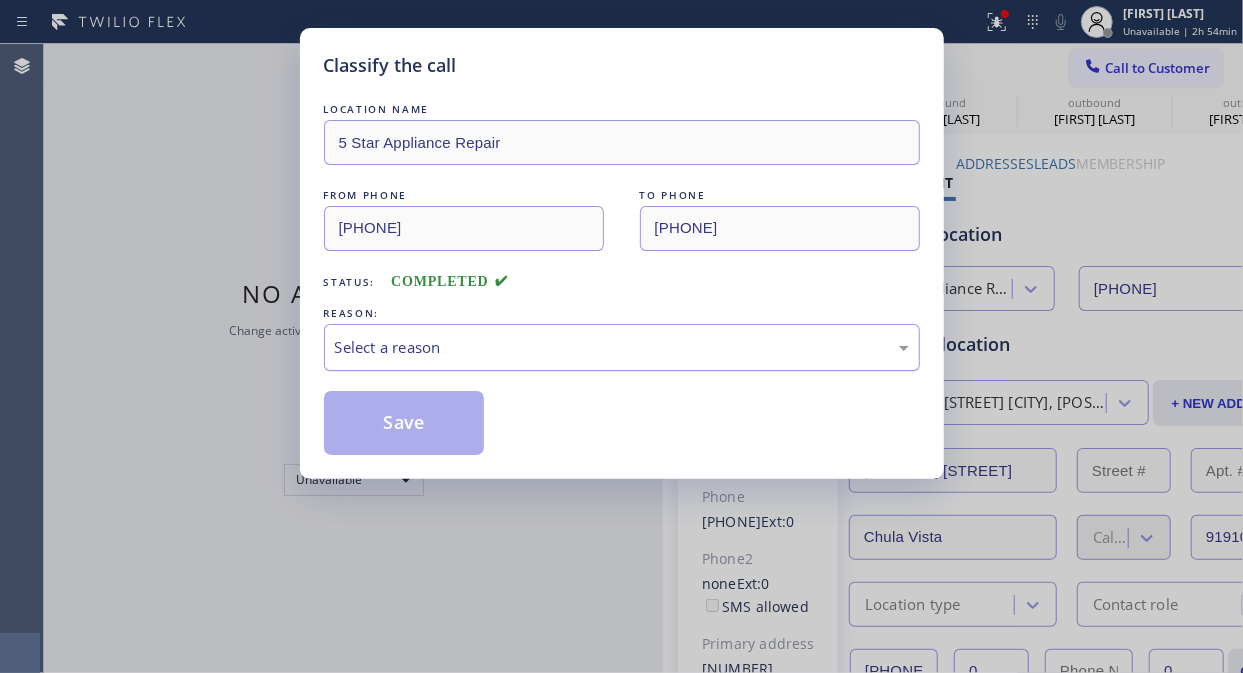 click on "Select a reason" at bounding box center [622, 347] 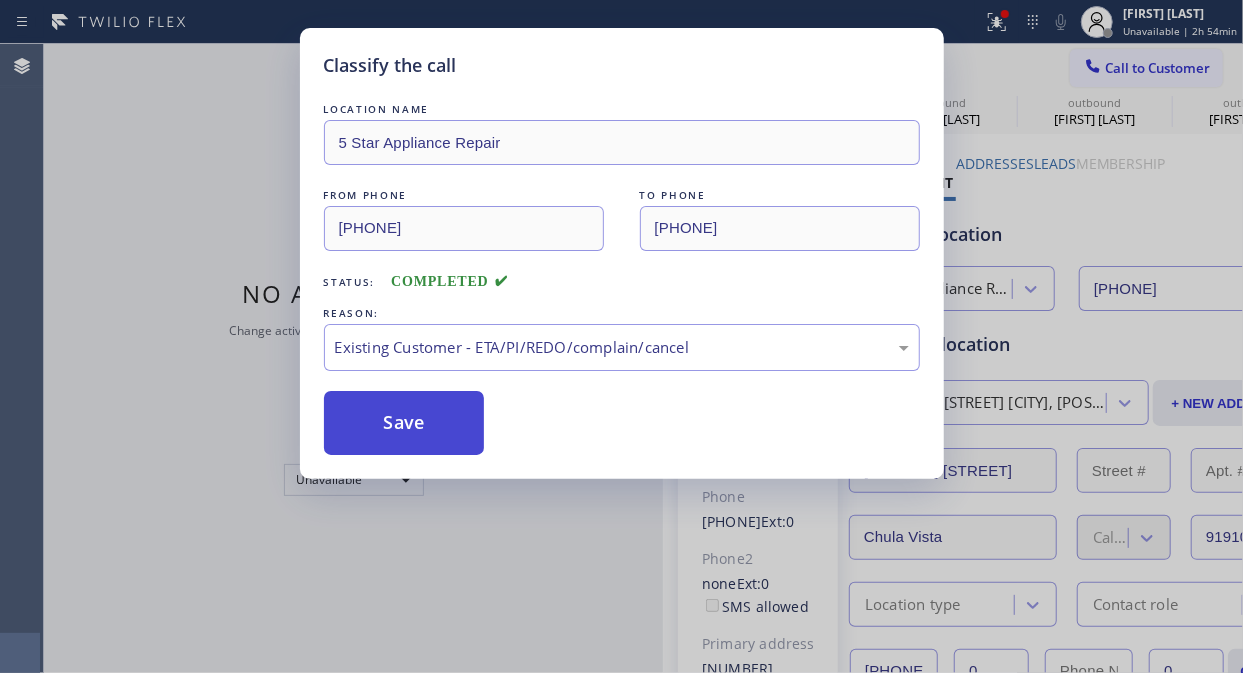 click on "Save" at bounding box center (404, 423) 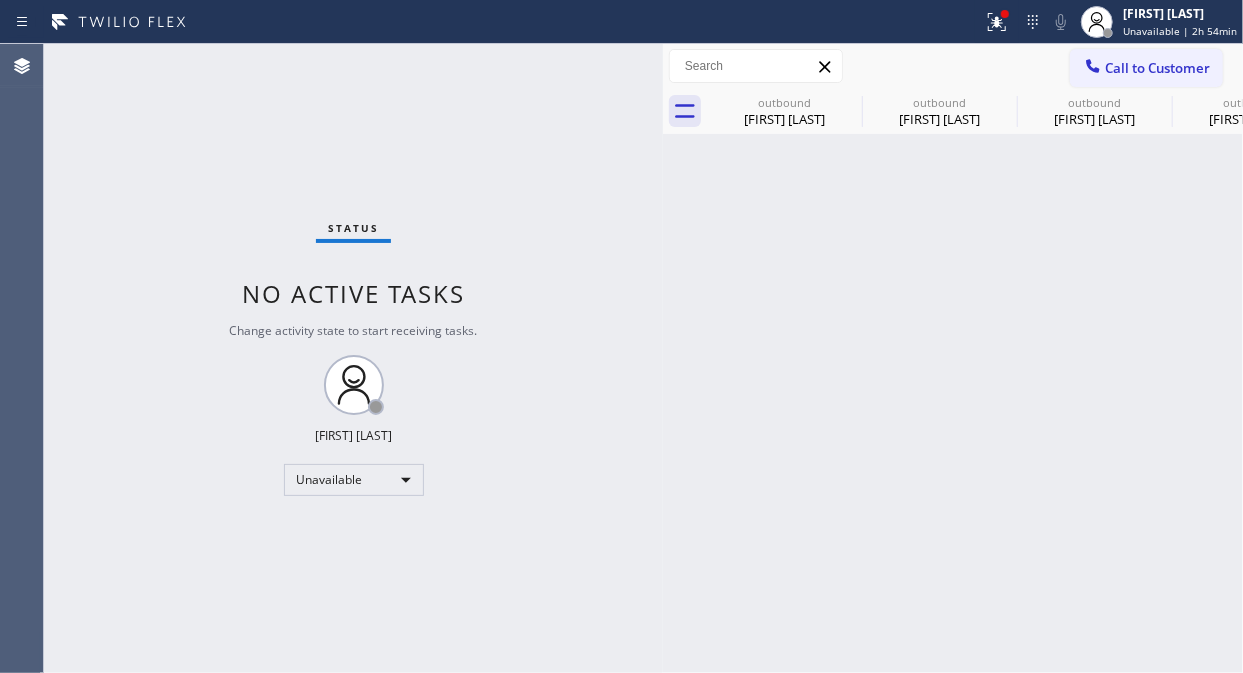 click on "Call to Customer" at bounding box center [1157, 68] 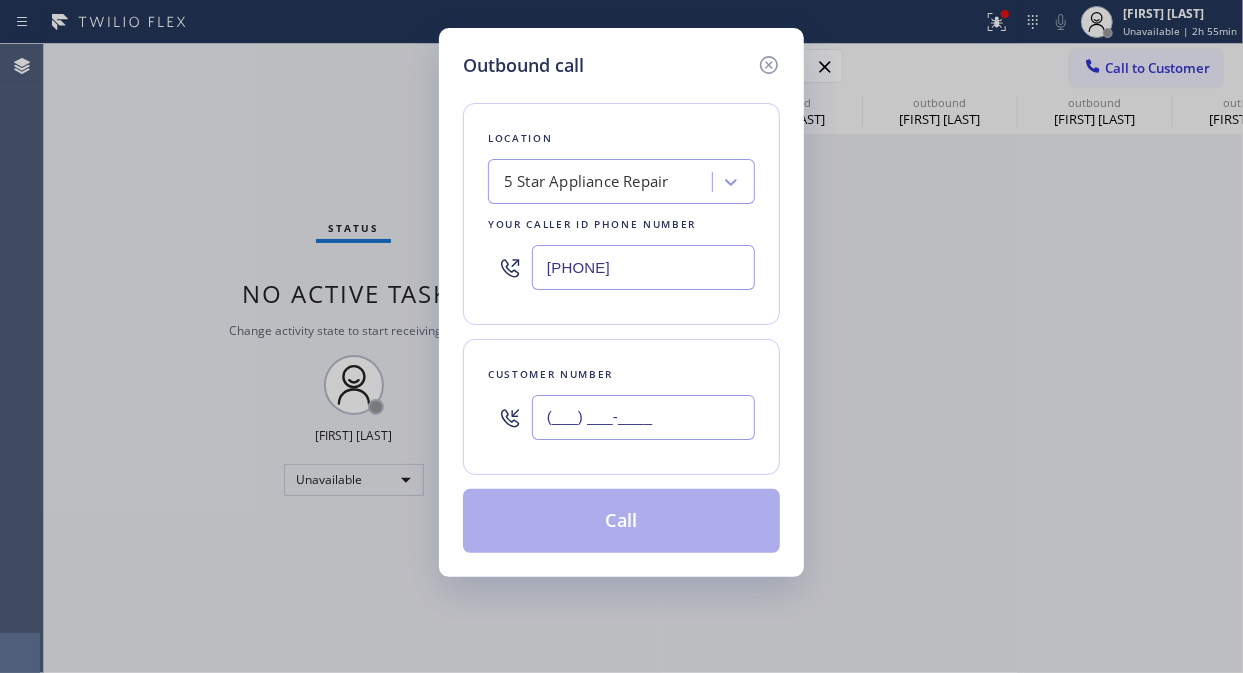 click on "(___) ___-____" at bounding box center (643, 417) 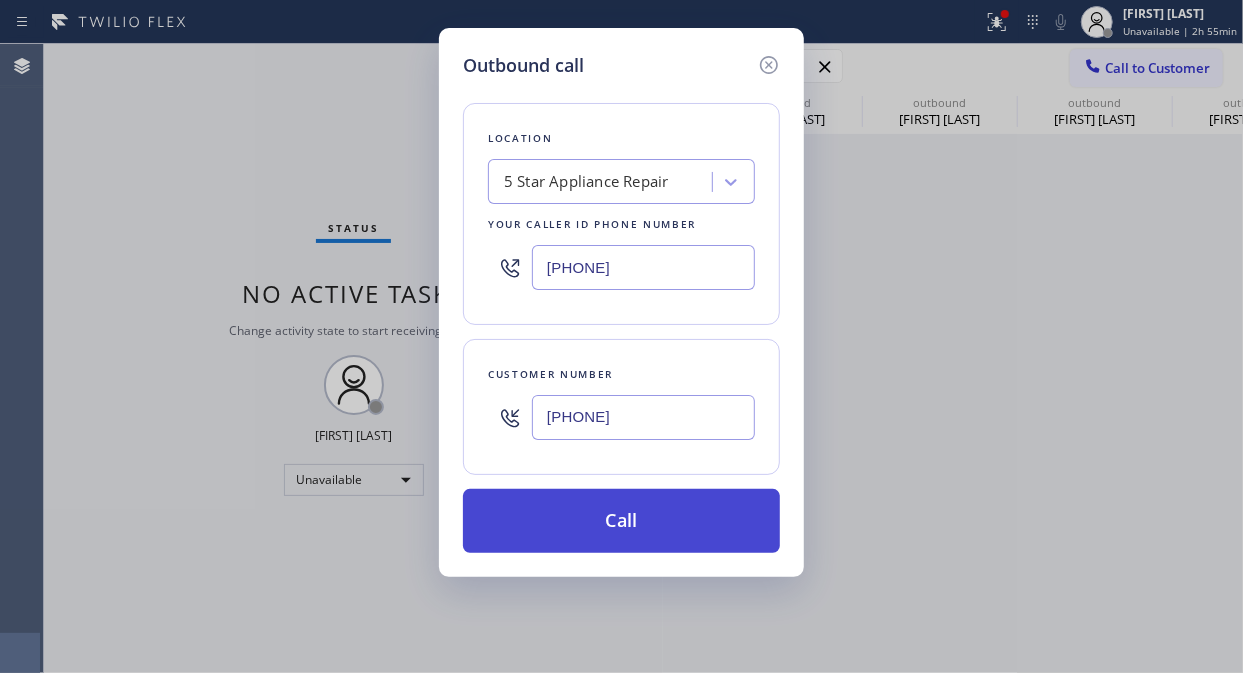 type on "(626) 584-0950" 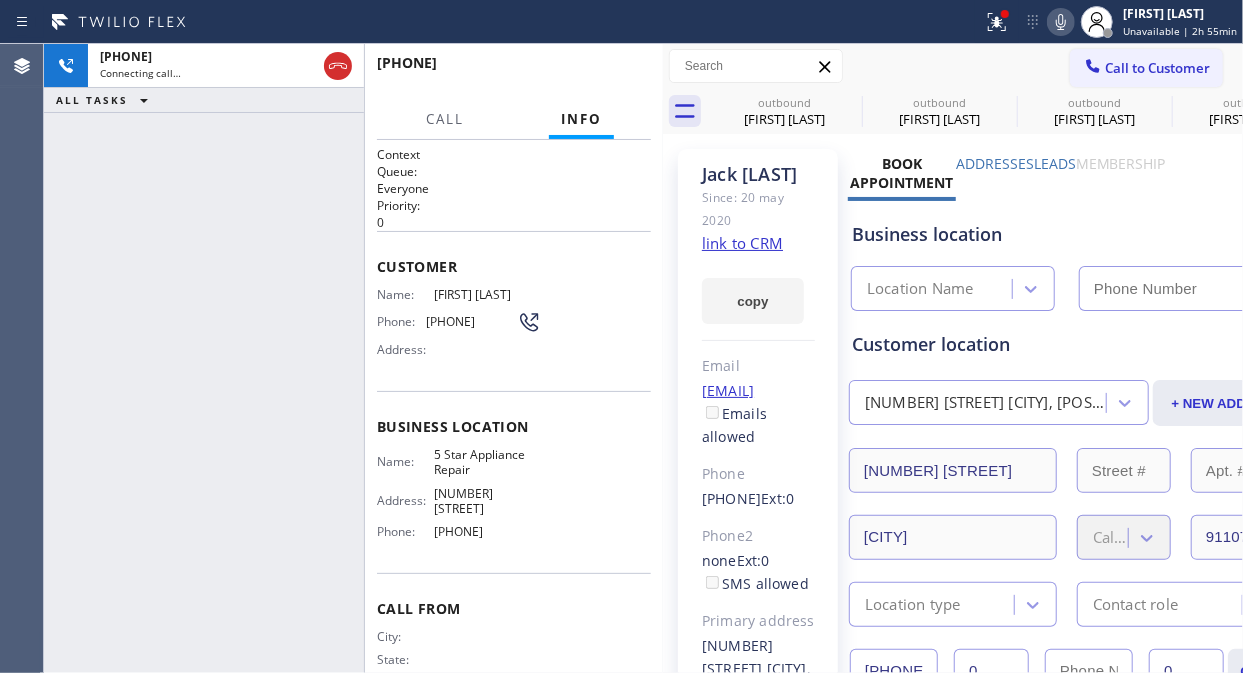 type on "[PHONE]" 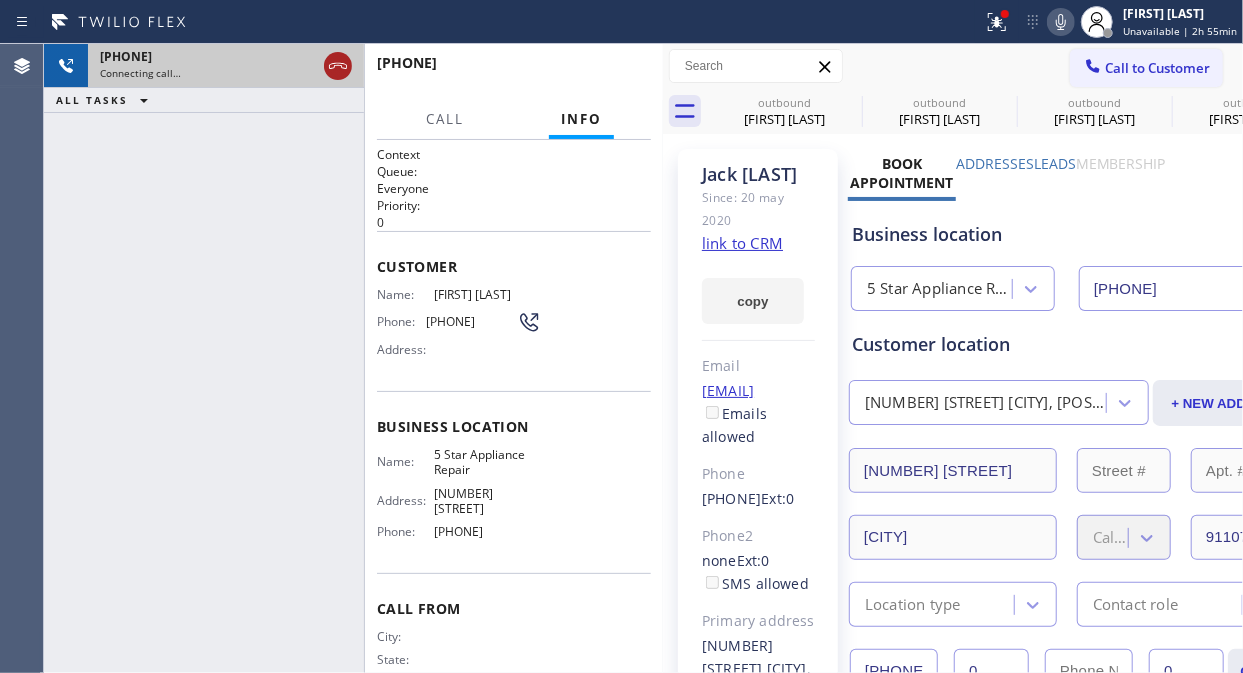 click 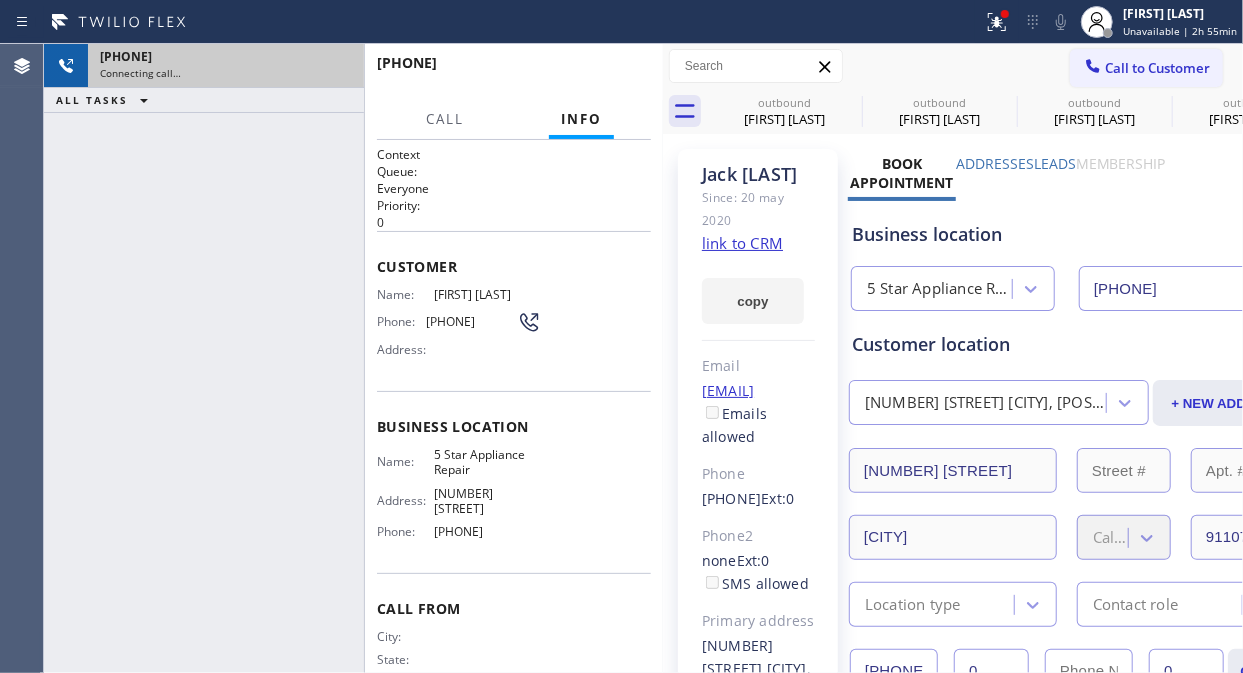 click on "Call to Customer" at bounding box center [1157, 68] 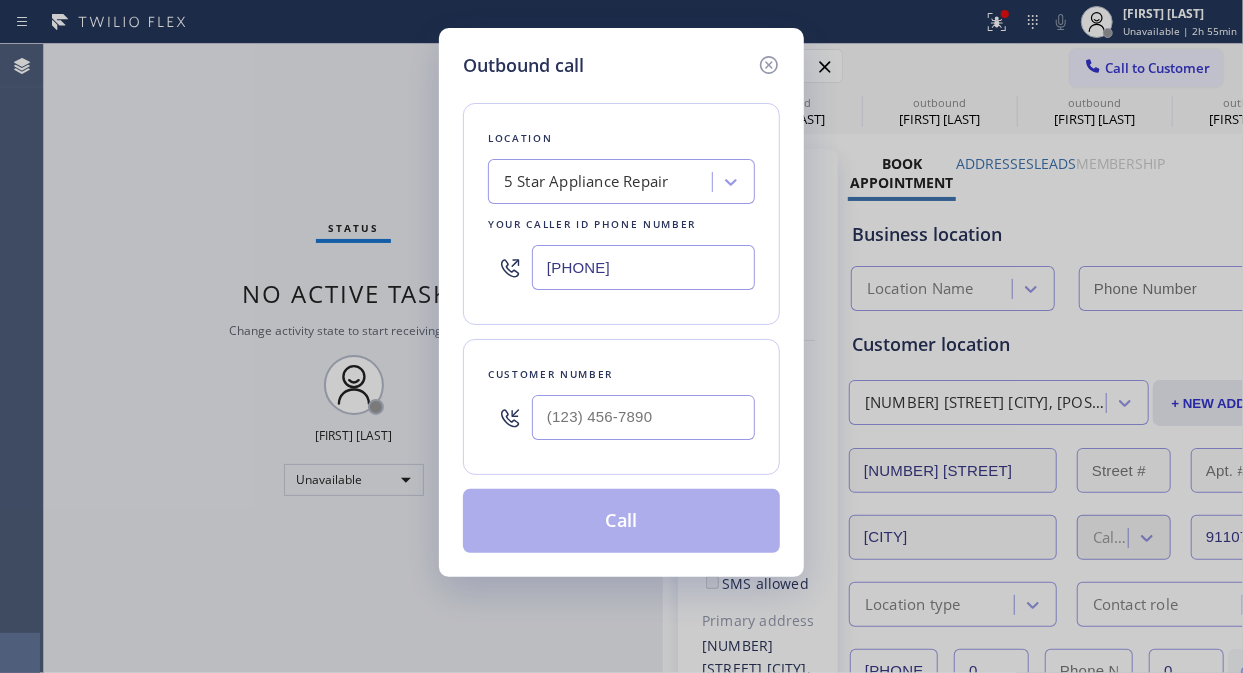 type on "[PHONE]" 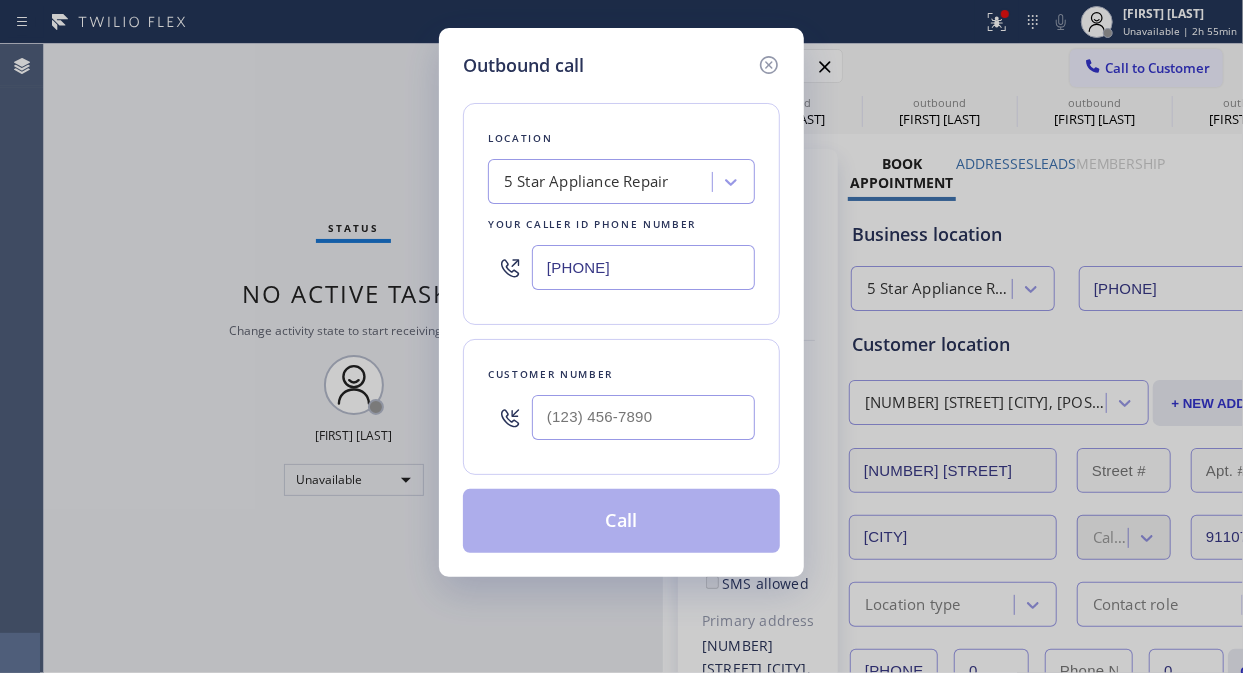 click at bounding box center [643, 417] 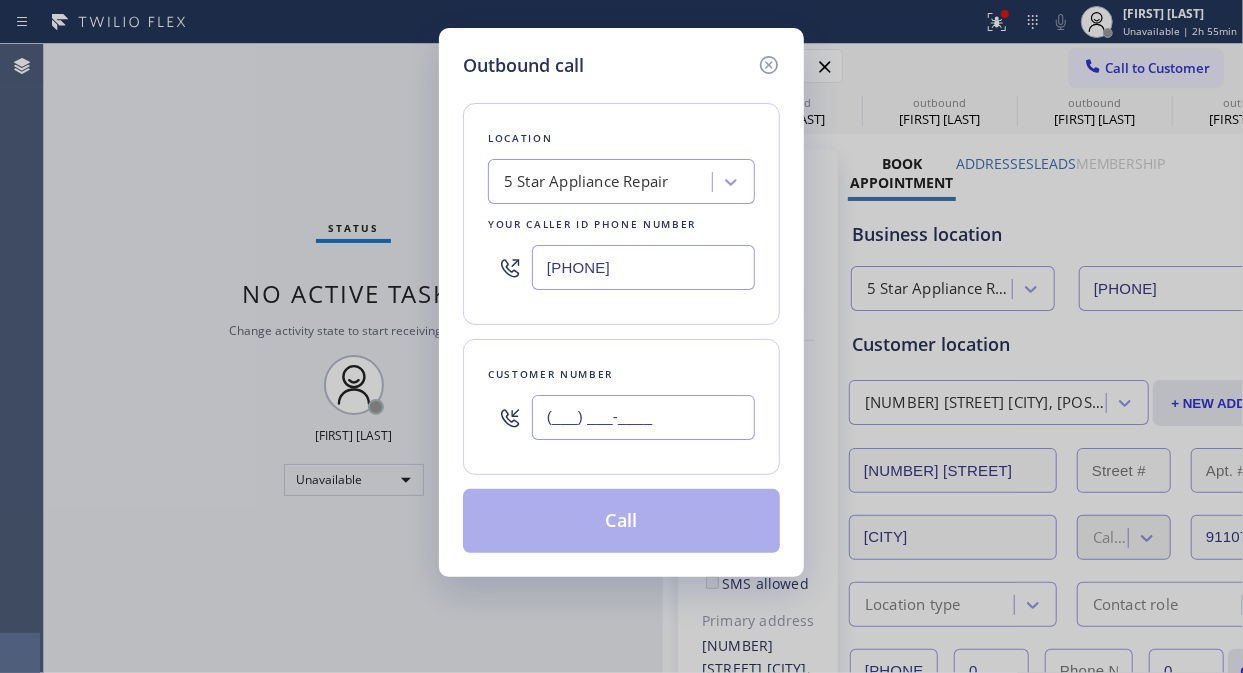 paste on "714) 349-8209" 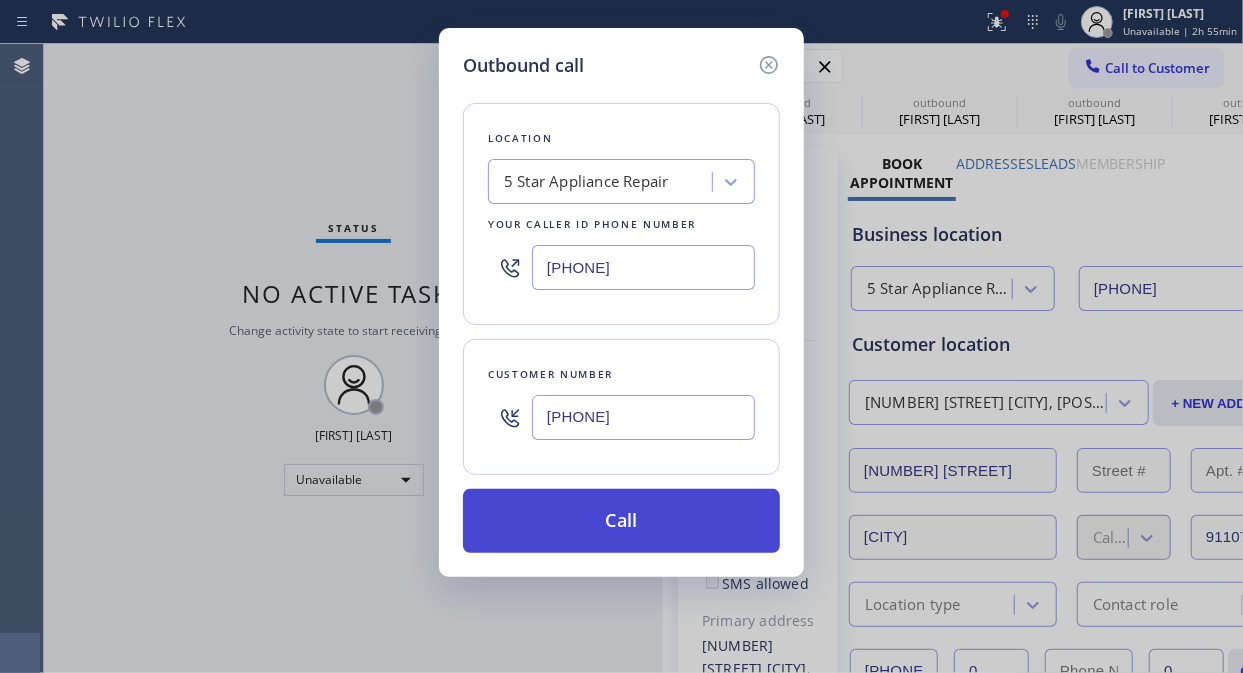 type on "(714) 349-8209" 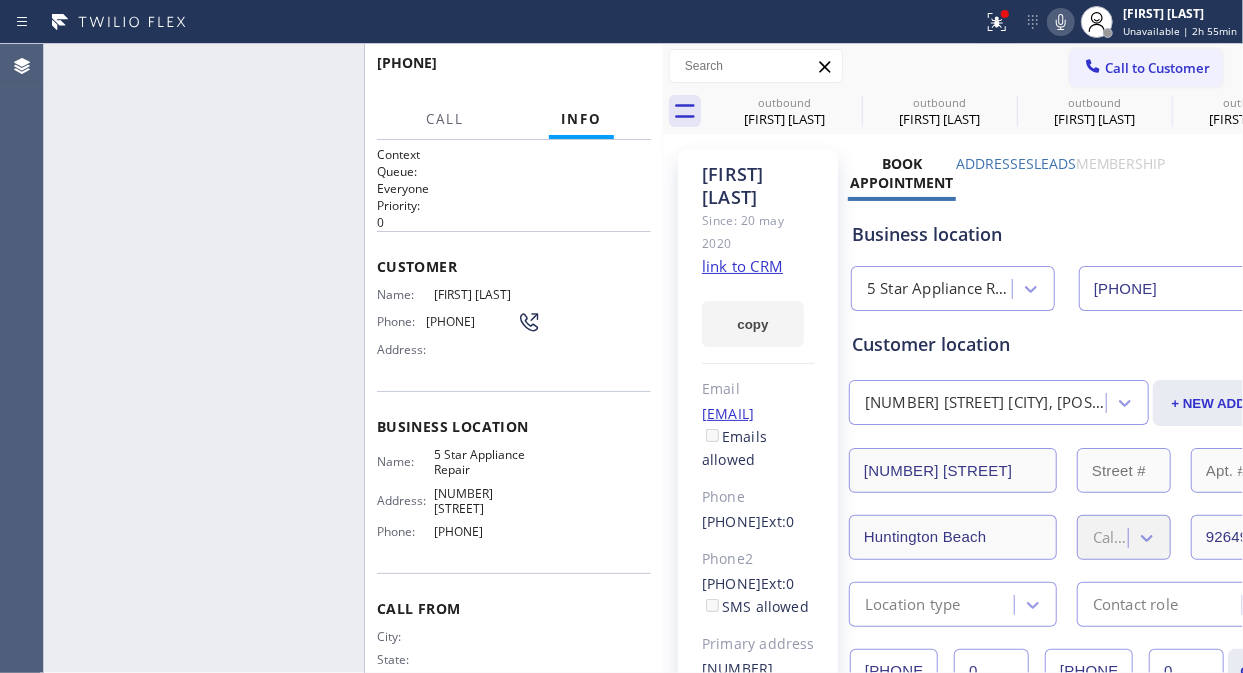 type on "[PHONE]" 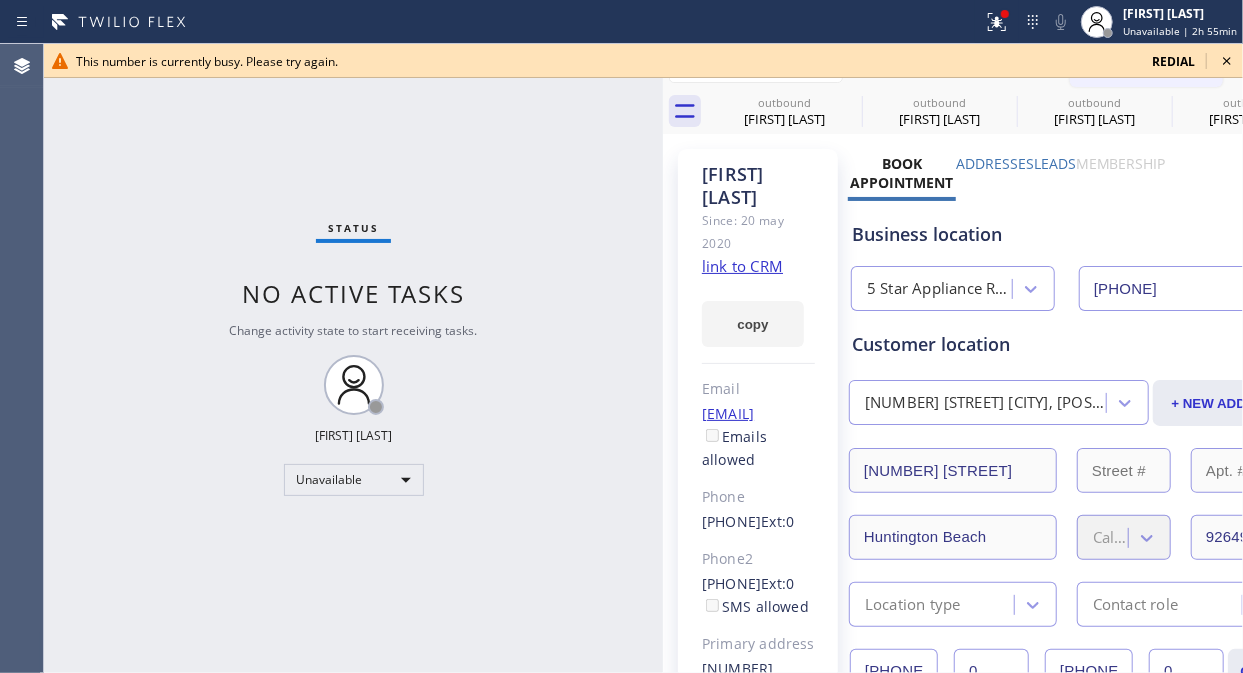 click 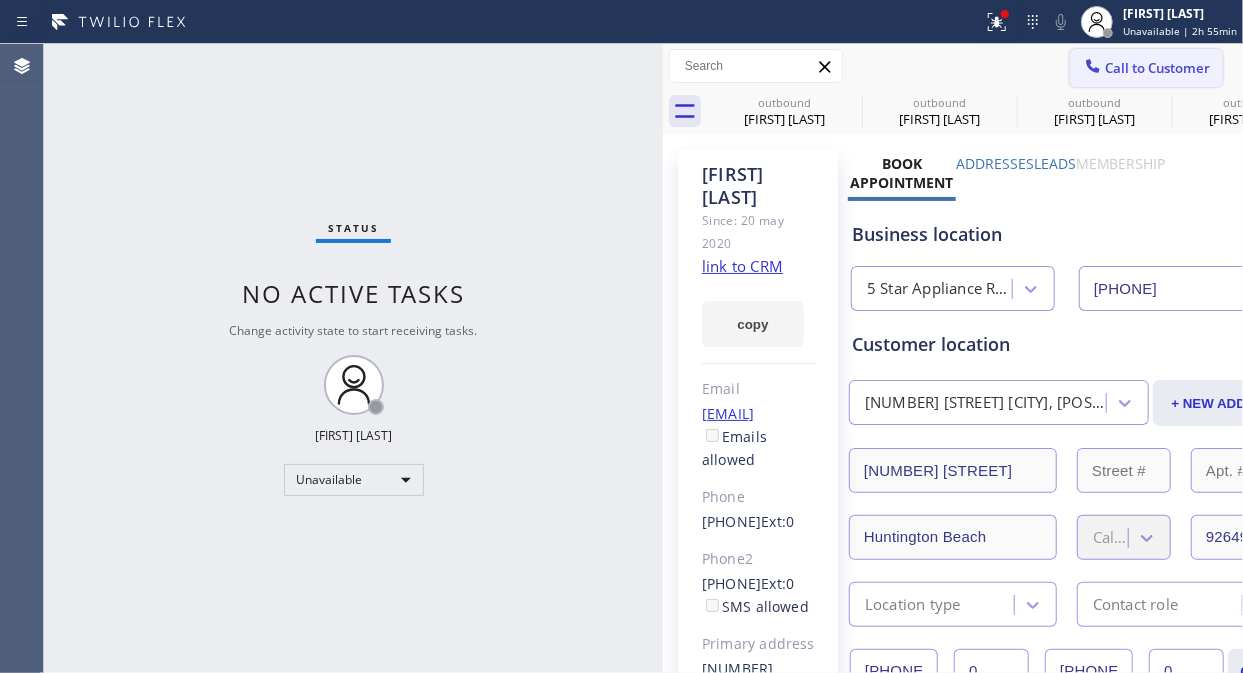 click on "Call to Customer" at bounding box center [1157, 68] 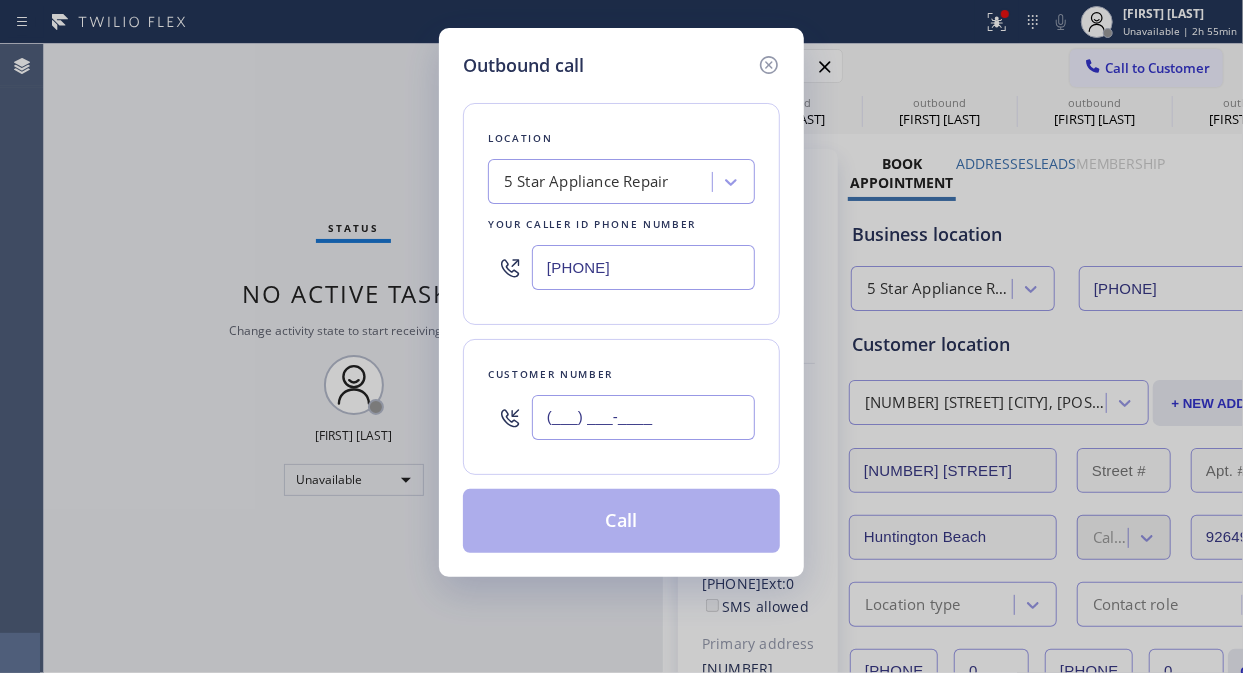 click on "(___) ___-____" at bounding box center [643, 417] 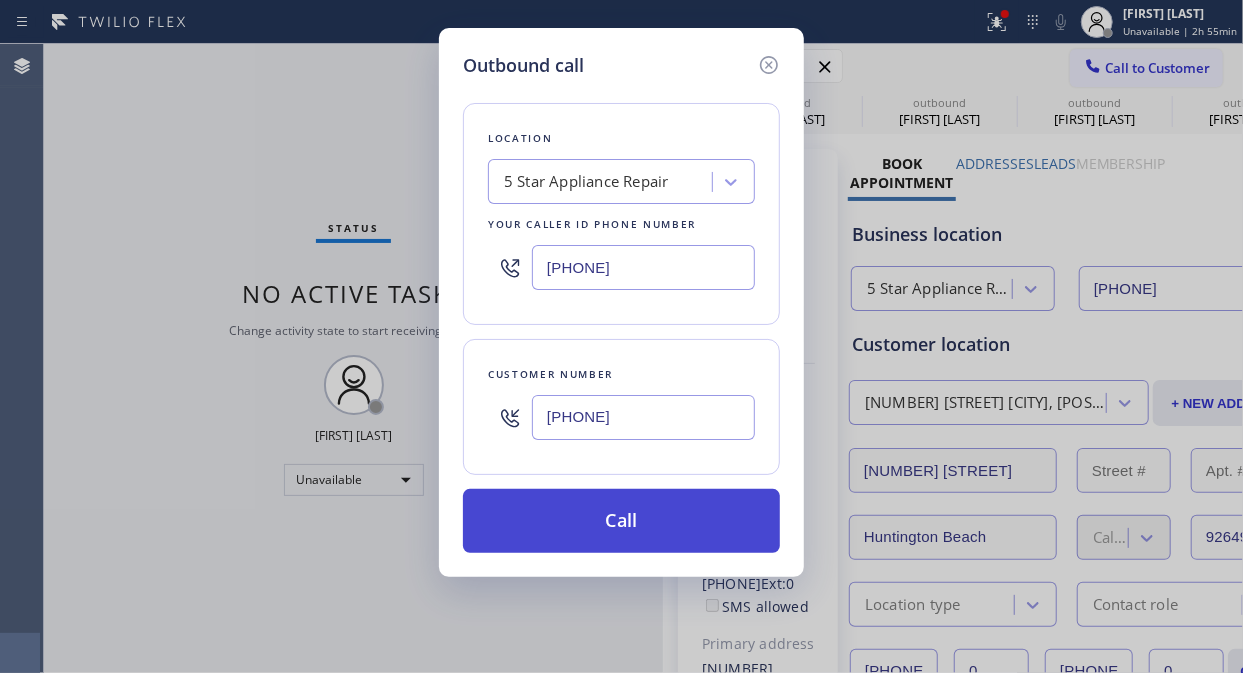 type on "(206) 637-7716" 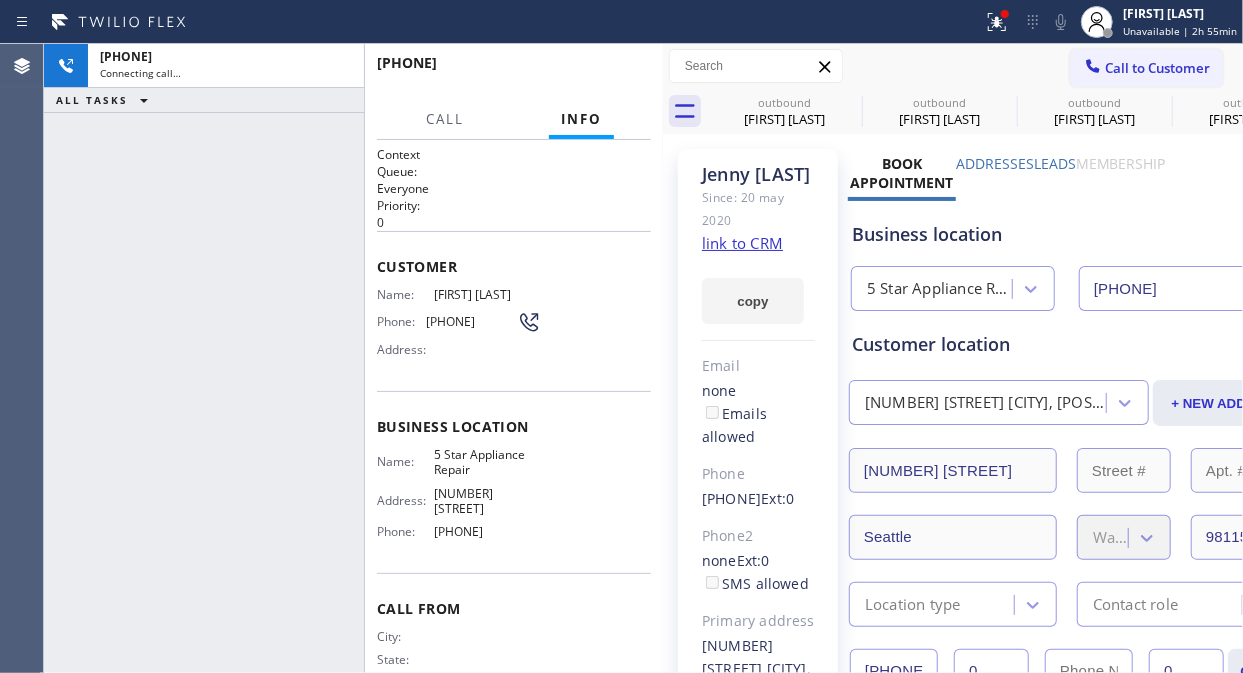 type on "[PHONE]" 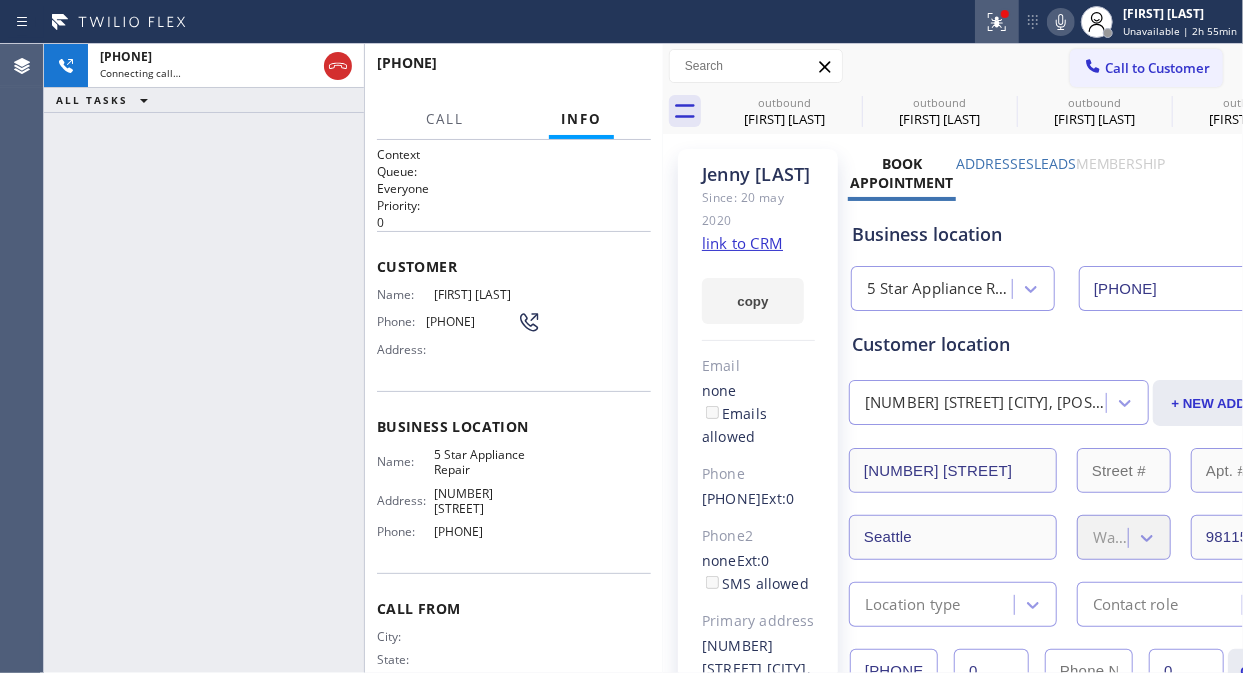 click 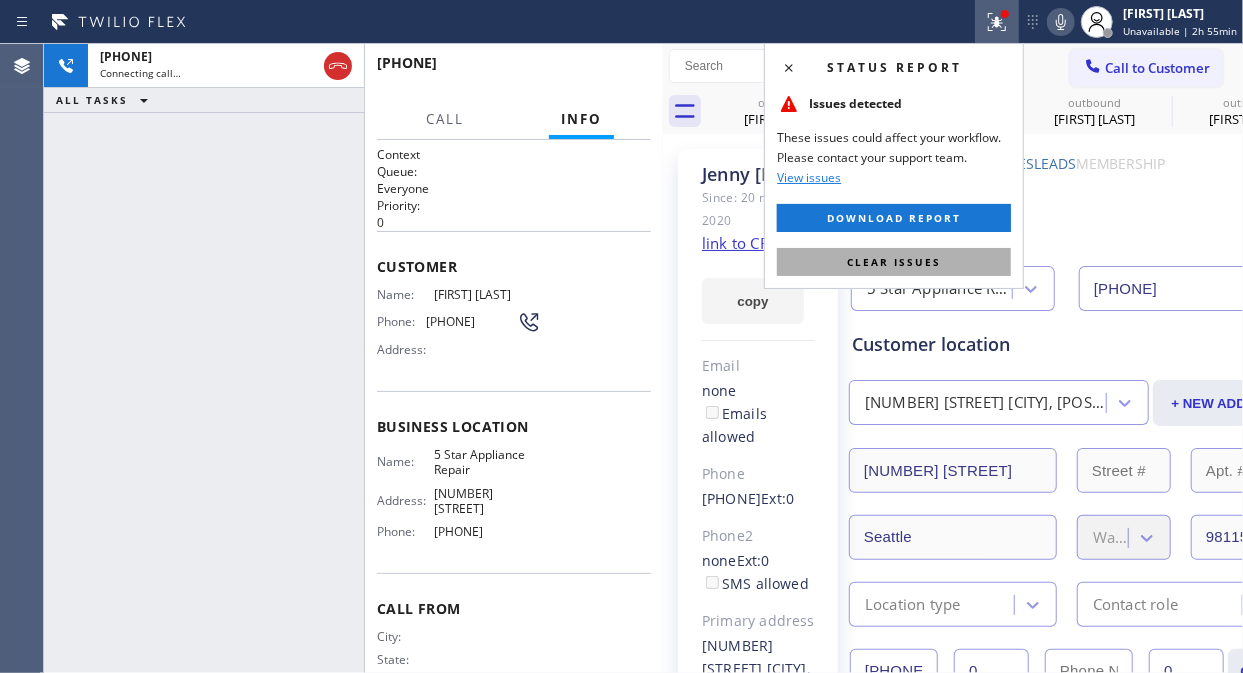 click on "Clear issues" at bounding box center [894, 262] 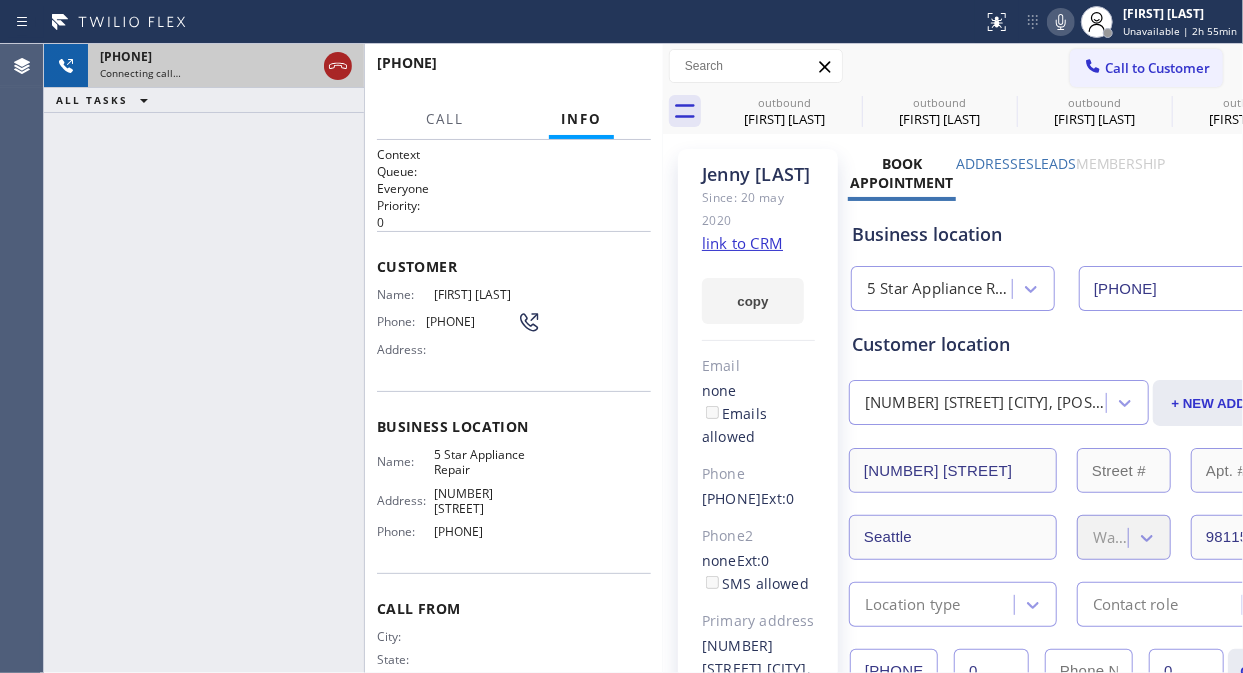 click 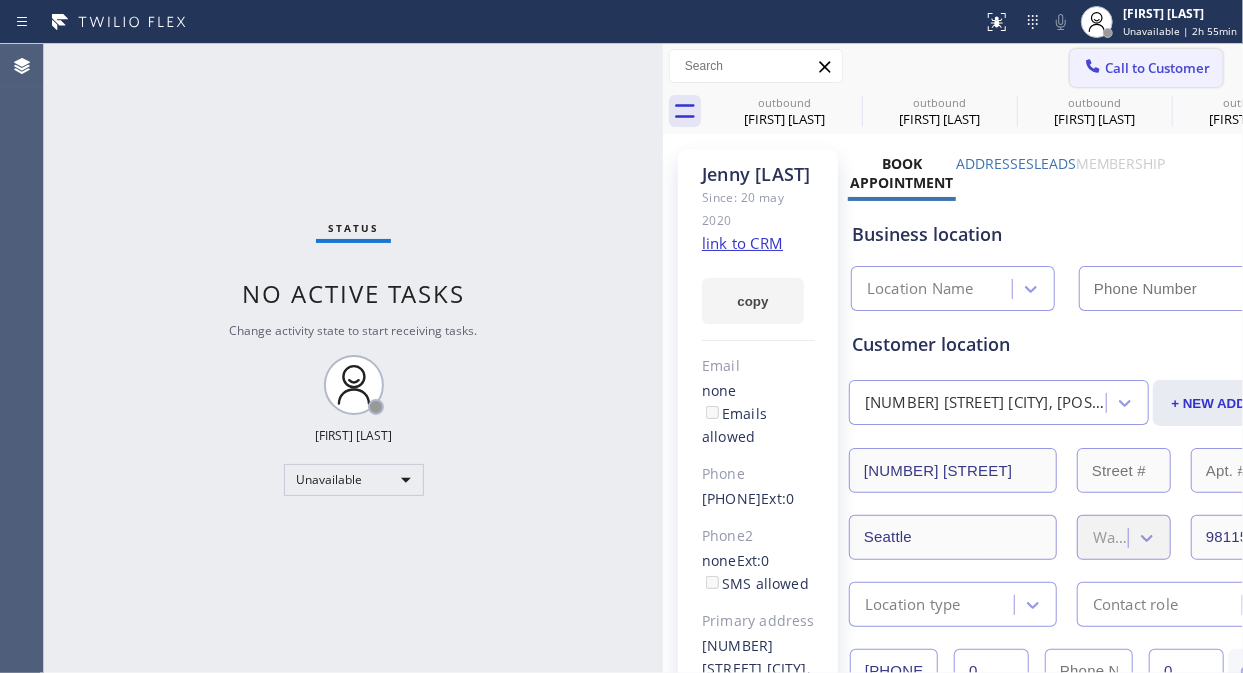 type on "[PHONE]" 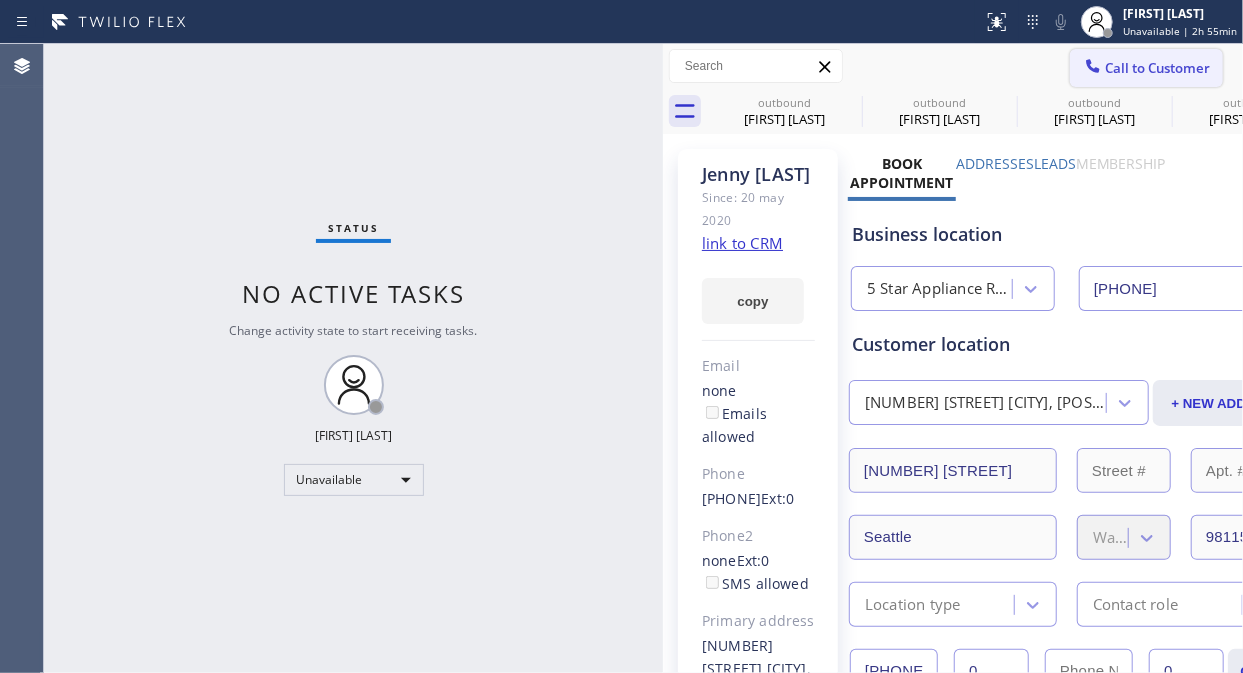 click on "Call to Customer" at bounding box center (1157, 68) 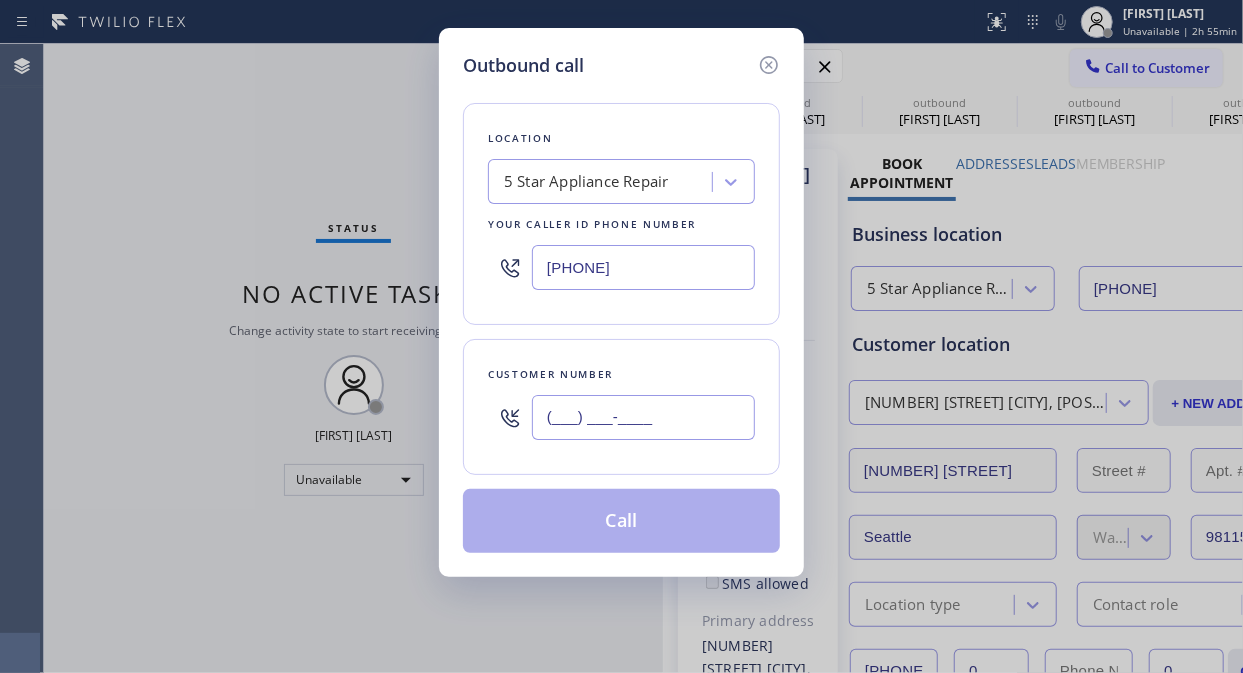 click on "(___) ___-____" at bounding box center [643, 417] 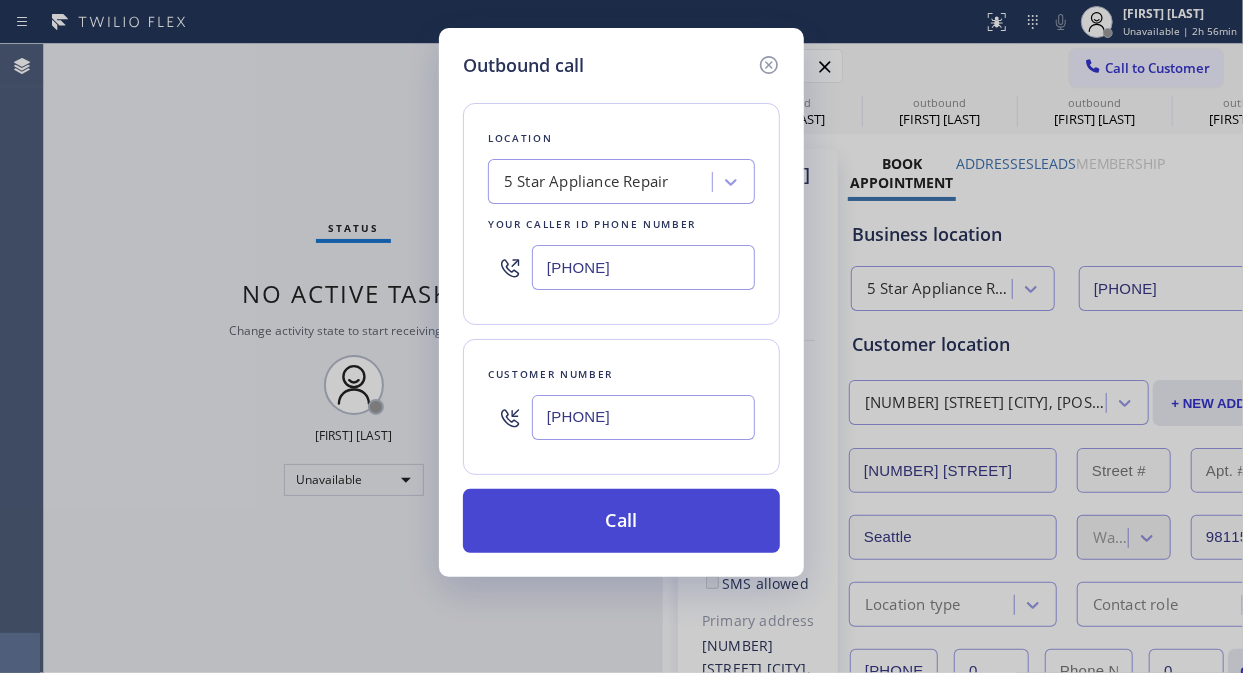 type on "(213) 605-2245" 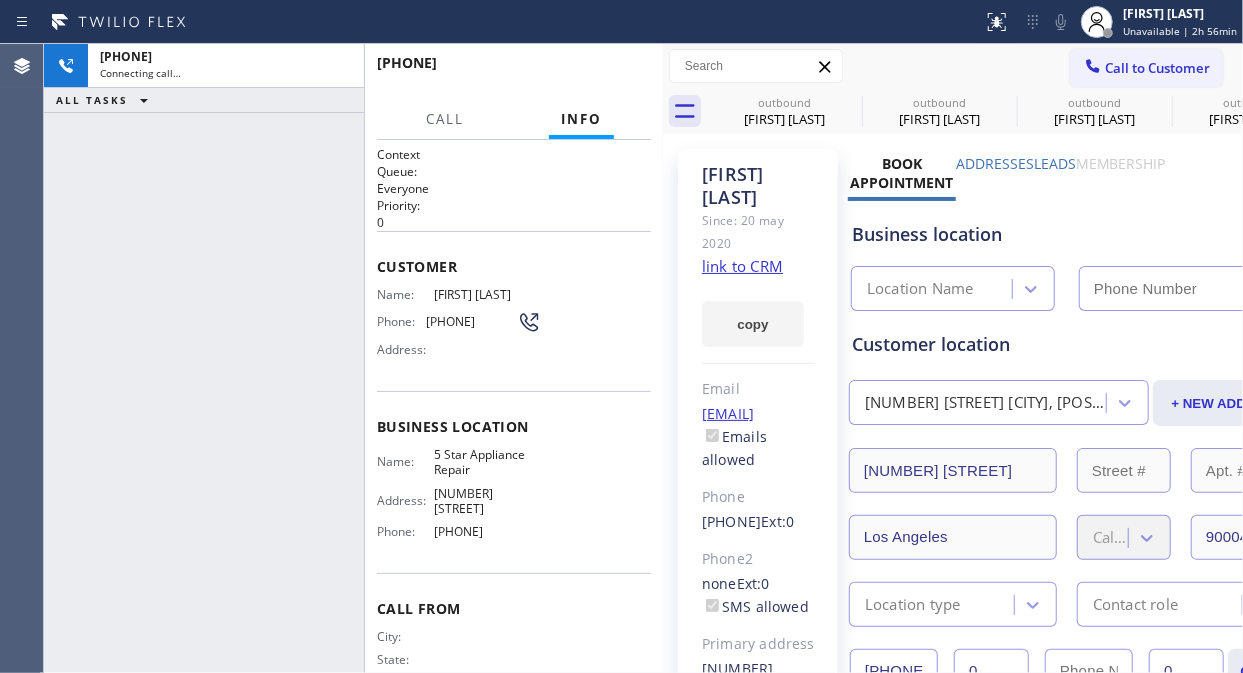 type on "[PHONE]" 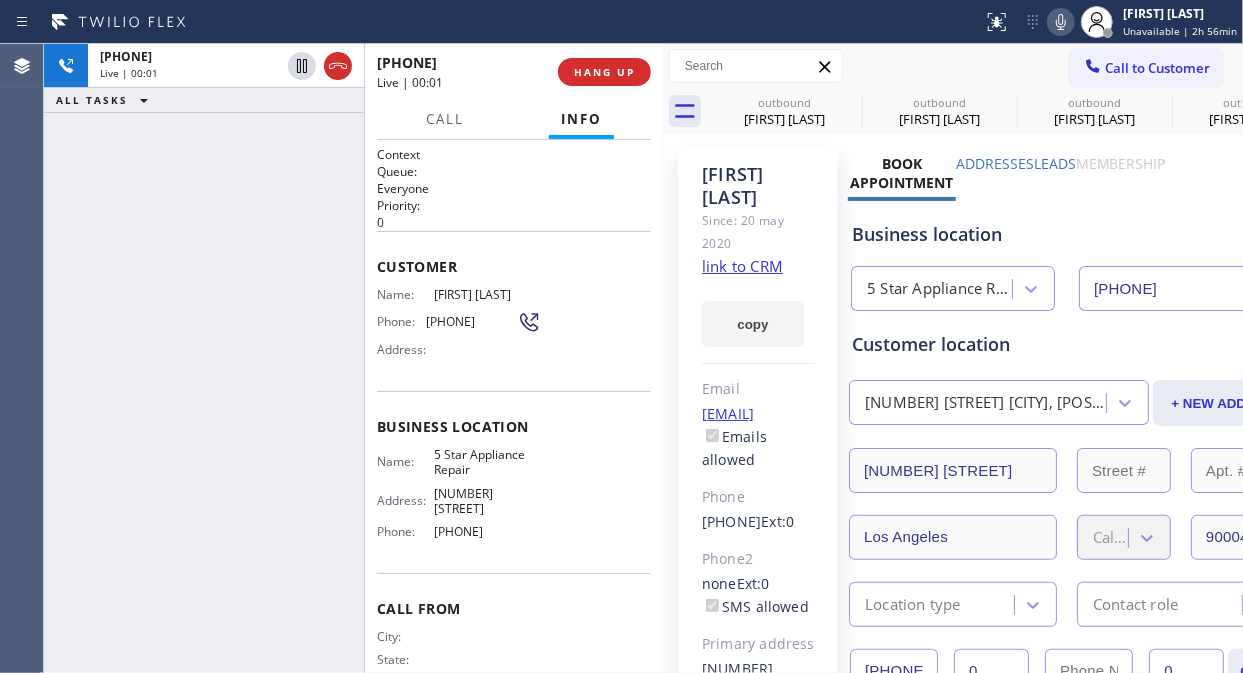 click on "+12136052245 Live | 00:01 HANG UP" at bounding box center (514, 72) 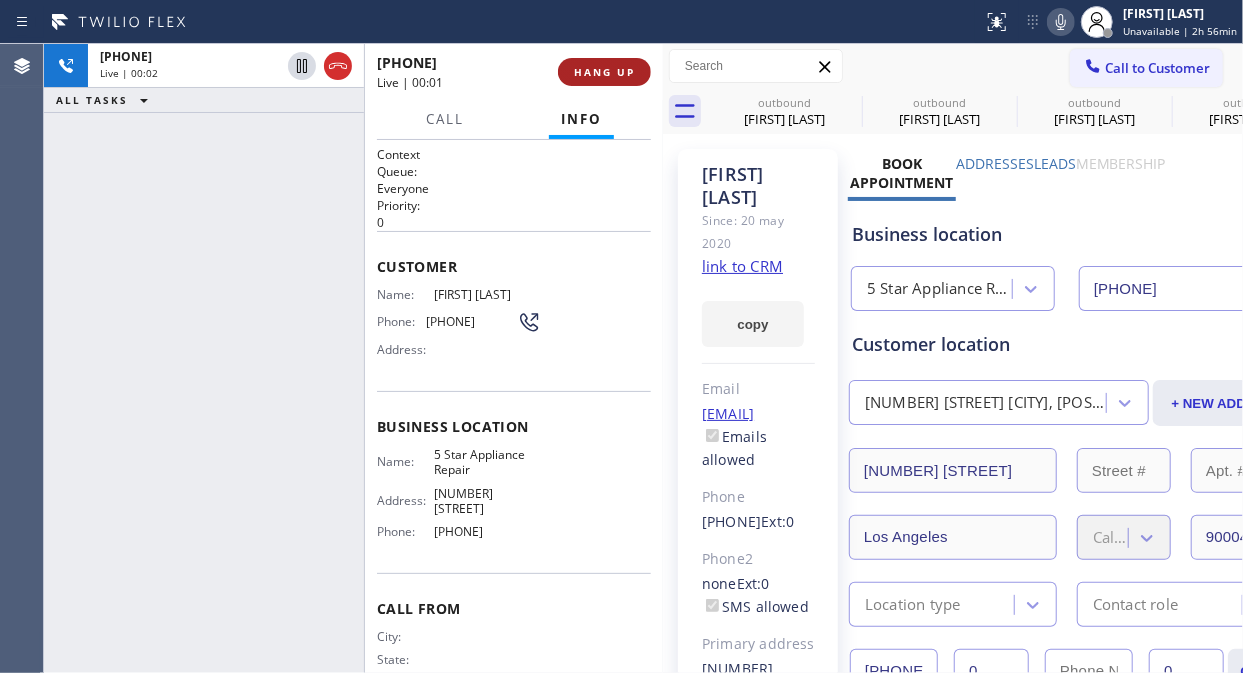 drag, startPoint x: 605, startPoint y: 62, endPoint x: 594, endPoint y: 76, distance: 17.804493 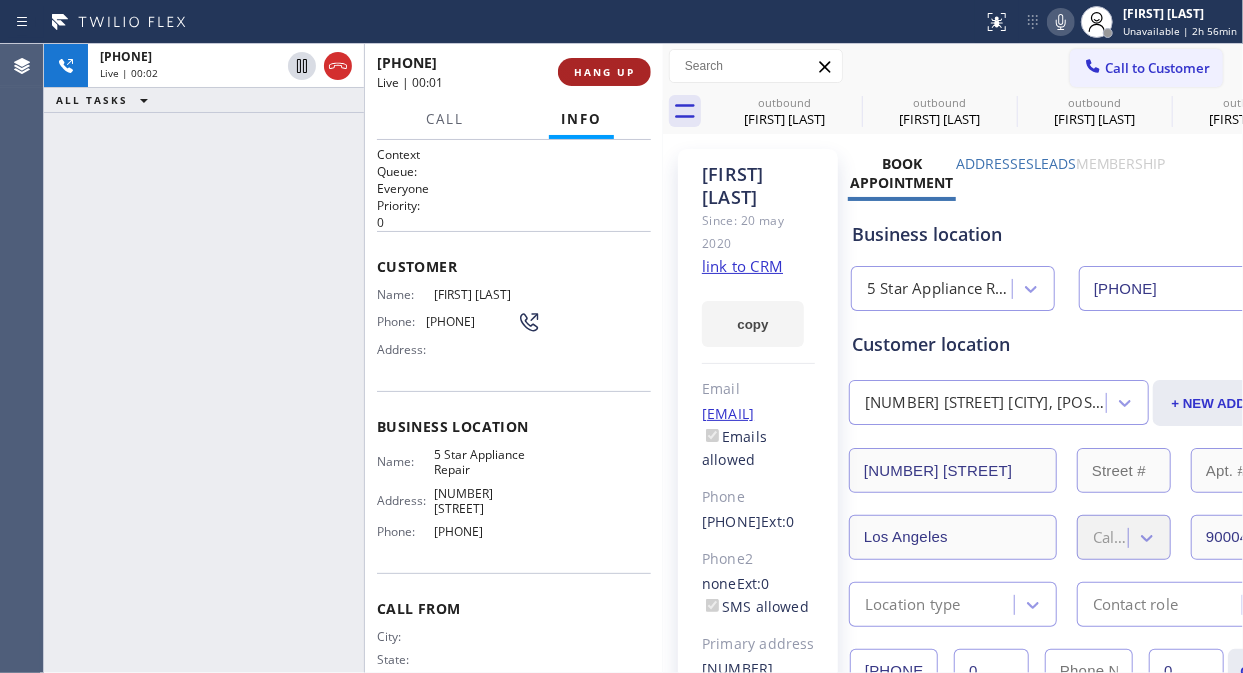 click on "HANG UP" at bounding box center (604, 72) 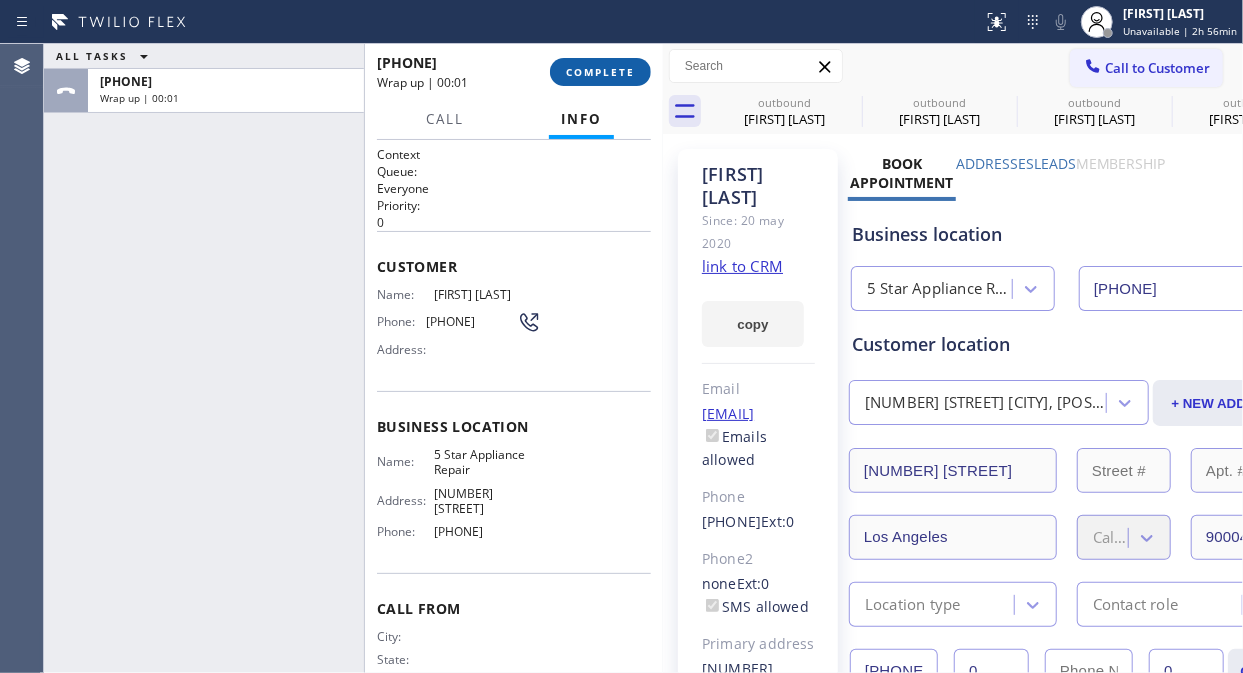 click on "COMPLETE" at bounding box center (600, 72) 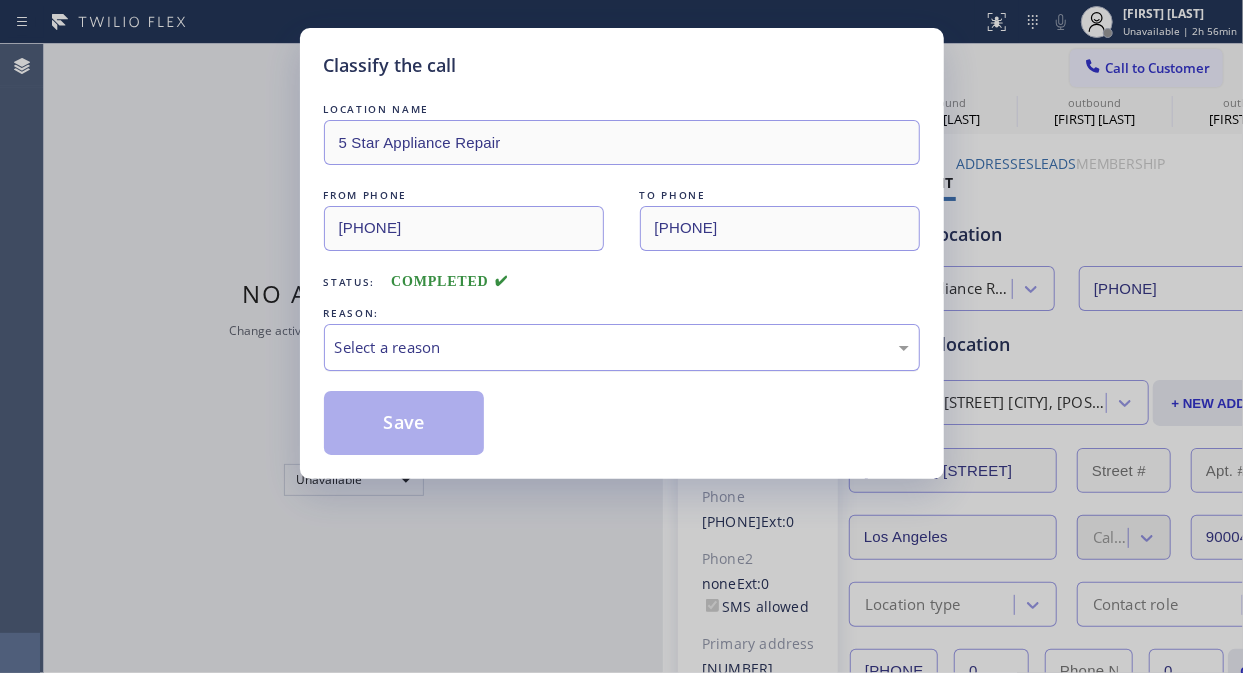 click on "Select a reason" at bounding box center (622, 347) 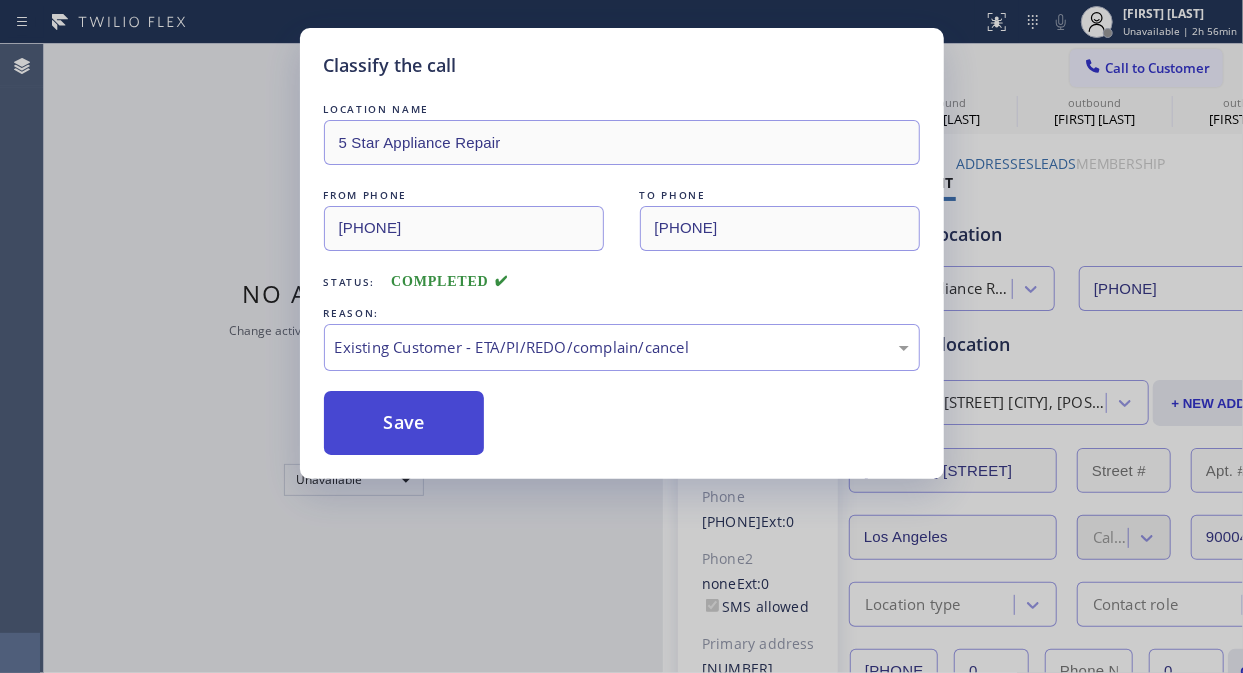 click on "Save" at bounding box center [404, 423] 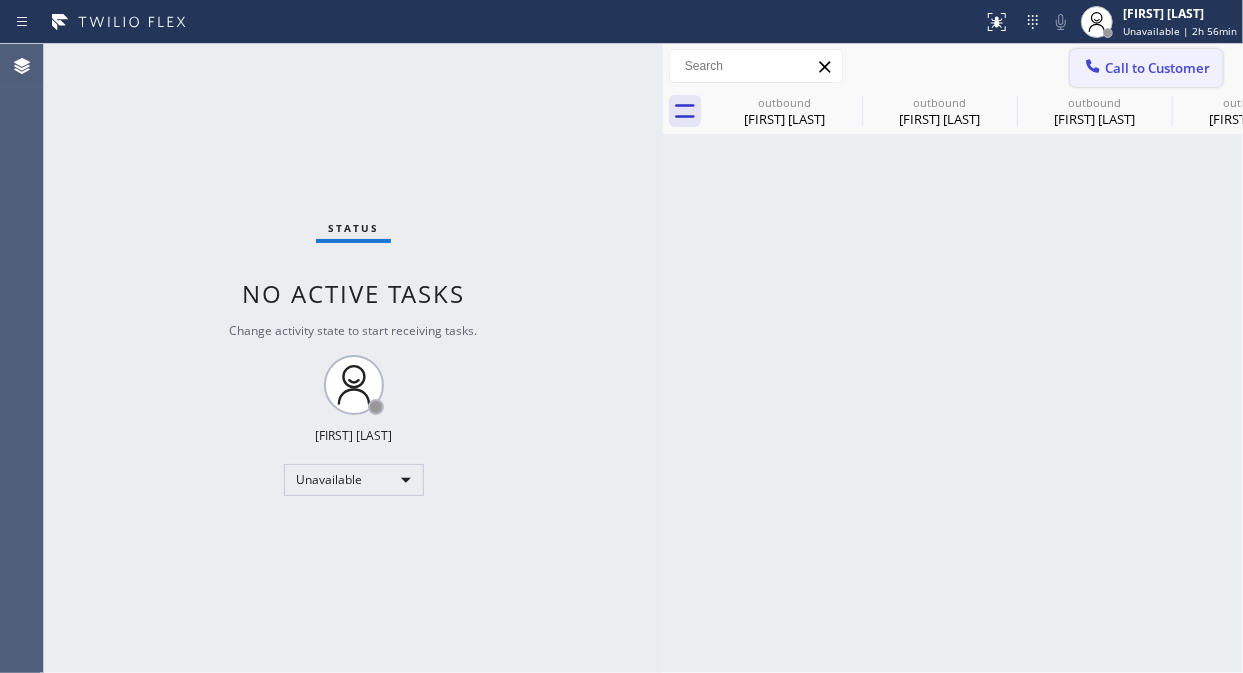 click on "Call to Customer" at bounding box center (1157, 68) 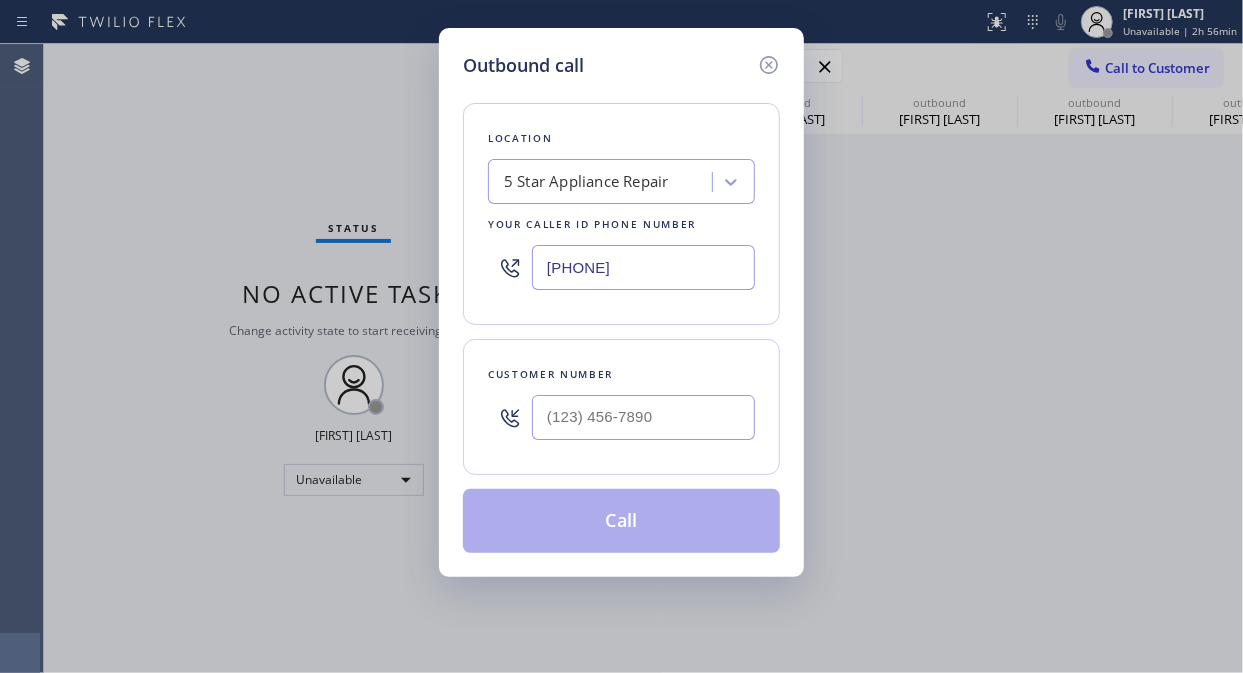 click at bounding box center [643, 417] 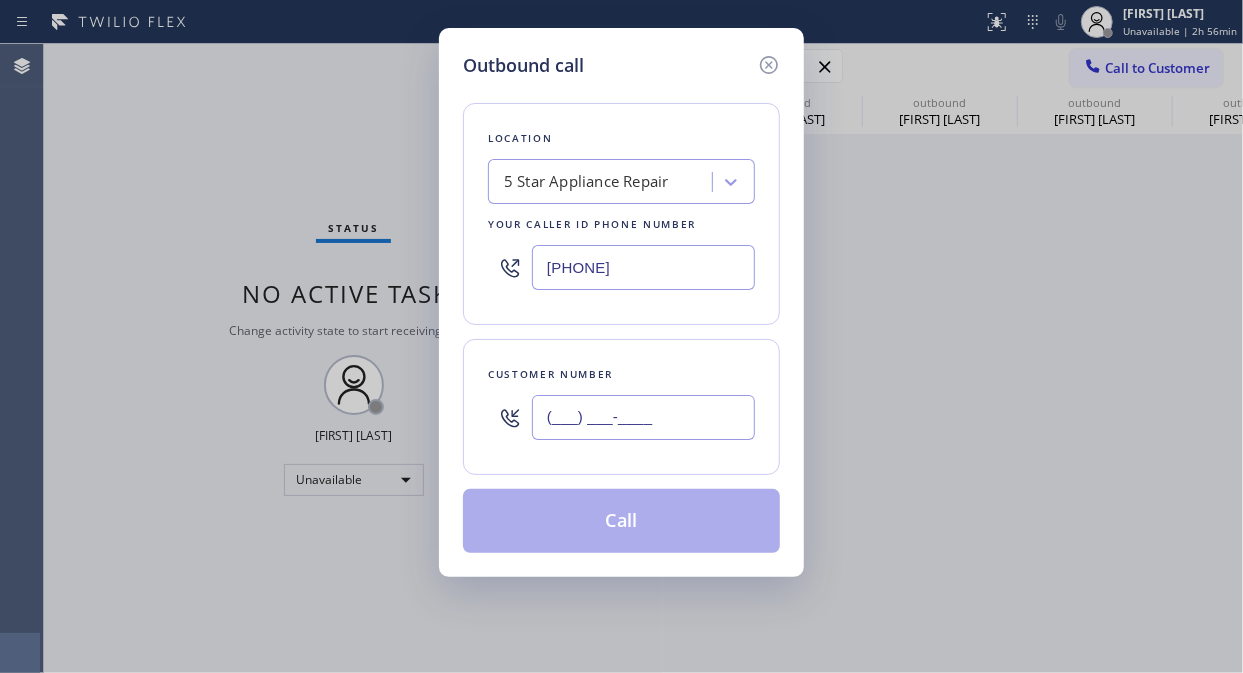 click on "(___) ___-____" at bounding box center (643, 417) 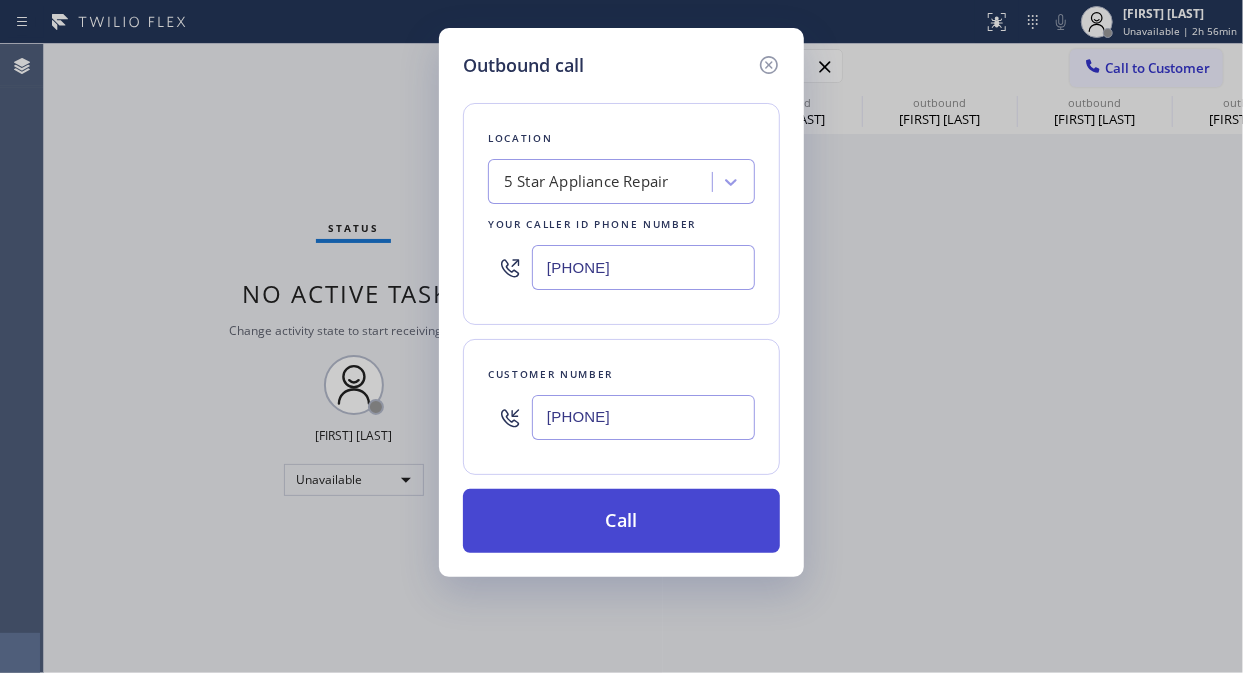 type on "(646) 335-2812" 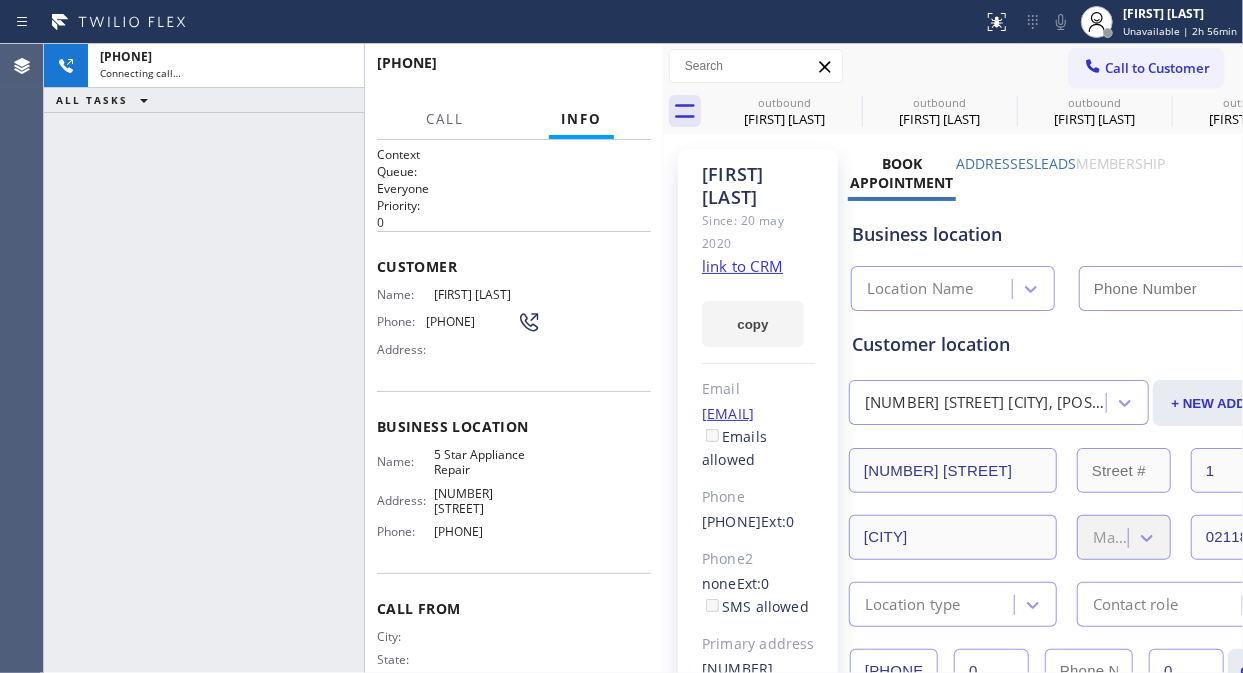 type on "[PHONE]" 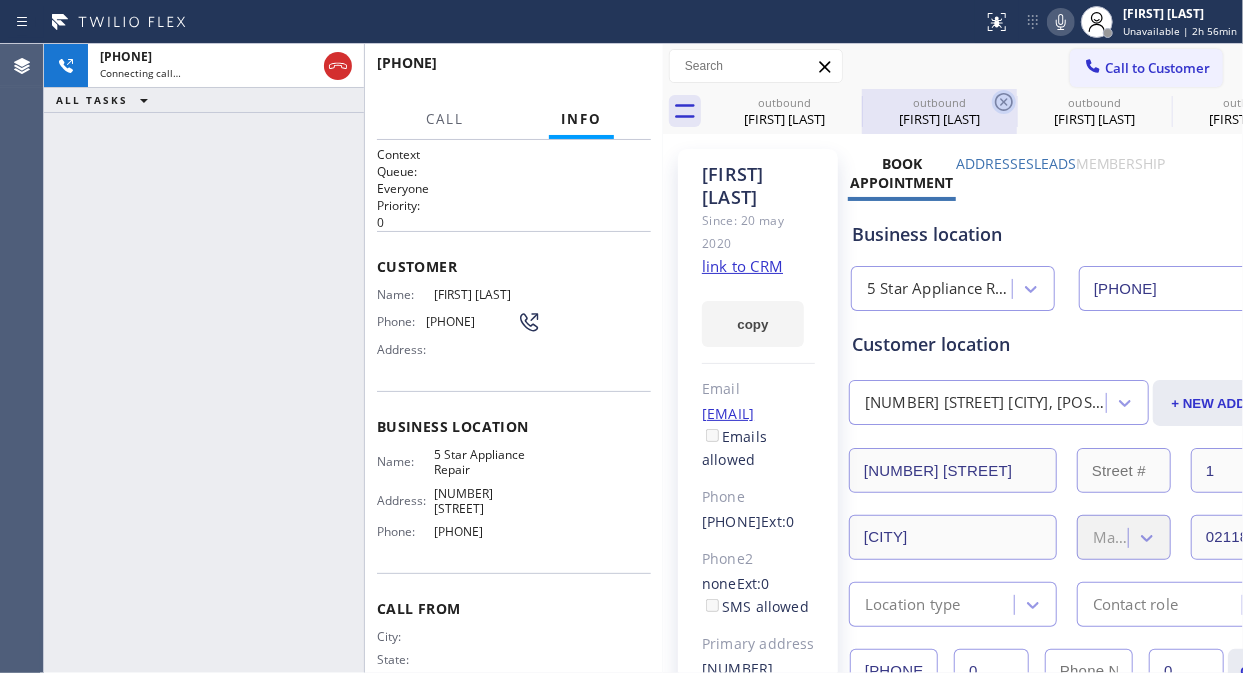 click 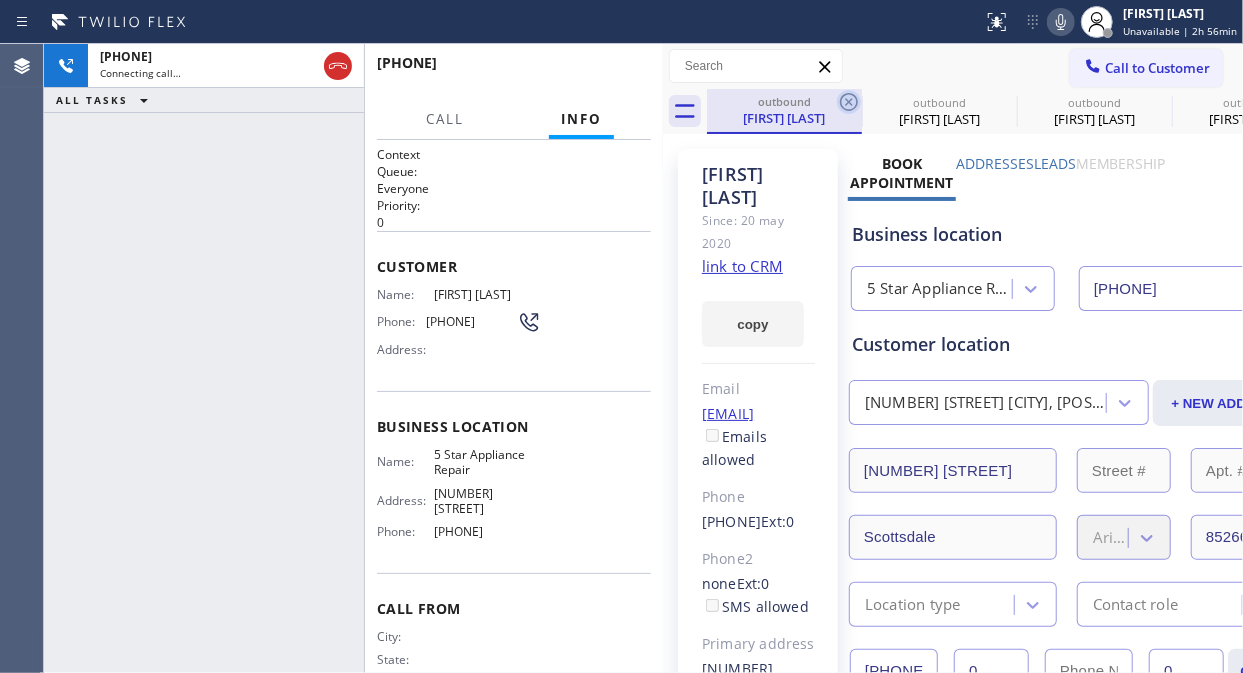 click 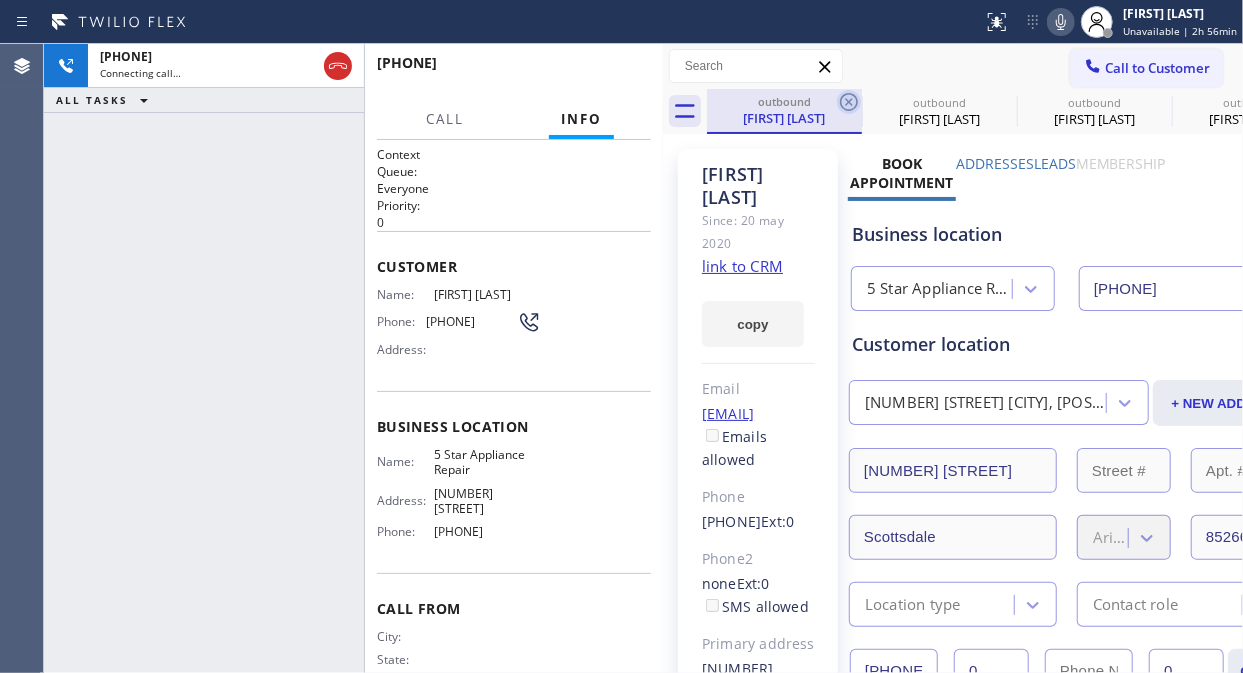 click 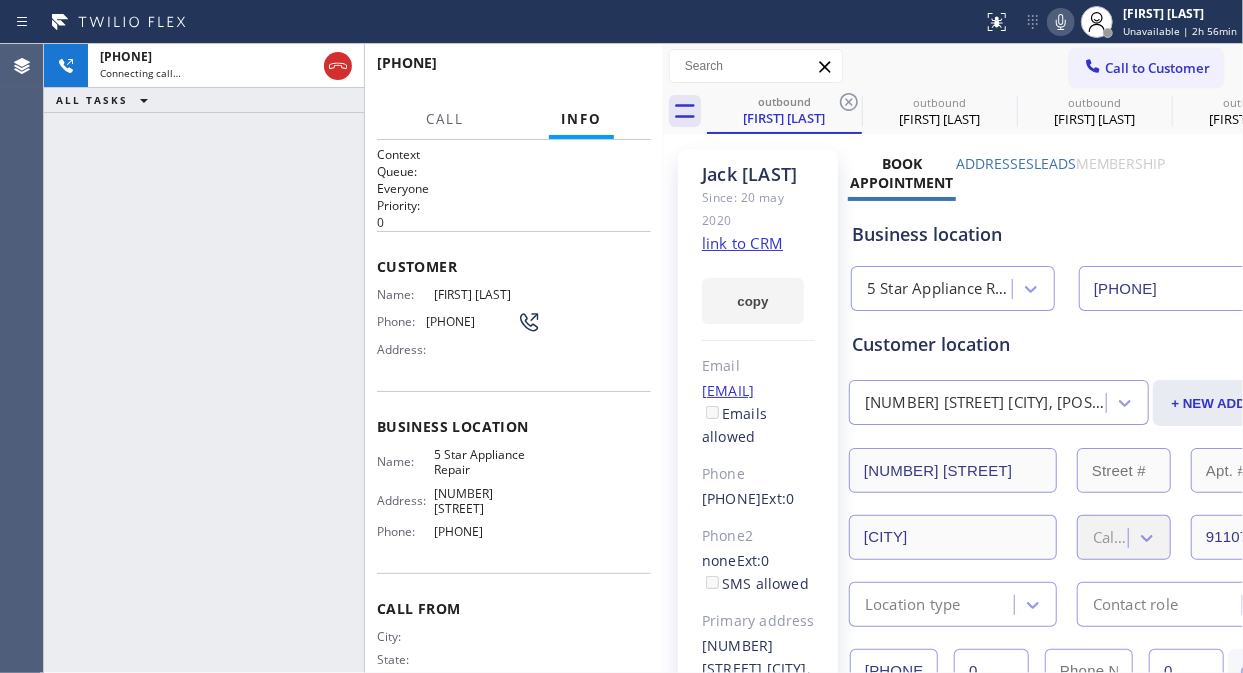 click 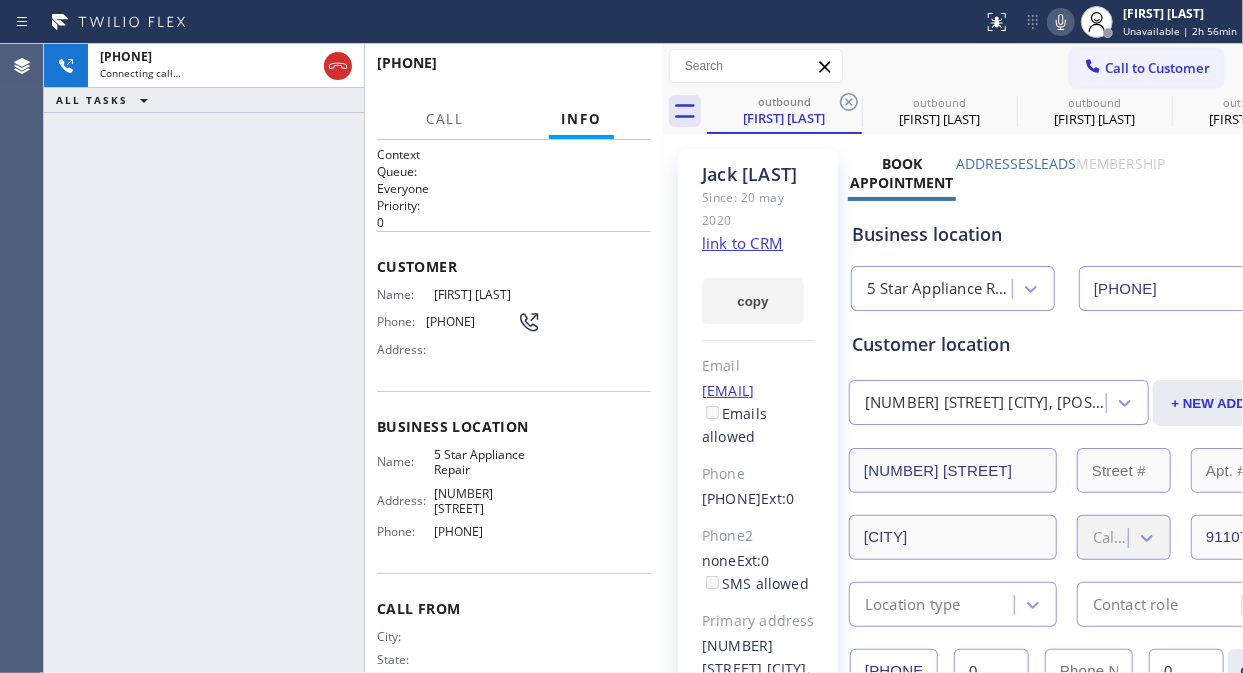 click 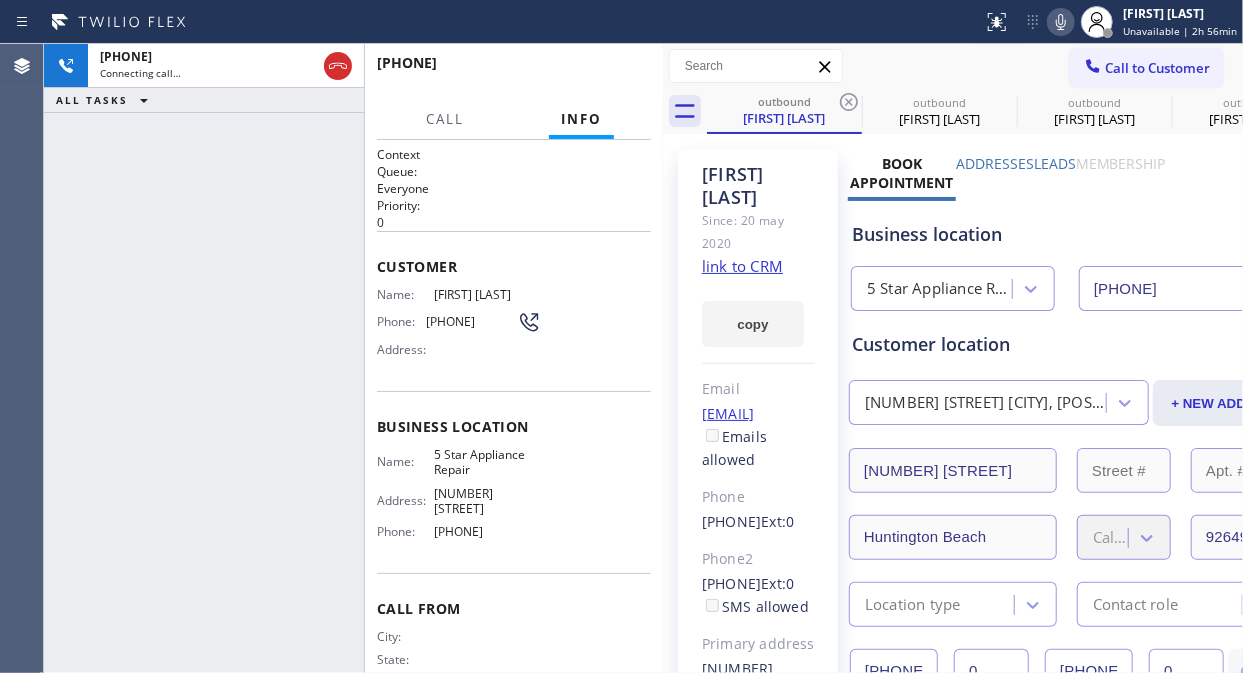 click 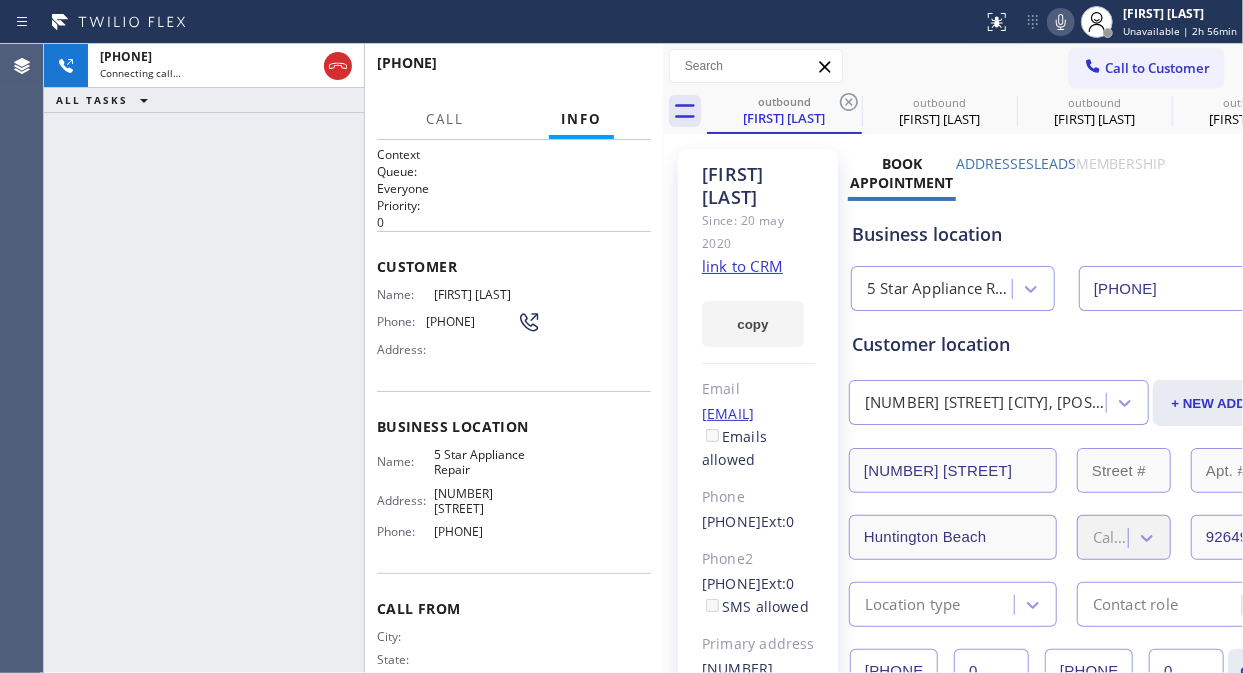 click 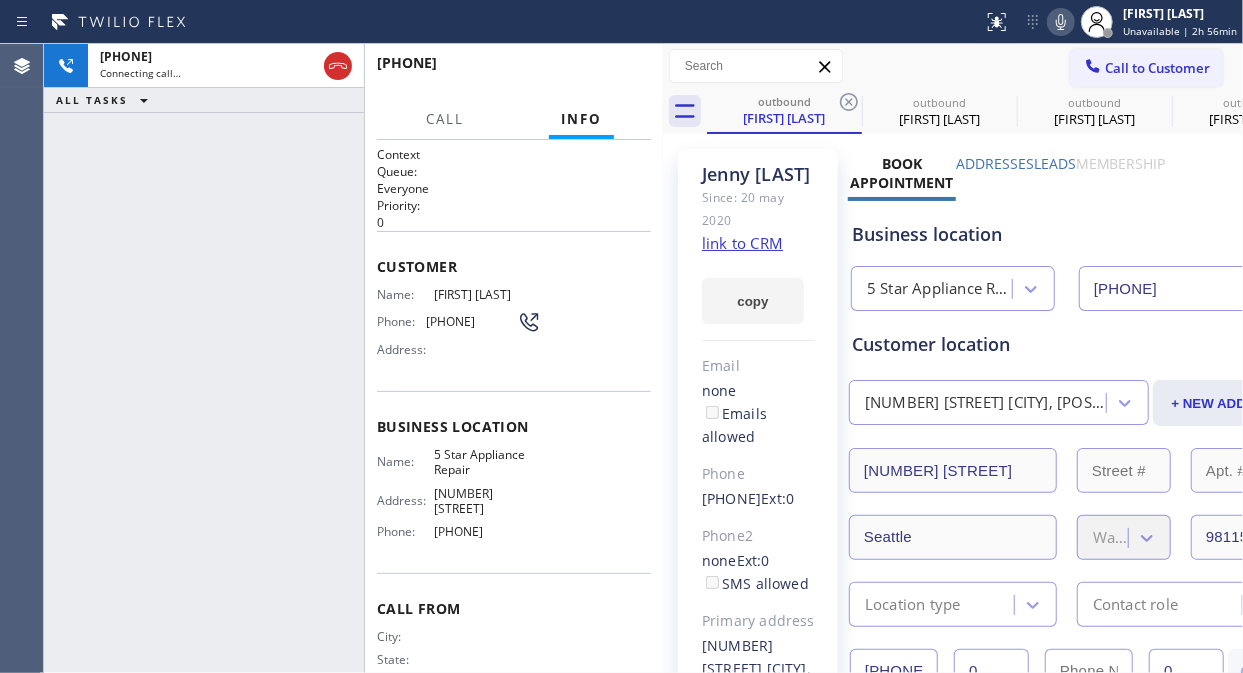 click 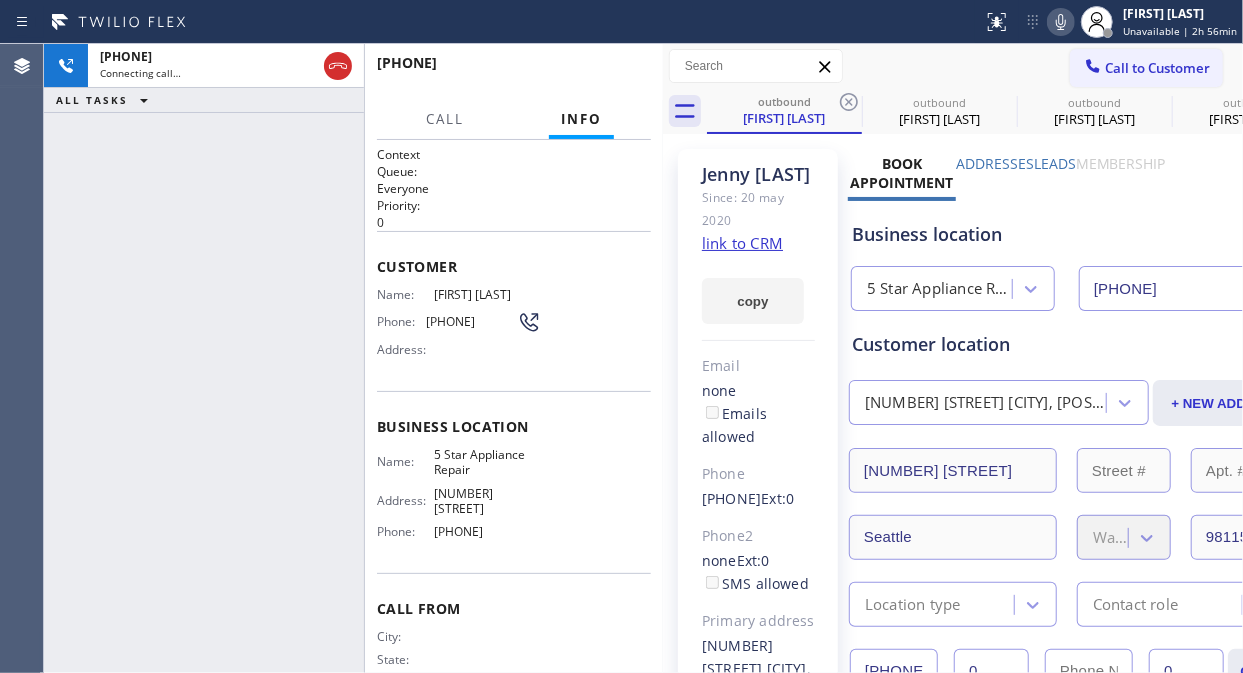 click 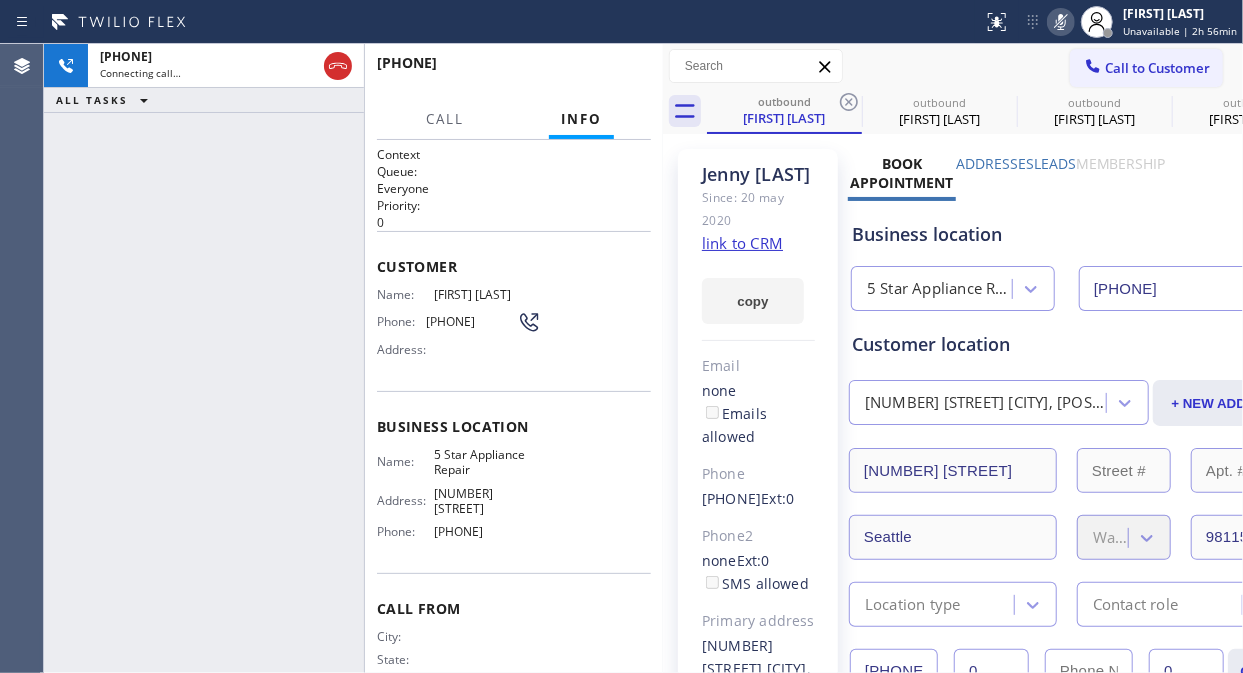 click 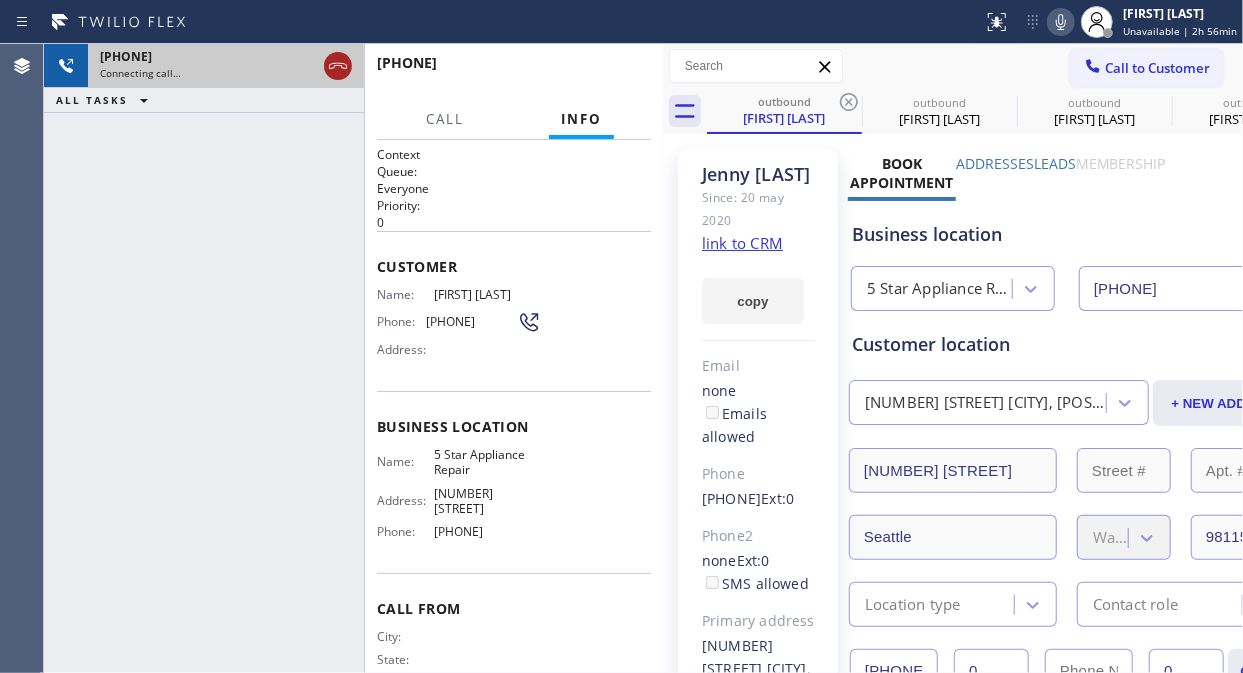 click 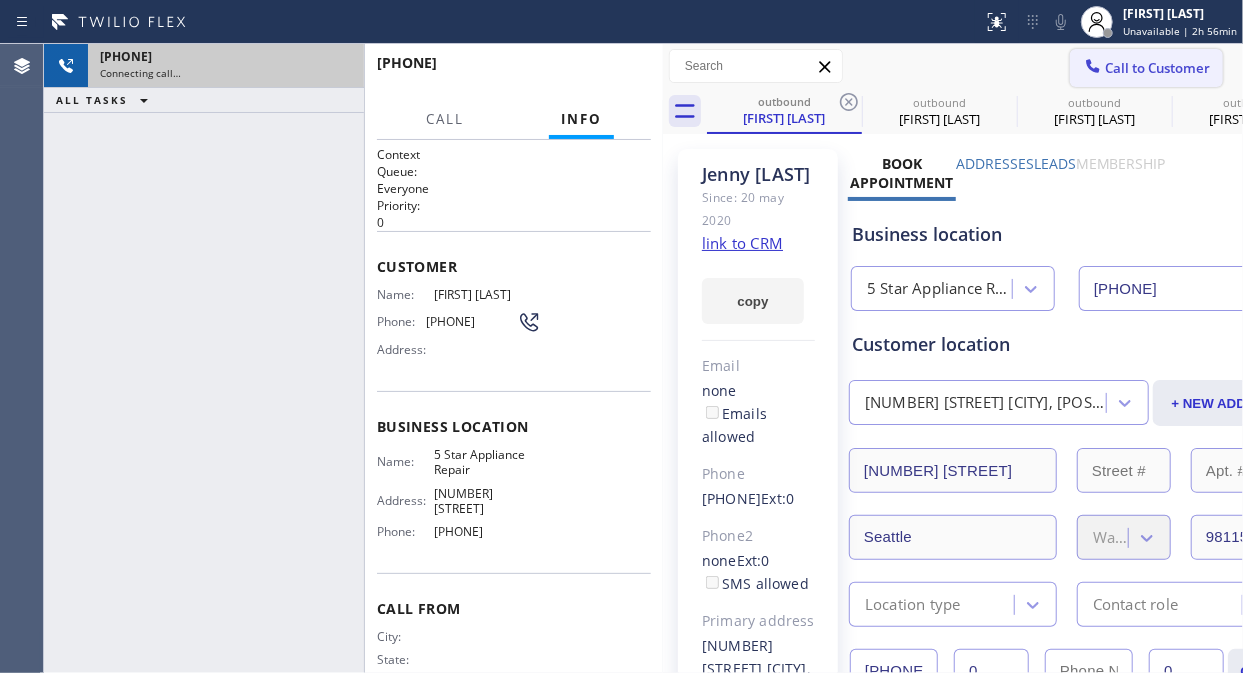 click on "Call to Customer" at bounding box center [1157, 68] 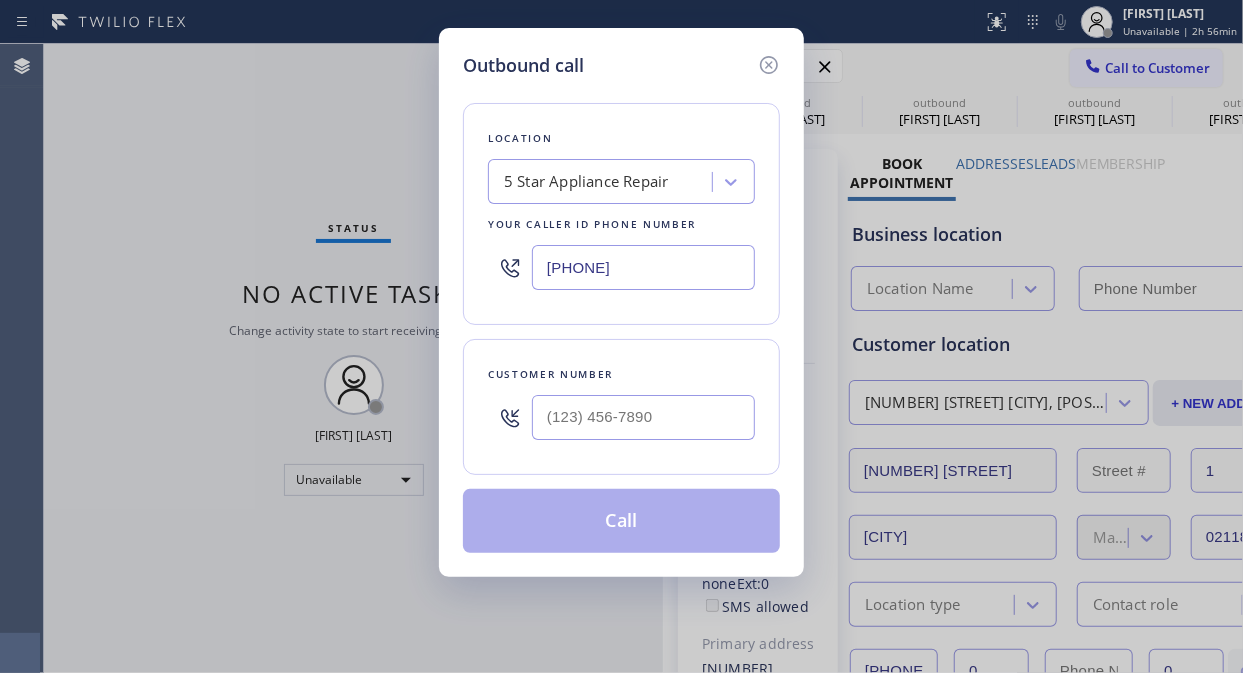 type on "[PHONE]" 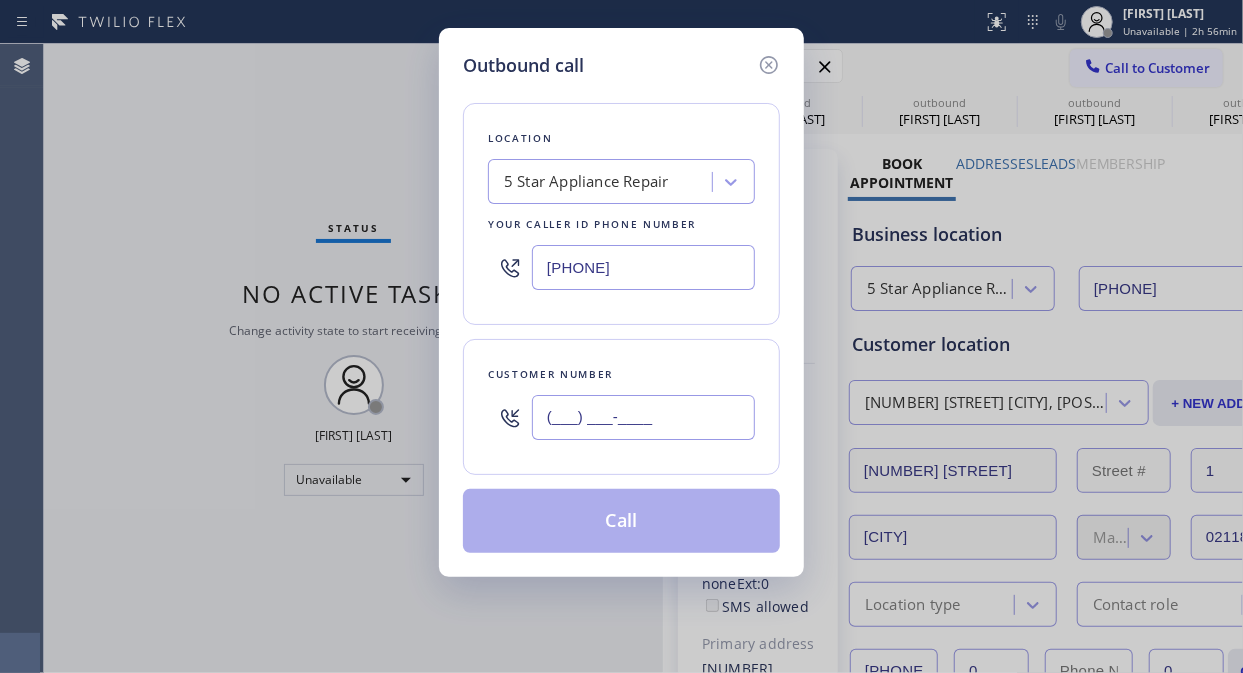 click on "(___) ___-____" at bounding box center (643, 417) 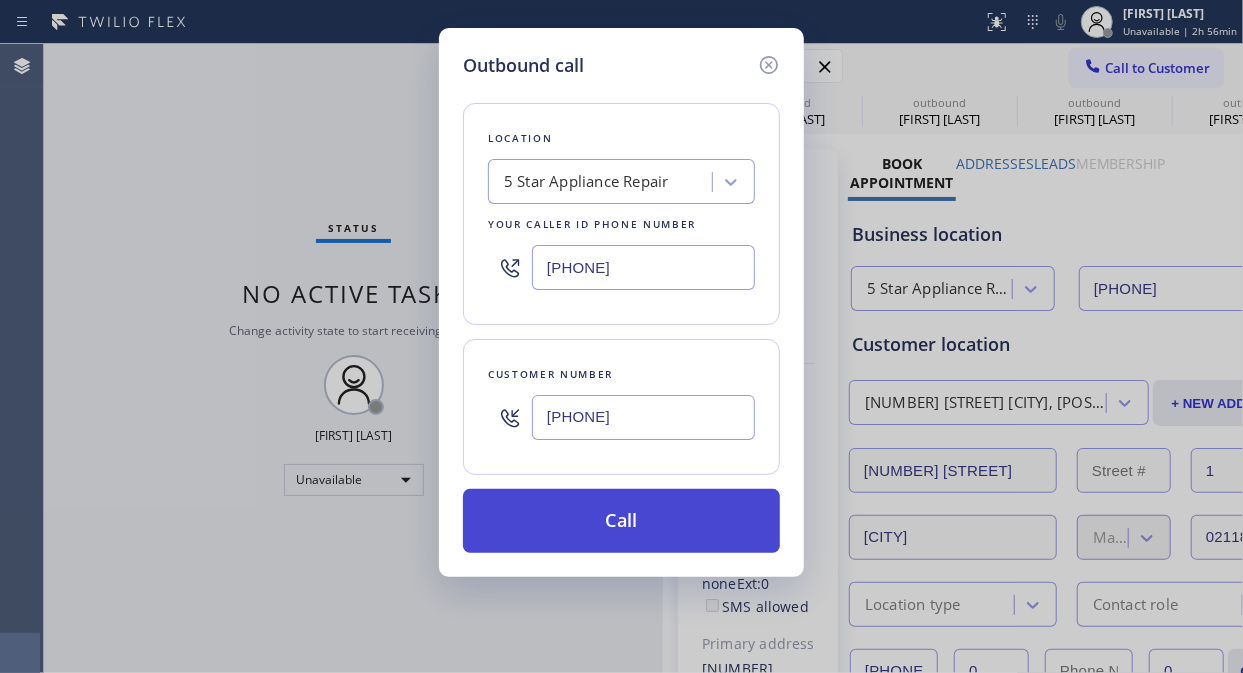 type on "(818) 307-7323" 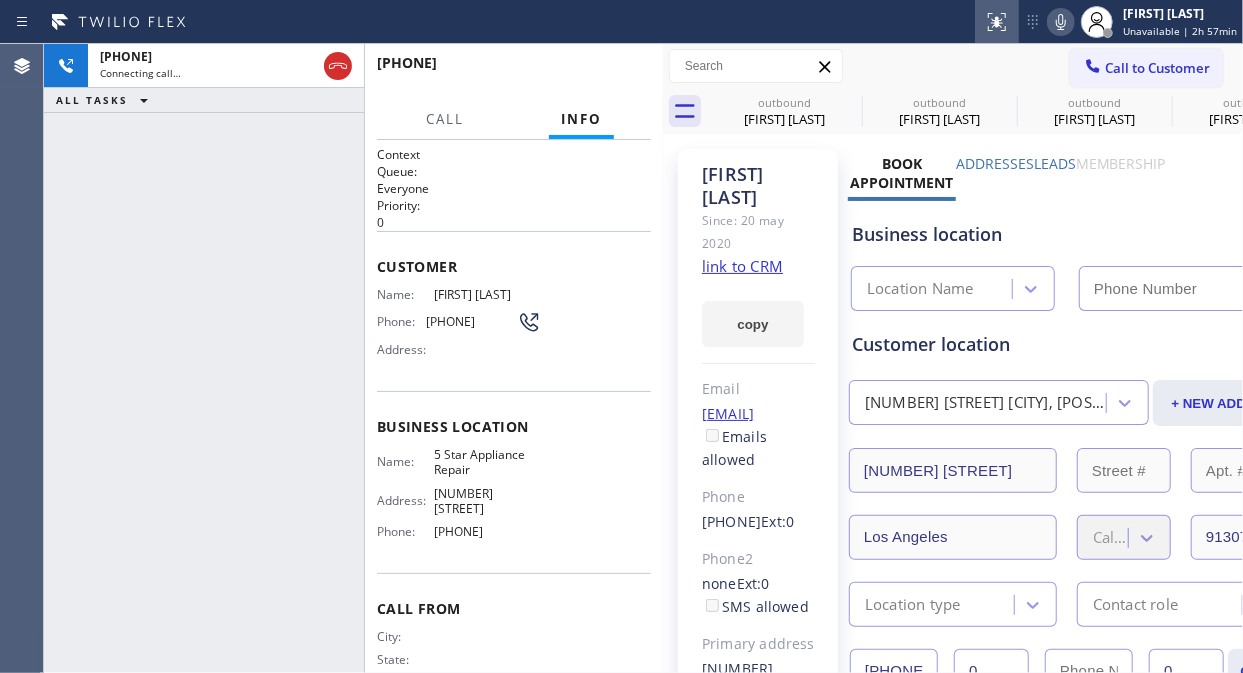 type on "[PHONE]" 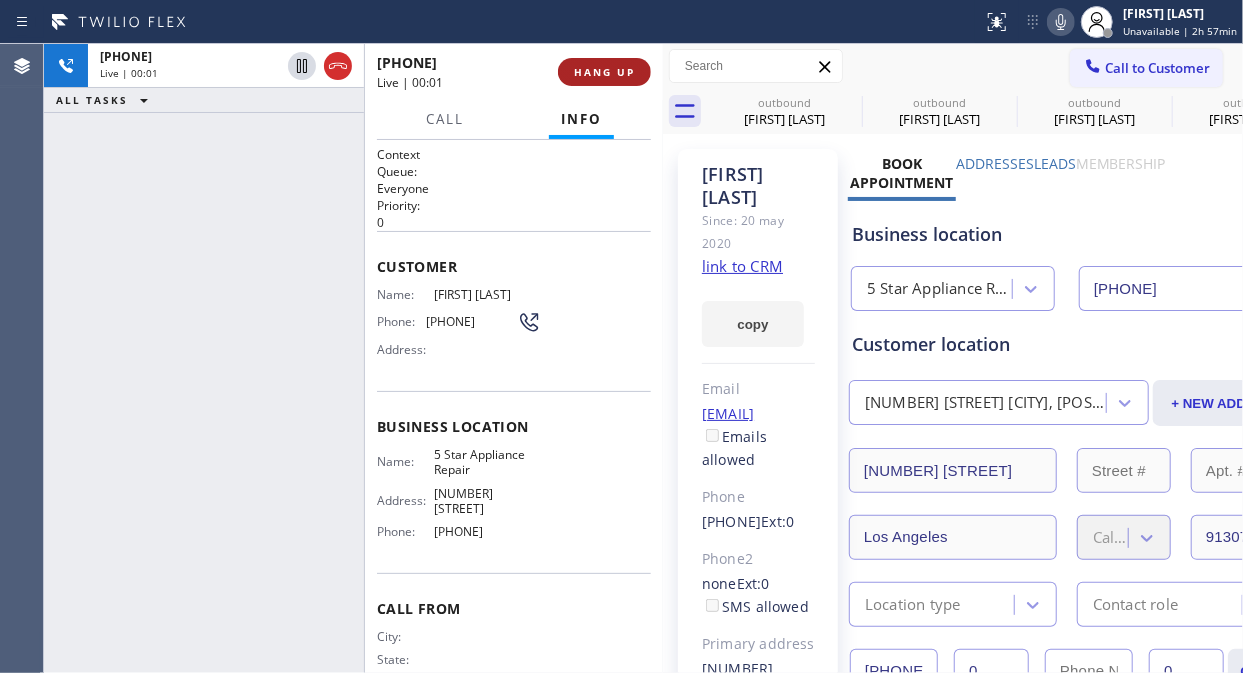 click on "HANG UP" at bounding box center [604, 72] 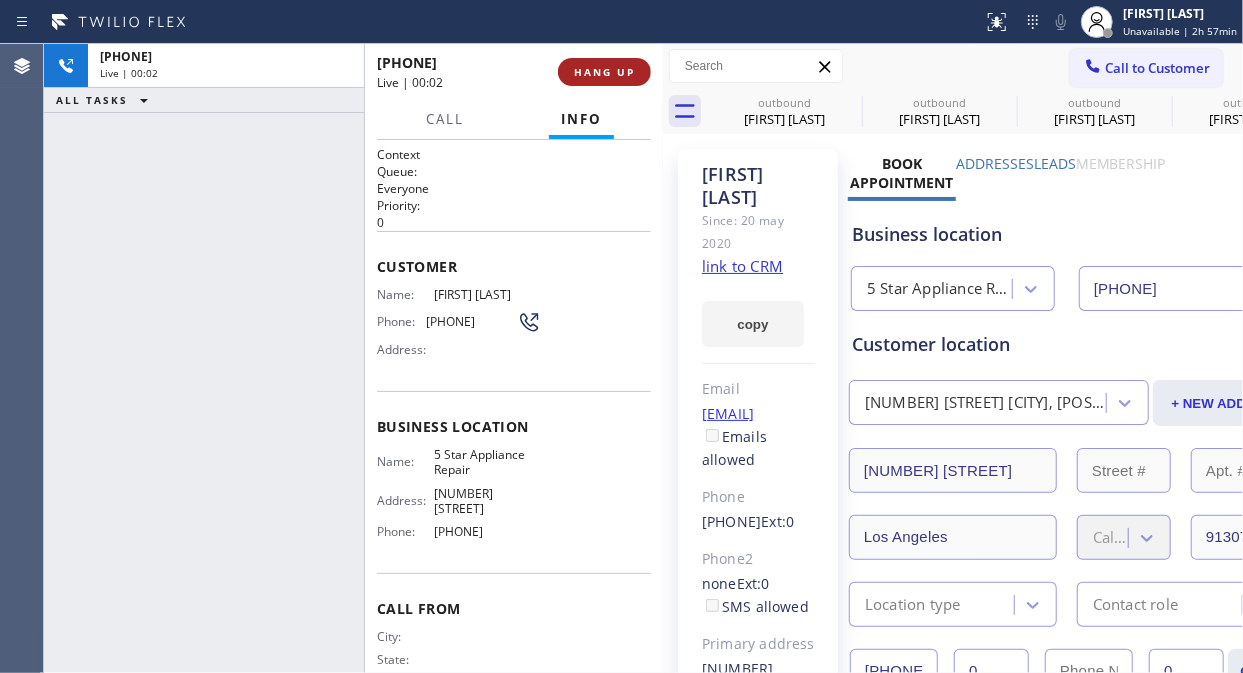 click on "HANG UP" at bounding box center [604, 72] 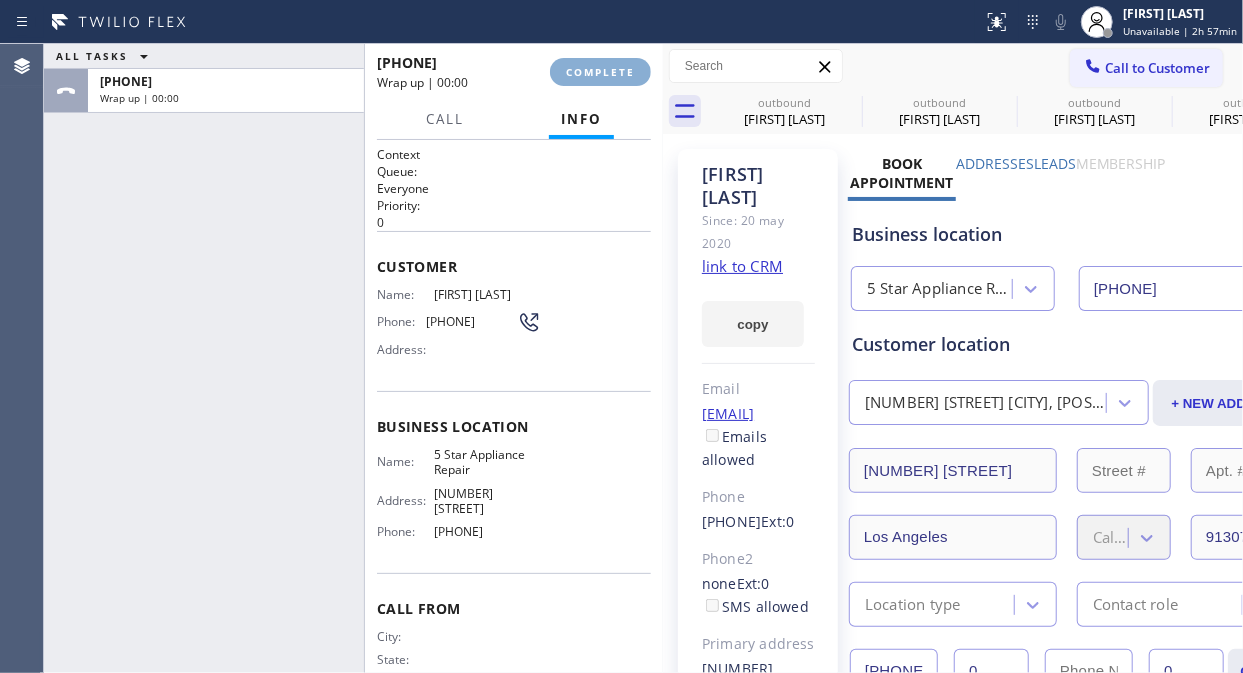 click on "COMPLETE" at bounding box center (600, 72) 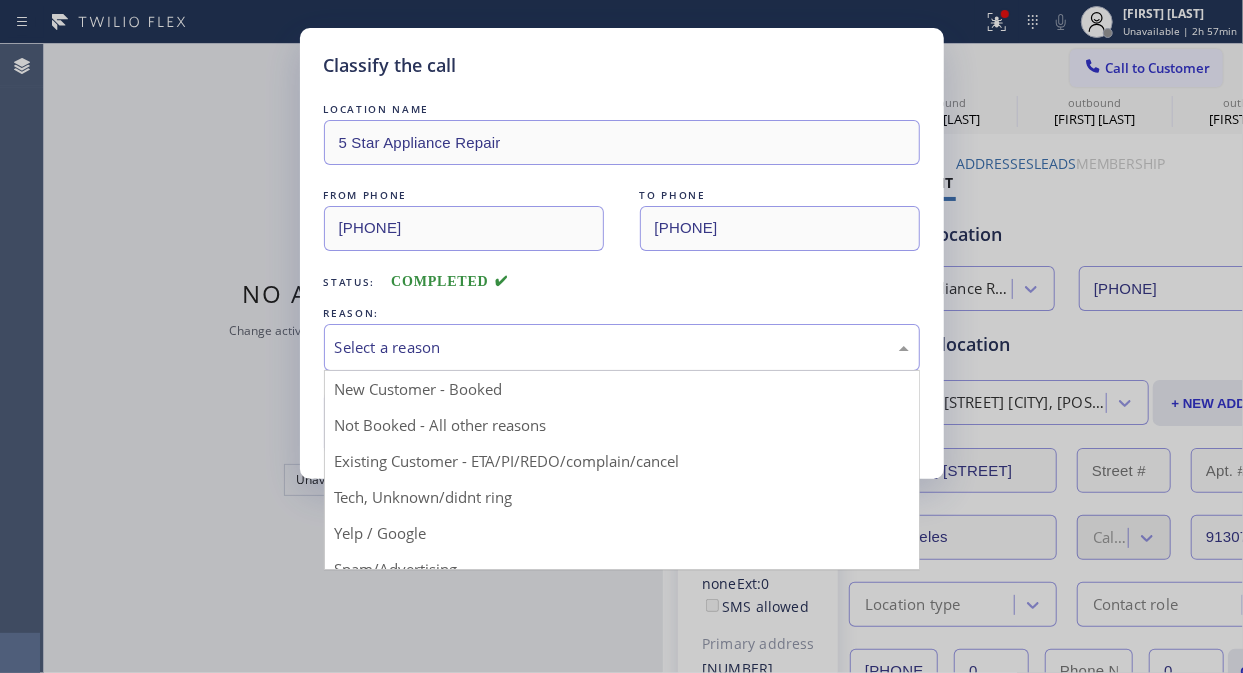 click on "Select a reason" at bounding box center (622, 347) 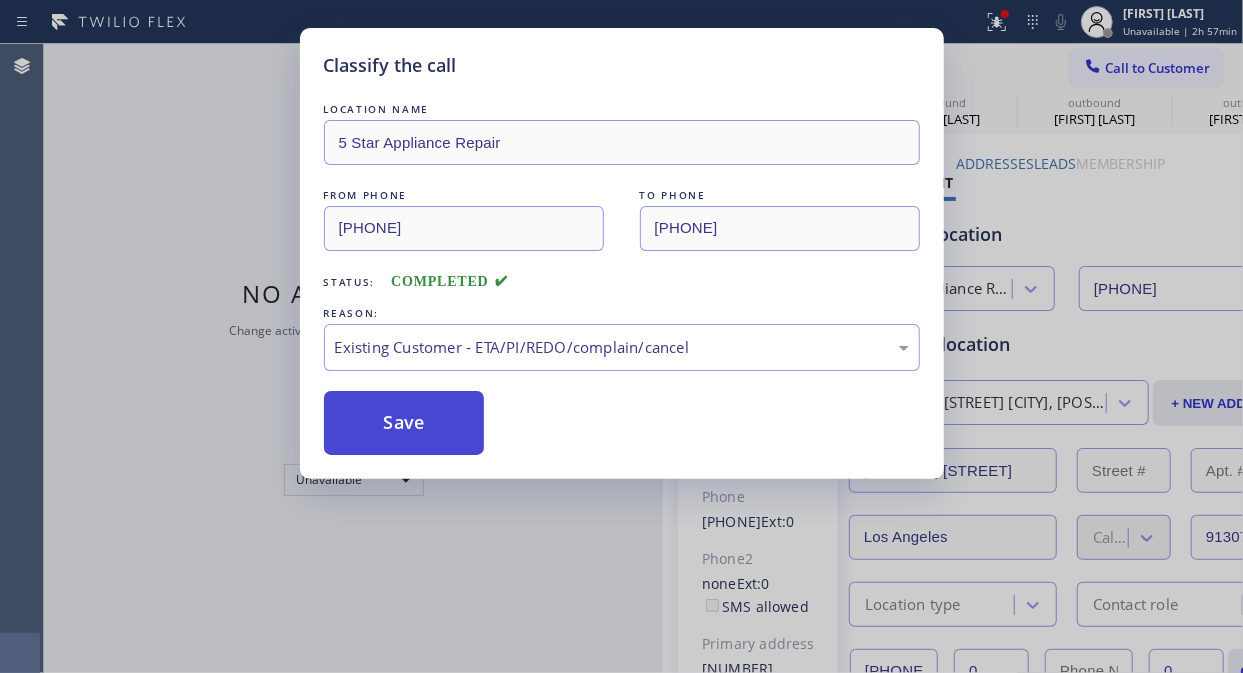 click on "Save" at bounding box center [404, 423] 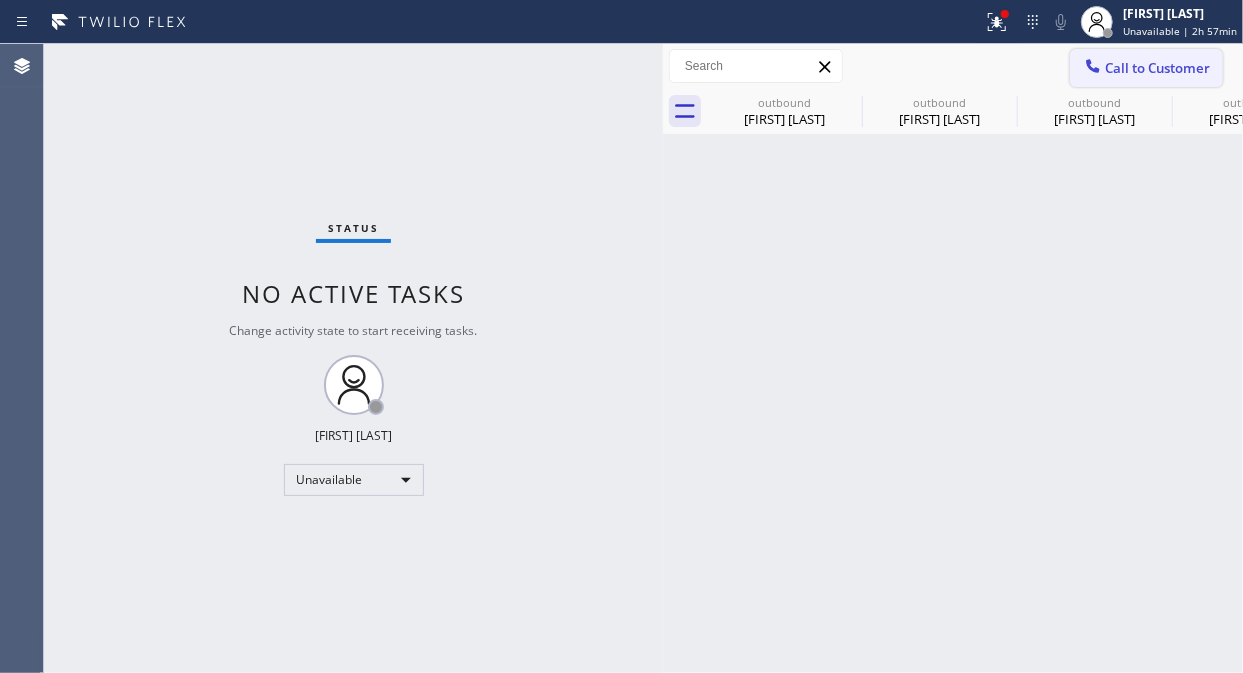 click on "Call to Customer" at bounding box center (1157, 68) 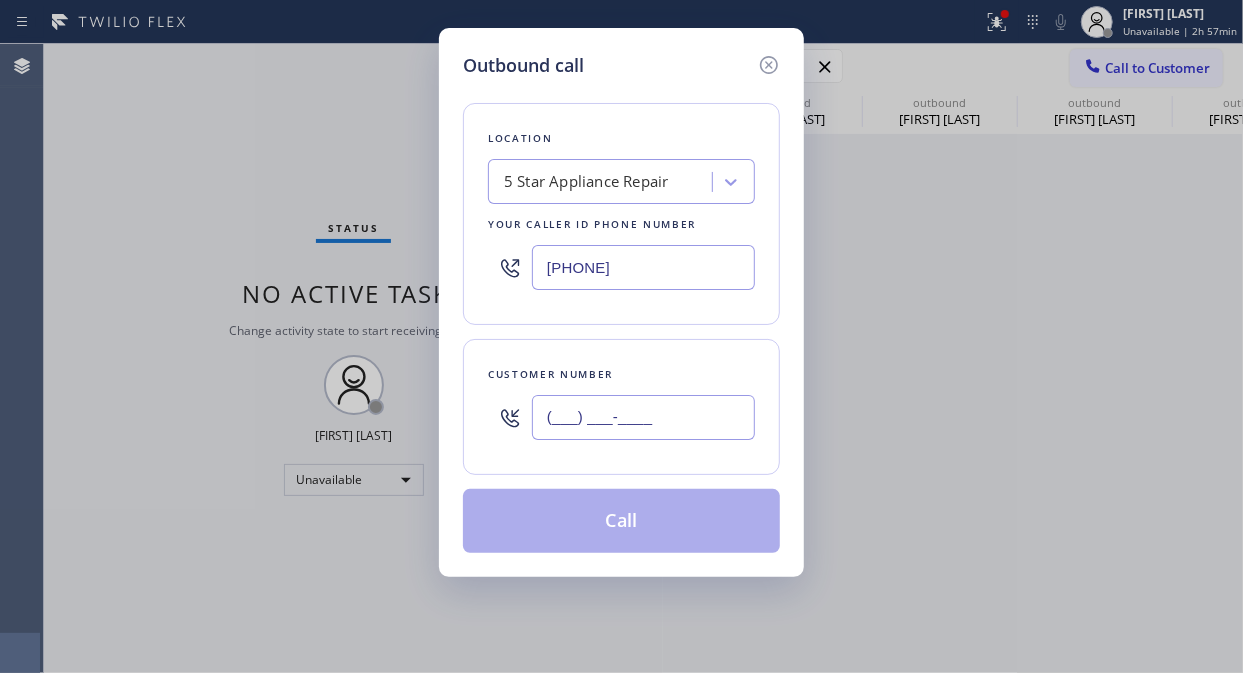 click on "(___) ___-____" at bounding box center [643, 417] 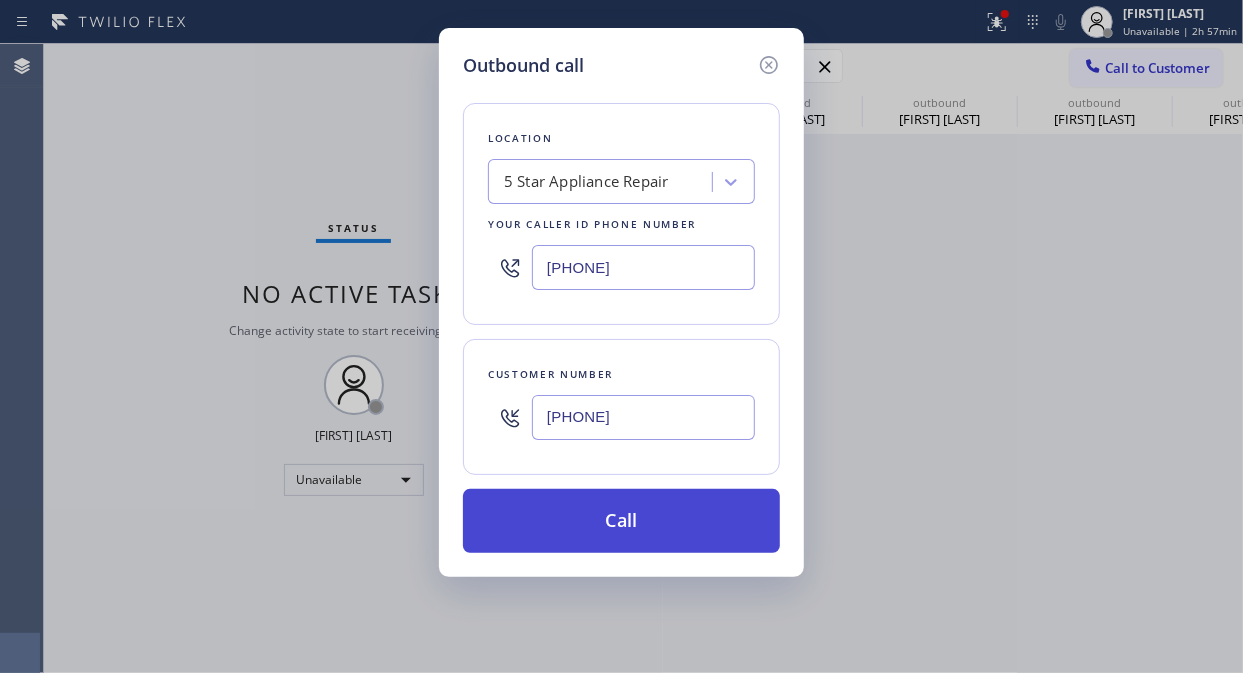 type on "(619) 890-7262" 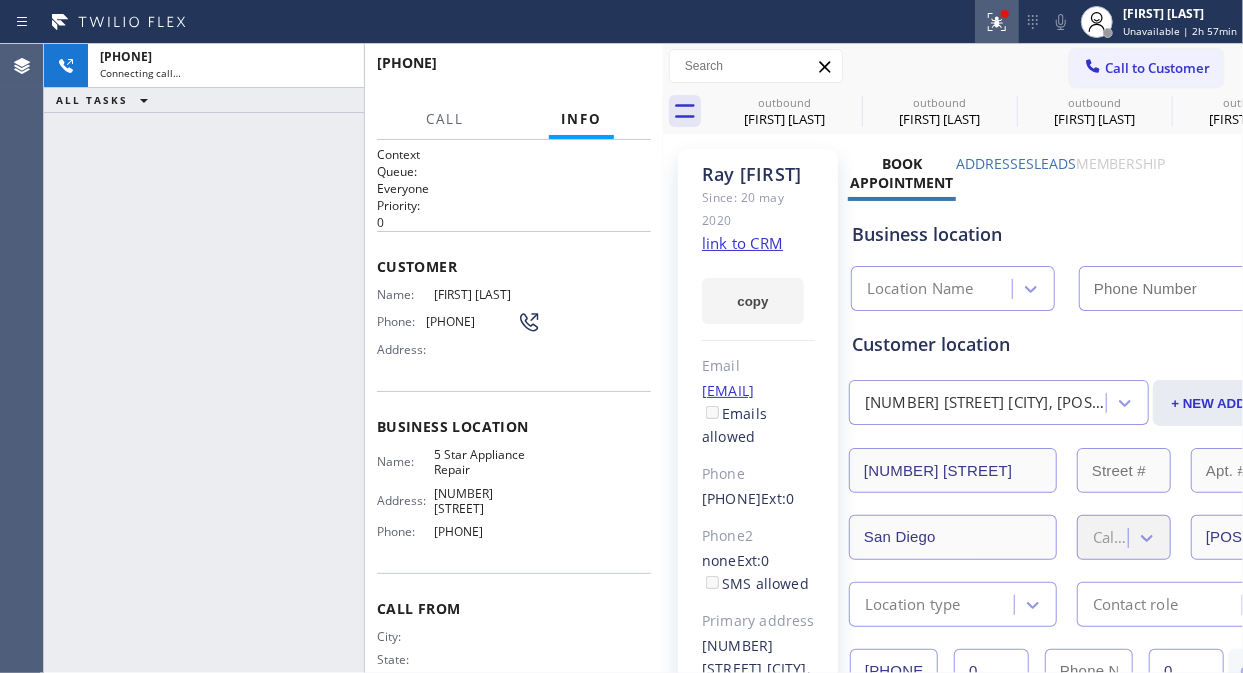 click at bounding box center (997, 22) 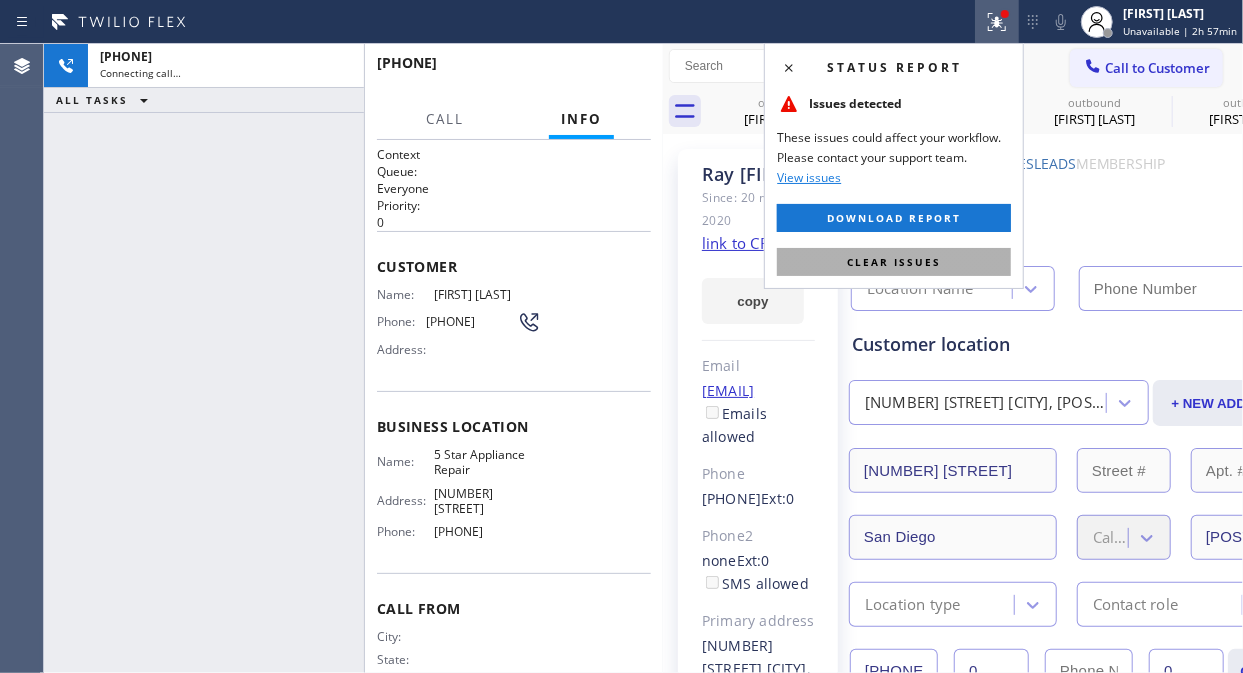 type on "[PHONE]" 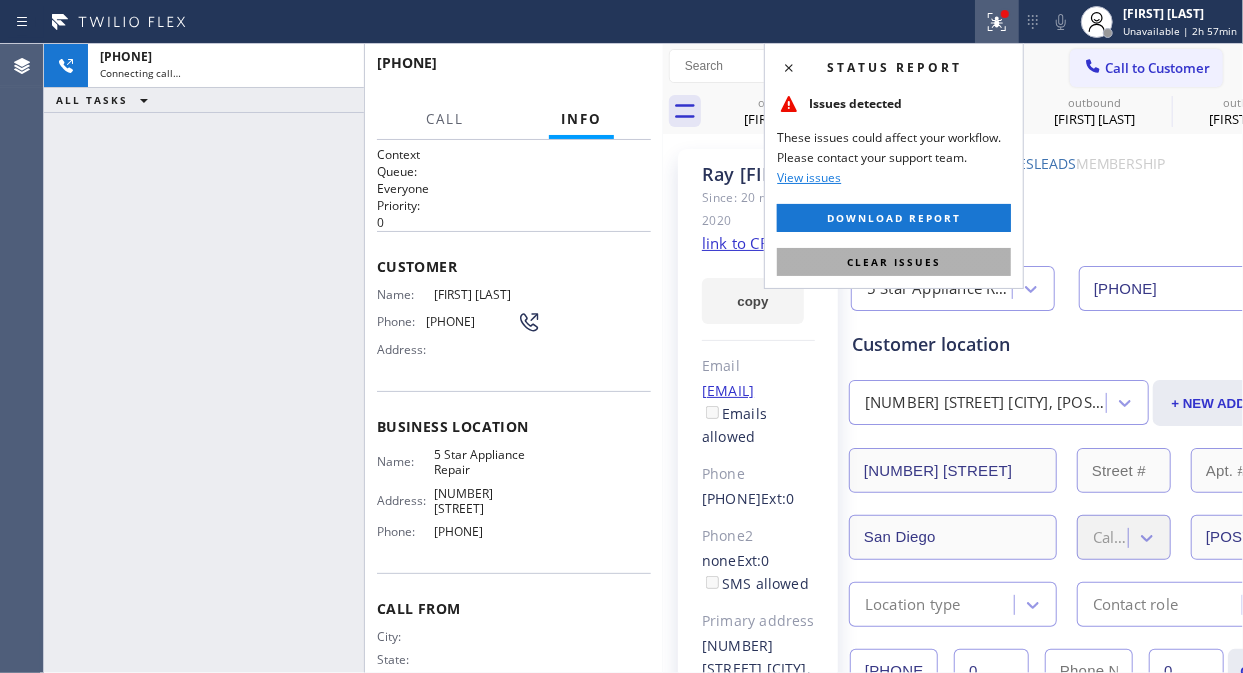 click on "Clear issues" at bounding box center [894, 262] 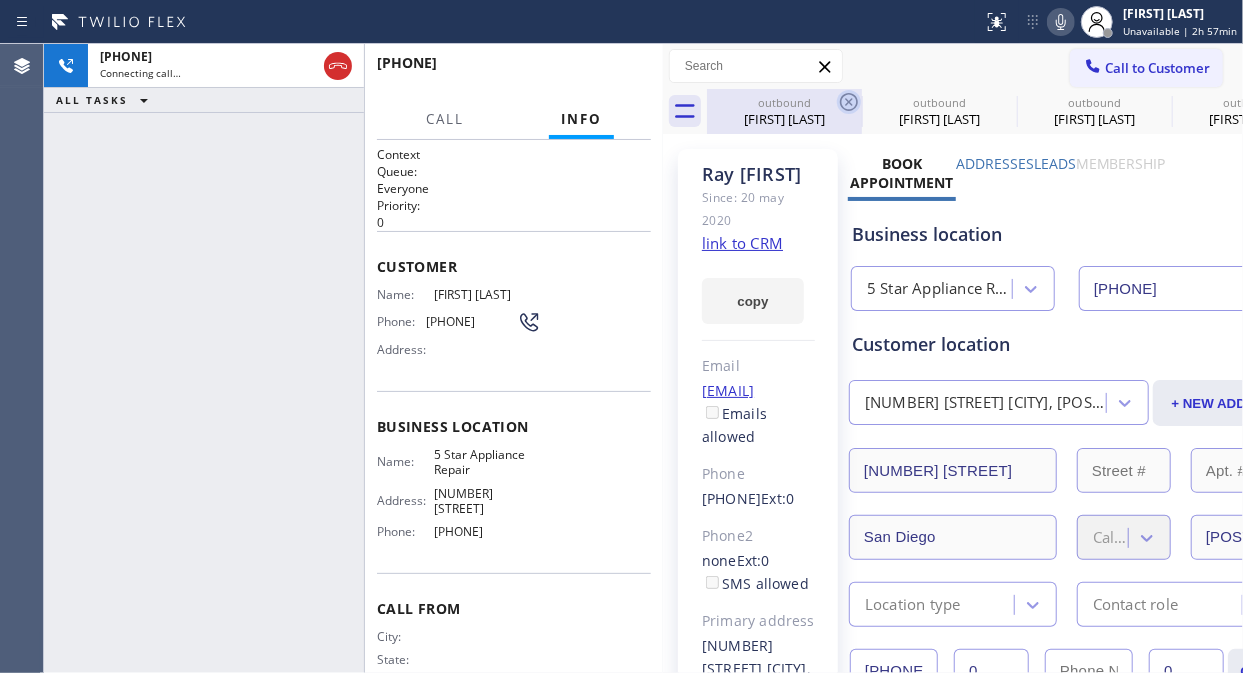 click 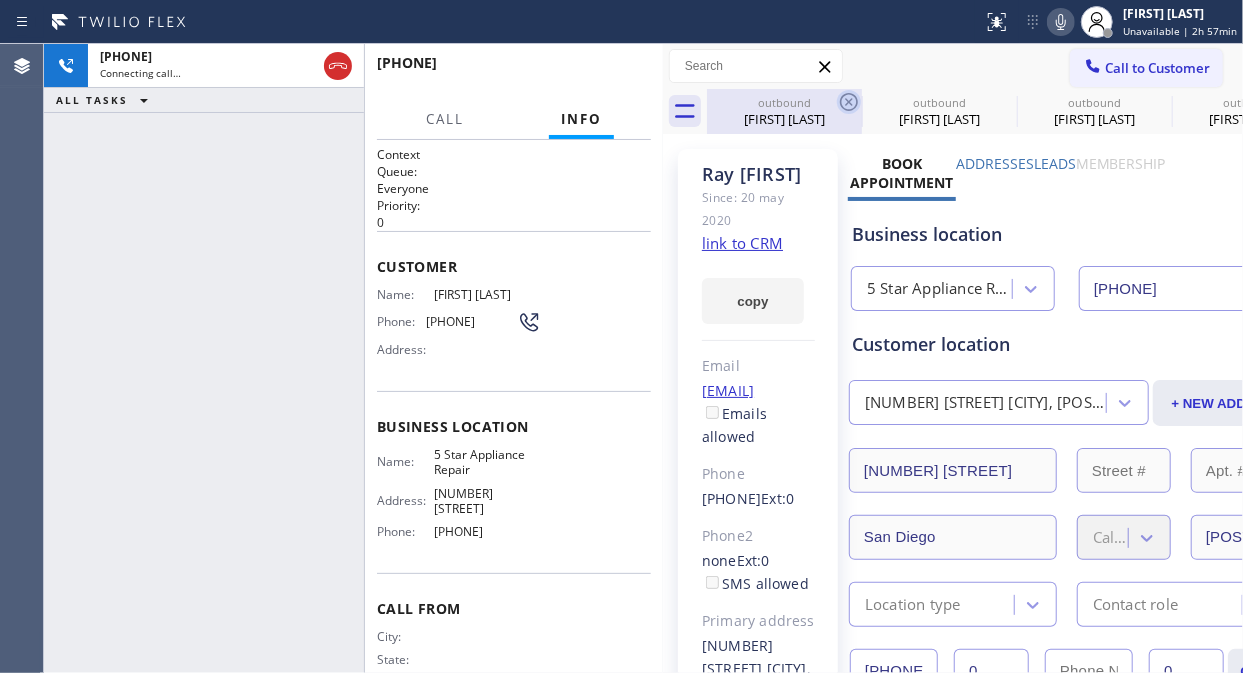 click 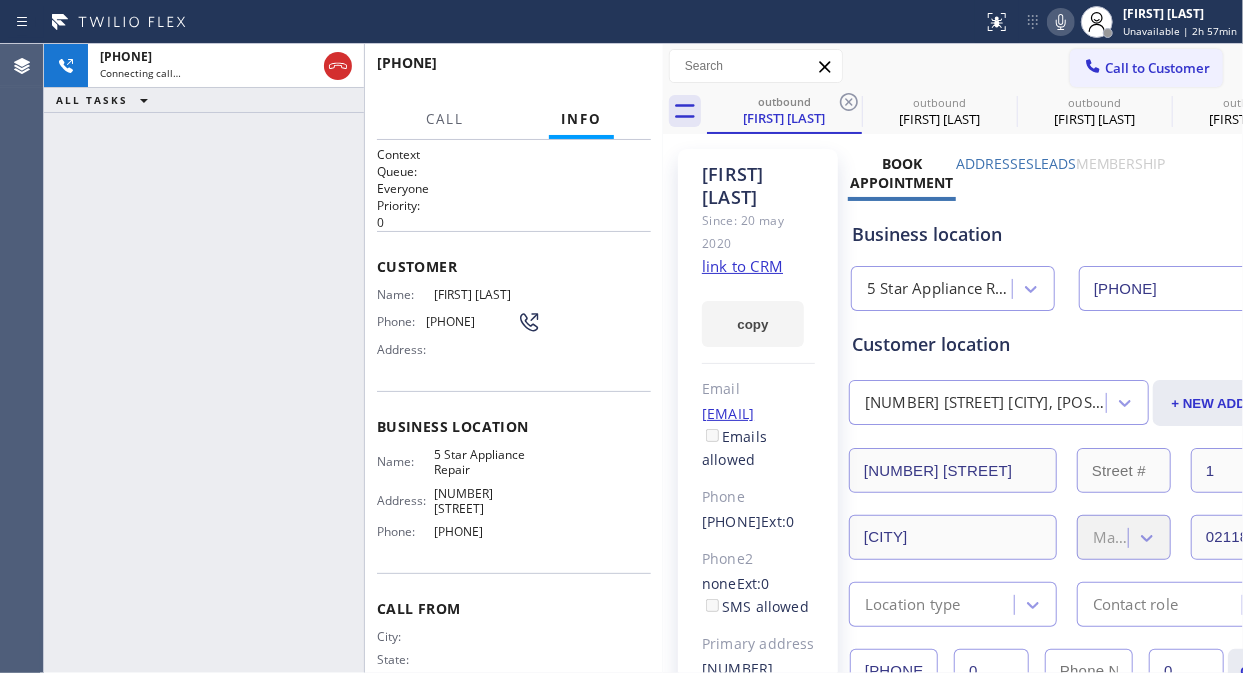 click 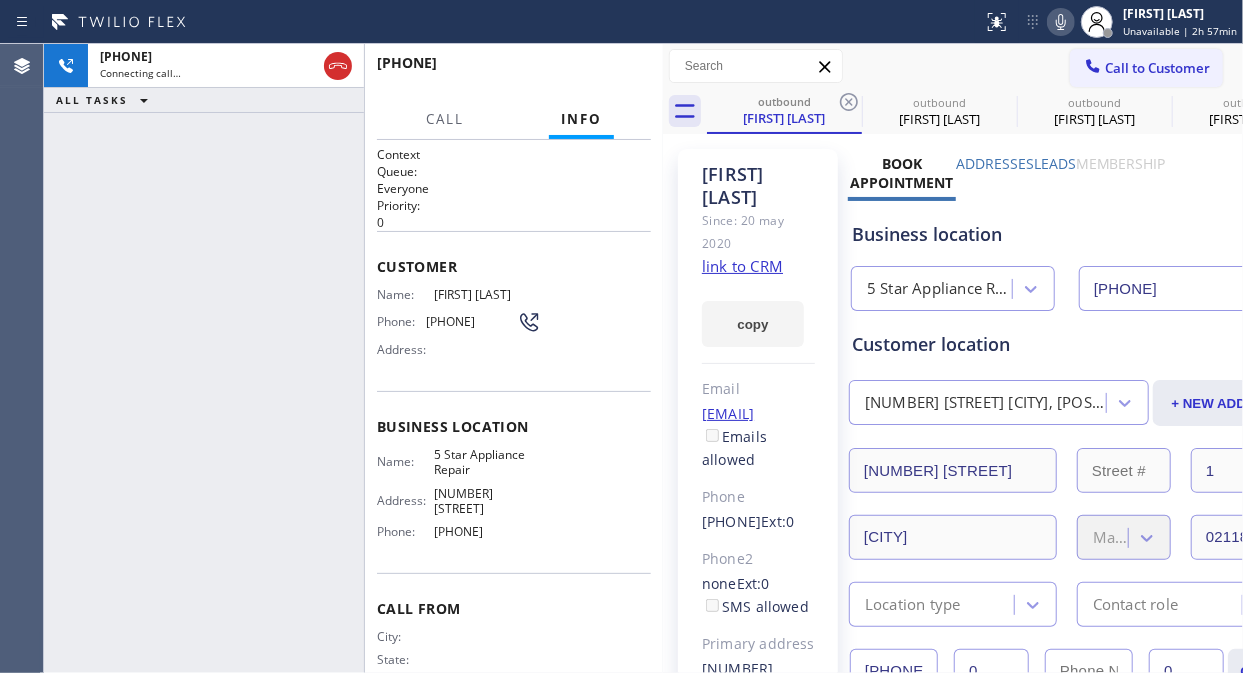 click 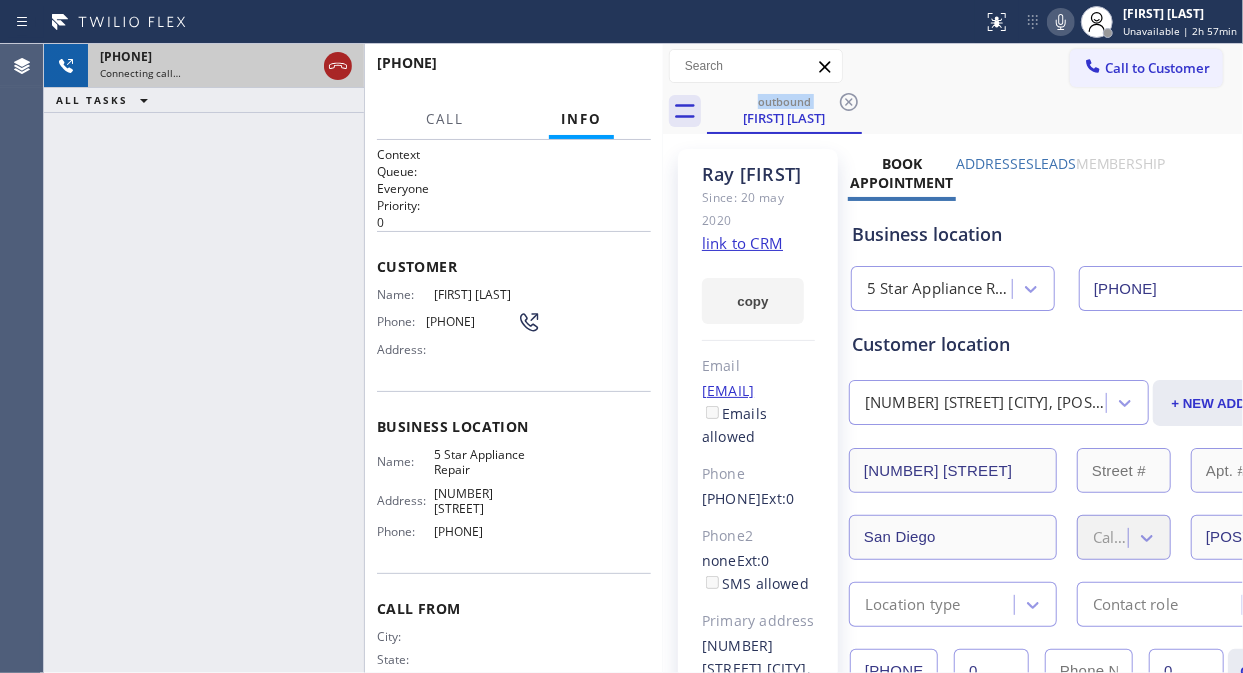 click 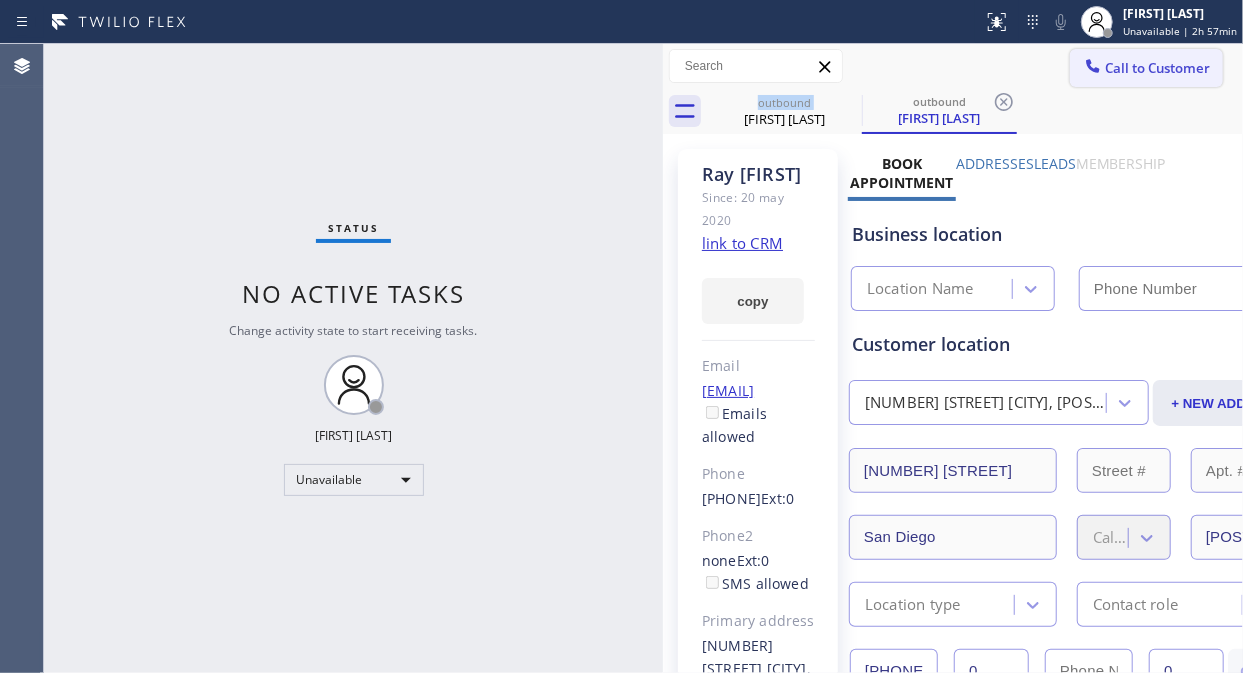 type on "[PHONE]" 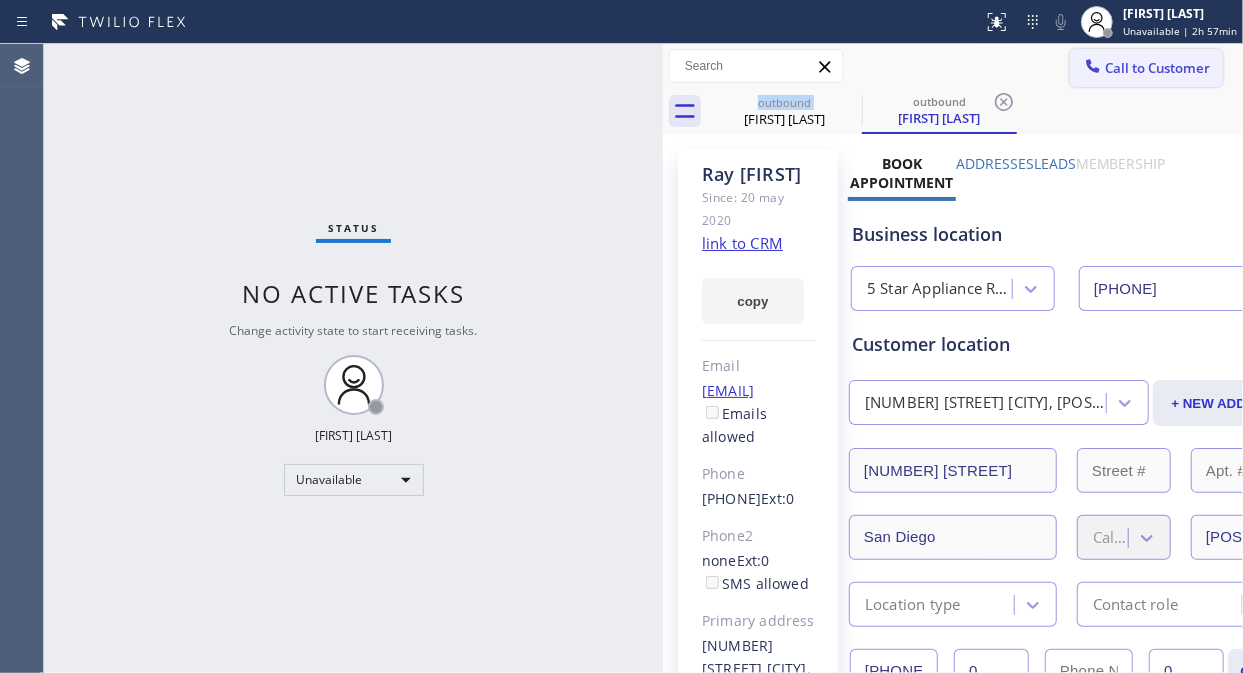 click on "Call to Customer" at bounding box center [1157, 68] 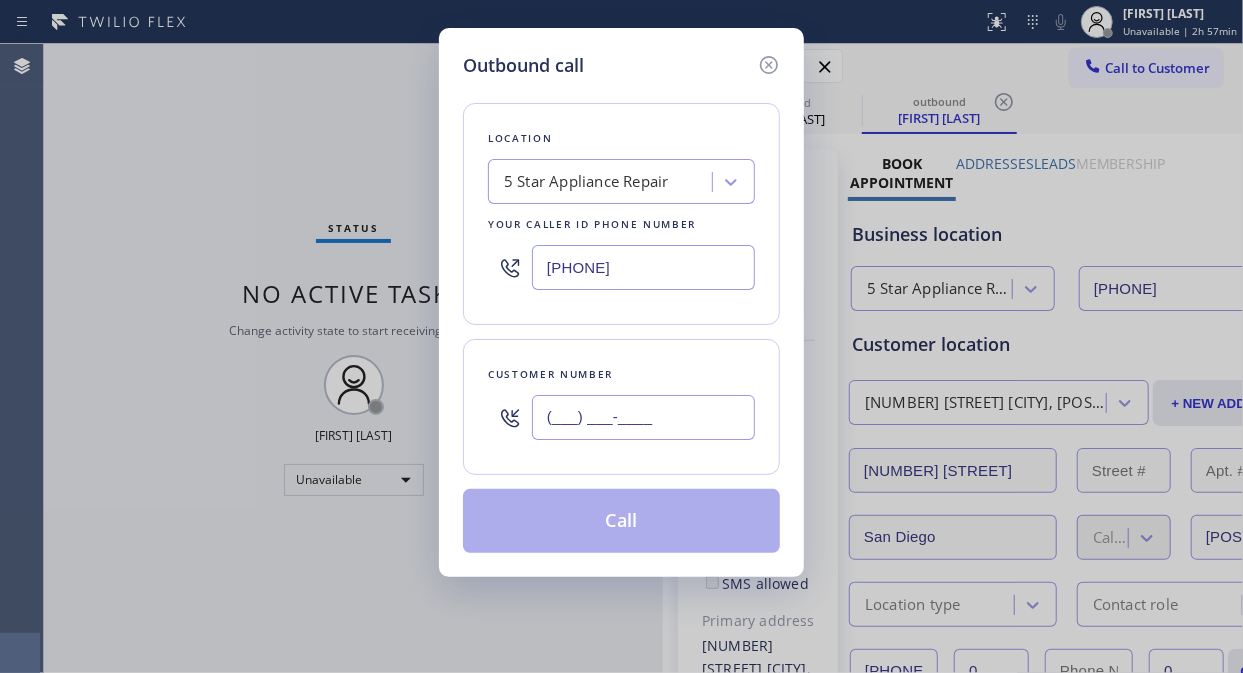 click on "(___) ___-____" at bounding box center [643, 417] 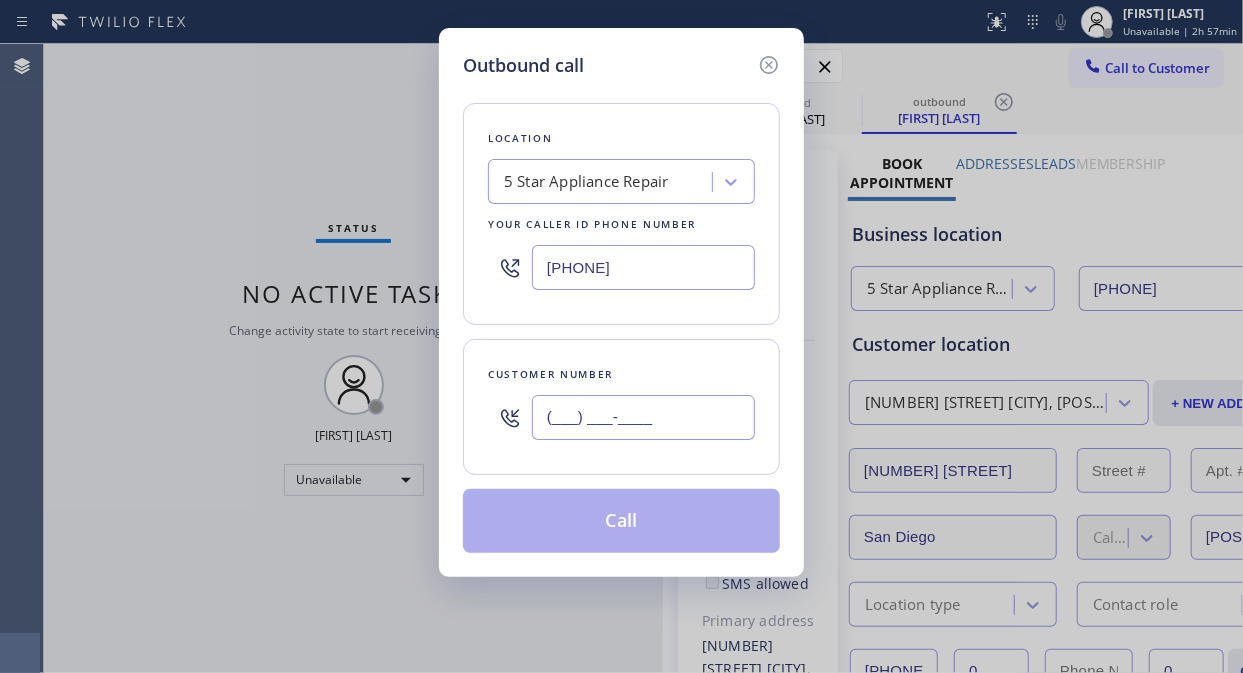 paste on "626) 278-2188" 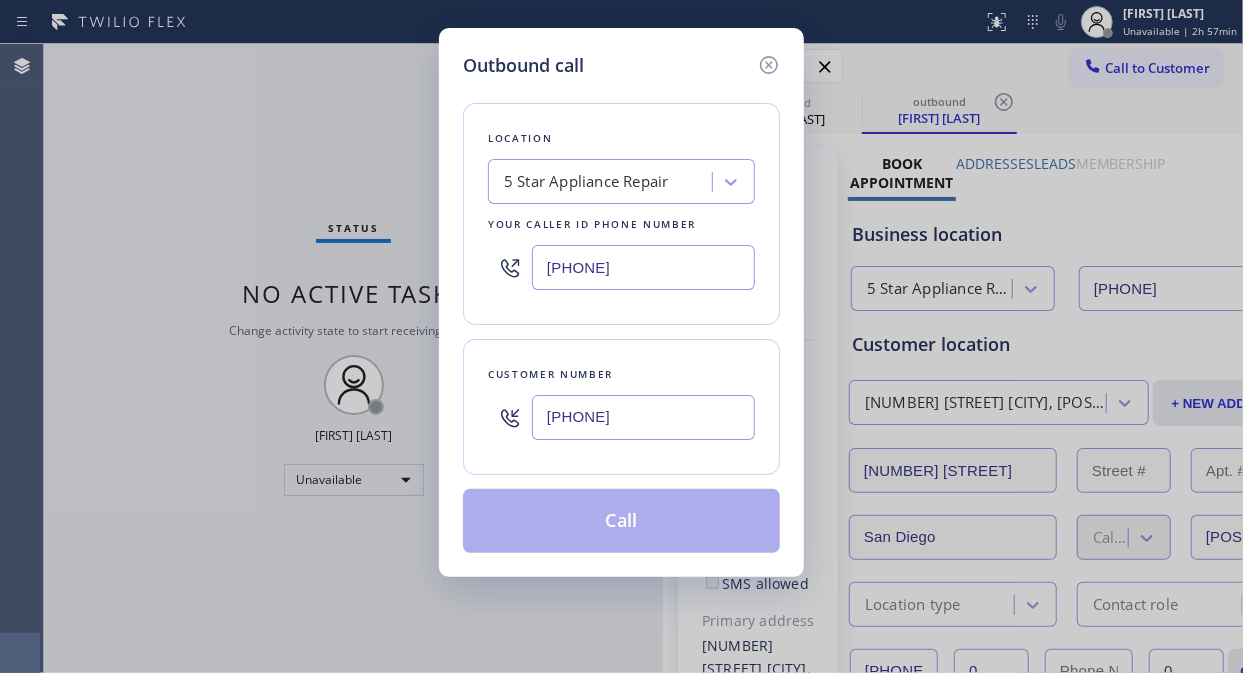 type on "(626) 278-2188" 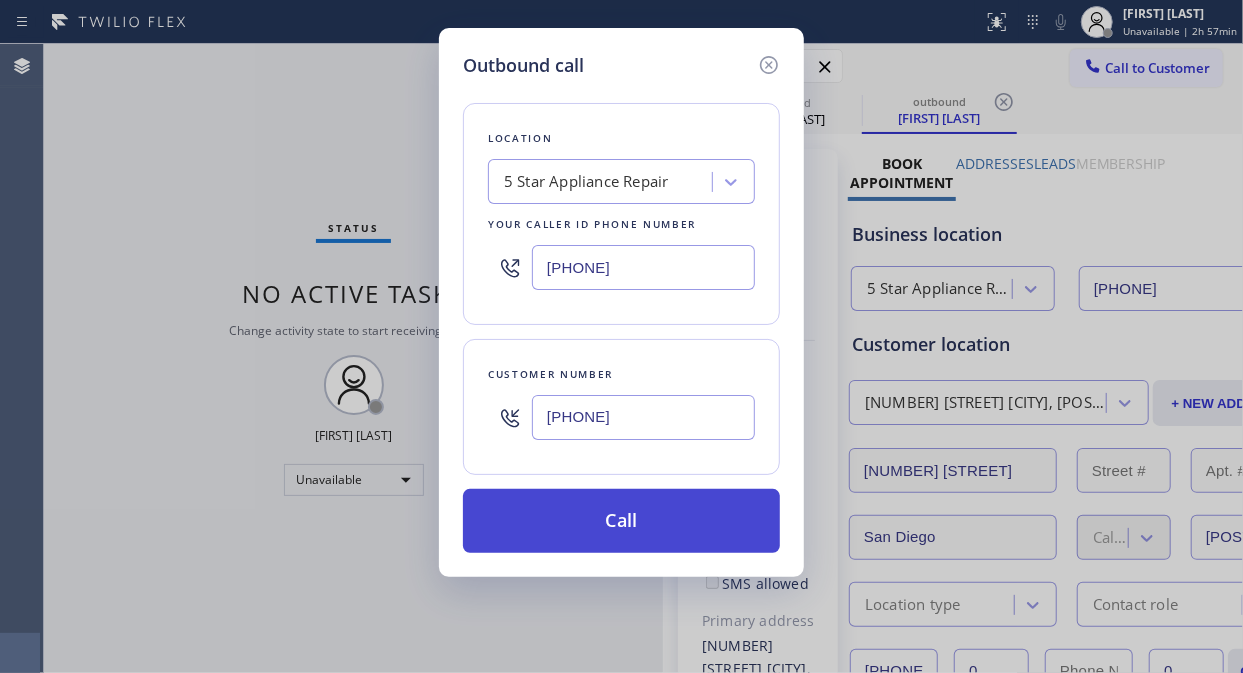 click on "Call" at bounding box center [621, 521] 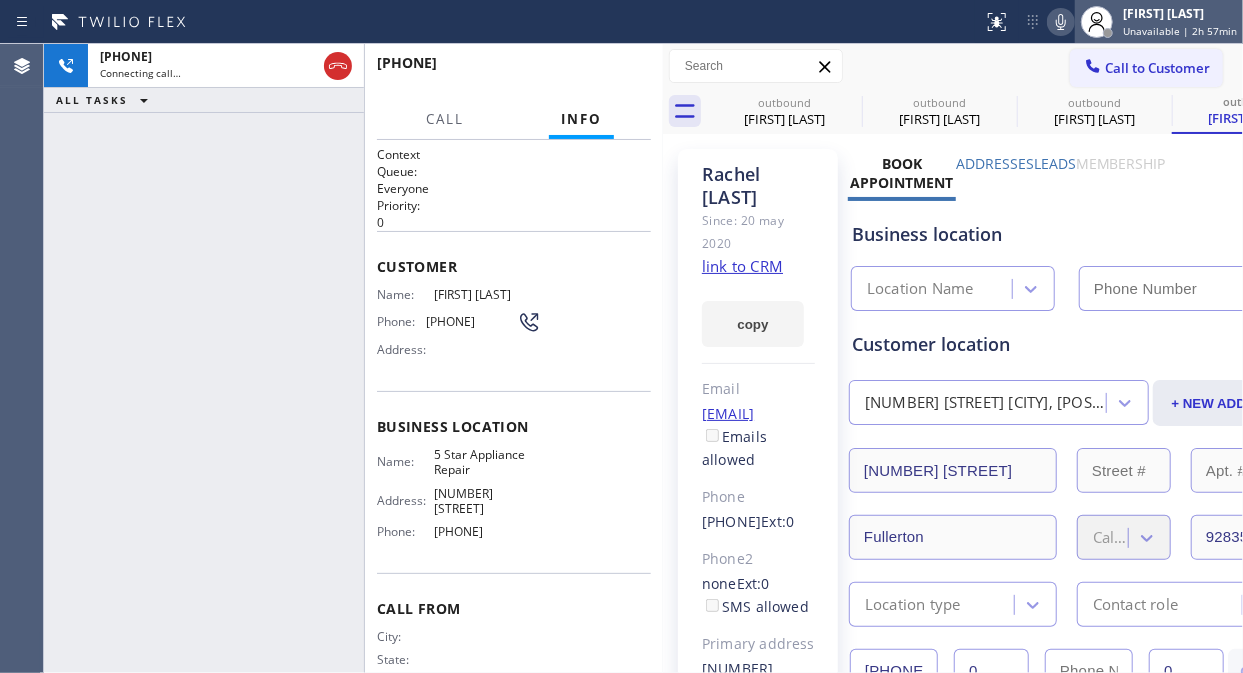type on "[PHONE]" 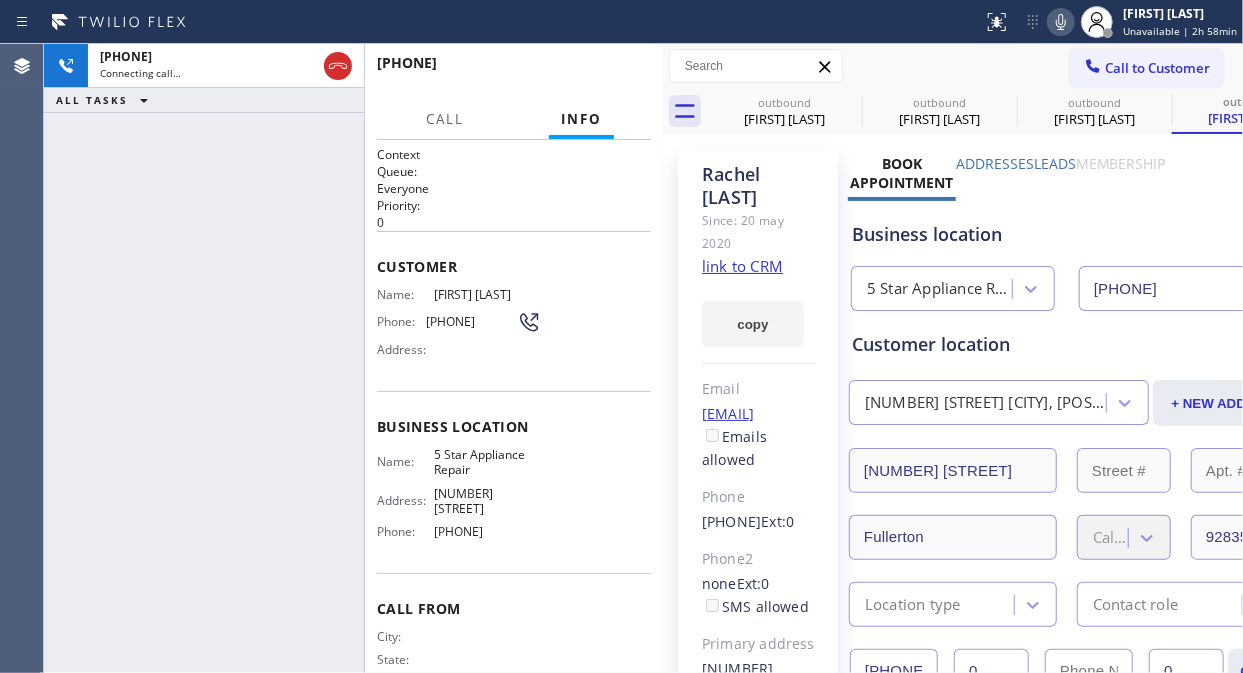 click 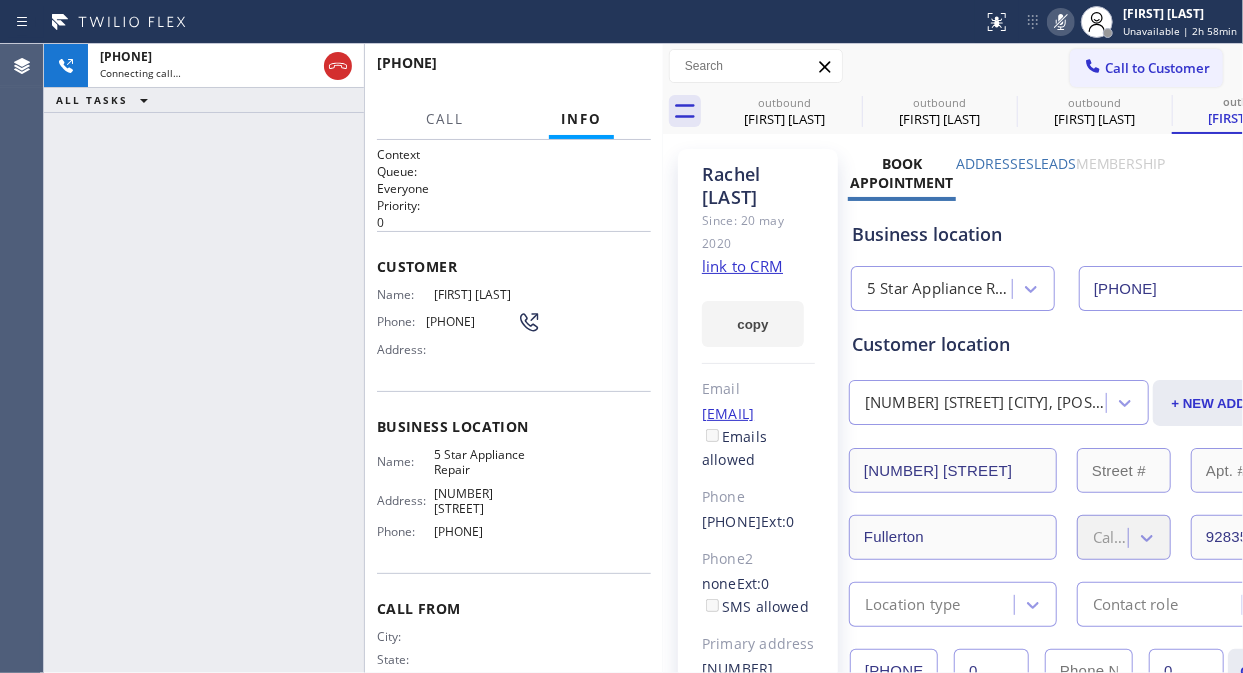 click 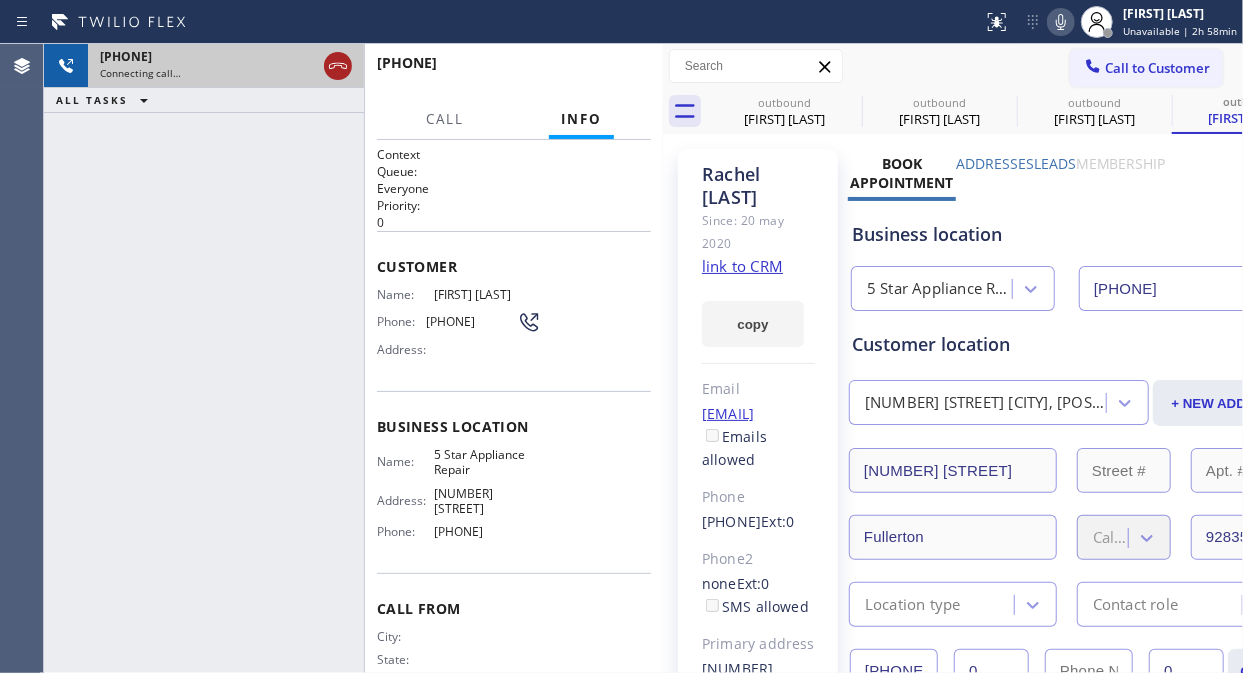 click 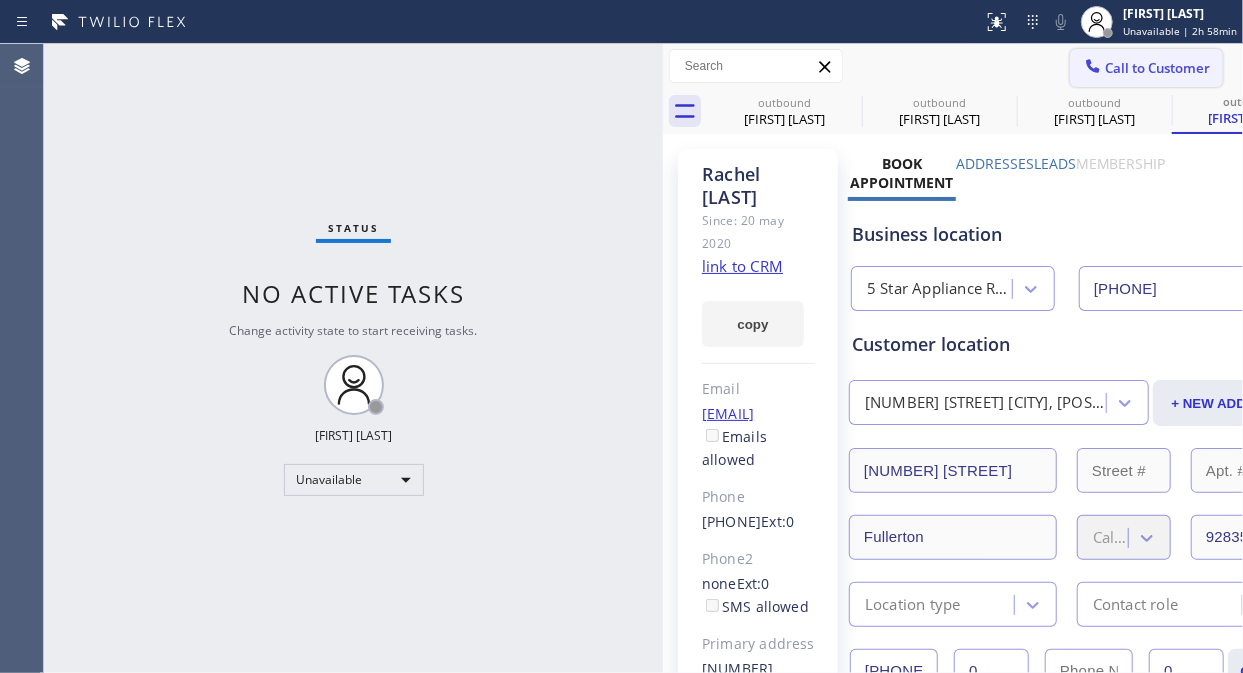 click on "Call to Customer" at bounding box center (1157, 68) 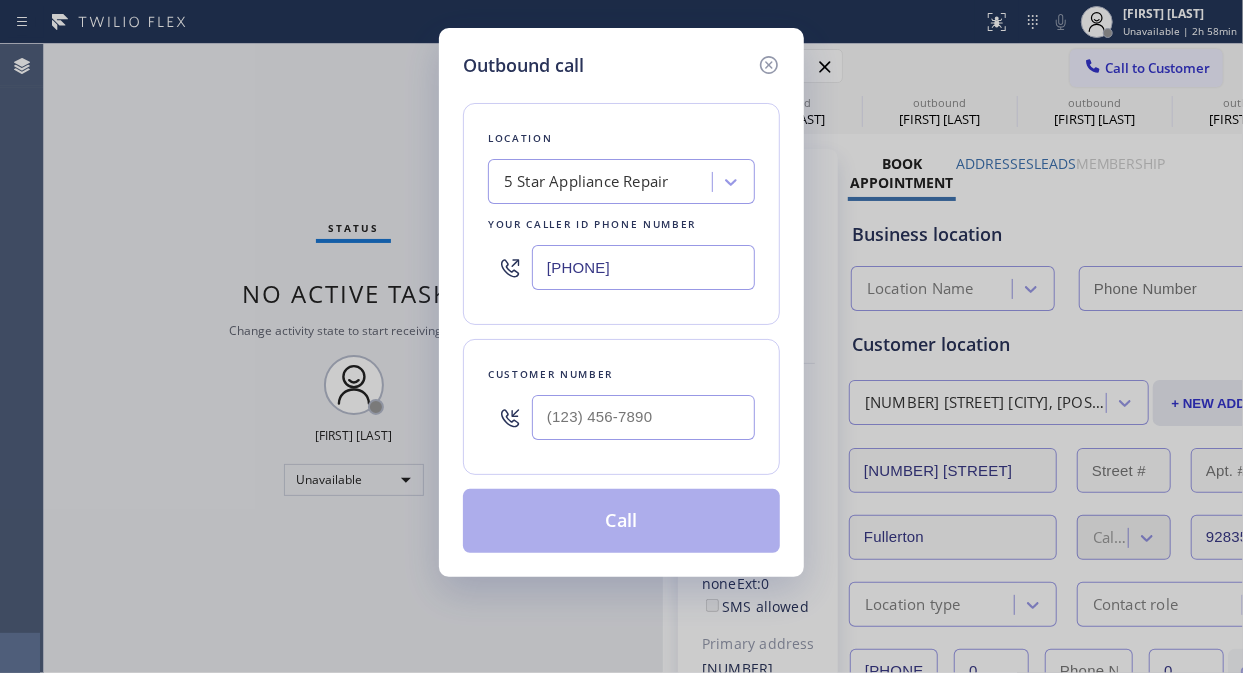 type on "[PHONE]" 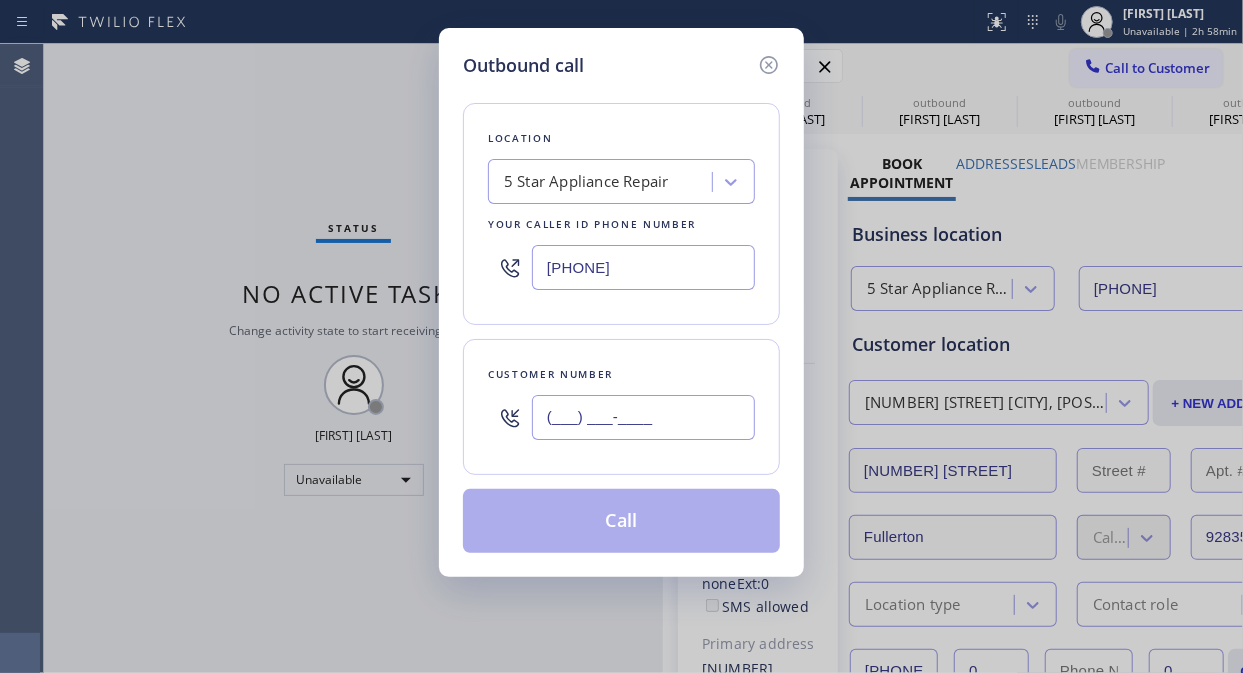 click on "(___) ___-____" at bounding box center (643, 417) 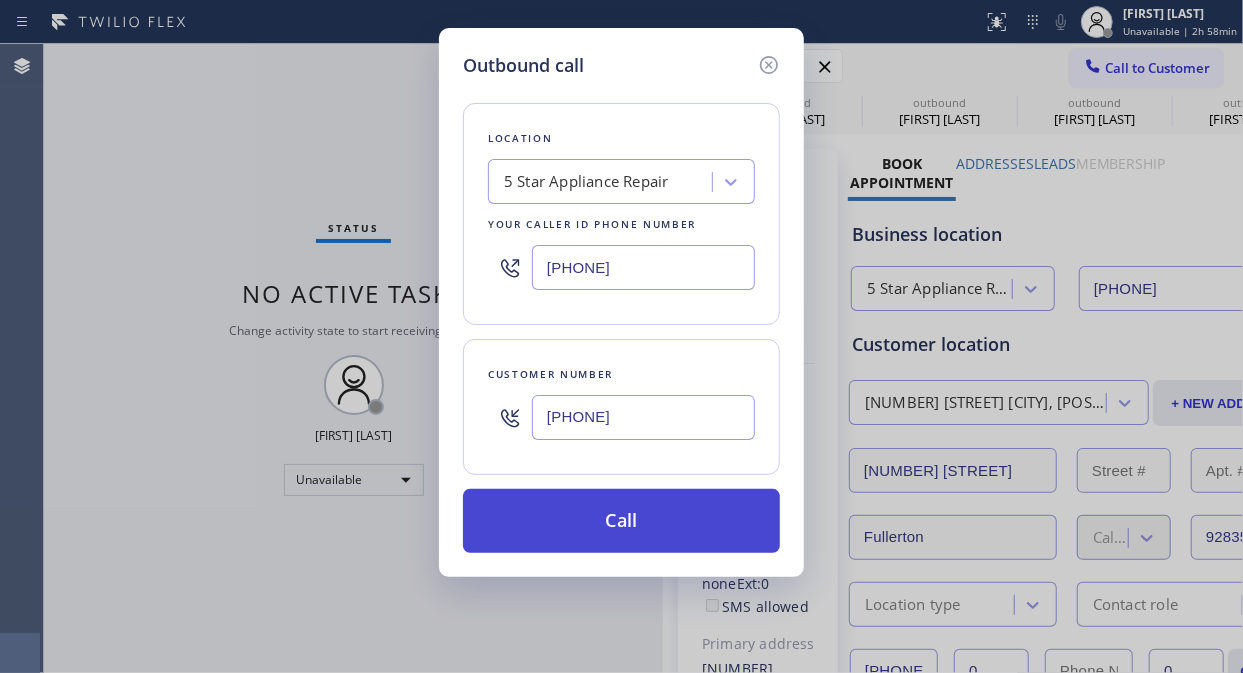 type on "(646) 290-0892" 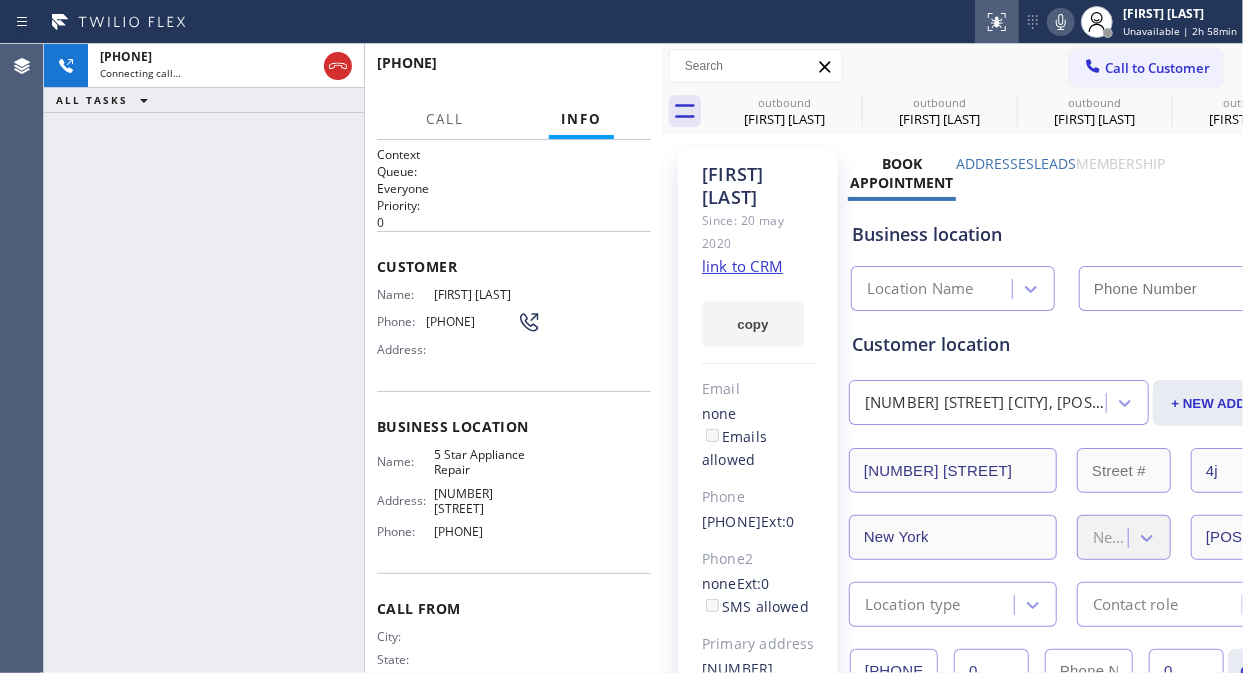 type on "[PHONE]" 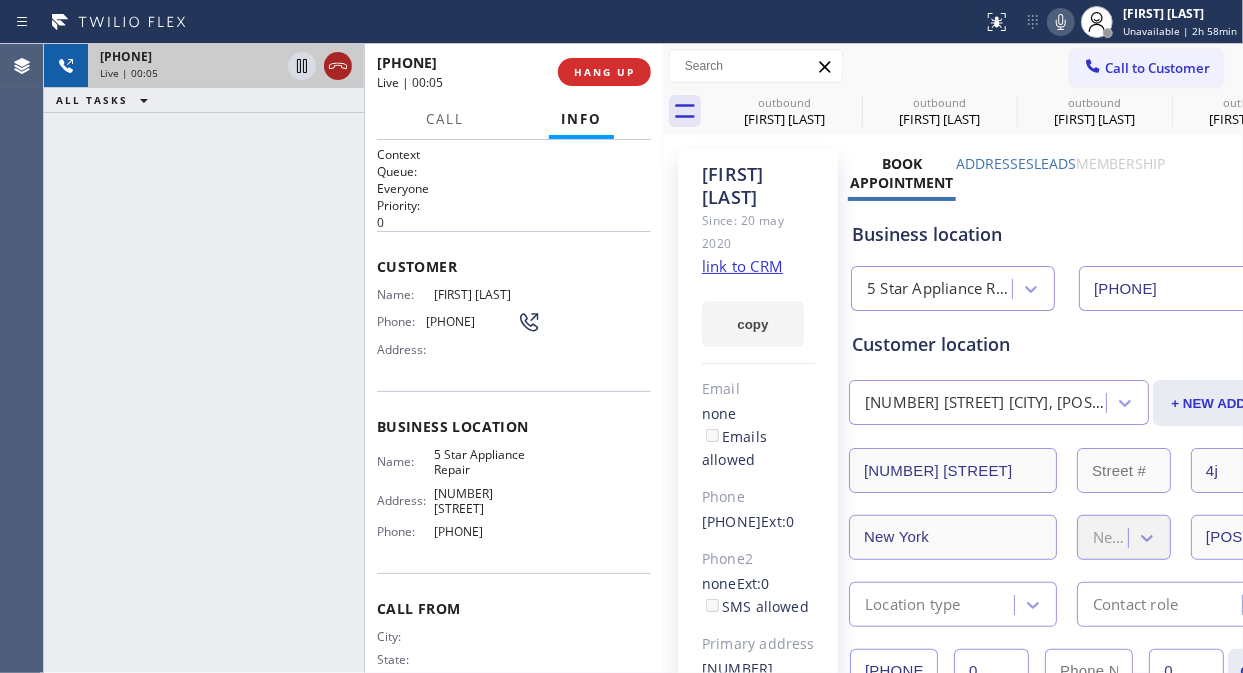 click 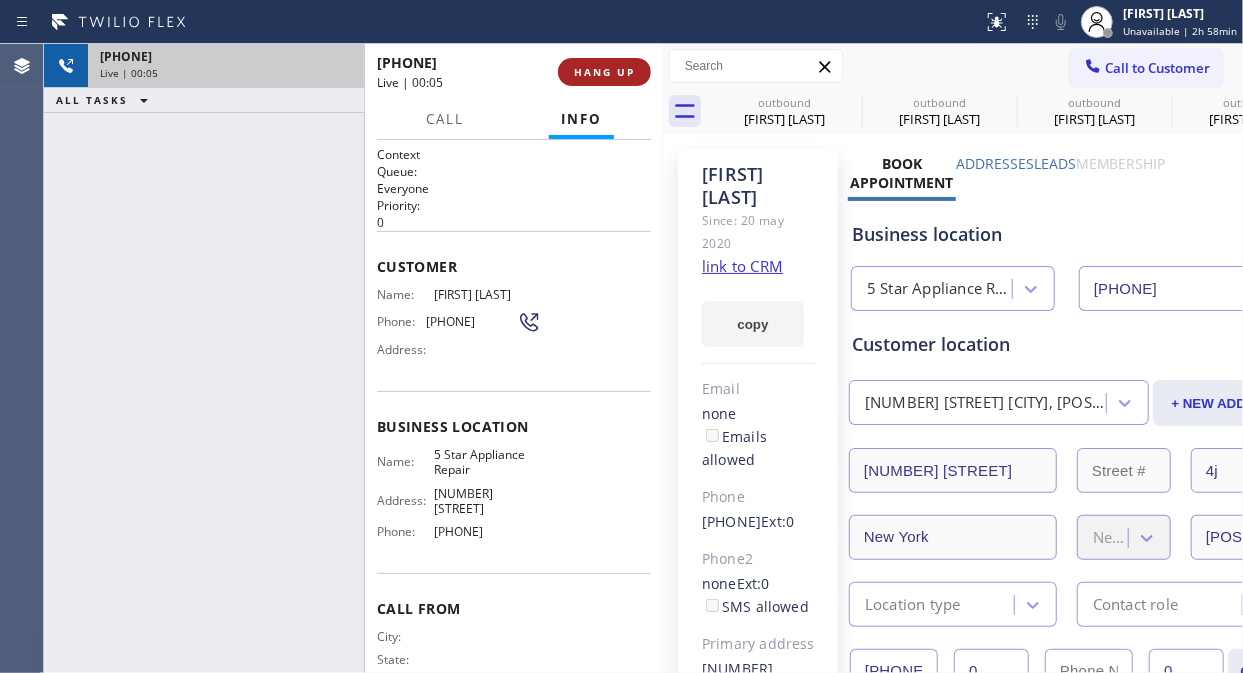 click on "HANG UP" at bounding box center [604, 72] 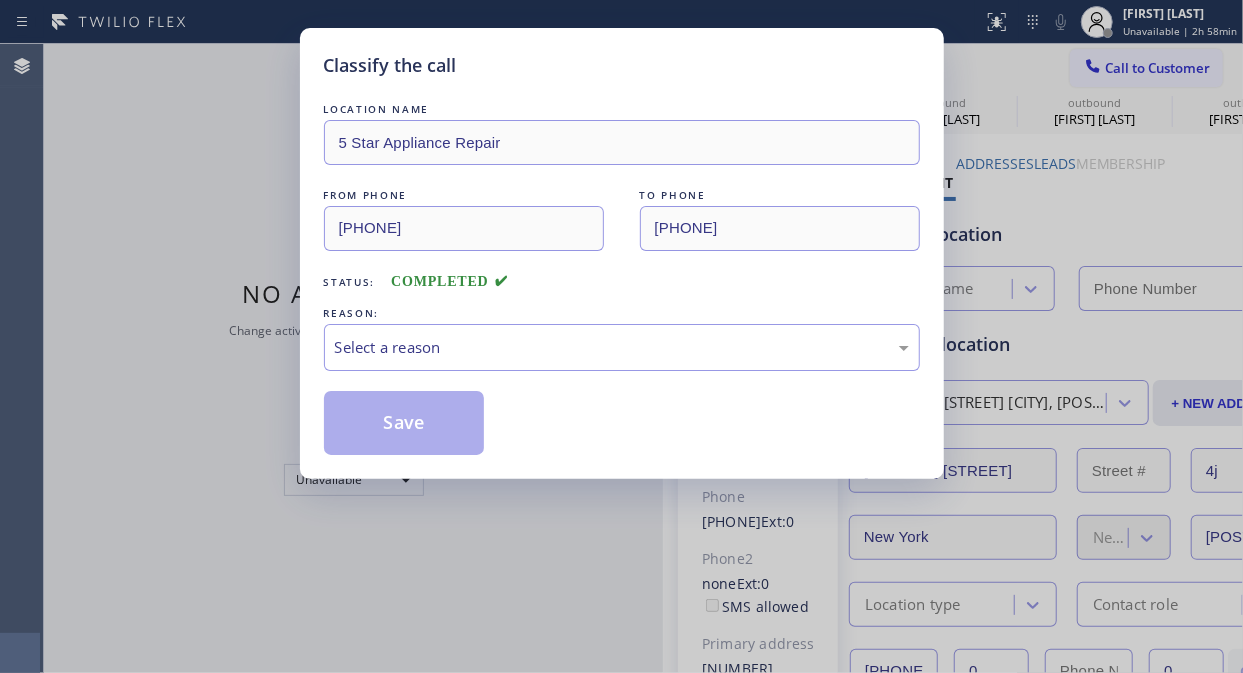 type on "[PHONE]" 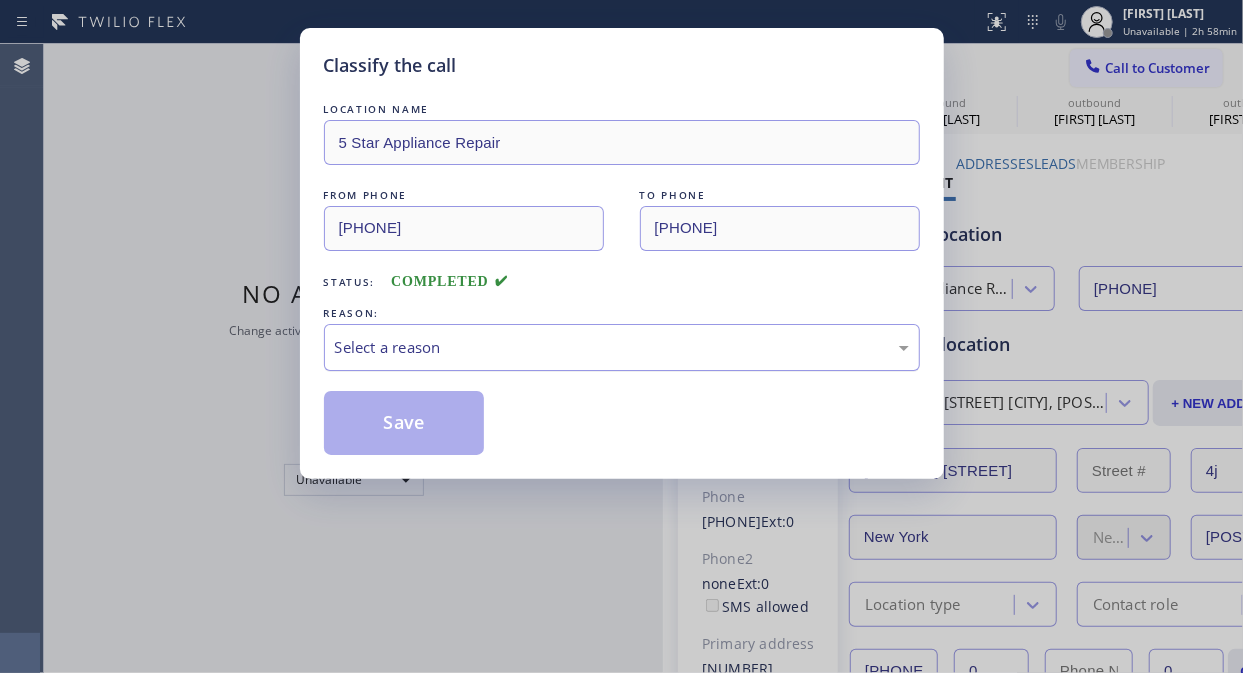 click on "Select a reason" at bounding box center [622, 347] 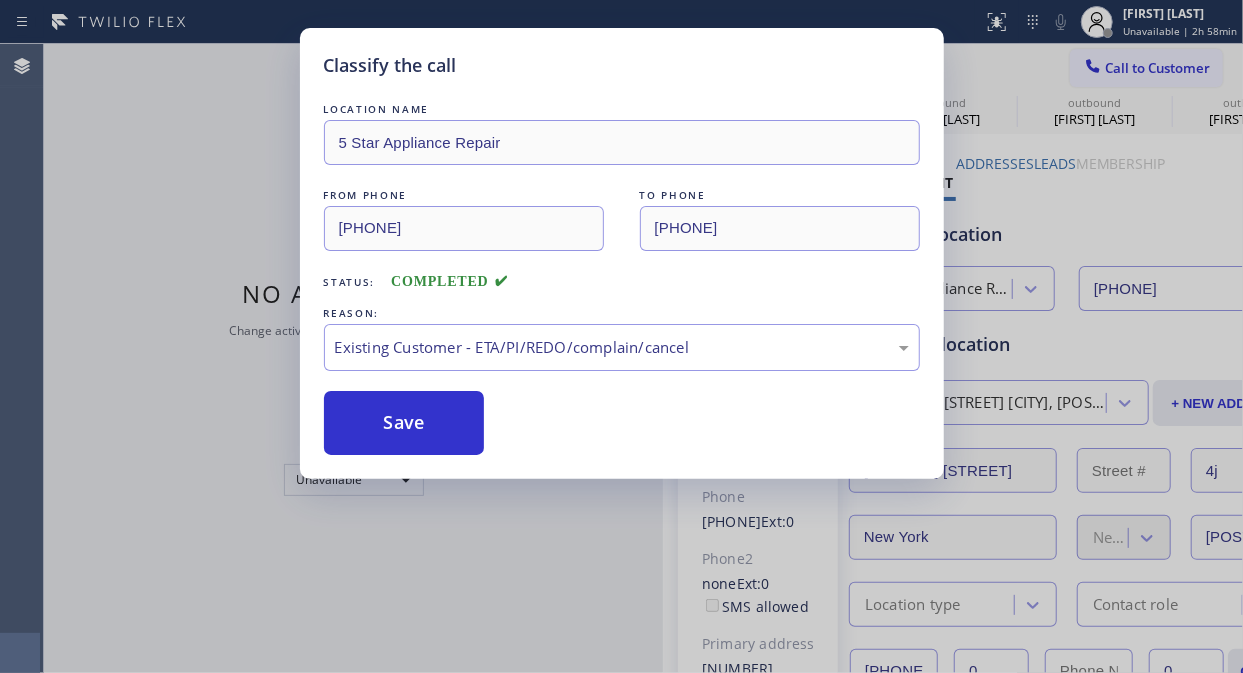 click on "Save" at bounding box center (404, 423) 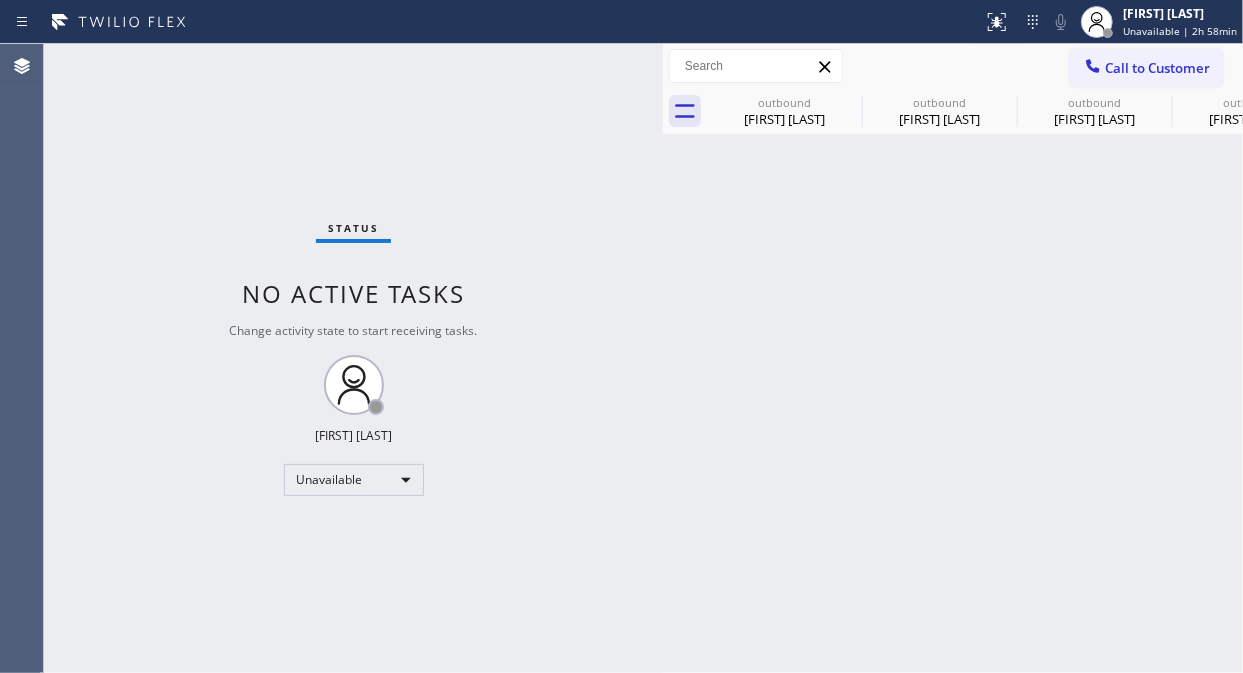 click on "Call to Customer" at bounding box center [1157, 68] 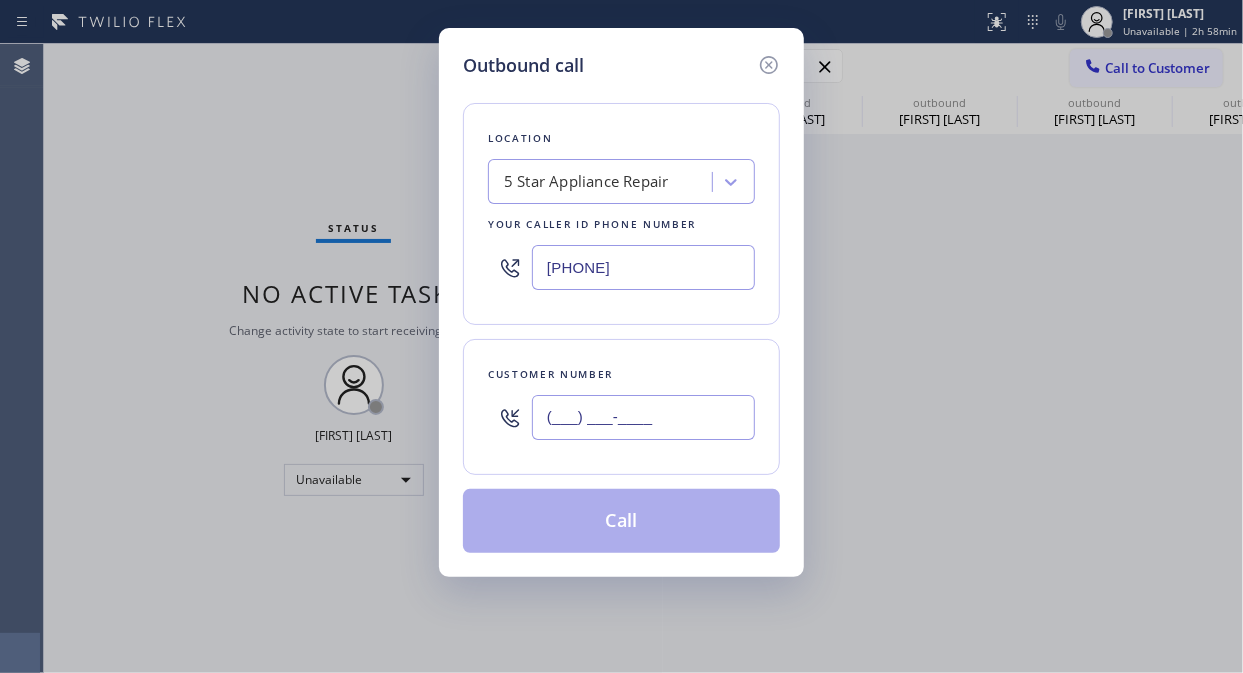 click on "(___) ___-____" at bounding box center (643, 417) 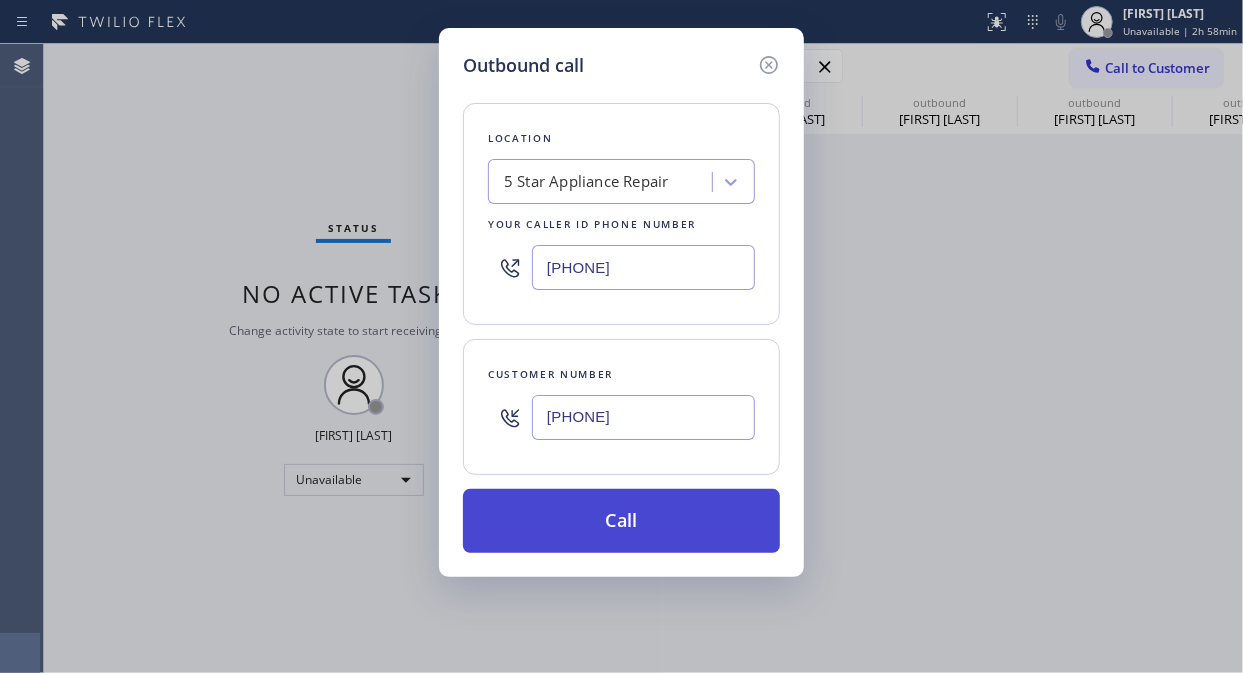 type on "(917) 626-1321" 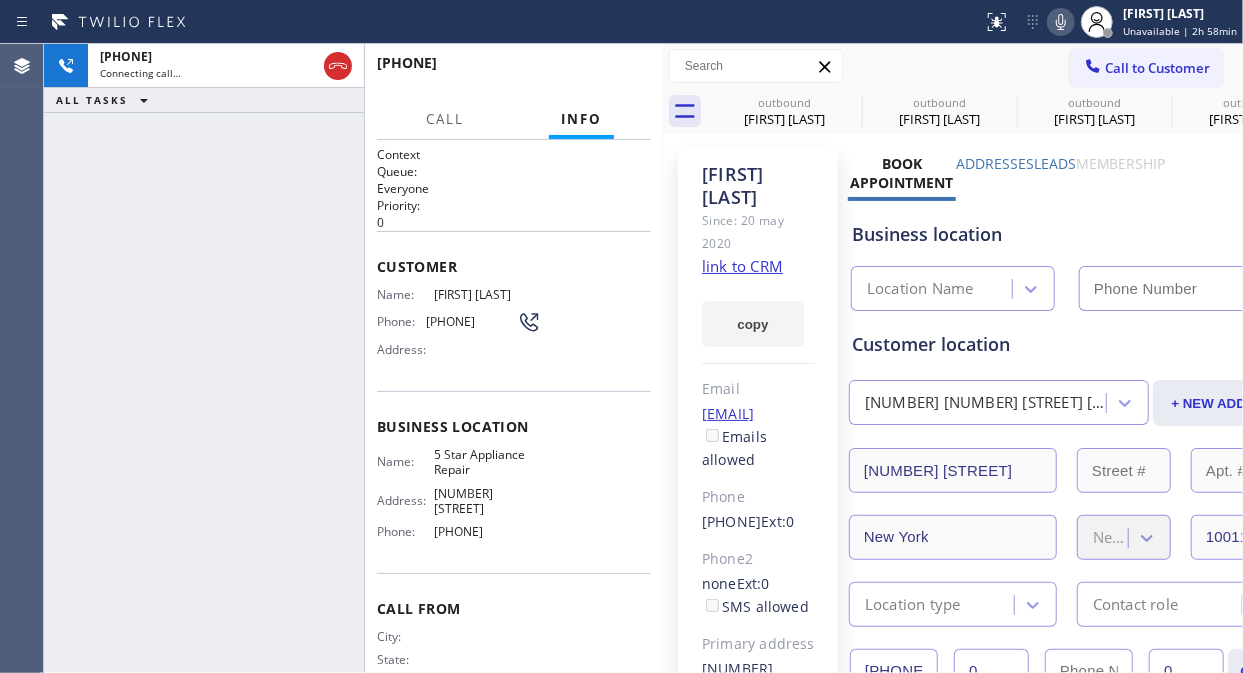 type on "[PHONE]" 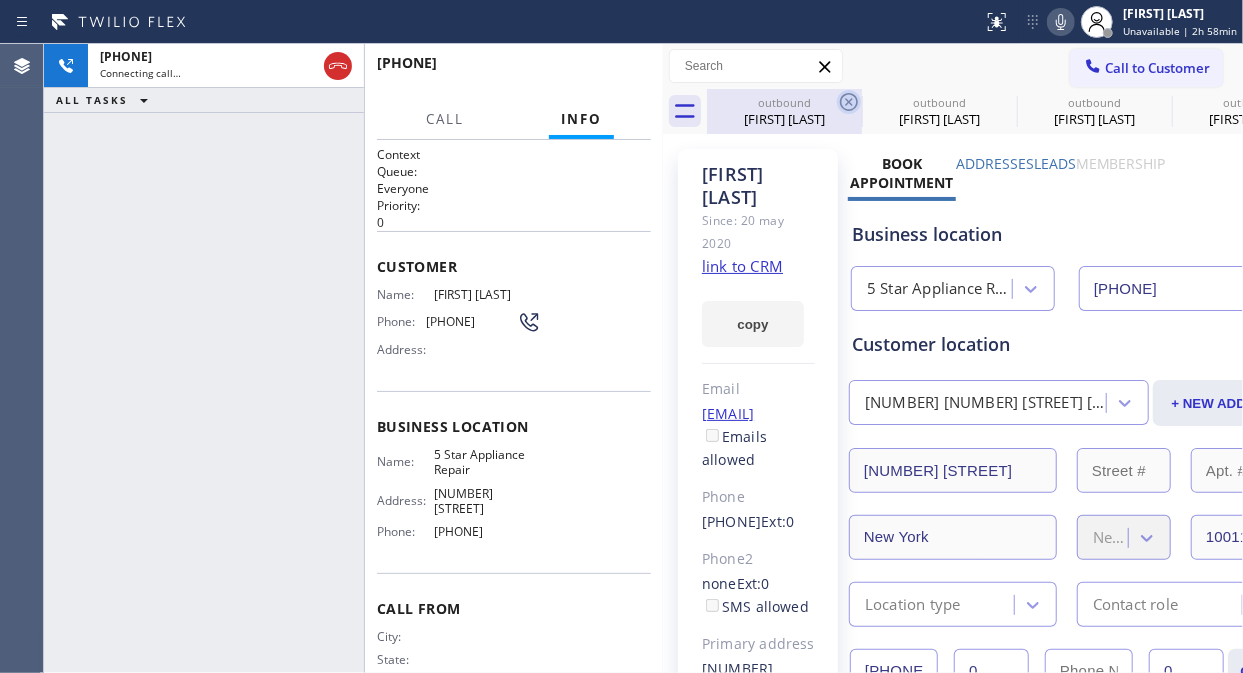 click 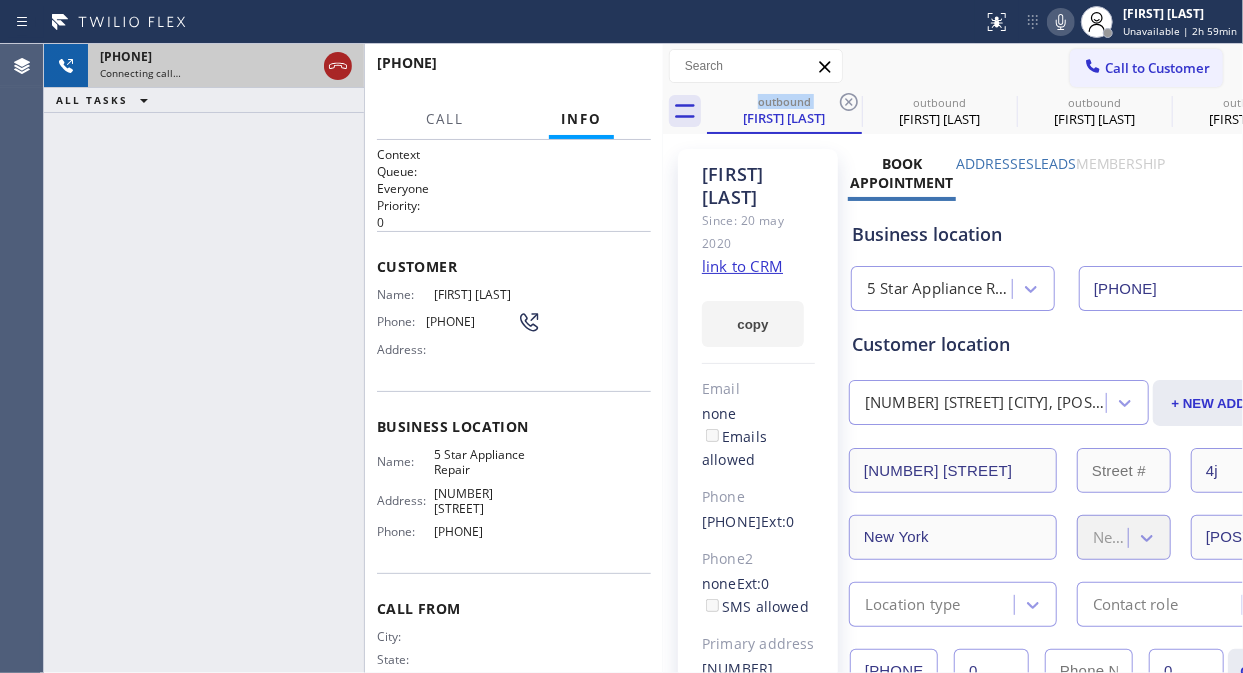 click 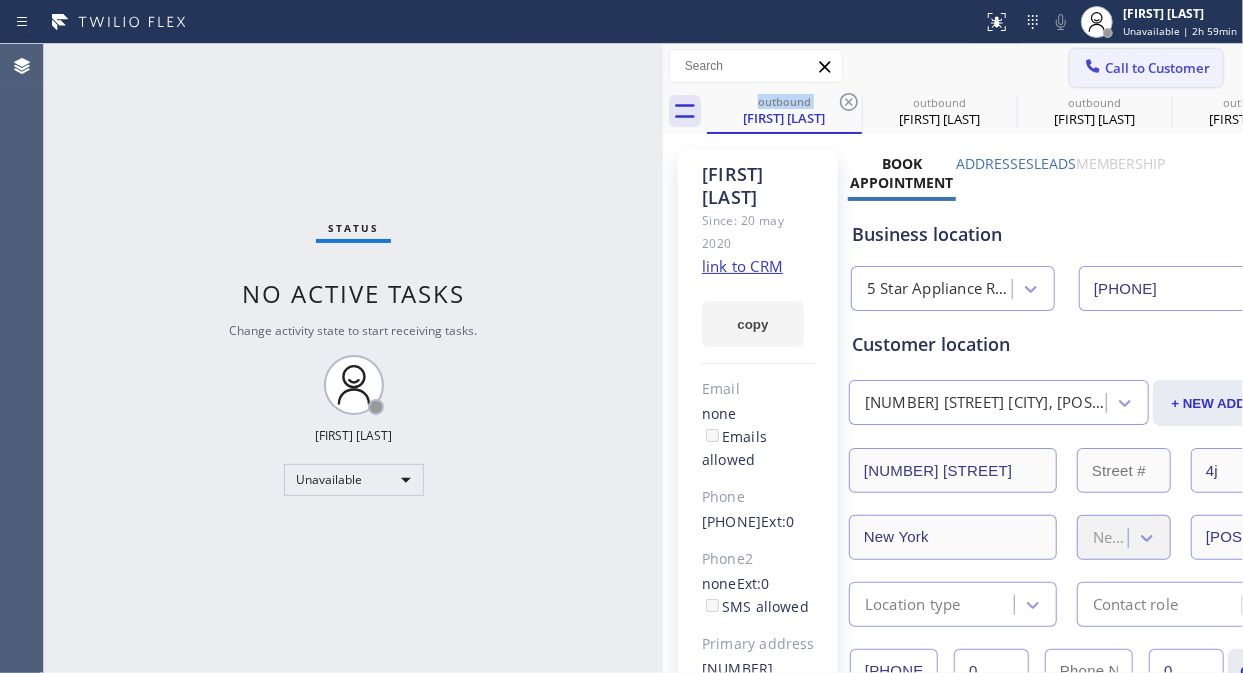 click on "Call to Customer" at bounding box center (1157, 68) 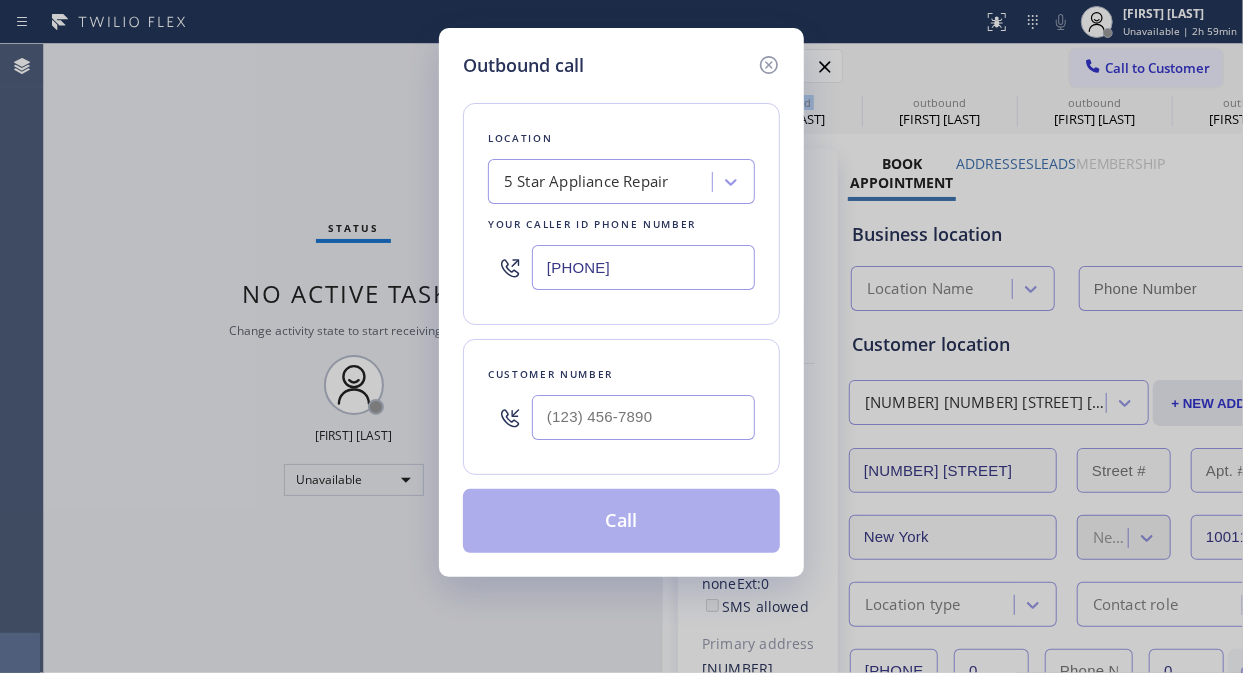 type on "[PHONE]" 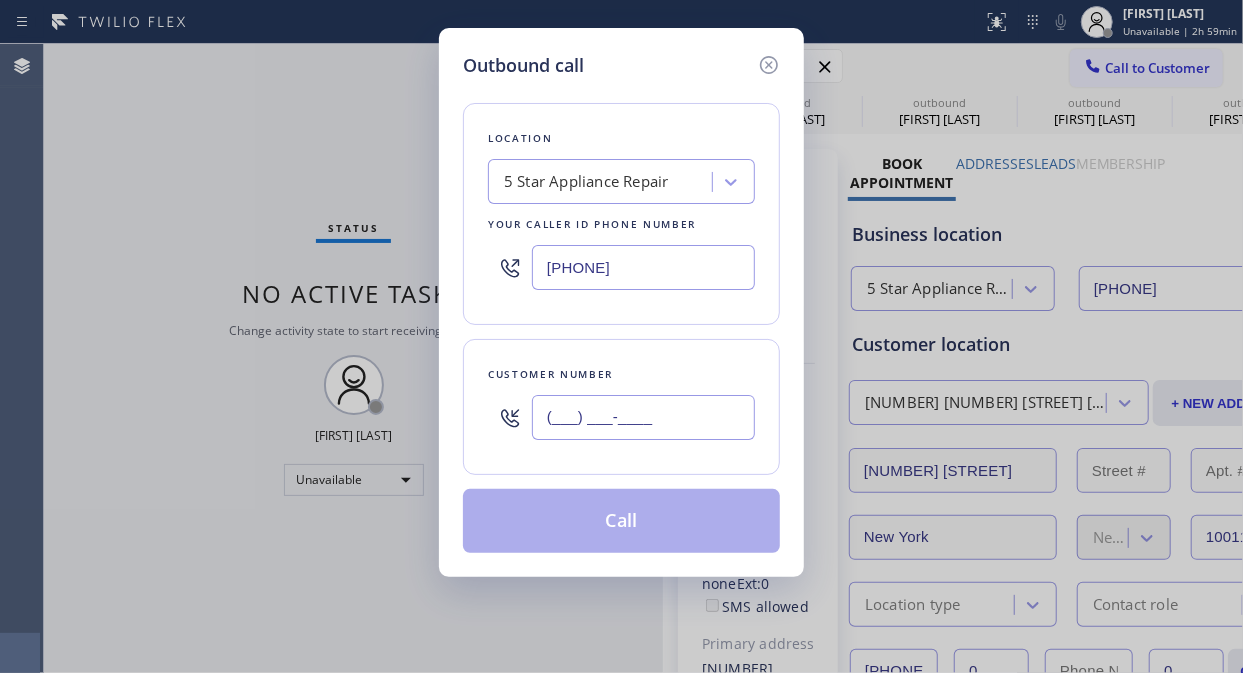 click on "(___) ___-____" at bounding box center [643, 417] 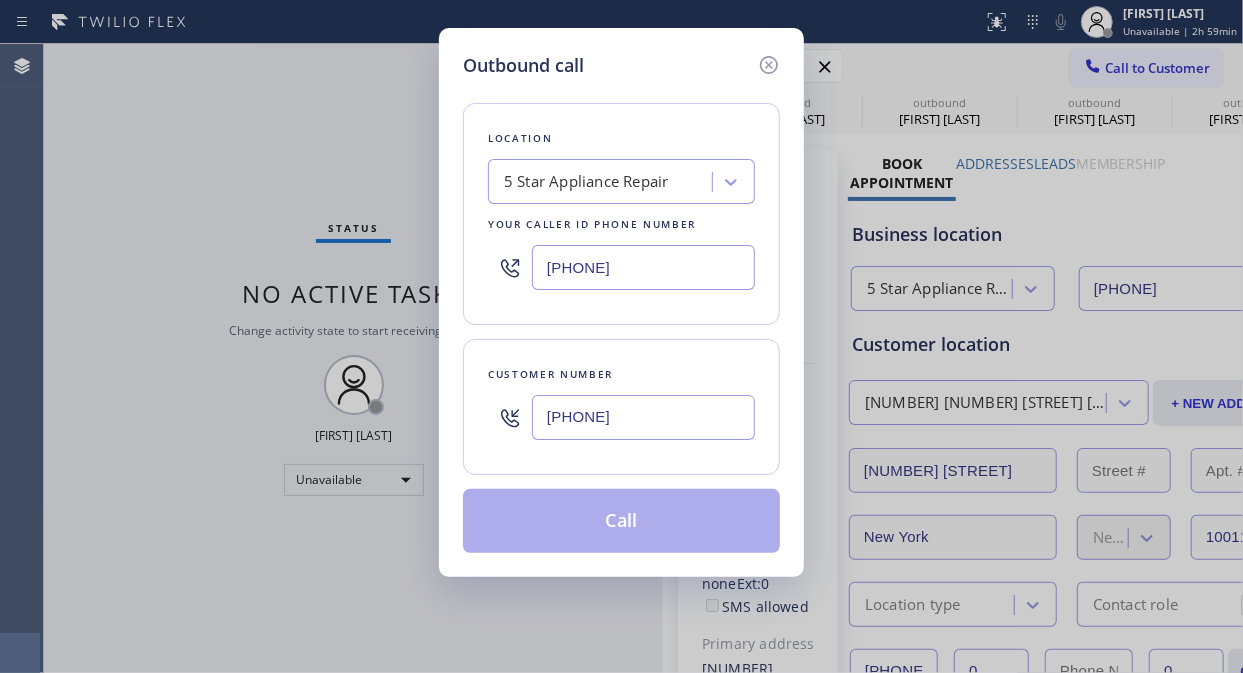 type on "(619) 584-1980" 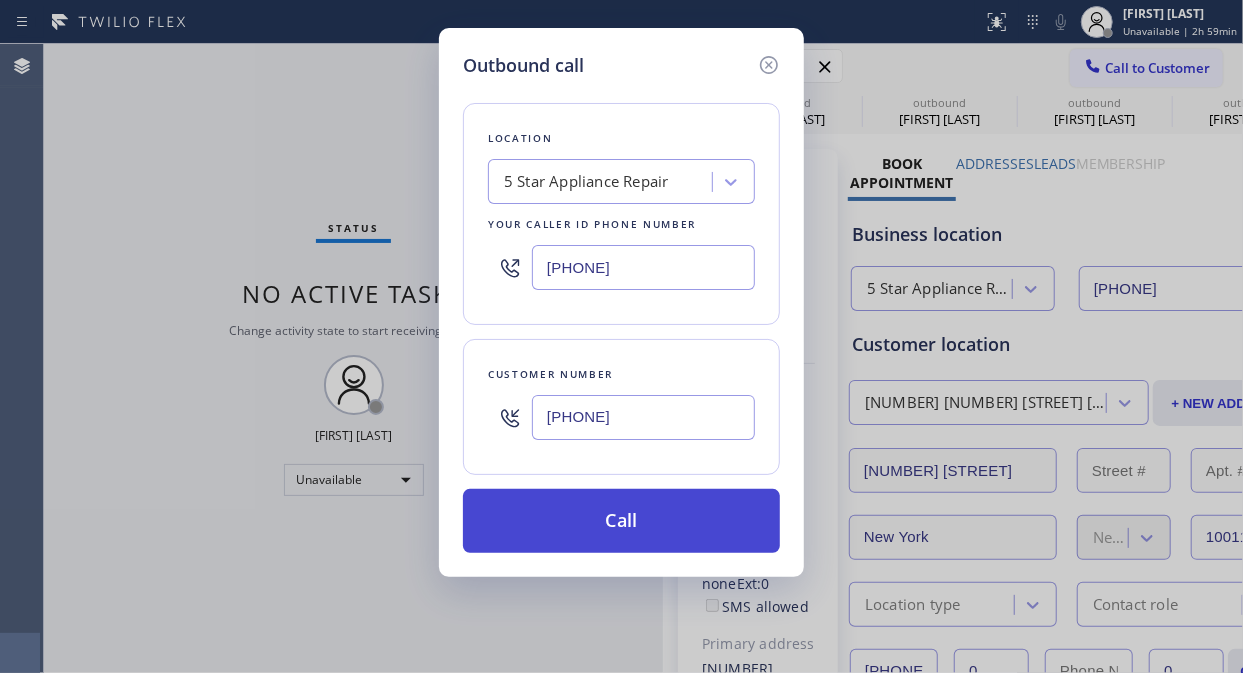 click on "Call" at bounding box center (621, 521) 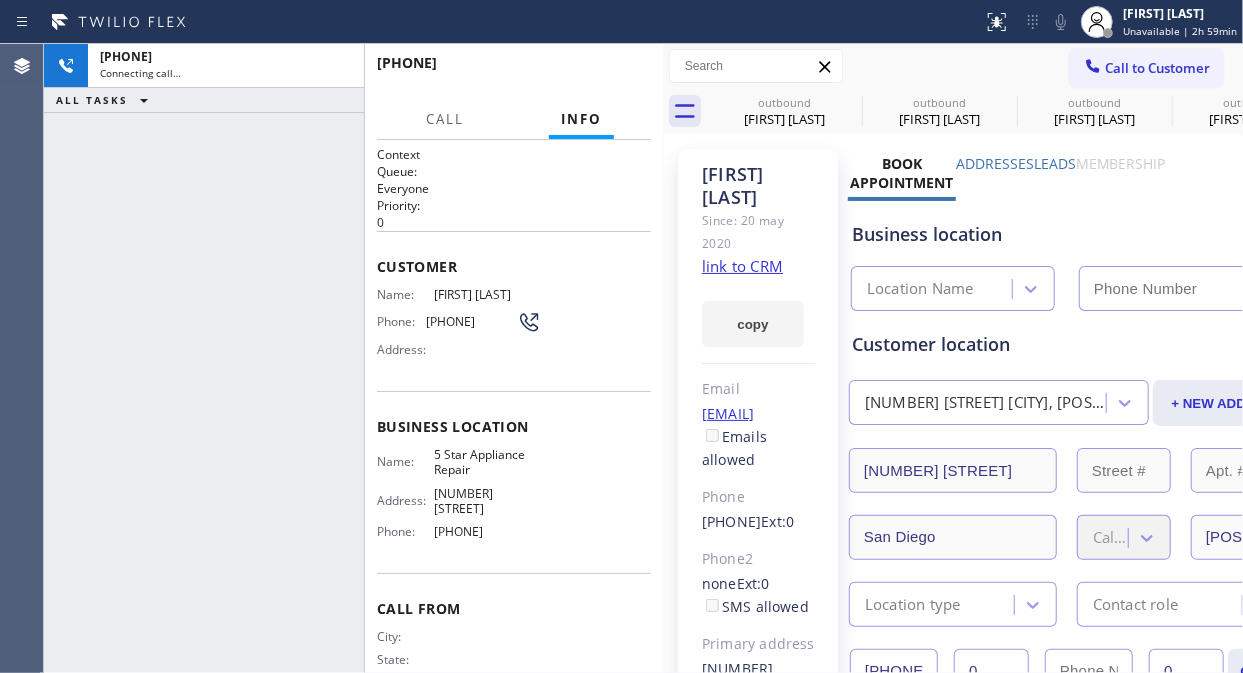 type on "[PHONE]" 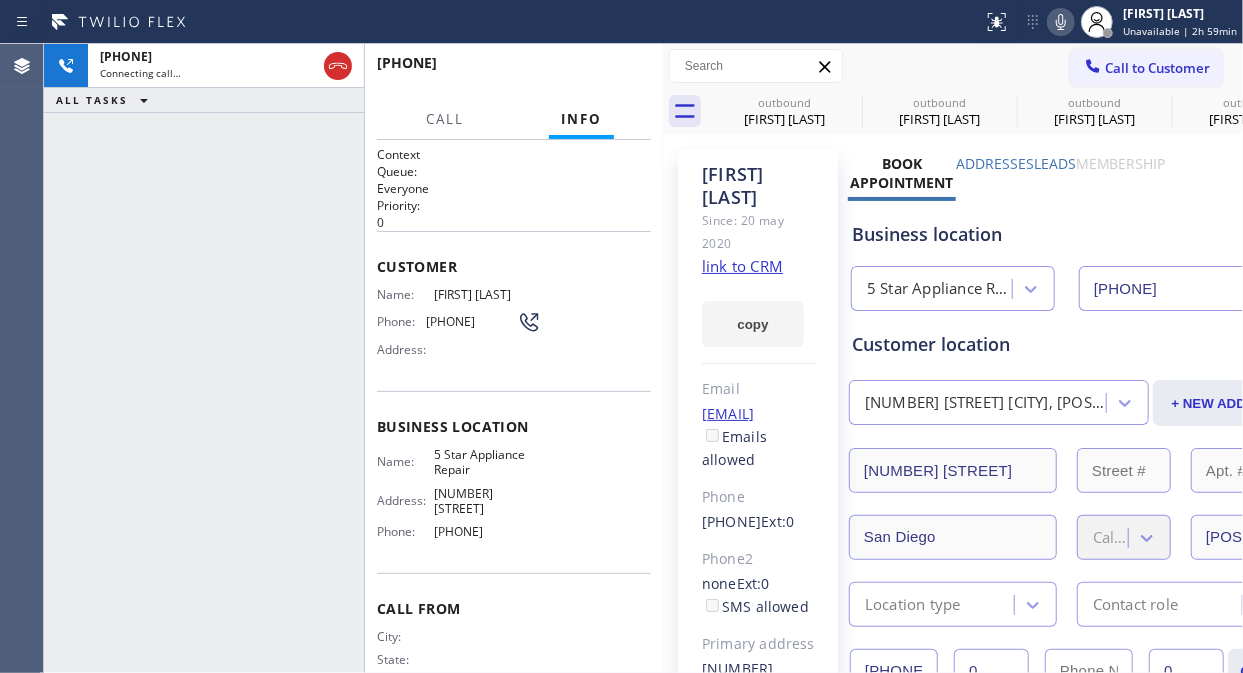 click 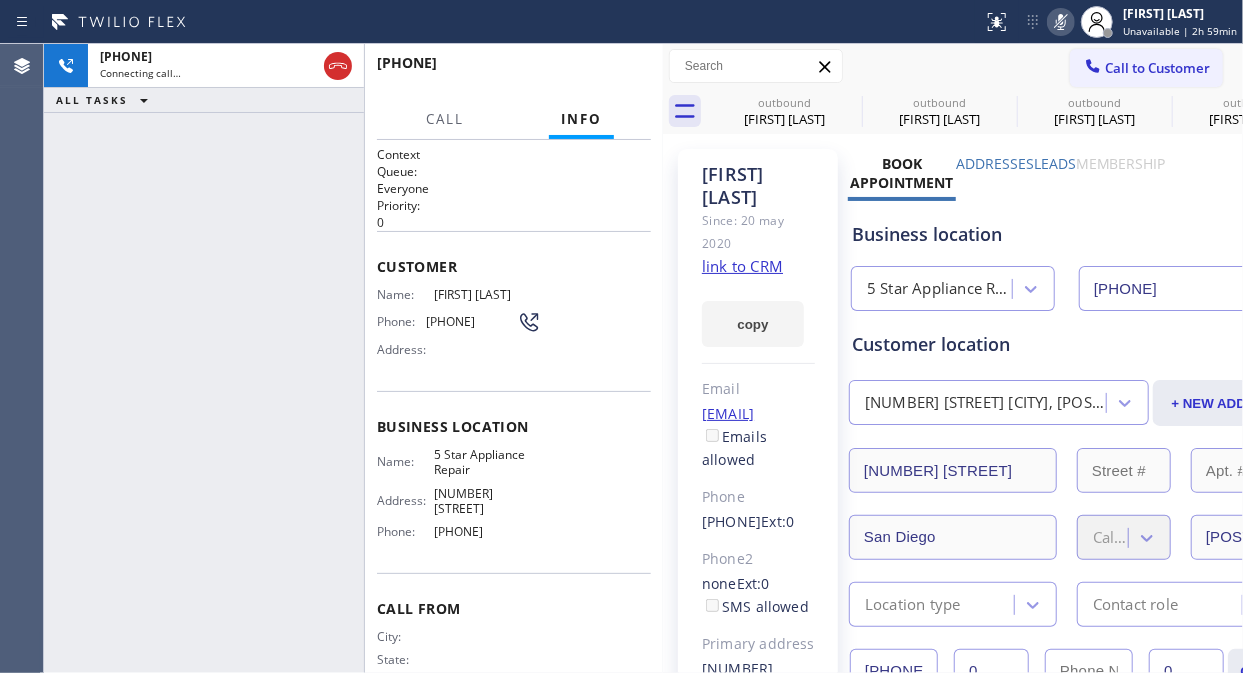 click 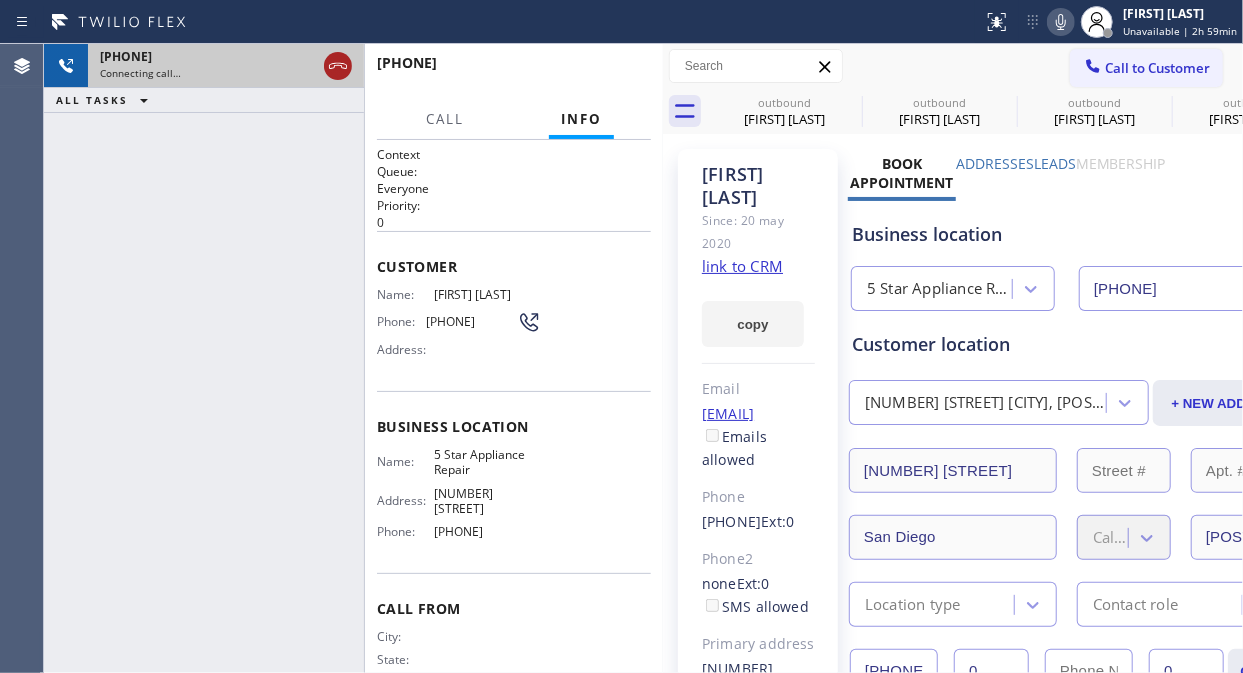 click 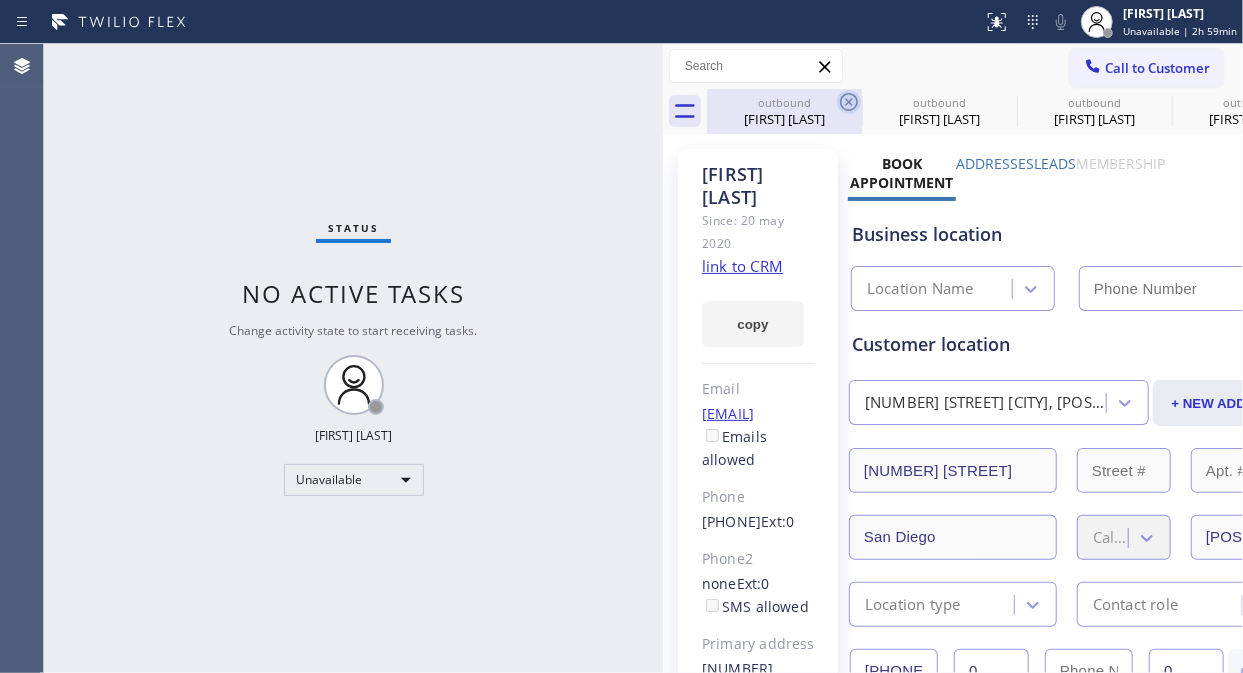 click 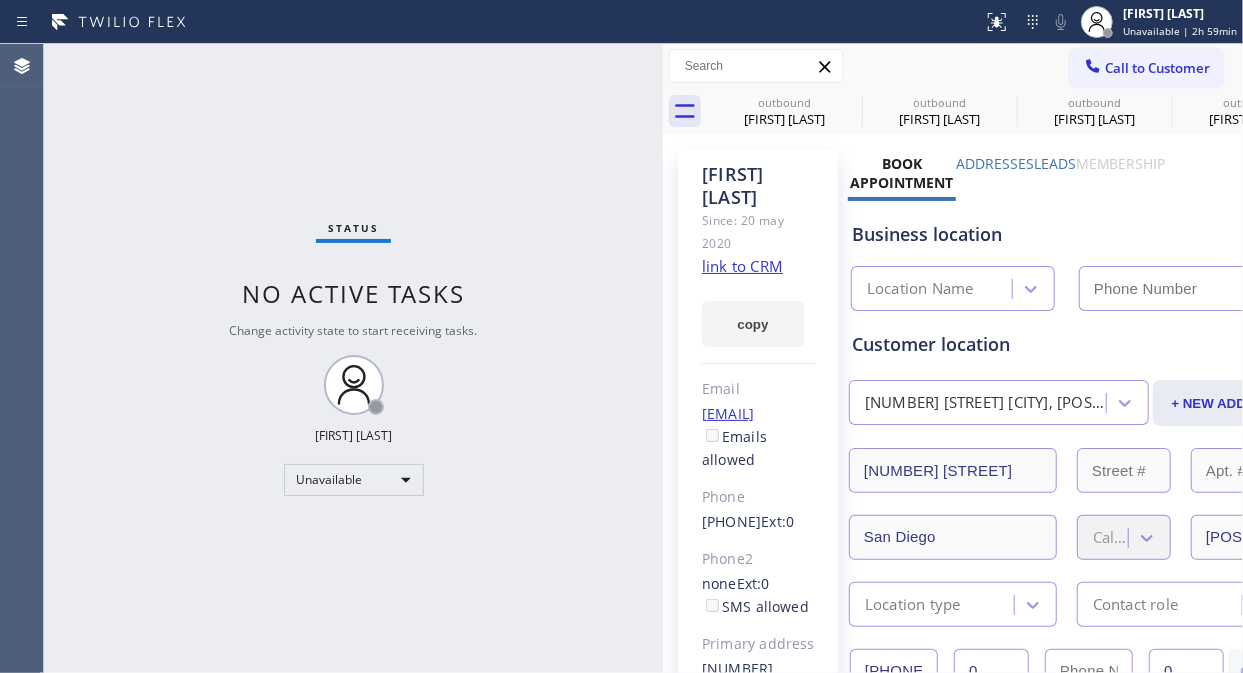 click 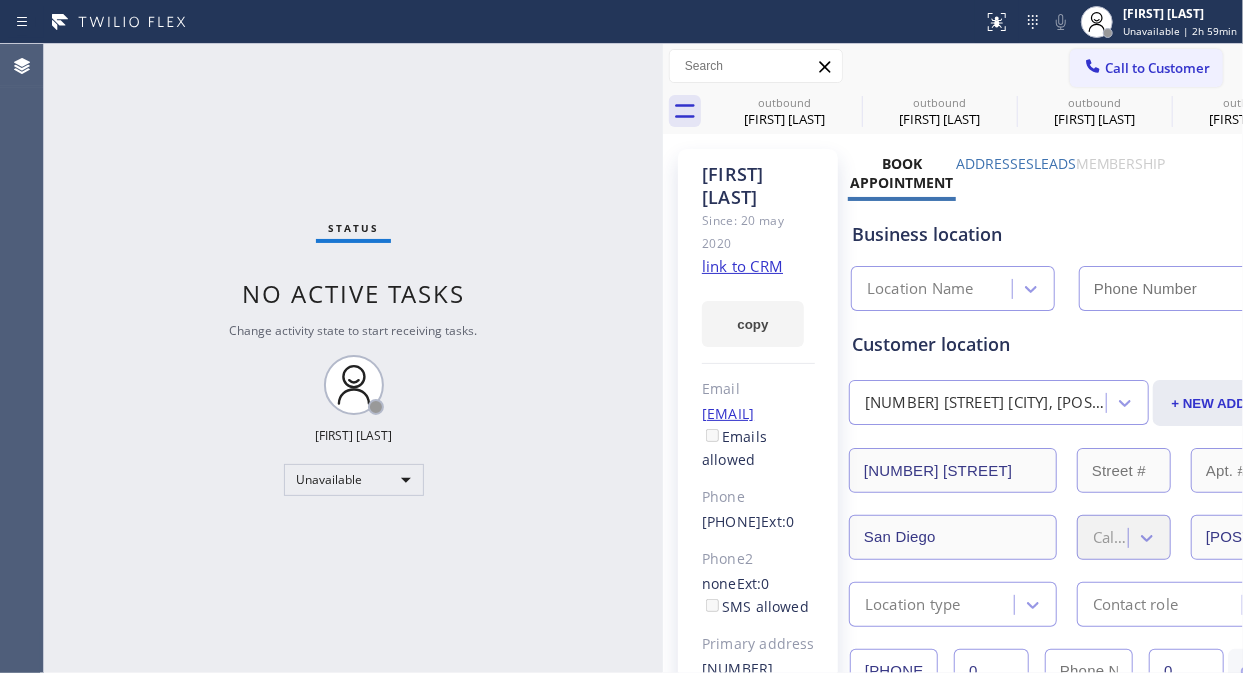 click 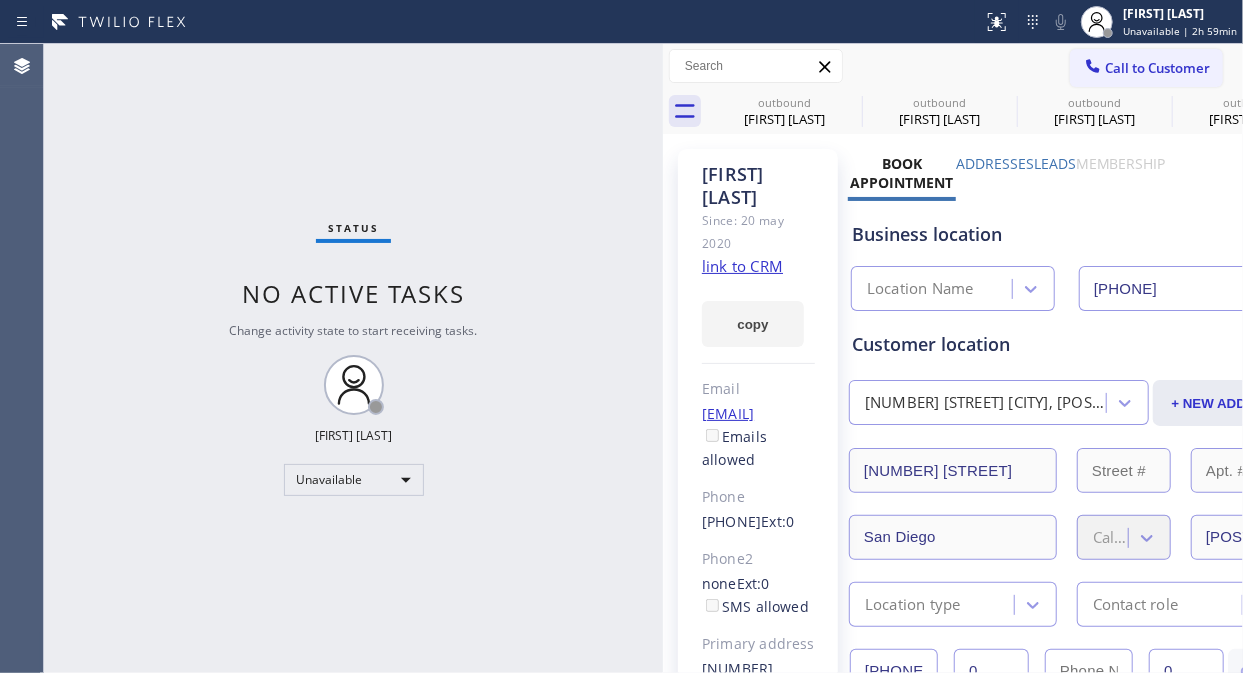 click on "outbound Arif Nathoo outbound Arif Nathoo outbound Wendy Liszt outbound Wendy Liszt outbound Wendy Liszt outbound Terry Deneen outbound Terry Deneen outbound Terry Deneen" at bounding box center (975, 111) 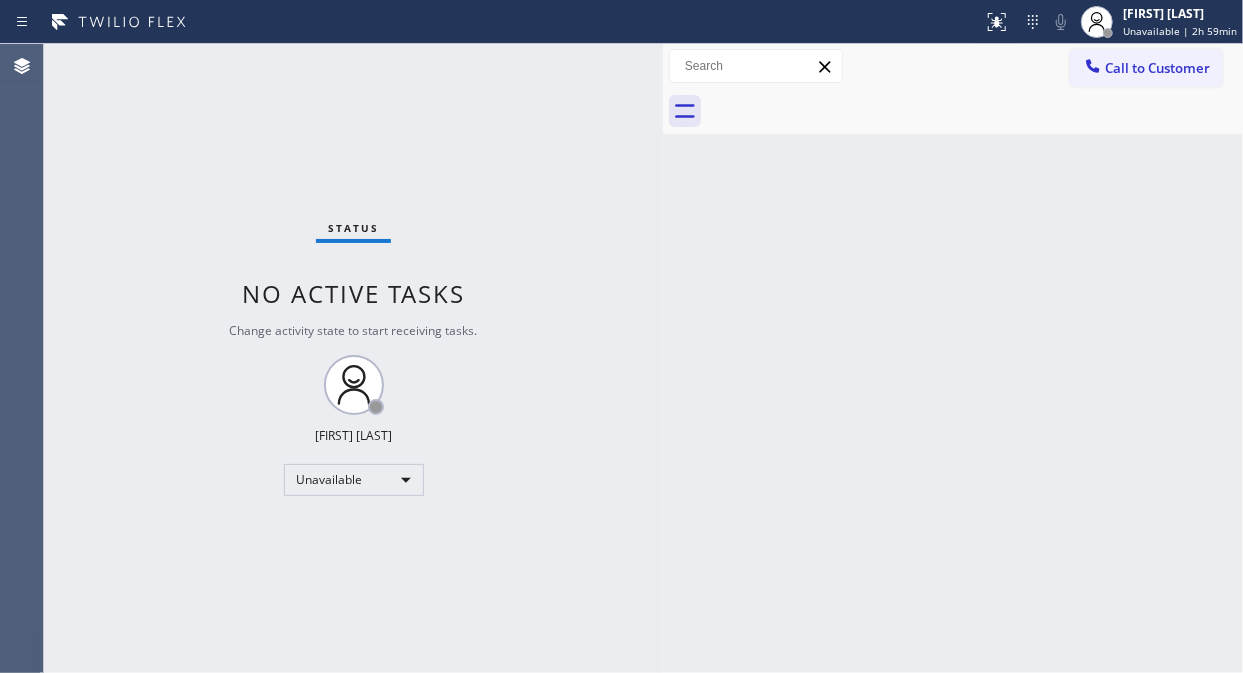 click at bounding box center [975, 111] 